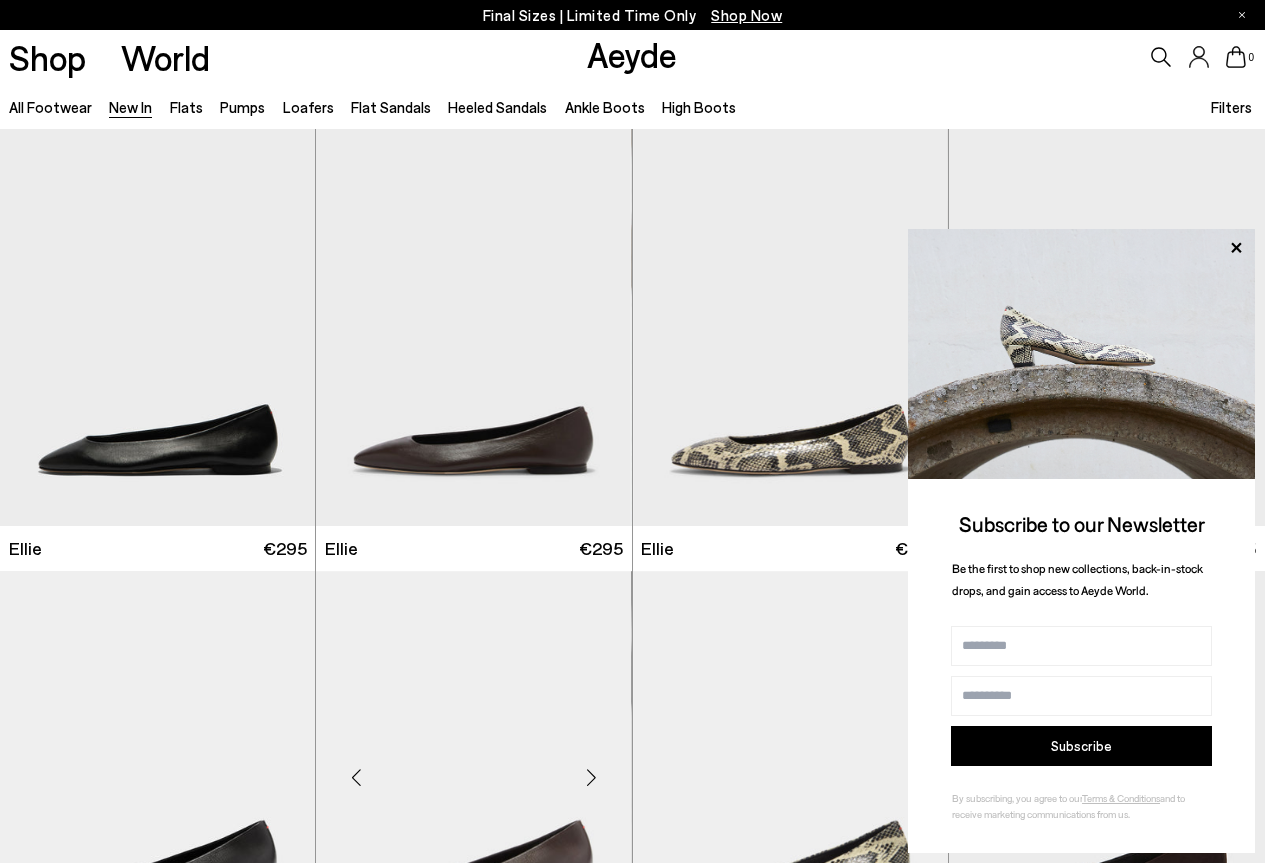 scroll, scrollTop: 0, scrollLeft: 0, axis: both 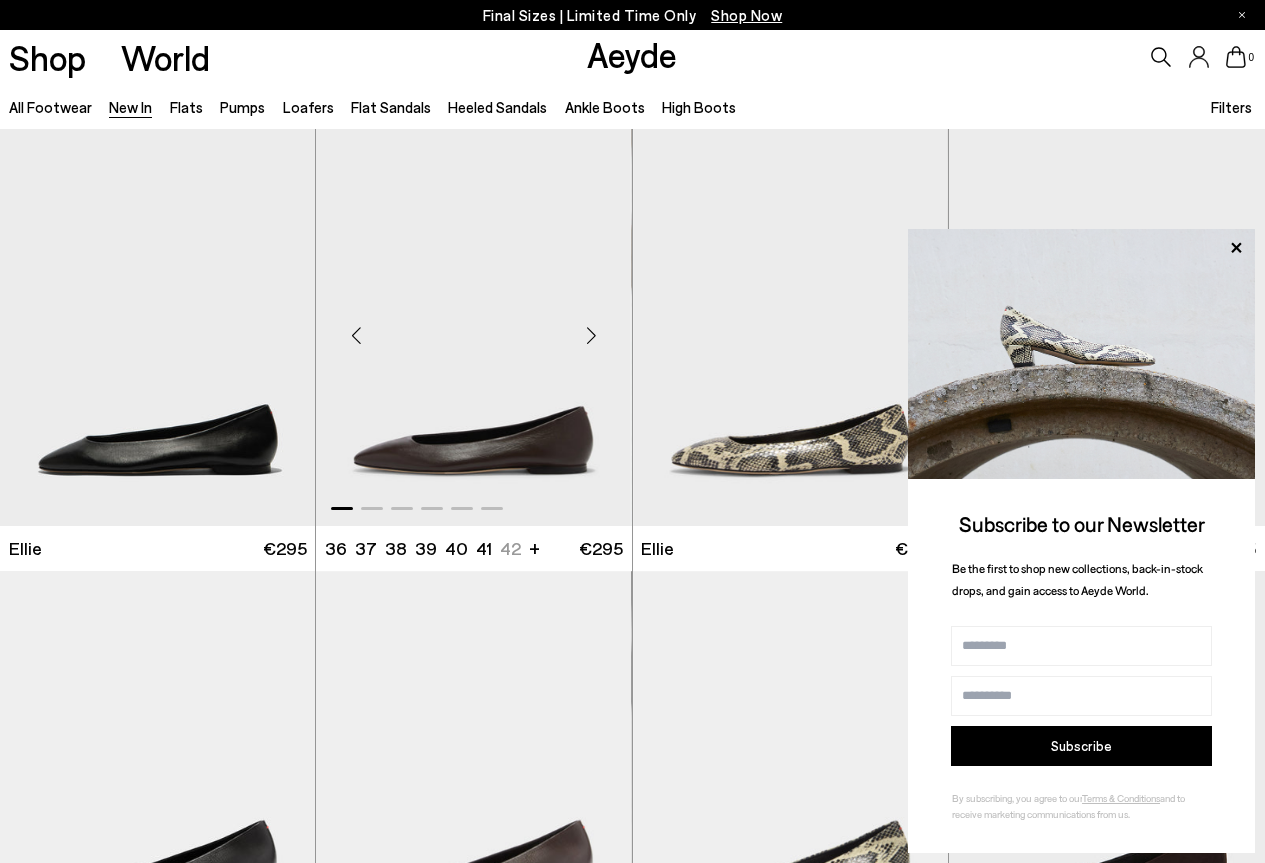 click at bounding box center (592, 336) 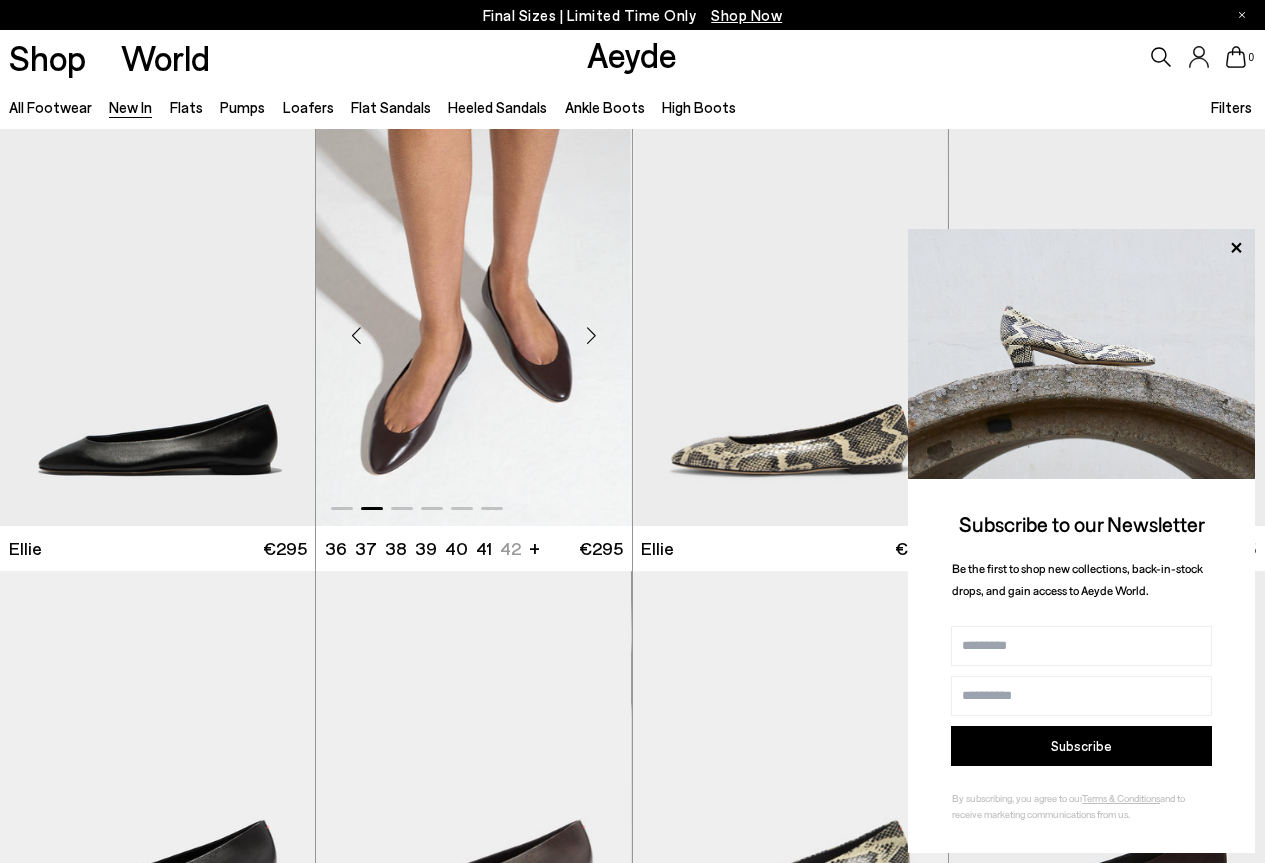 click at bounding box center [592, 336] 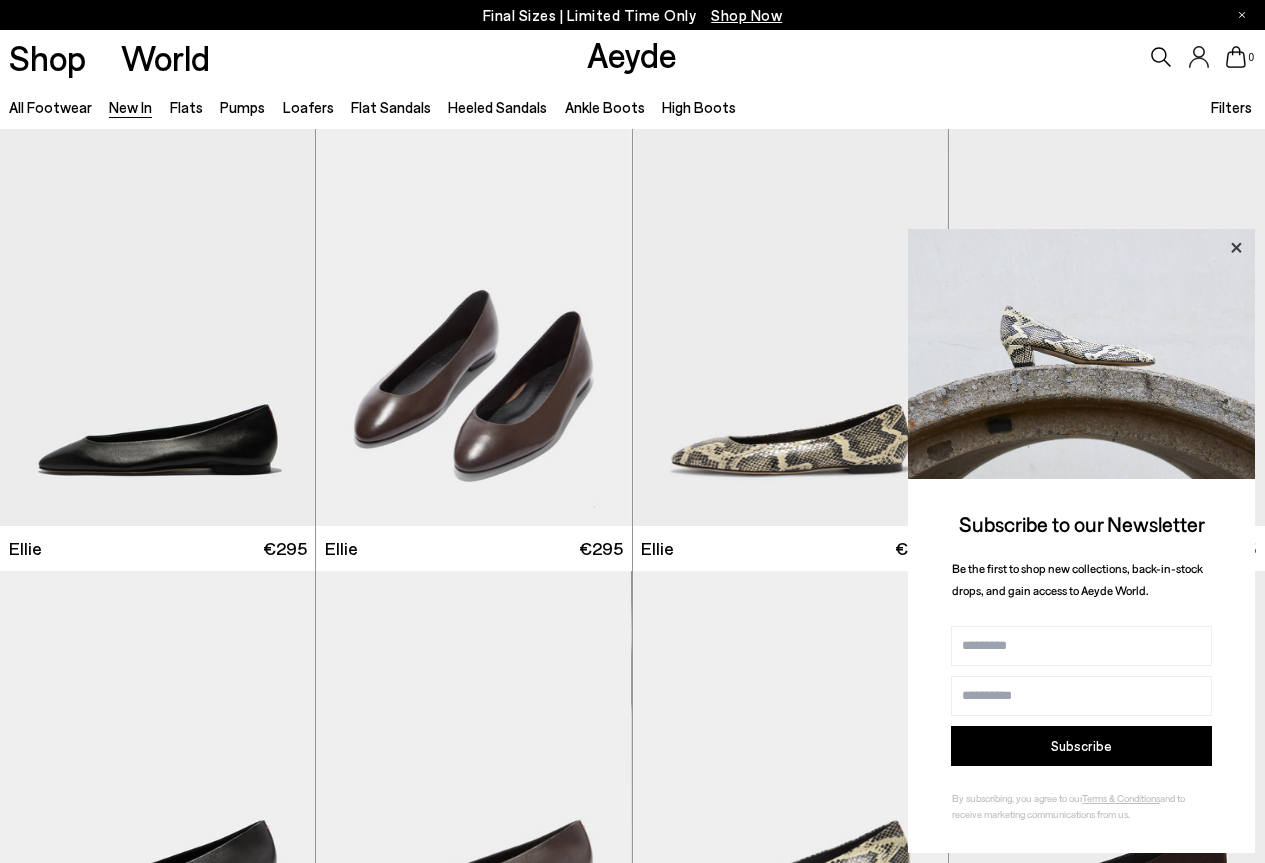 click 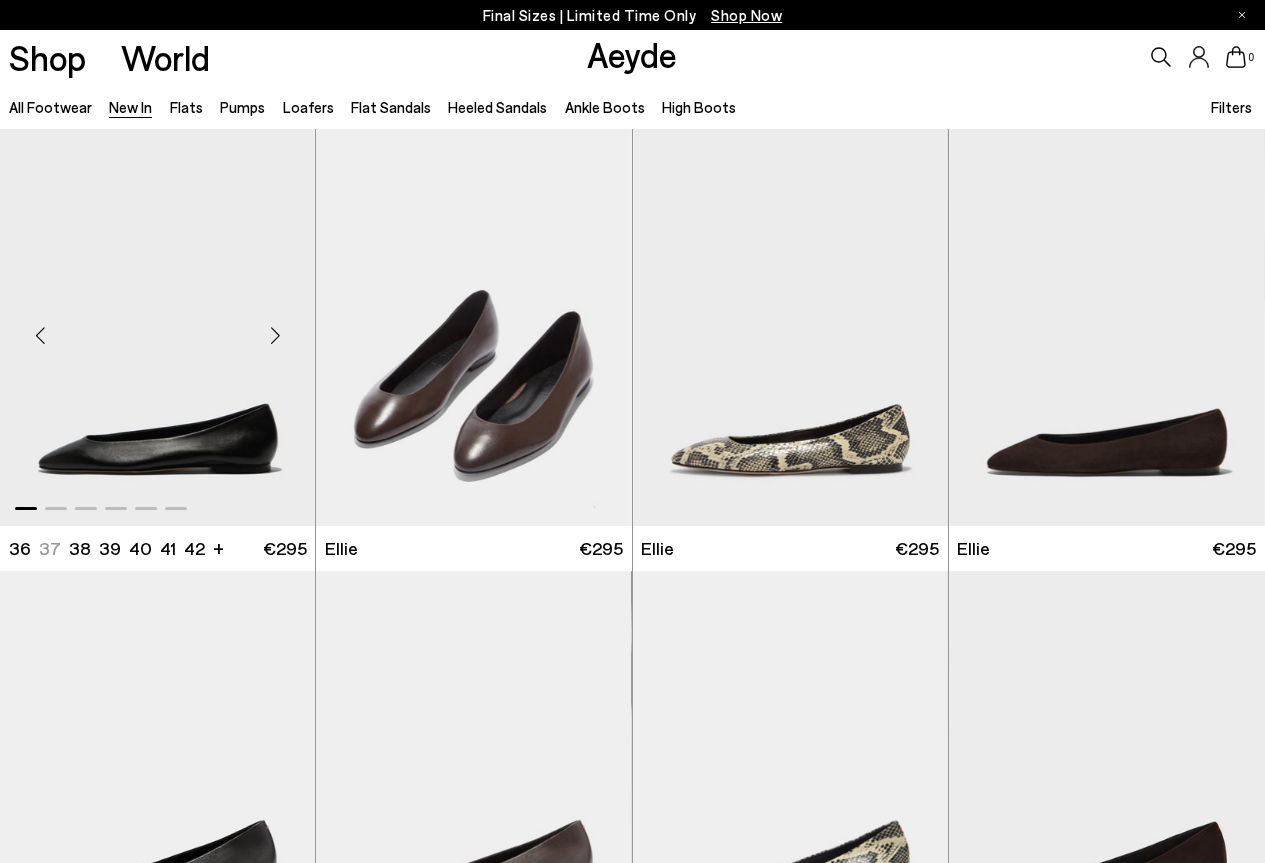 click at bounding box center [275, 336] 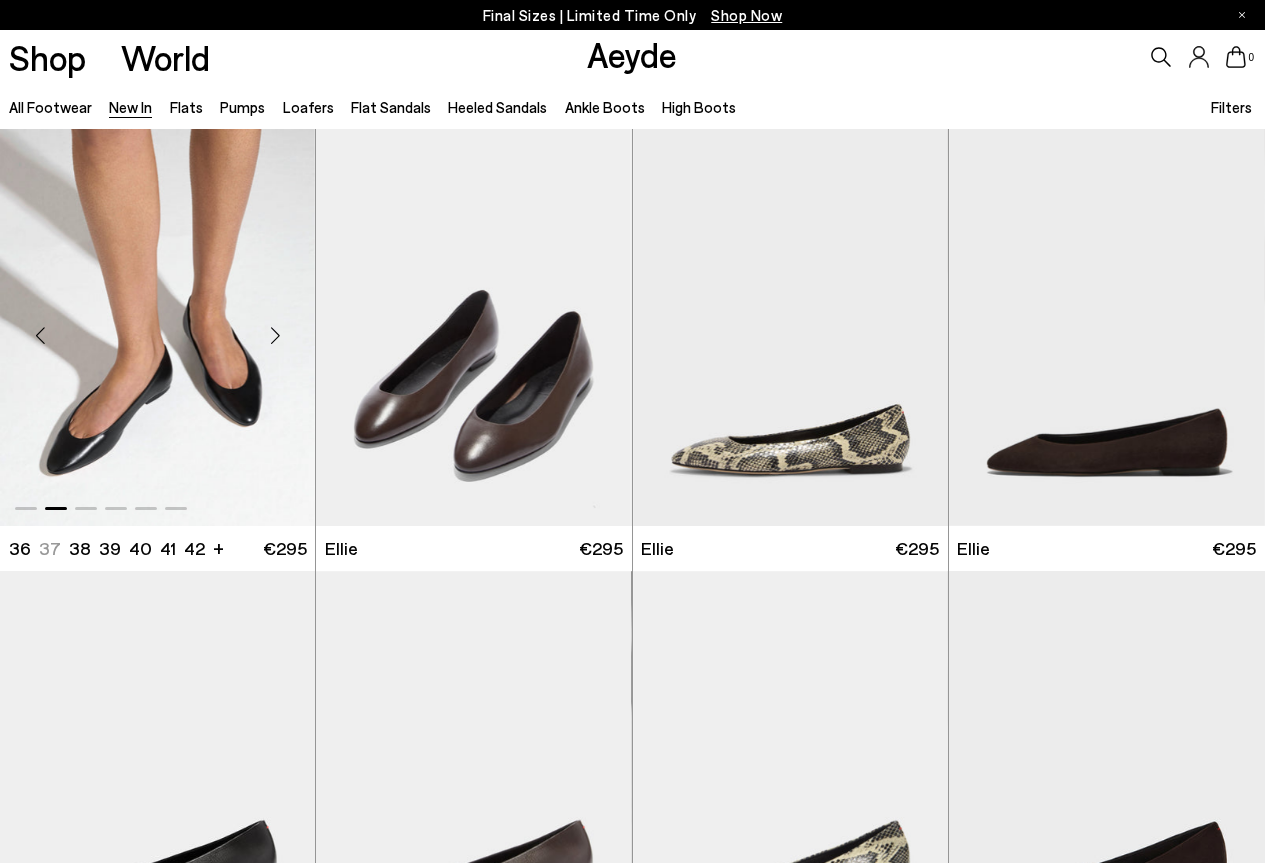 click at bounding box center (275, 336) 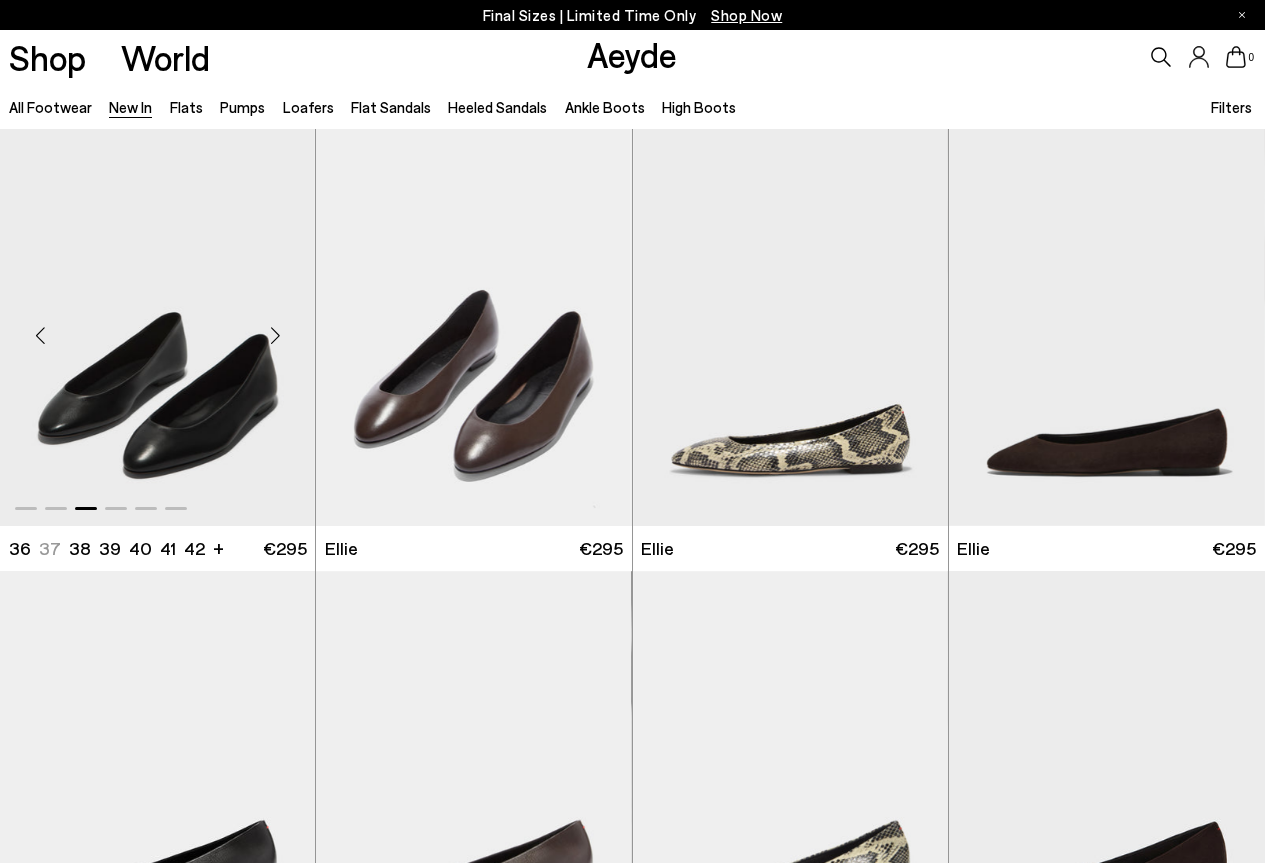 click at bounding box center [275, 336] 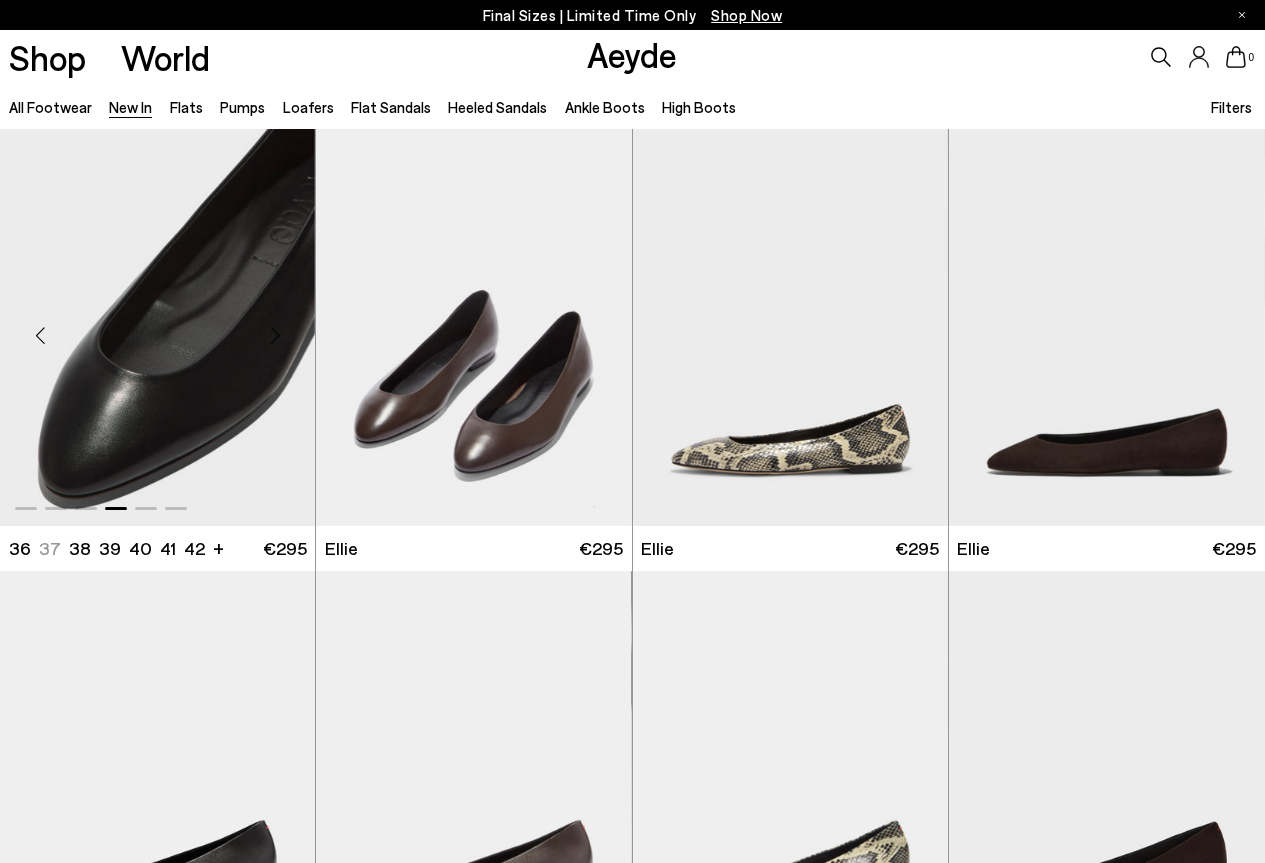 click at bounding box center (275, 336) 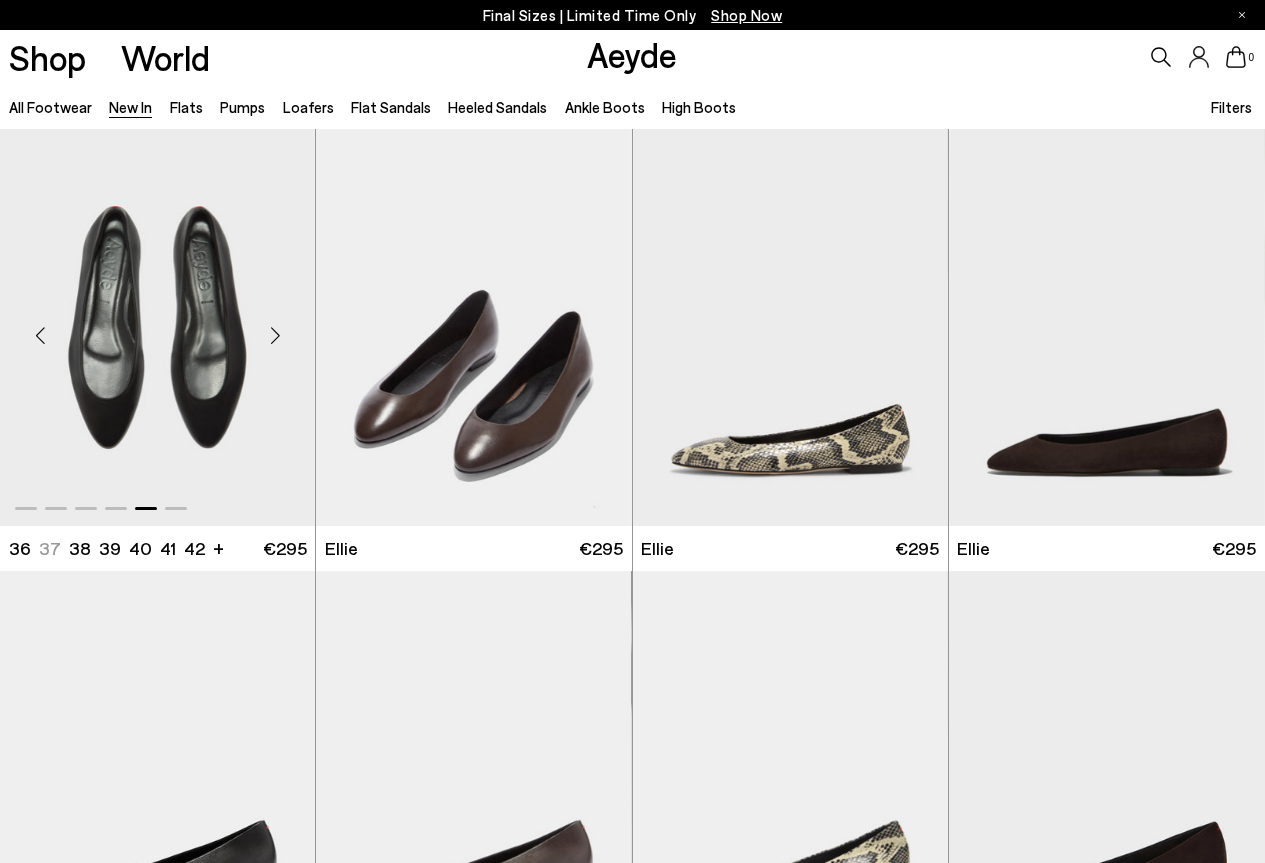 click at bounding box center [275, 336] 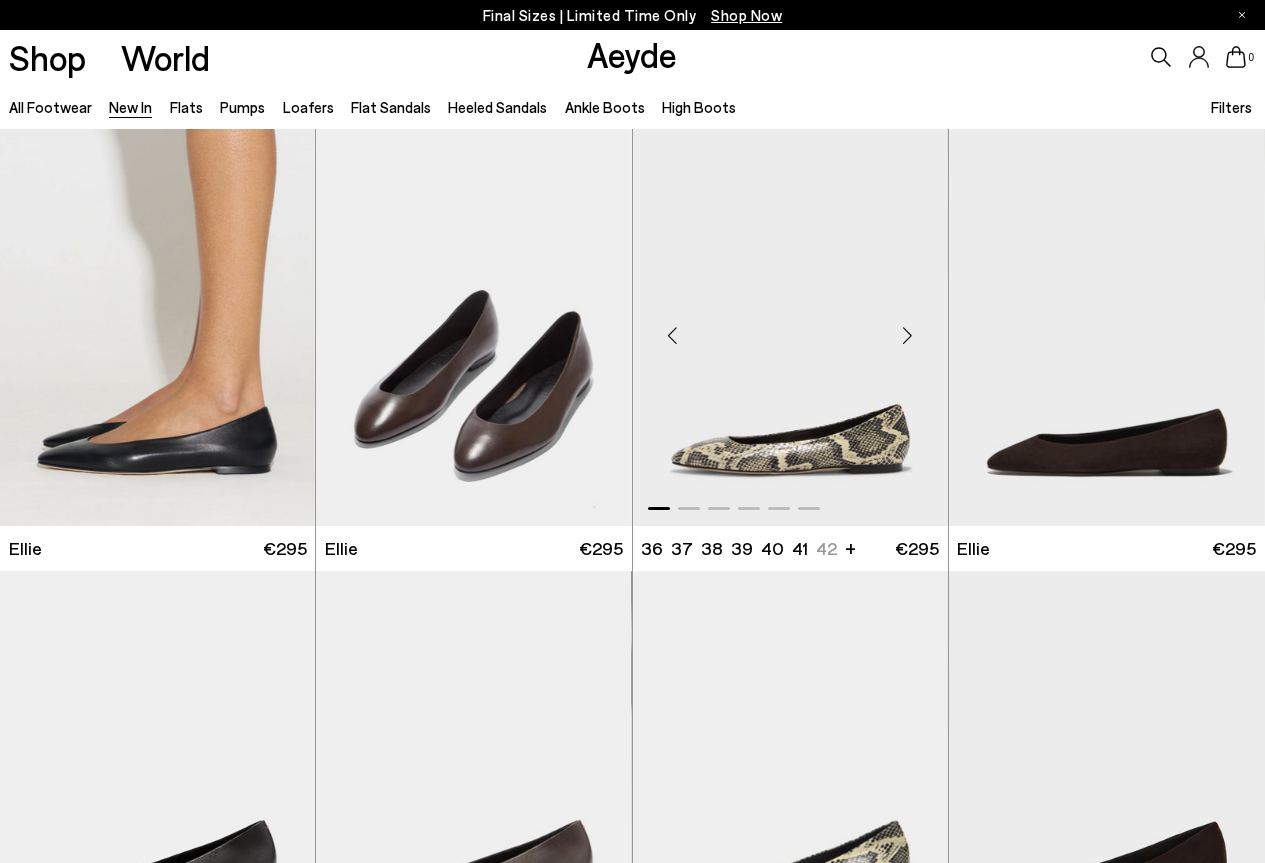 click at bounding box center (908, 336) 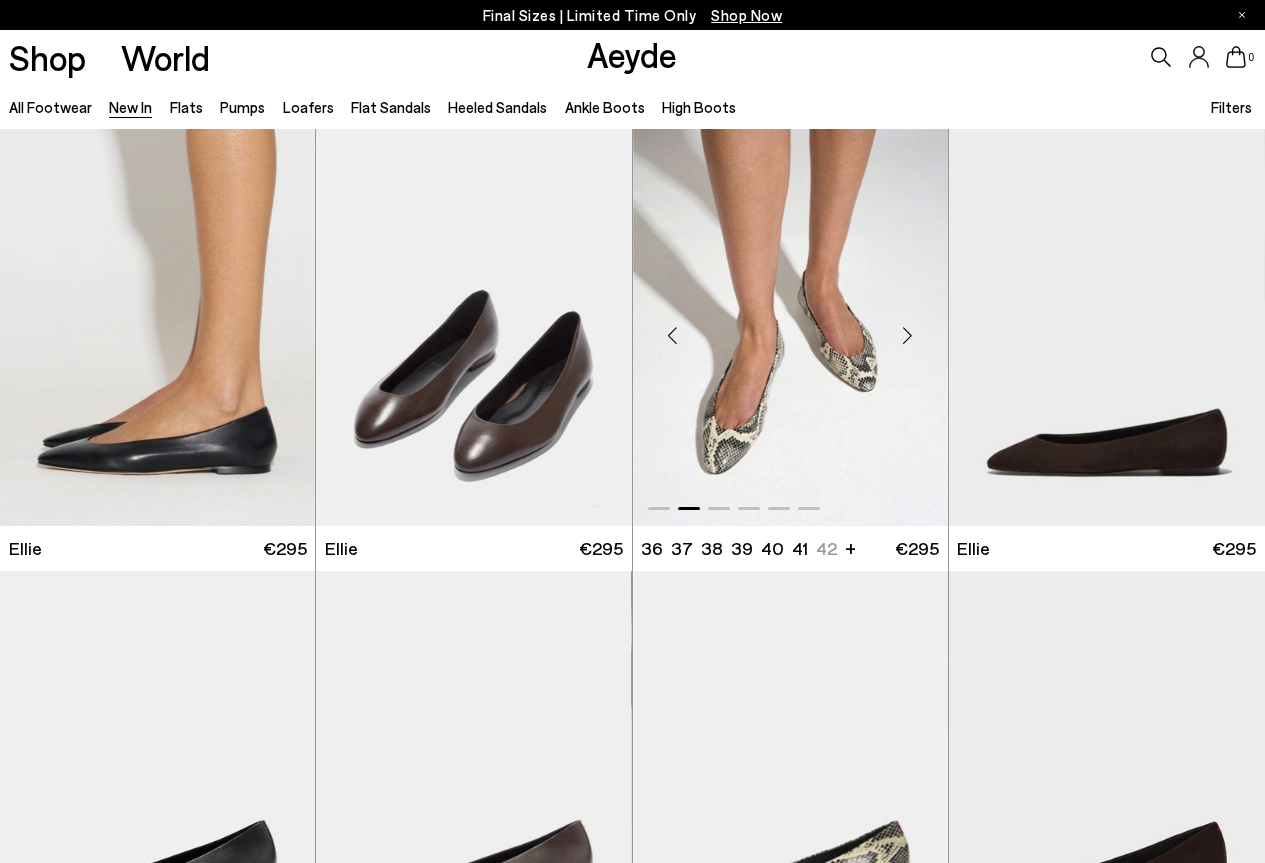 click at bounding box center [908, 336] 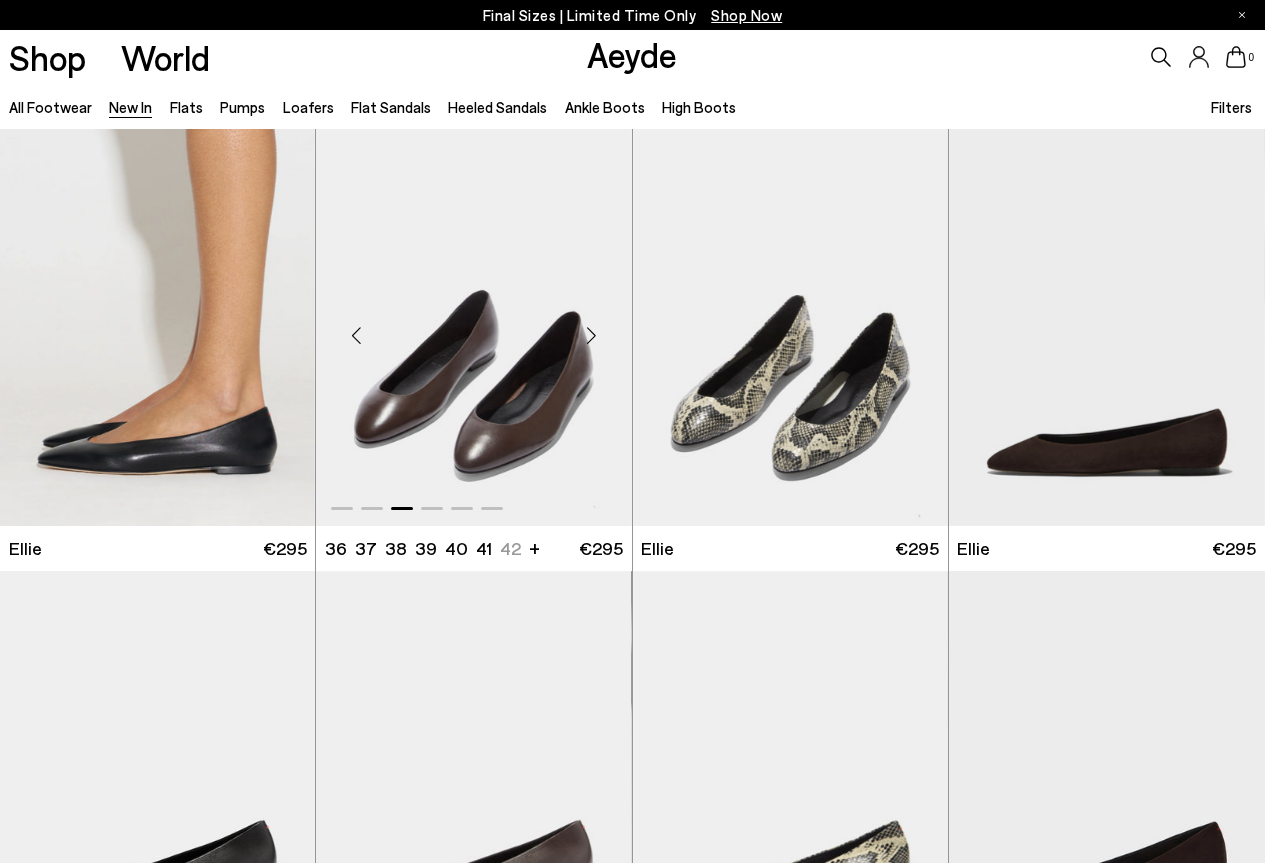 click at bounding box center (592, 336) 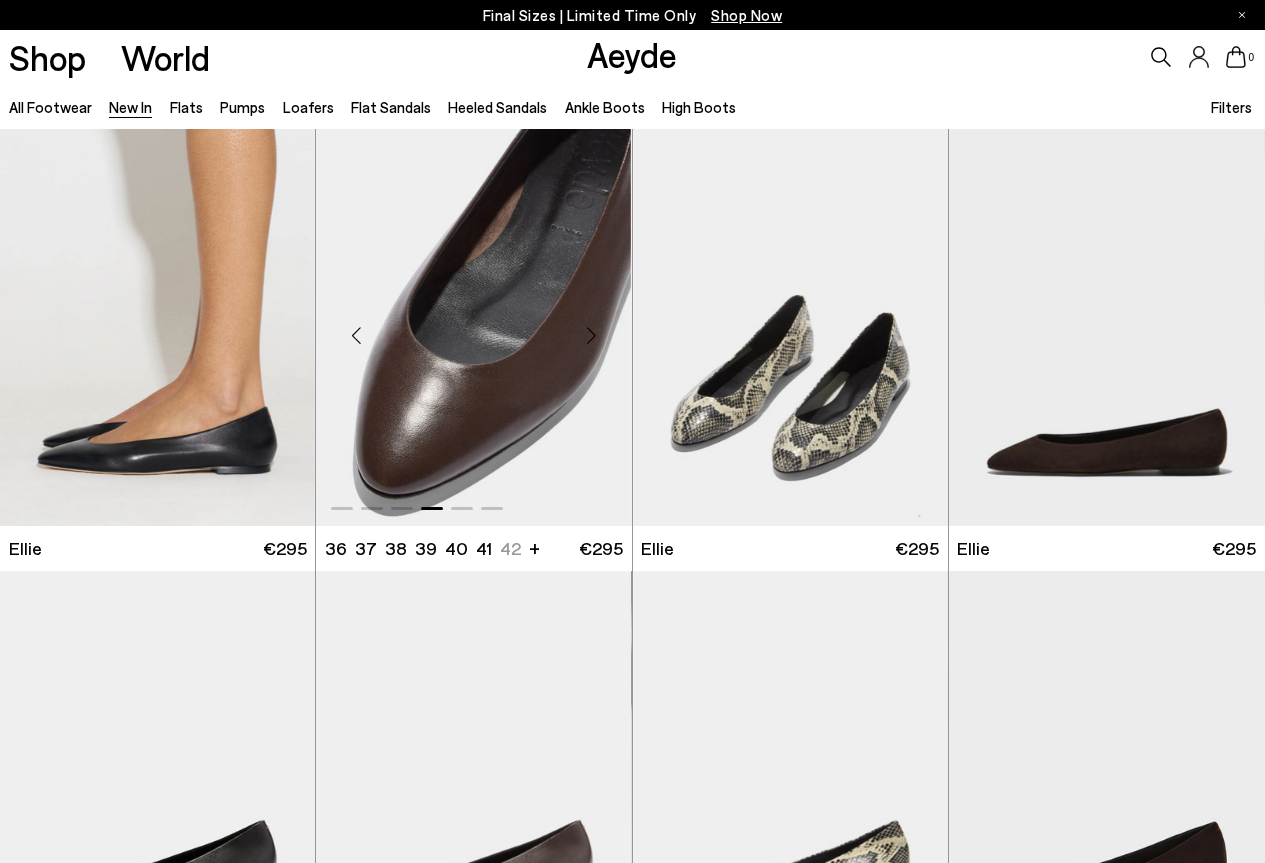 click at bounding box center [592, 336] 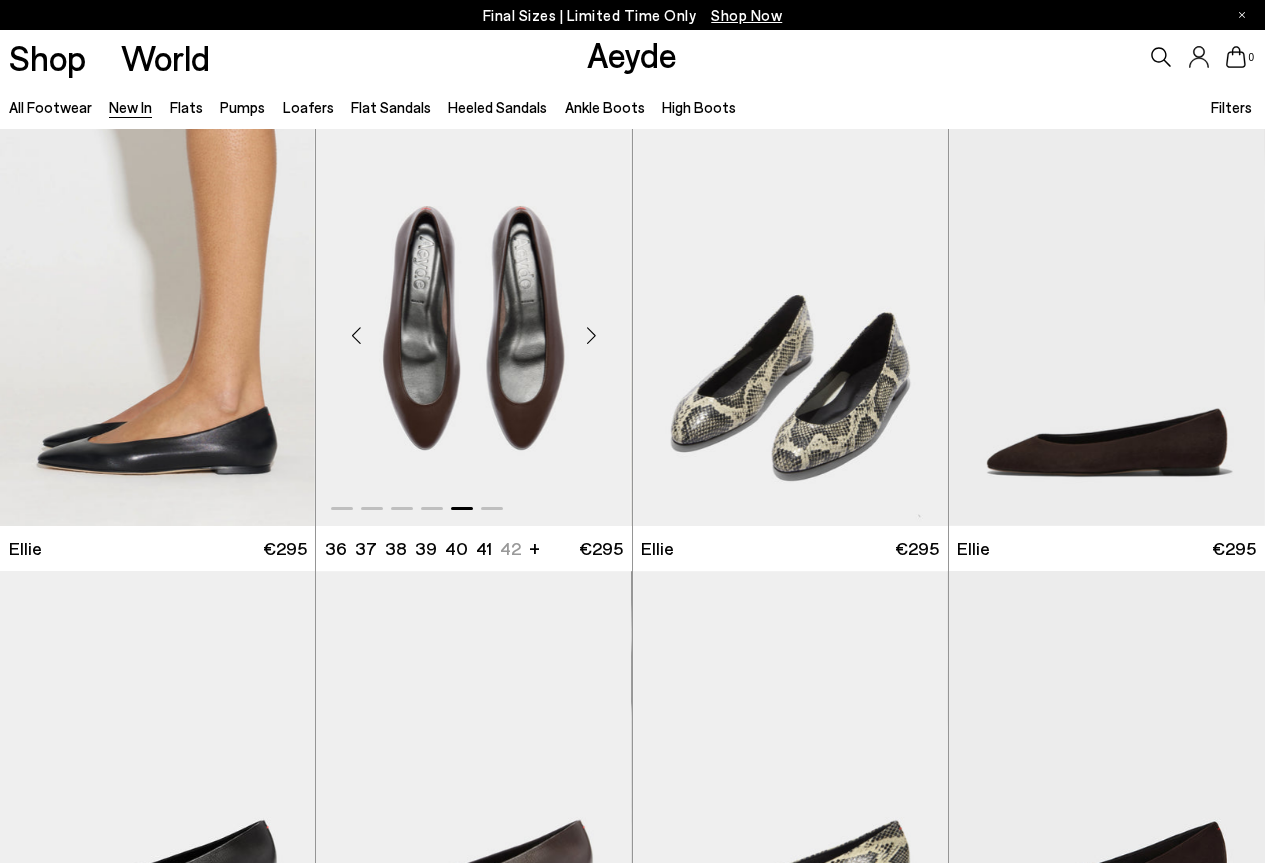 click at bounding box center (592, 336) 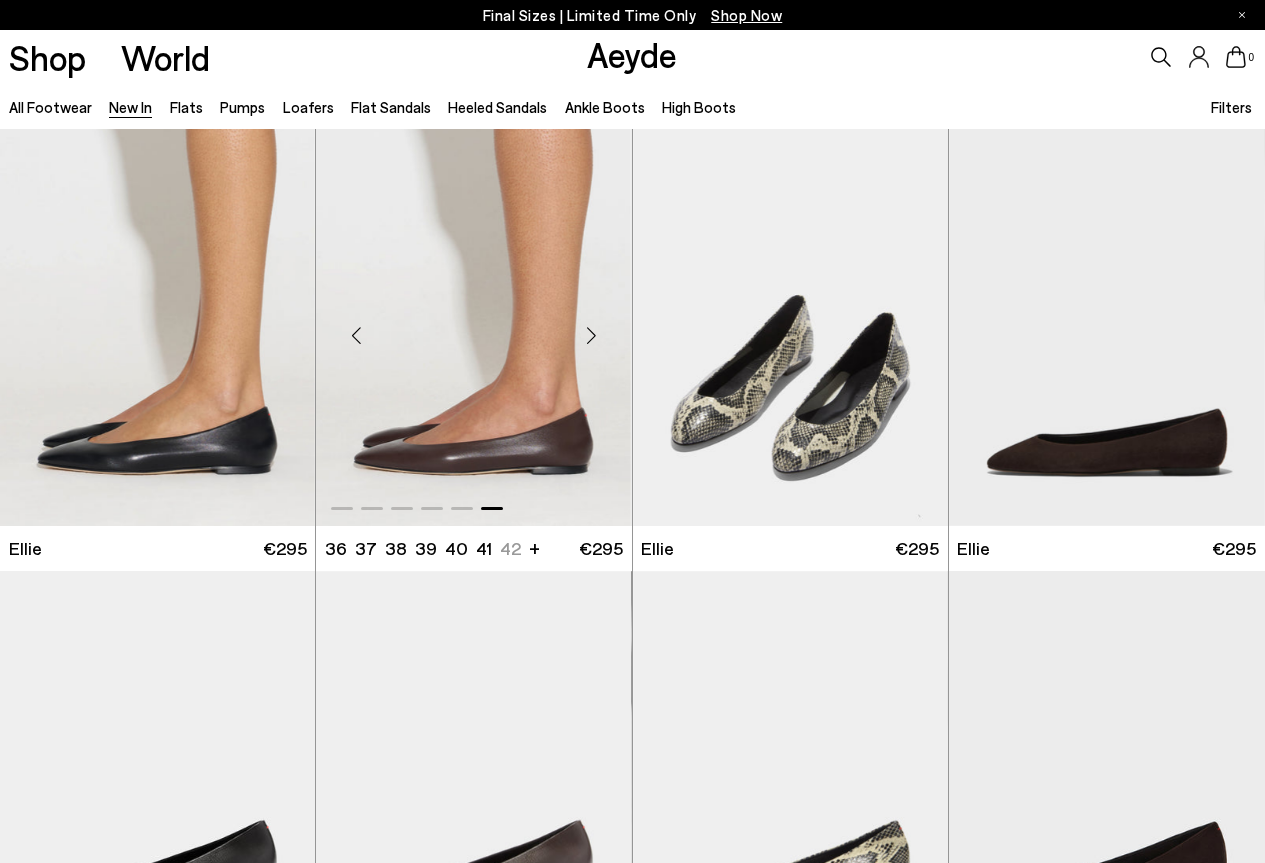 click at bounding box center (592, 336) 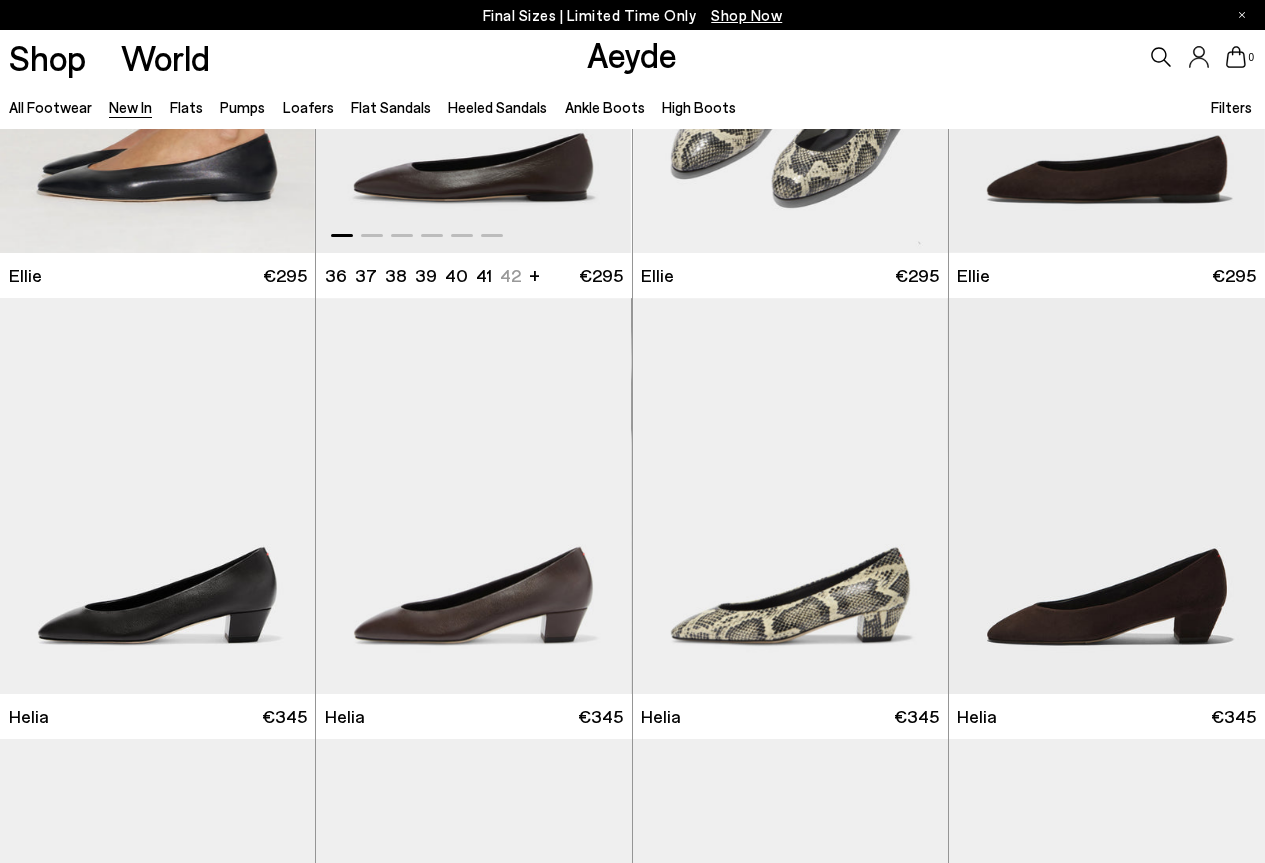 scroll, scrollTop: 300, scrollLeft: 0, axis: vertical 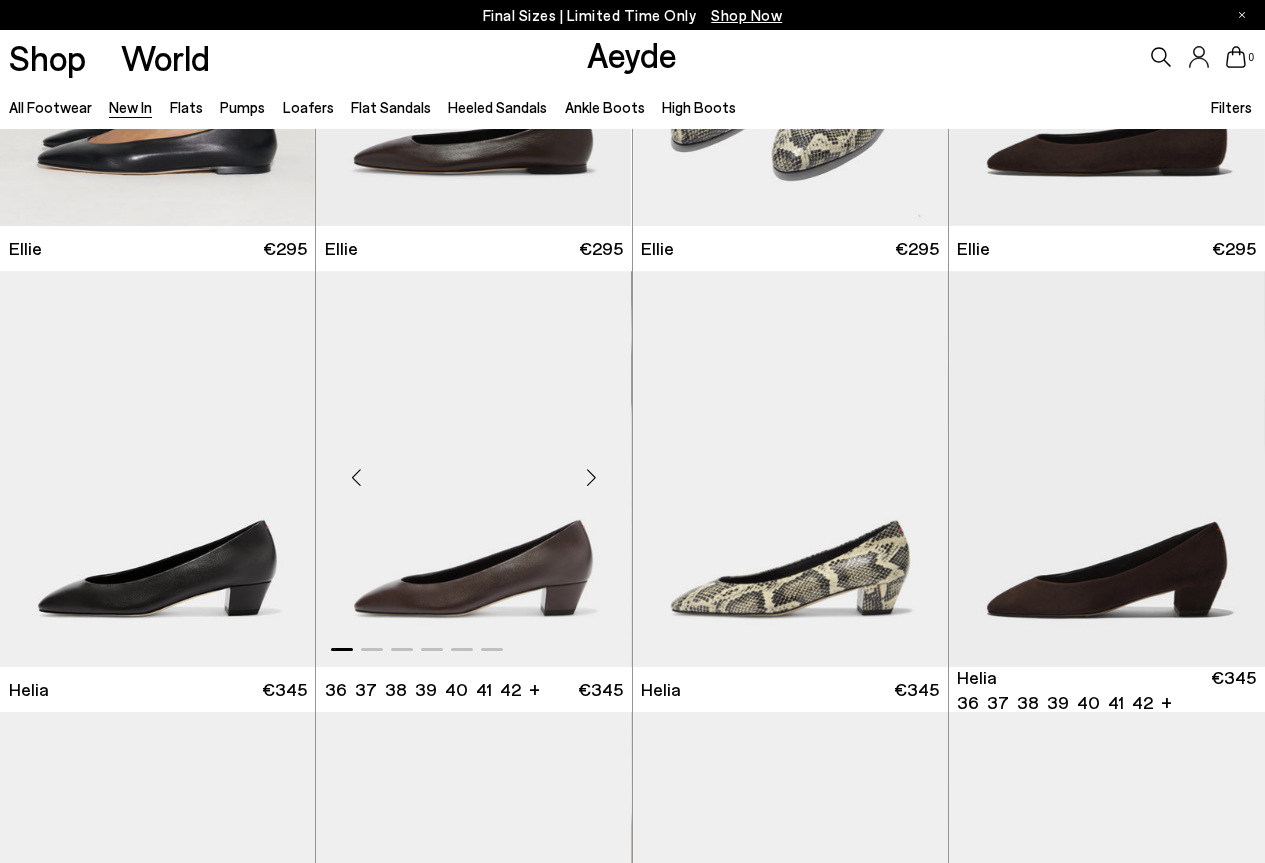 click at bounding box center (592, 477) 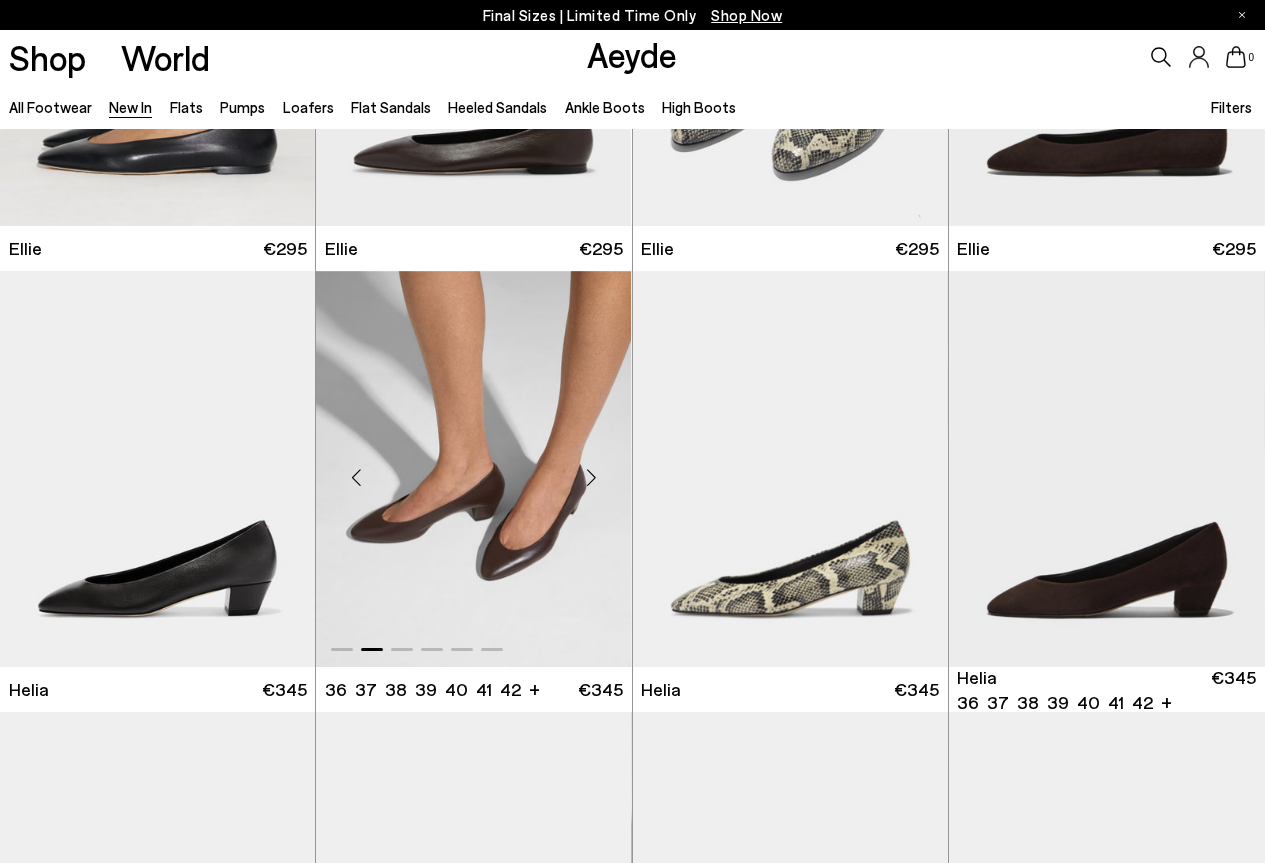 click at bounding box center (592, 477) 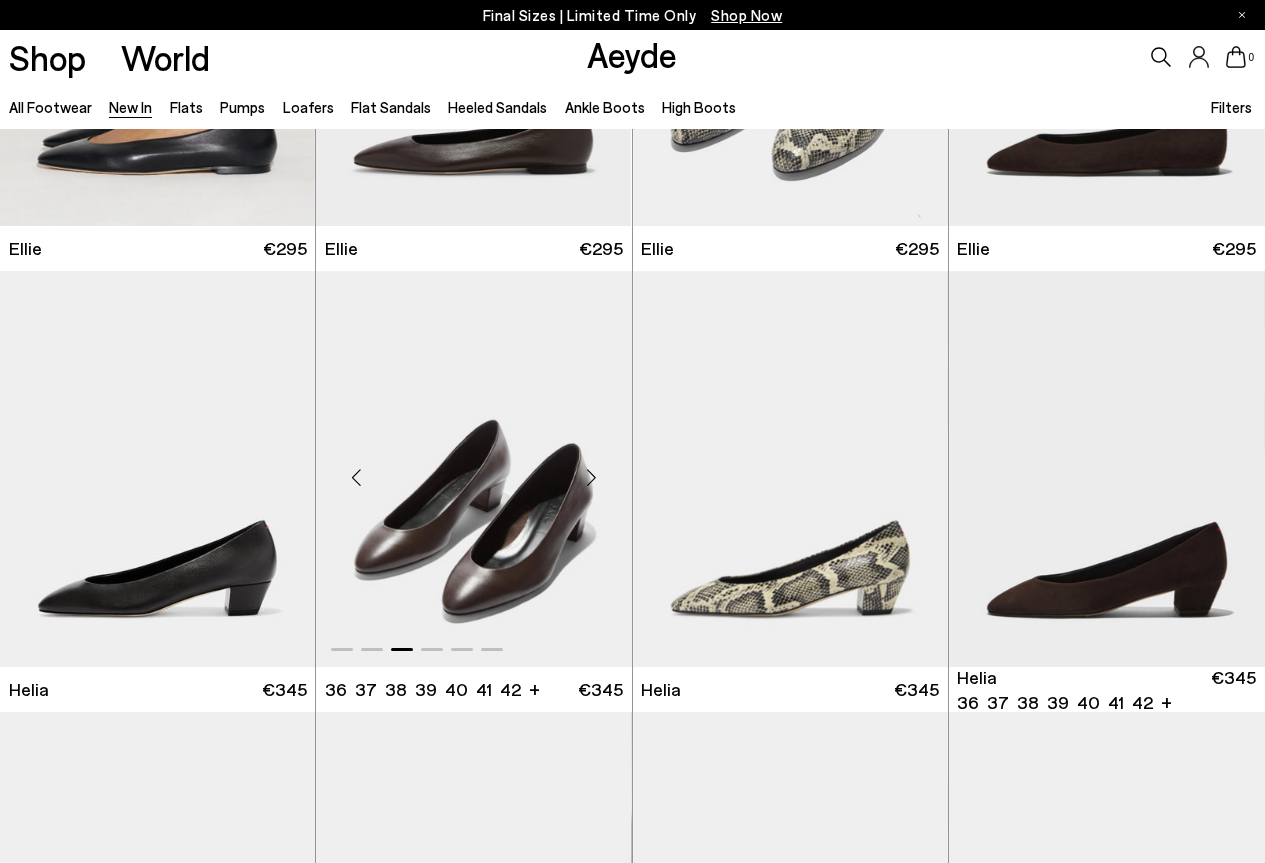 click at bounding box center (592, 477) 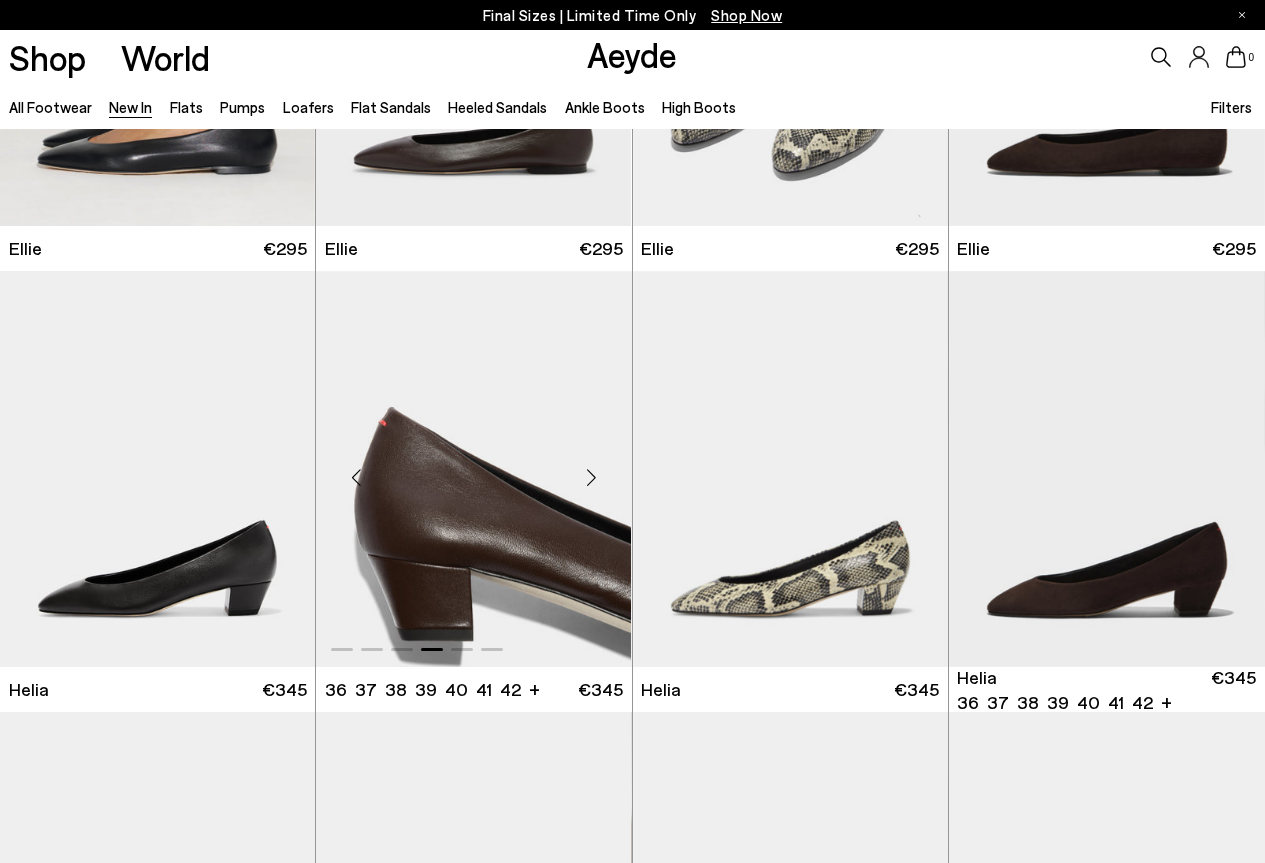 click at bounding box center [592, 477] 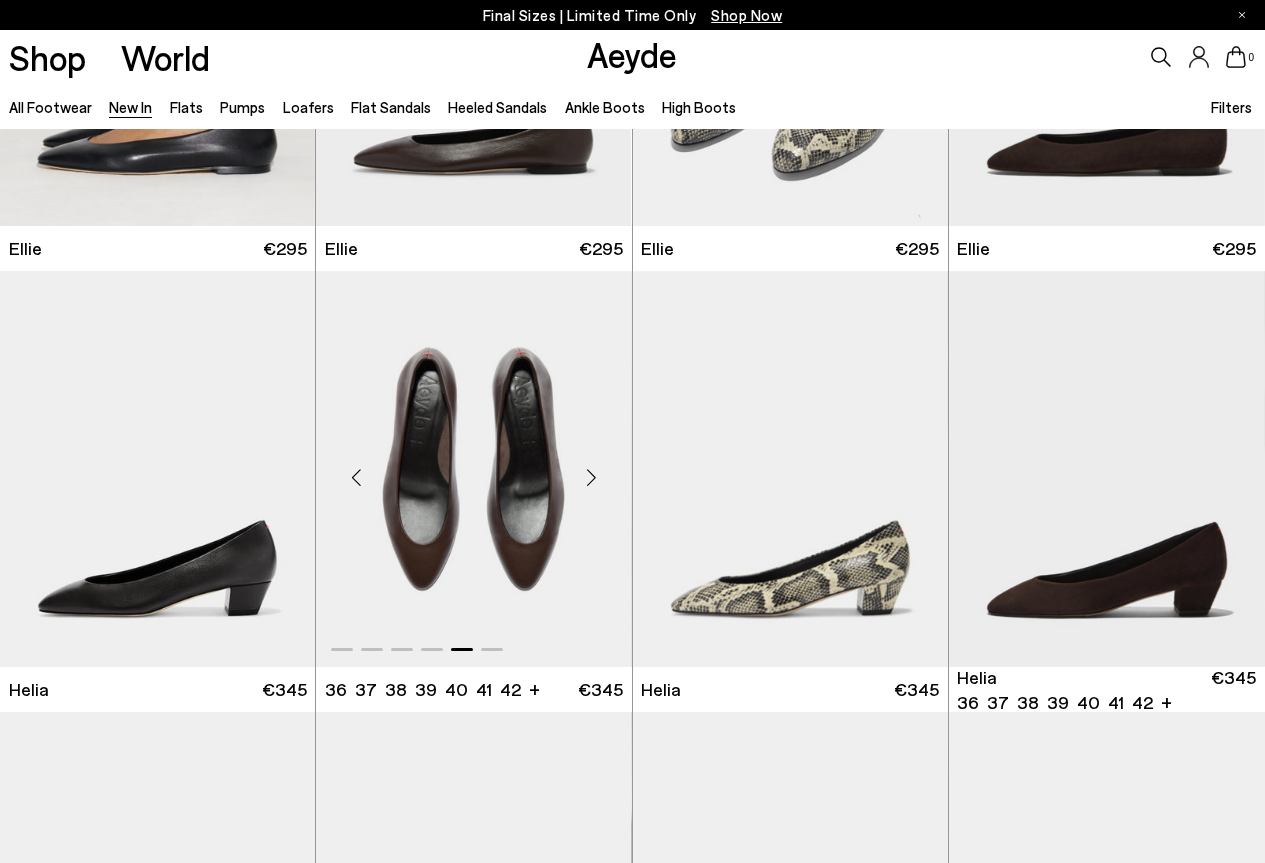 click at bounding box center [592, 477] 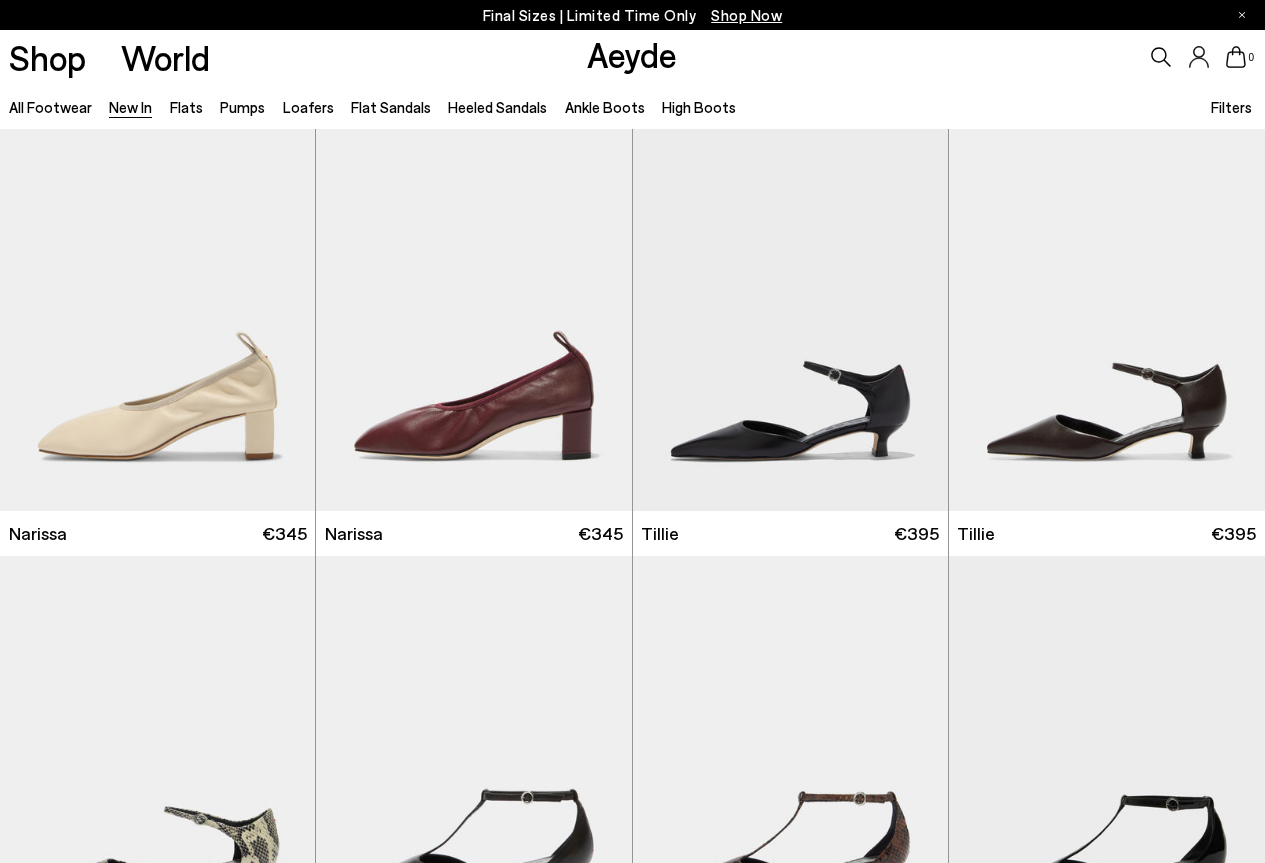scroll, scrollTop: 1800, scrollLeft: 0, axis: vertical 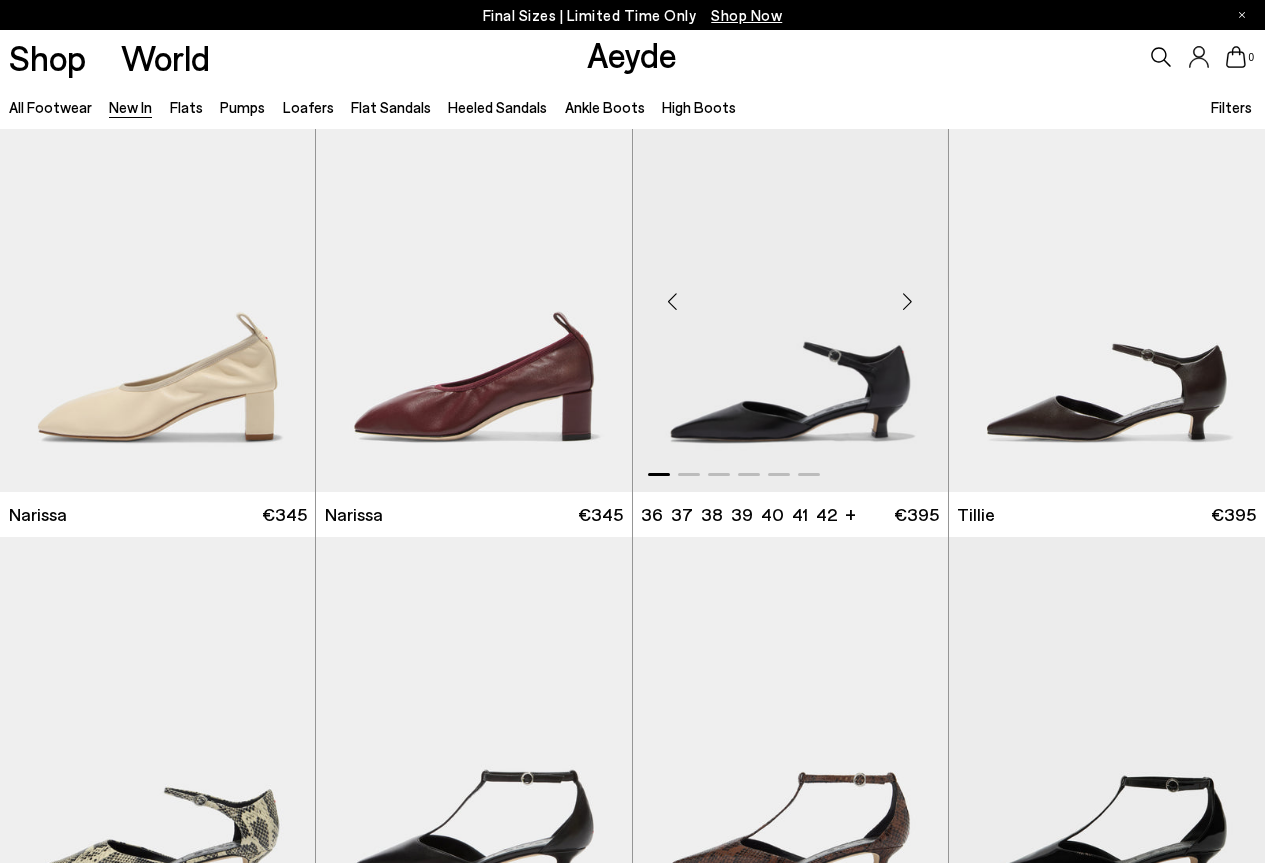 click at bounding box center (908, 302) 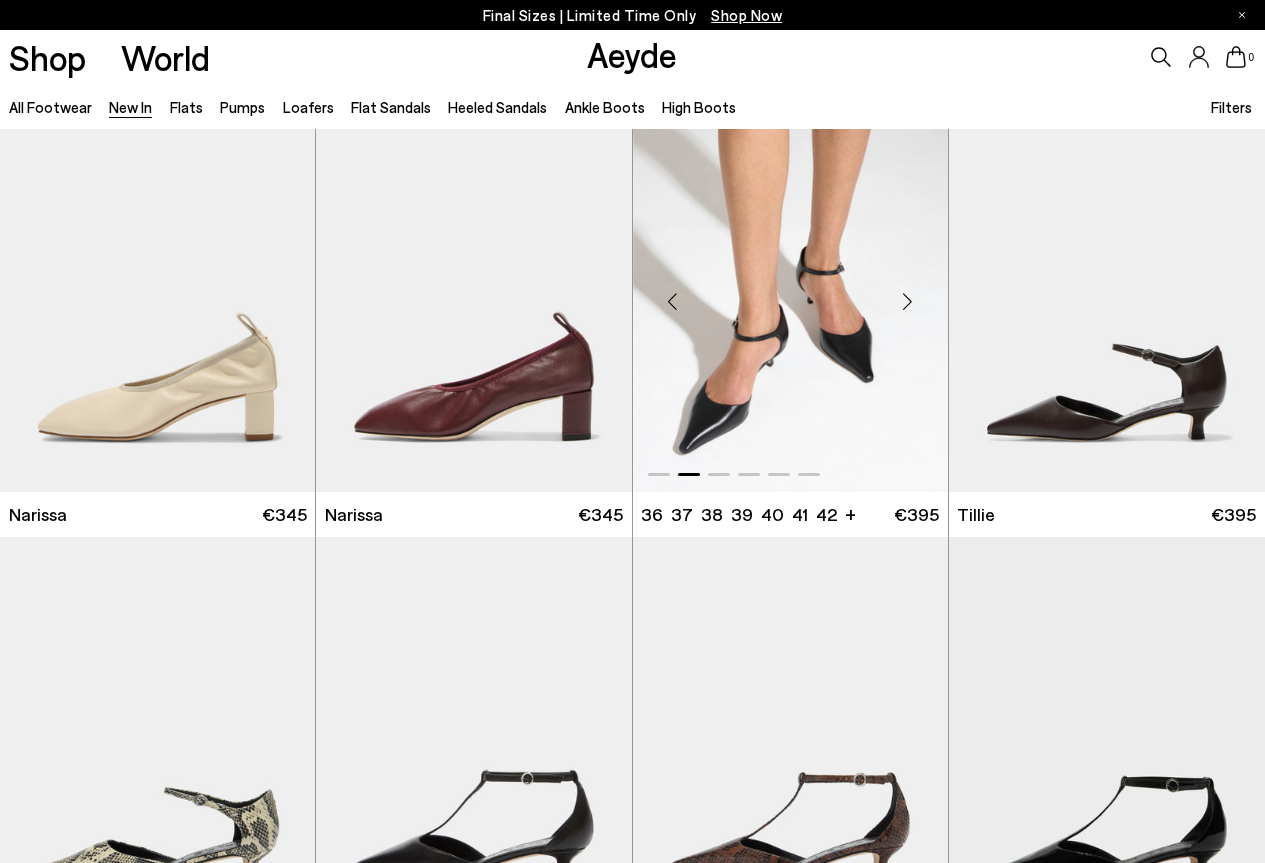 click at bounding box center (908, 302) 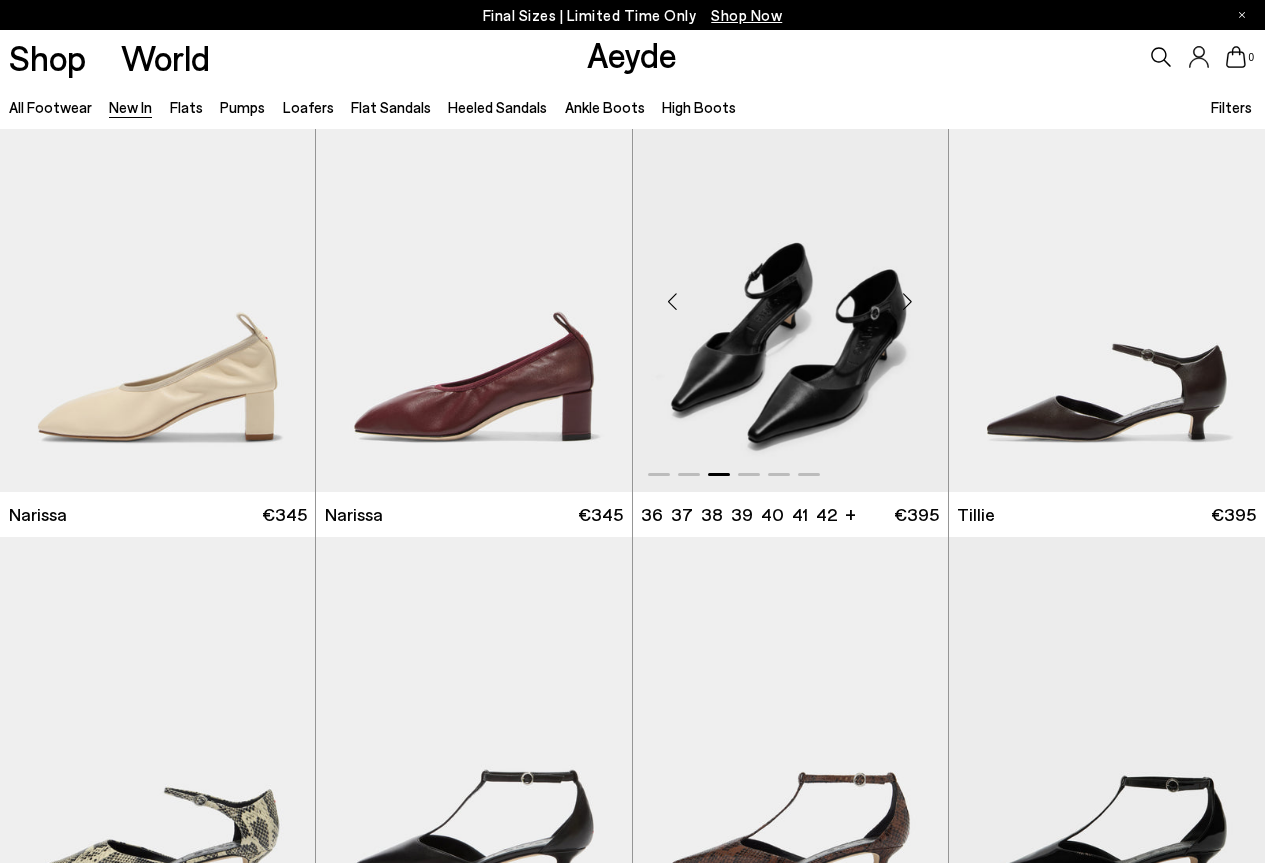 click at bounding box center [908, 302] 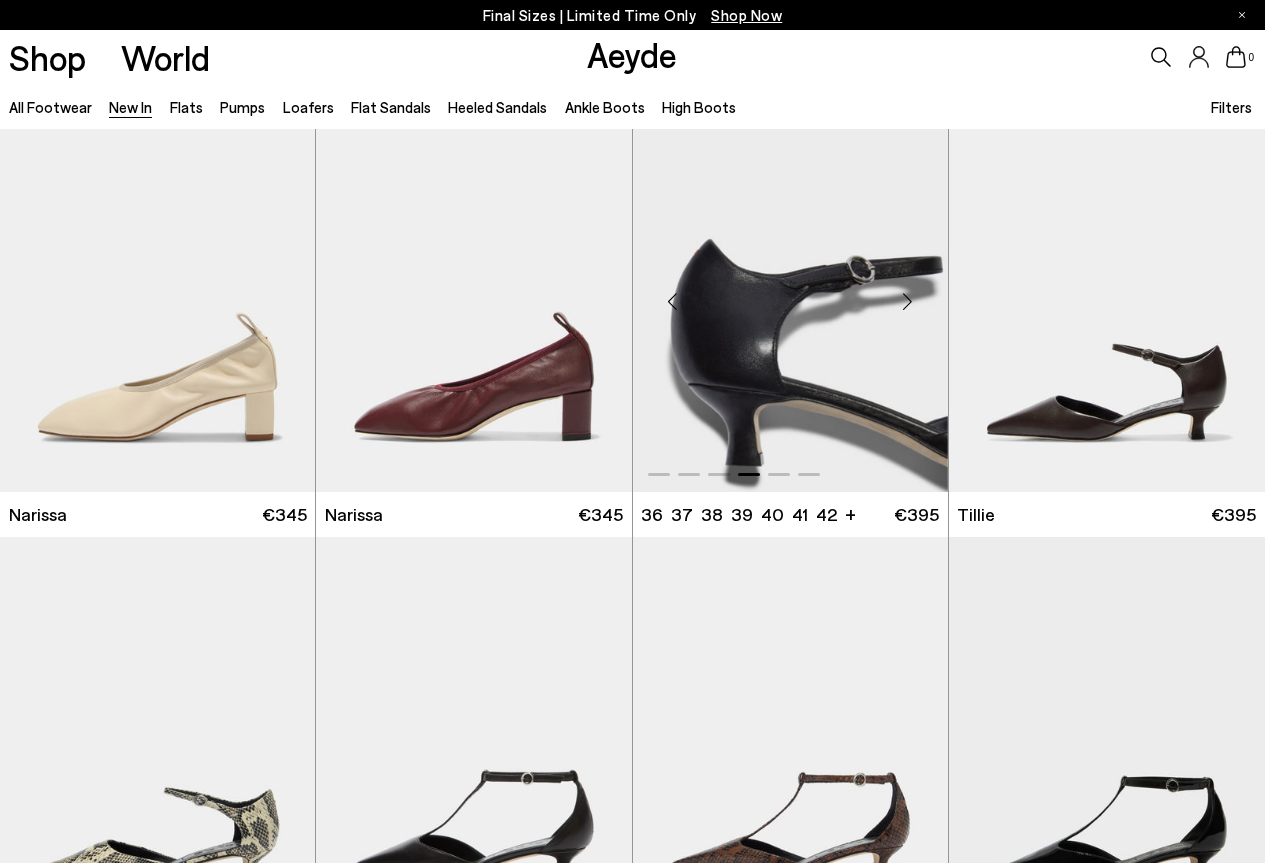 click at bounding box center (908, 302) 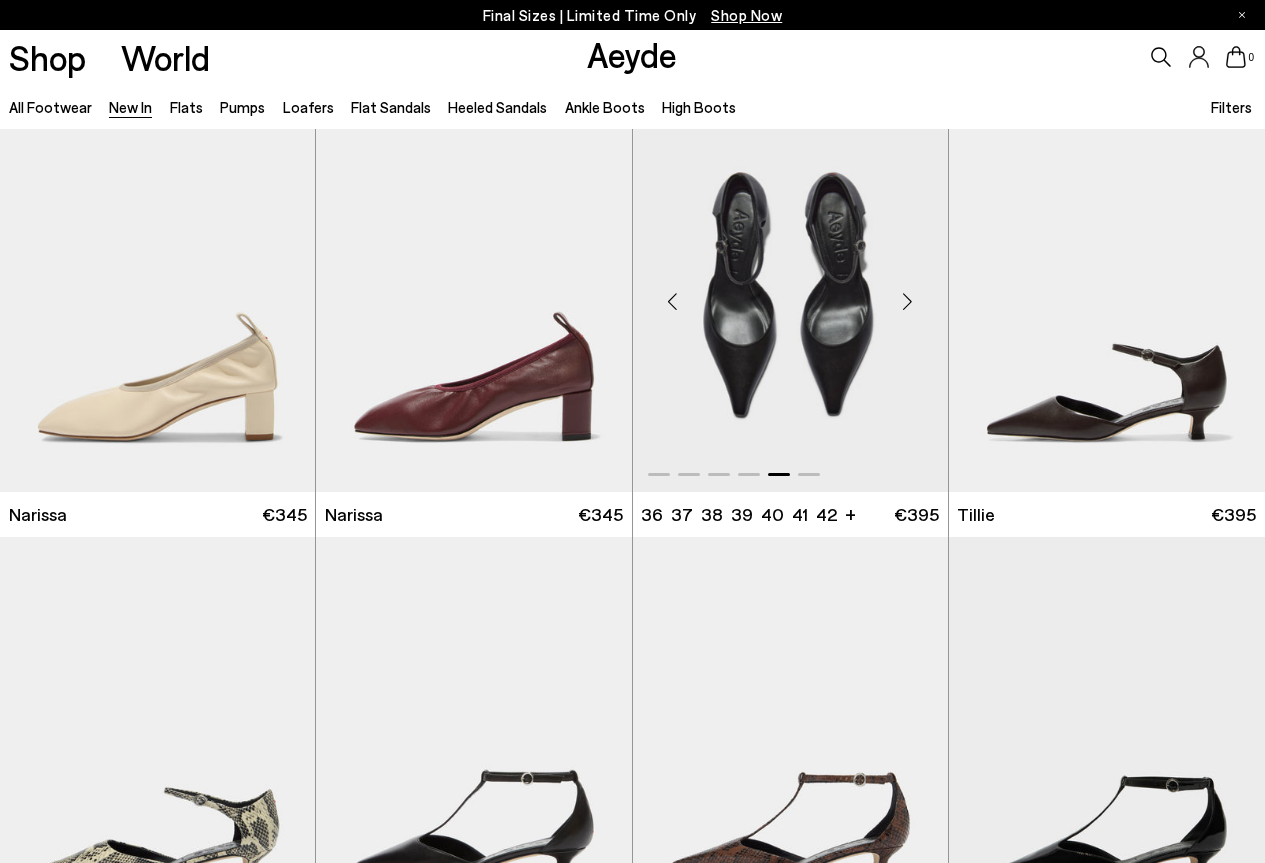 click at bounding box center [908, 302] 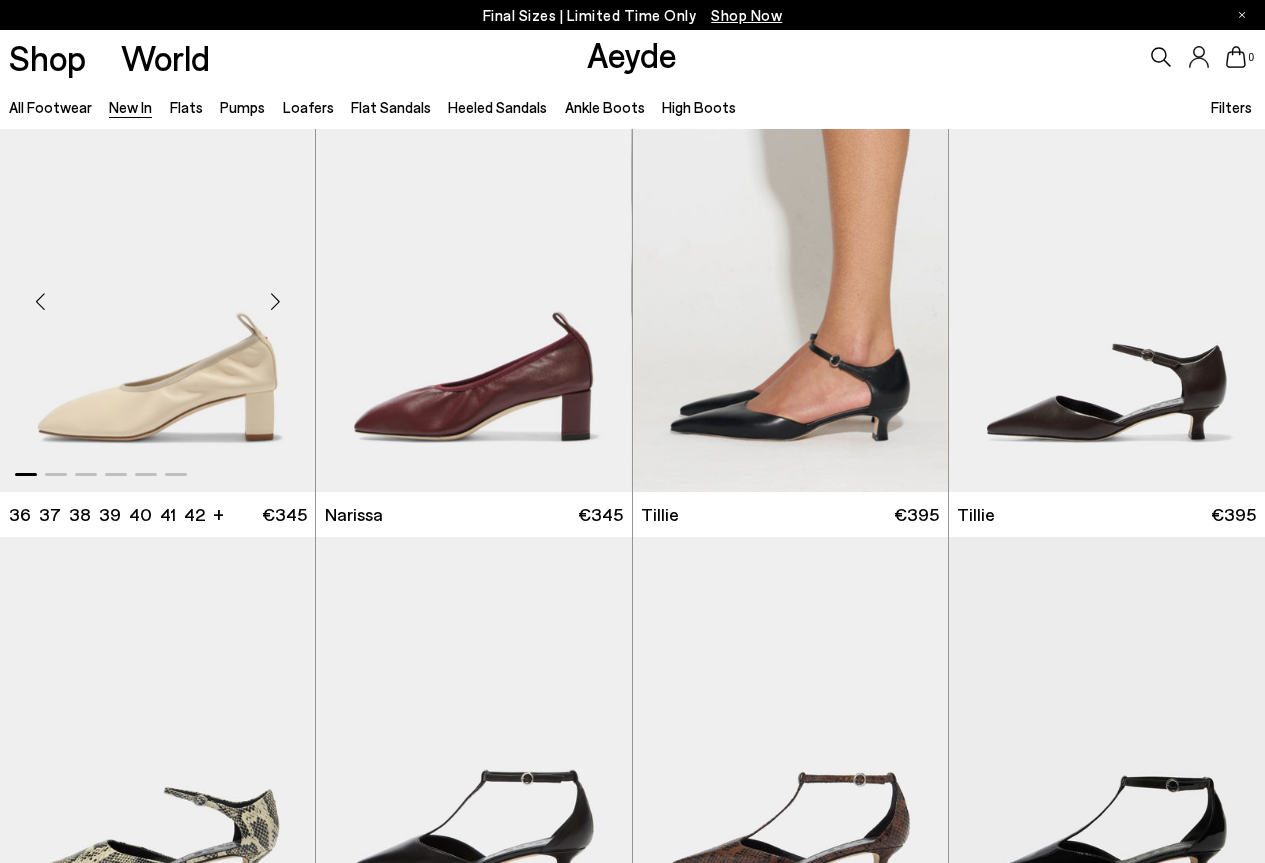 click at bounding box center (275, 302) 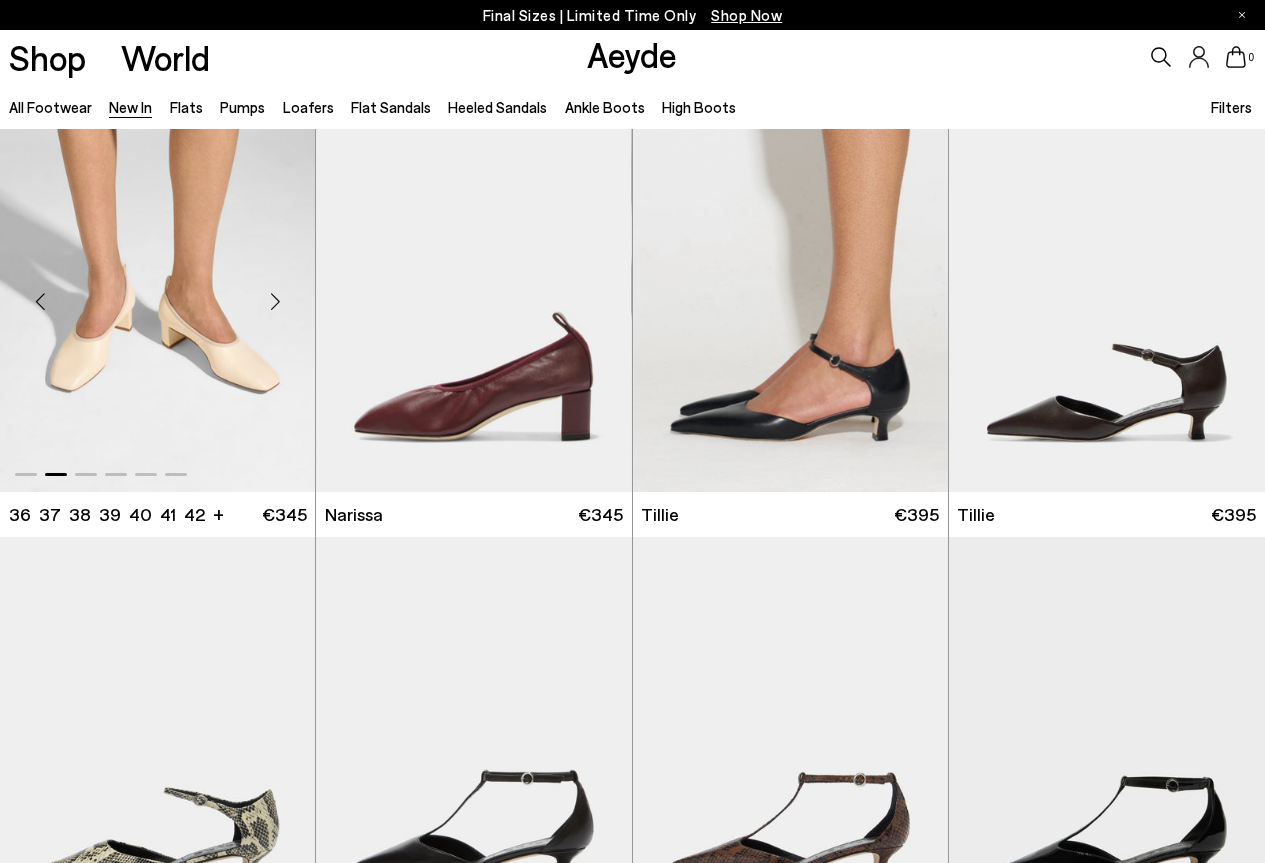 click at bounding box center (275, 302) 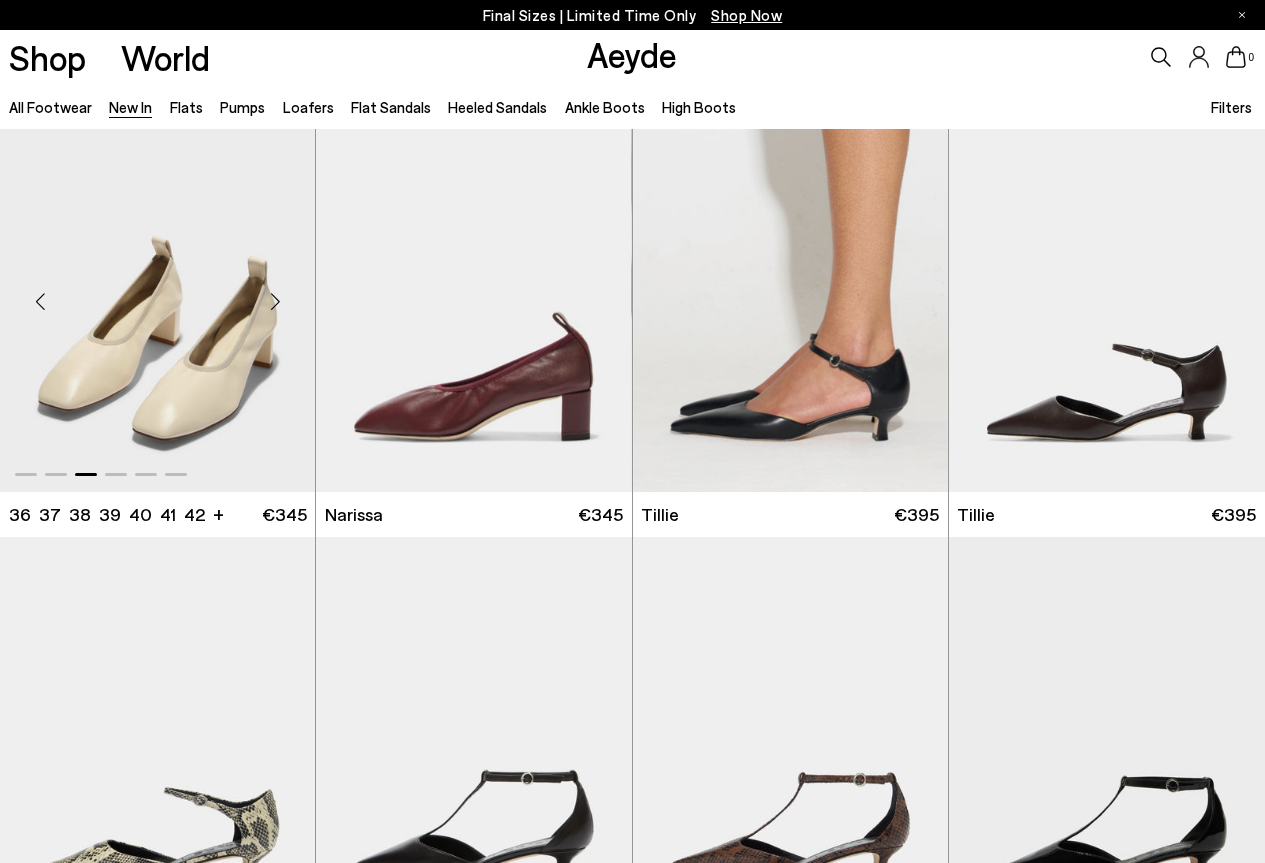 click at bounding box center (275, 302) 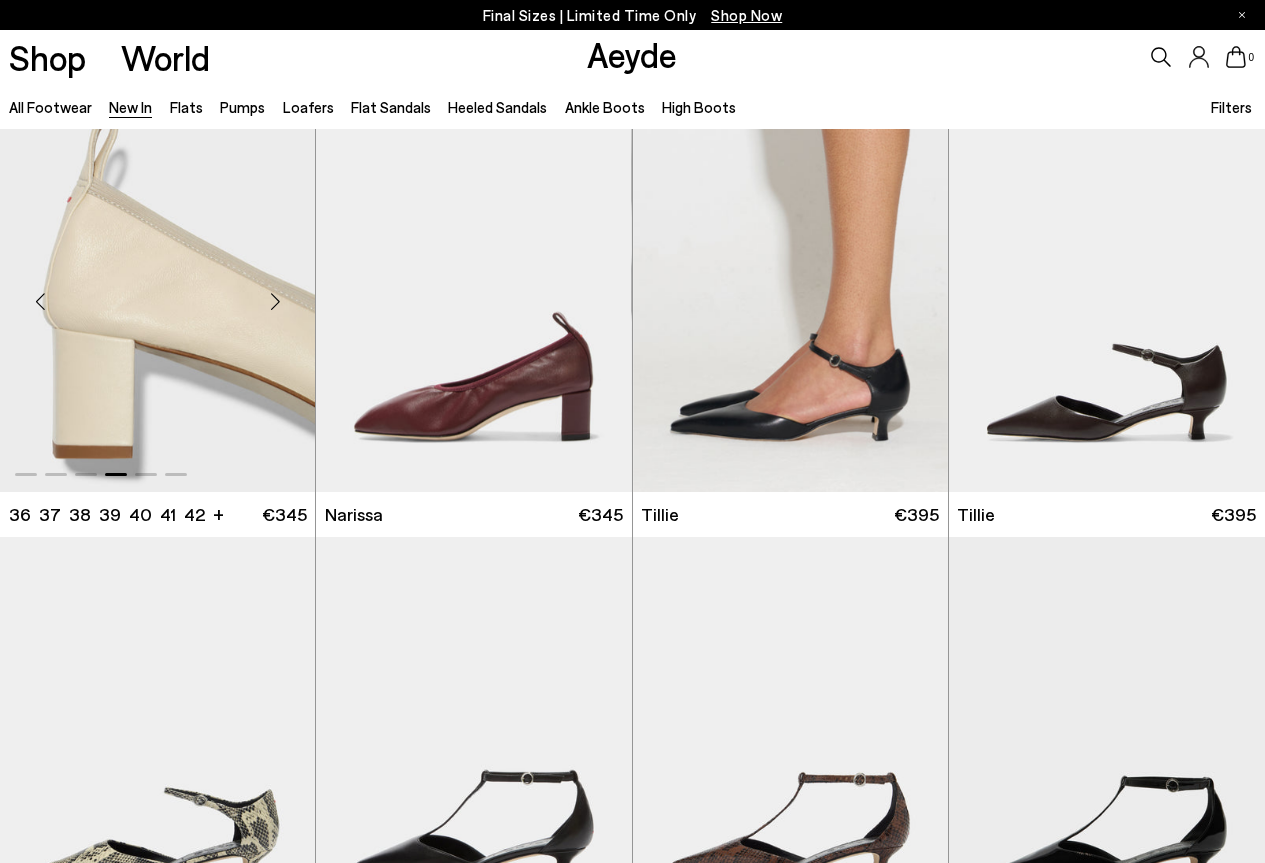 click at bounding box center [275, 302] 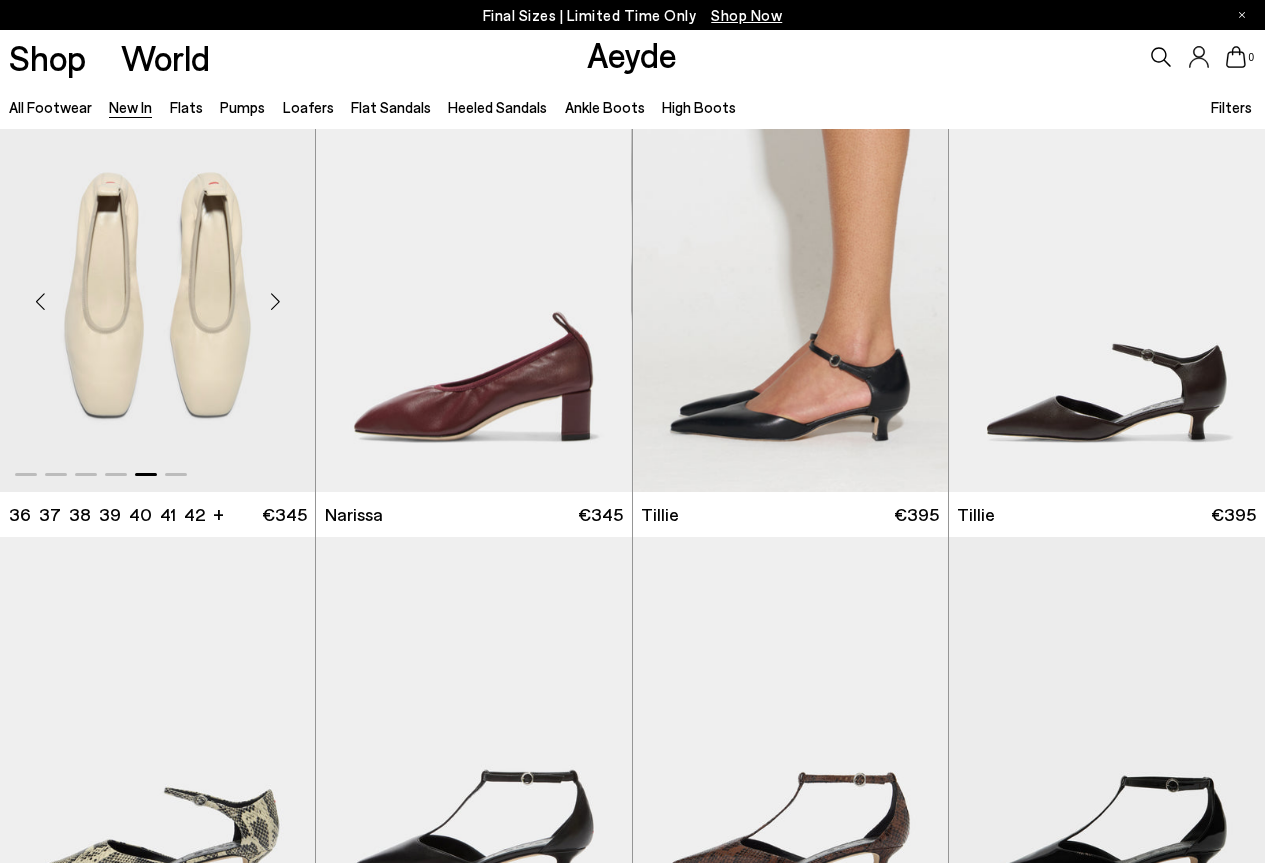 click at bounding box center (275, 302) 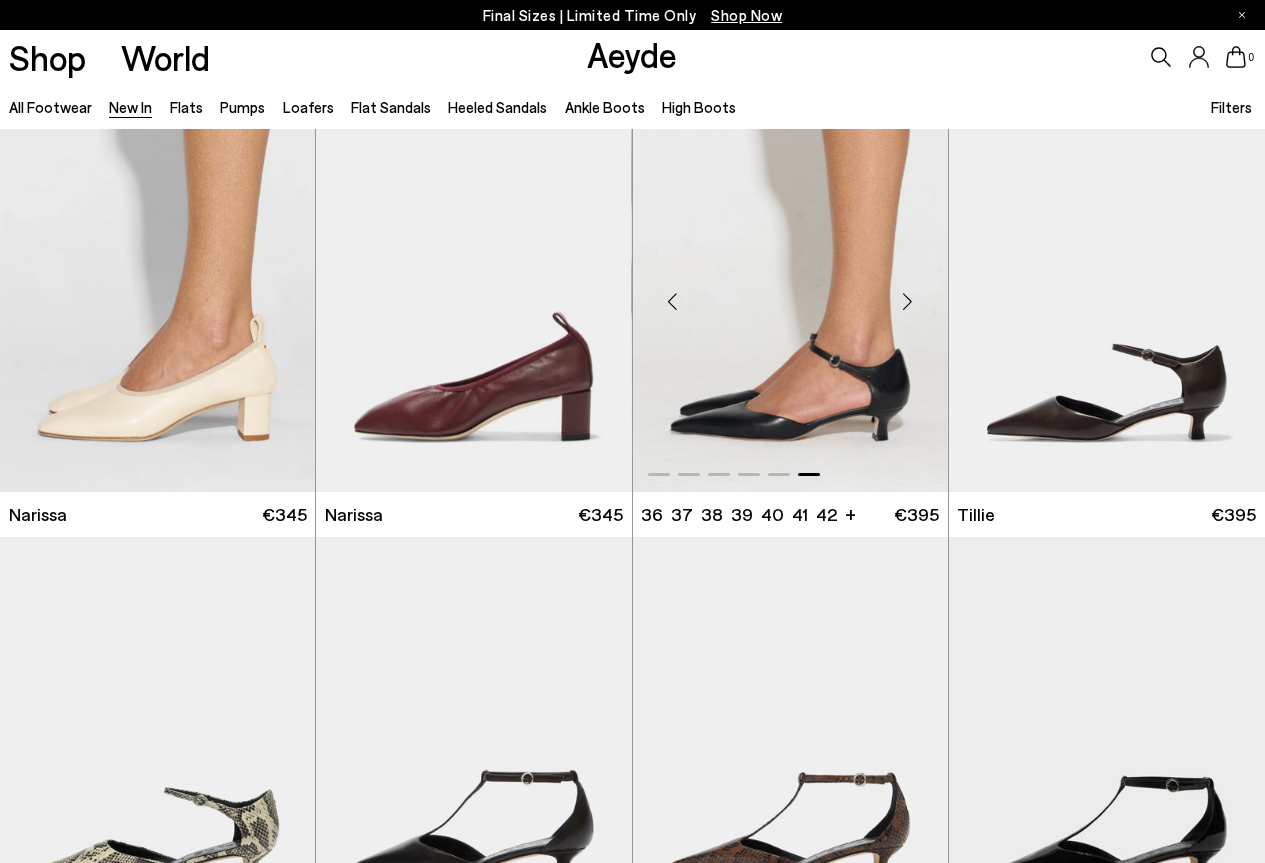 click at bounding box center [908, 302] 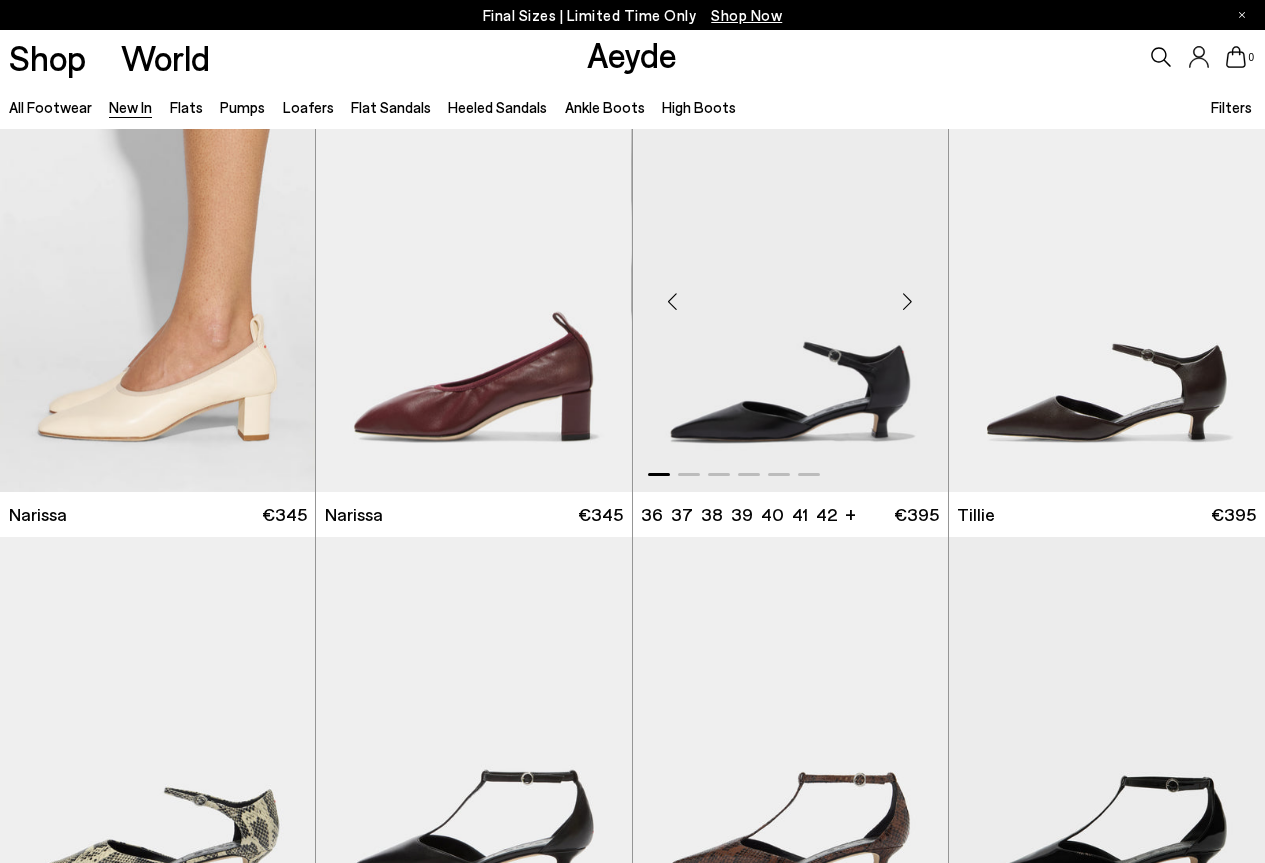 click at bounding box center (908, 302) 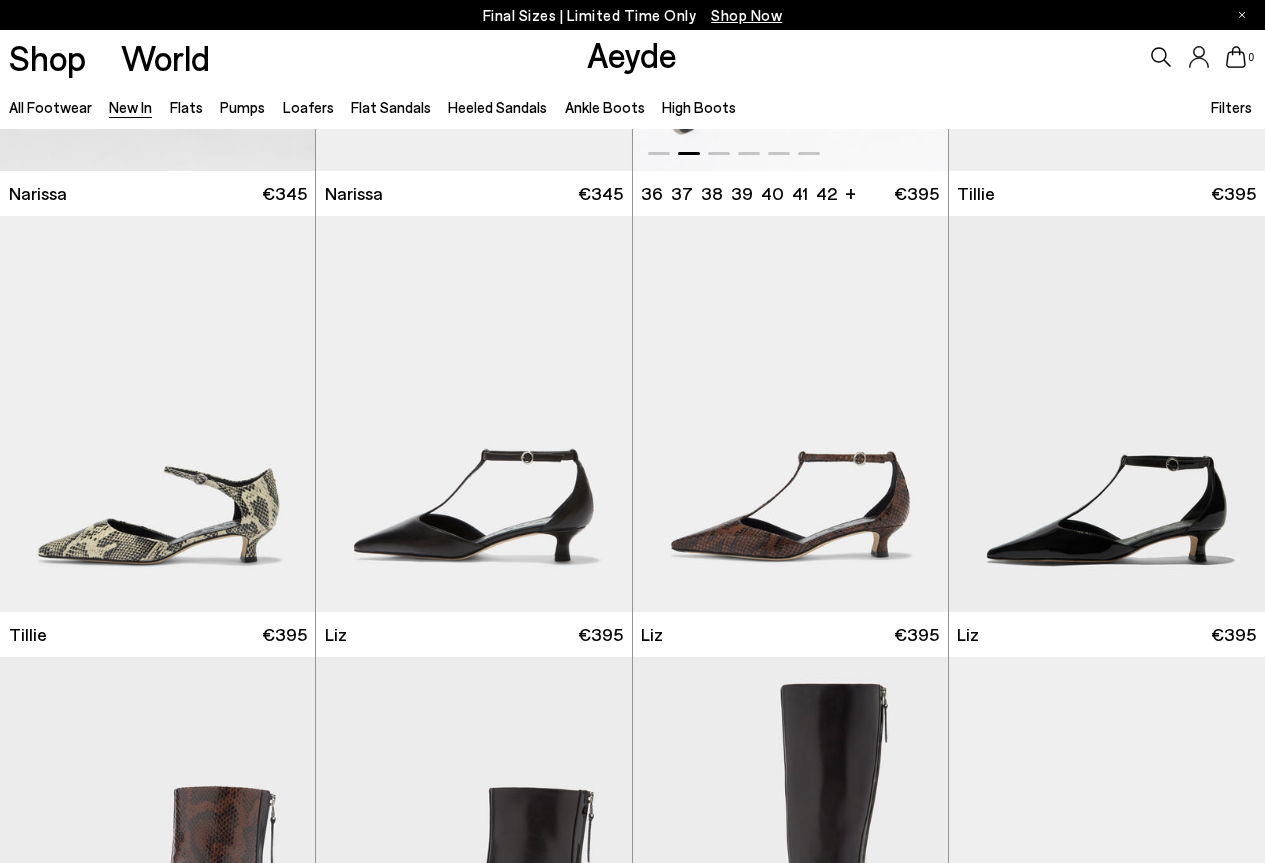 scroll, scrollTop: 2300, scrollLeft: 0, axis: vertical 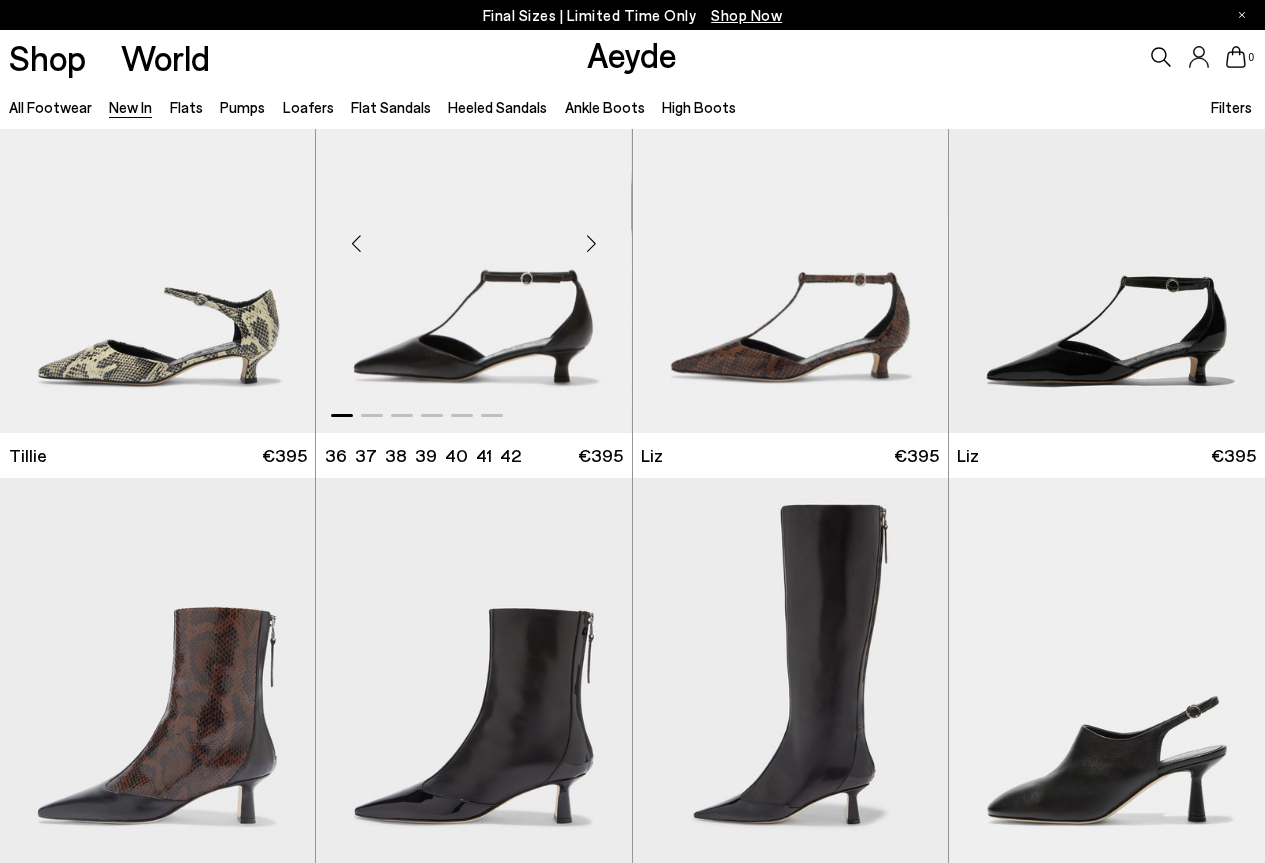 click at bounding box center (592, 243) 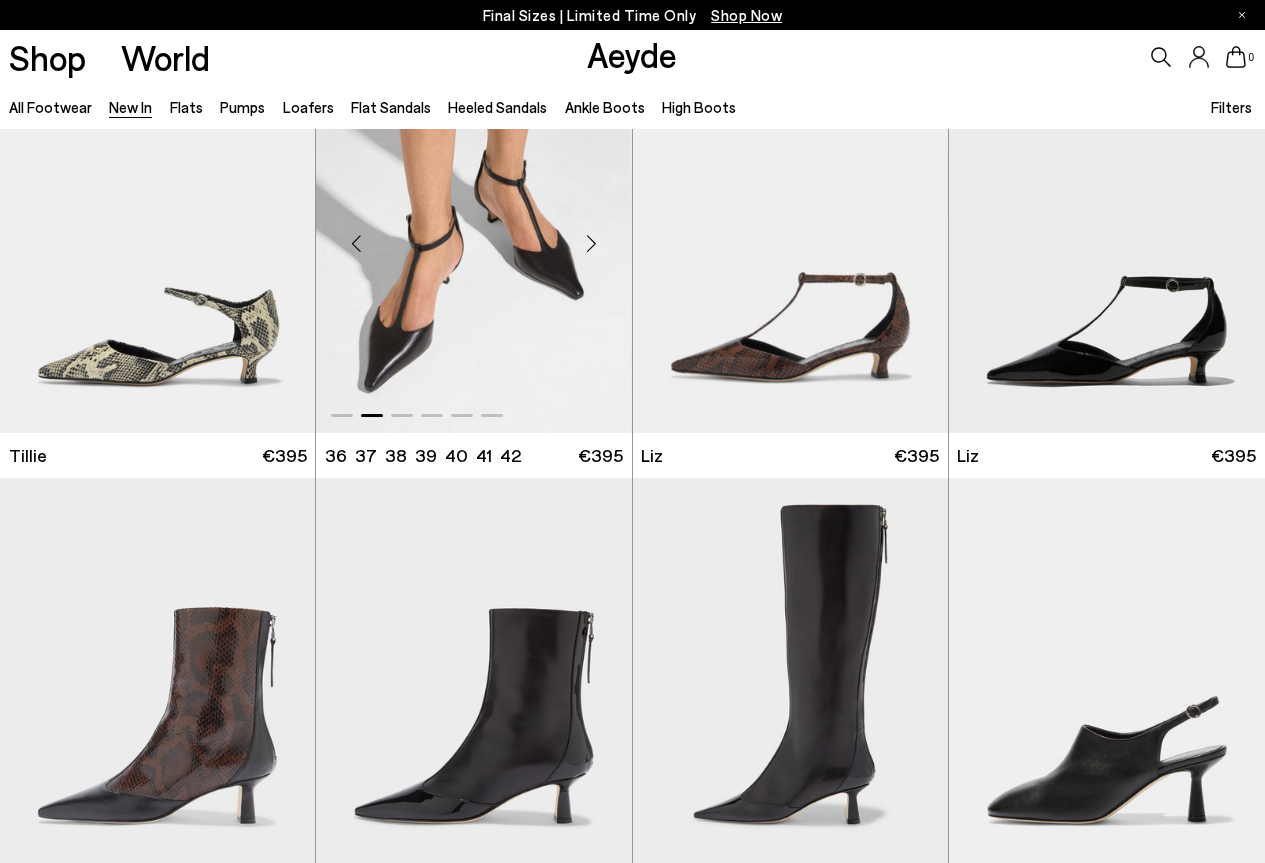 click at bounding box center (592, 243) 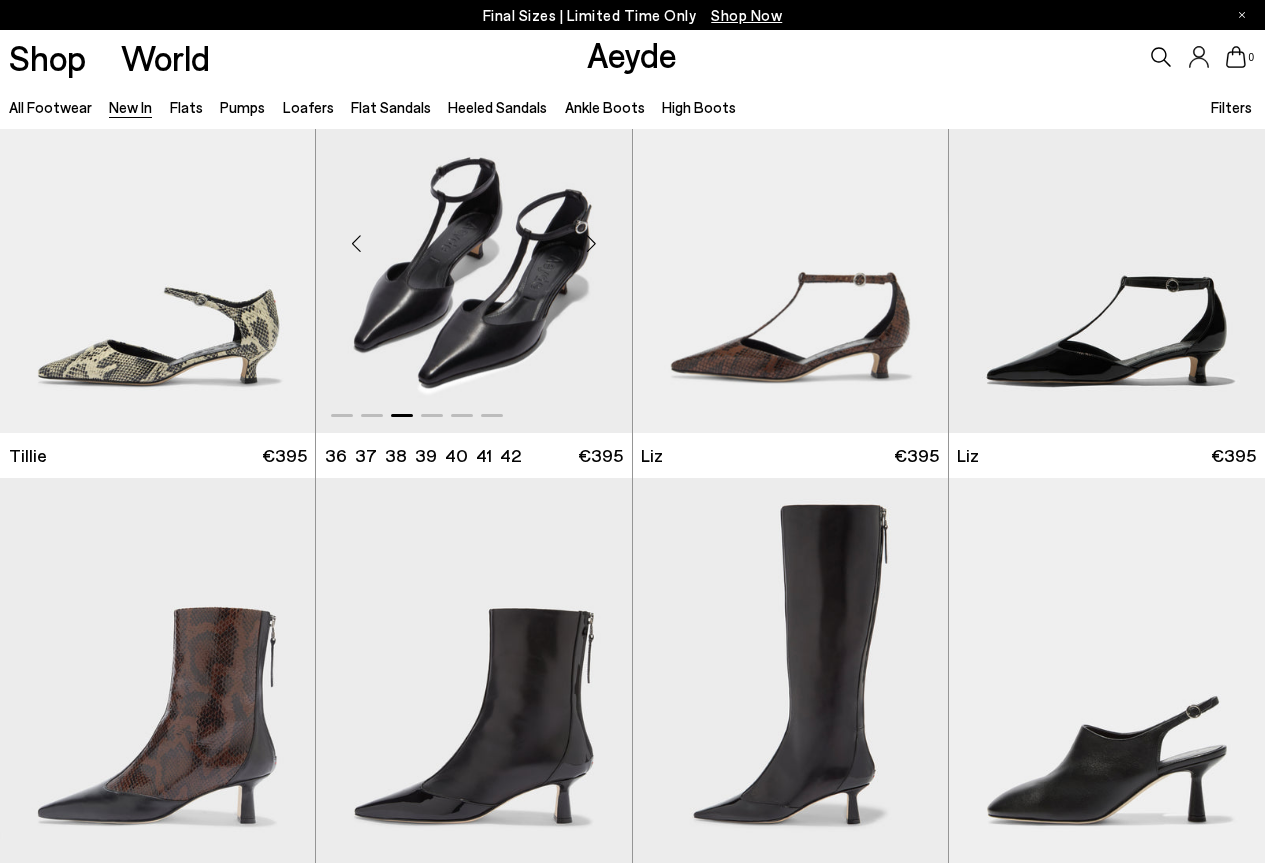 click at bounding box center [592, 243] 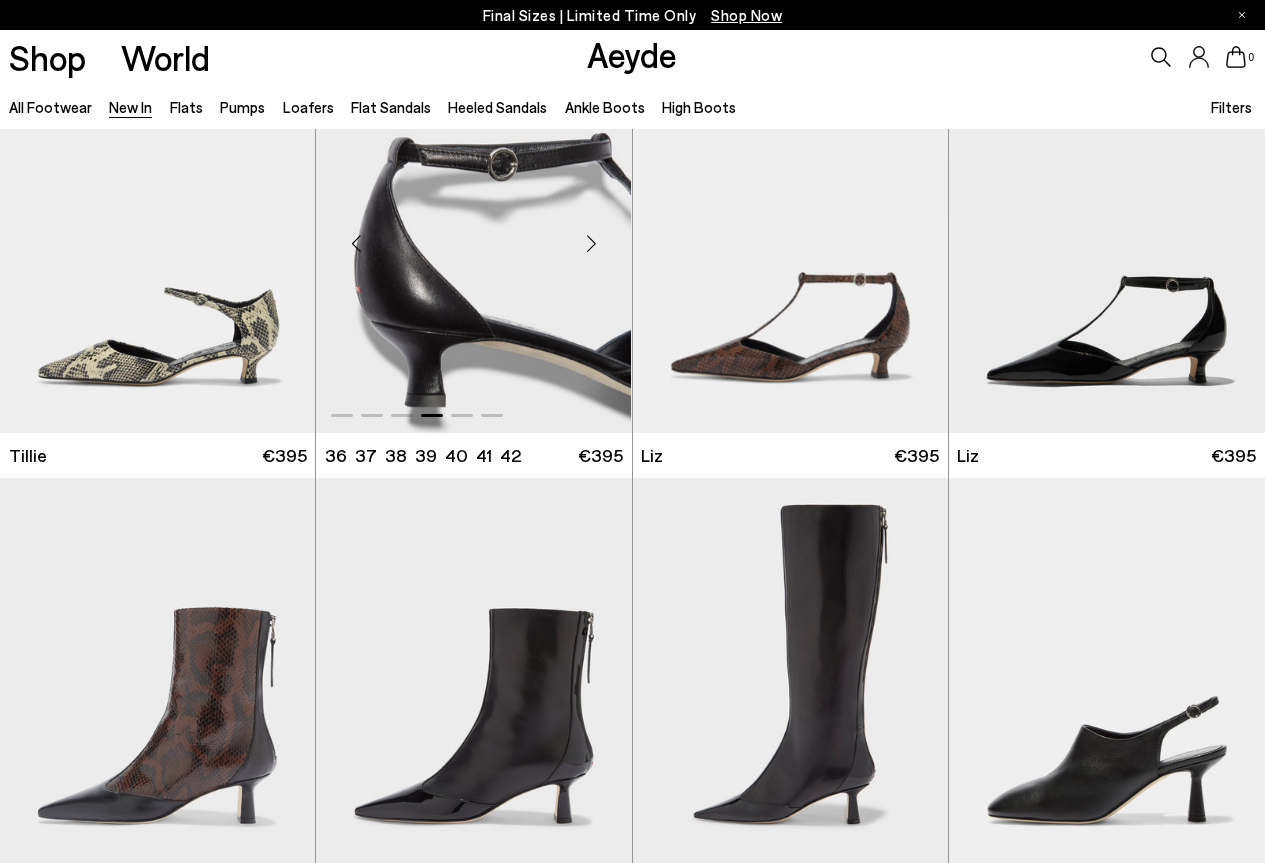 click at bounding box center (592, 243) 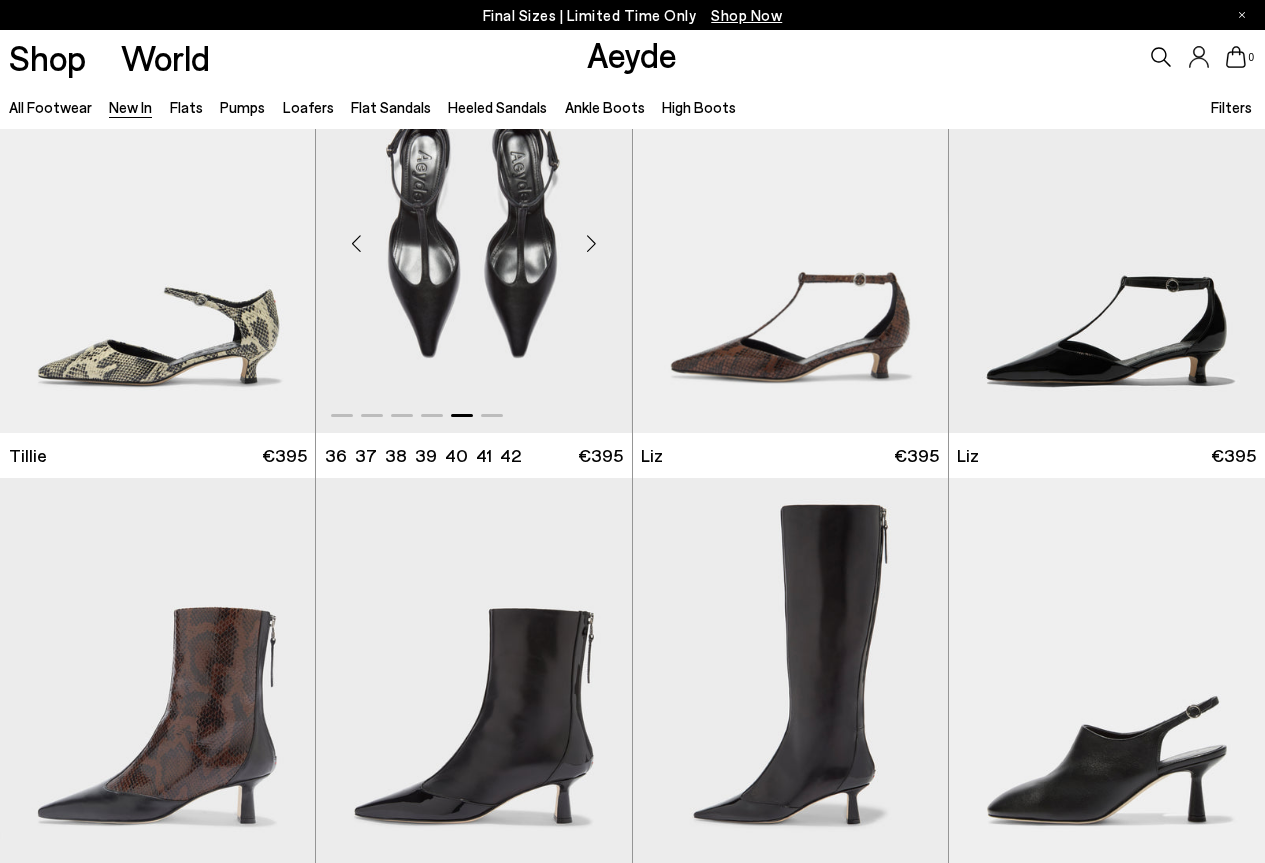 click at bounding box center [592, 243] 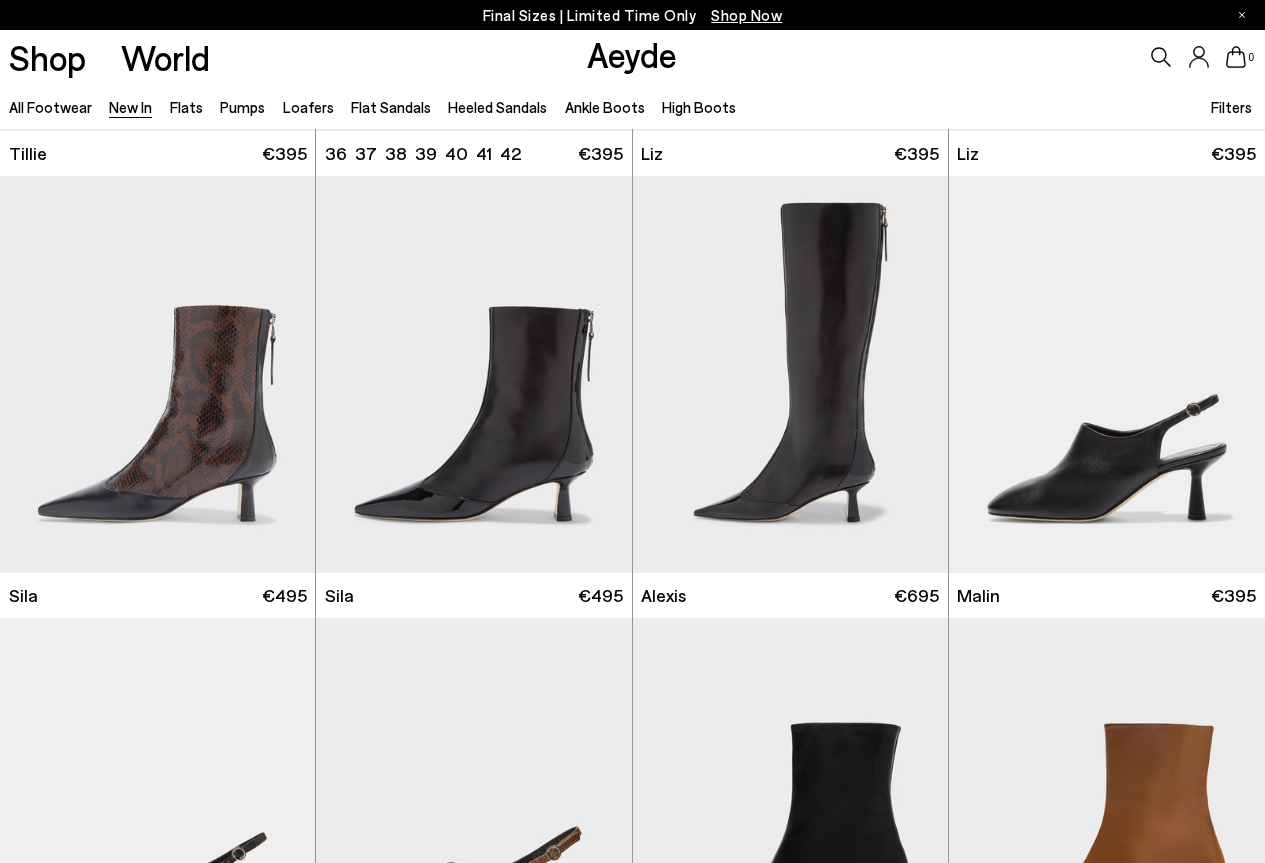 scroll, scrollTop: 2900, scrollLeft: 0, axis: vertical 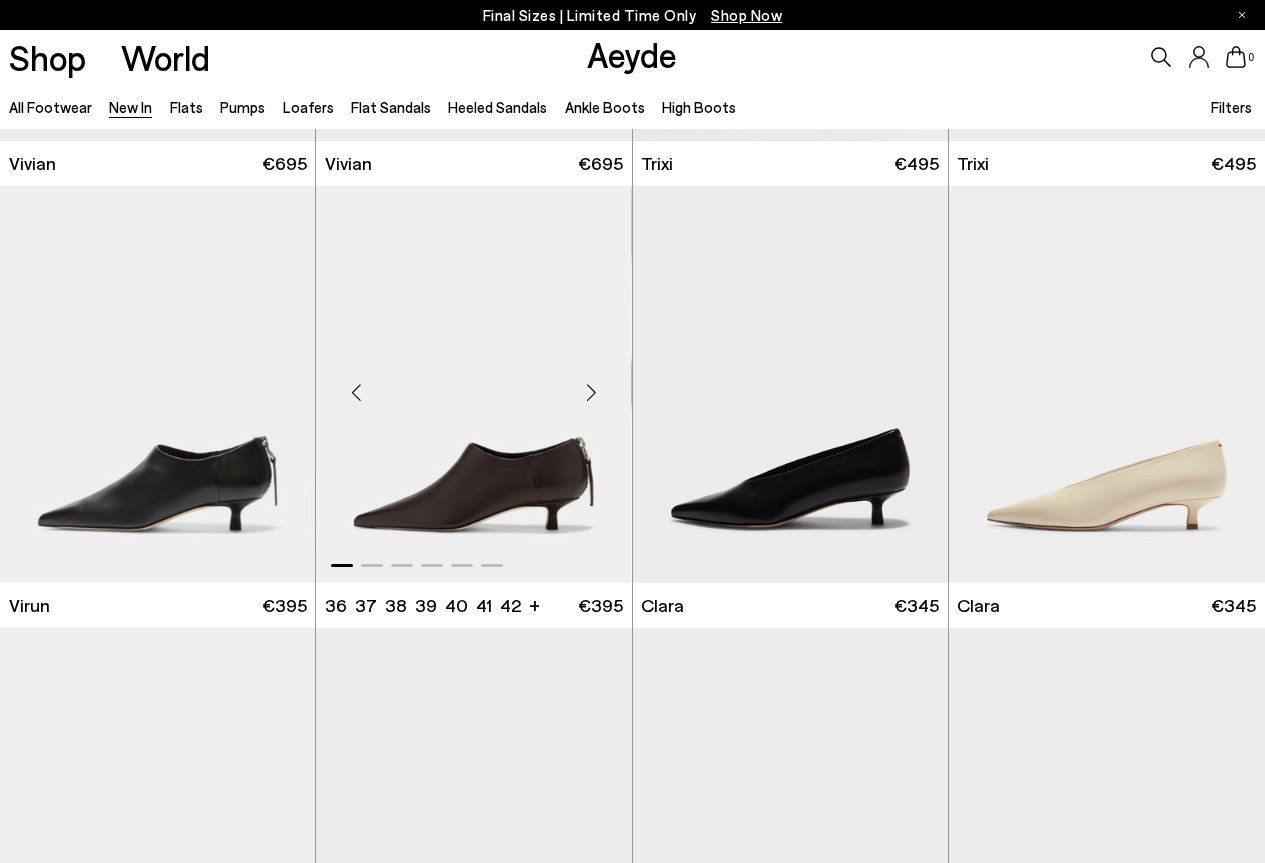 click at bounding box center (592, 392) 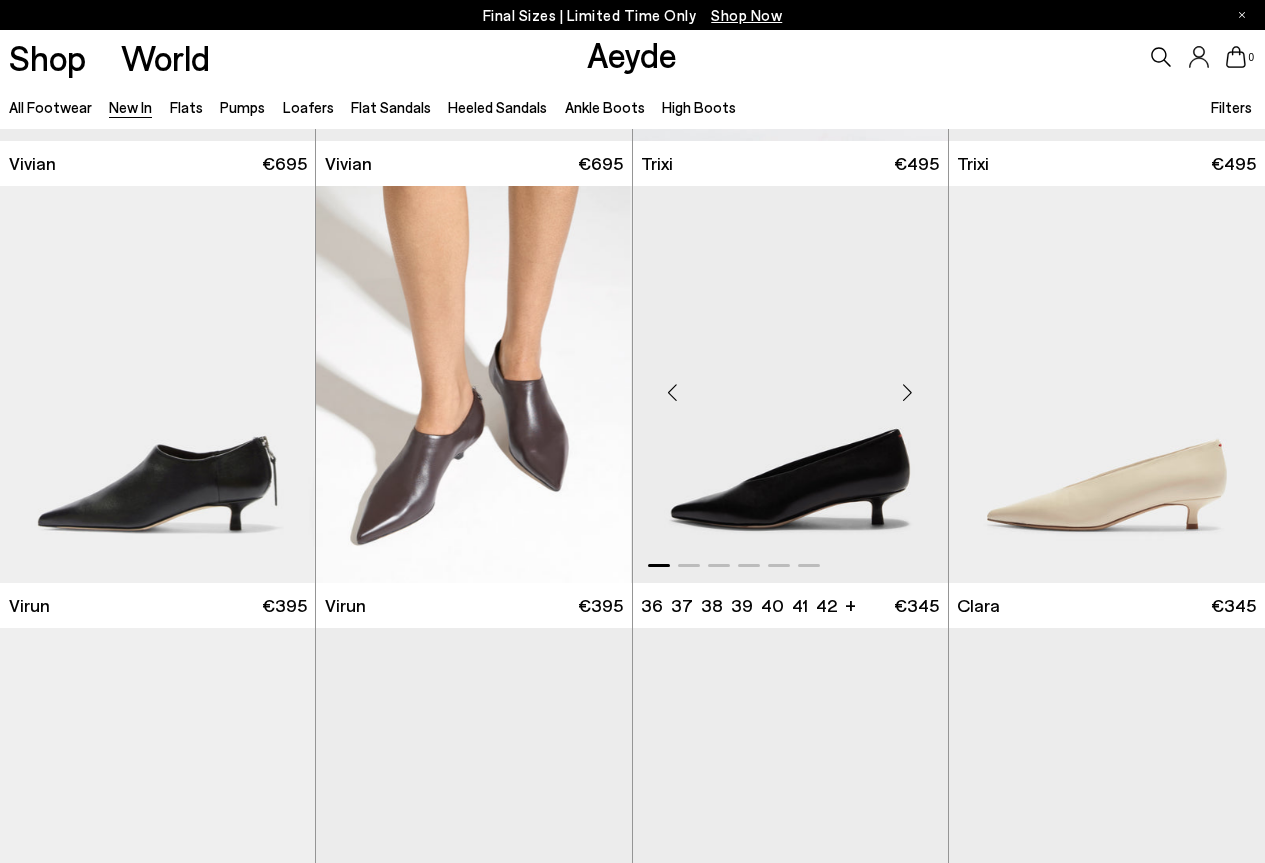 click at bounding box center [908, 392] 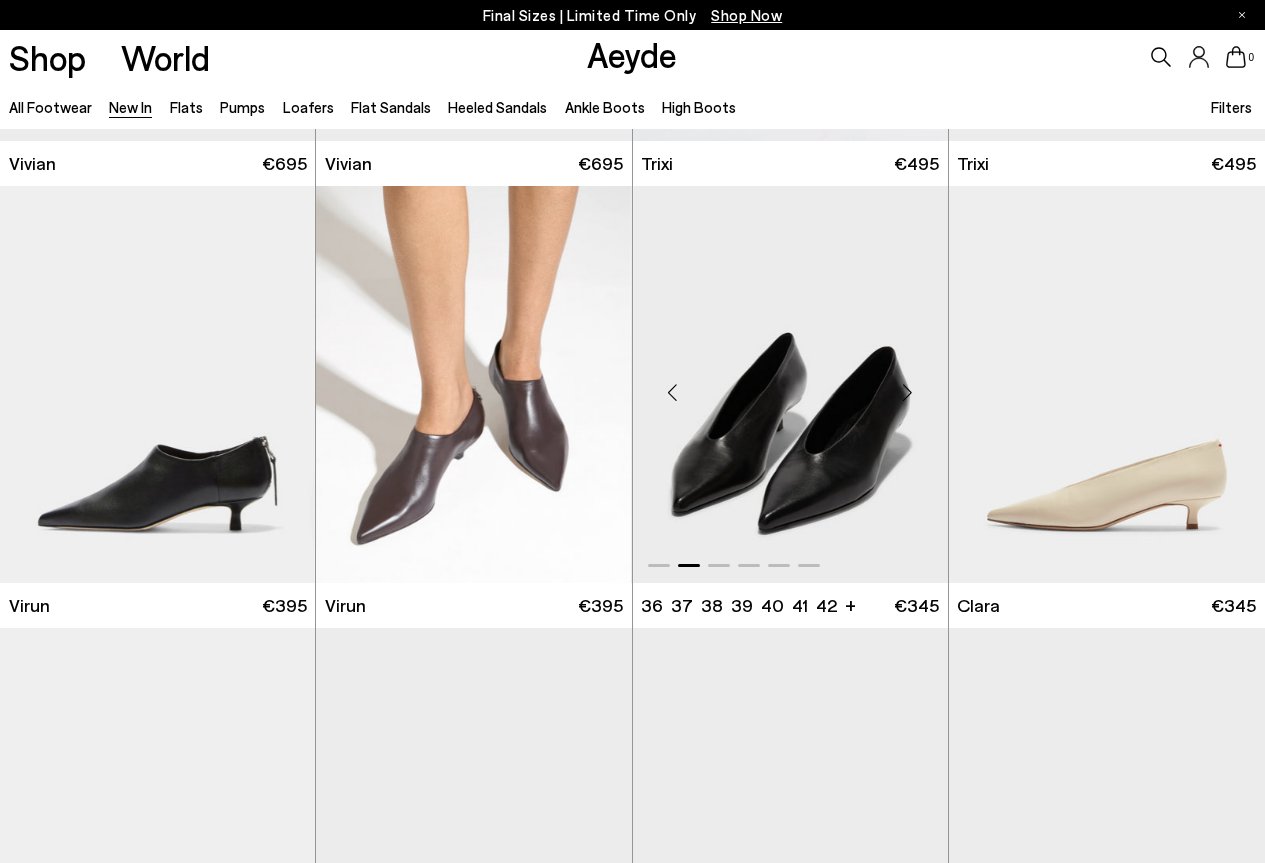 click at bounding box center [908, 392] 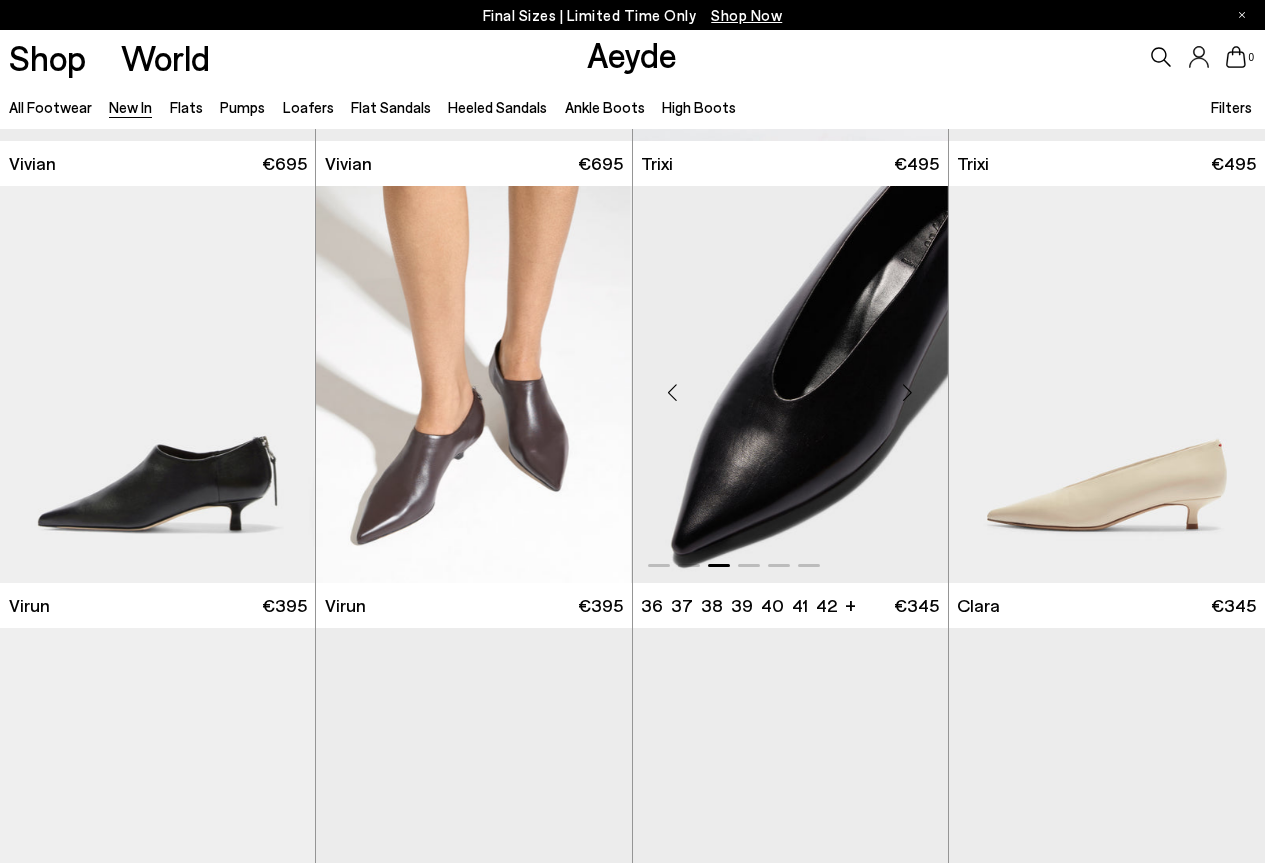 click at bounding box center [908, 392] 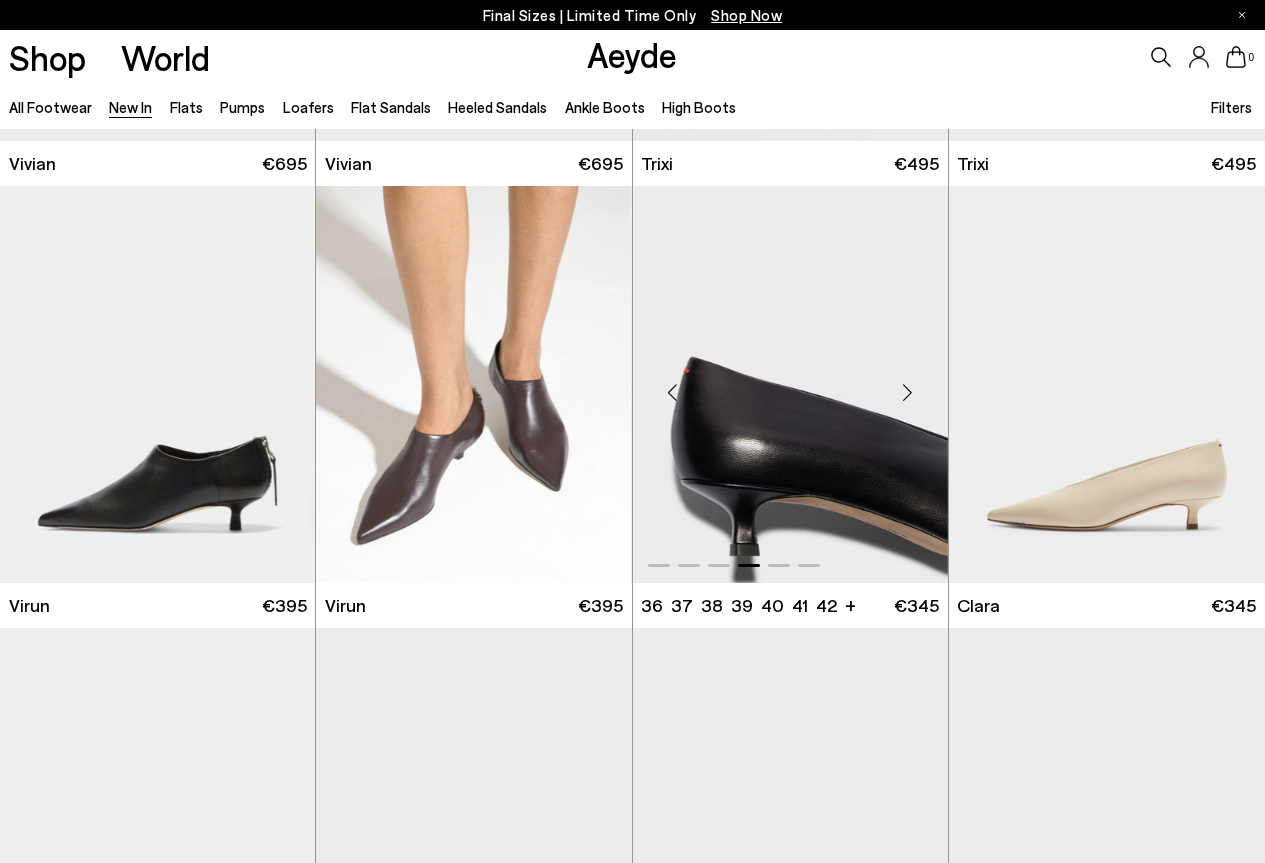 click at bounding box center (908, 392) 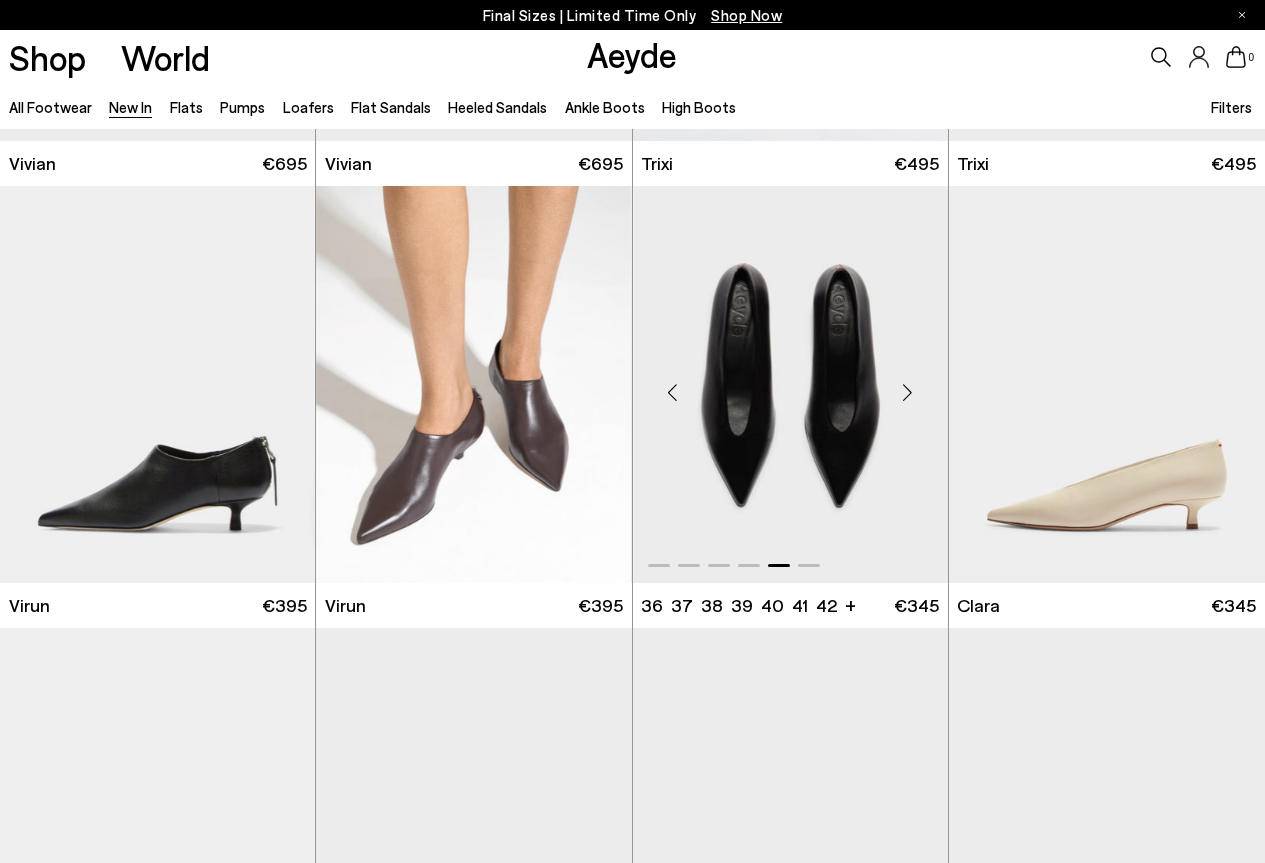 click at bounding box center (908, 392) 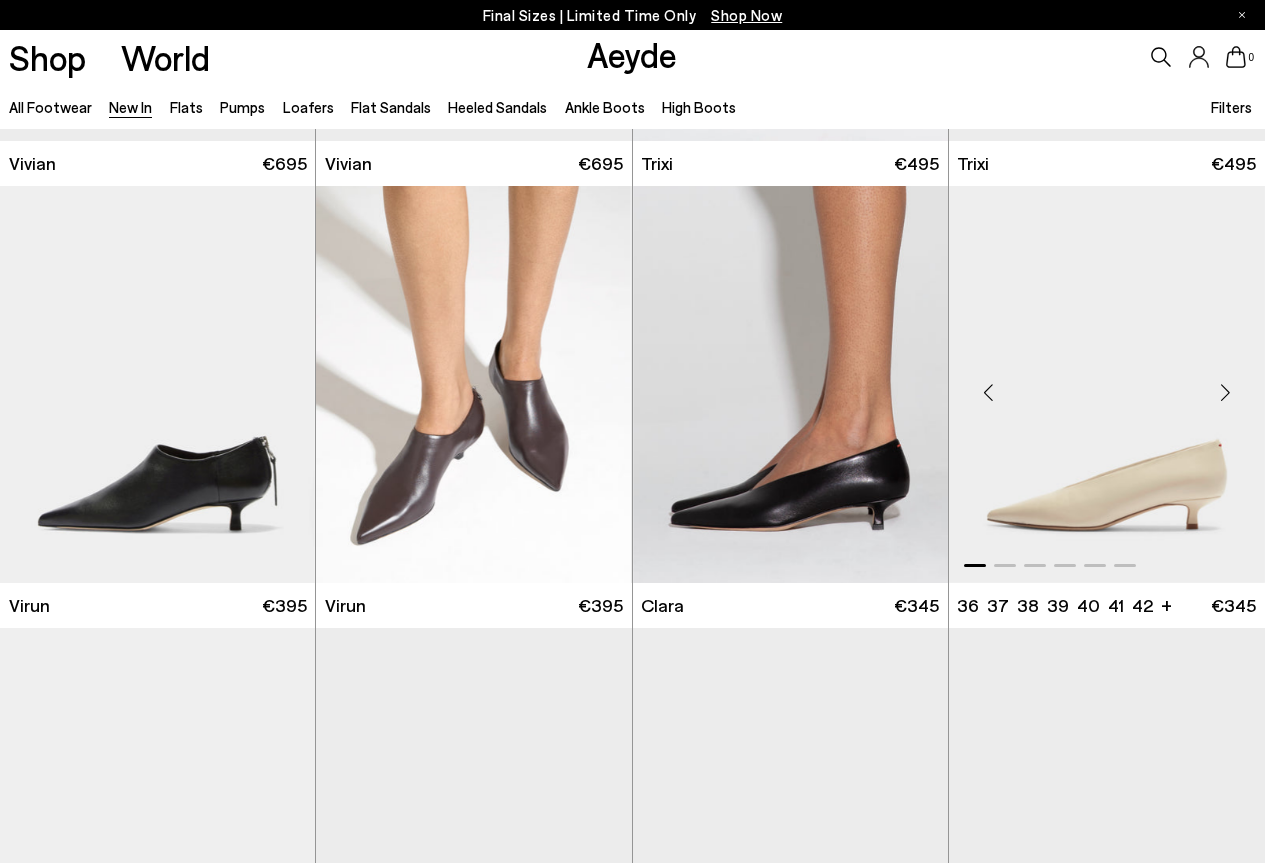 click at bounding box center [1225, 392] 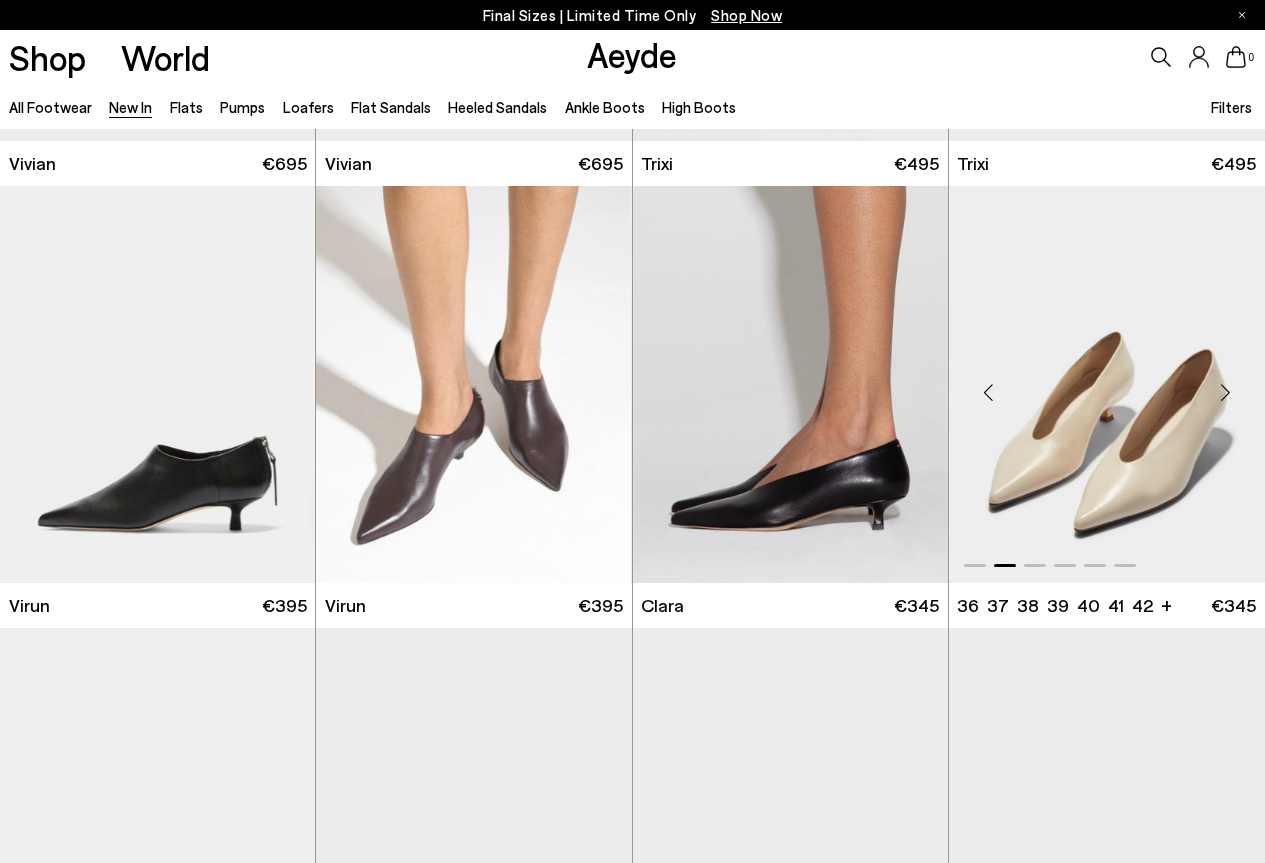 click at bounding box center (1225, 392) 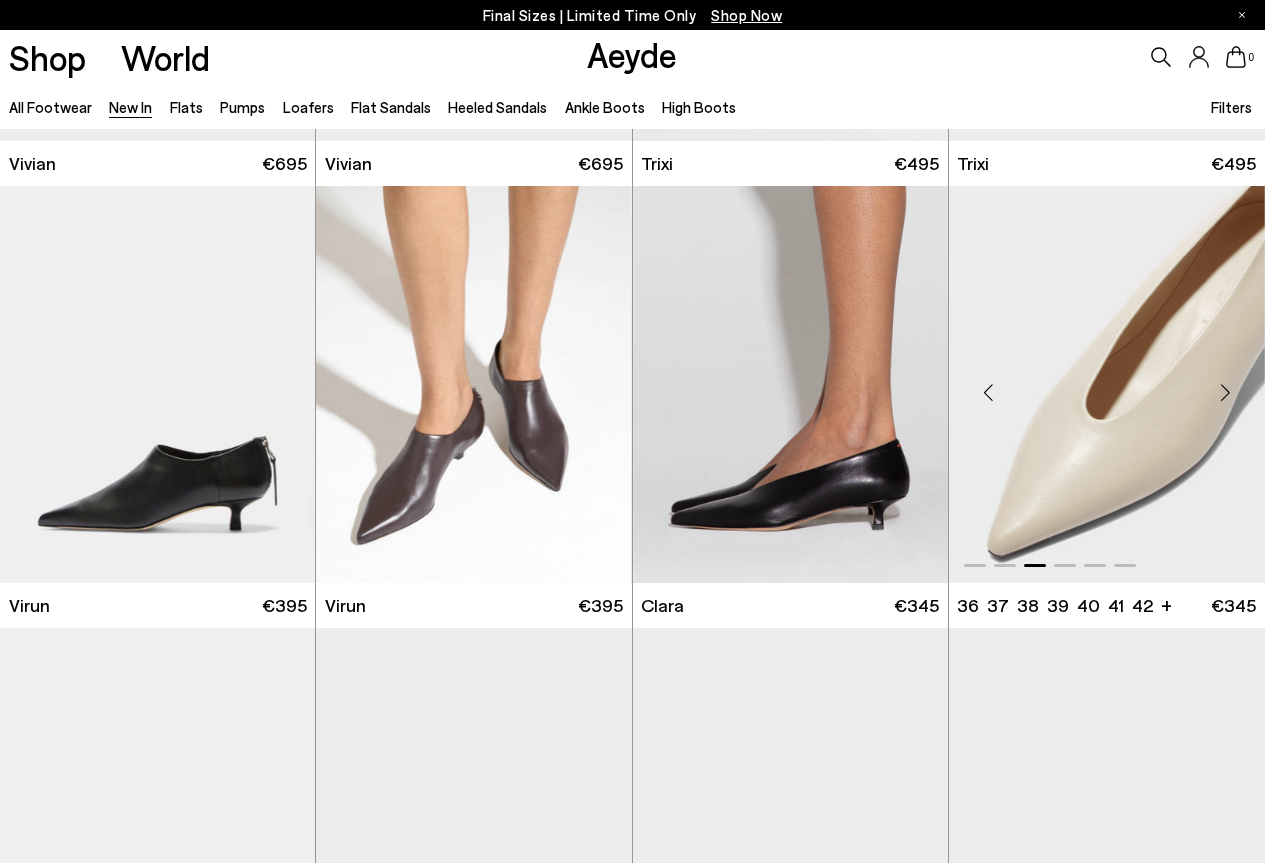 click at bounding box center [1225, 392] 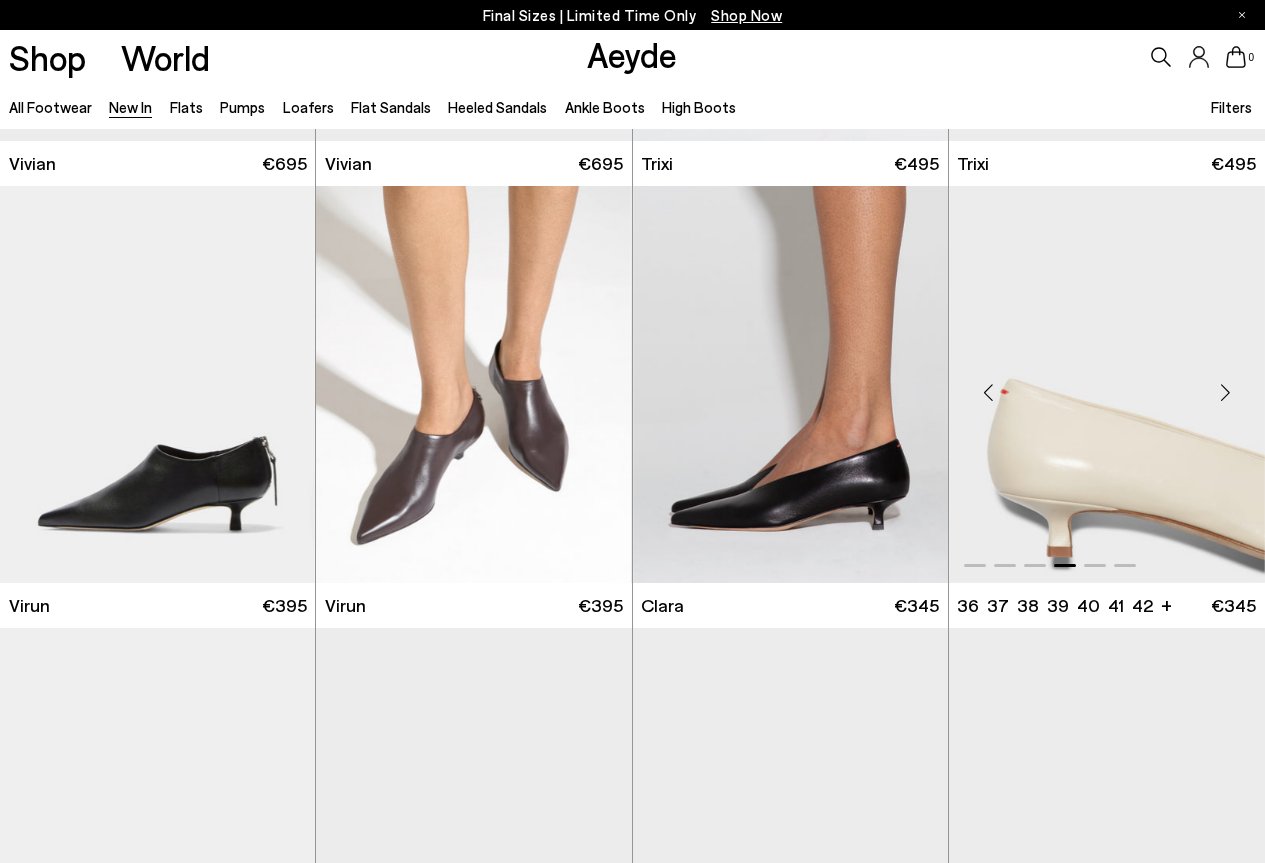 click at bounding box center (1225, 392) 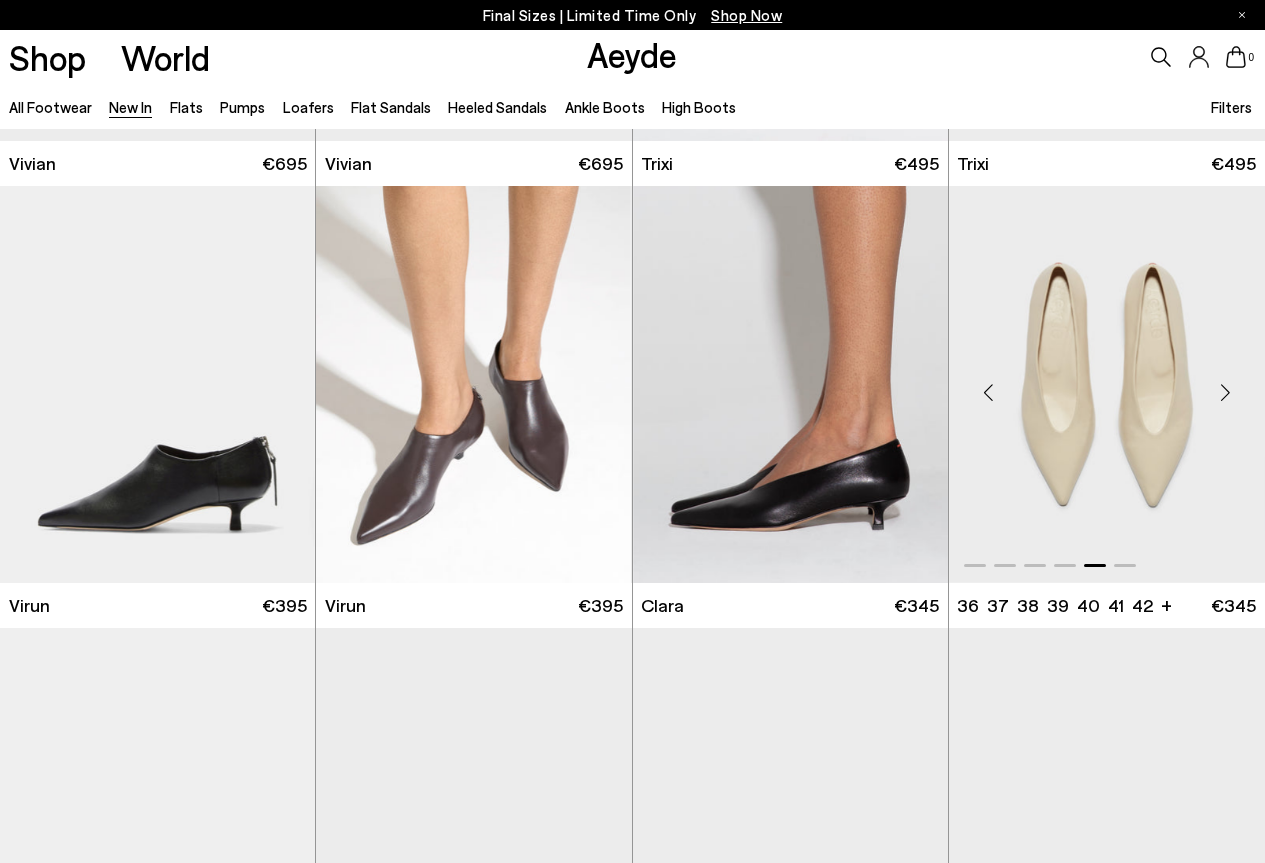 click at bounding box center (1225, 392) 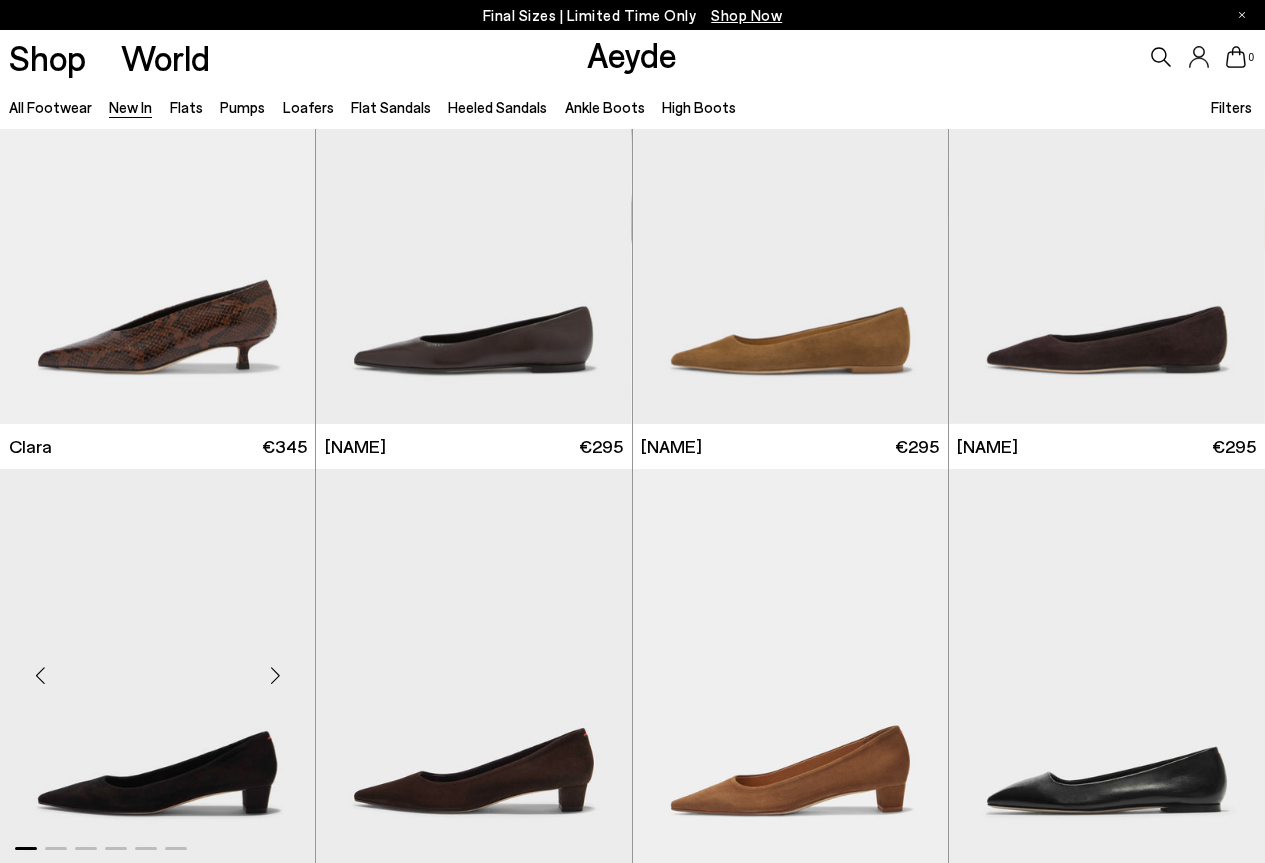 scroll, scrollTop: 5600, scrollLeft: 0, axis: vertical 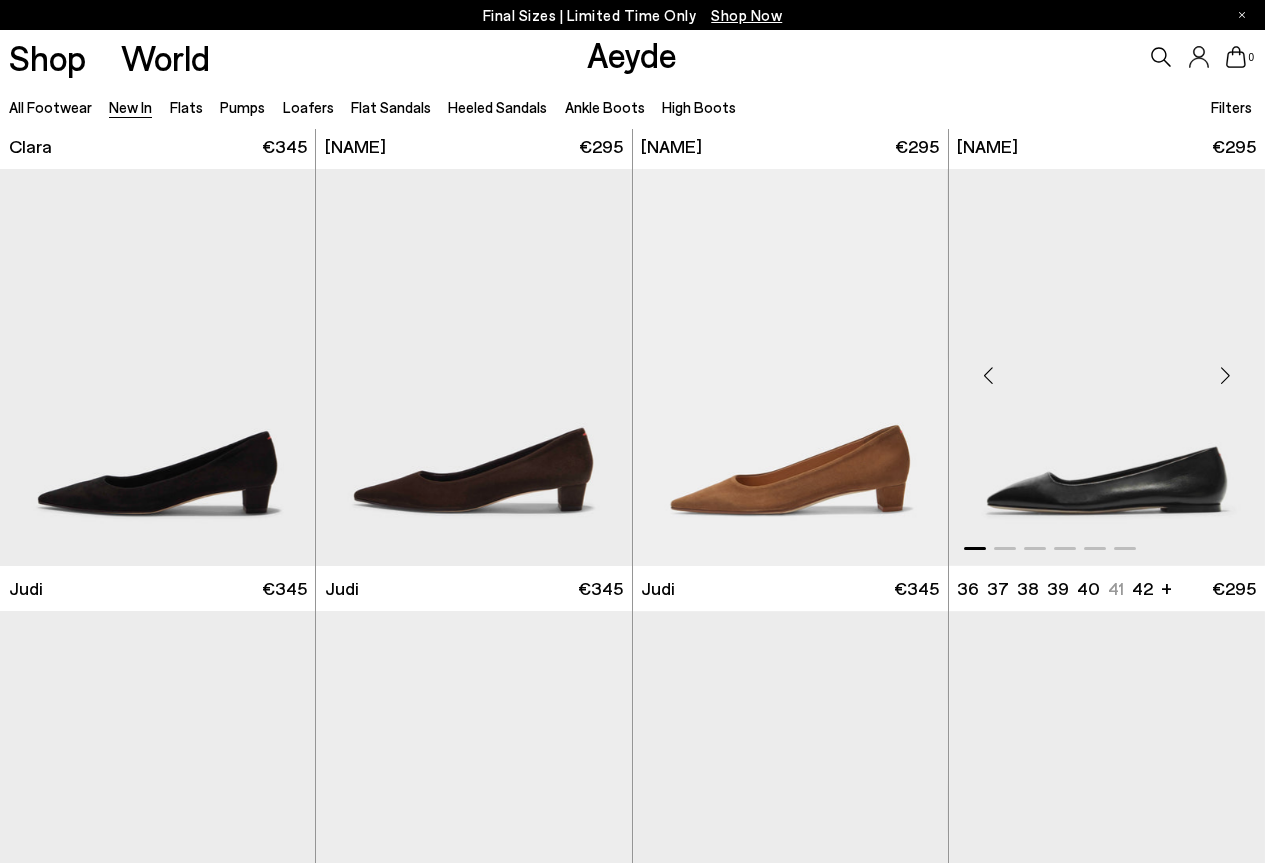 click at bounding box center [1225, 375] 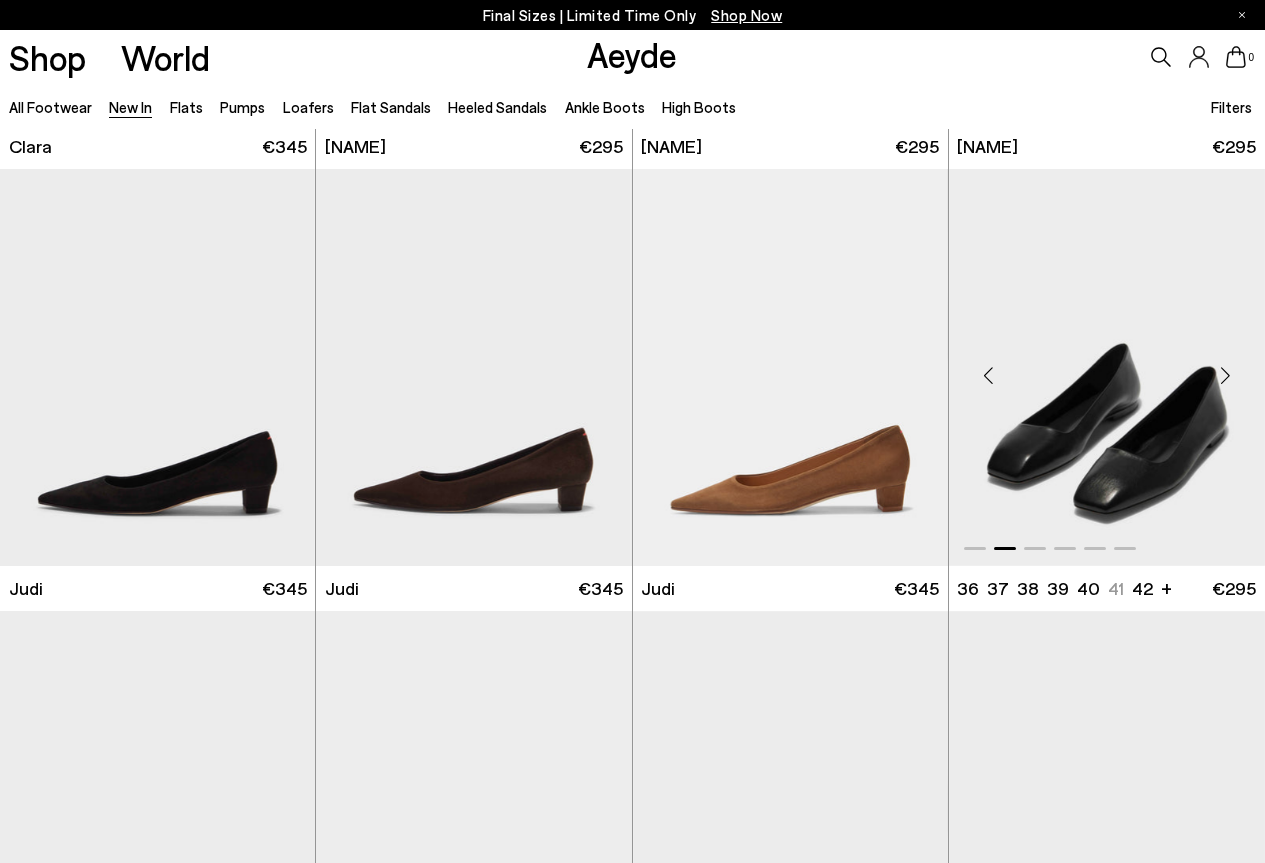 click at bounding box center [1225, 375] 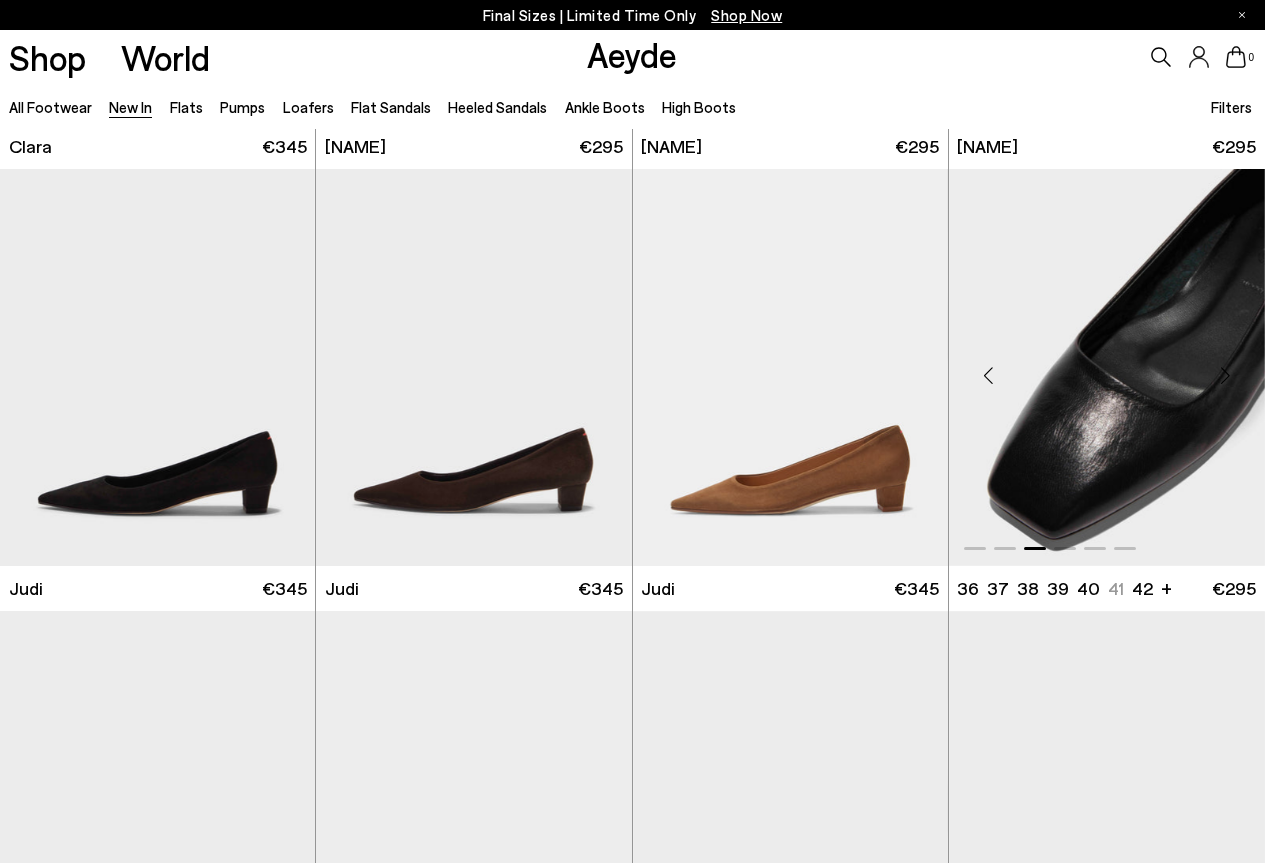 click at bounding box center (1225, 375) 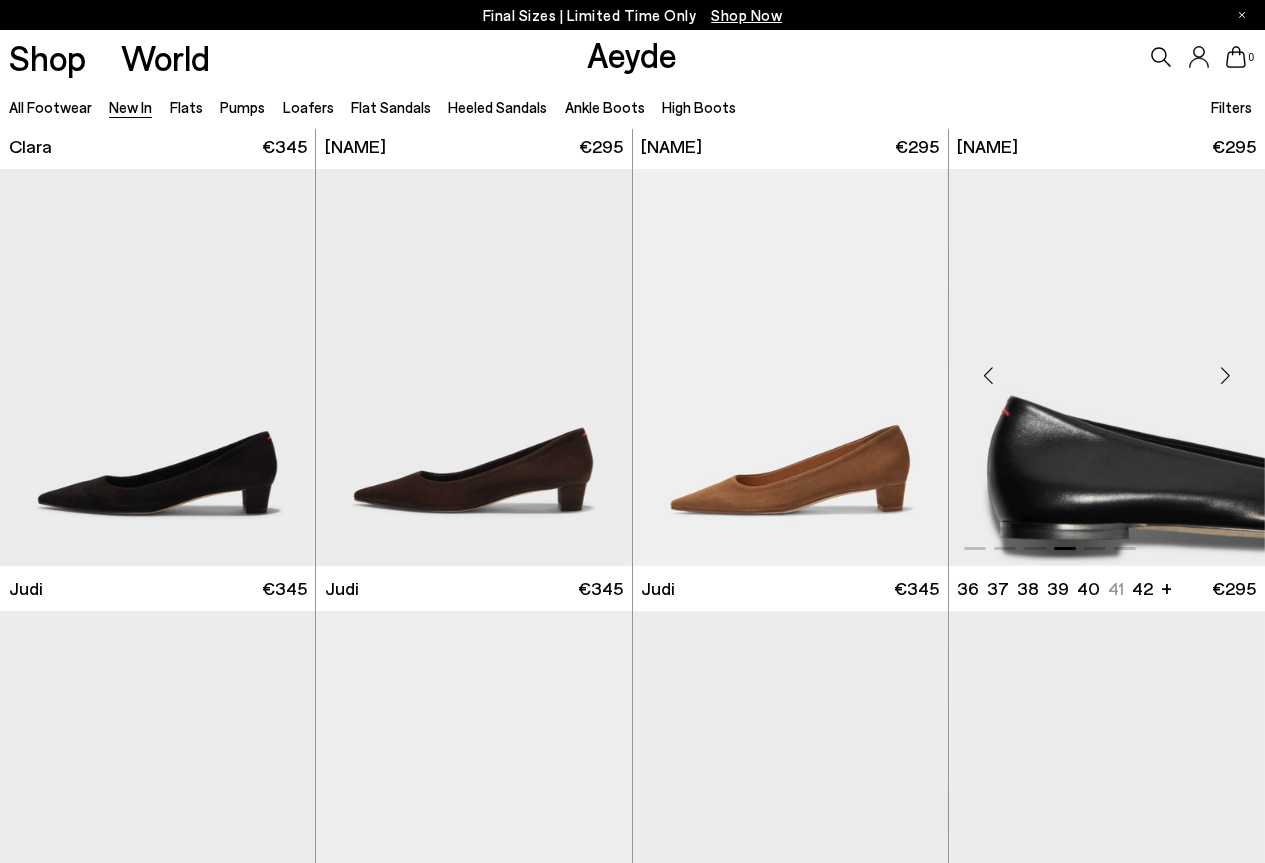 click at bounding box center (1225, 375) 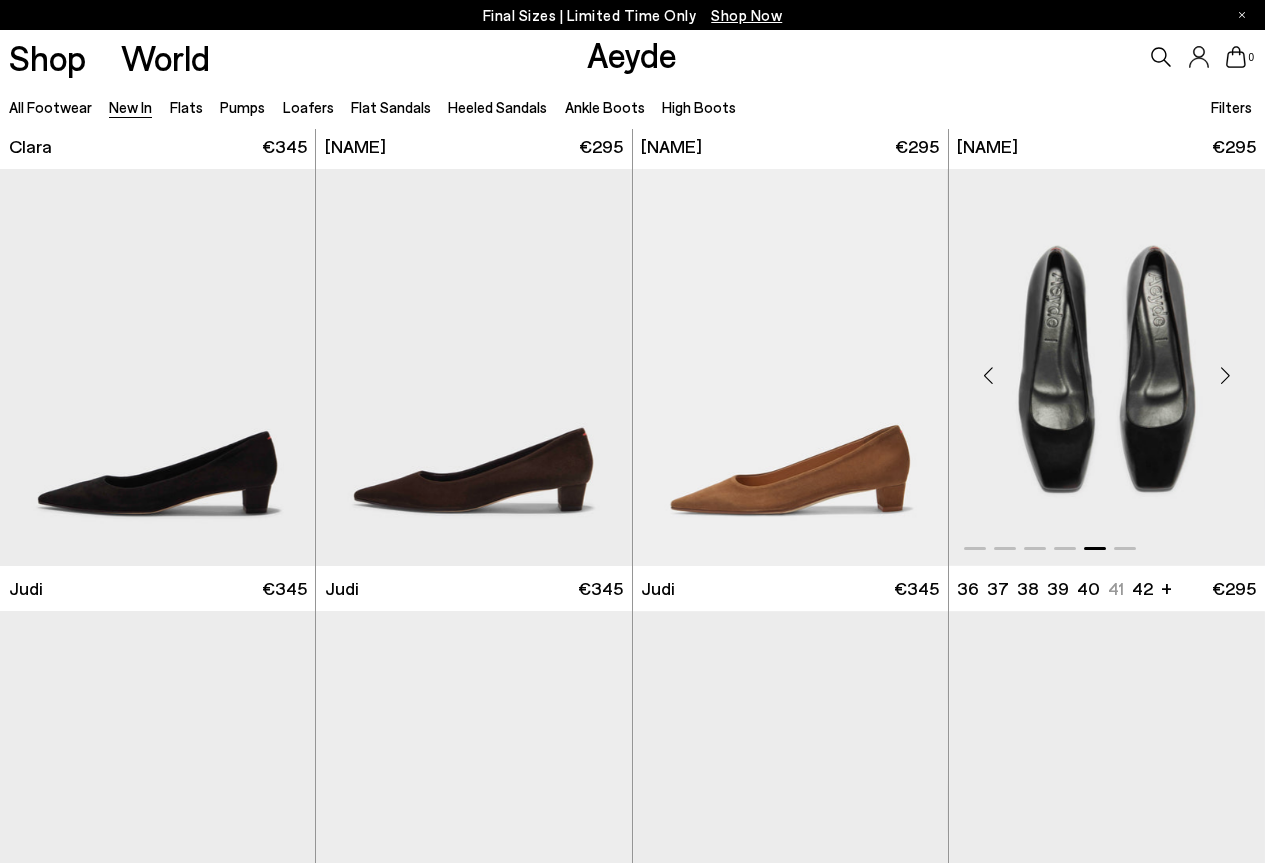 click at bounding box center (1225, 375) 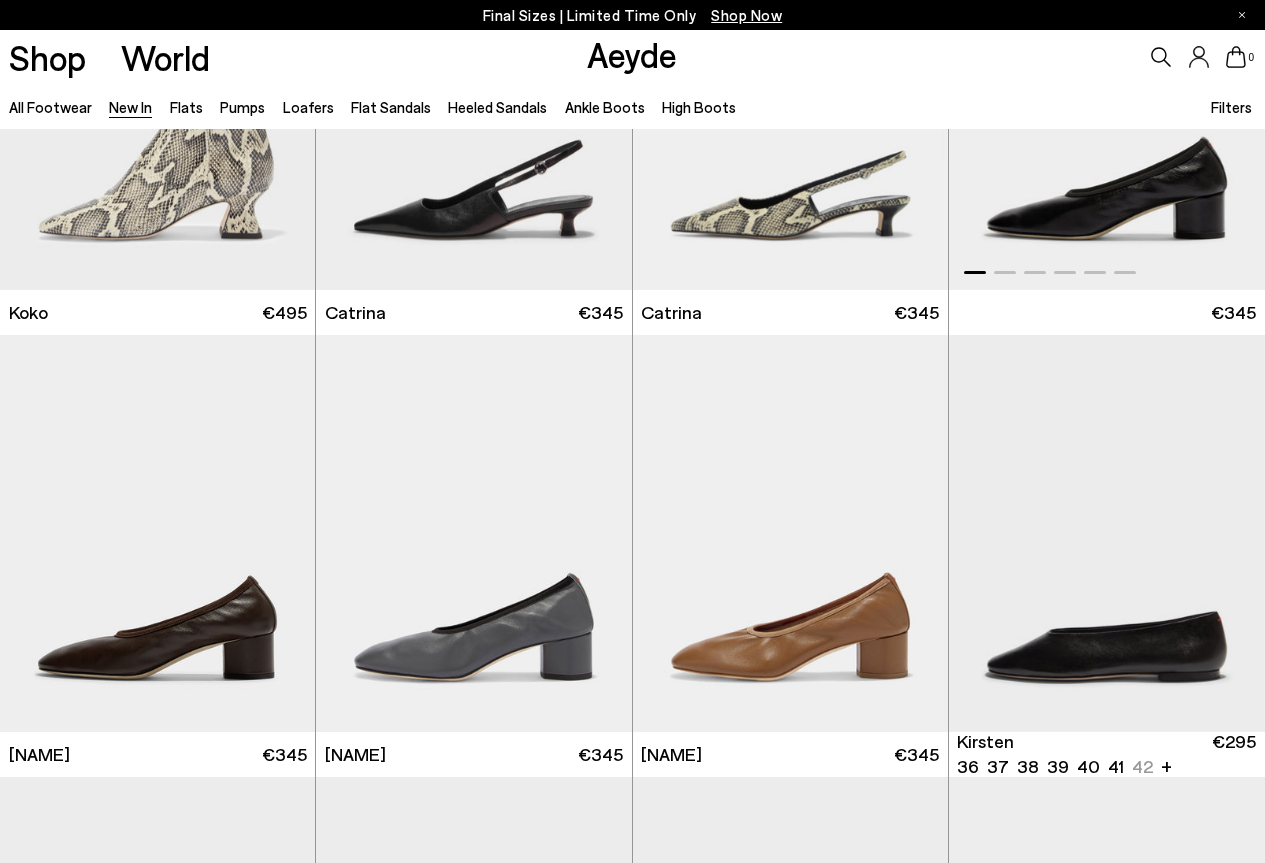 scroll, scrollTop: 7500, scrollLeft: 0, axis: vertical 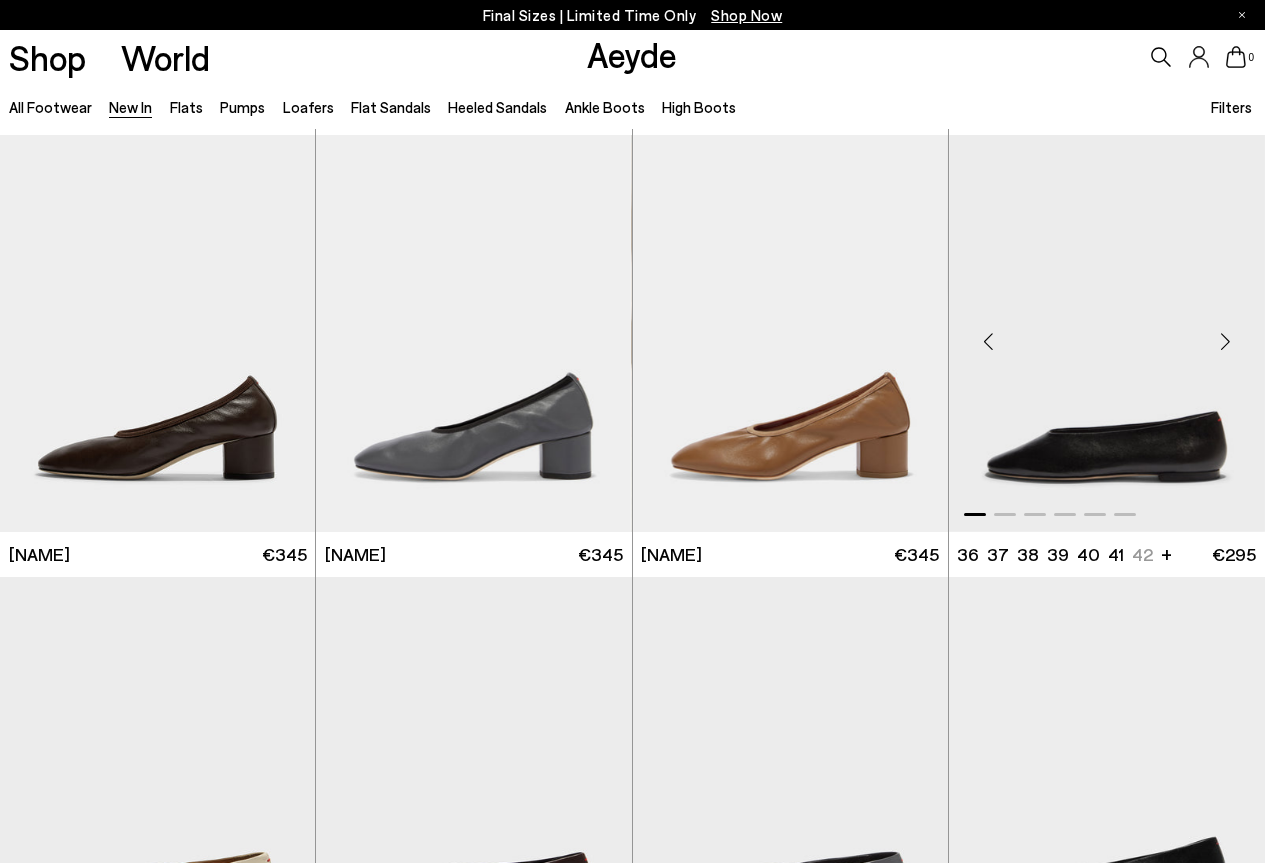 click at bounding box center [1225, 342] 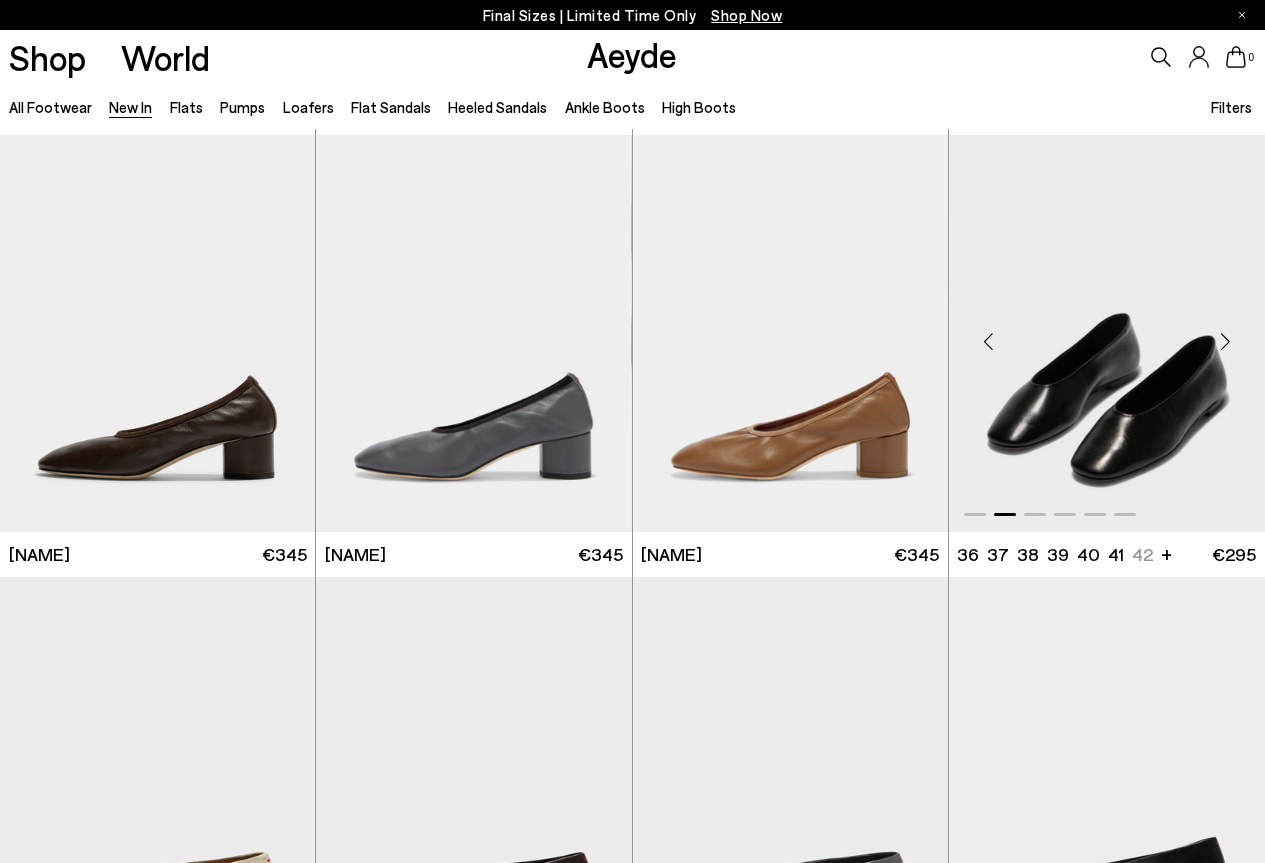 click at bounding box center (1225, 342) 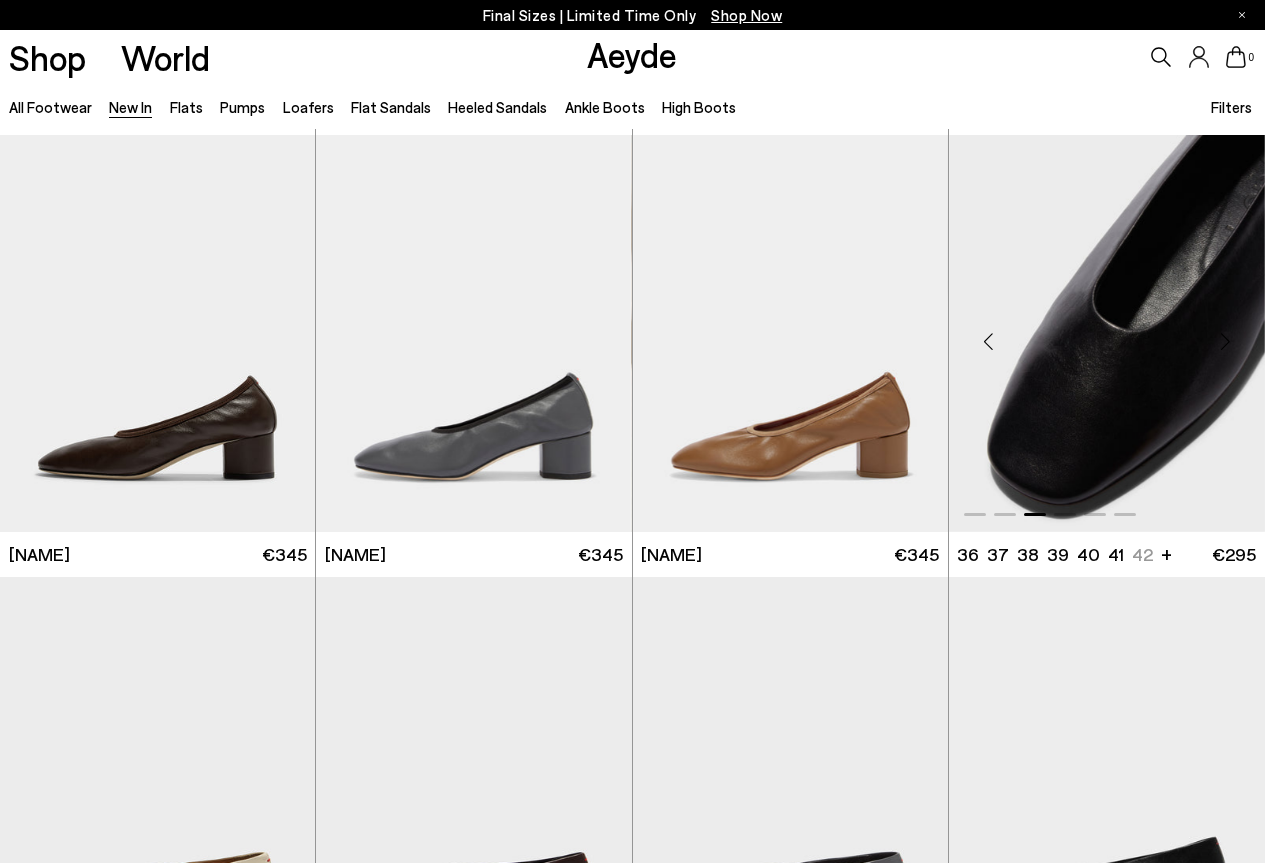 click at bounding box center [1225, 342] 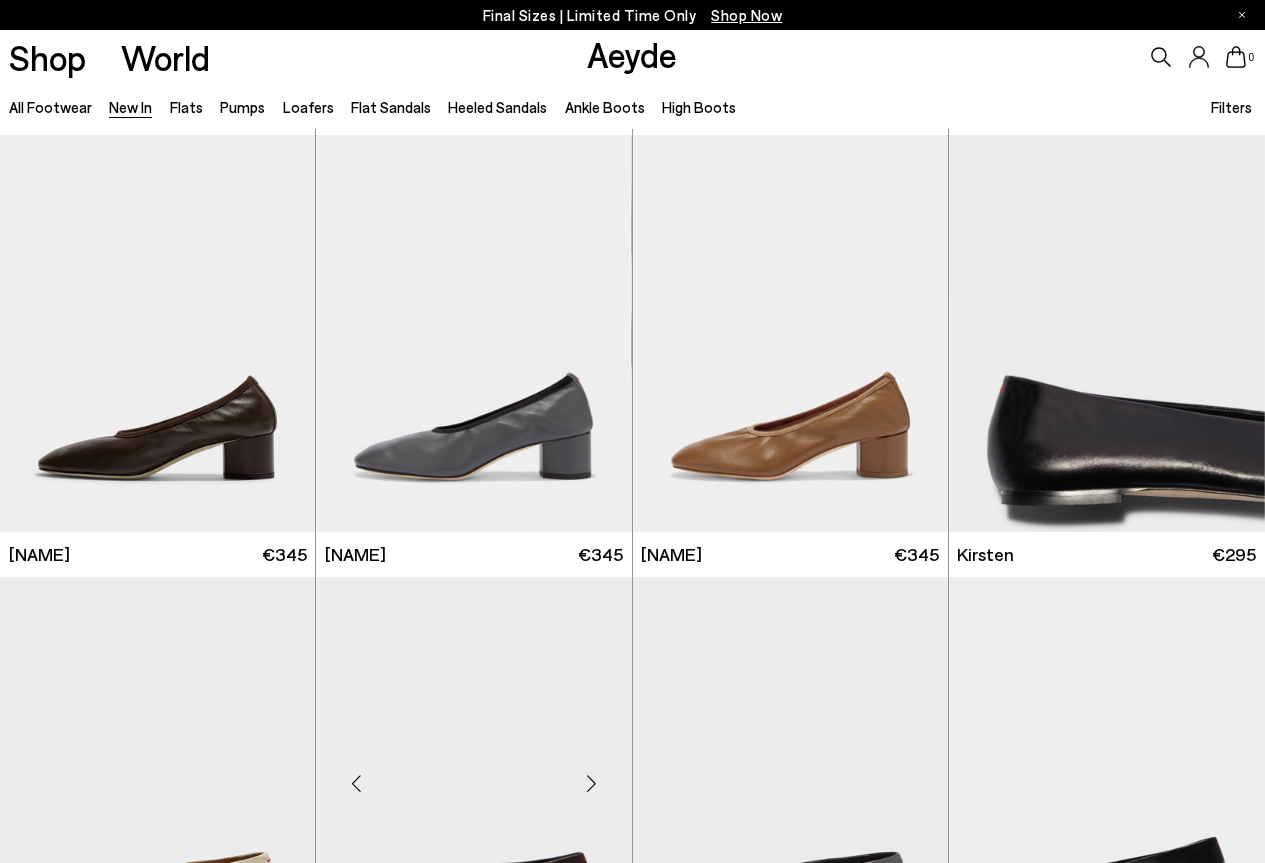 scroll, scrollTop: 8000, scrollLeft: 0, axis: vertical 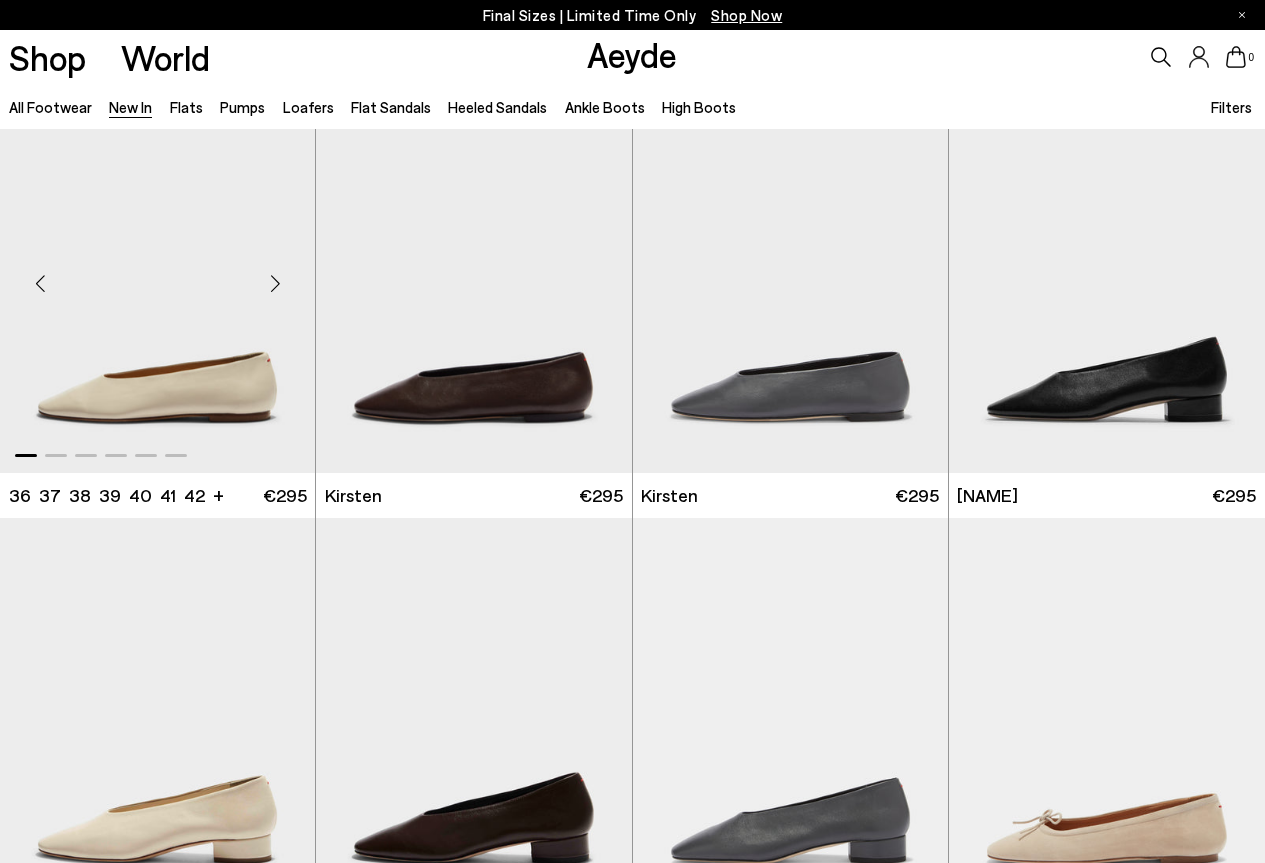 click at bounding box center [275, 283] 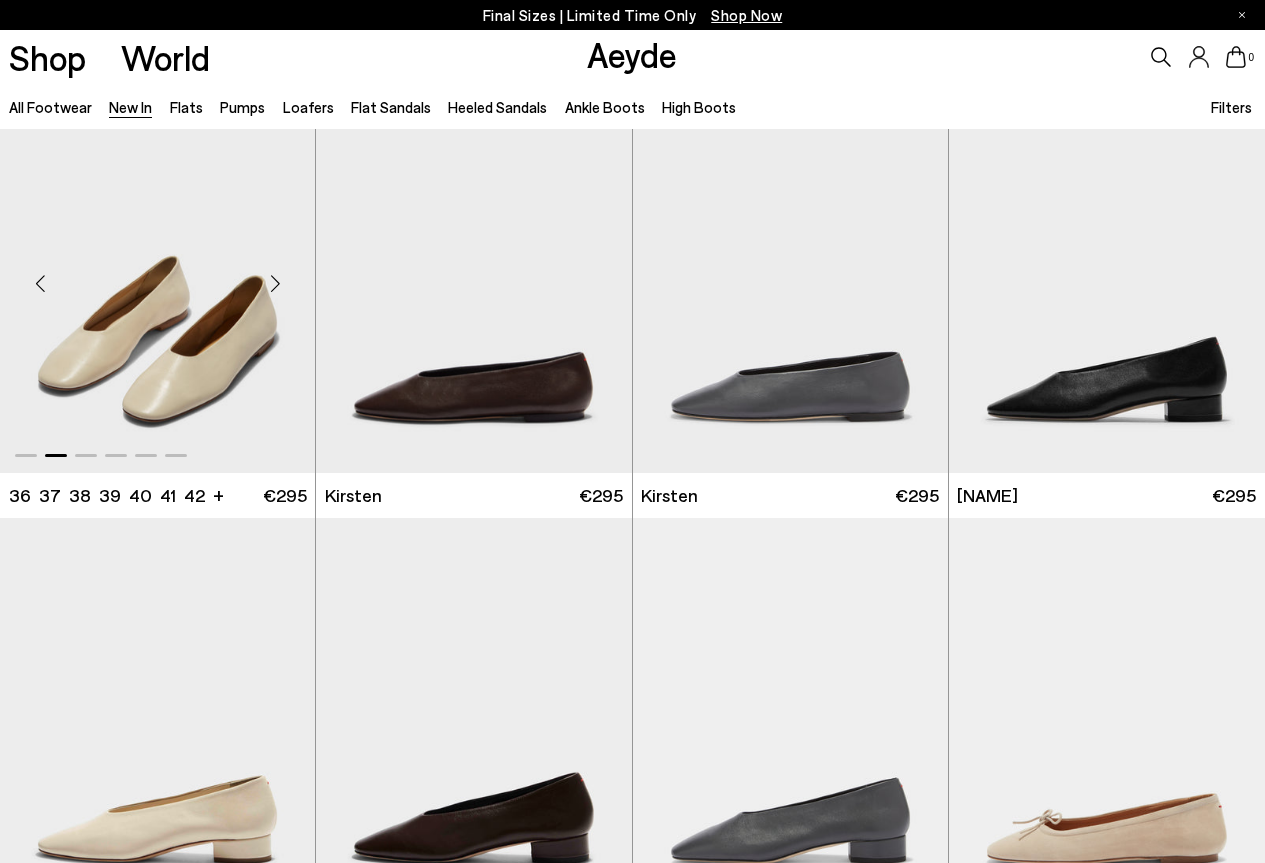 click at bounding box center [275, 283] 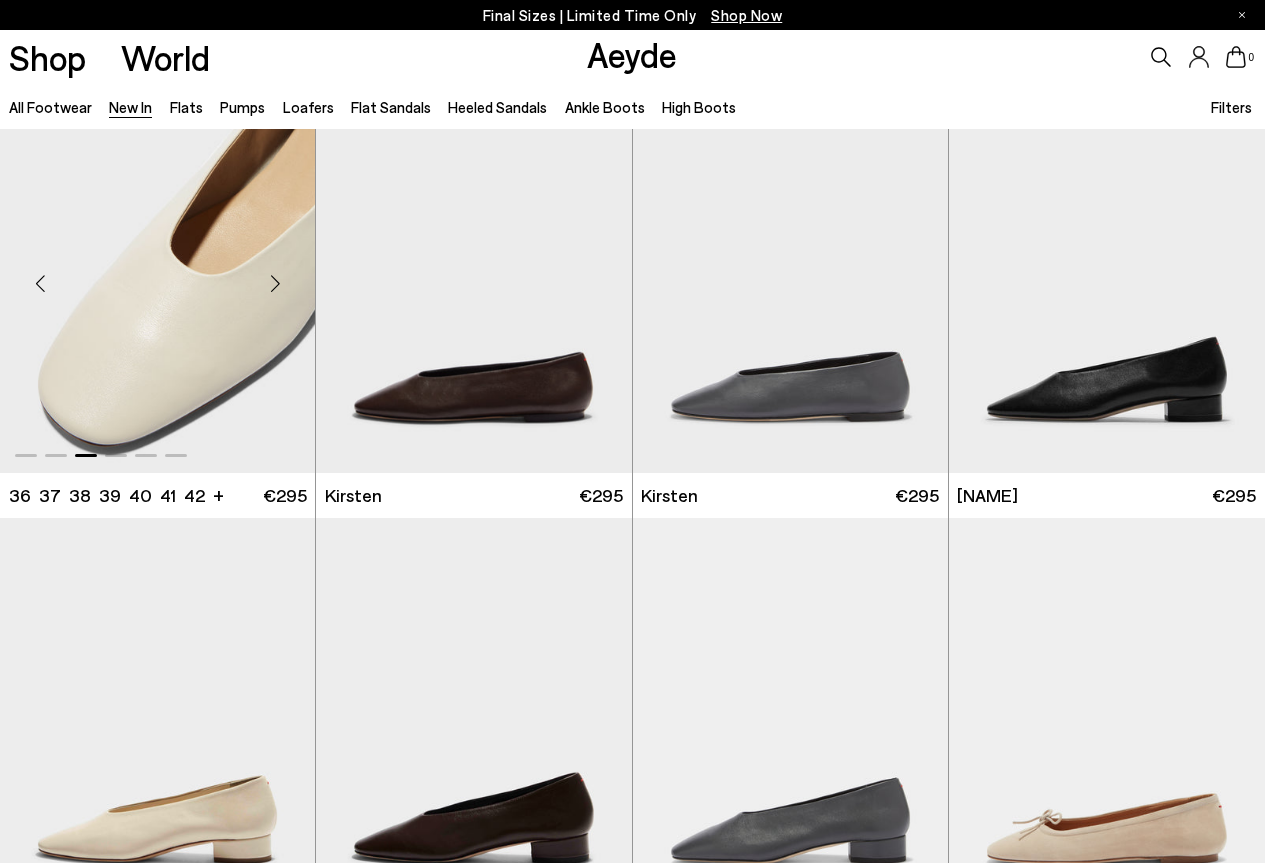 click at bounding box center [275, 283] 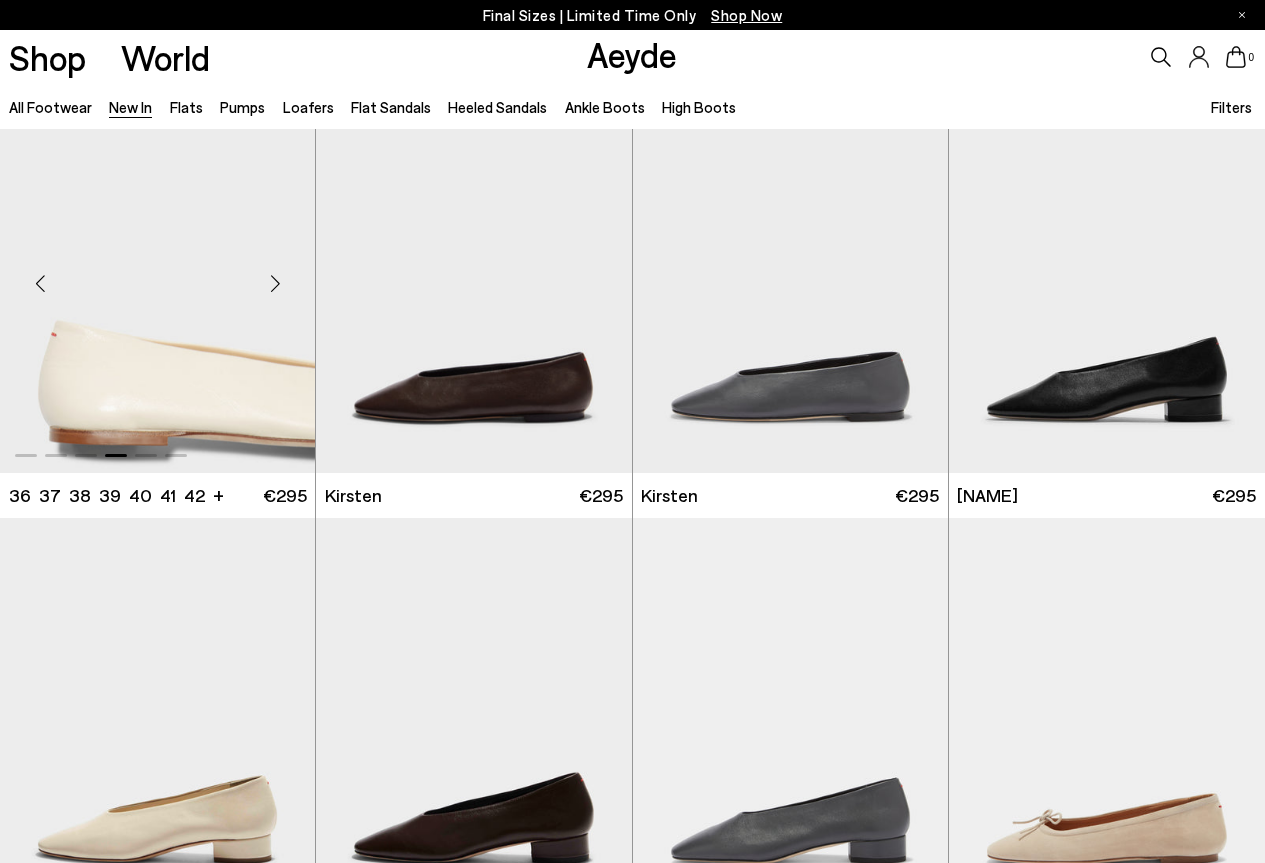 click at bounding box center [275, 283] 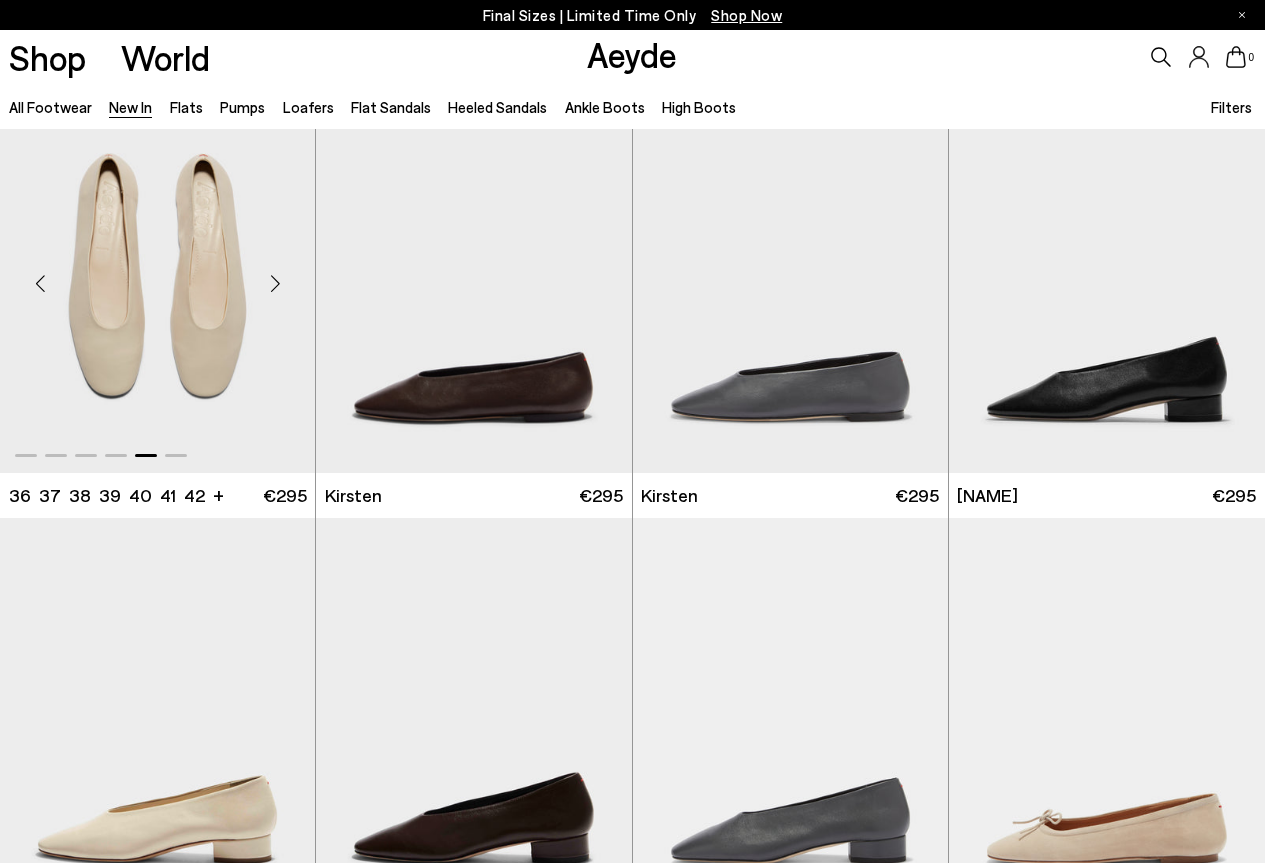 click at bounding box center [275, 283] 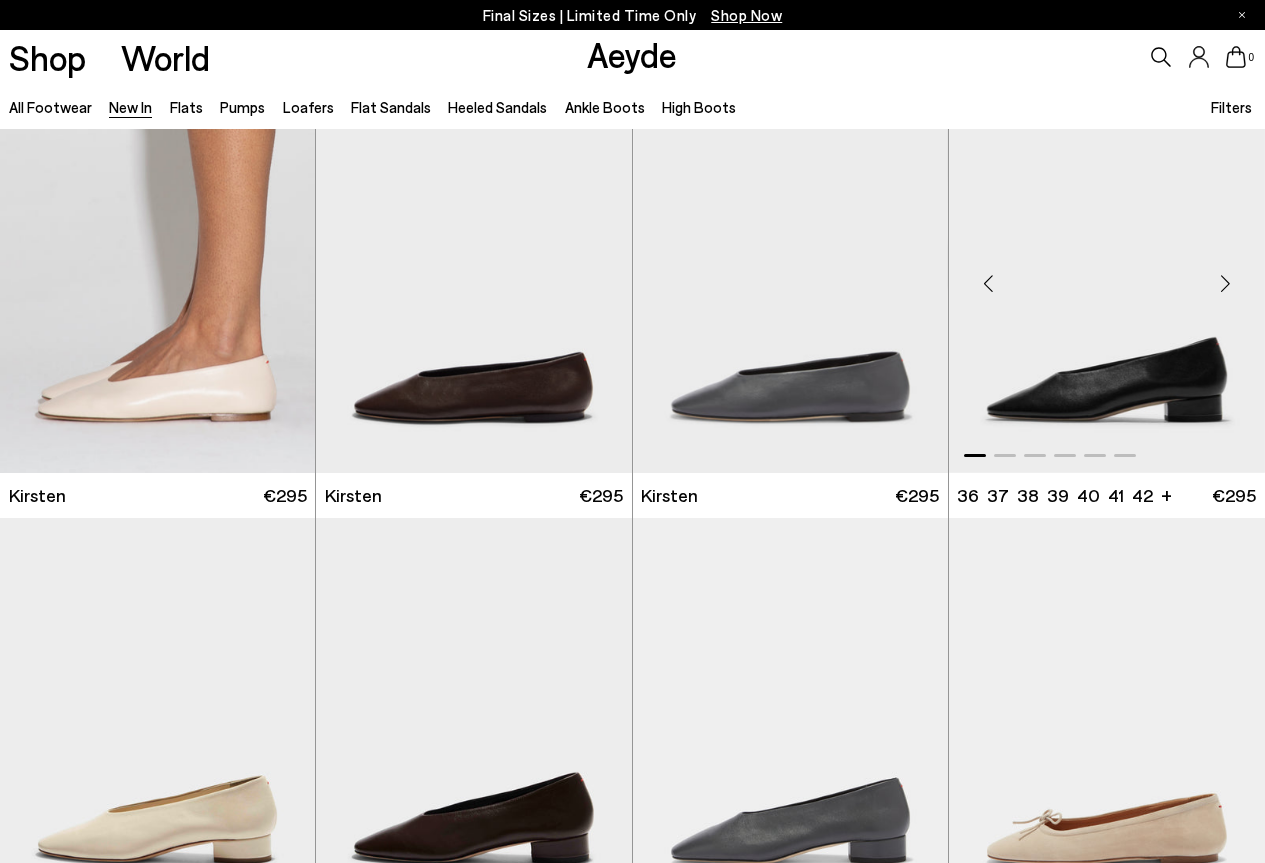 click at bounding box center (1225, 283) 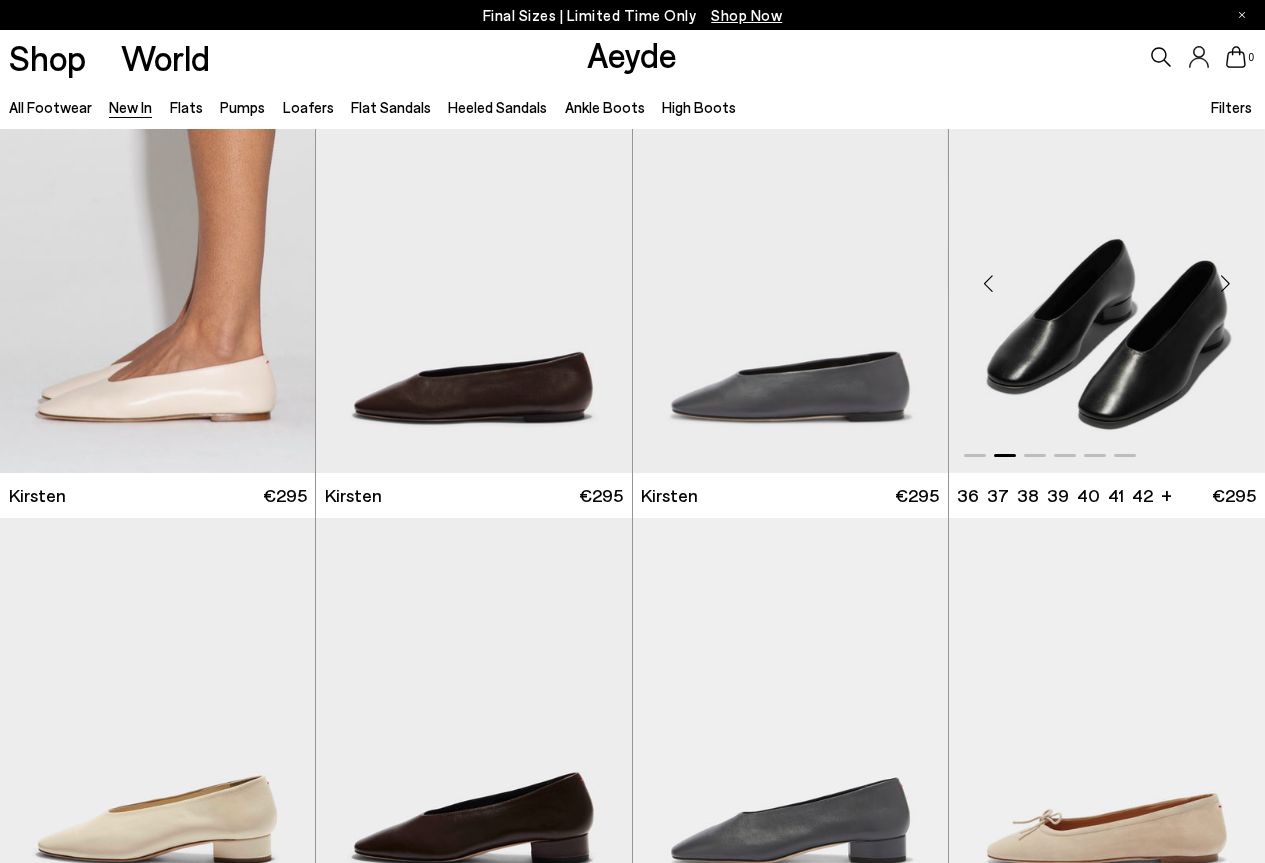 click at bounding box center [1225, 283] 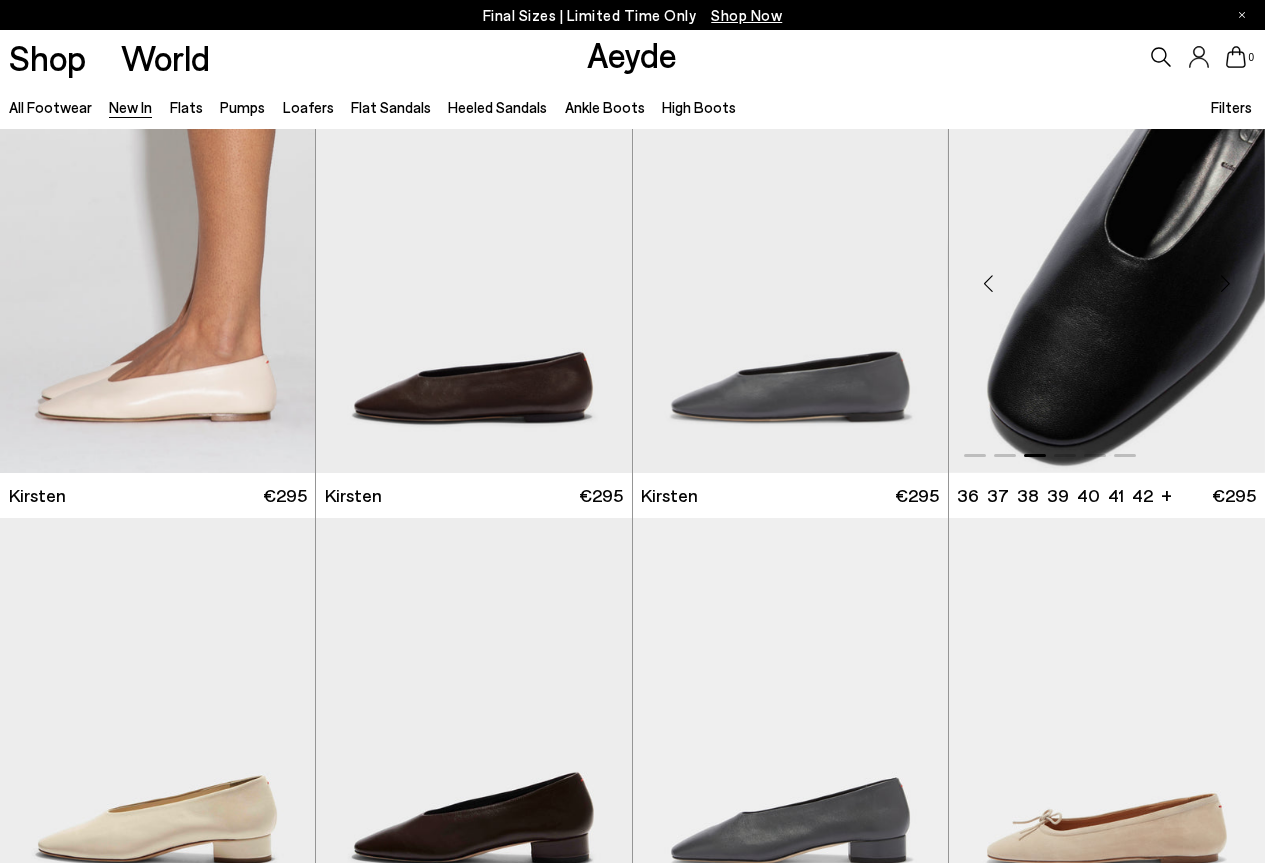 click at bounding box center [1225, 283] 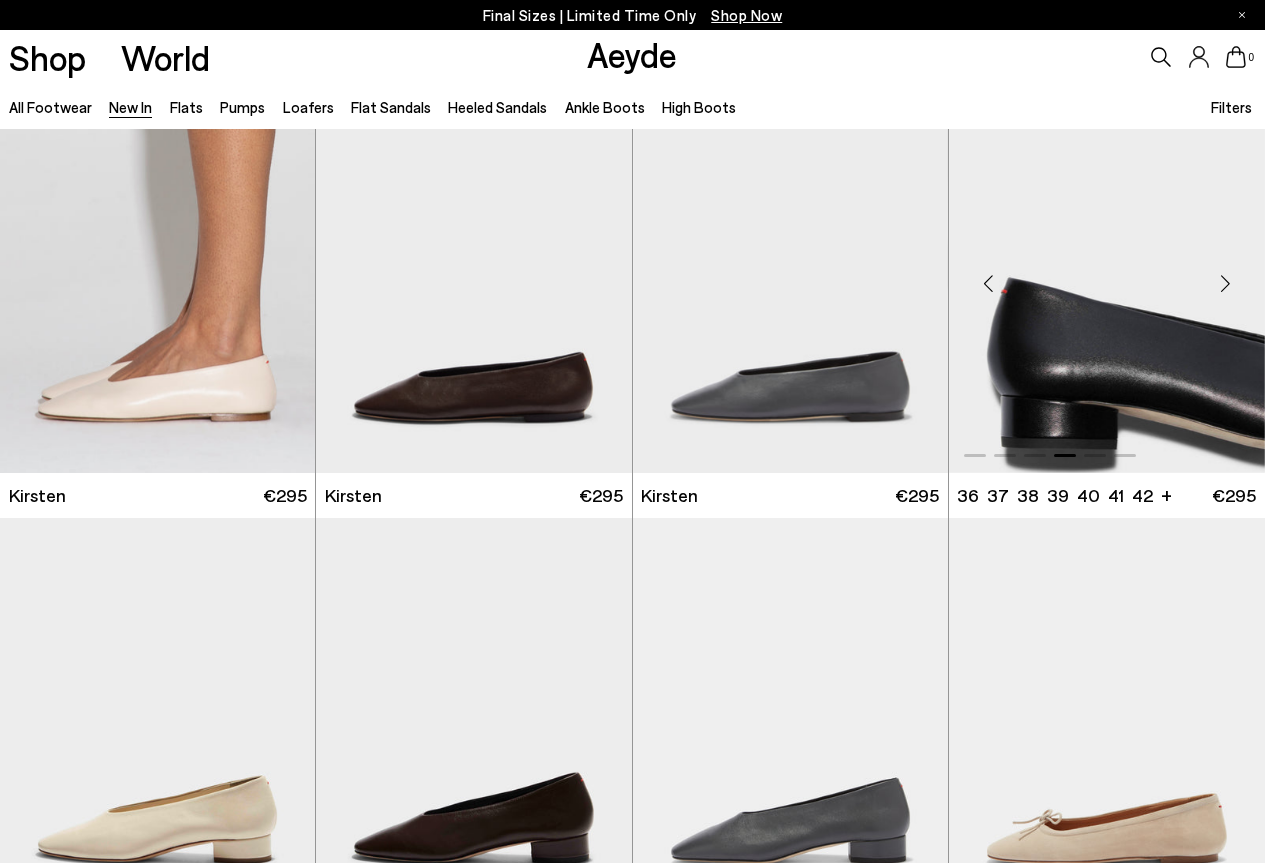 click at bounding box center [1225, 283] 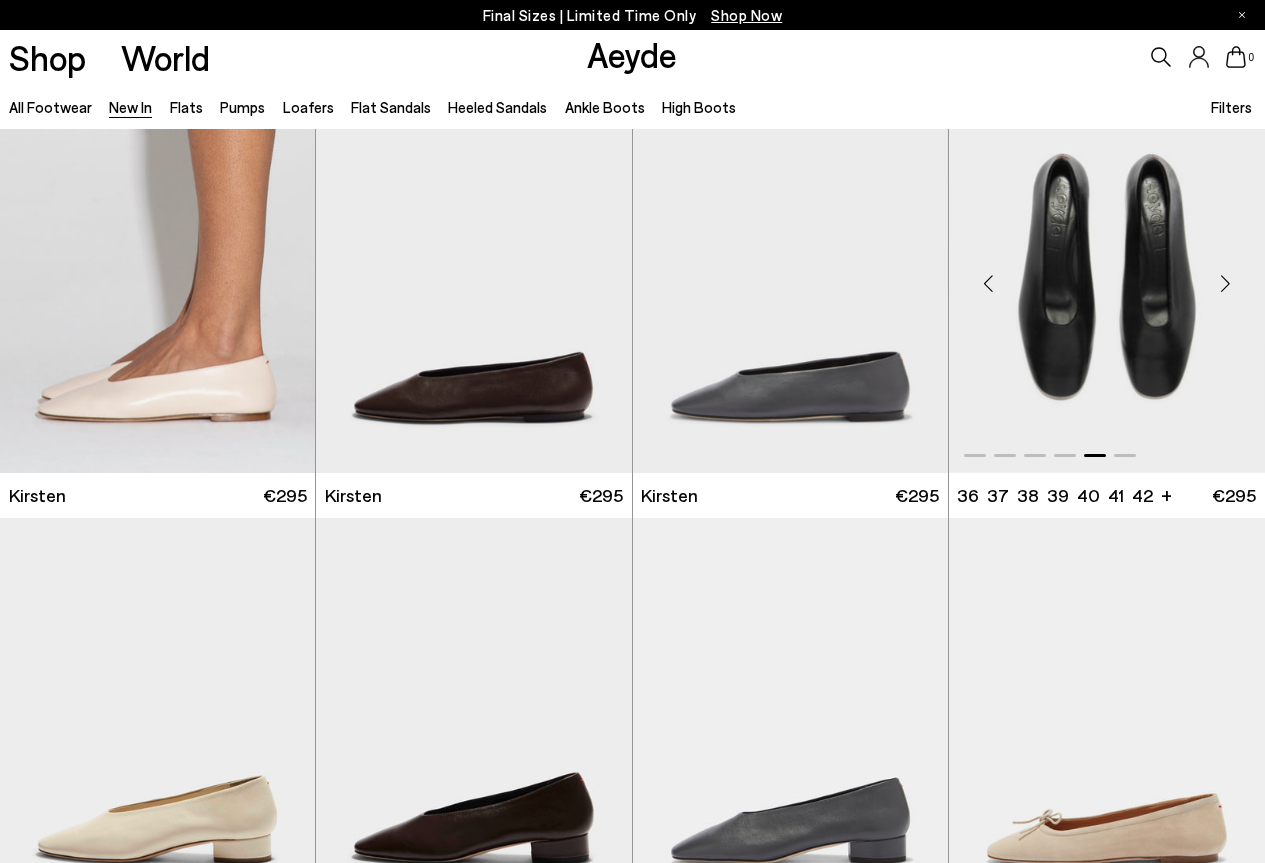 click at bounding box center [1225, 283] 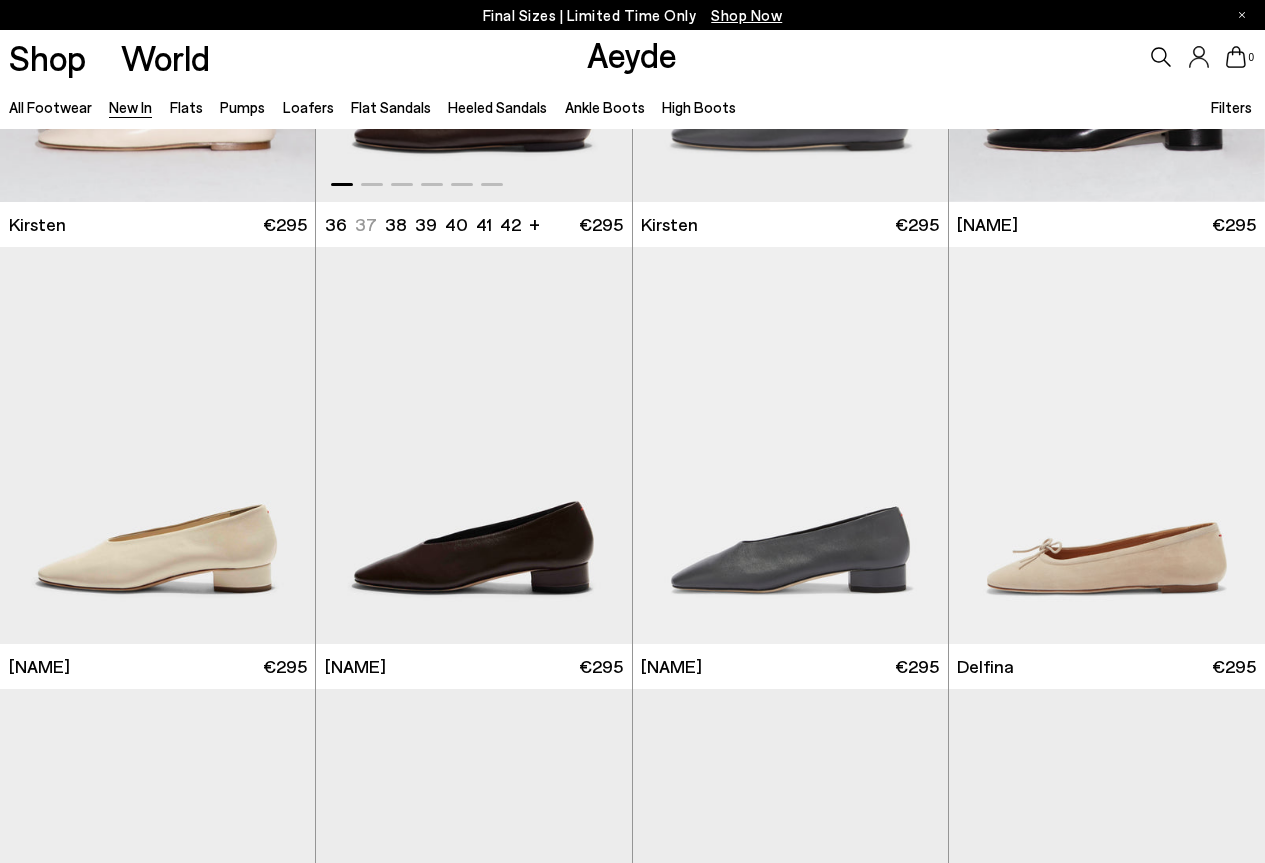 scroll, scrollTop: 8400, scrollLeft: 0, axis: vertical 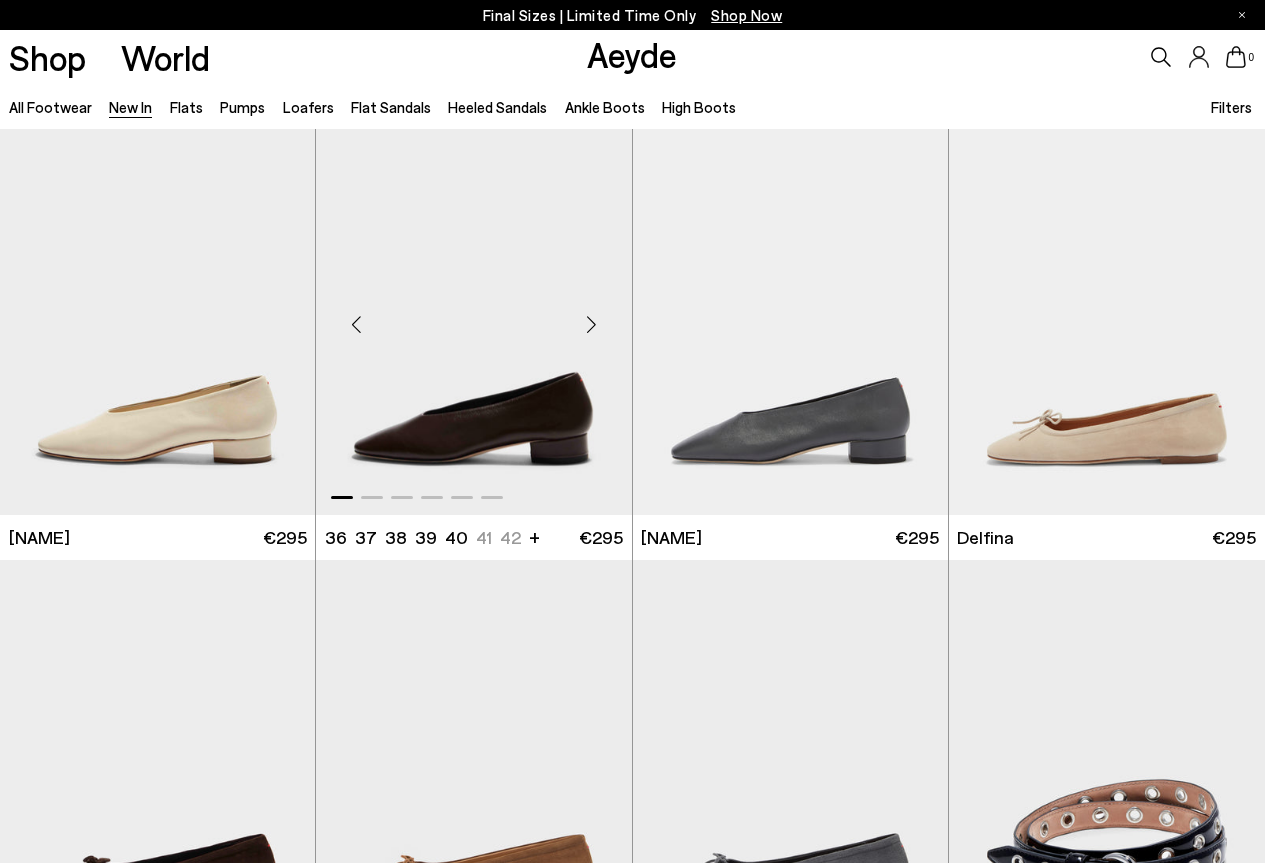 click at bounding box center [592, 325] 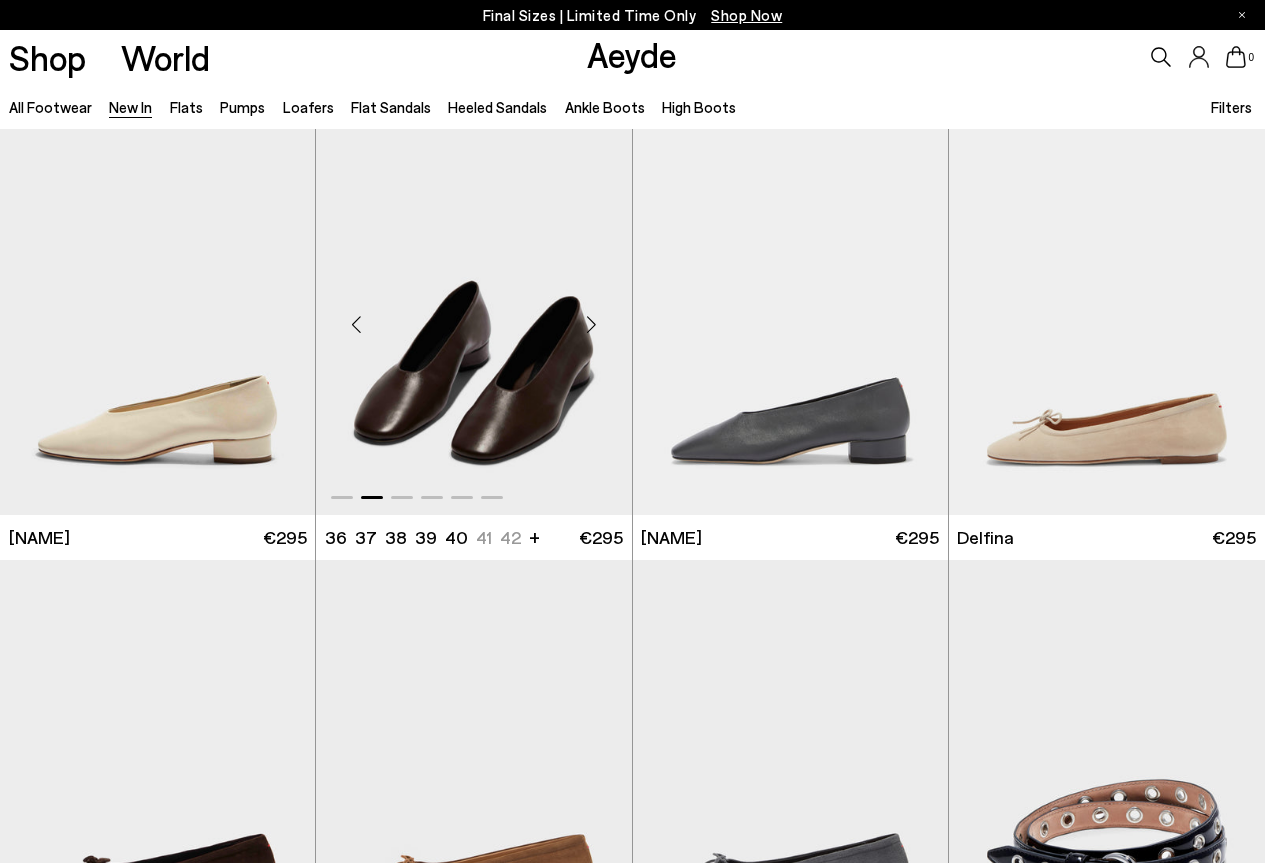 click at bounding box center [592, 325] 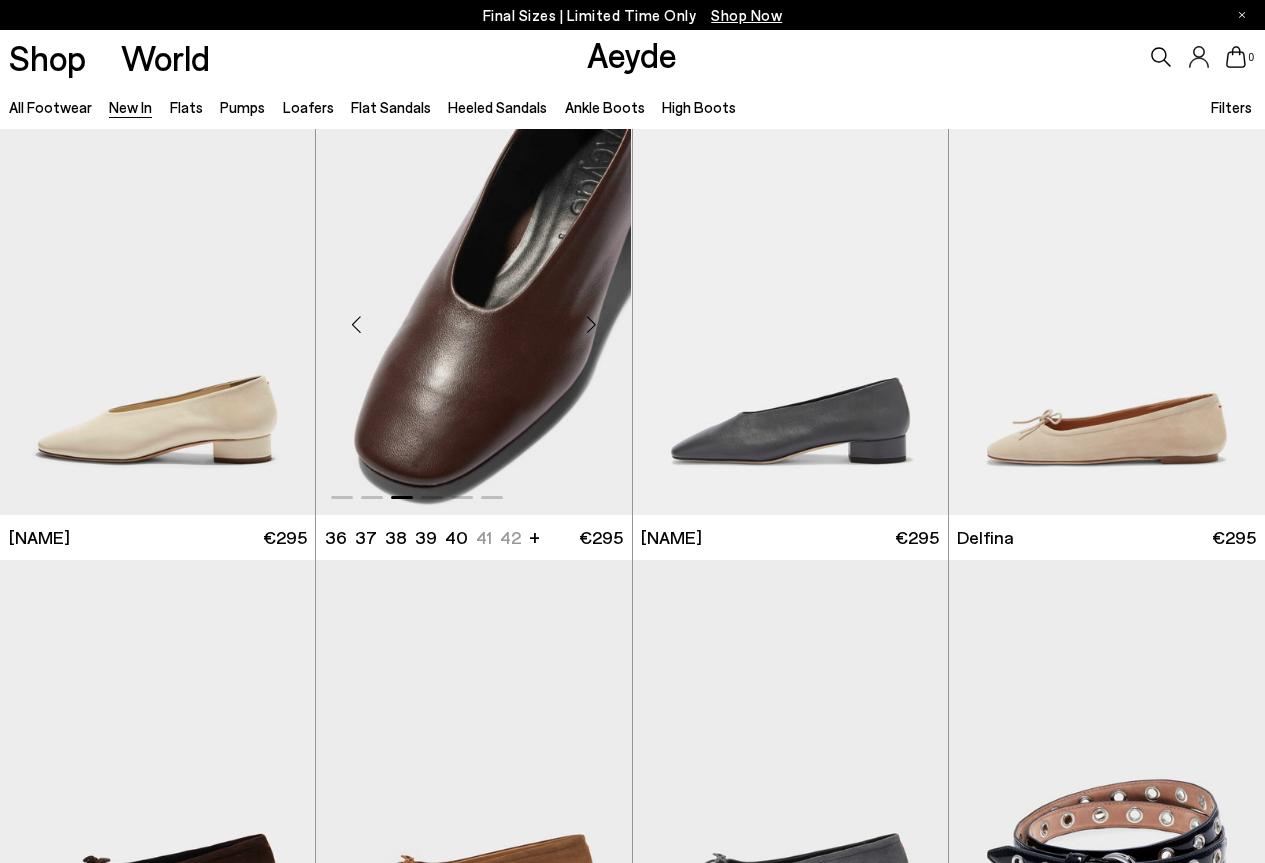 click at bounding box center (592, 325) 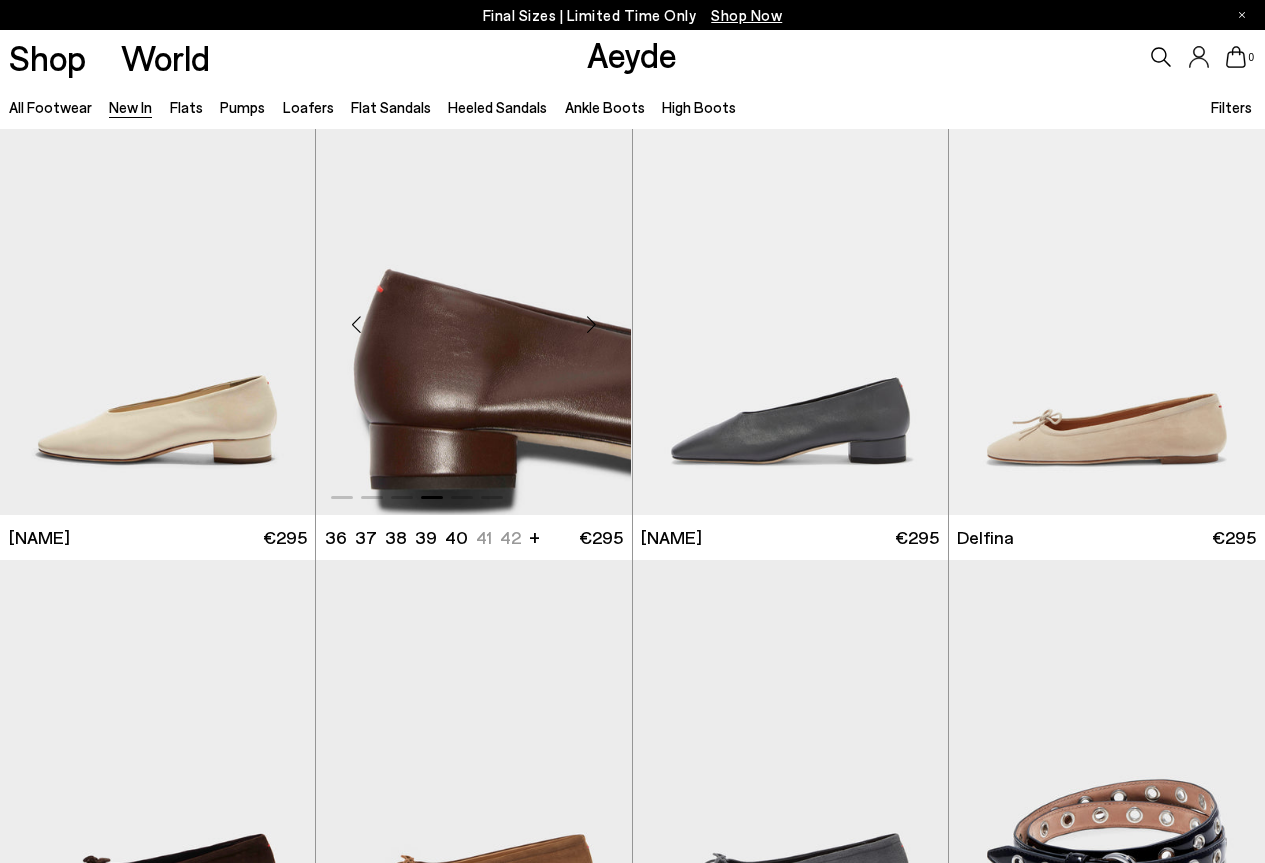 click at bounding box center (592, 325) 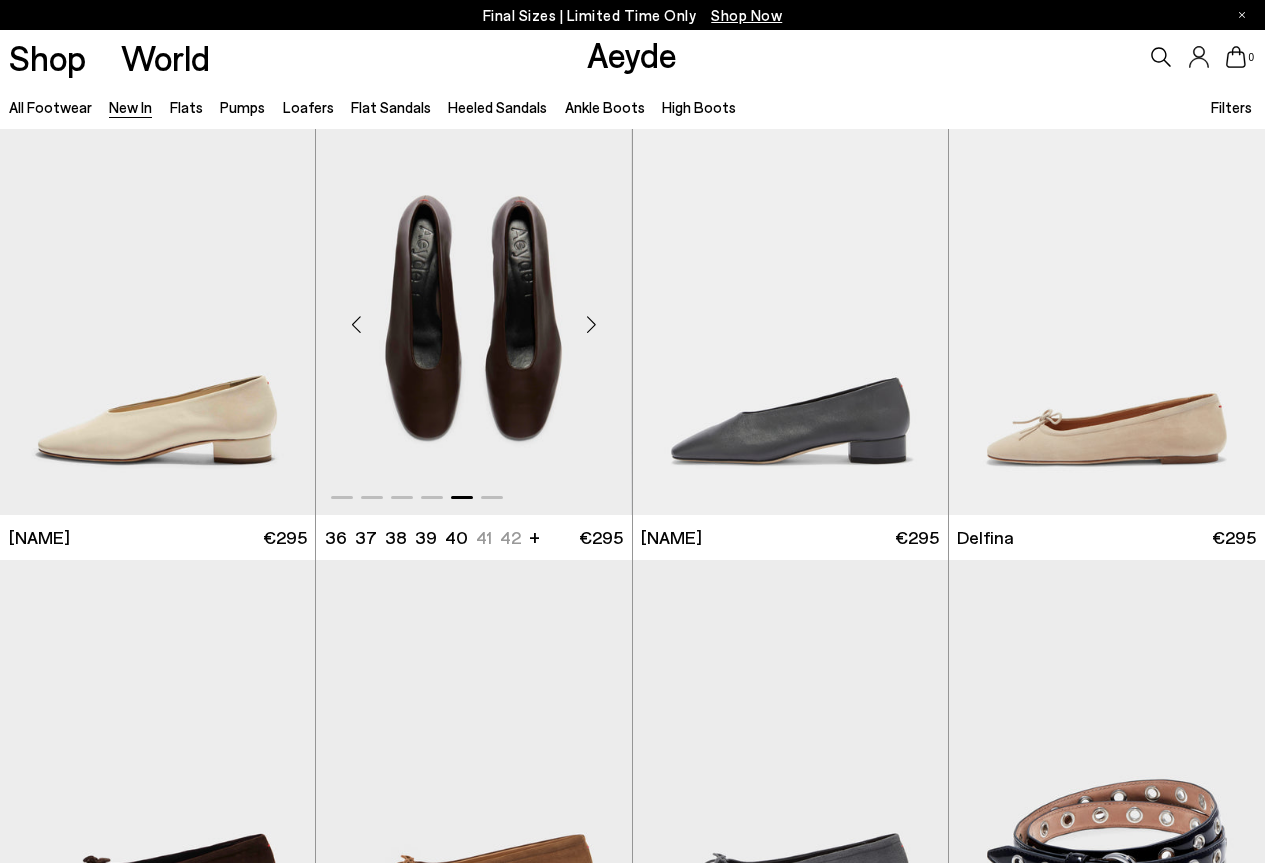 click at bounding box center [592, 325] 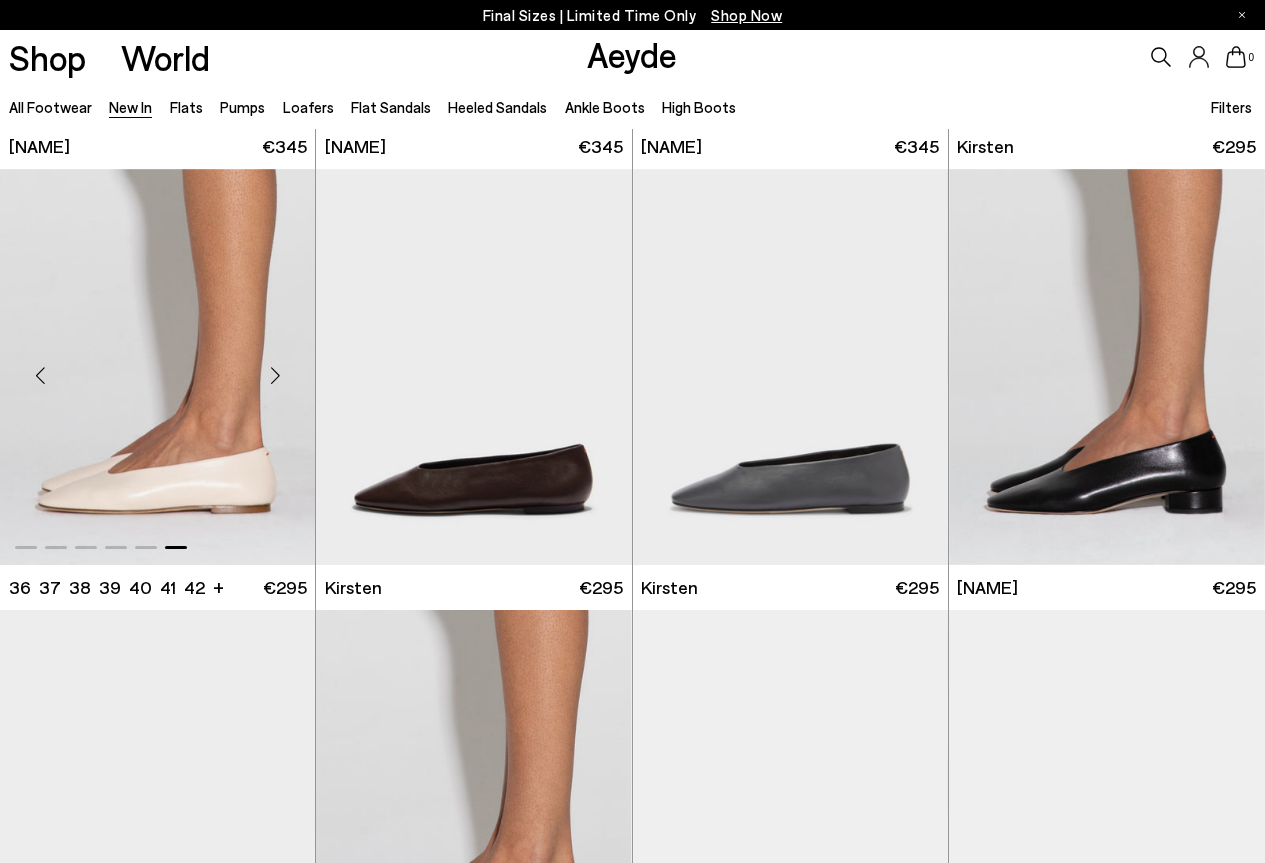 scroll, scrollTop: 7900, scrollLeft: 0, axis: vertical 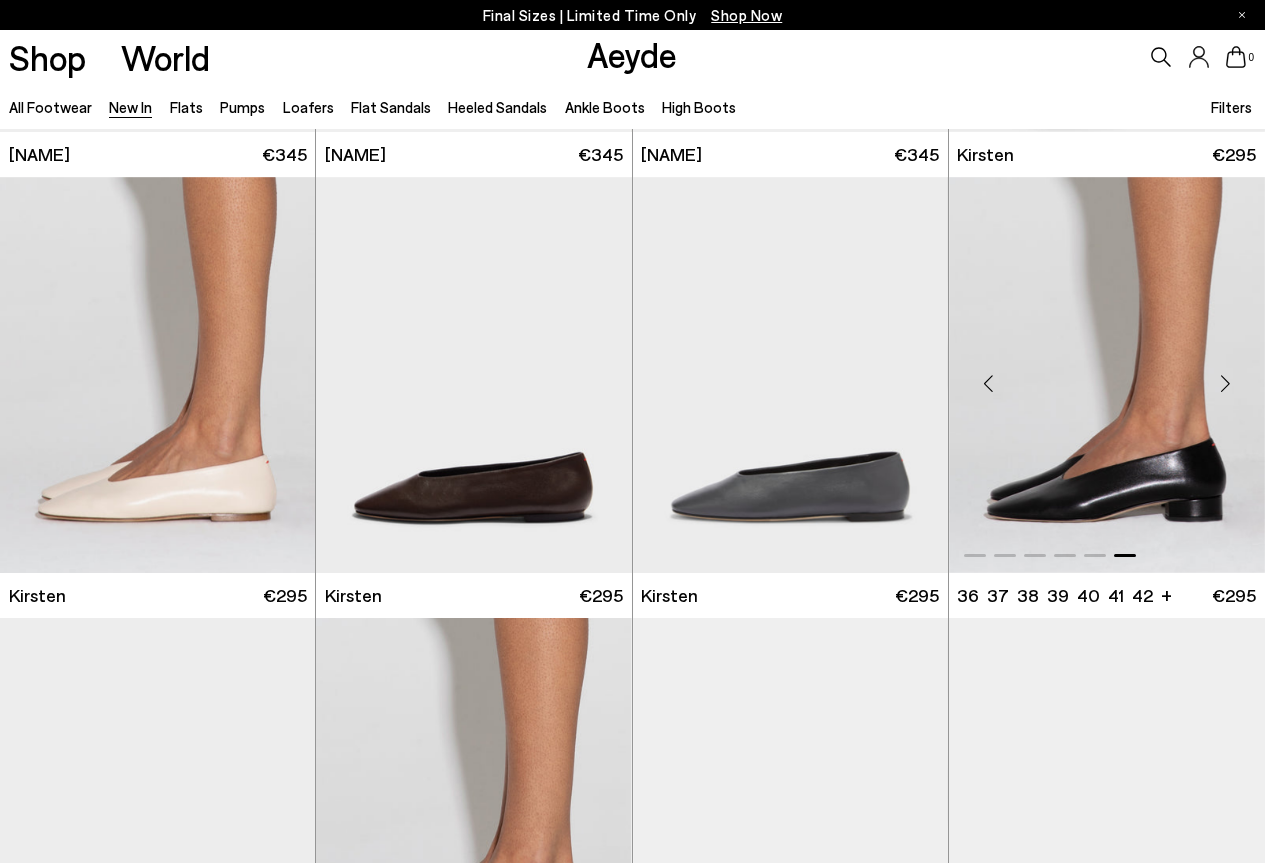click at bounding box center (1225, 383) 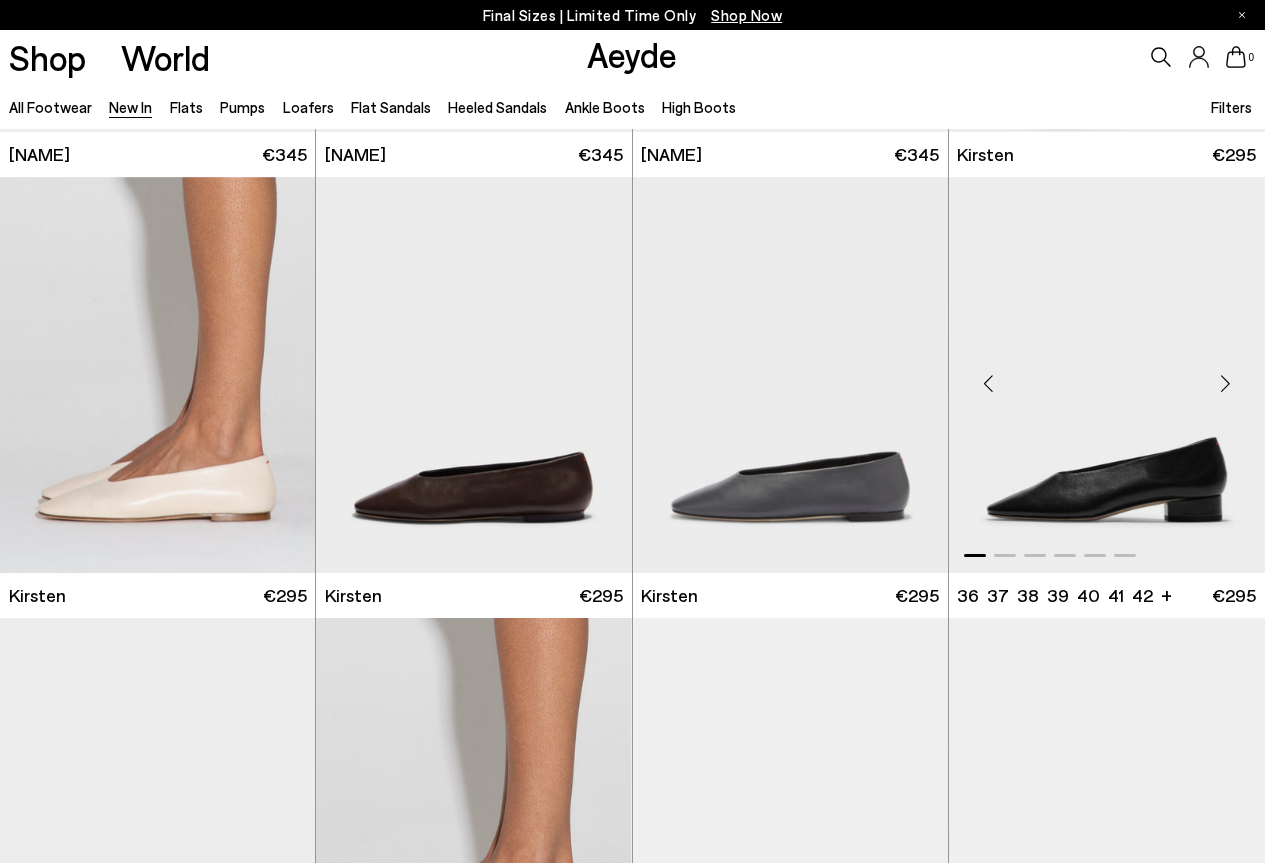 click at bounding box center [1225, 383] 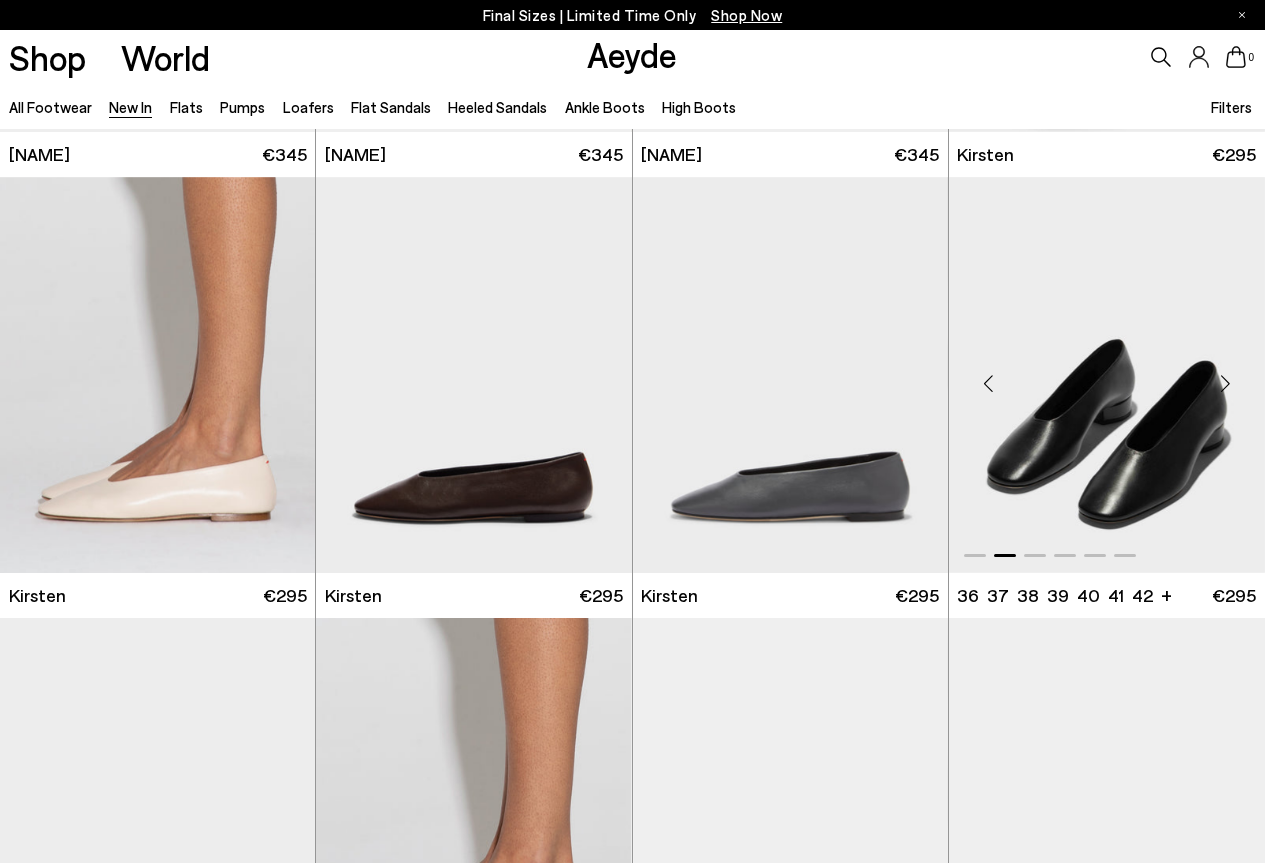 click at bounding box center (1225, 383) 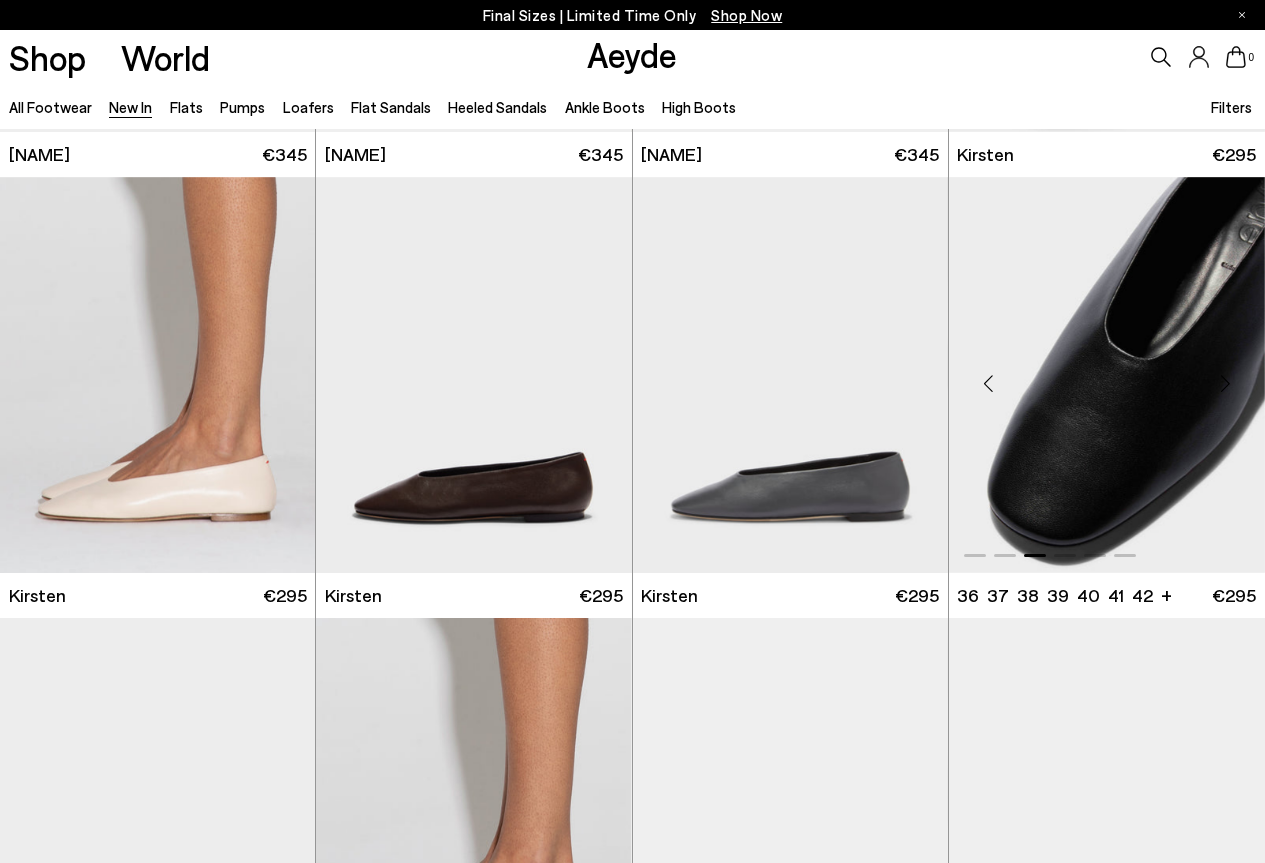 click at bounding box center (1225, 383) 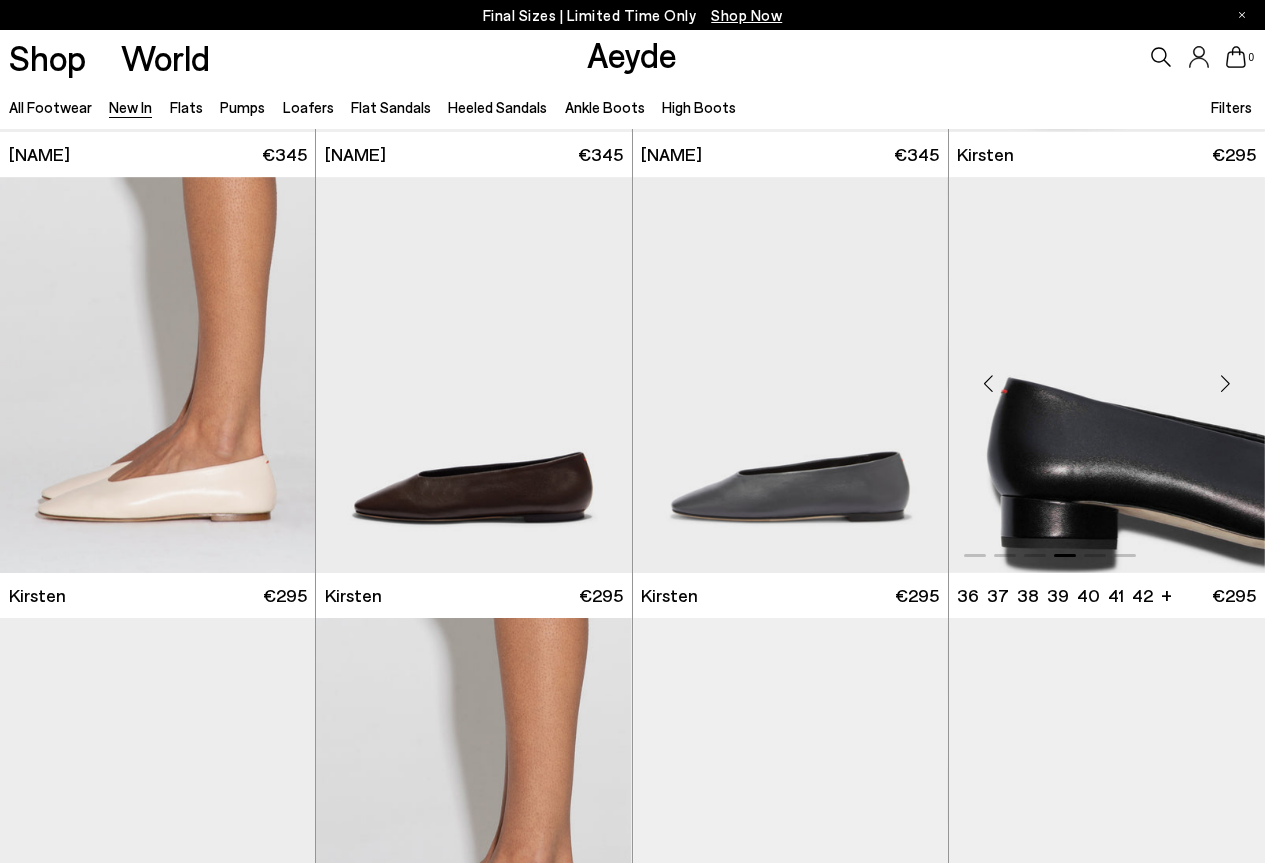 click at bounding box center (1225, 383) 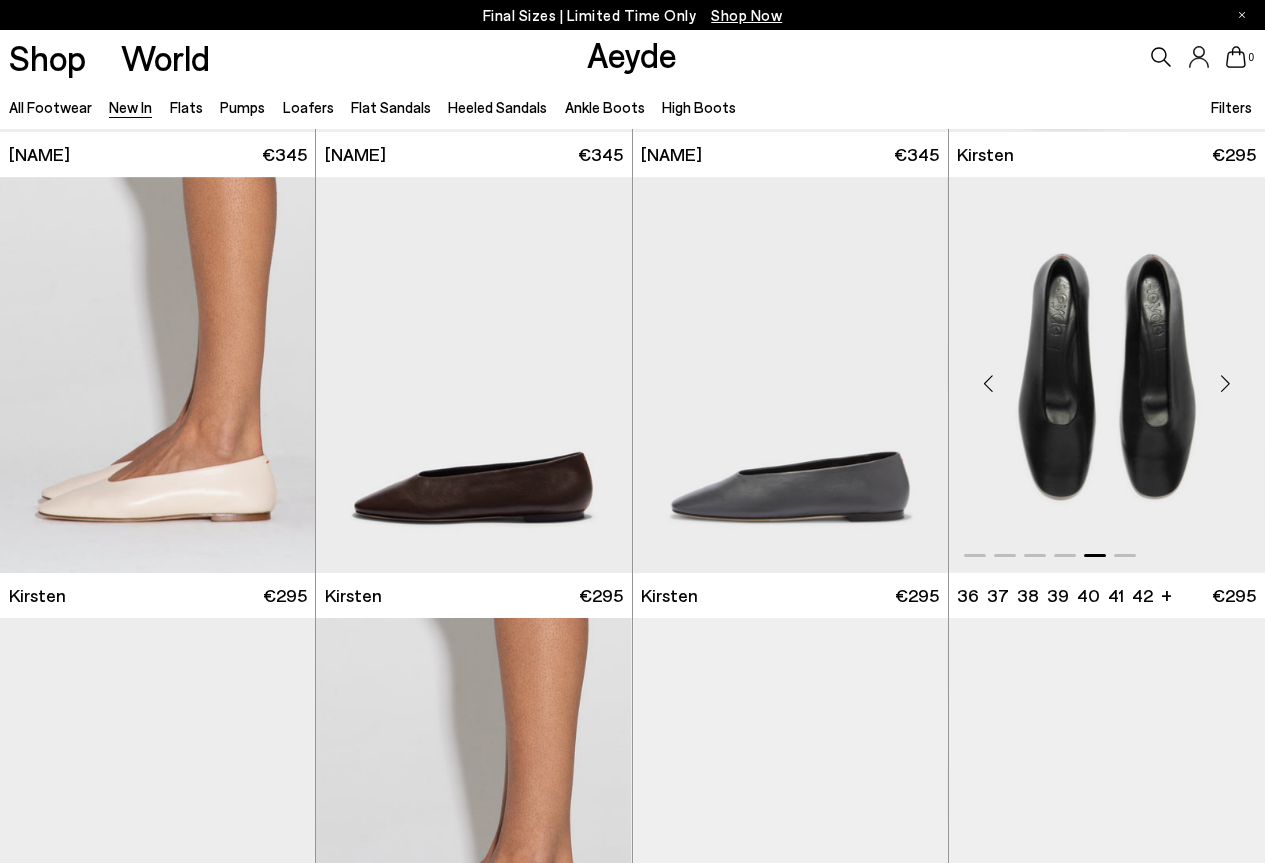 click at bounding box center (1225, 383) 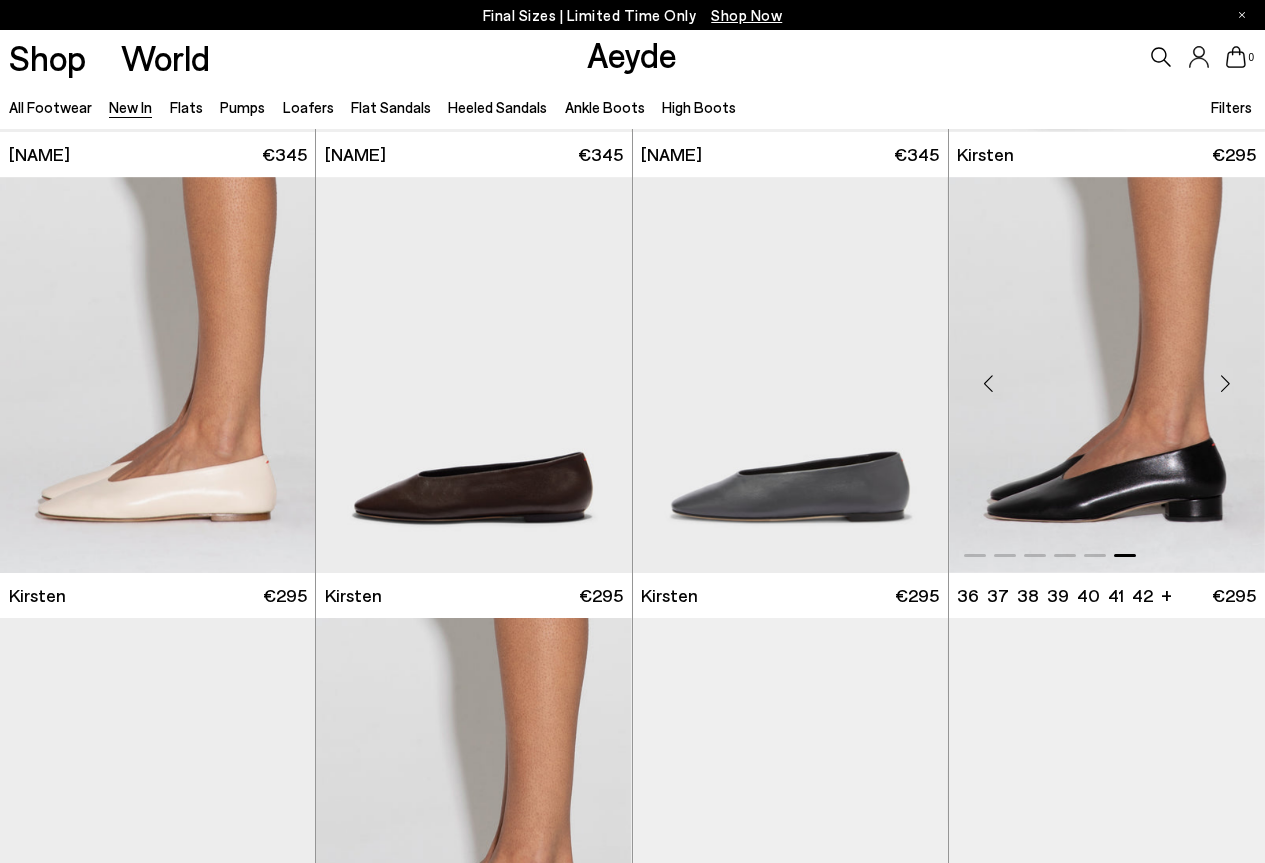 click at bounding box center (1107, 375) 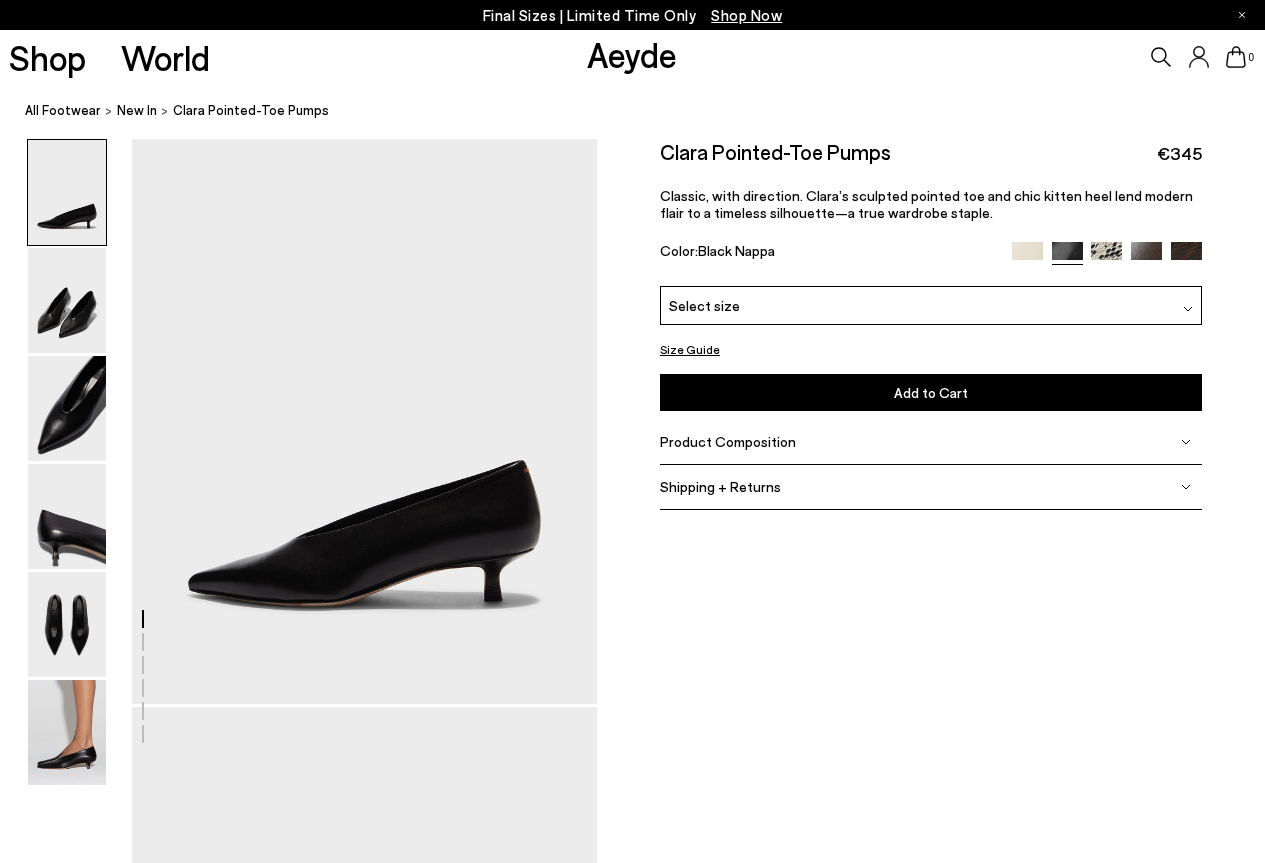 scroll, scrollTop: 0, scrollLeft: 0, axis: both 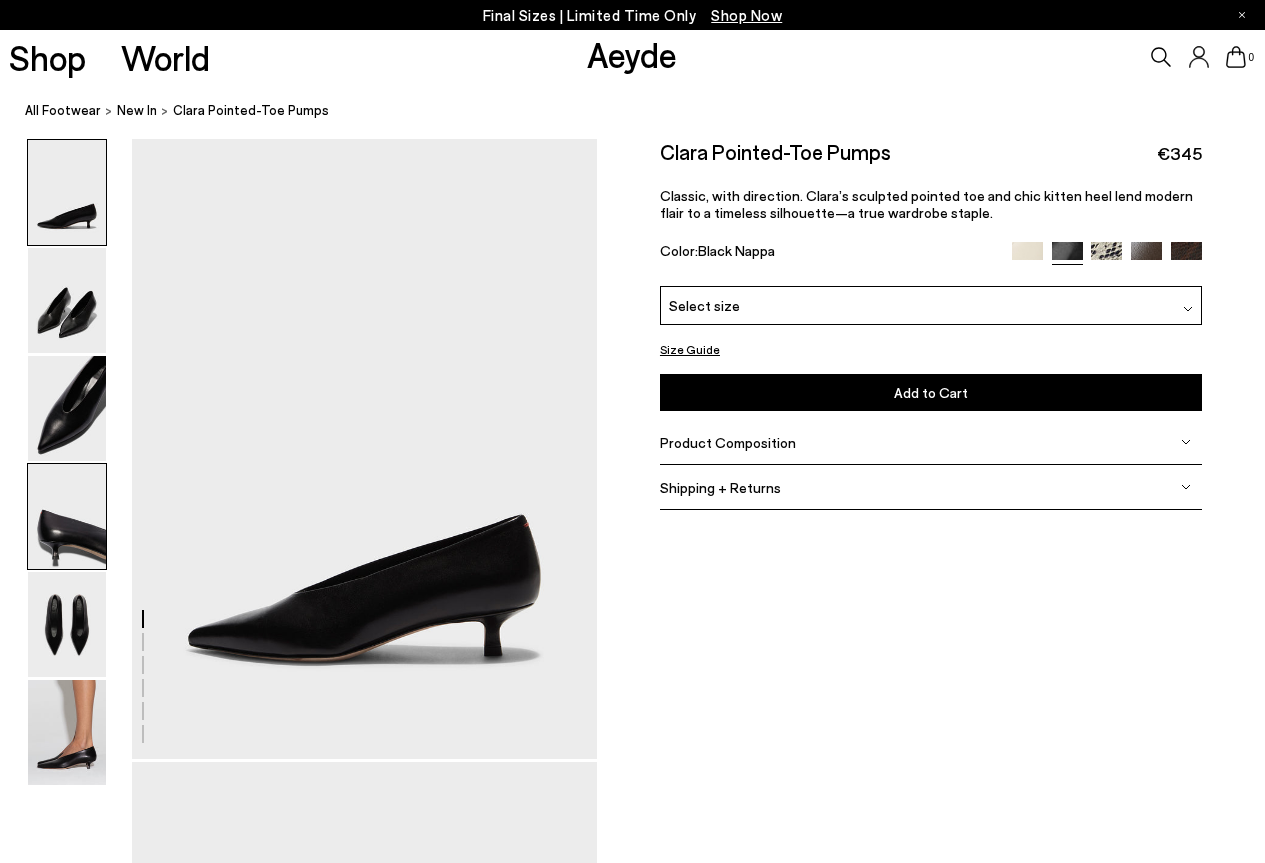 click at bounding box center [67, 516] 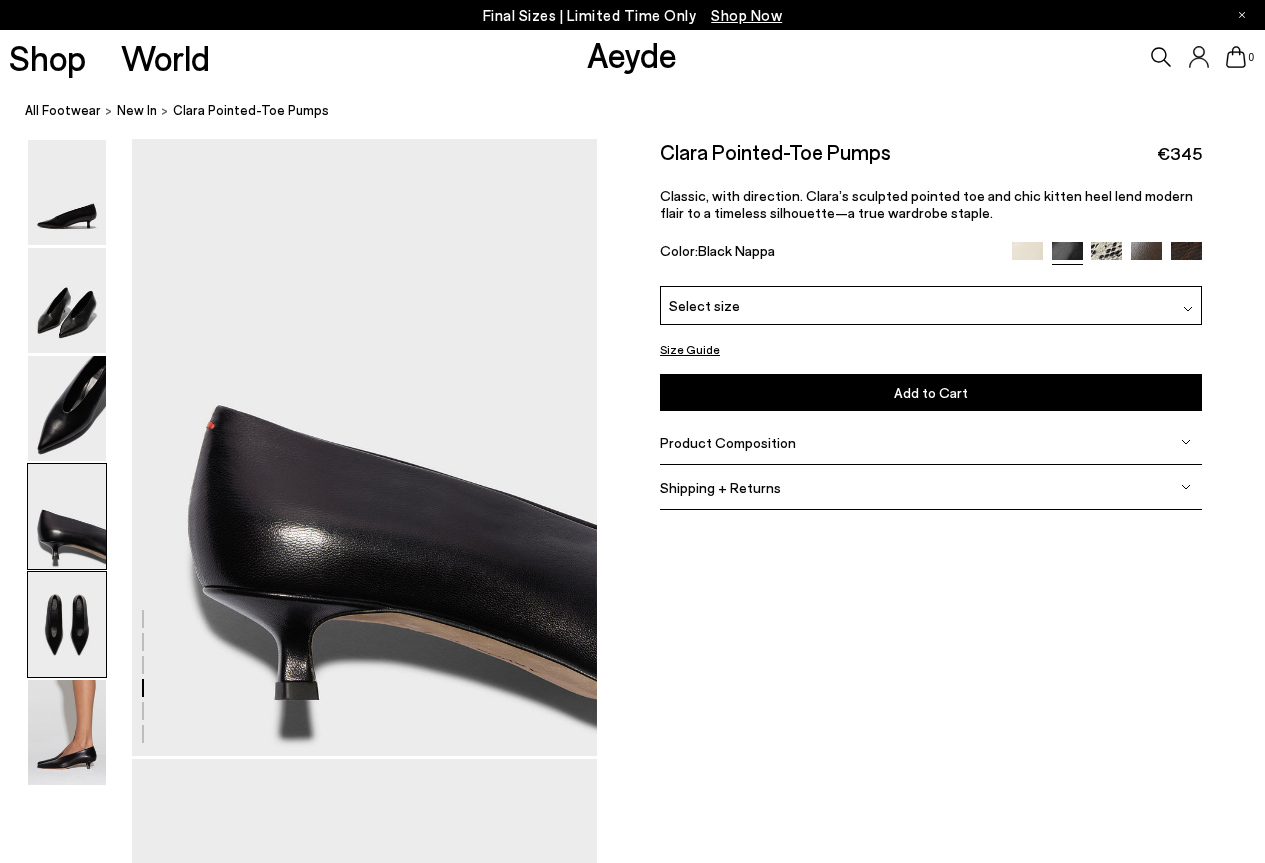 click at bounding box center [67, 624] 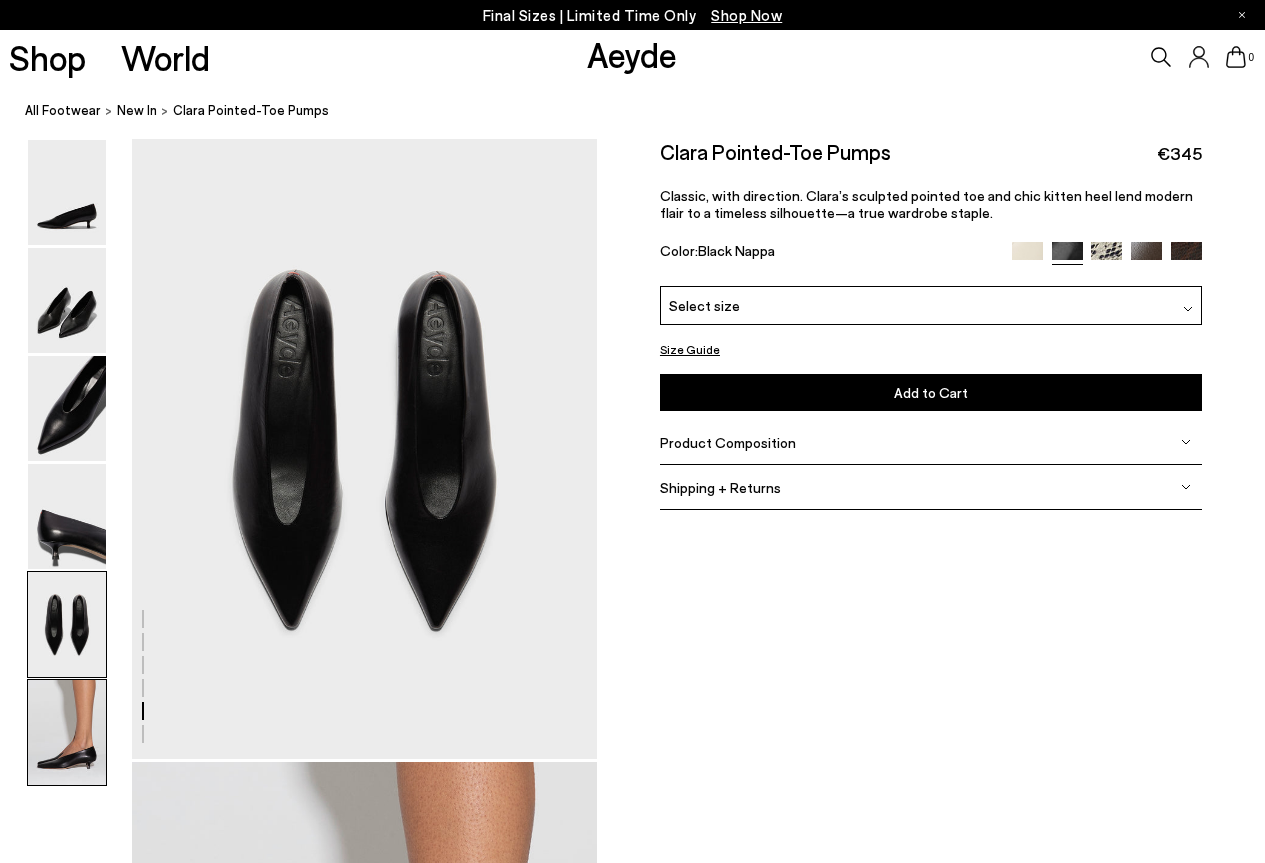 scroll, scrollTop: 2492, scrollLeft: 0, axis: vertical 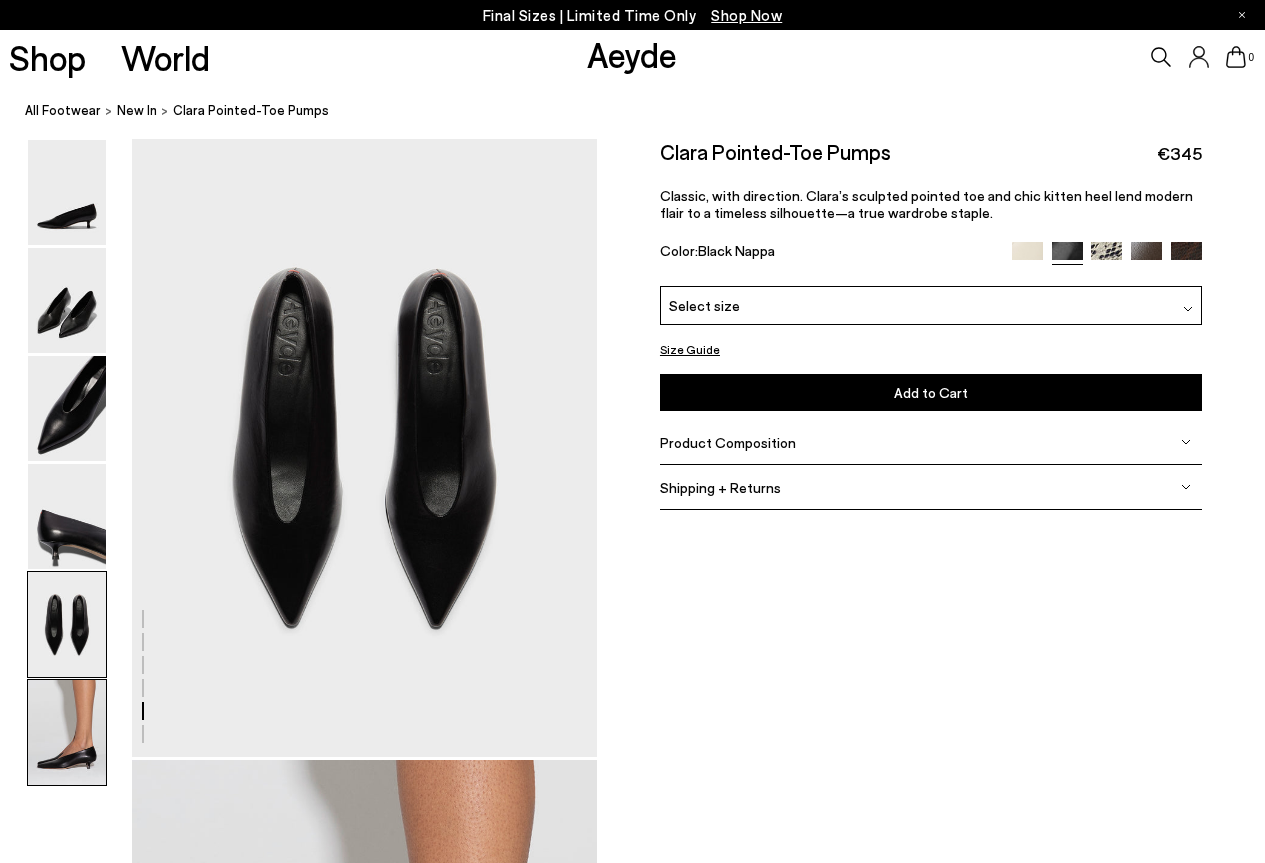 click at bounding box center [67, 732] 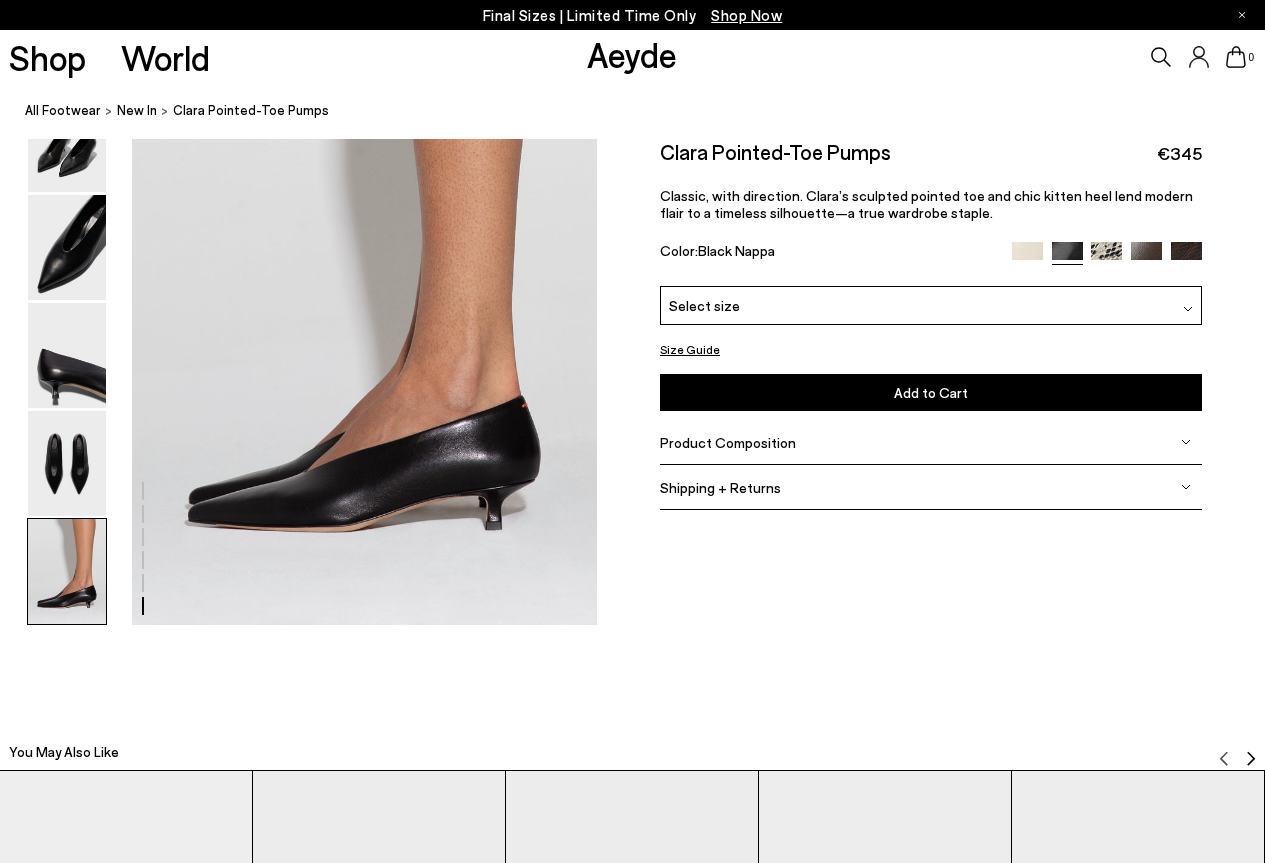 scroll, scrollTop: 3252, scrollLeft: 0, axis: vertical 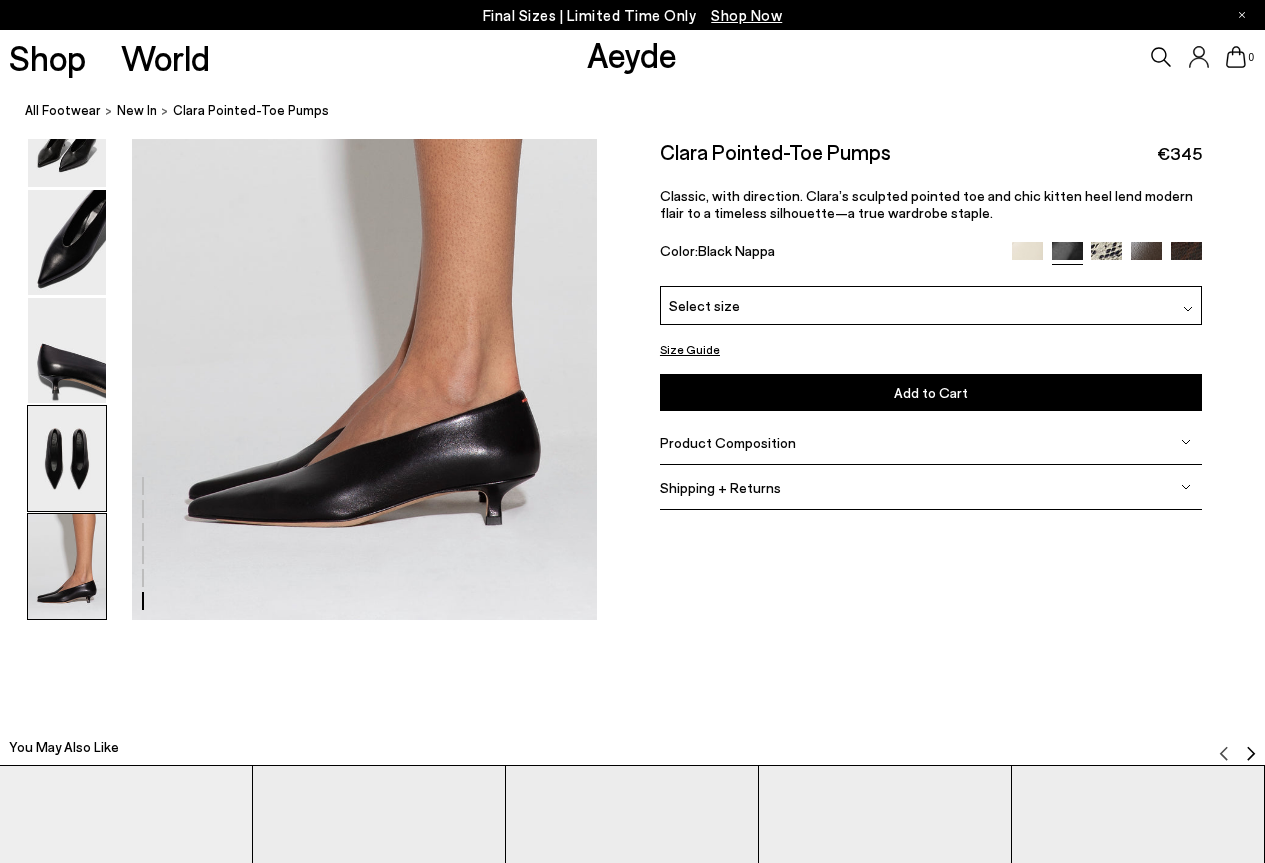 click at bounding box center (67, 458) 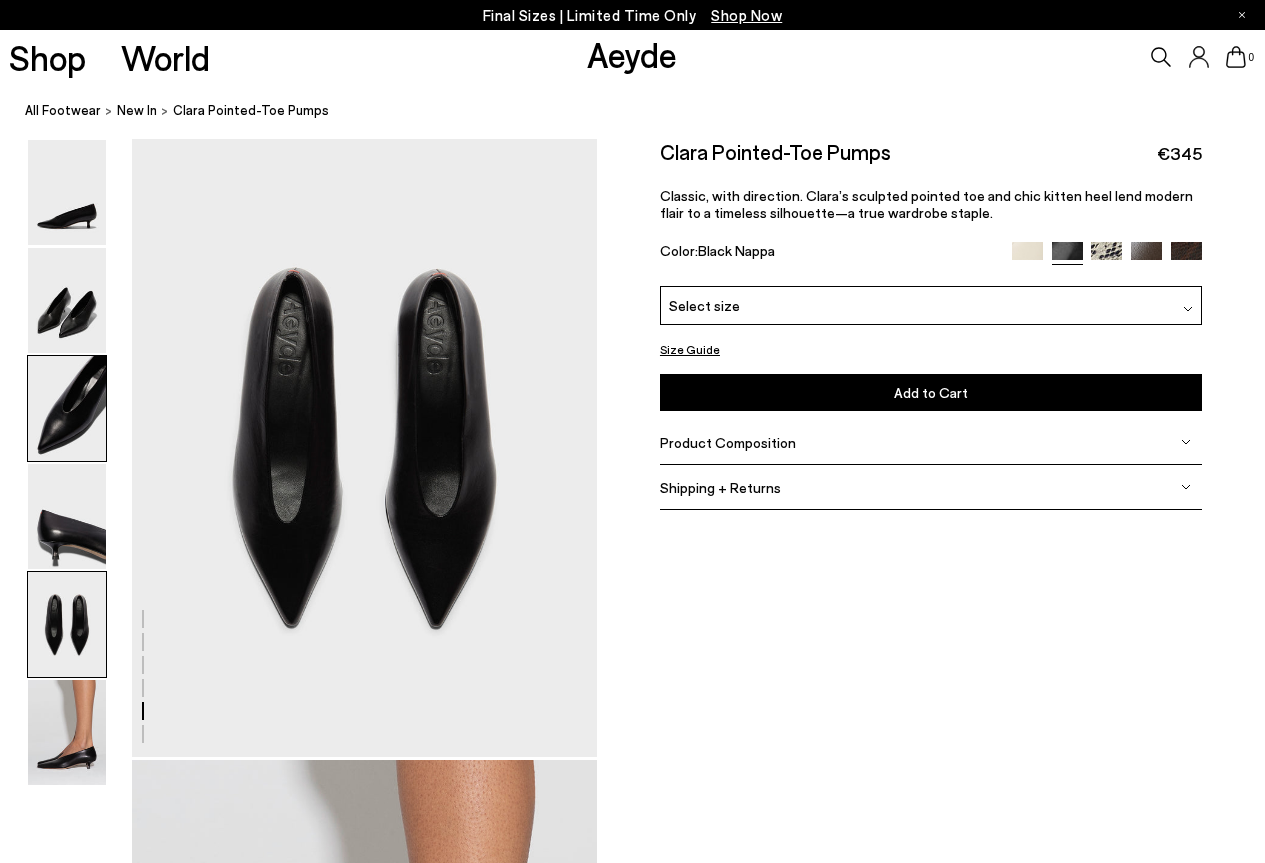 click at bounding box center (67, 408) 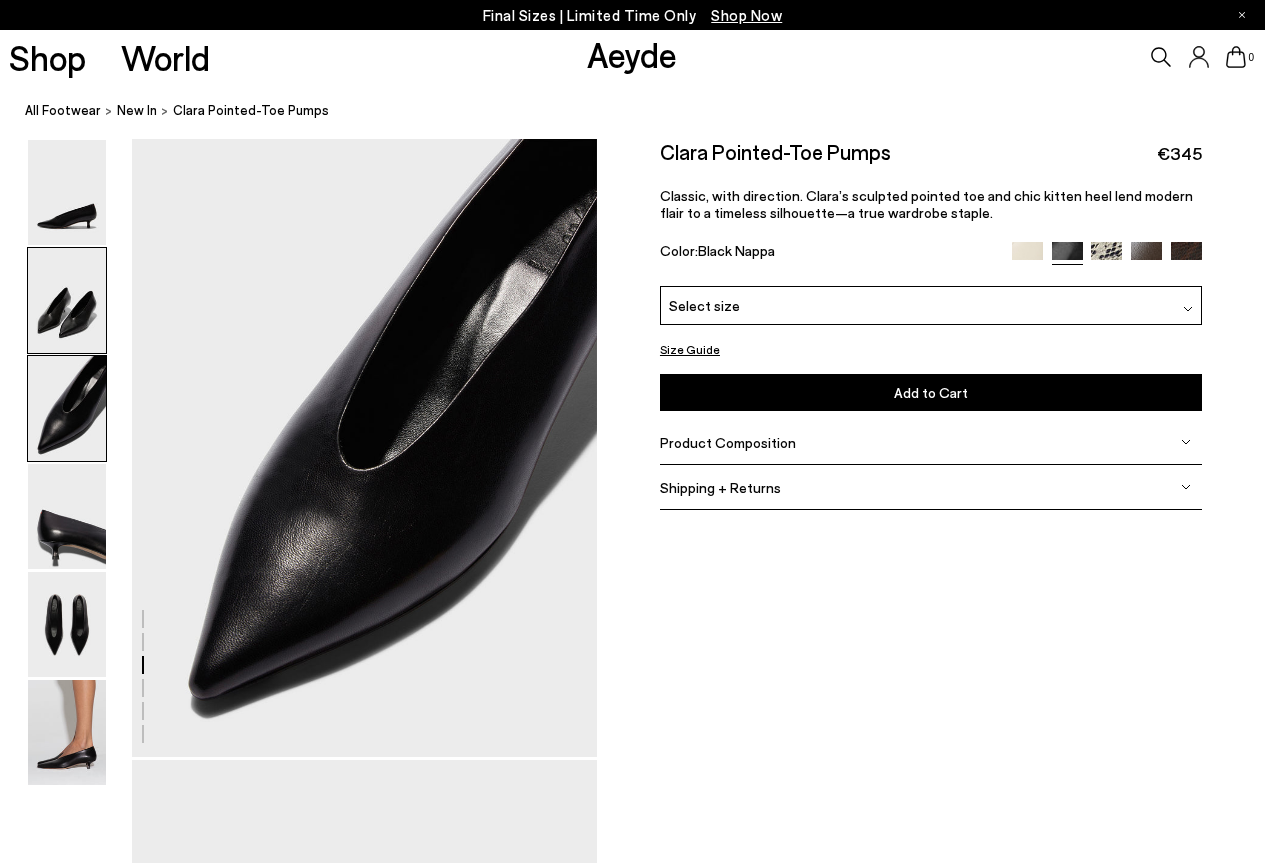 click at bounding box center [67, 300] 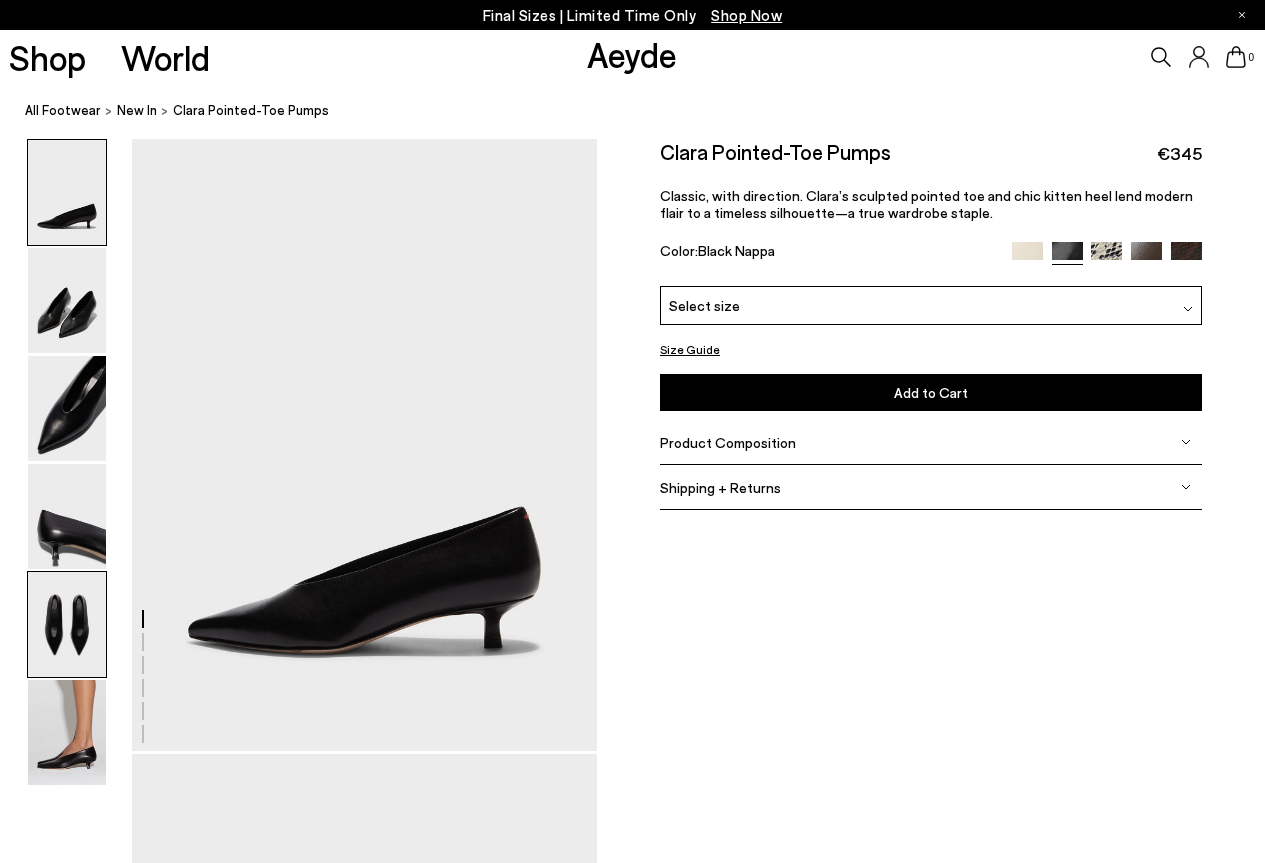 scroll, scrollTop: 0, scrollLeft: 0, axis: both 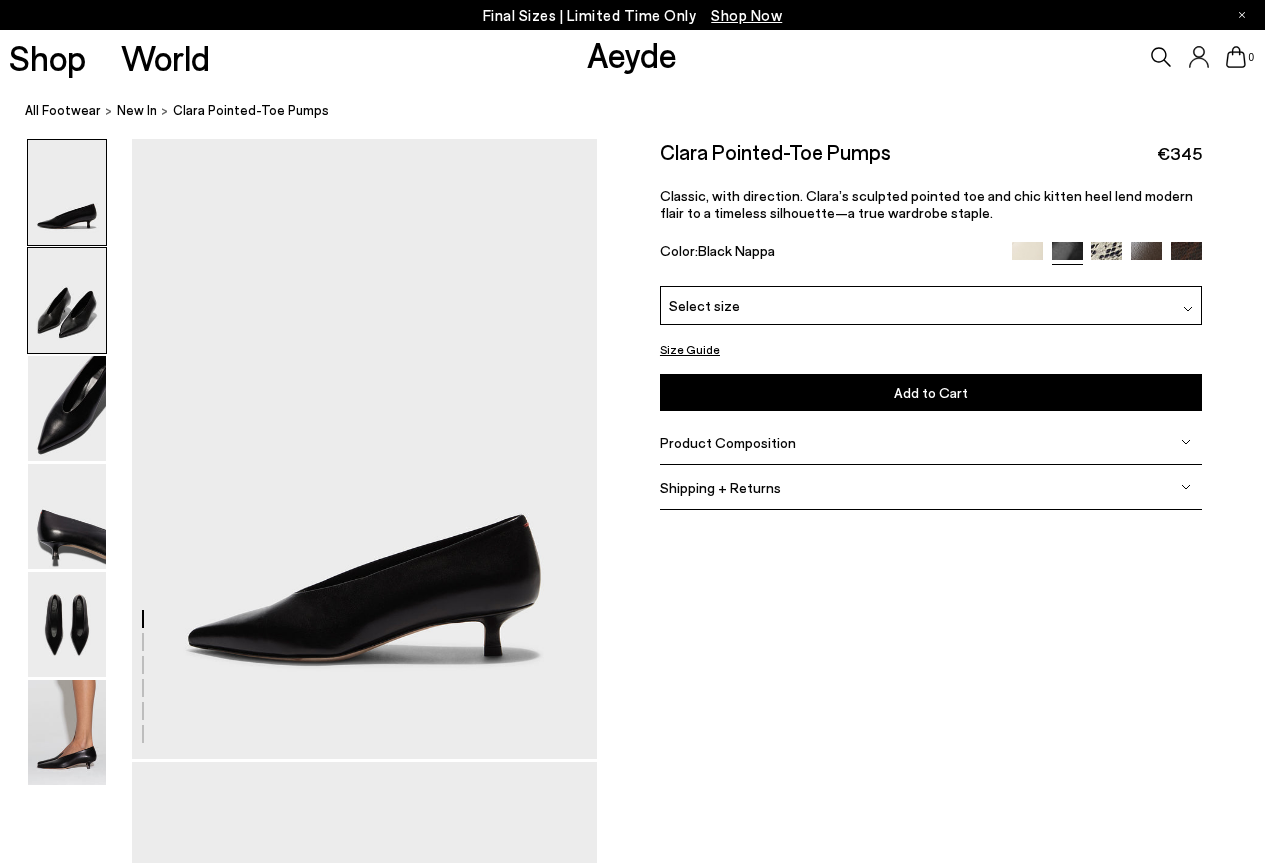 click at bounding box center [67, 300] 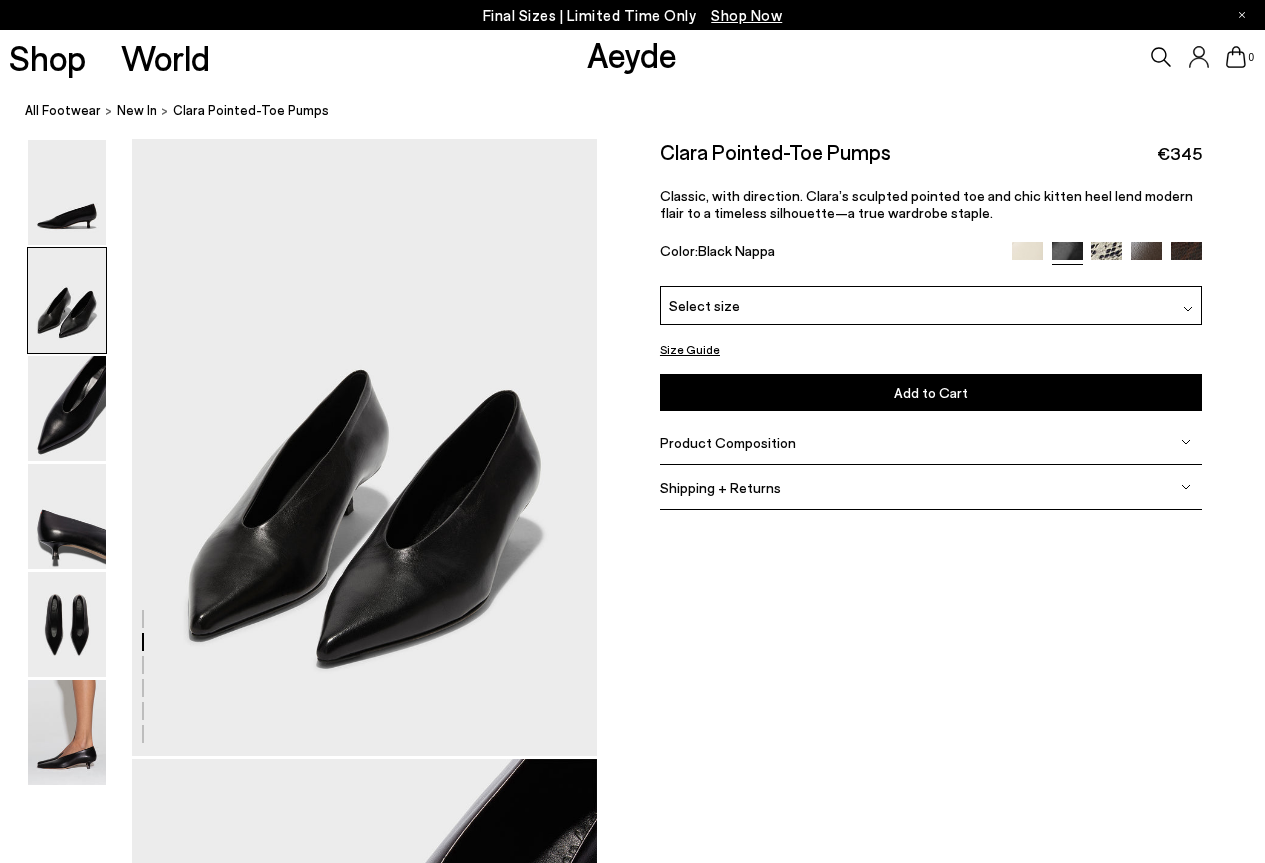 click at bounding box center [67, 300] 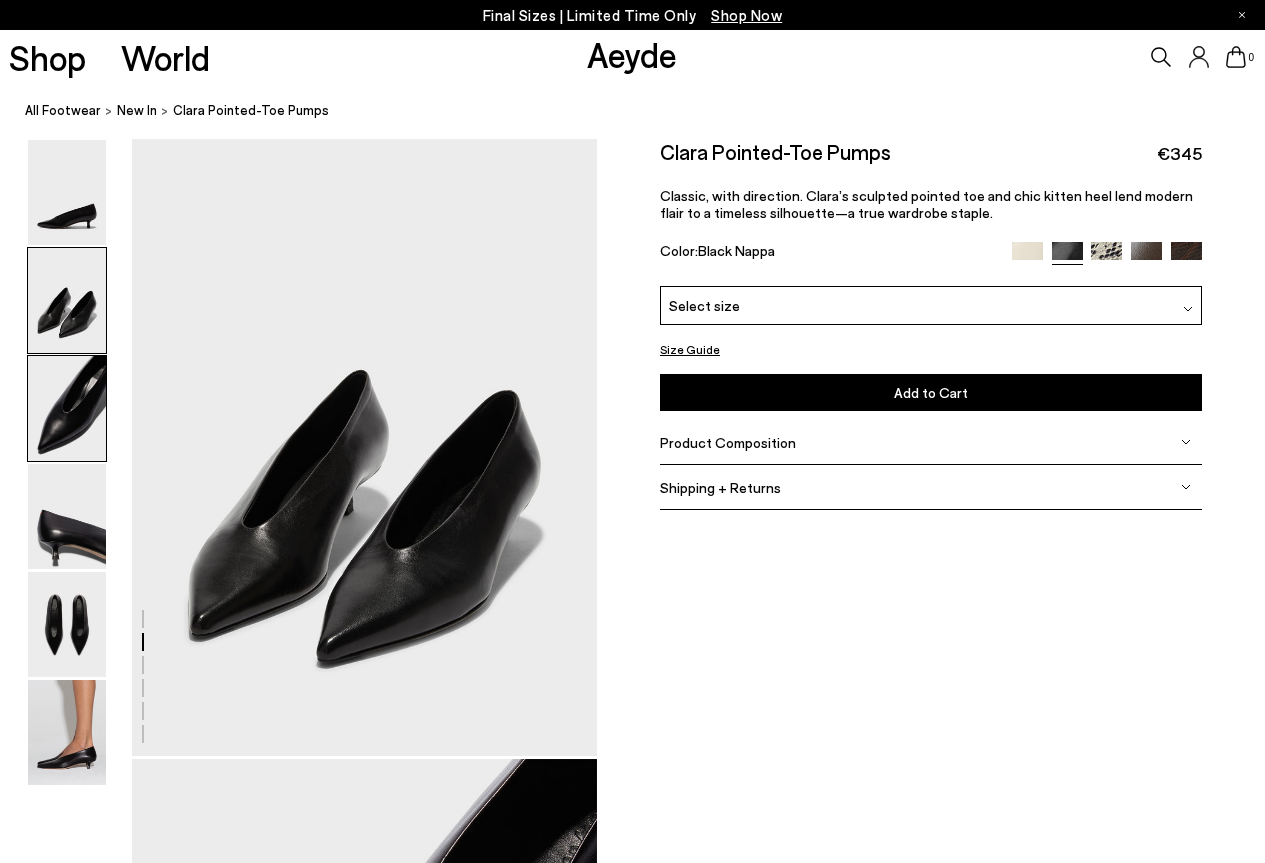 click at bounding box center (67, 408) 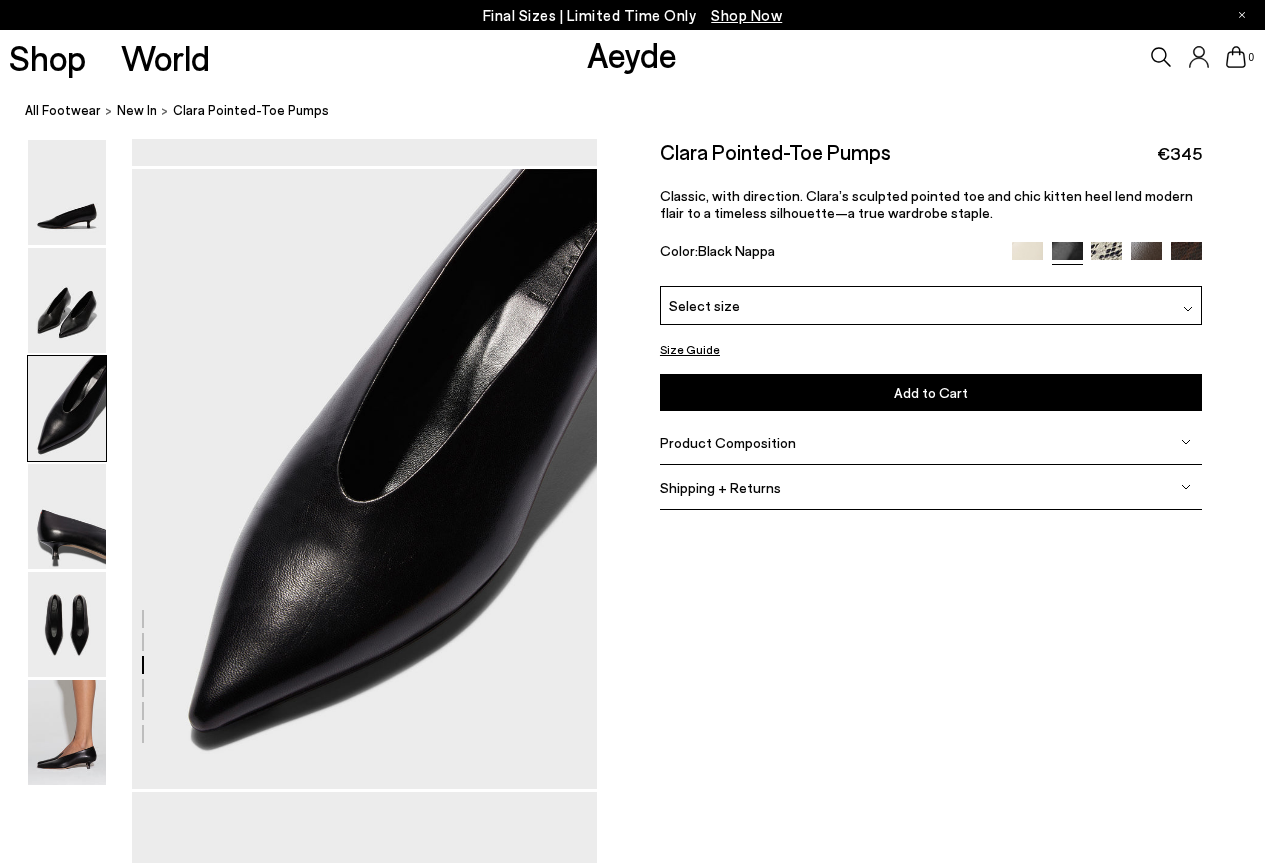 scroll, scrollTop: 1247, scrollLeft: 0, axis: vertical 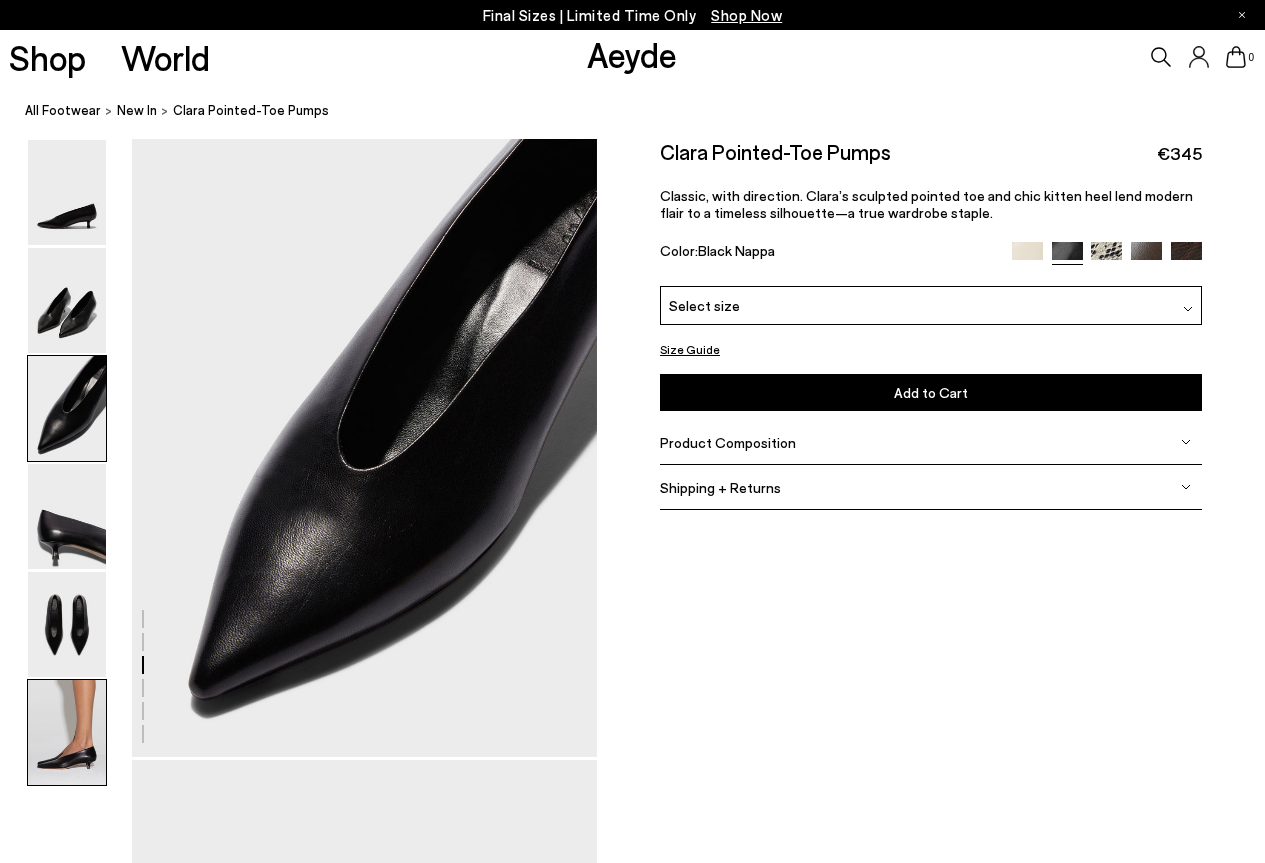 click at bounding box center (67, 732) 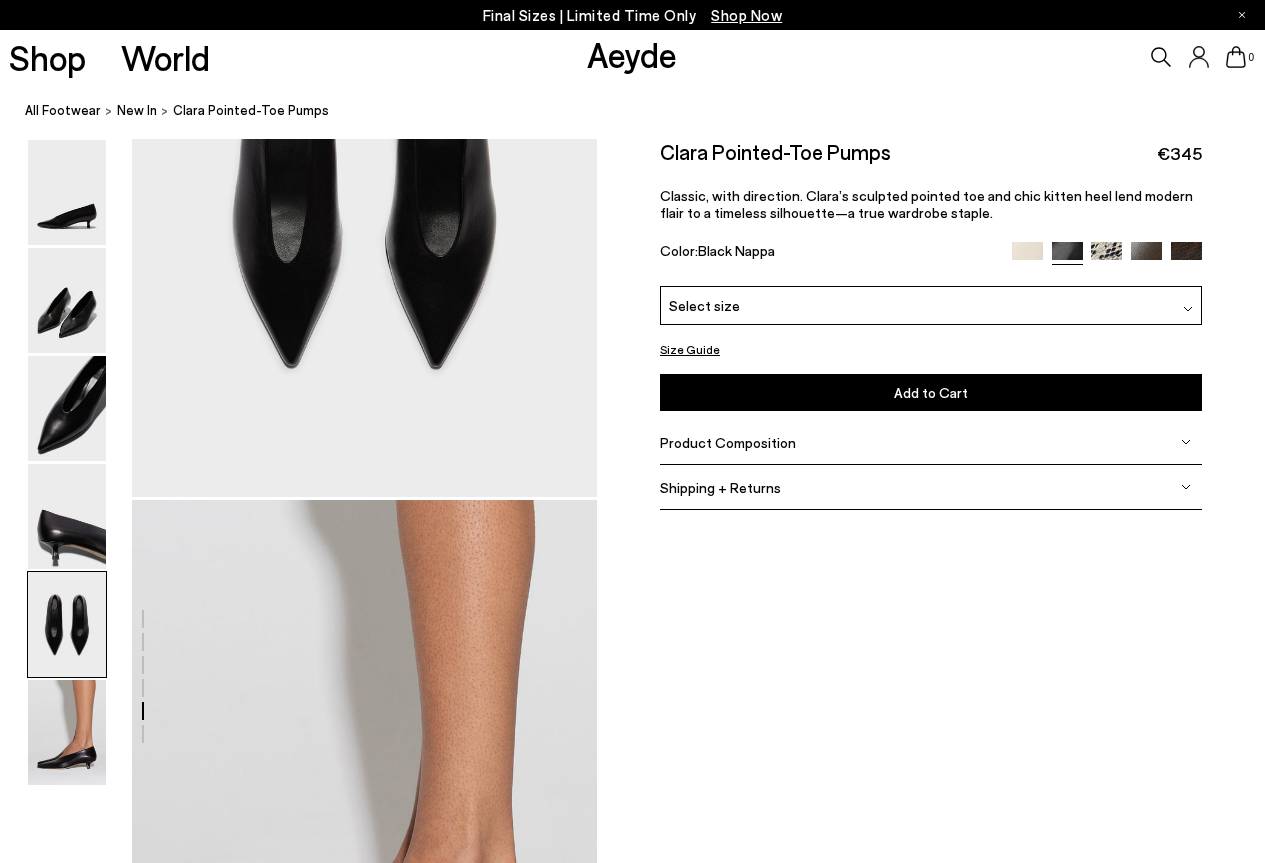 scroll, scrollTop: 2452, scrollLeft: 0, axis: vertical 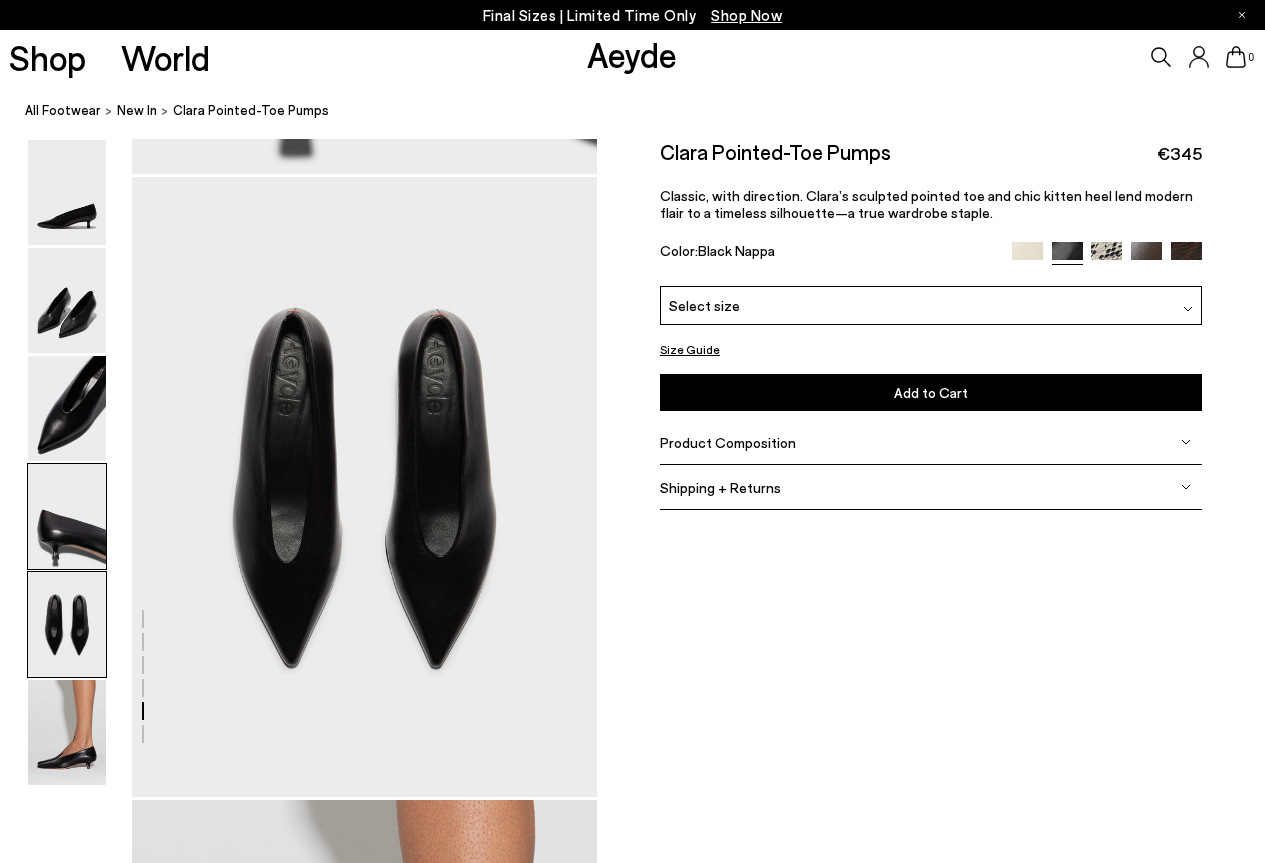 click at bounding box center [67, 516] 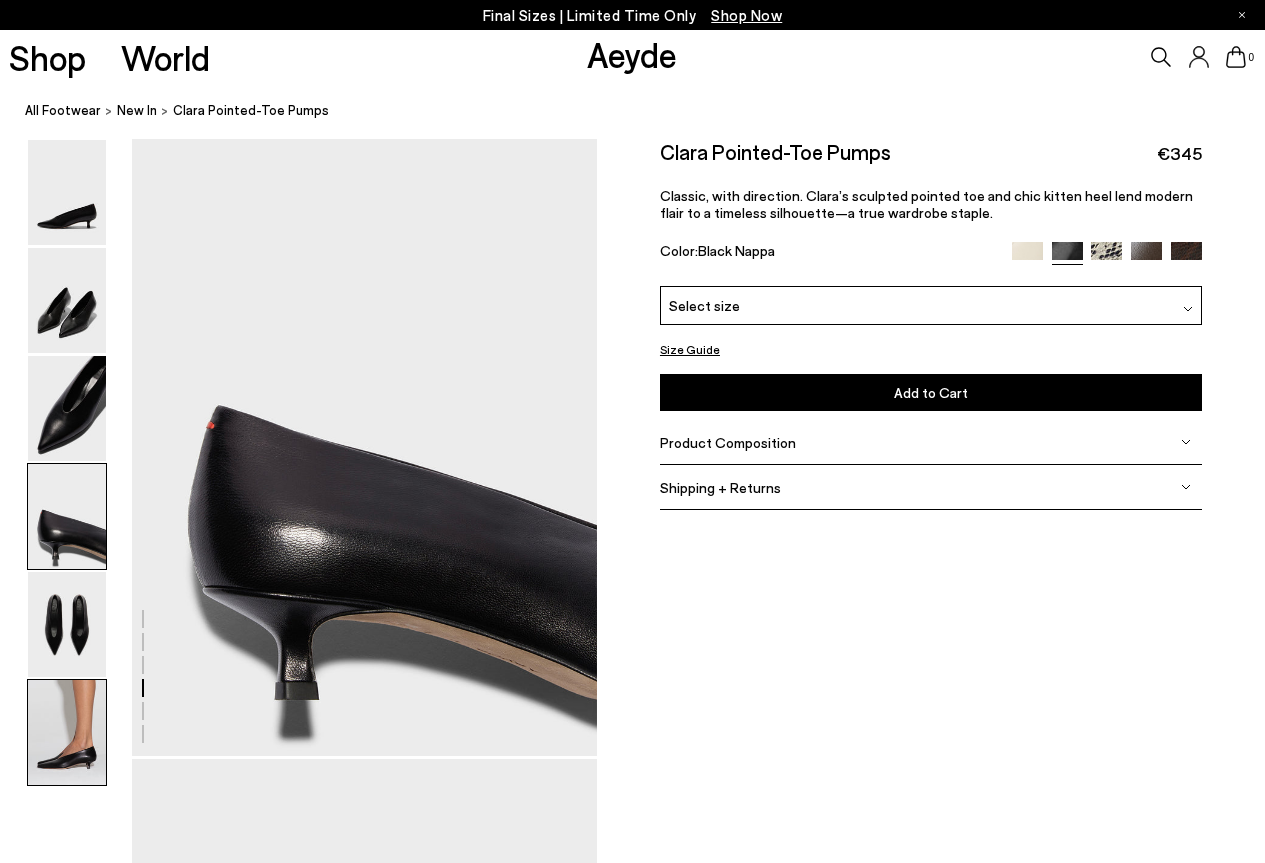 click at bounding box center (67, 732) 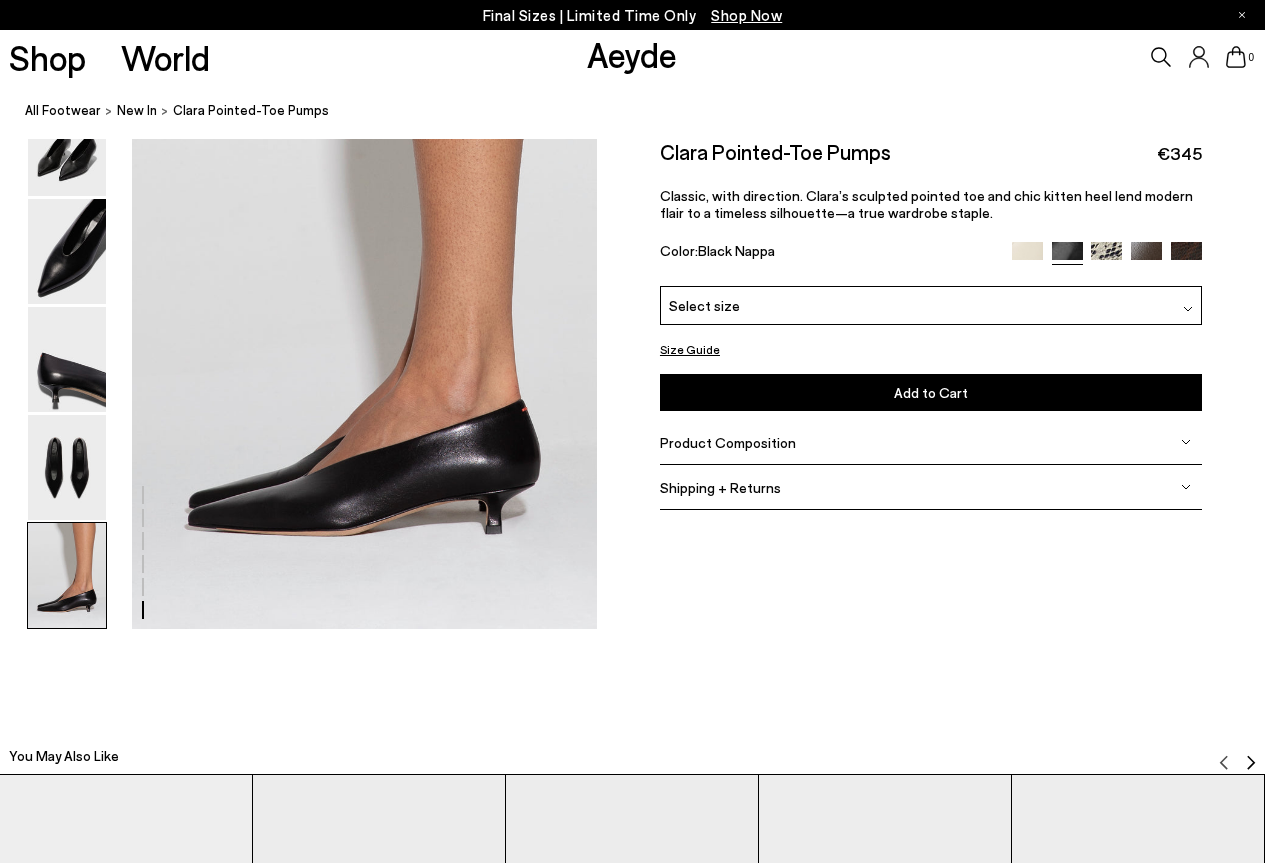scroll, scrollTop: 3252, scrollLeft: 0, axis: vertical 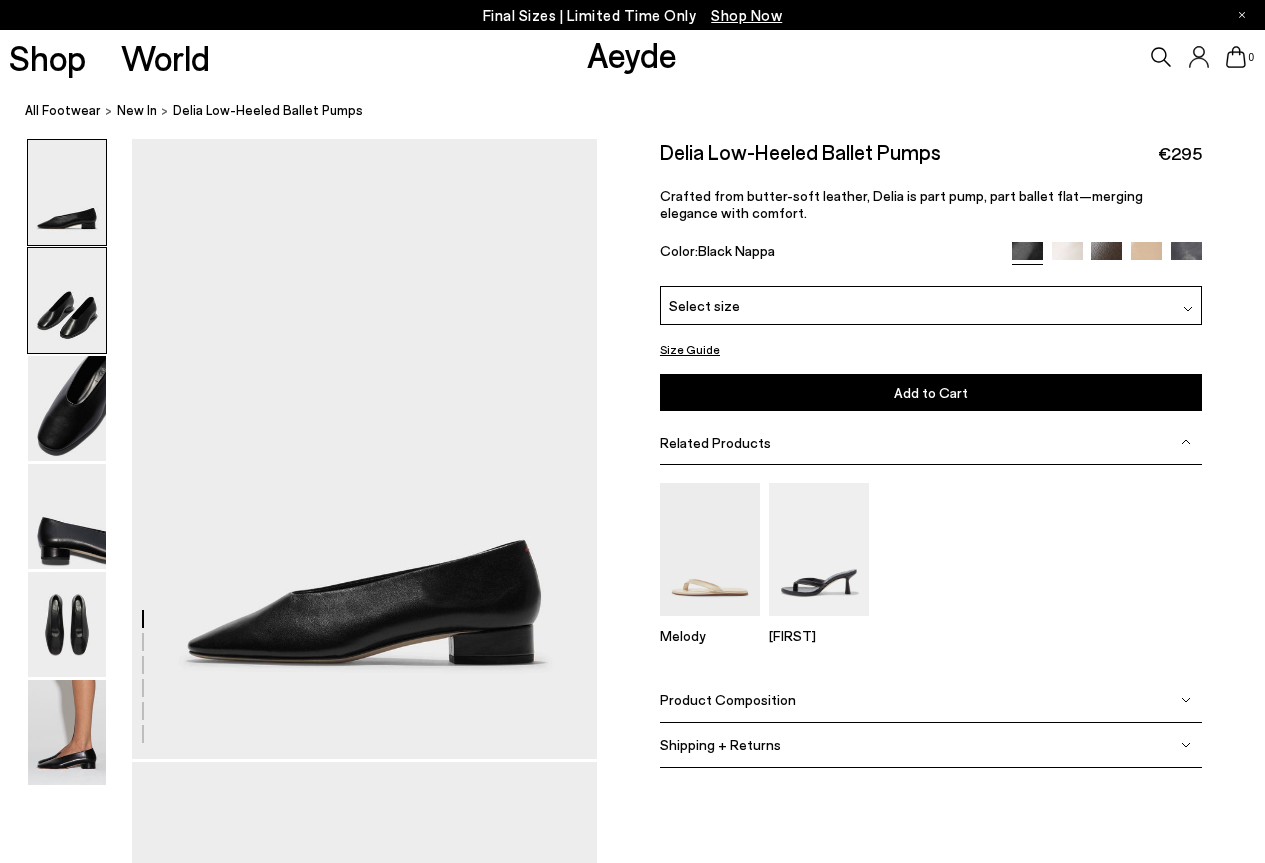 click at bounding box center [67, 300] 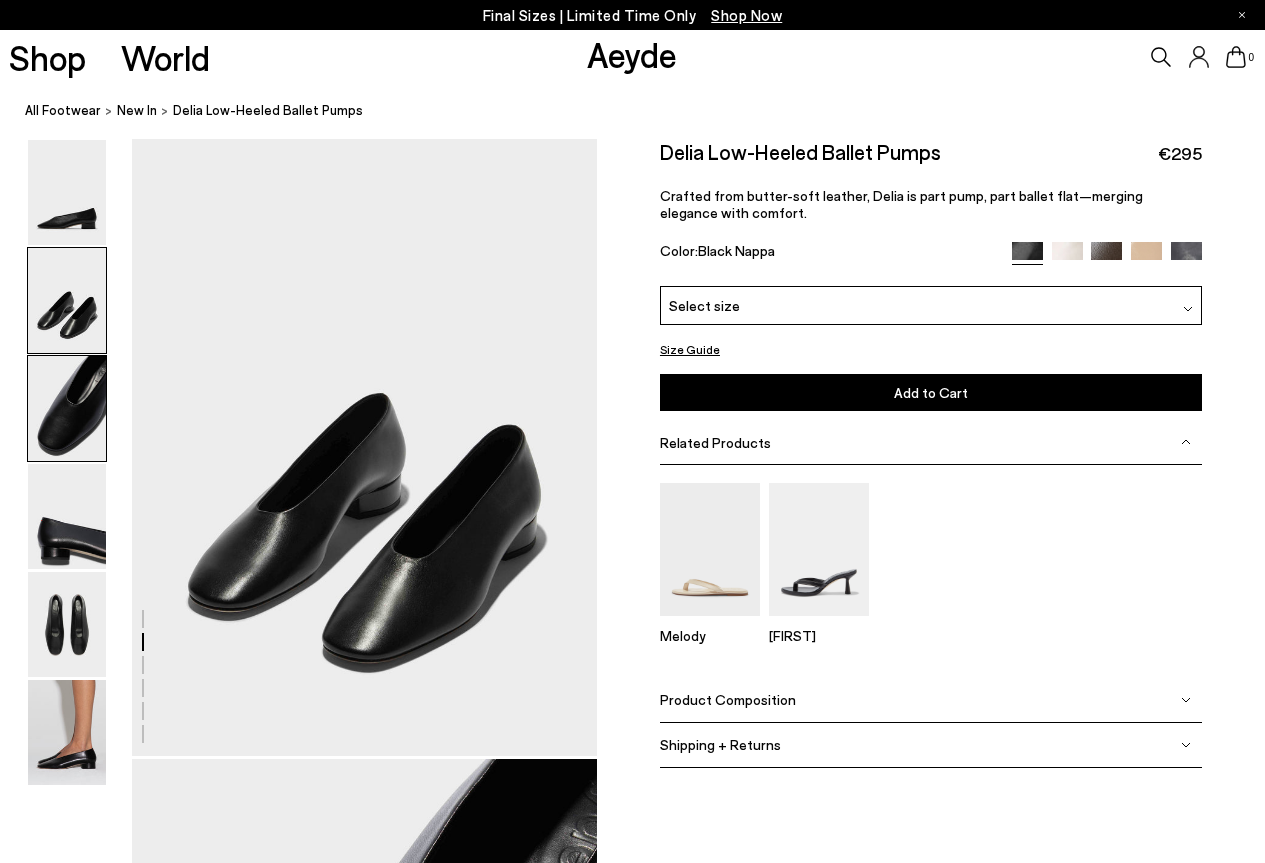 click at bounding box center (67, 408) 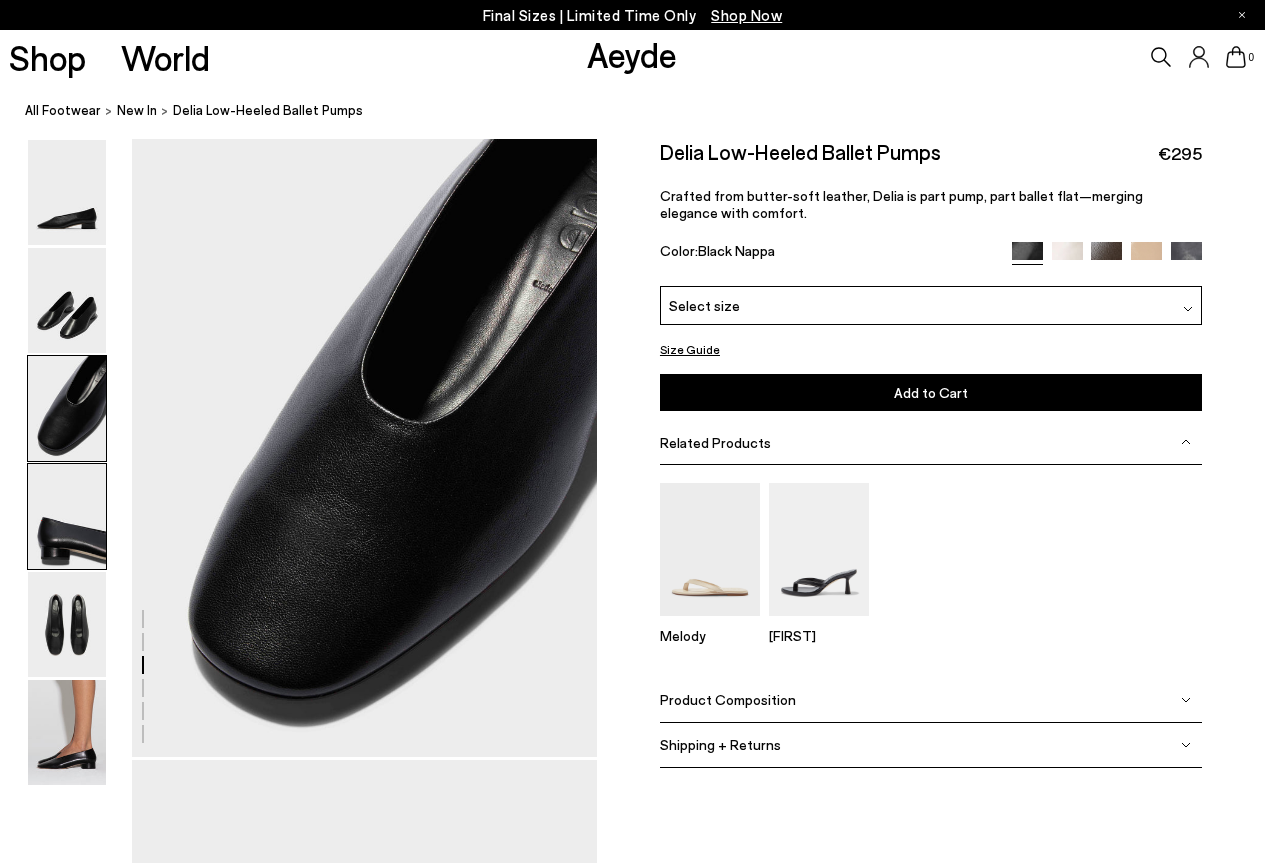 click at bounding box center (67, 516) 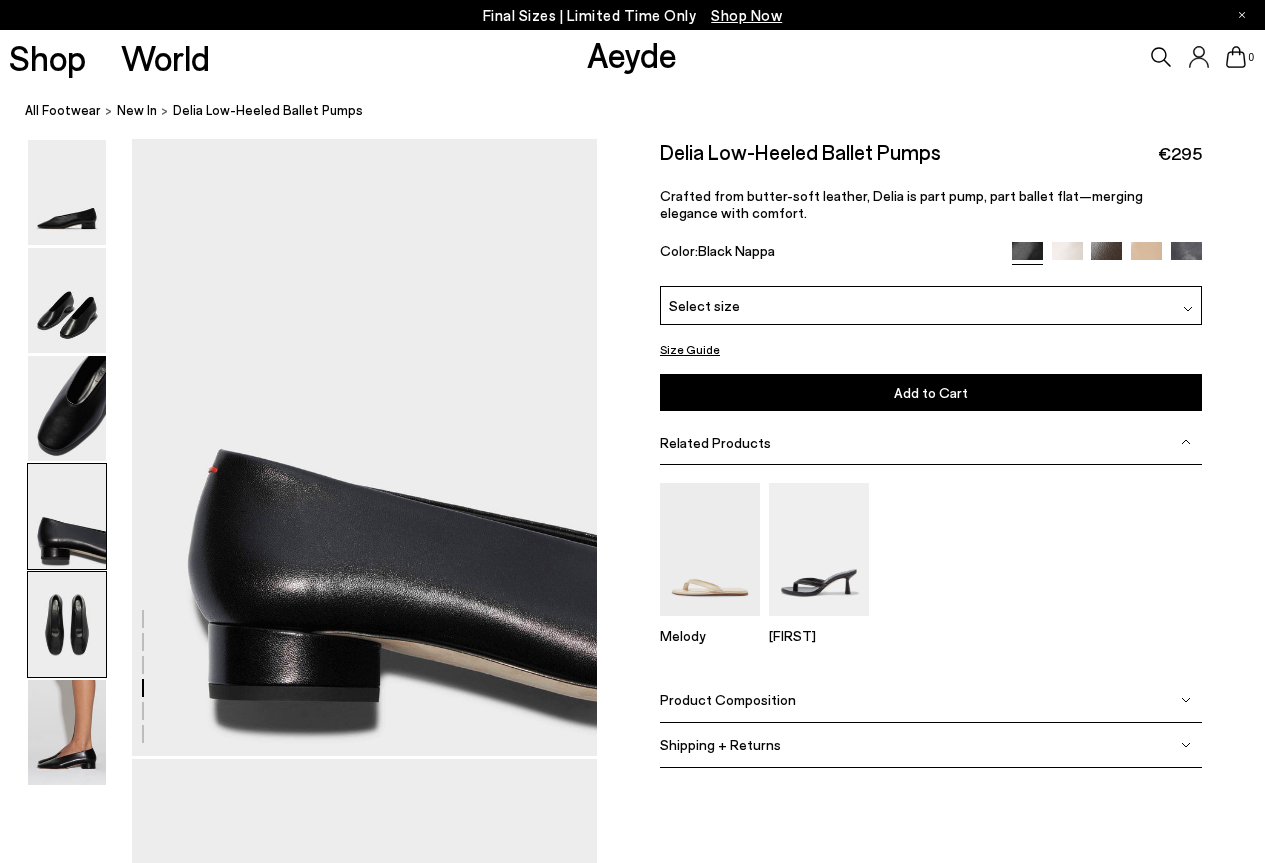click at bounding box center (67, 624) 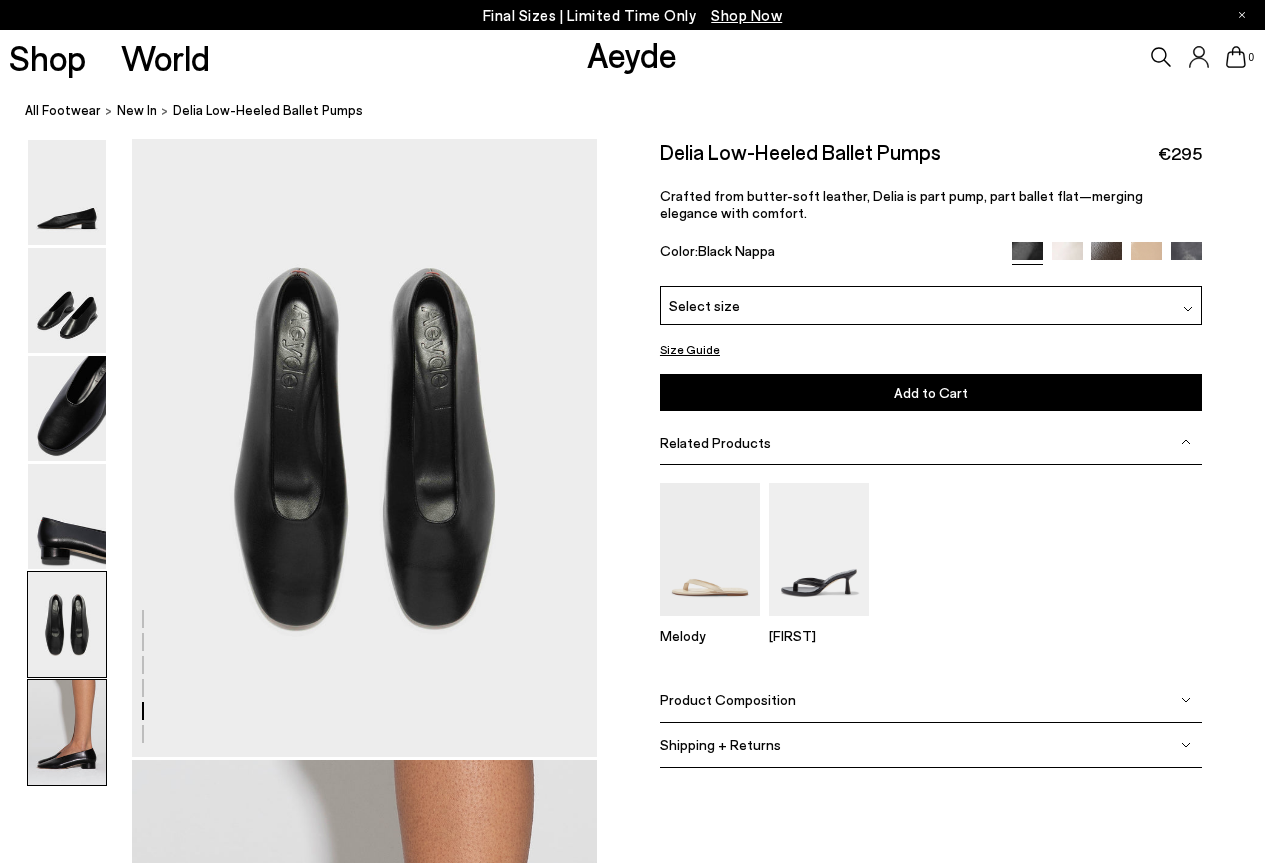 click at bounding box center [67, 732] 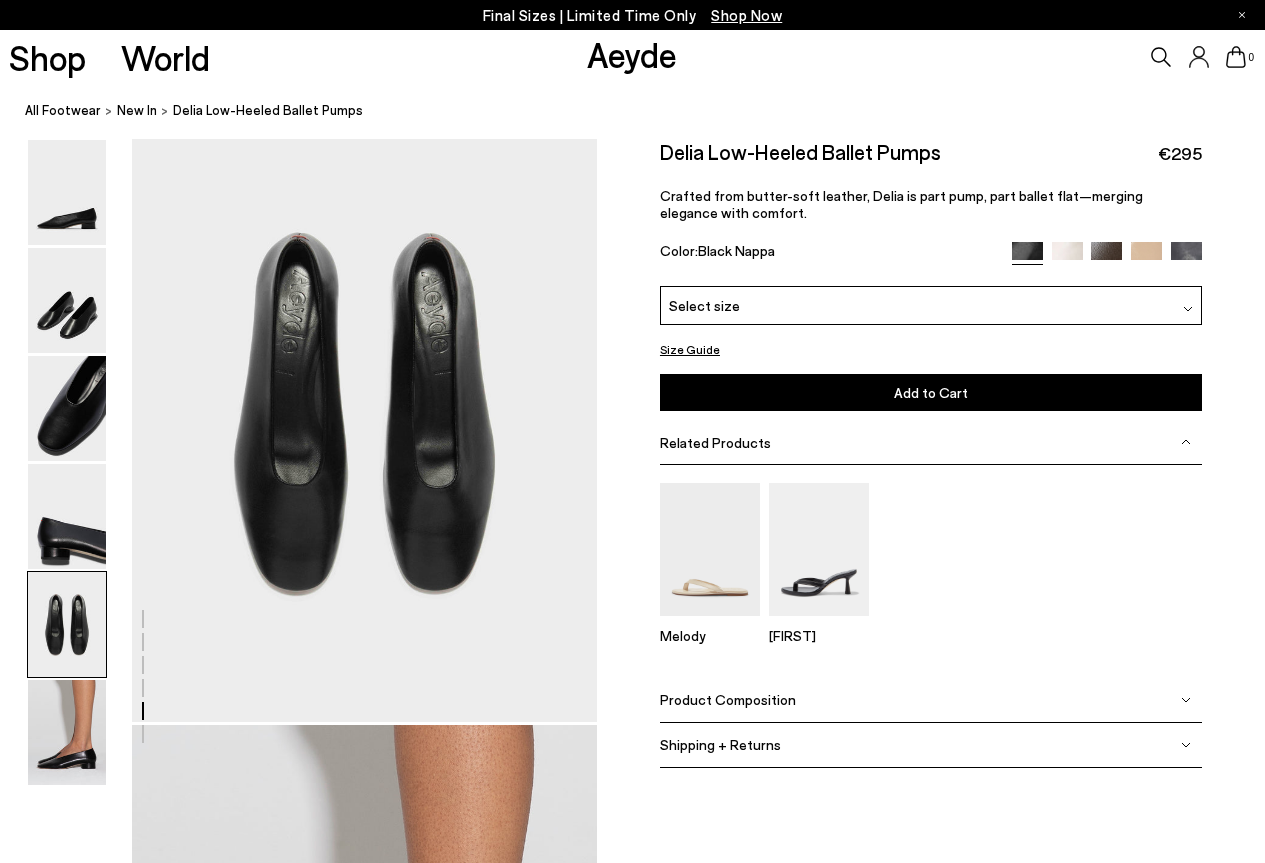 scroll, scrollTop: 2252, scrollLeft: 0, axis: vertical 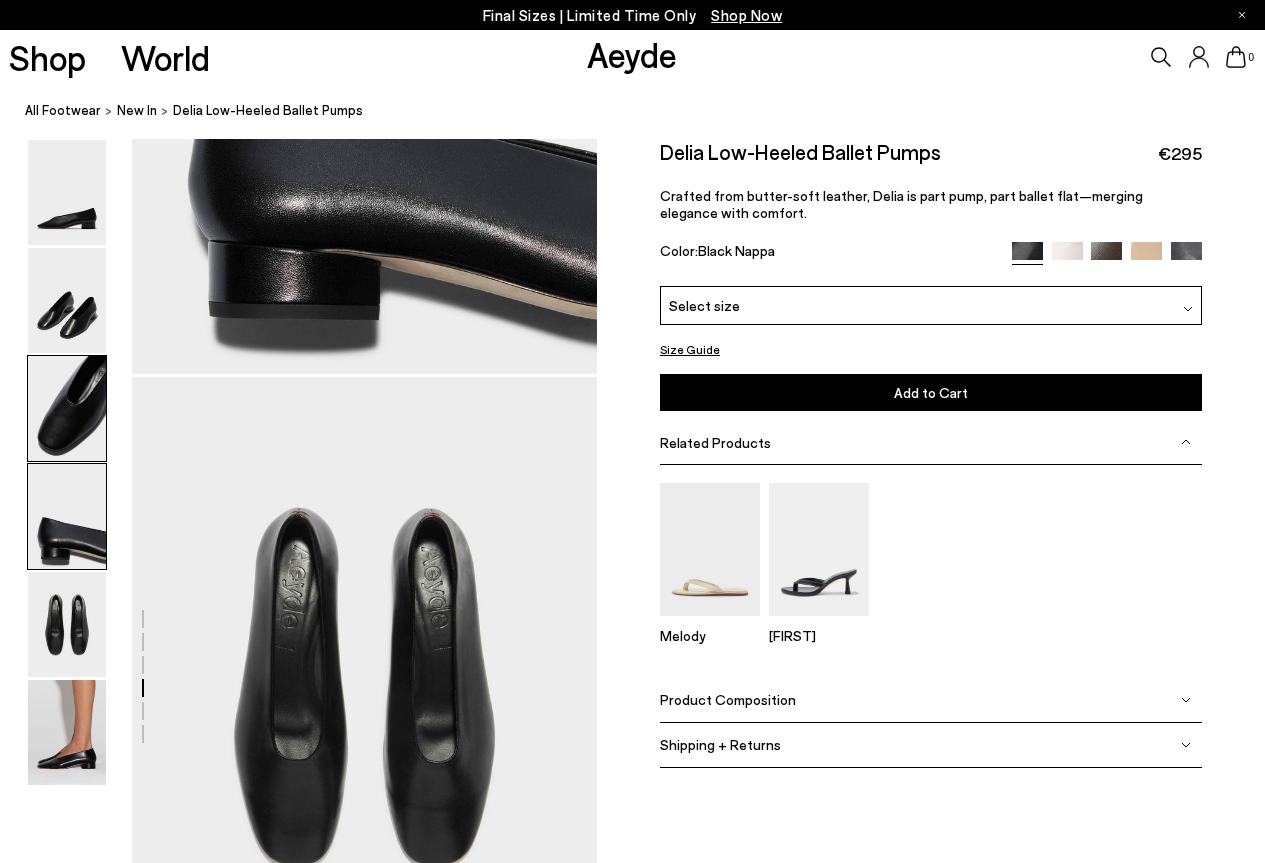 click at bounding box center (67, 408) 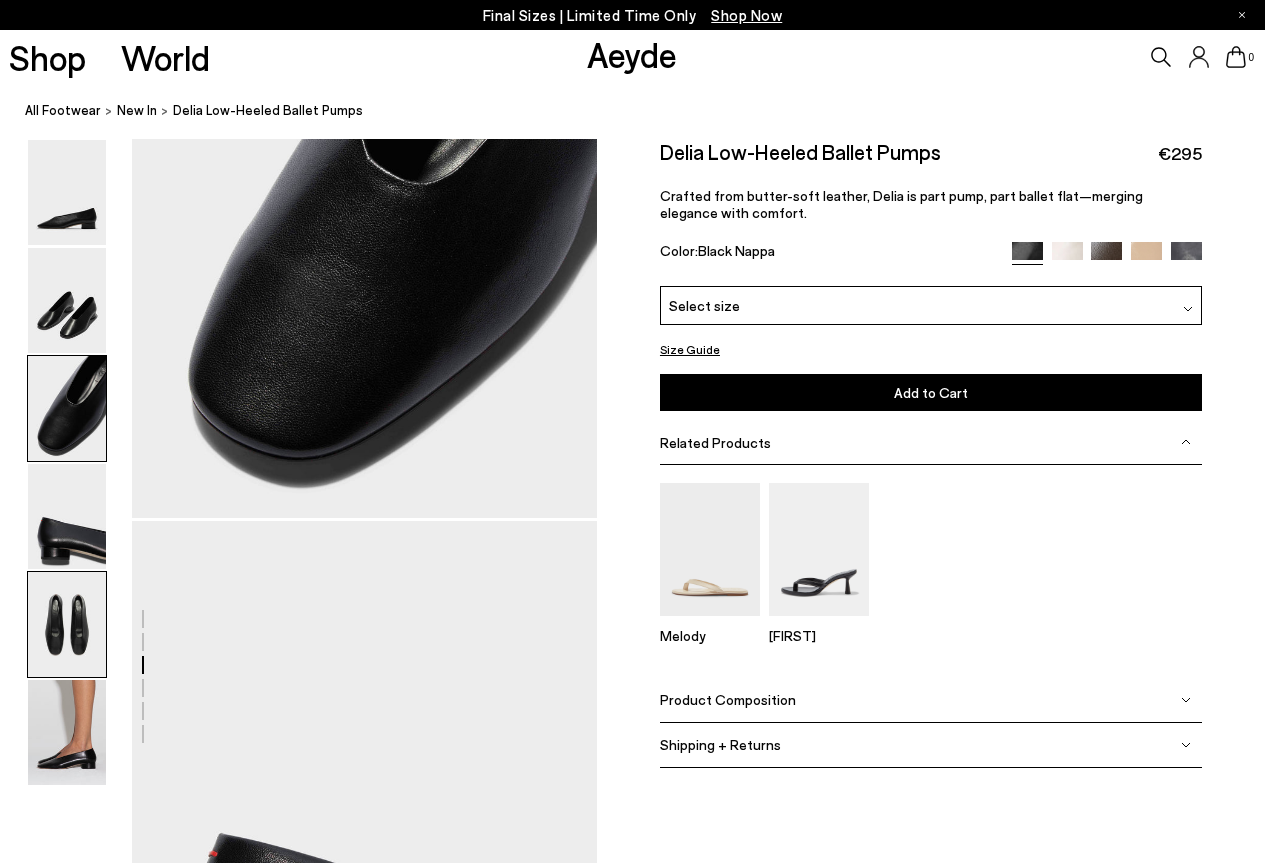 scroll, scrollTop: 1247, scrollLeft: 0, axis: vertical 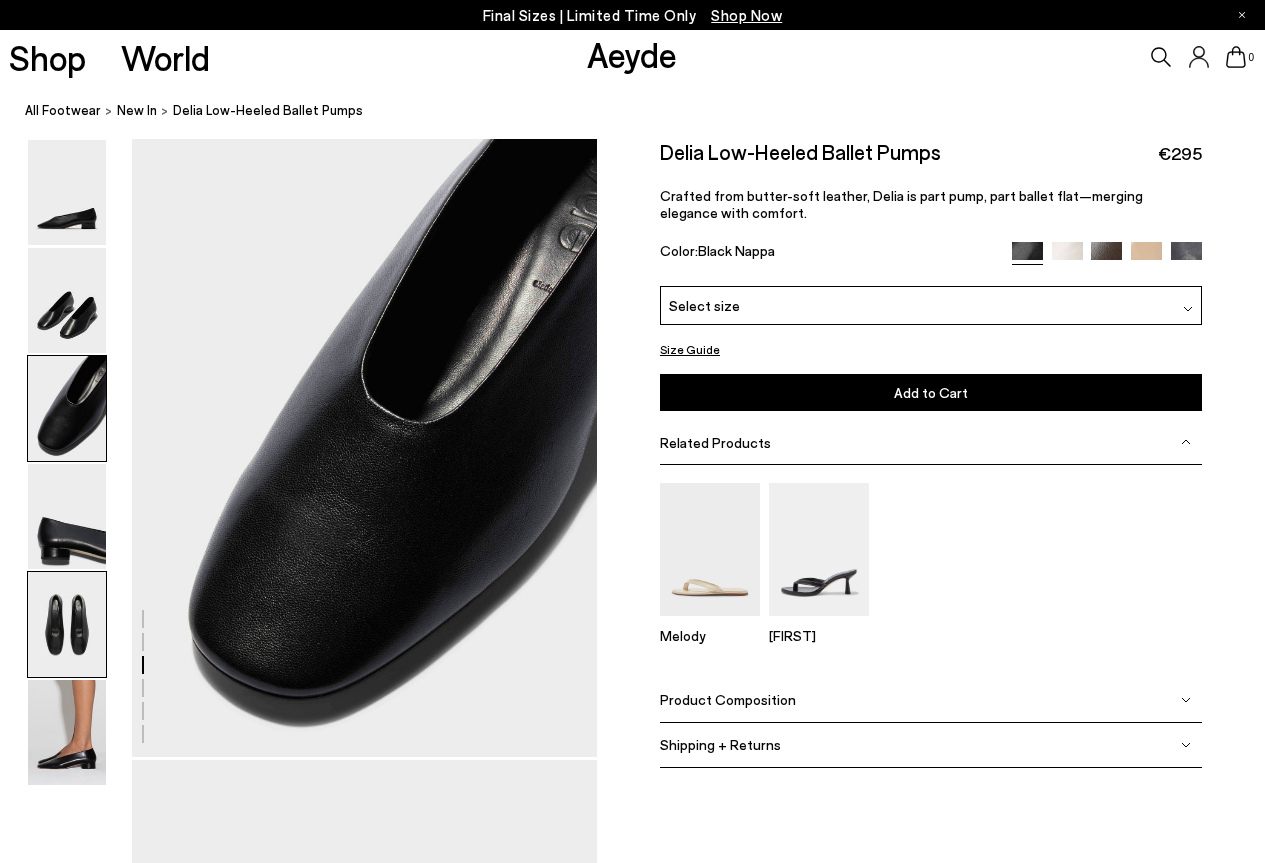 click at bounding box center (67, 624) 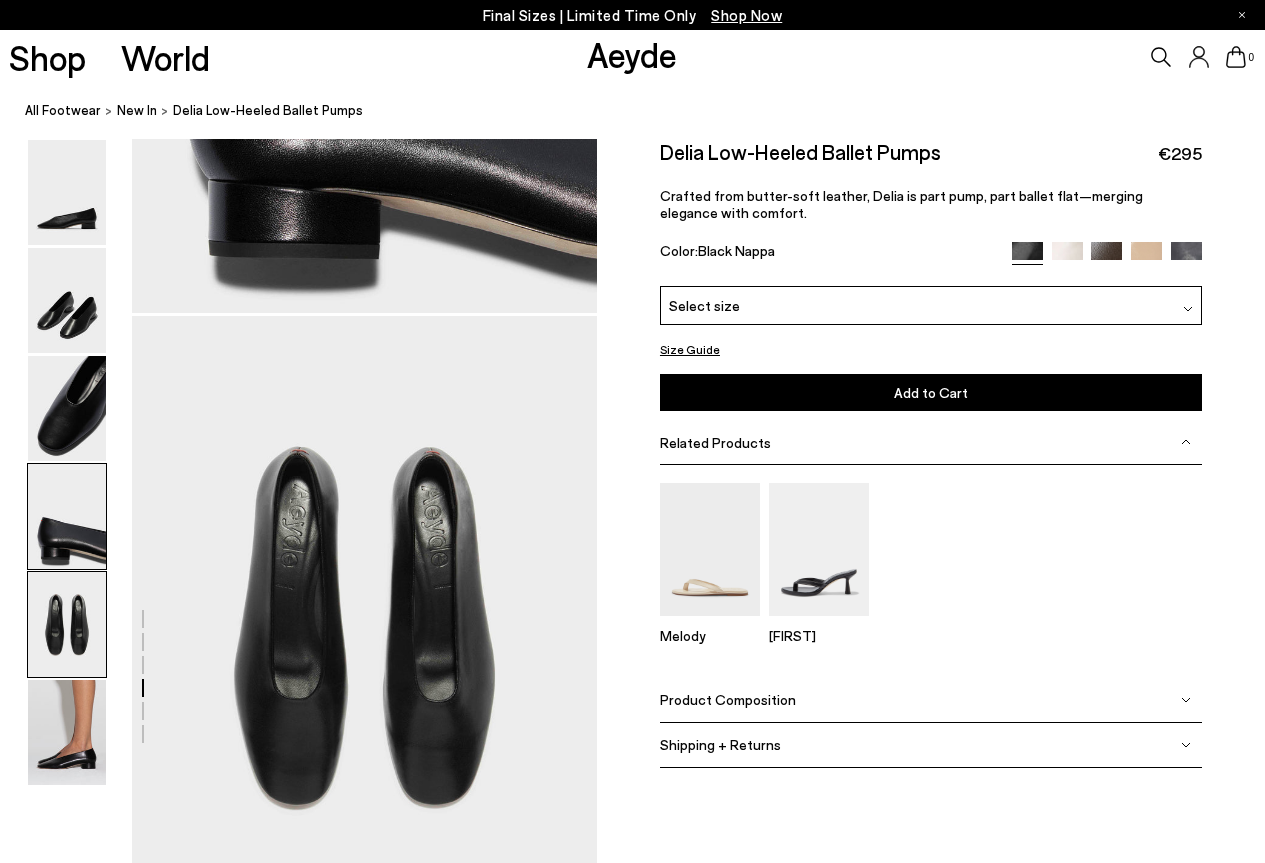 scroll, scrollTop: 2492, scrollLeft: 0, axis: vertical 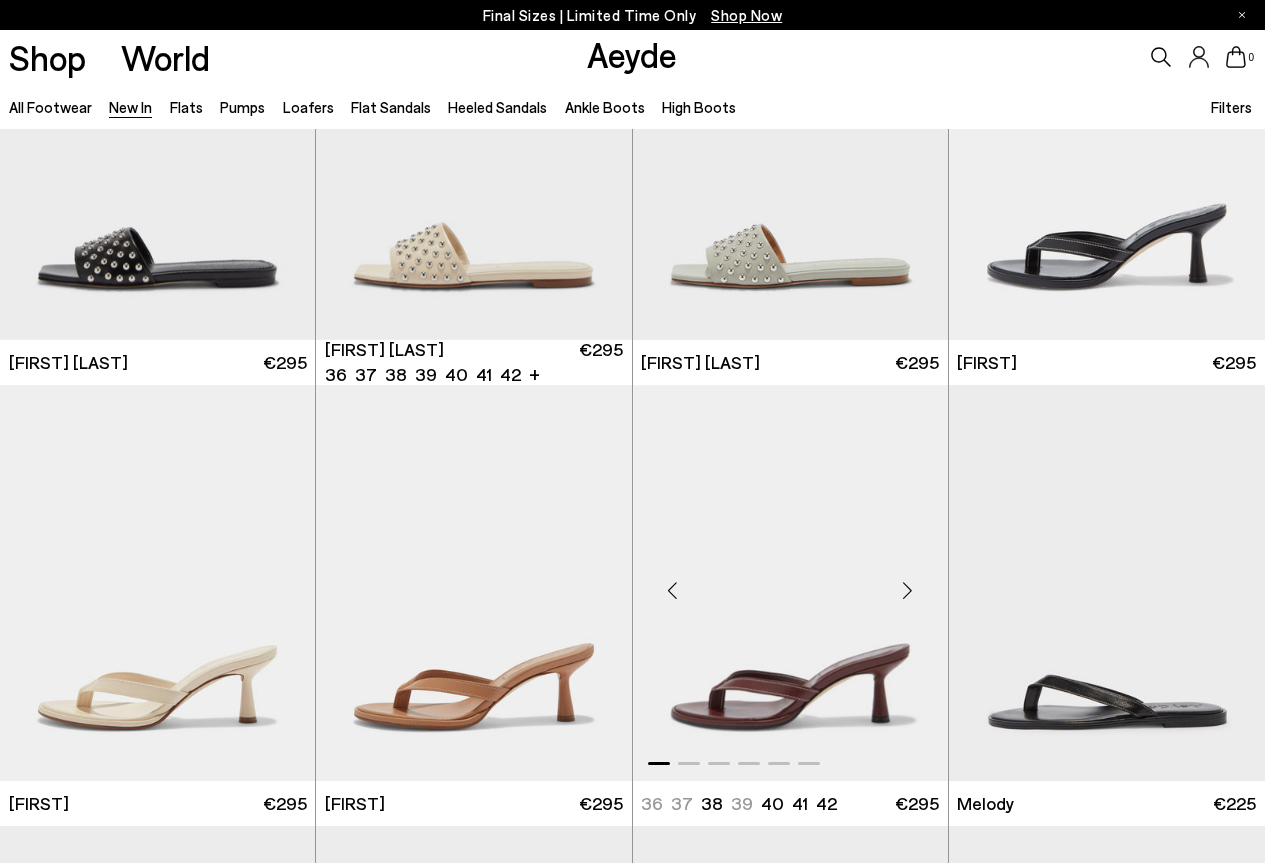 click at bounding box center (908, 591) 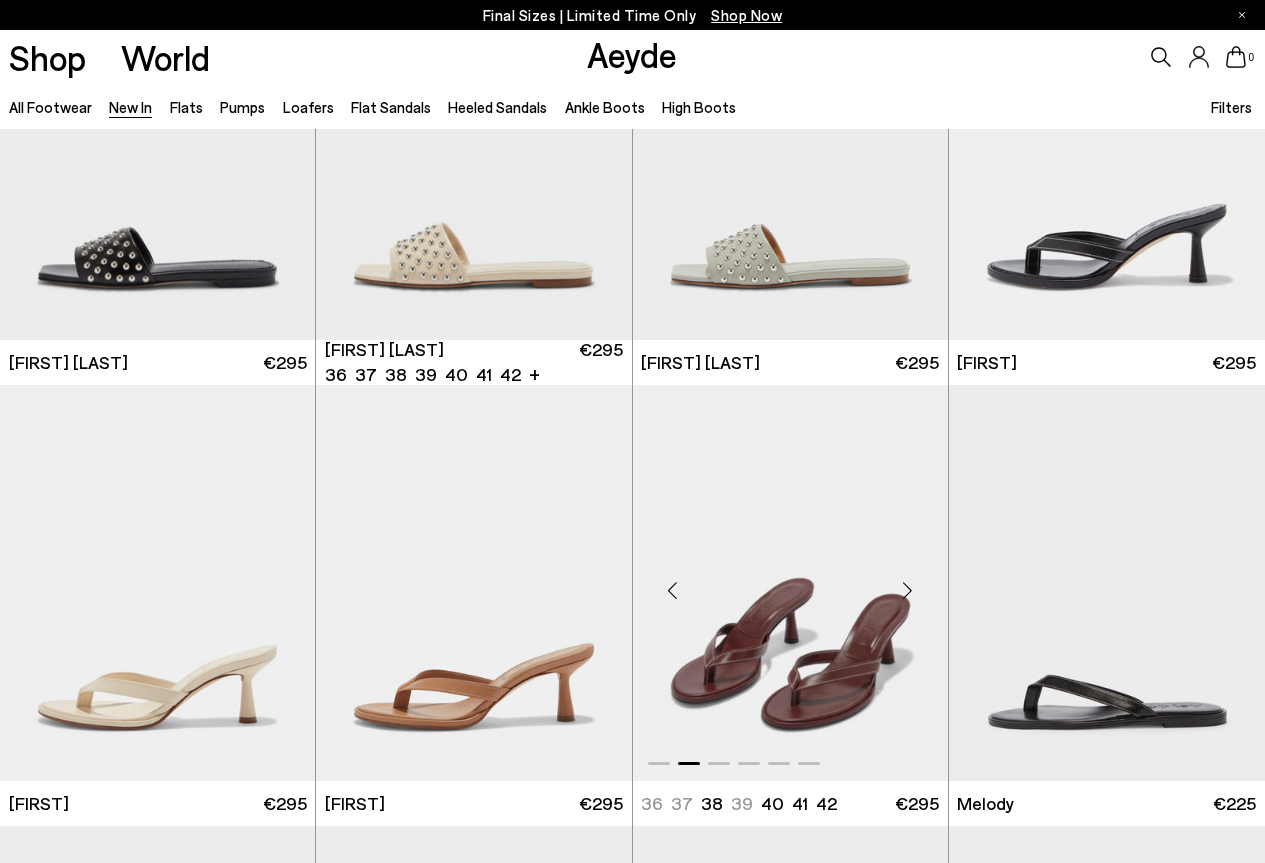 click at bounding box center (908, 591) 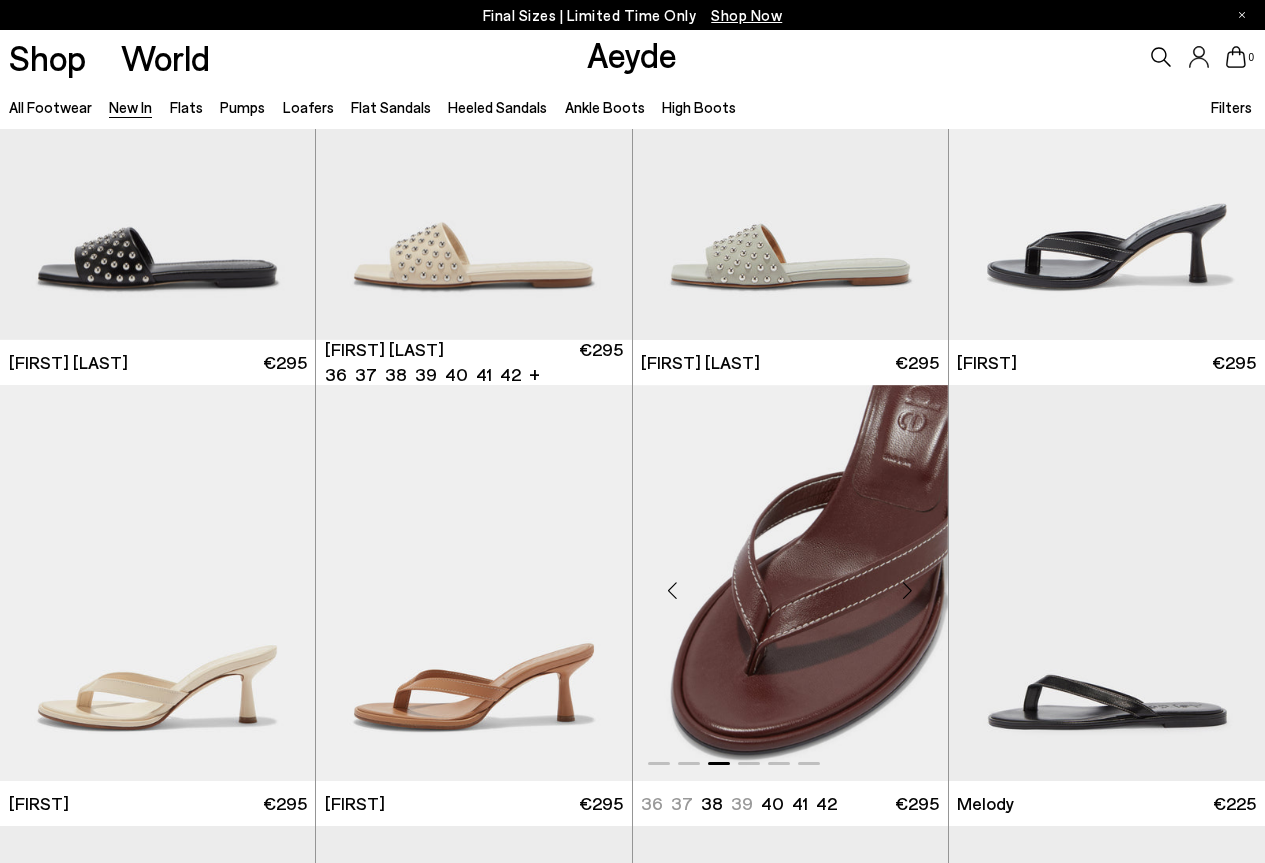 click at bounding box center (908, 591) 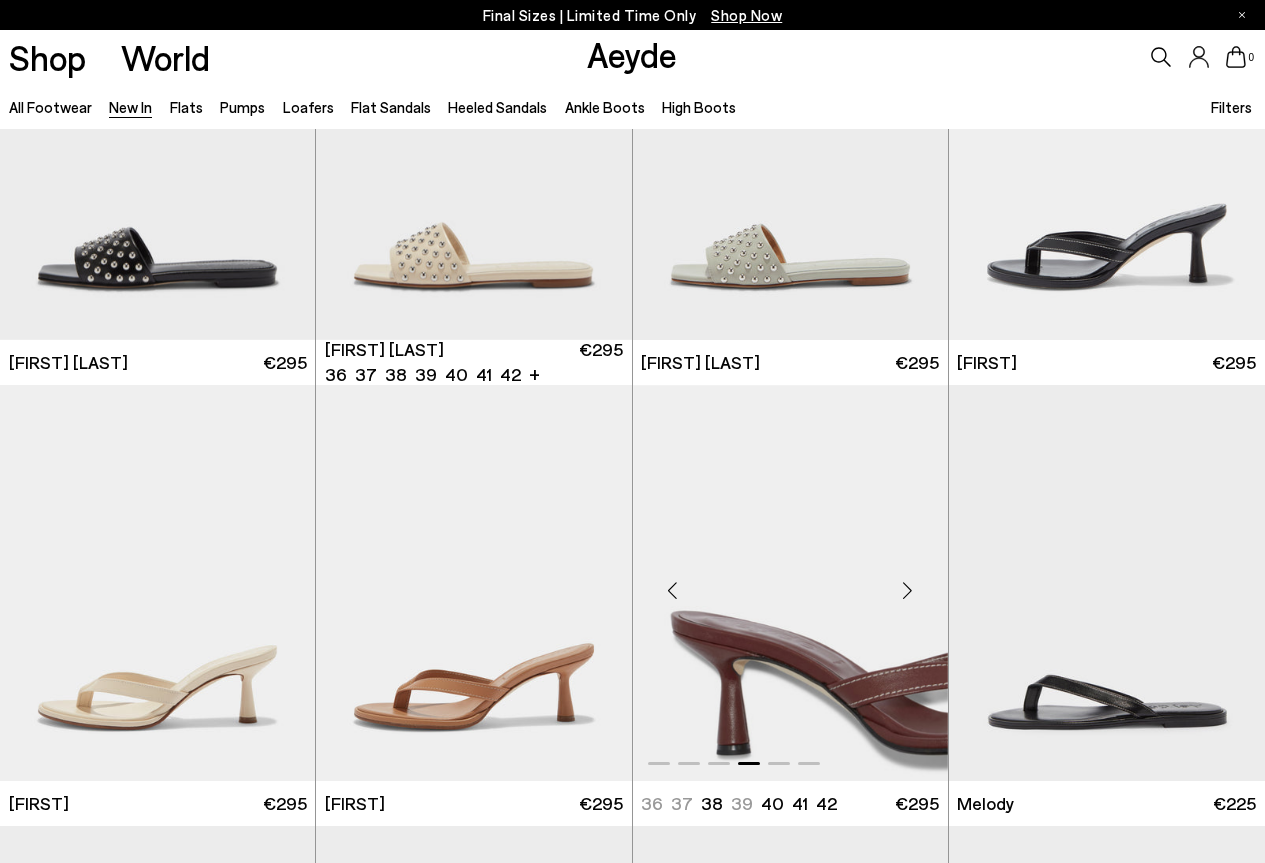 click at bounding box center (908, 591) 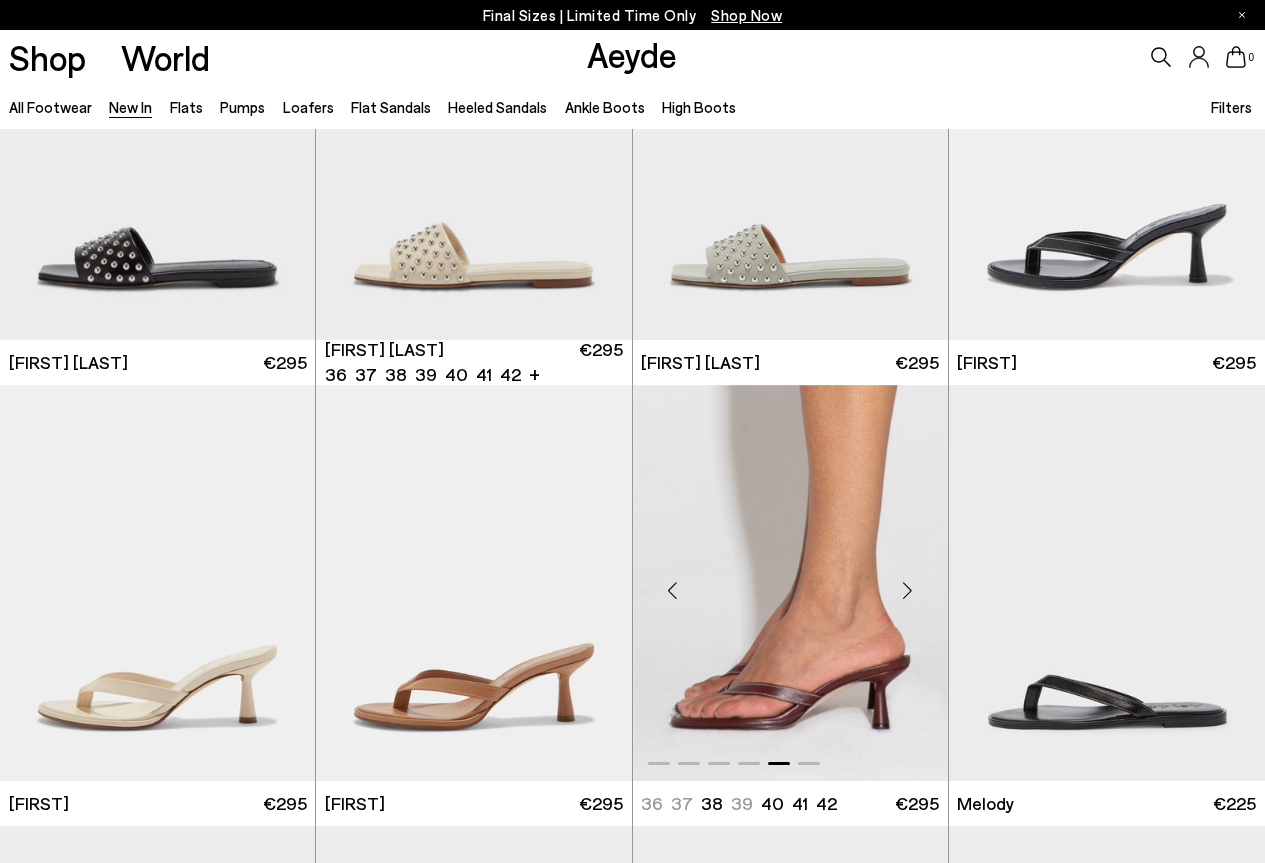 click at bounding box center (908, 591) 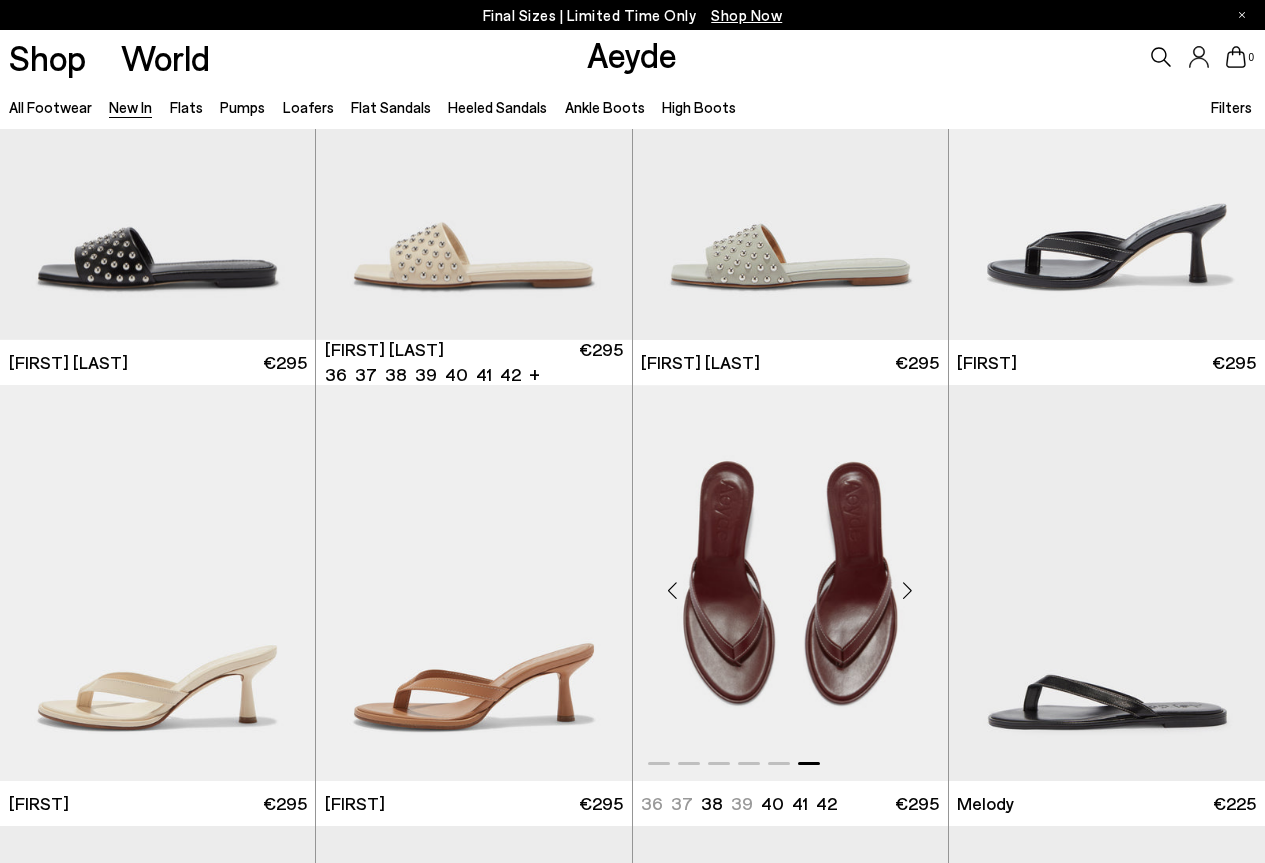 click at bounding box center (673, 591) 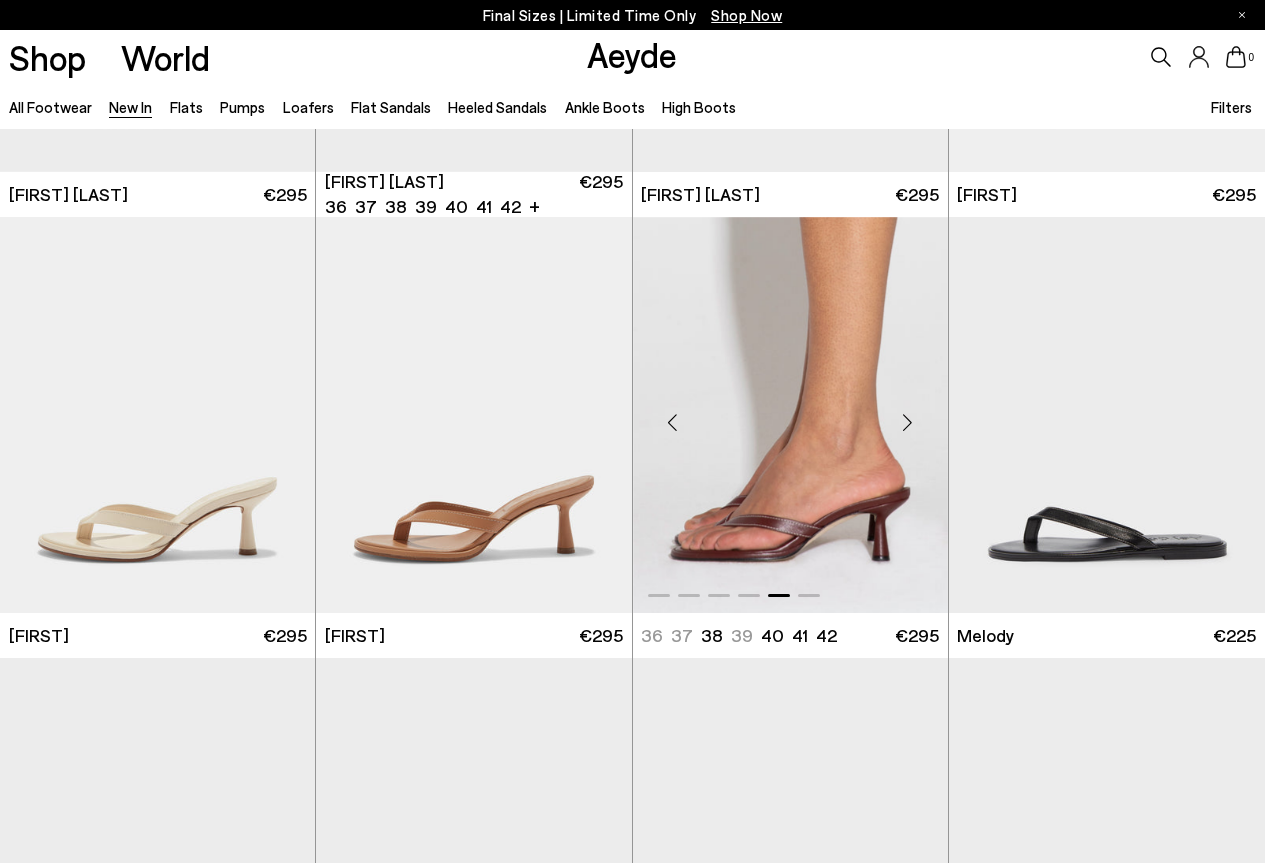 scroll, scrollTop: 10100, scrollLeft: 0, axis: vertical 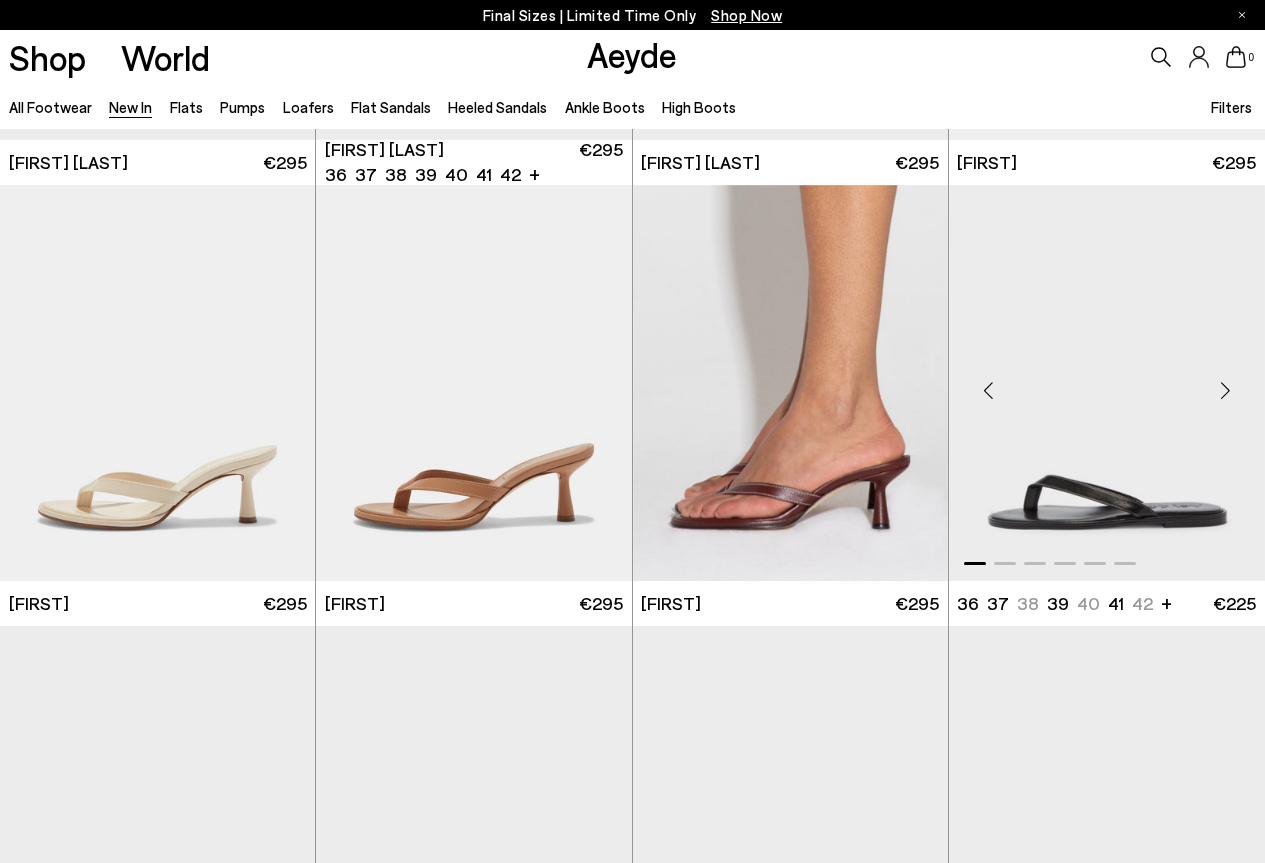 click at bounding box center (1225, 391) 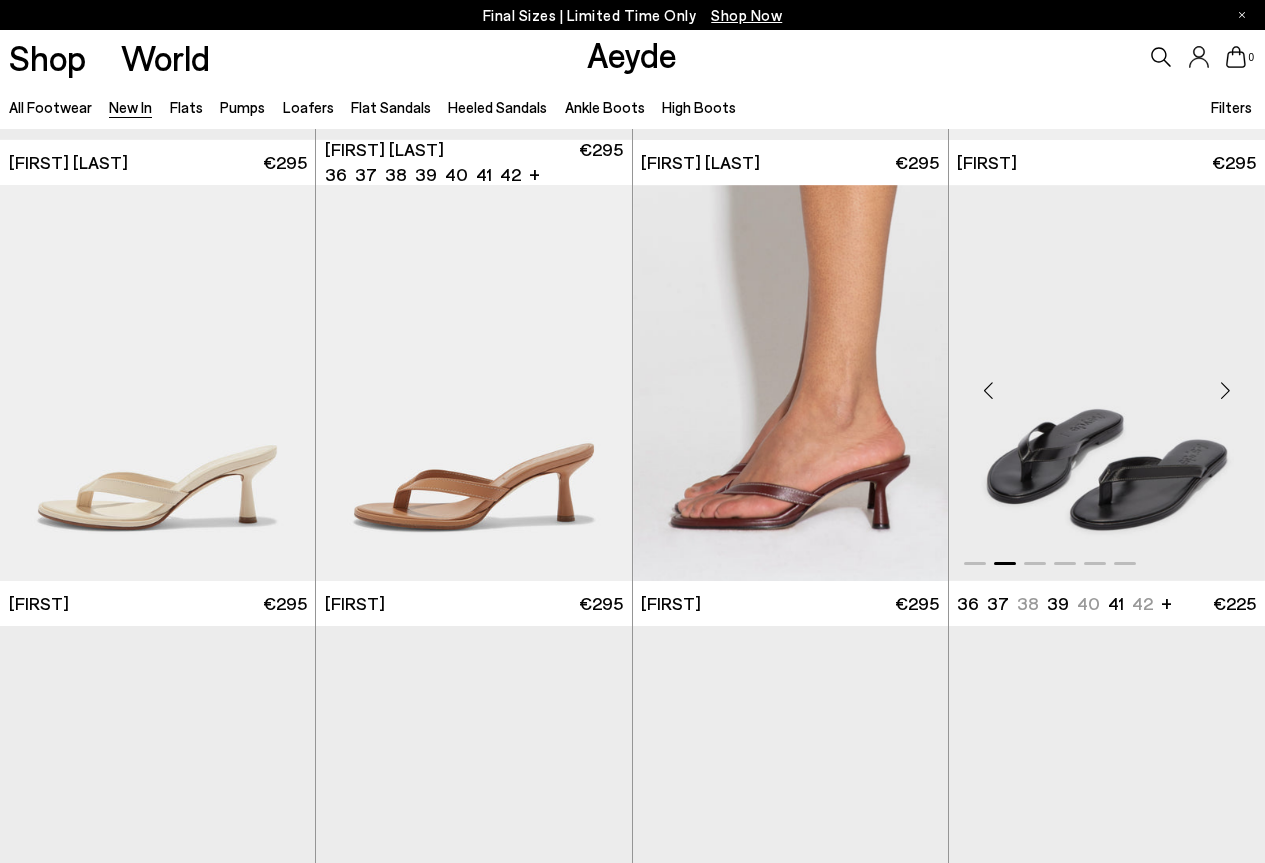 click at bounding box center [1225, 391] 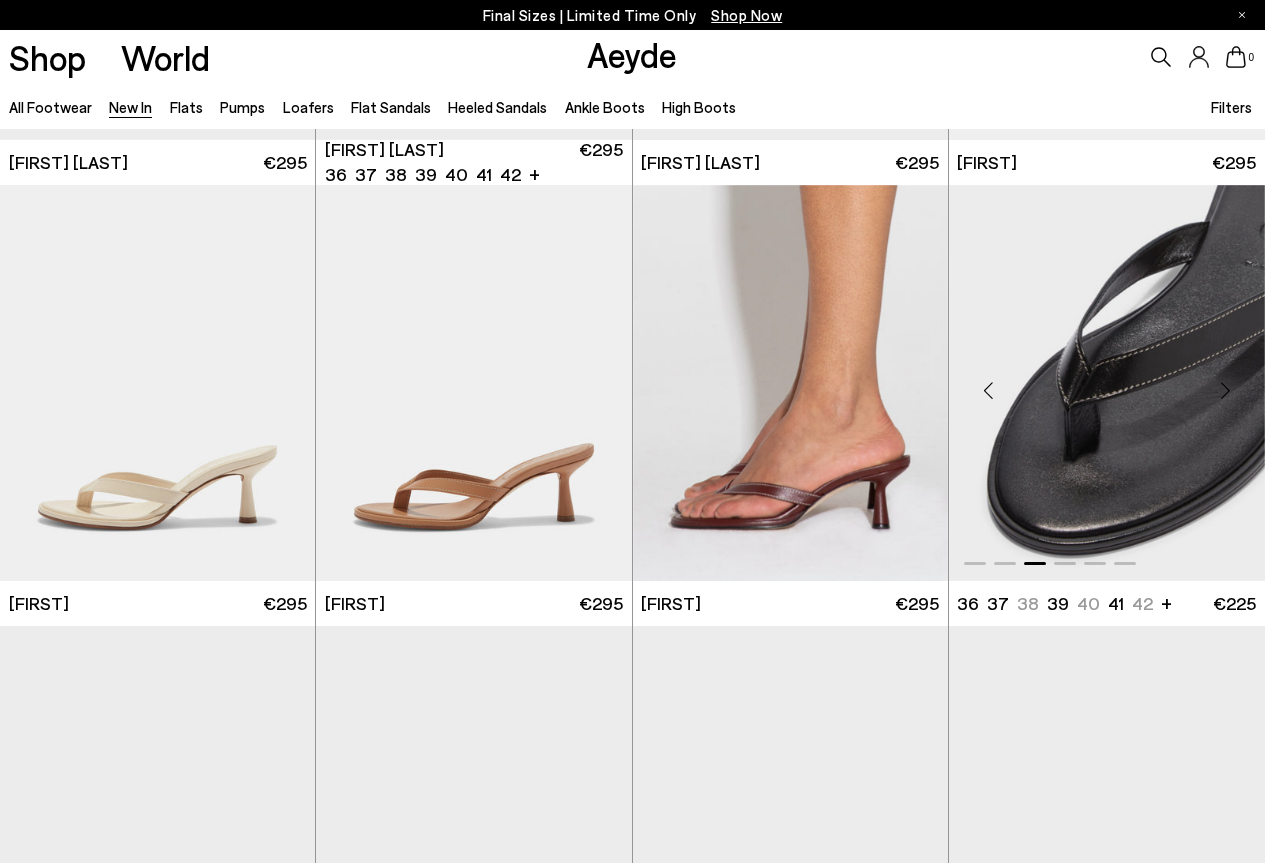 click at bounding box center [1225, 391] 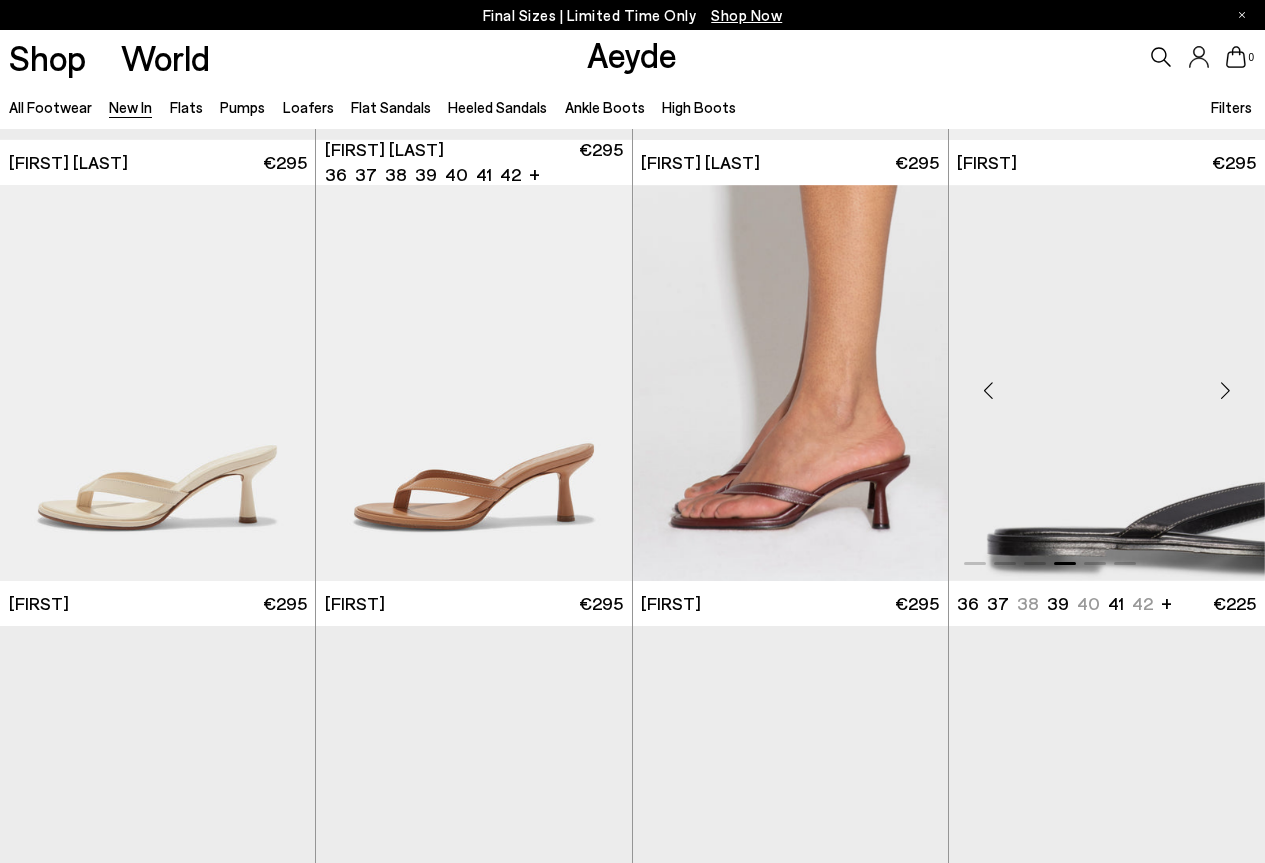 click at bounding box center [1225, 391] 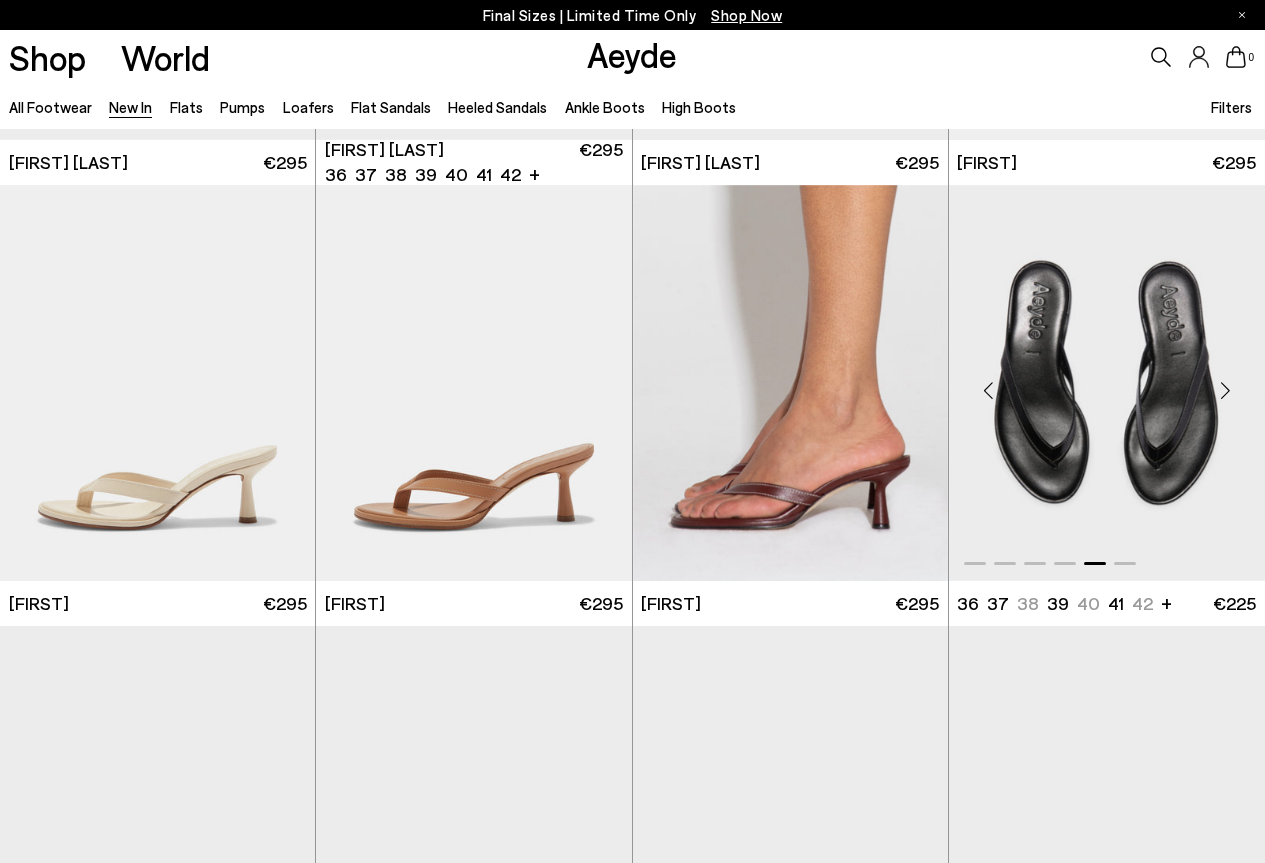 click at bounding box center (1225, 391) 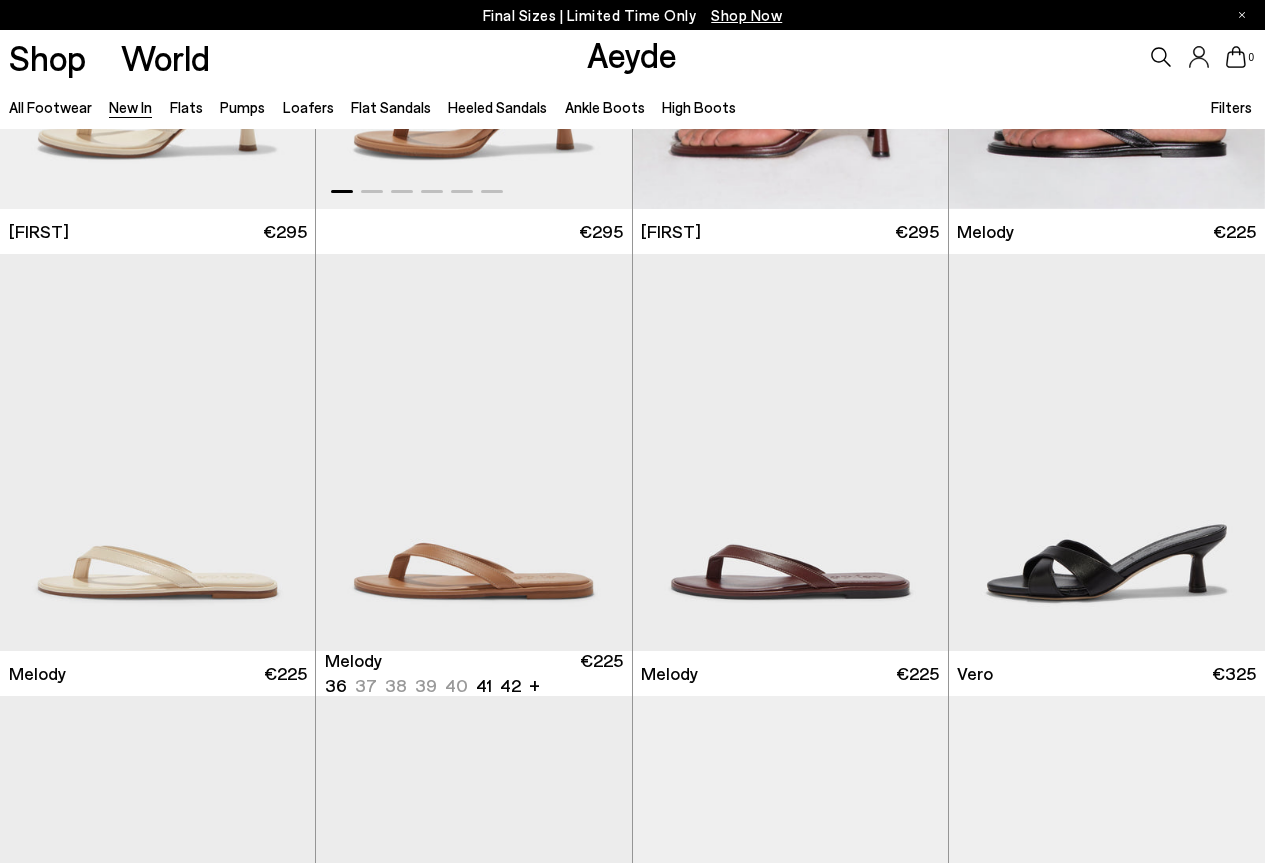 scroll, scrollTop: 10500, scrollLeft: 0, axis: vertical 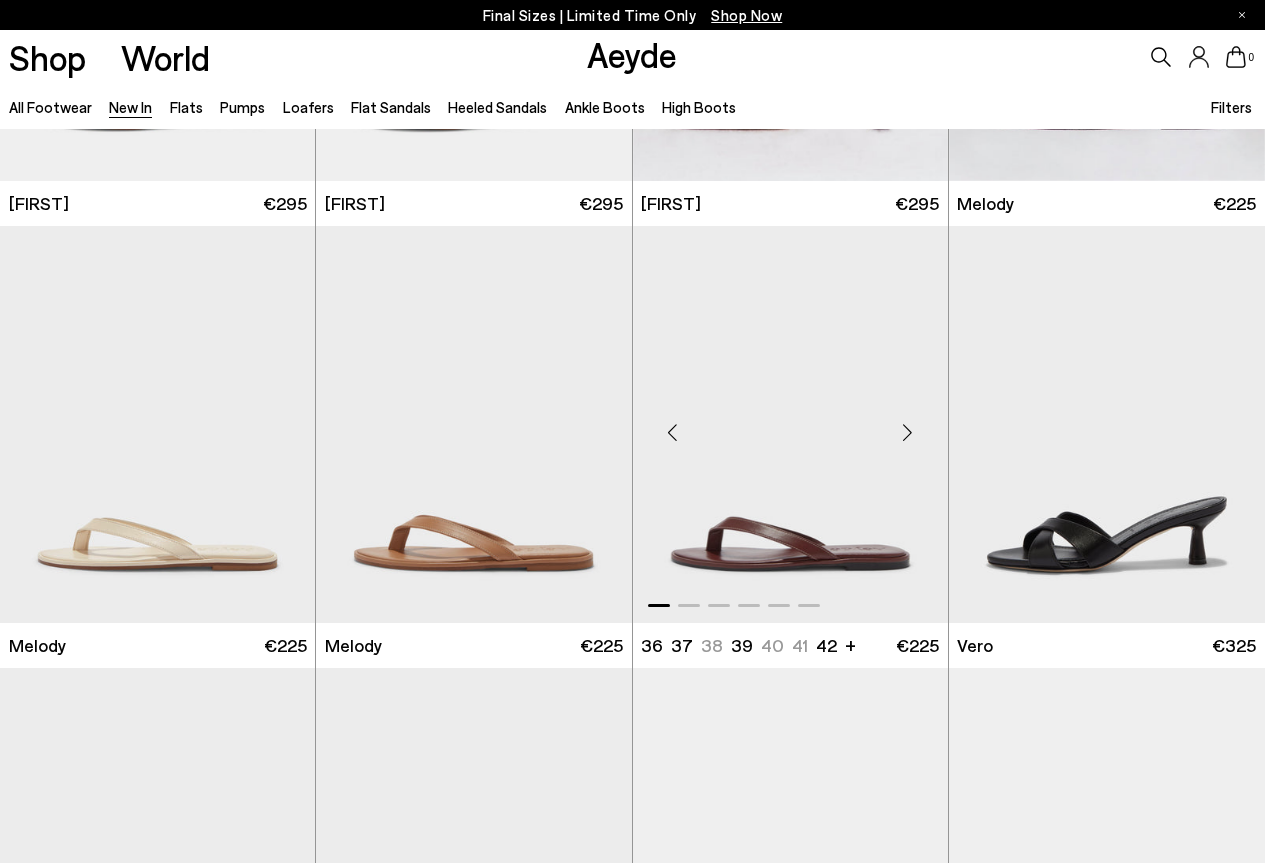 click at bounding box center (908, 432) 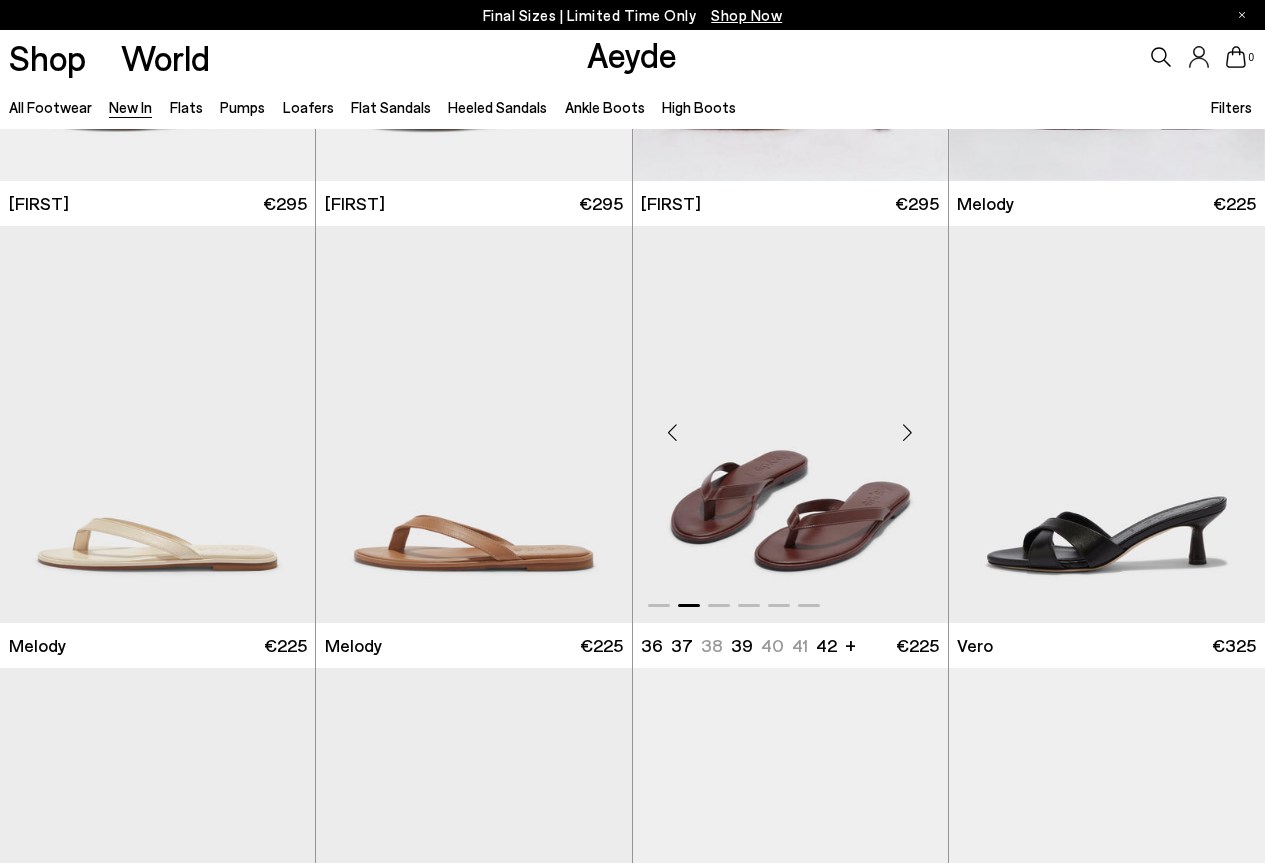 click at bounding box center [908, 432] 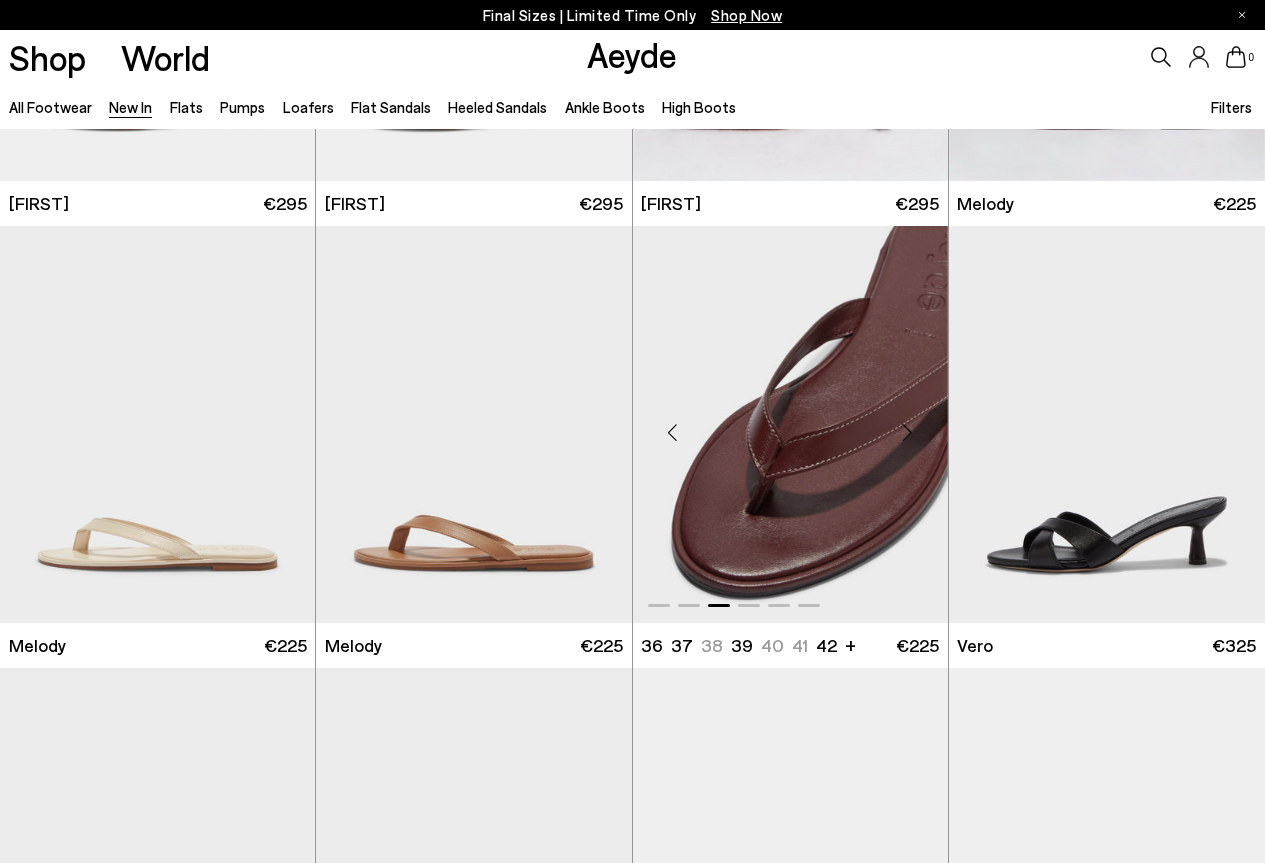 click at bounding box center (908, 432) 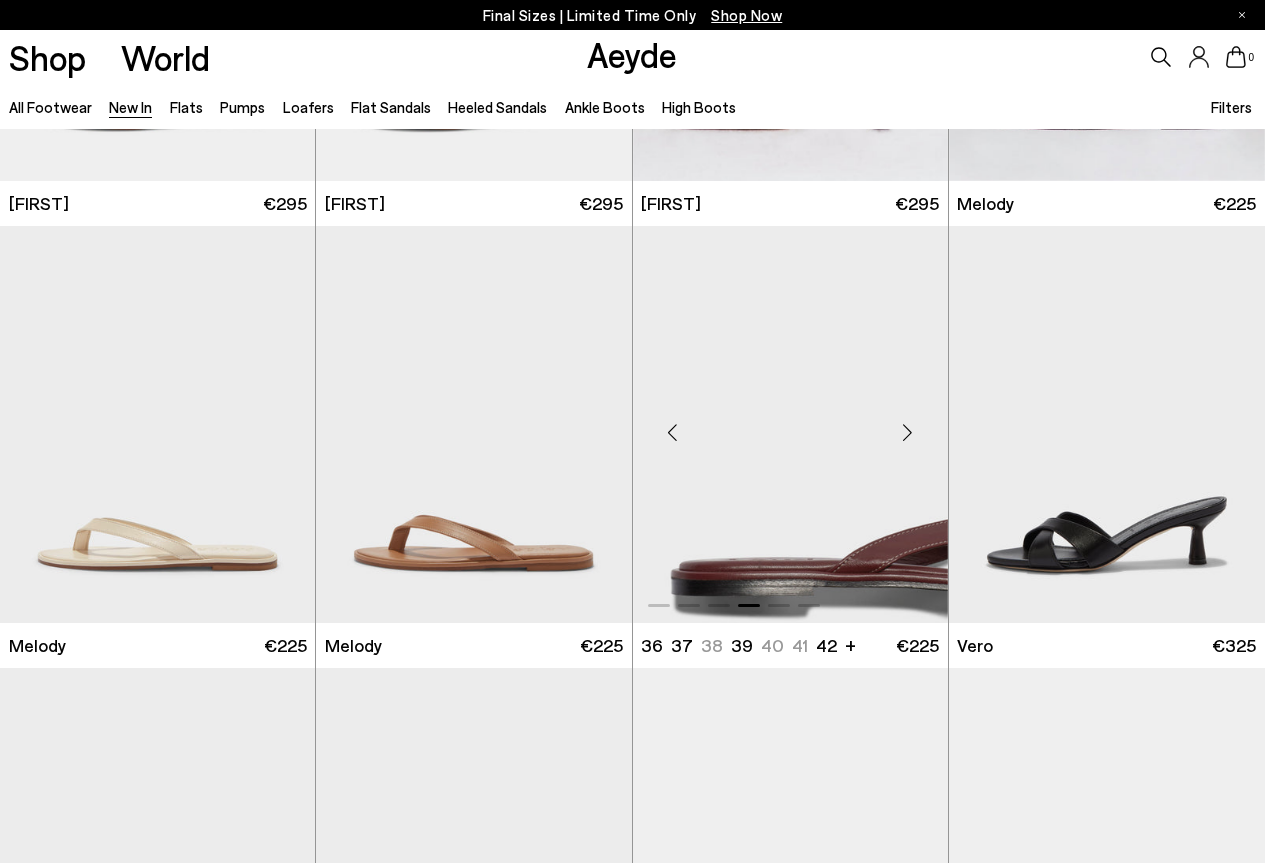 click at bounding box center [908, 432] 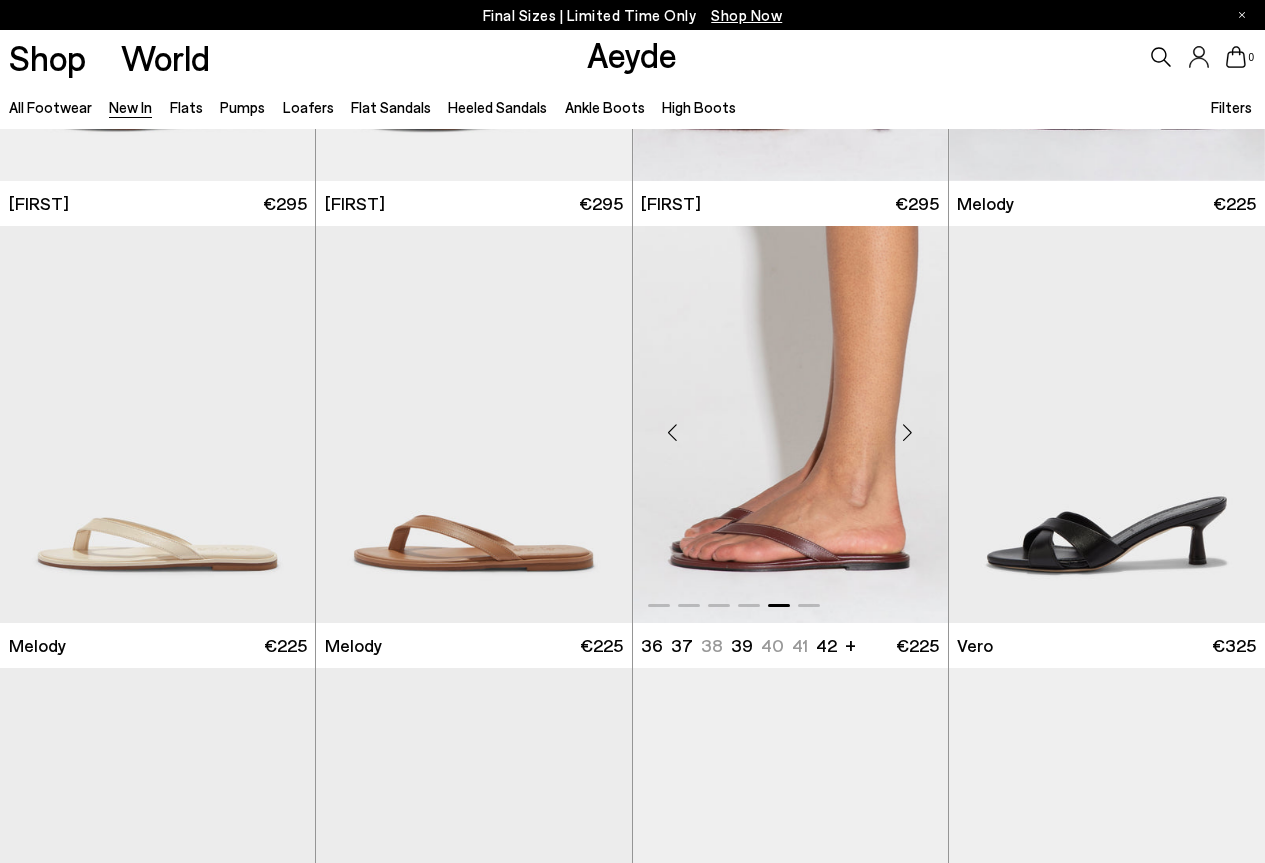 click at bounding box center [908, 432] 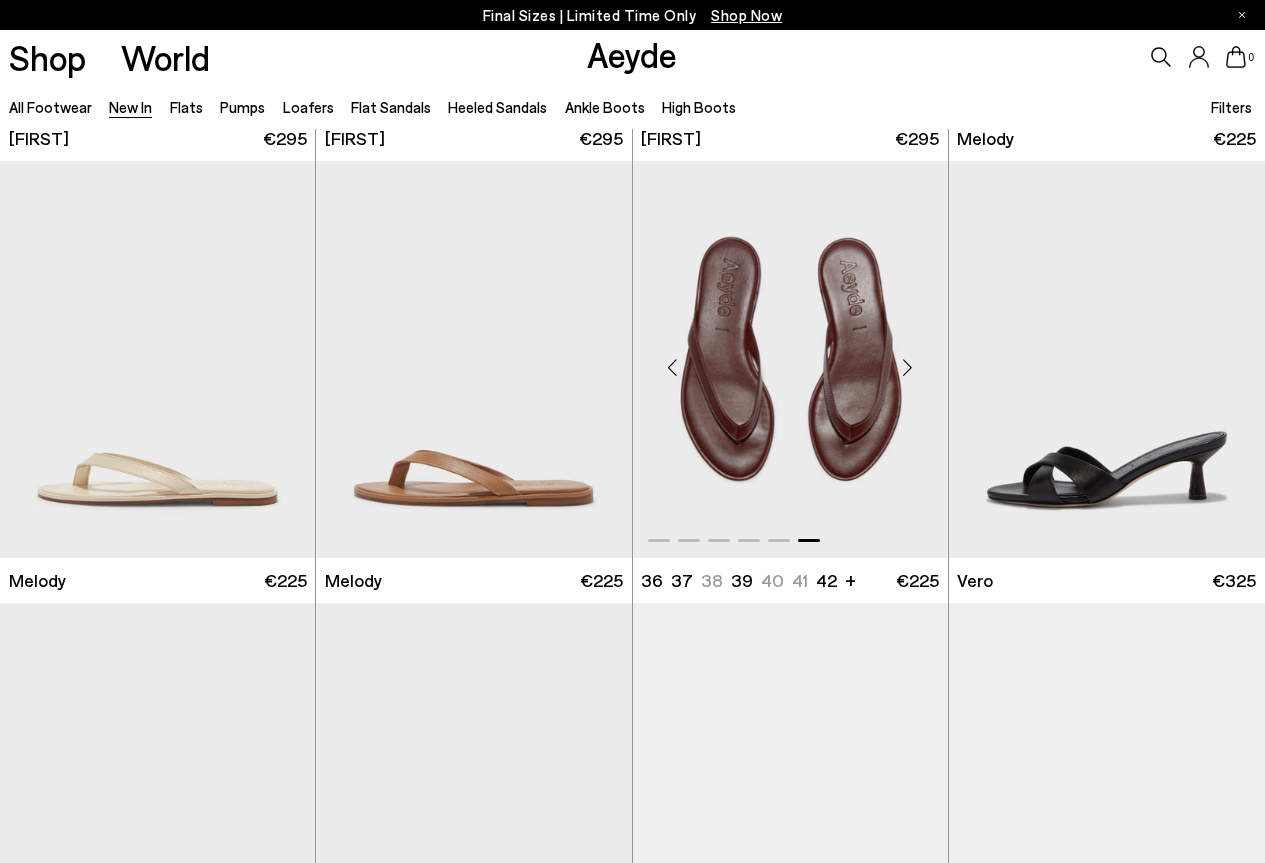 scroll, scrollTop: 10600, scrollLeft: 0, axis: vertical 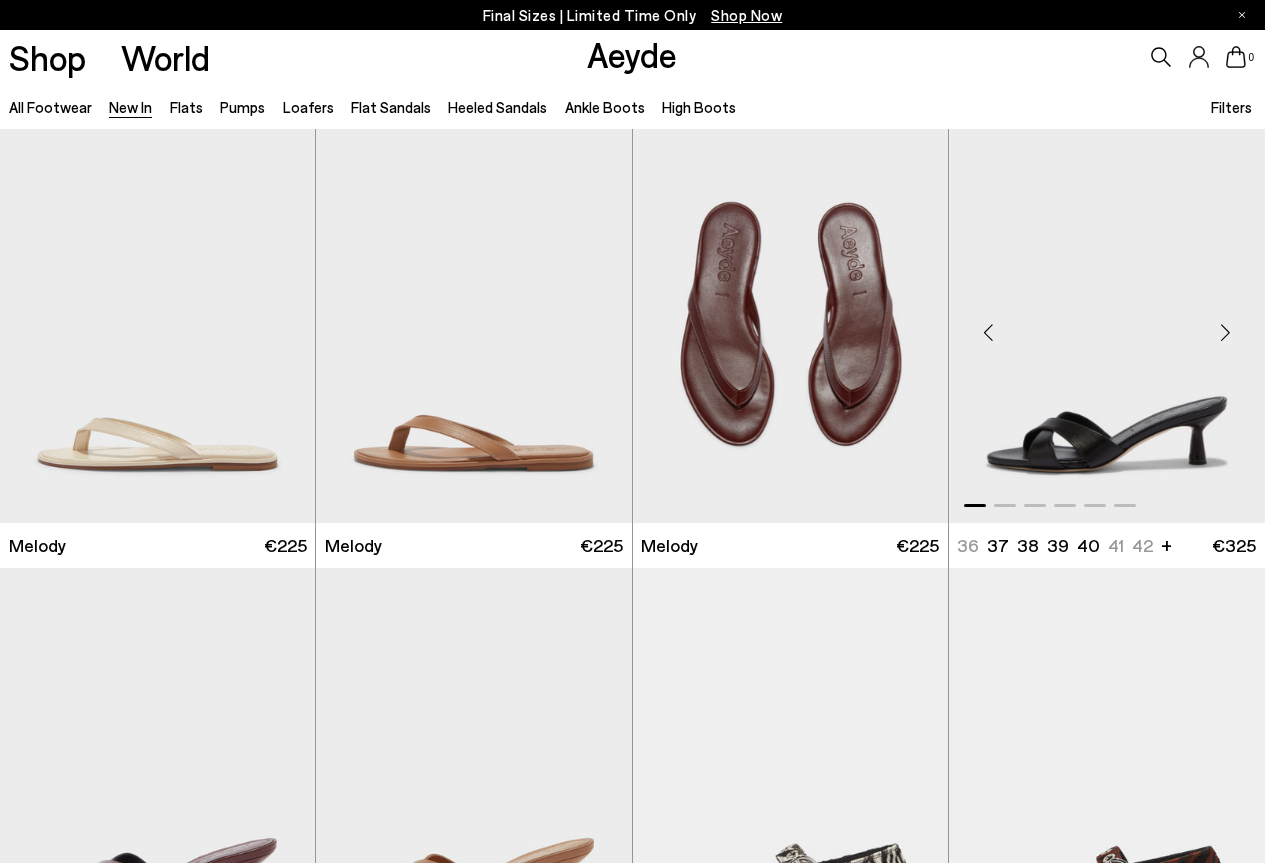 click at bounding box center (1225, 332) 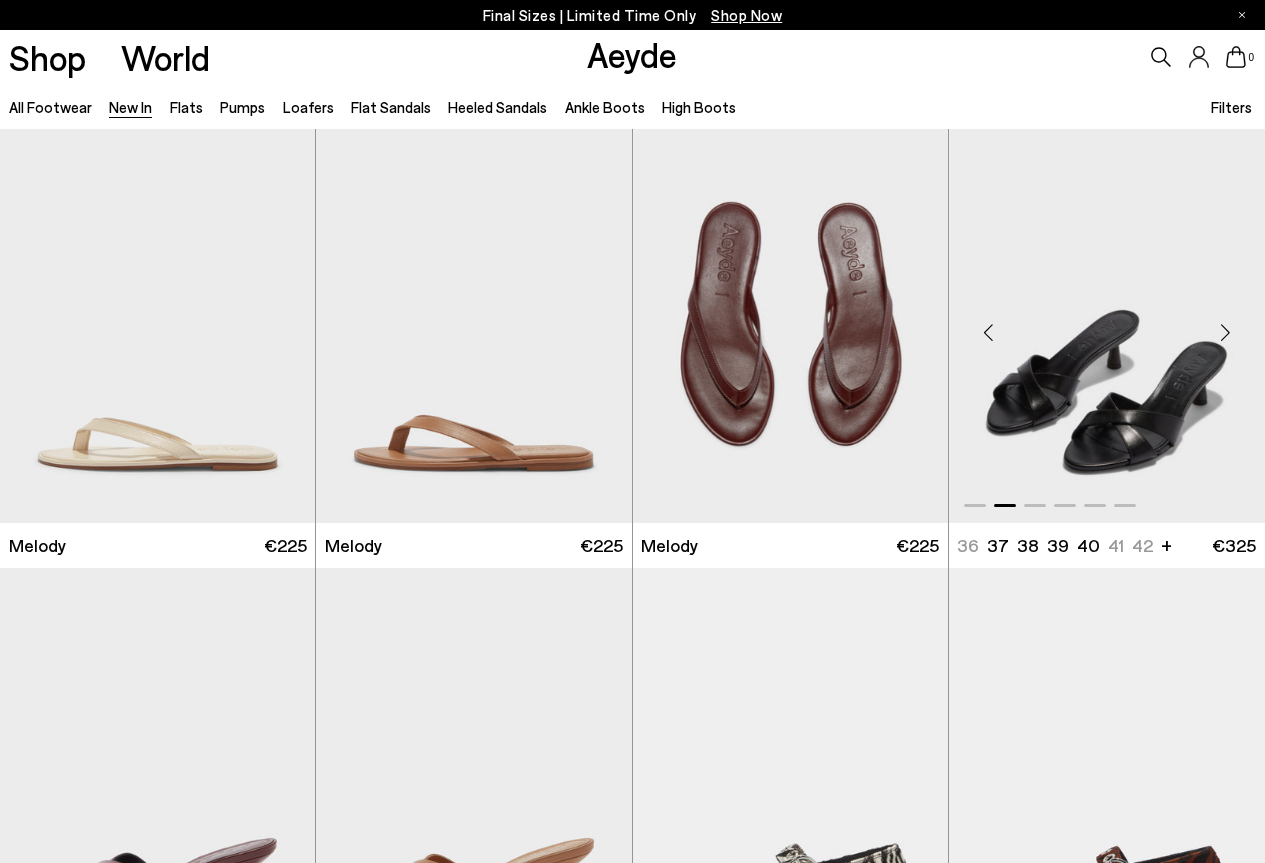click at bounding box center (1225, 332) 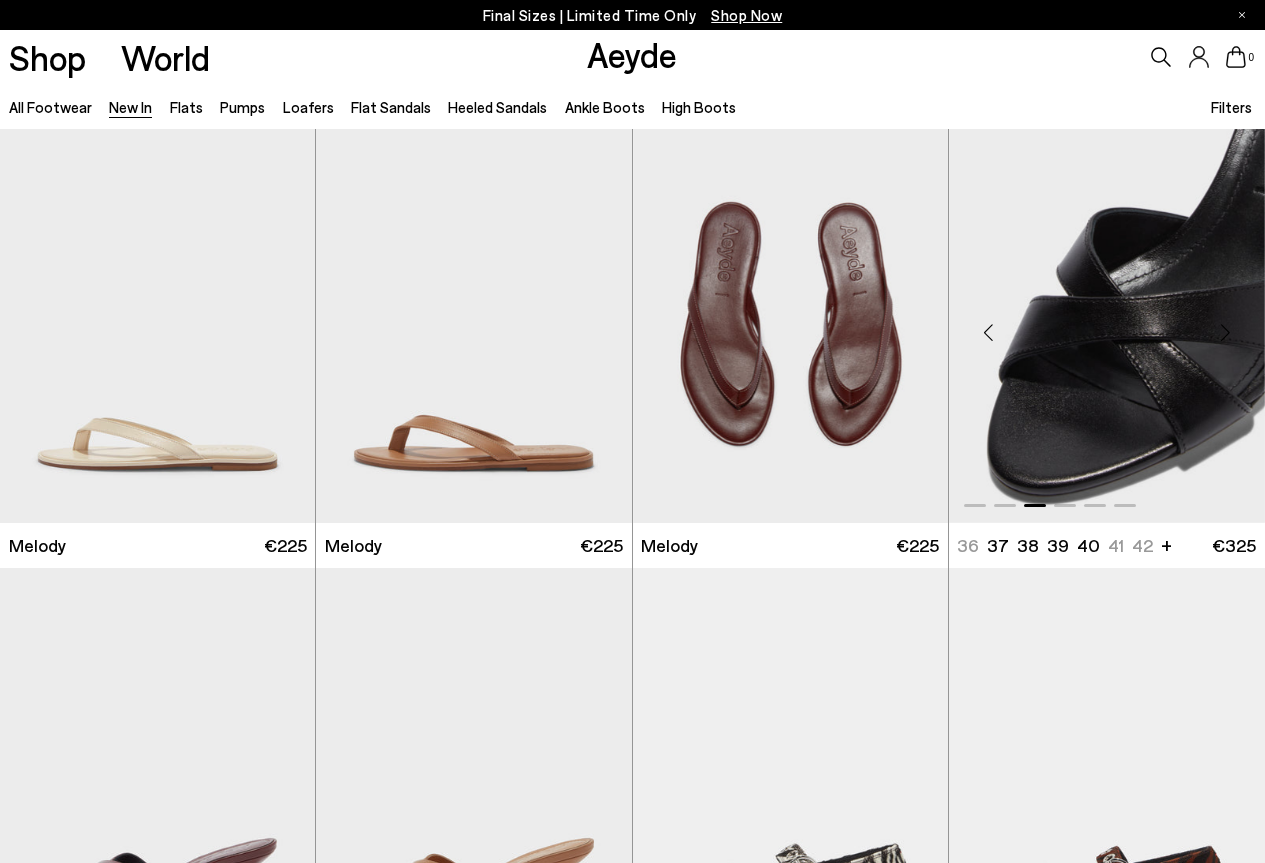 click at bounding box center (1225, 332) 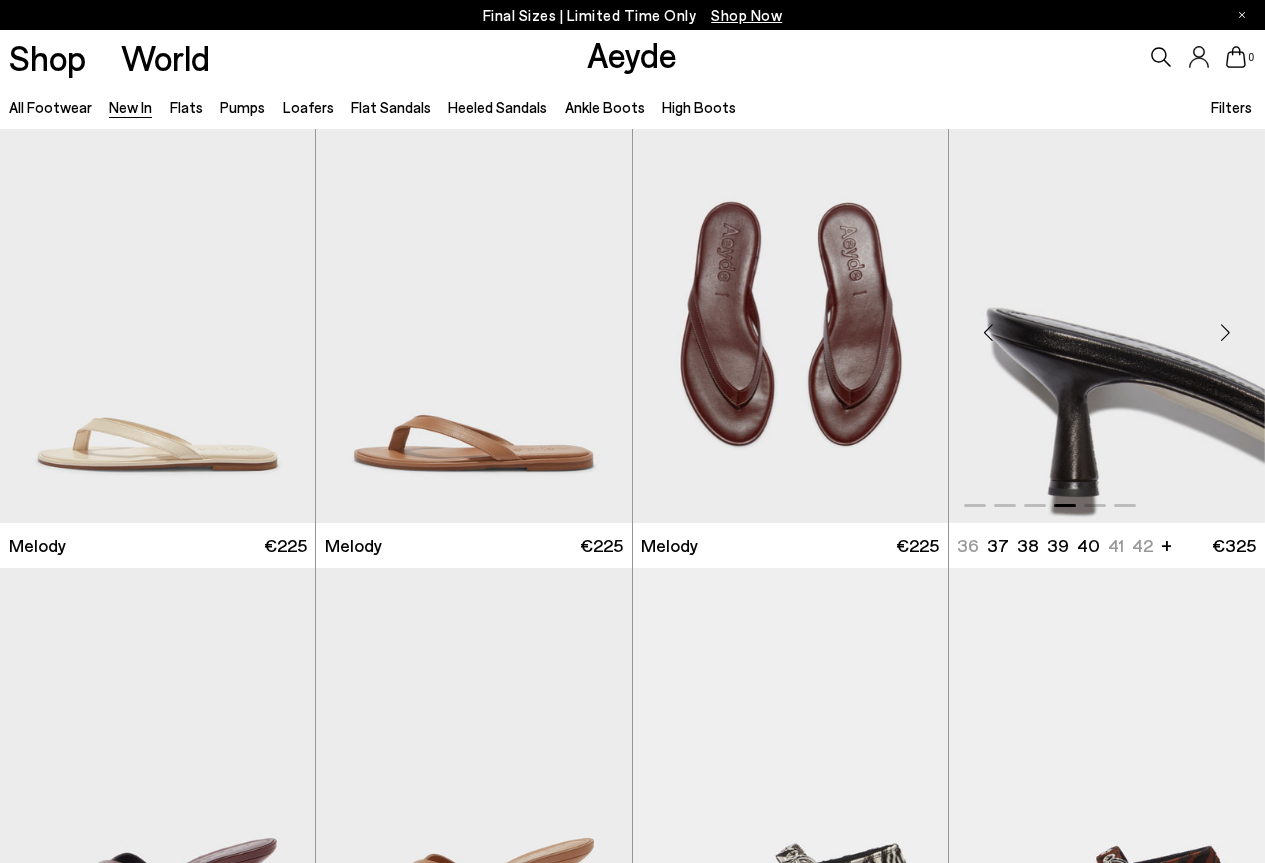 click at bounding box center (1225, 332) 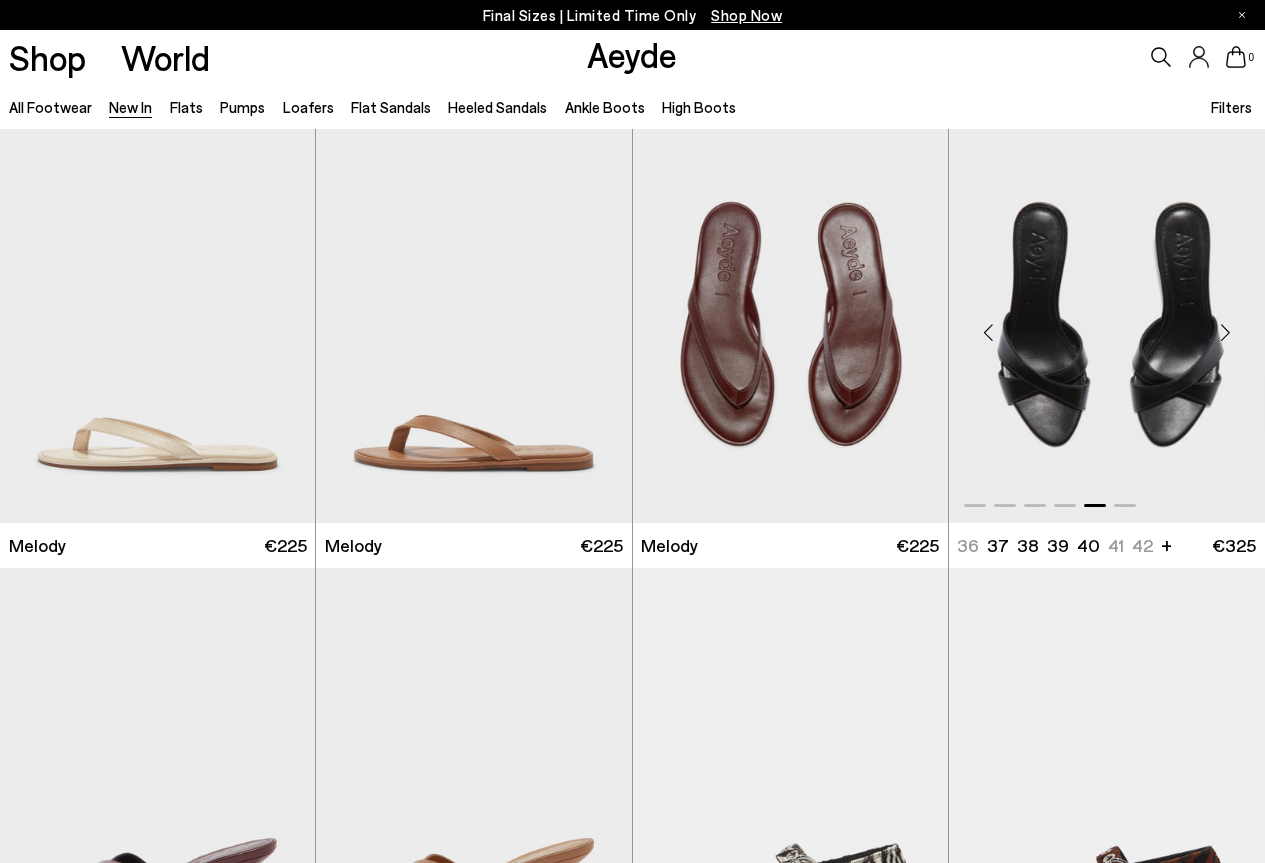 click at bounding box center [1225, 332] 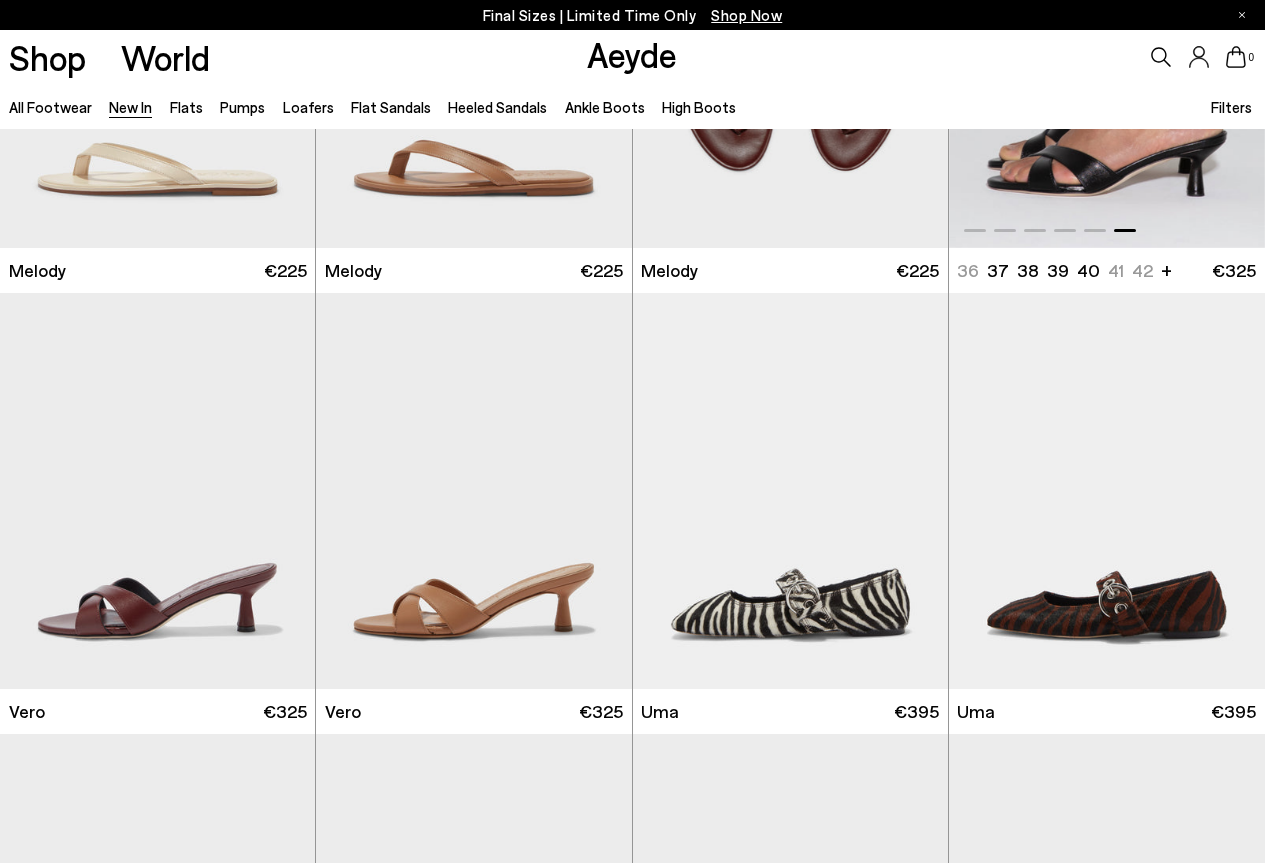 scroll, scrollTop: 11000, scrollLeft: 0, axis: vertical 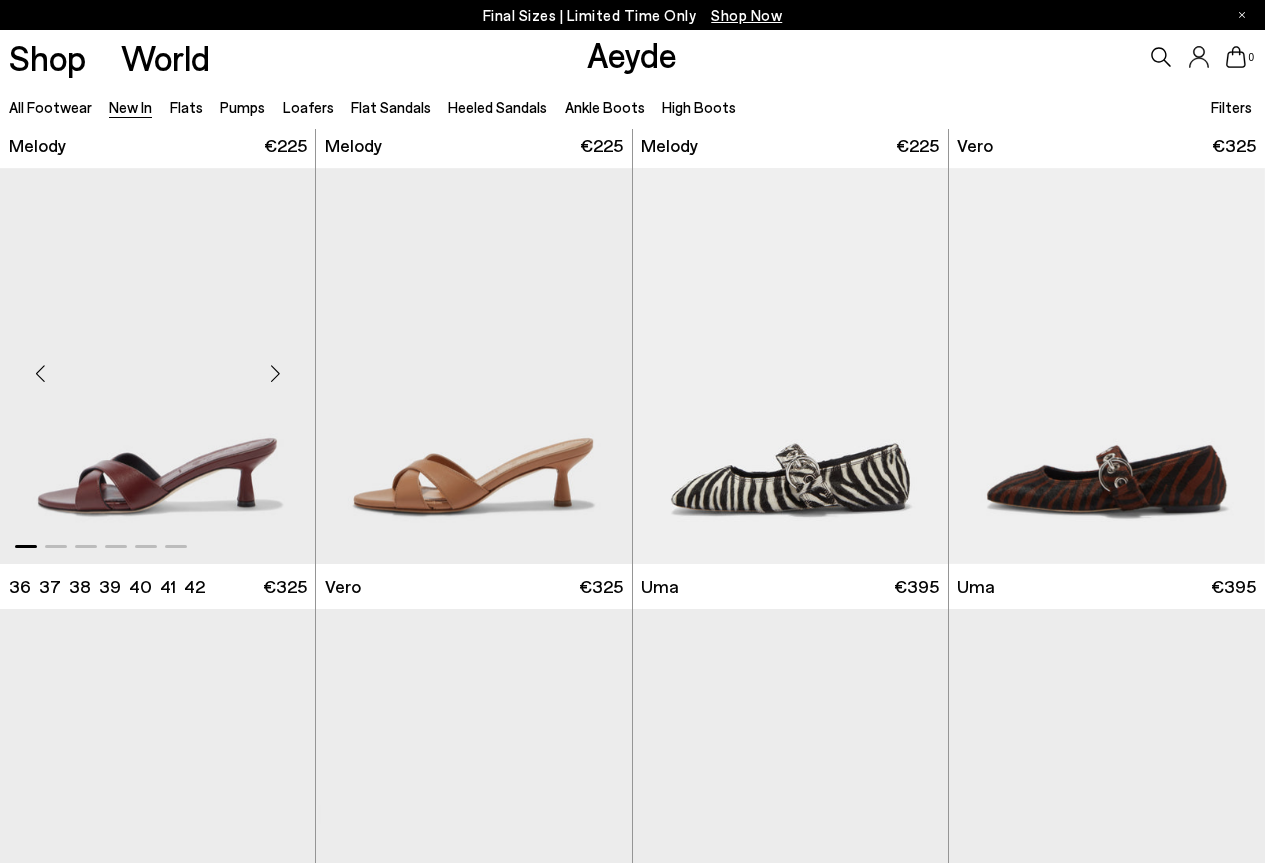 click at bounding box center (275, 374) 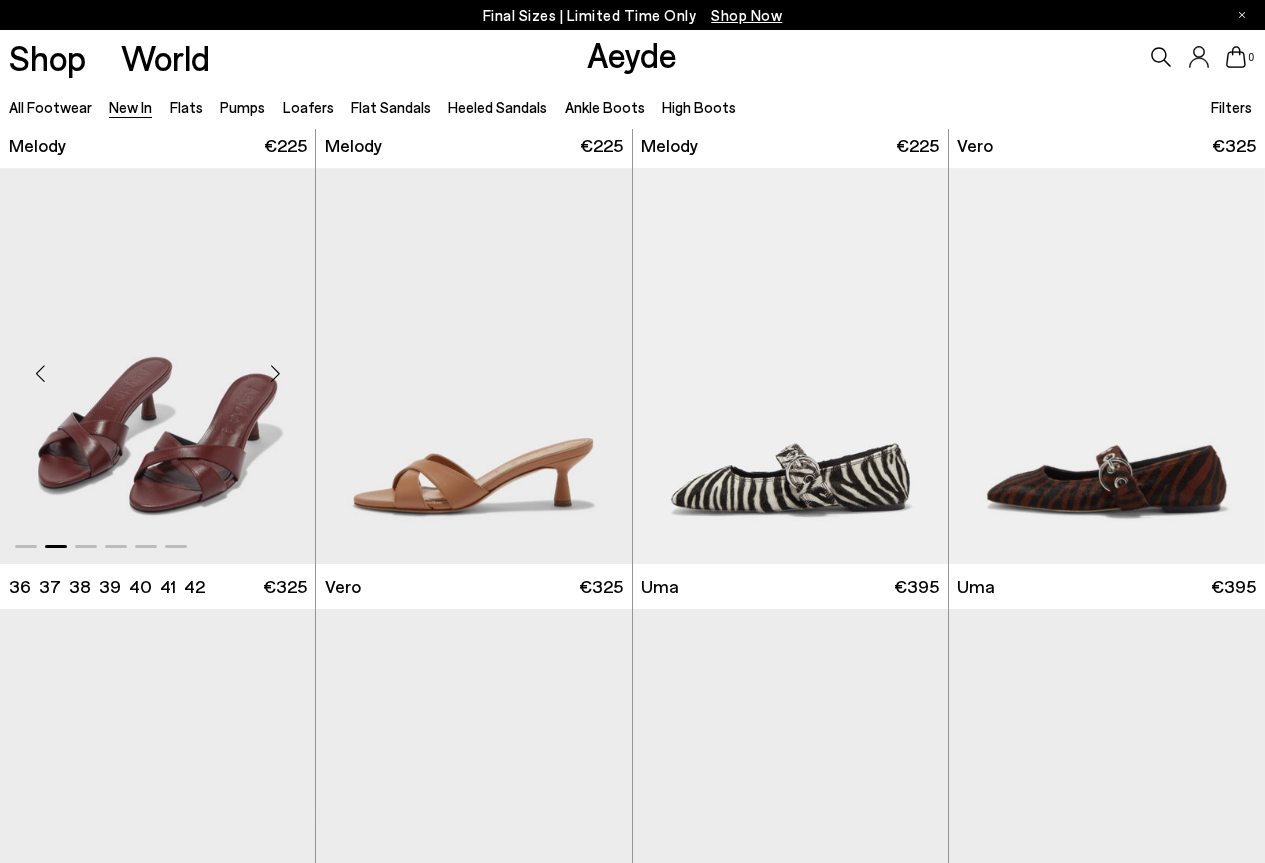 click at bounding box center (275, 374) 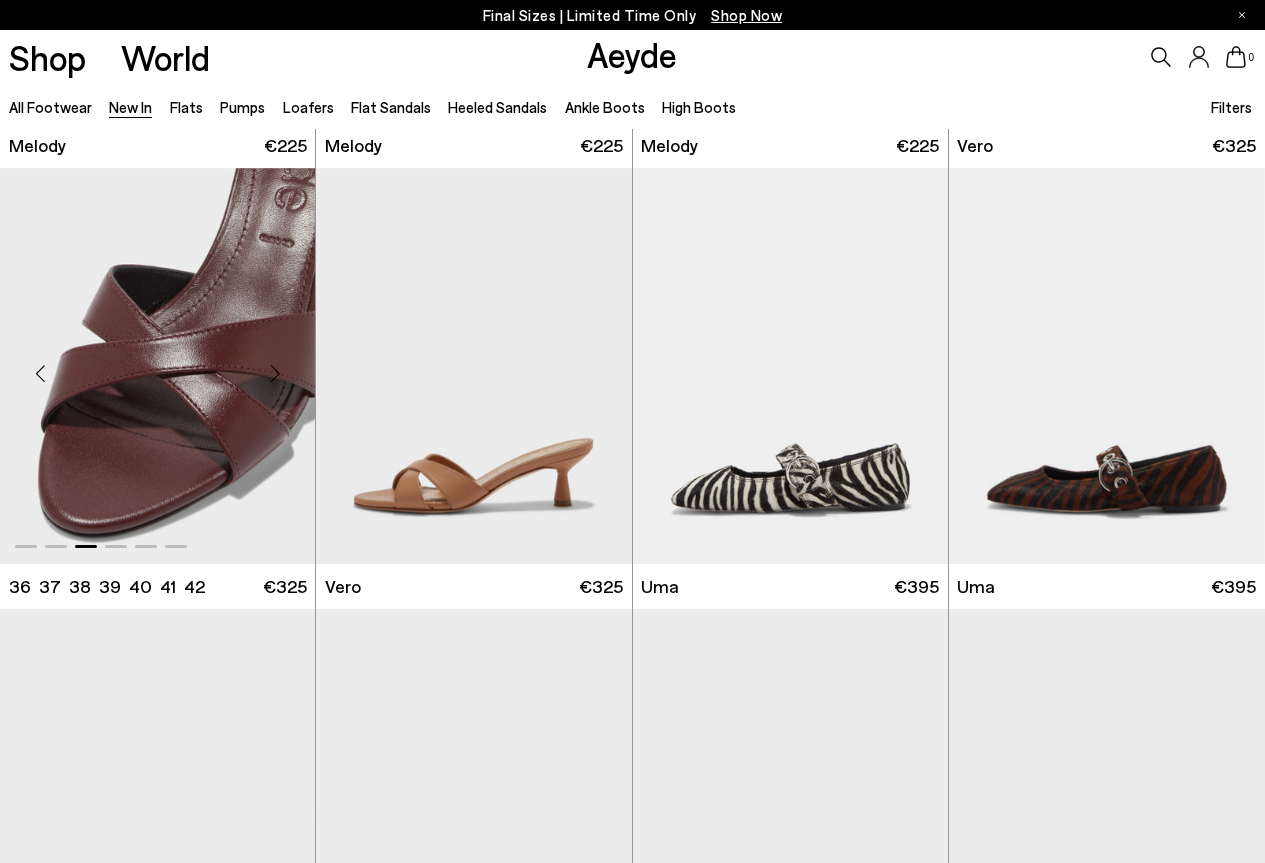 click at bounding box center (275, 374) 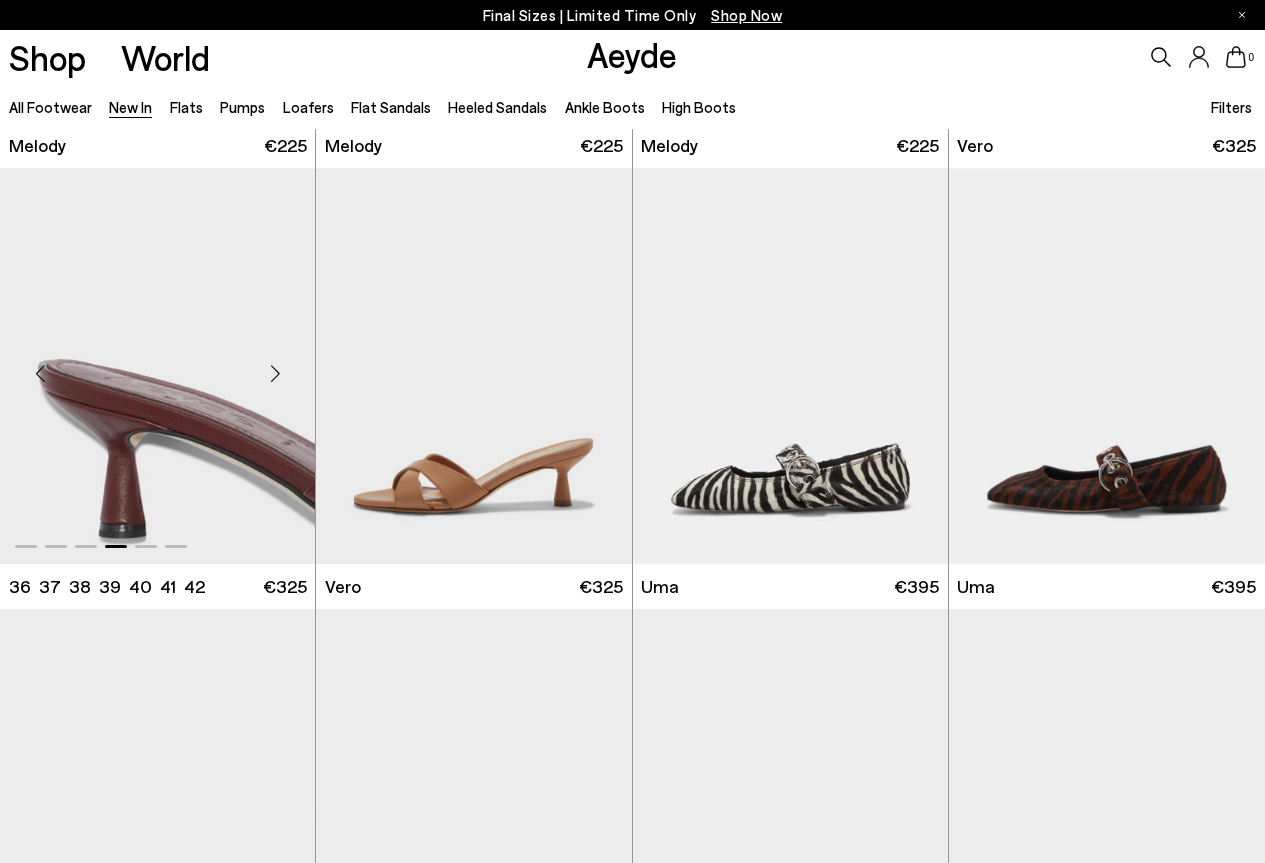 click at bounding box center [275, 374] 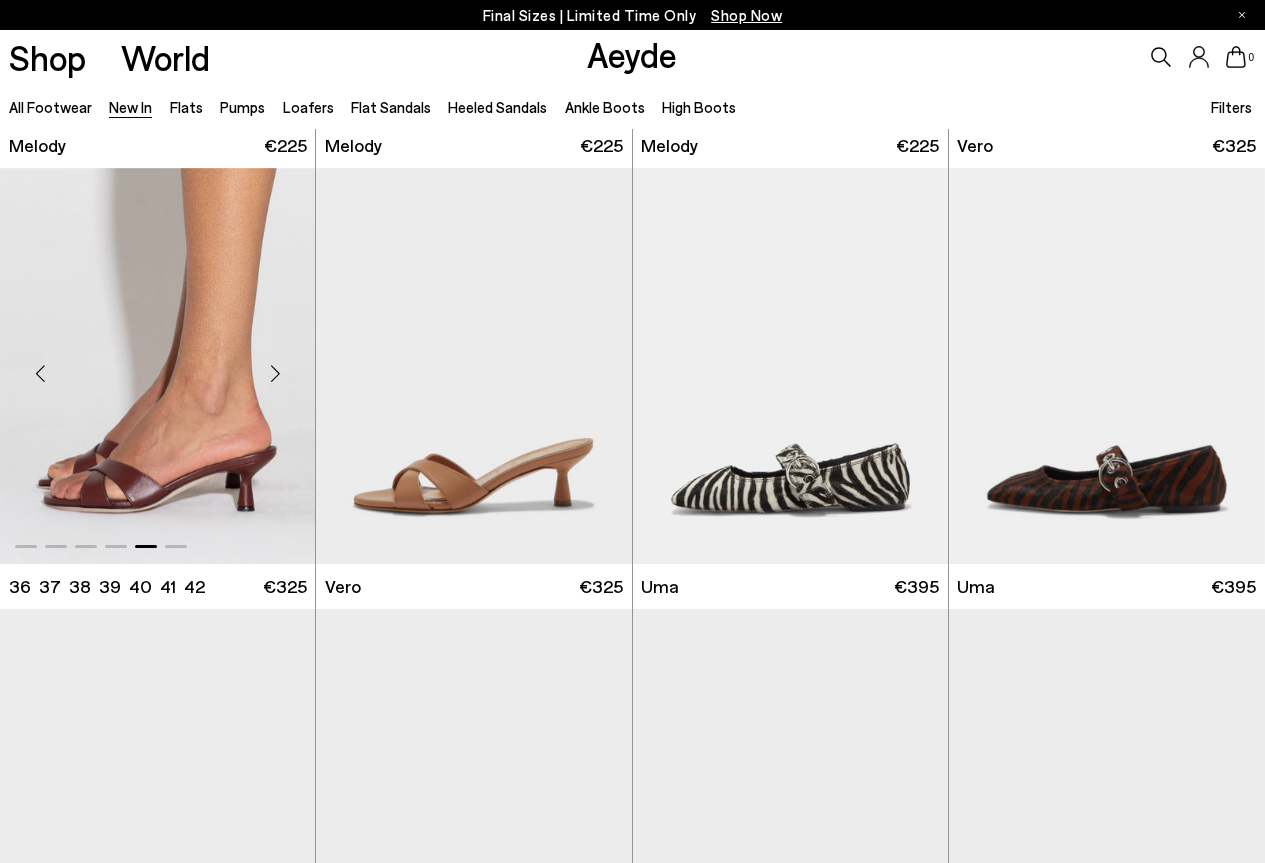 click at bounding box center [275, 374] 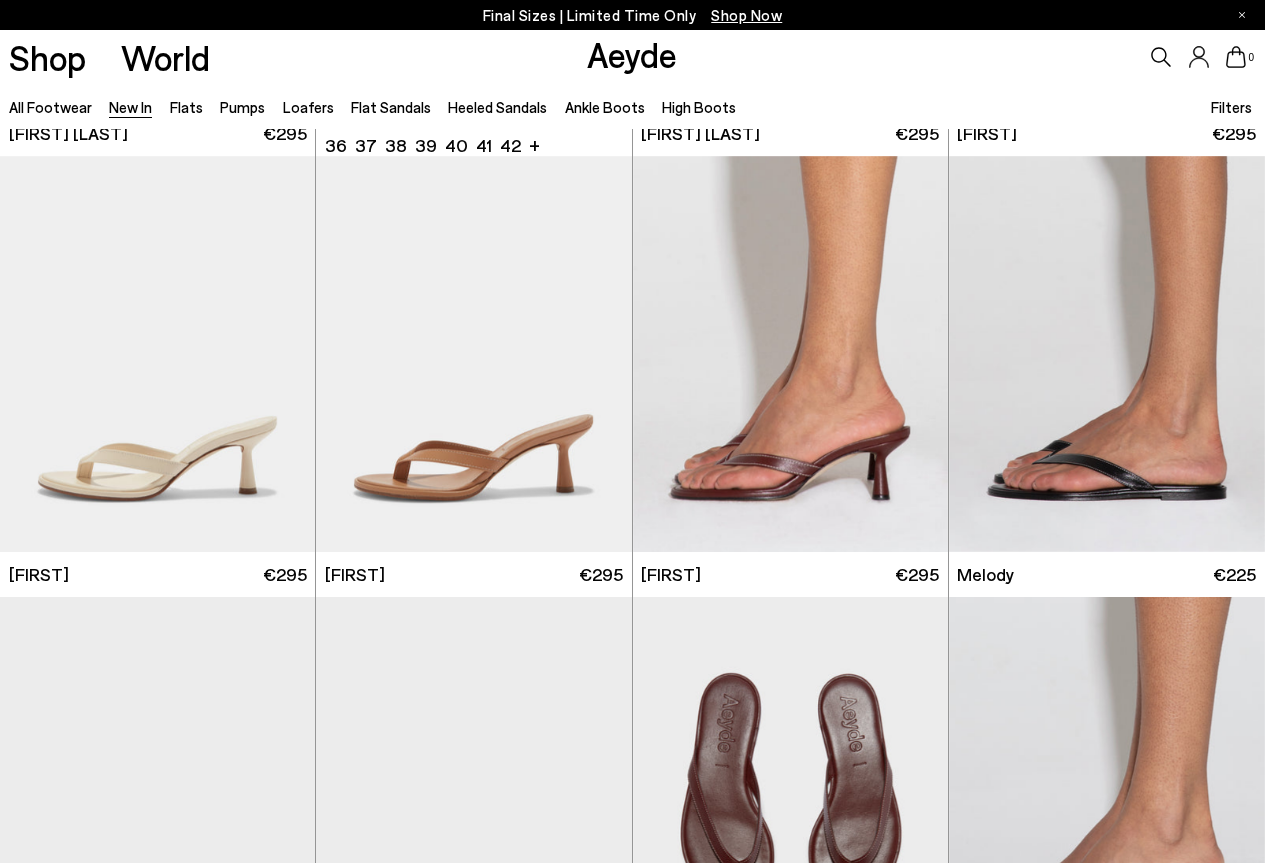 scroll, scrollTop: 10083, scrollLeft: 0, axis: vertical 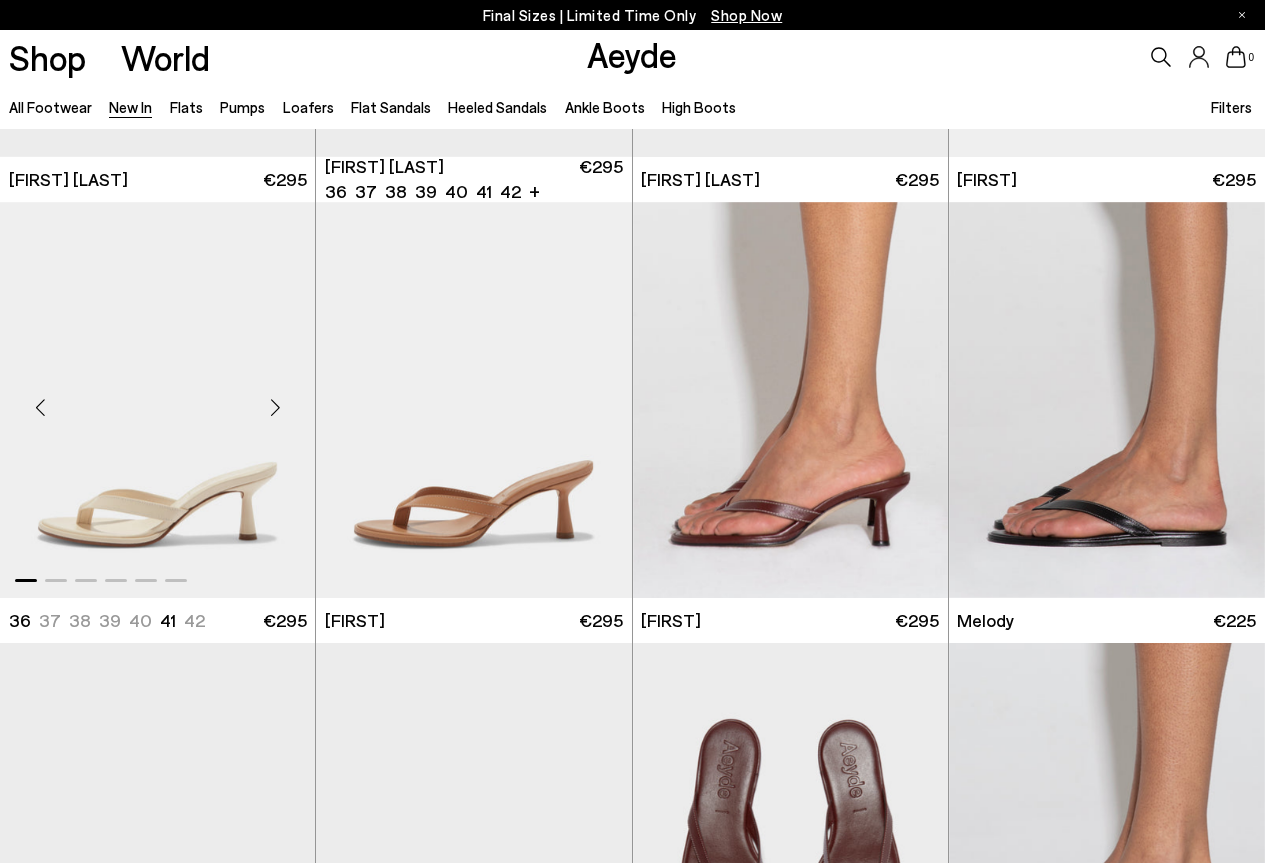 click at bounding box center (275, 408) 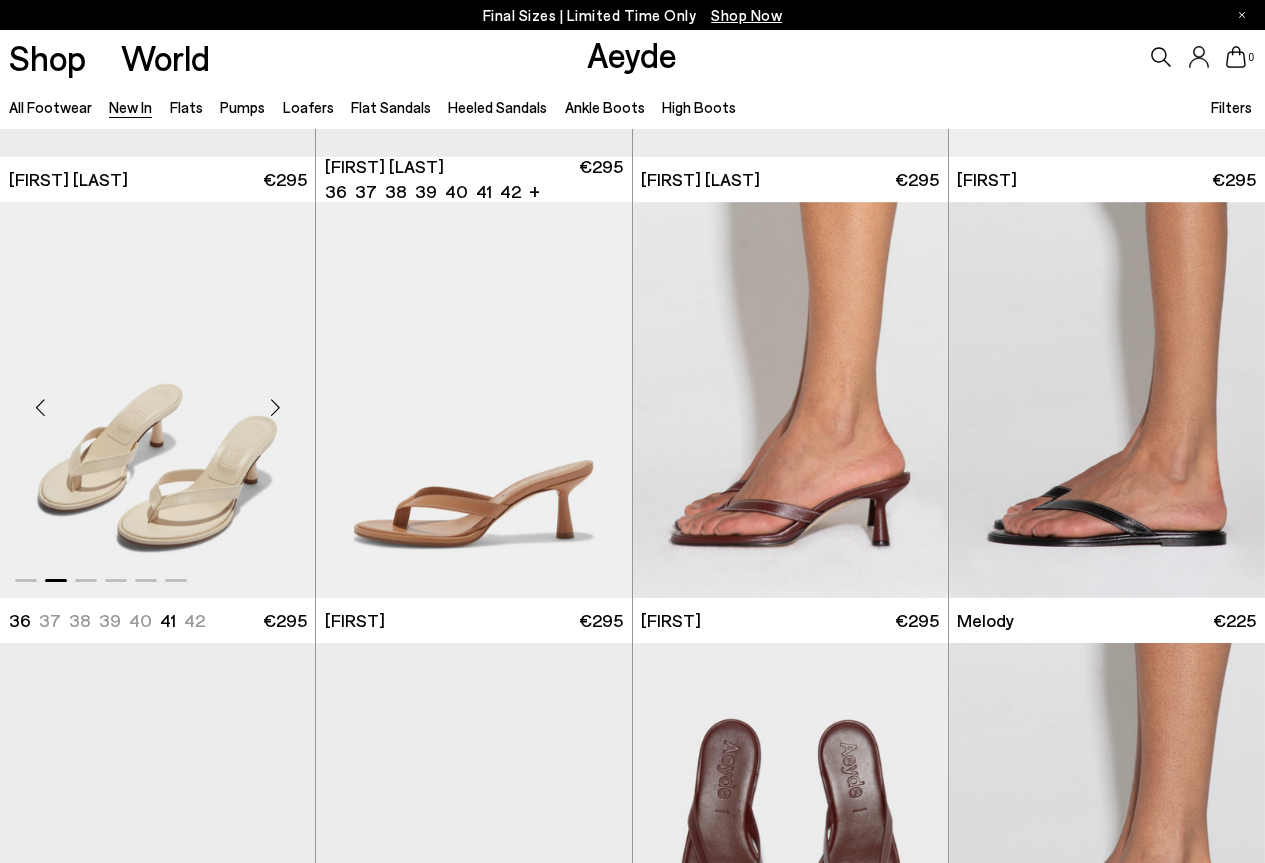 click at bounding box center (275, 408) 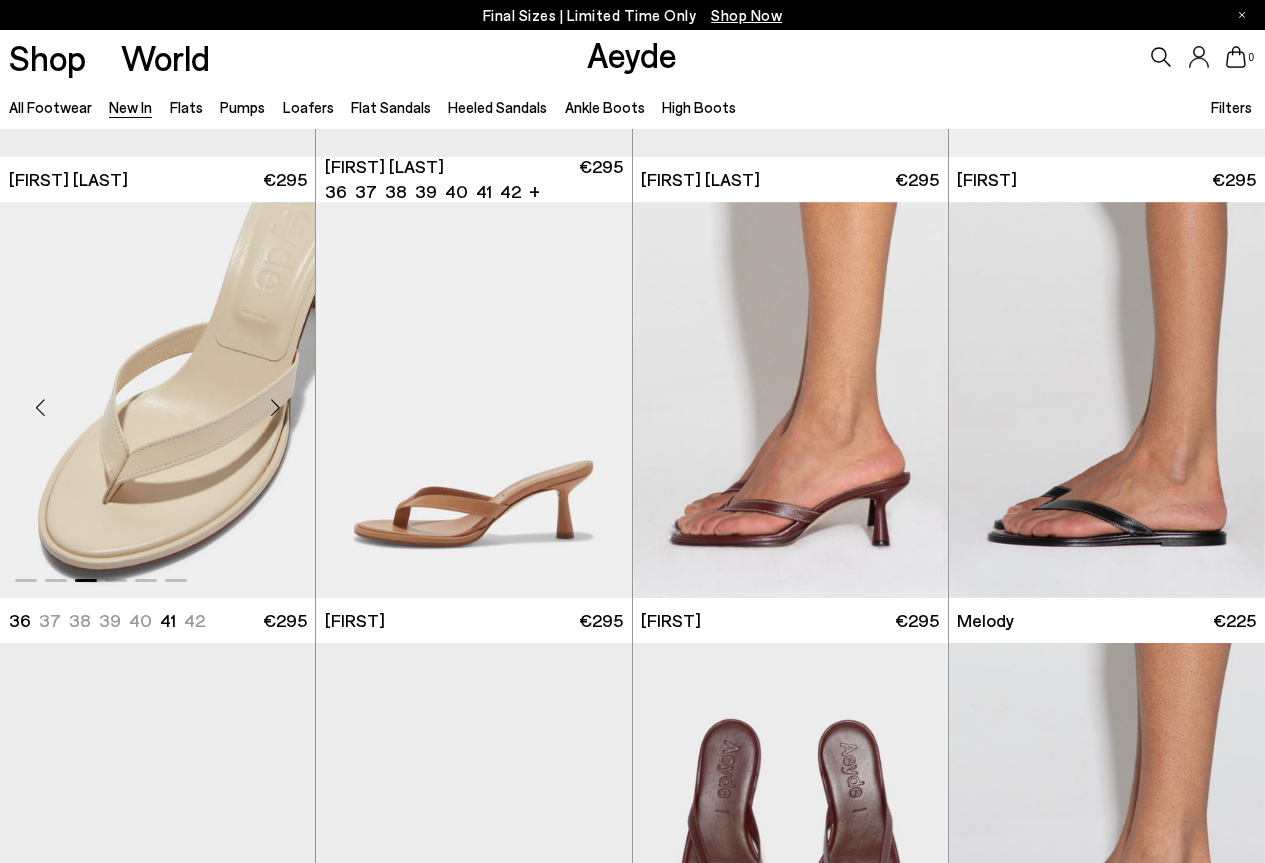 click at bounding box center [275, 408] 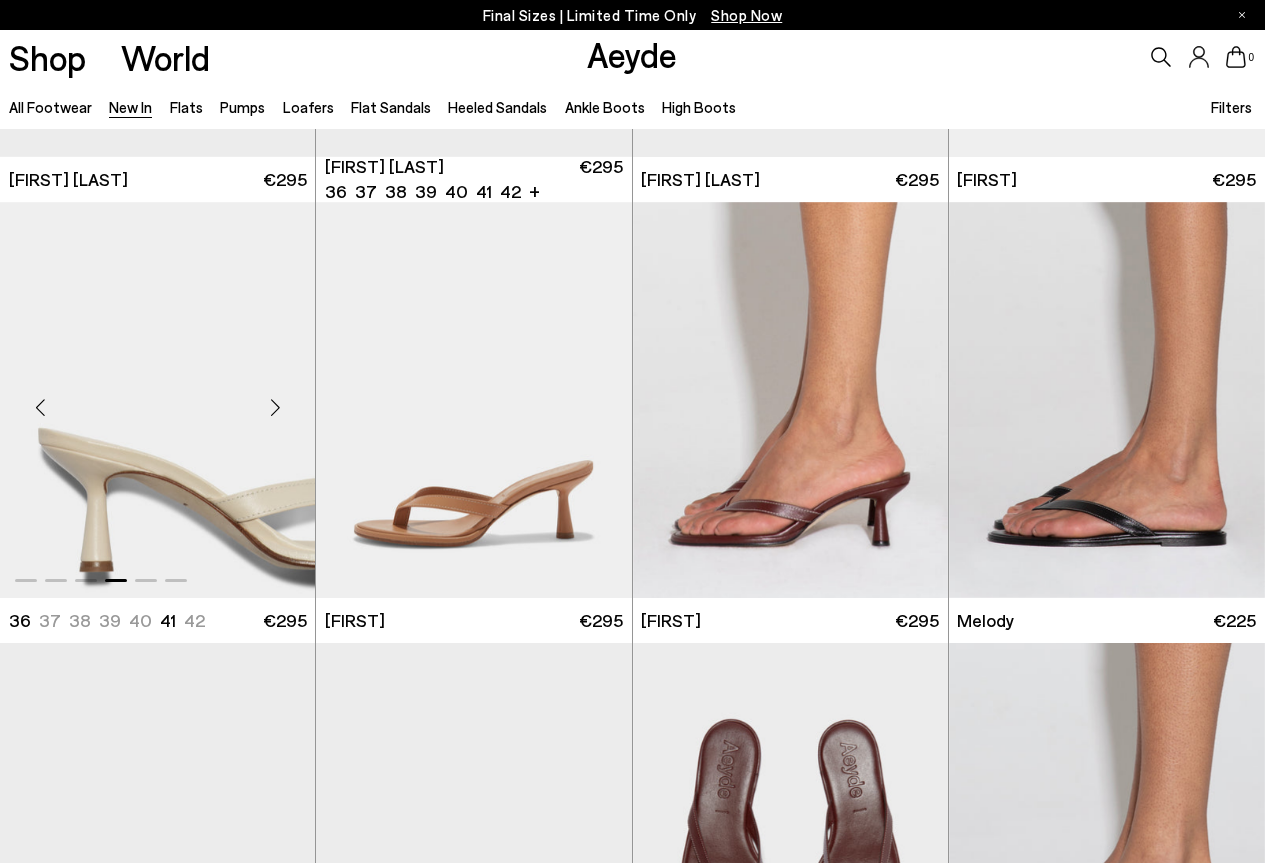 click at bounding box center [275, 408] 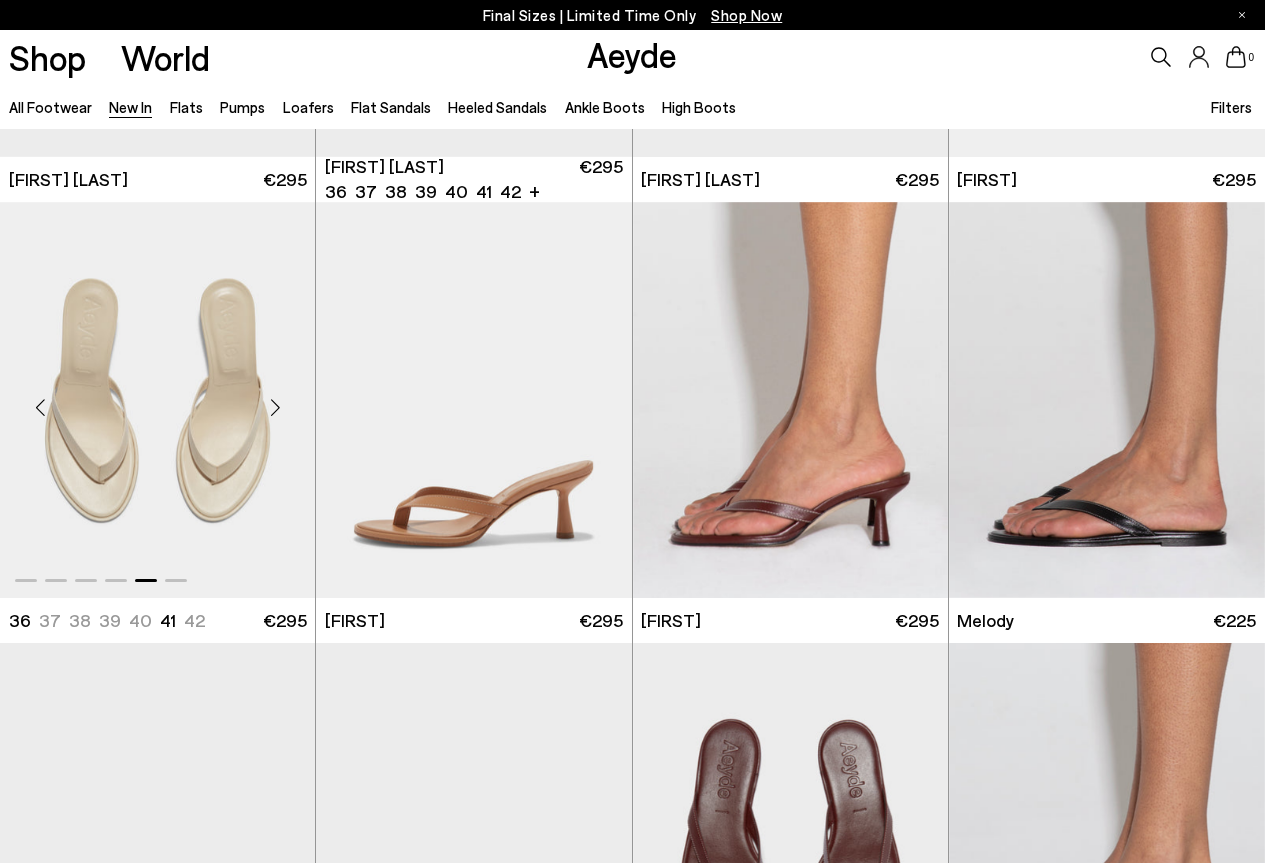 click at bounding box center (275, 408) 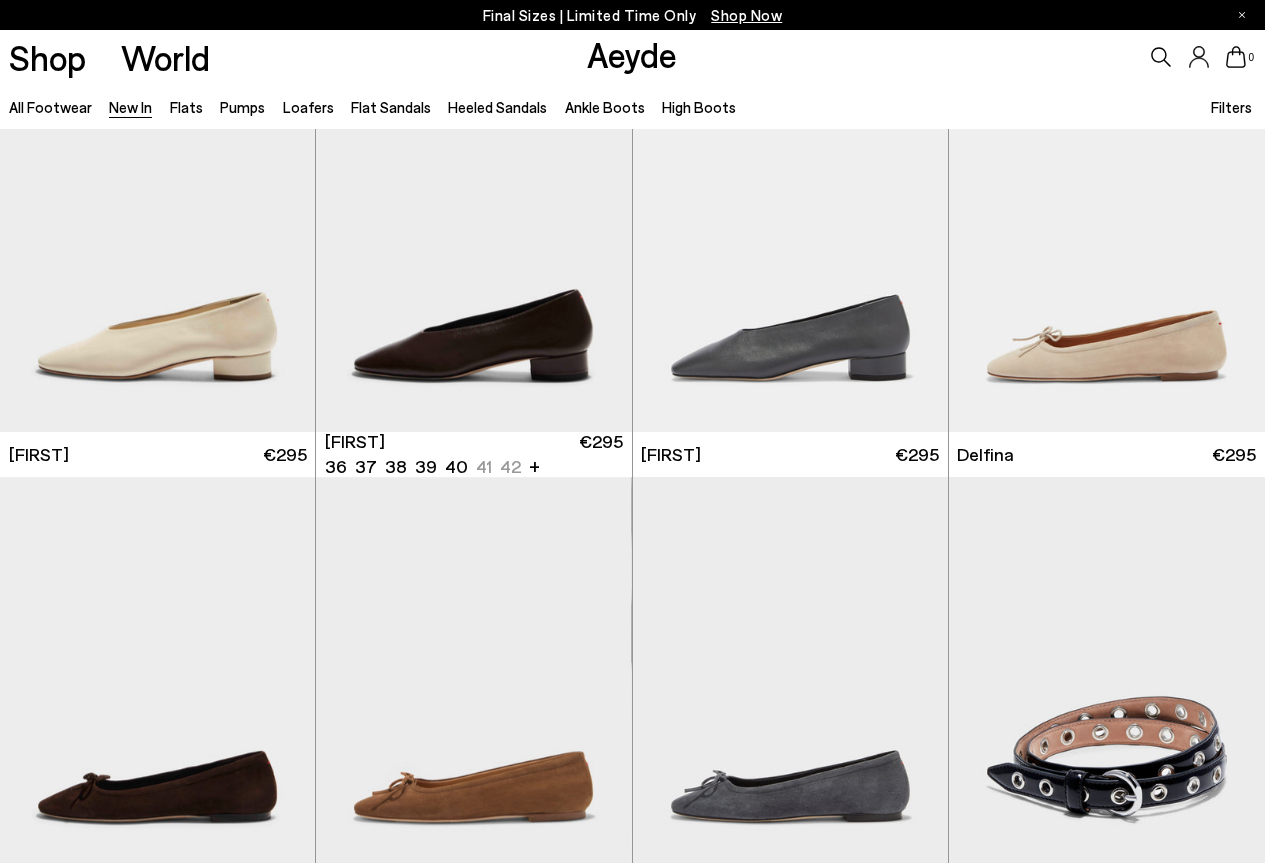 scroll, scrollTop: 8383, scrollLeft: 0, axis: vertical 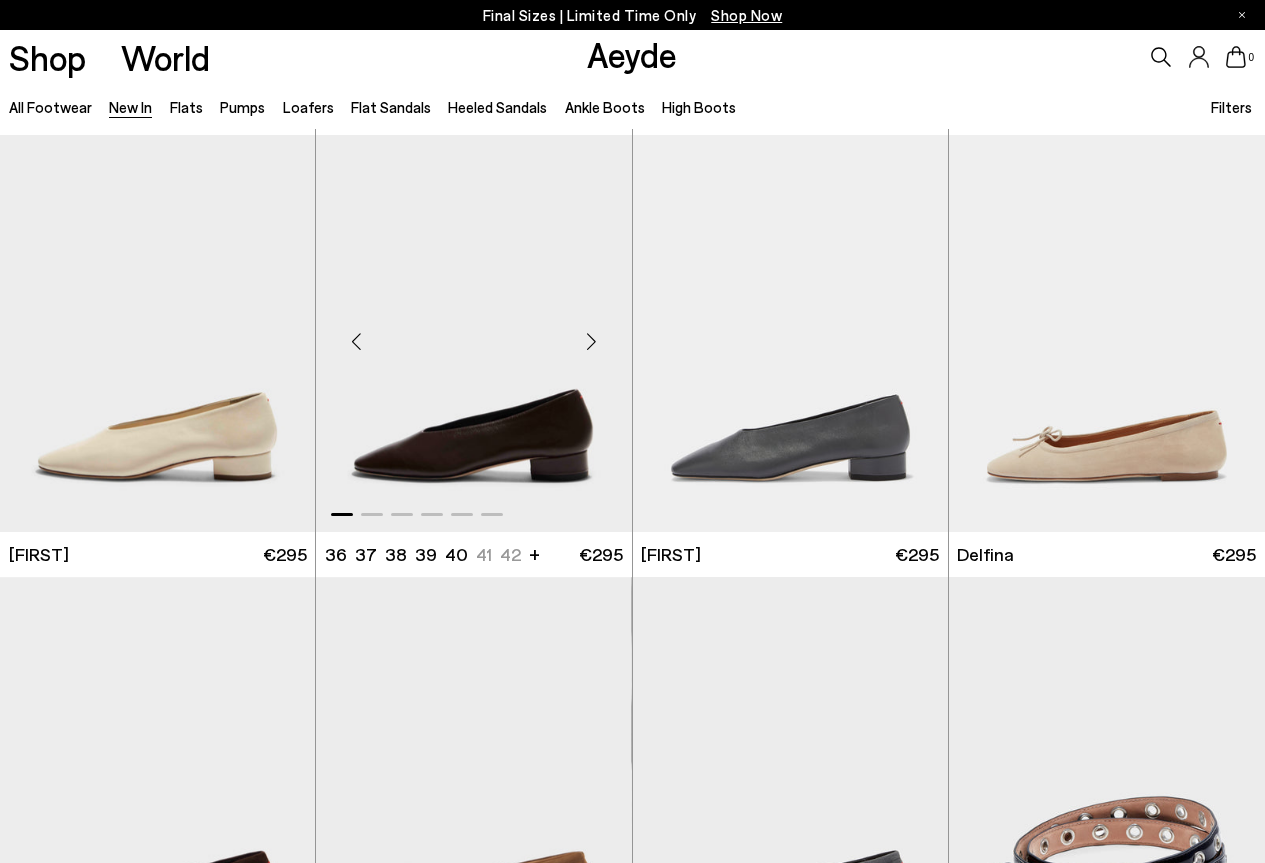 click at bounding box center (592, 342) 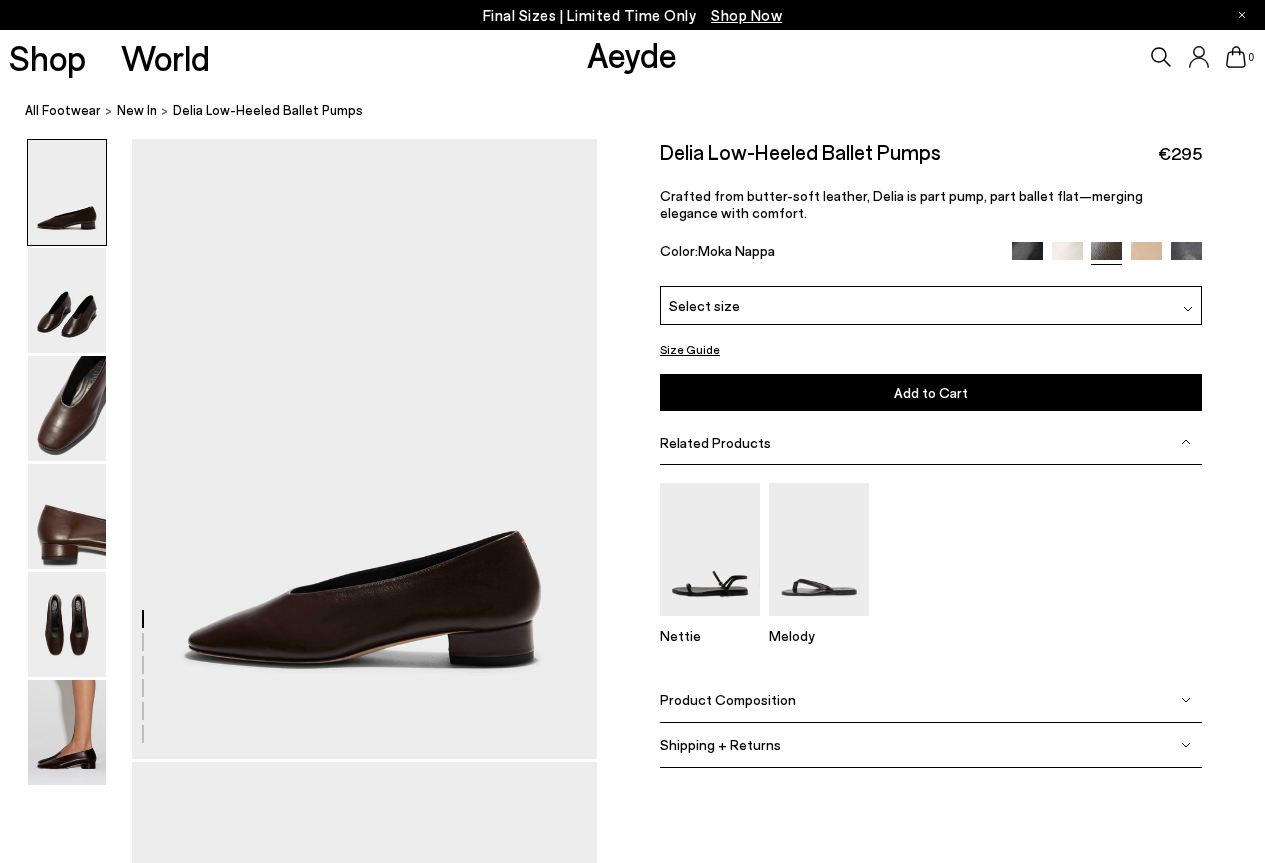 scroll, scrollTop: 0, scrollLeft: 0, axis: both 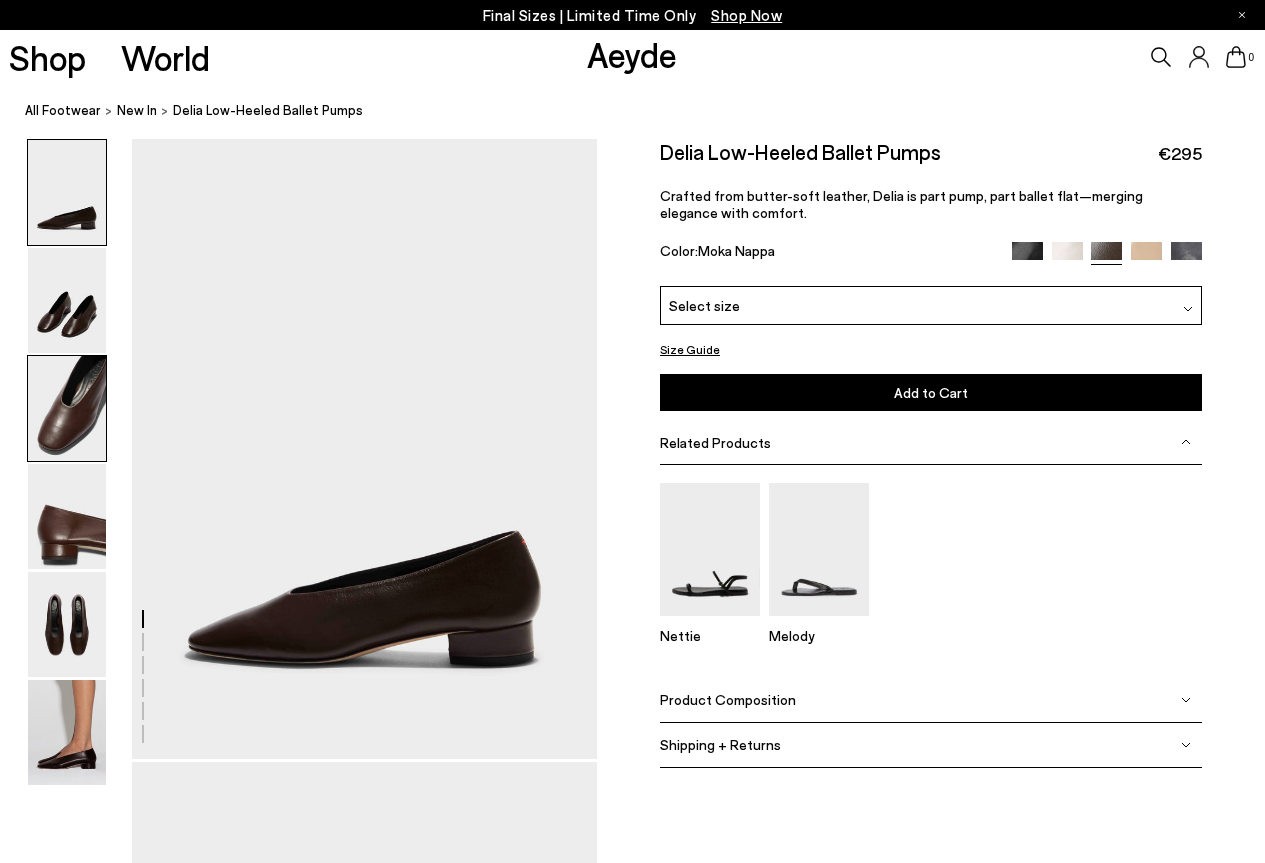 click at bounding box center (67, 408) 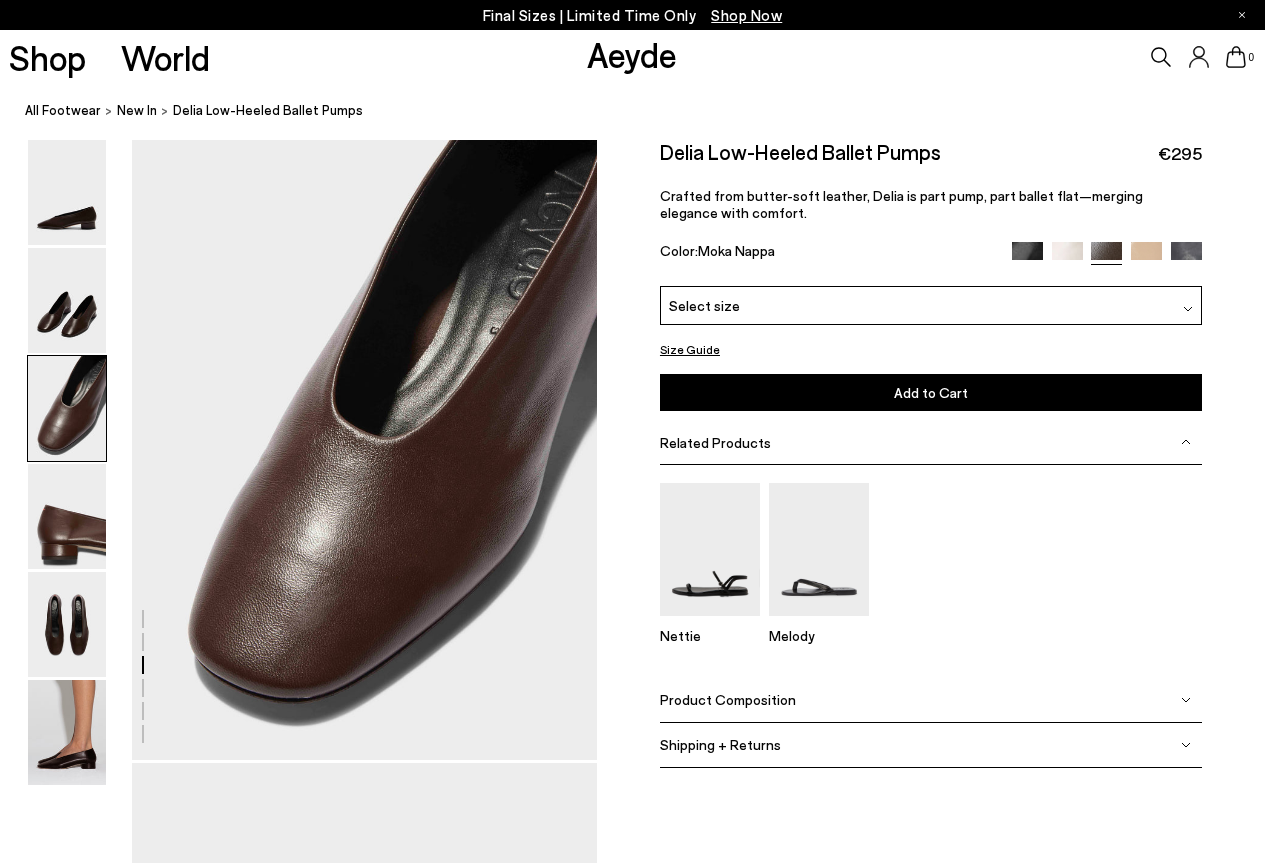 scroll, scrollTop: 1247, scrollLeft: 0, axis: vertical 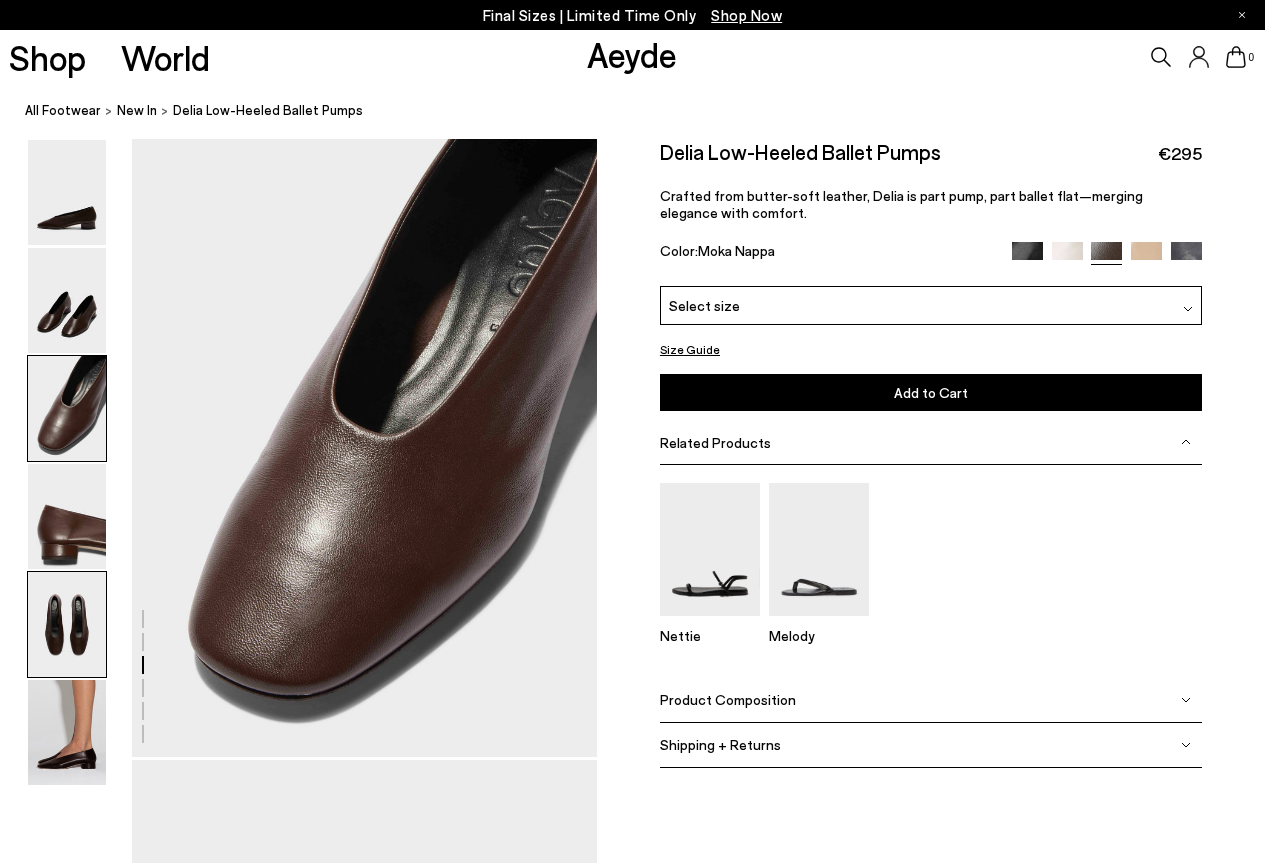 click at bounding box center [67, 624] 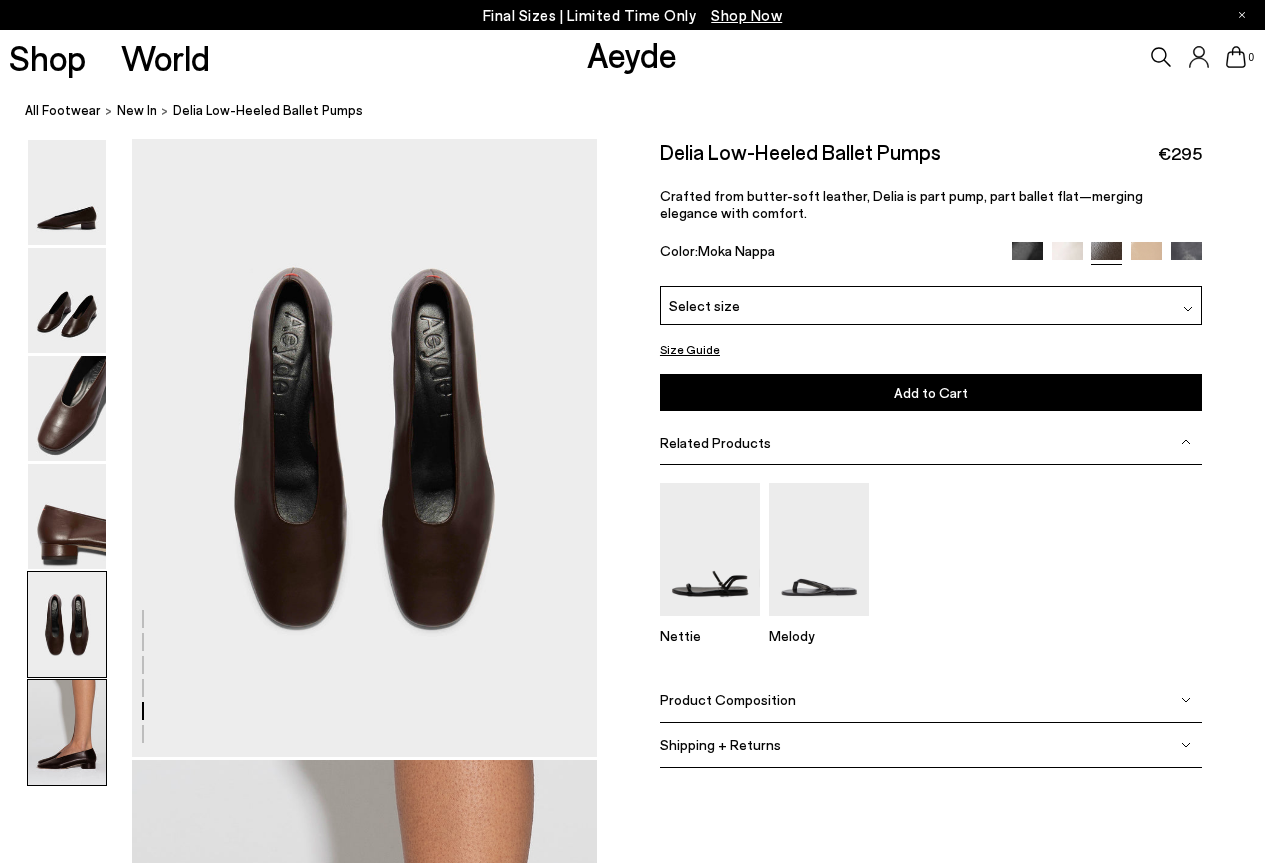 click at bounding box center (67, 732) 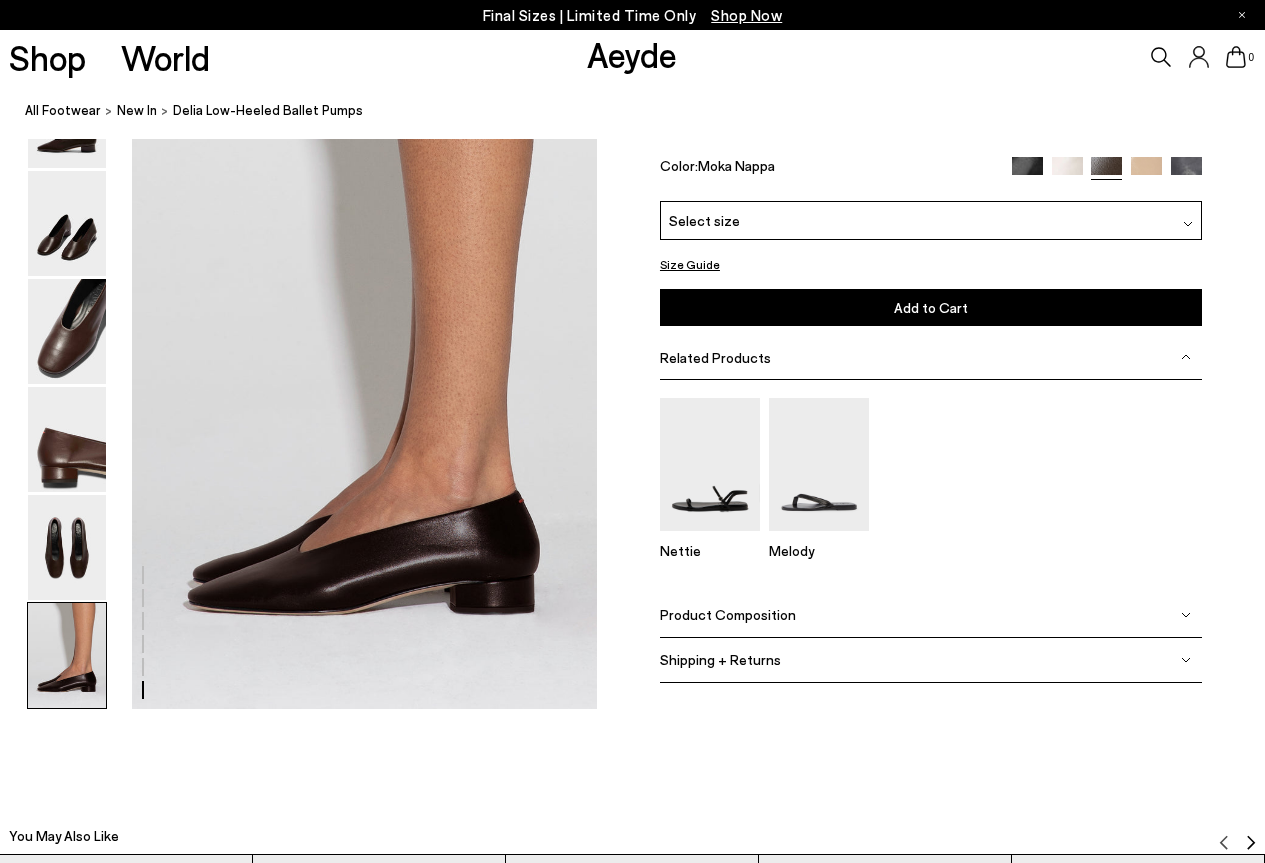 scroll, scrollTop: 3252, scrollLeft: 0, axis: vertical 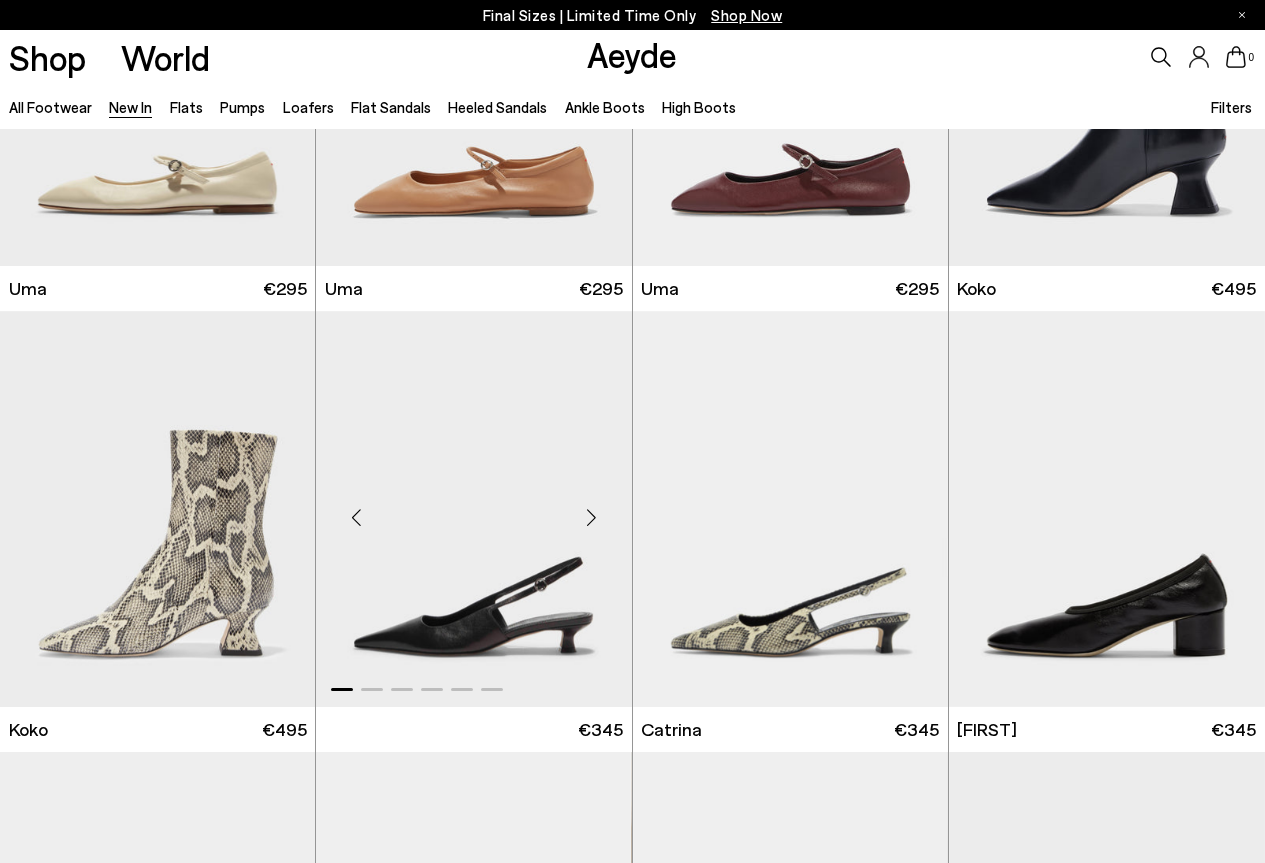 click at bounding box center [592, 517] 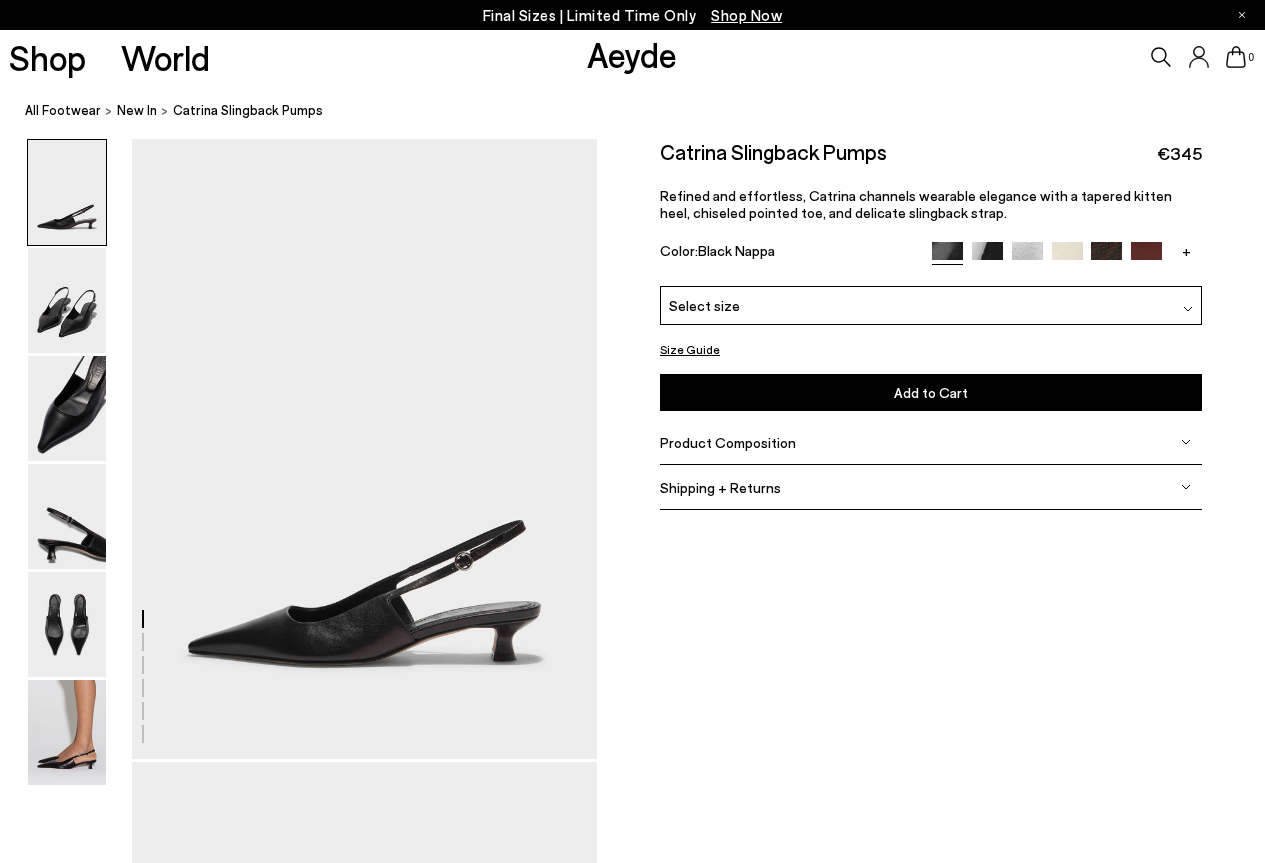 scroll, scrollTop: 0, scrollLeft: 0, axis: both 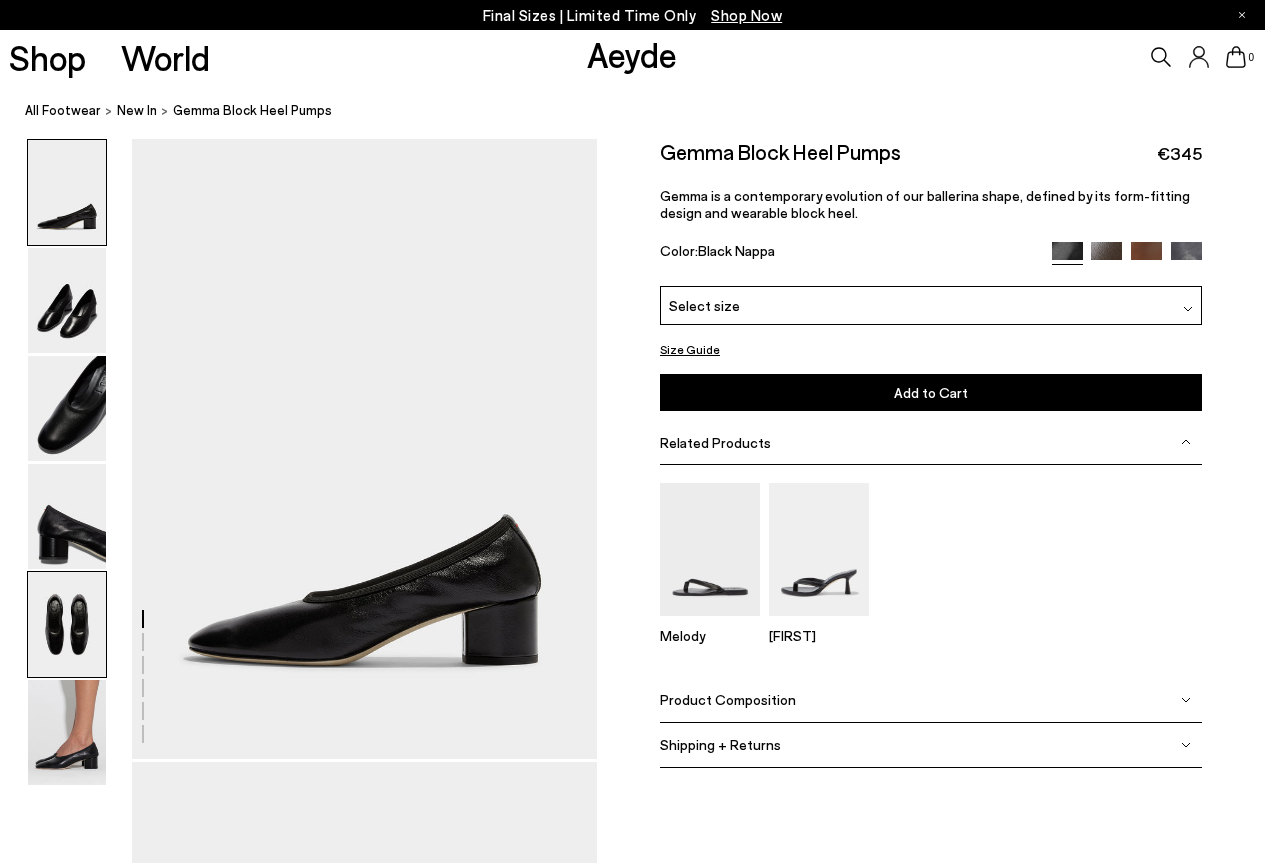 click at bounding box center [67, 624] 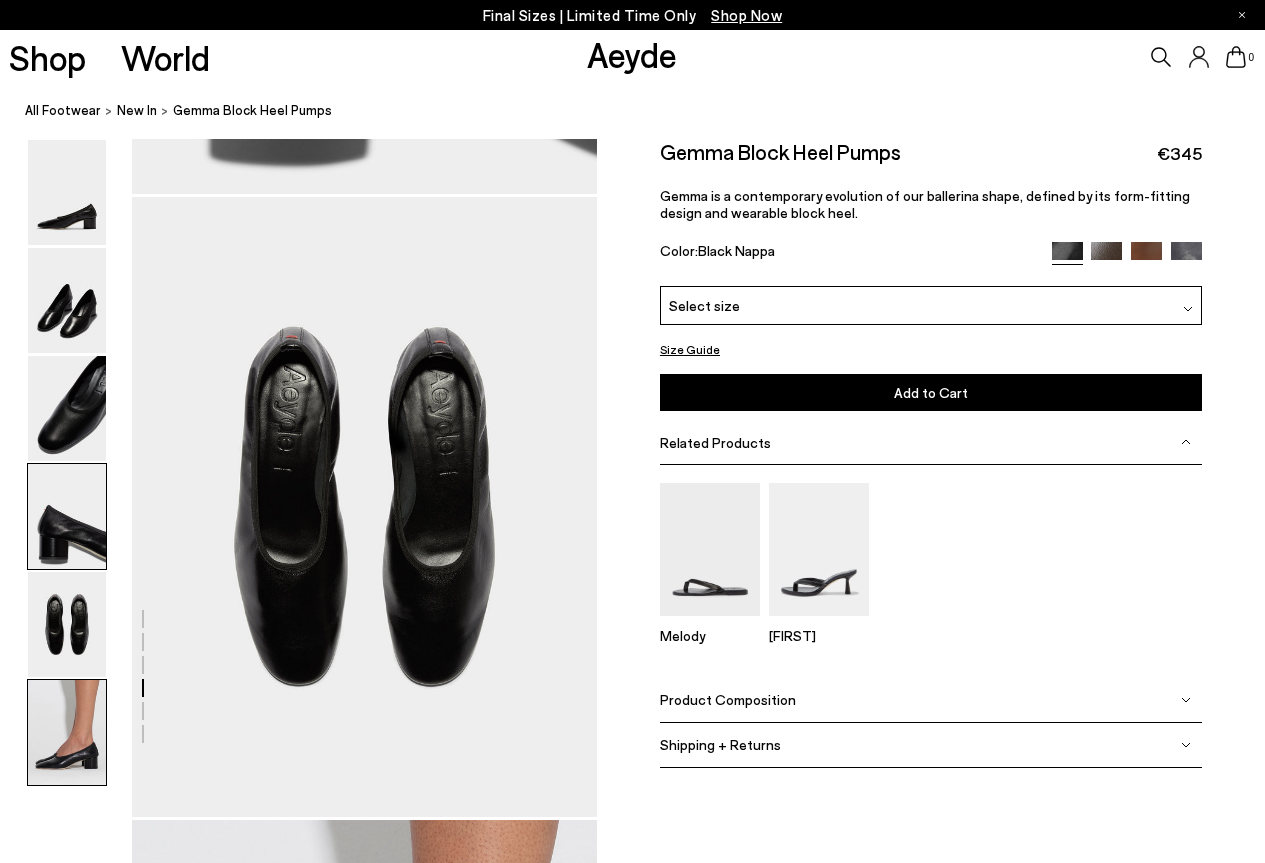 click at bounding box center [67, 732] 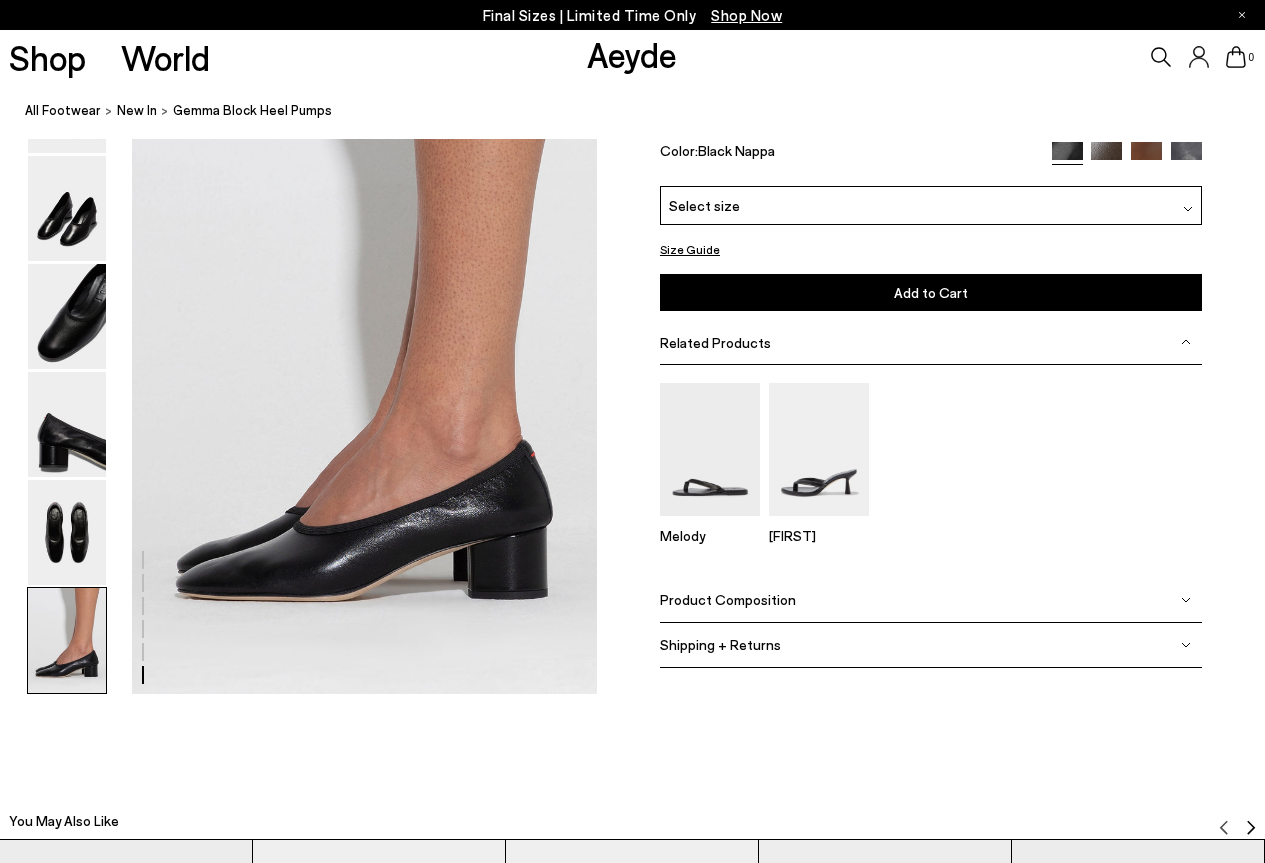 scroll, scrollTop: 3252, scrollLeft: 0, axis: vertical 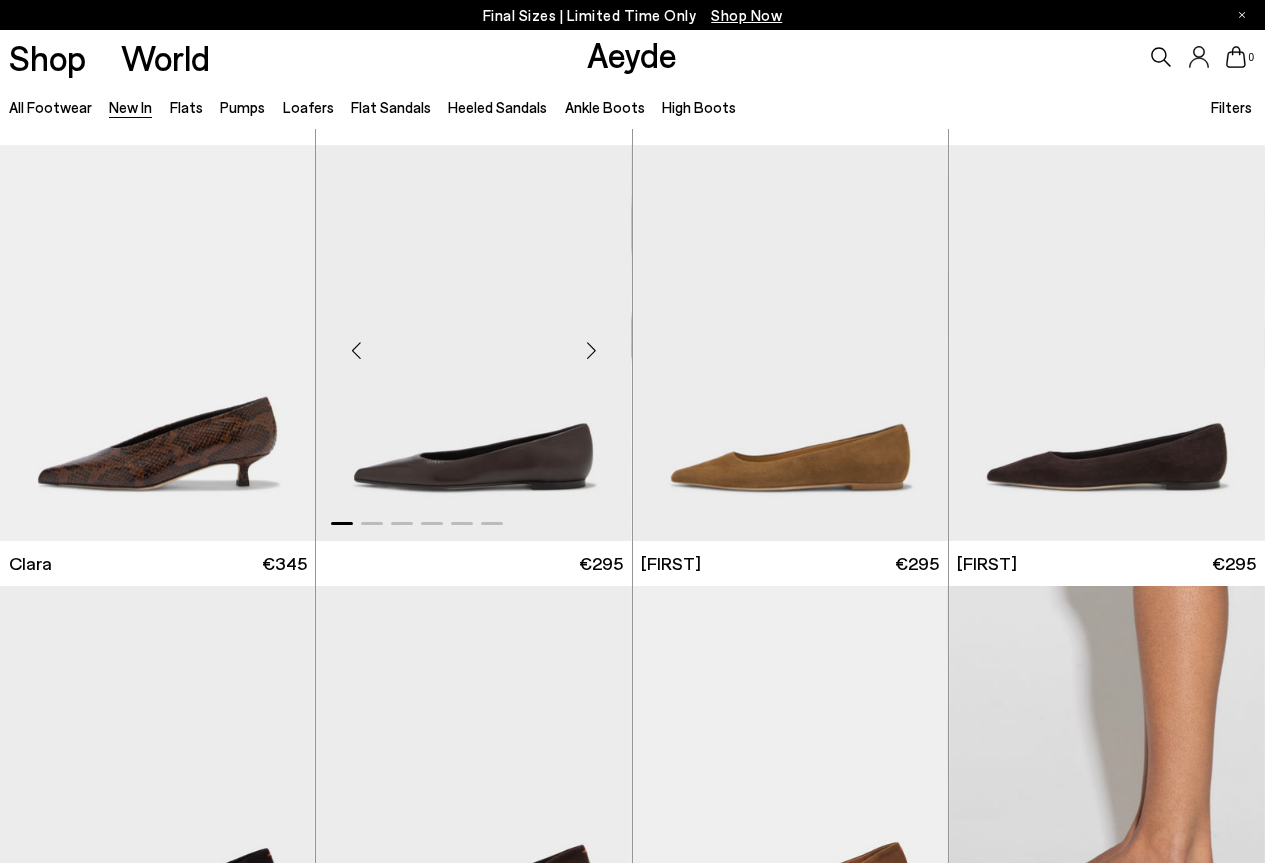 click at bounding box center (592, 351) 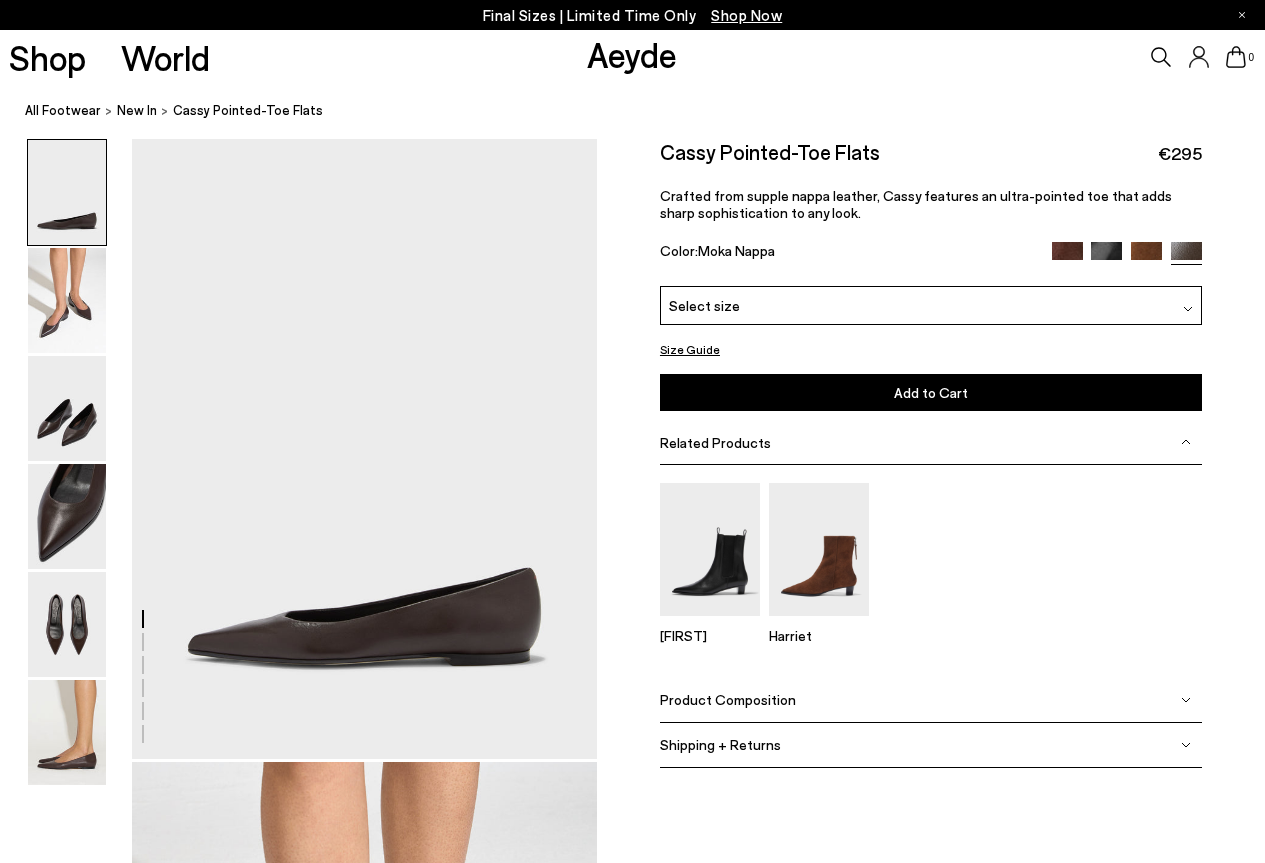 scroll, scrollTop: 0, scrollLeft: 0, axis: both 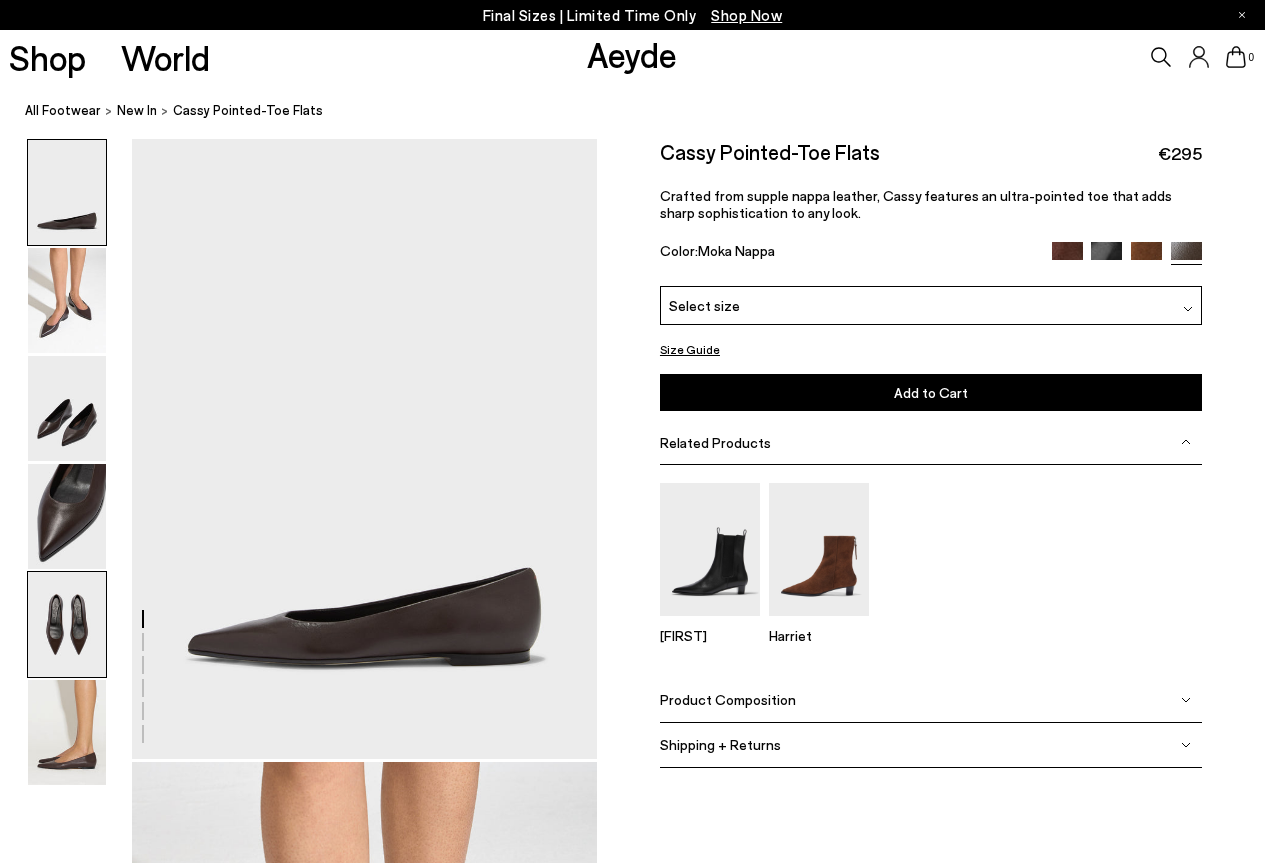 click at bounding box center (67, 624) 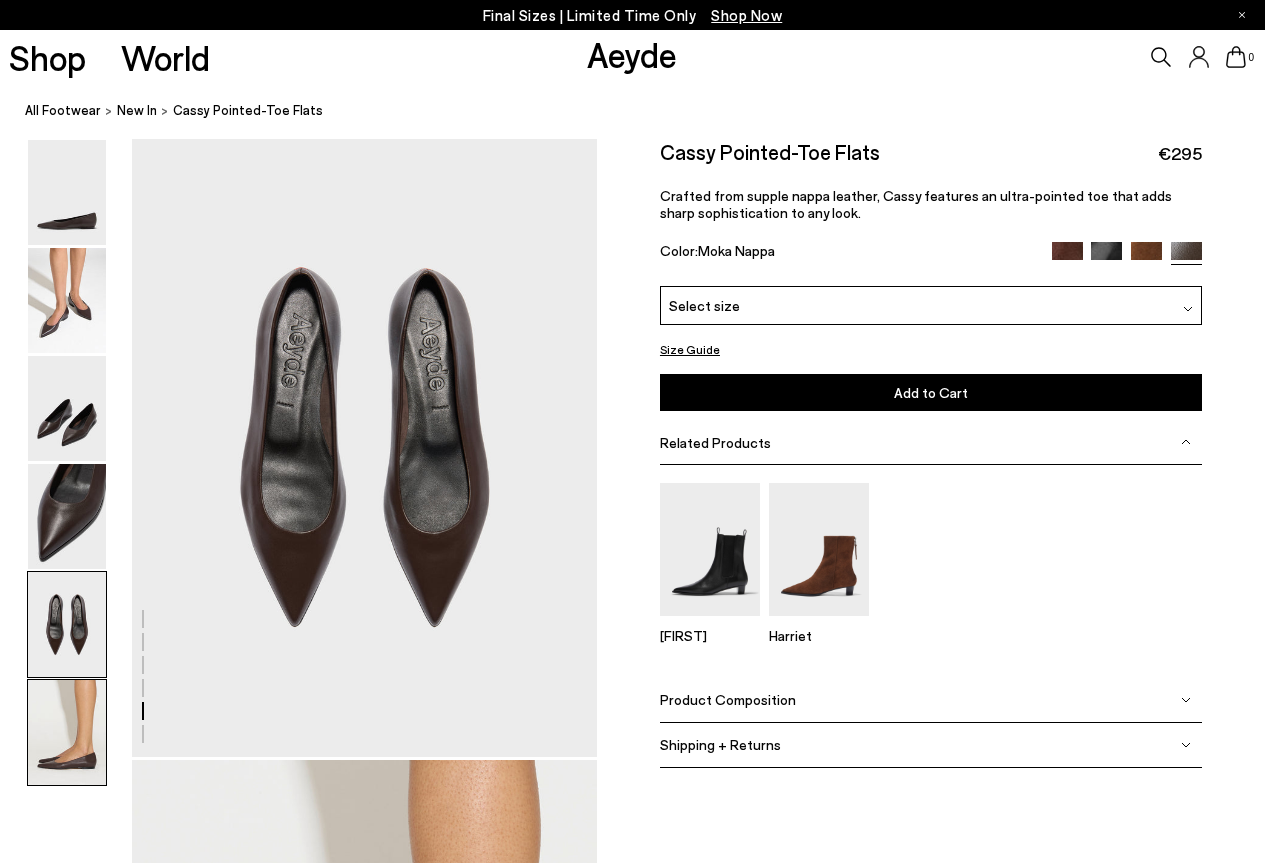 click at bounding box center (67, 732) 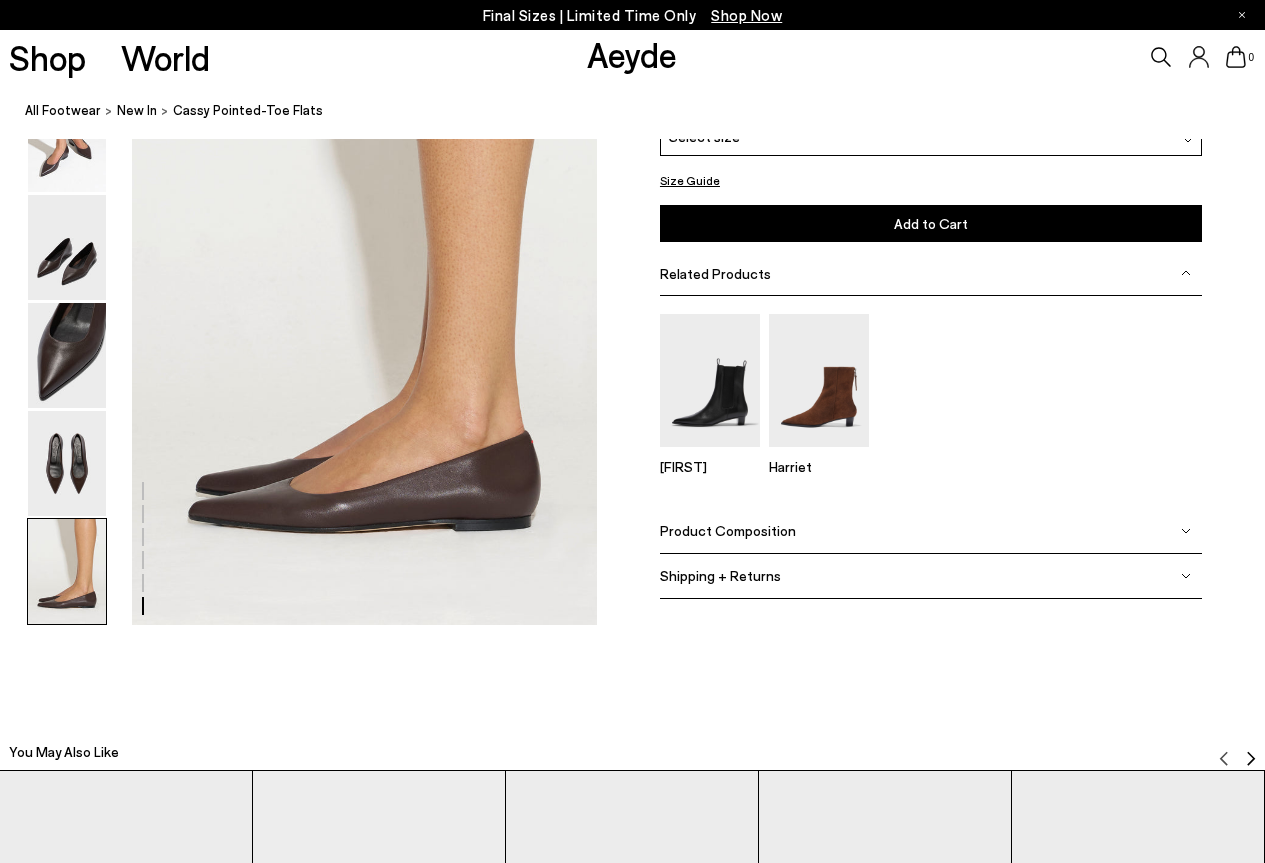 scroll, scrollTop: 3252, scrollLeft: 0, axis: vertical 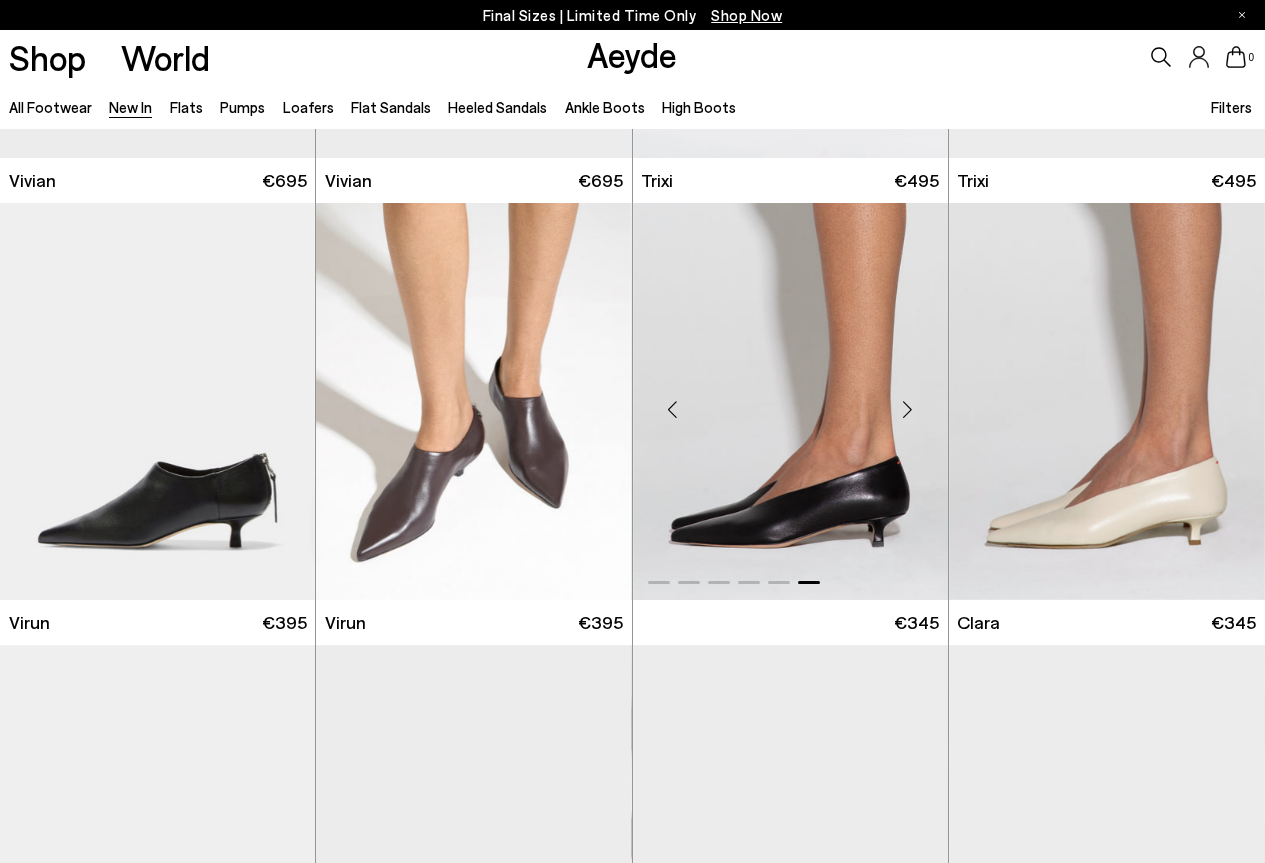 click at bounding box center (673, 409) 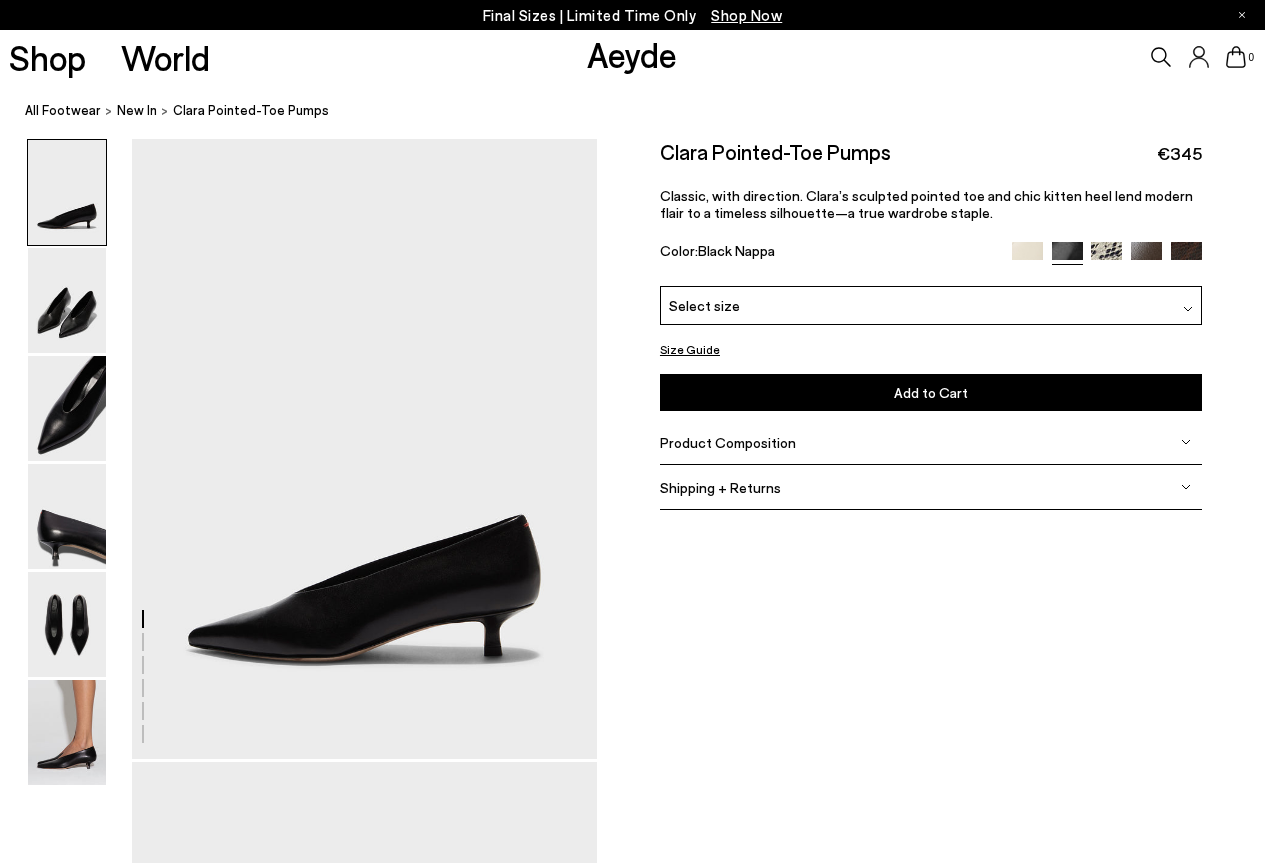 scroll, scrollTop: 0, scrollLeft: 0, axis: both 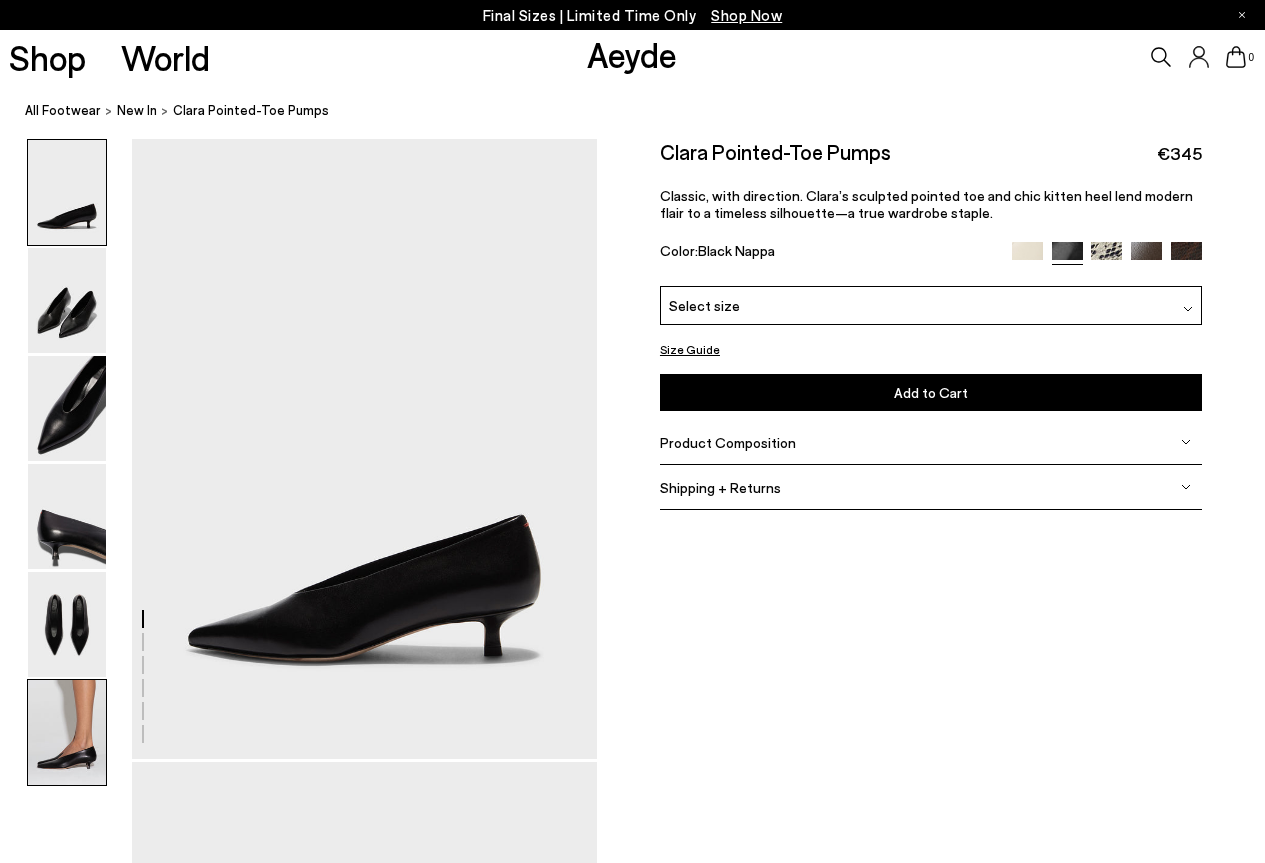 click at bounding box center [67, 732] 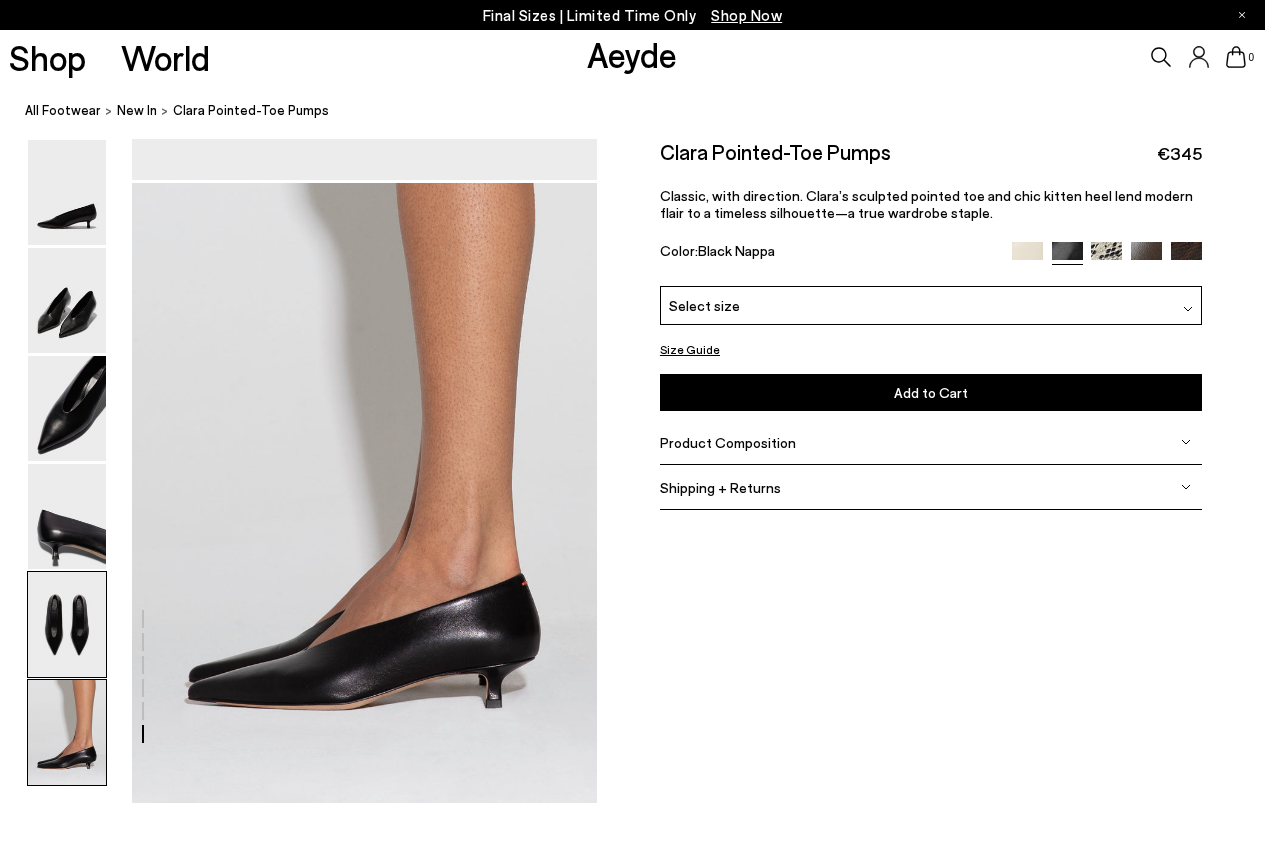 scroll, scrollTop: 3252, scrollLeft: 0, axis: vertical 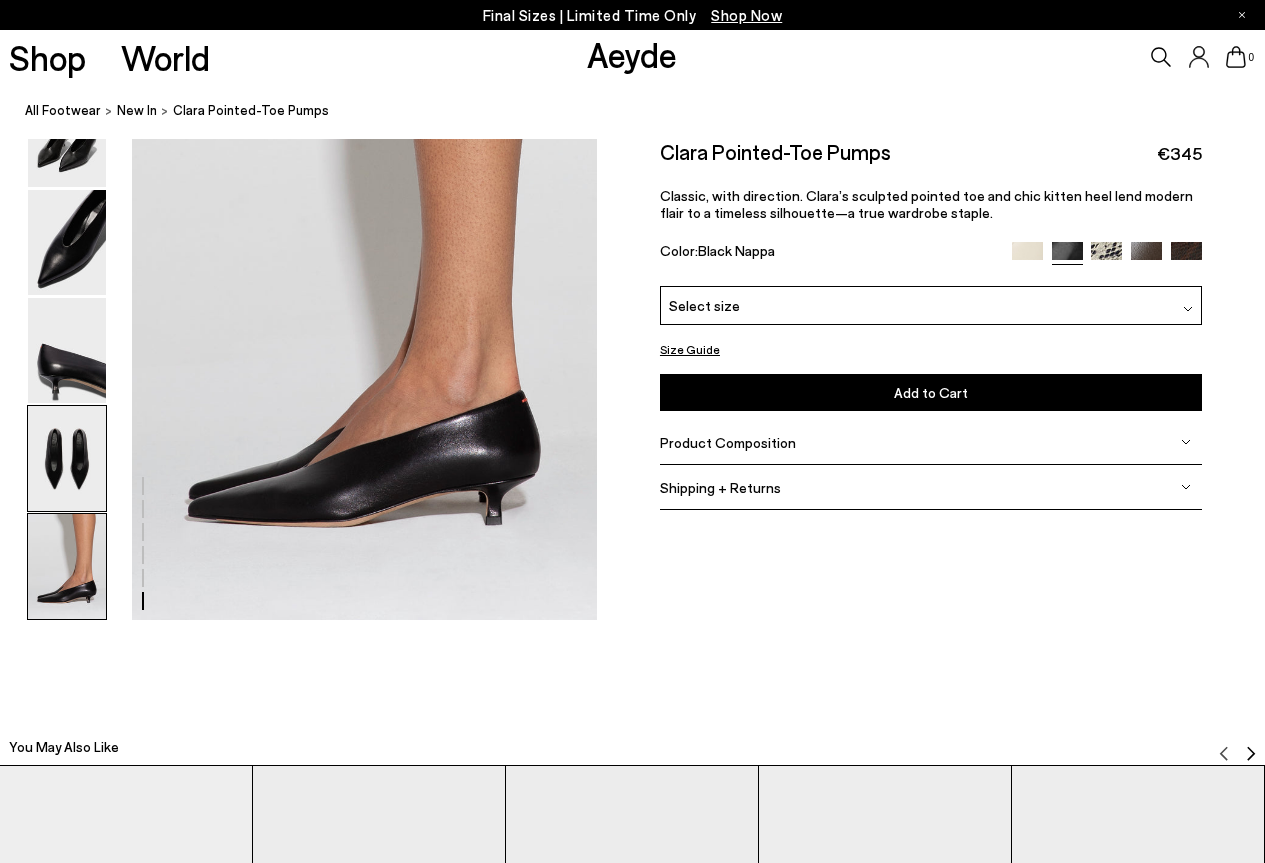 click on "Final Sizes | Limited Time Only
Shop Now
Shop
World
Aeyde
0" at bounding box center [632, -749] 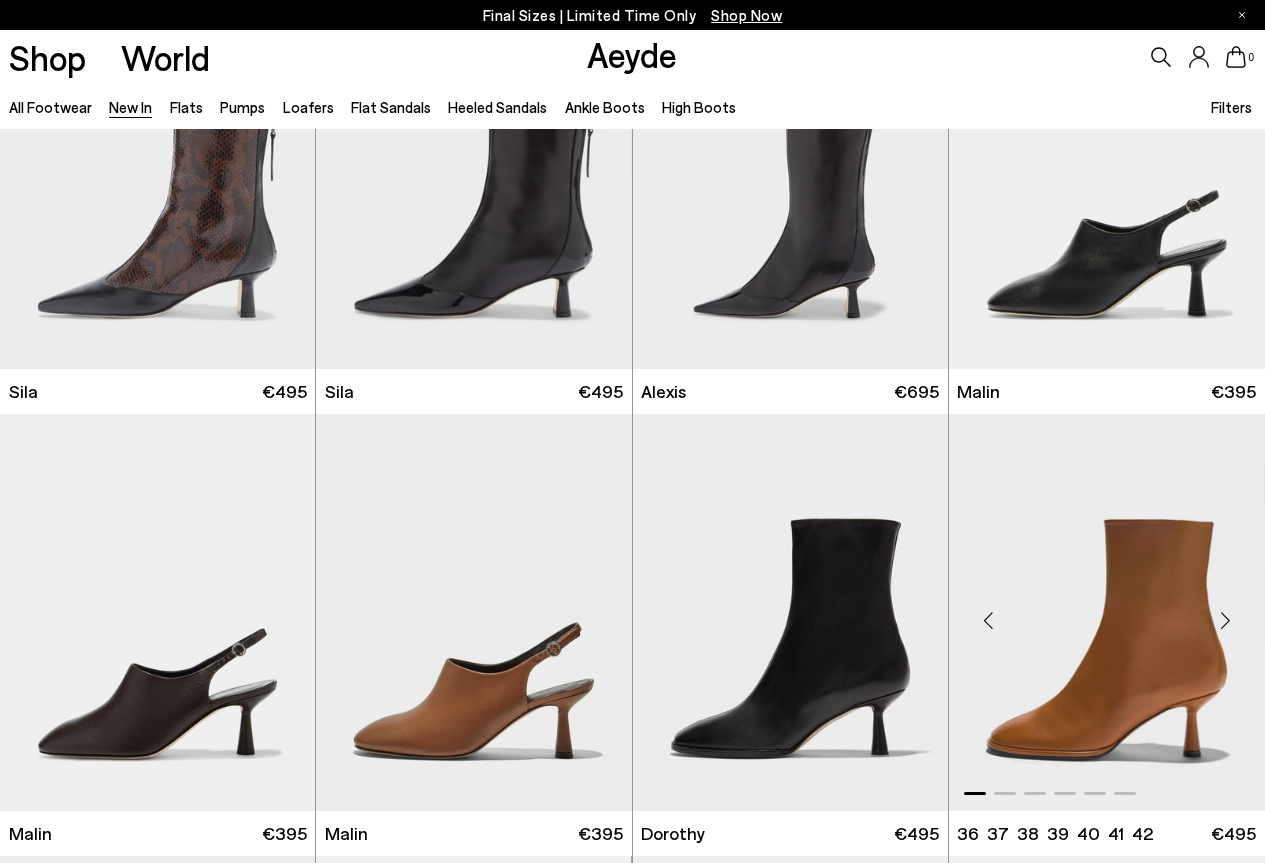scroll, scrollTop: 2883, scrollLeft: 0, axis: vertical 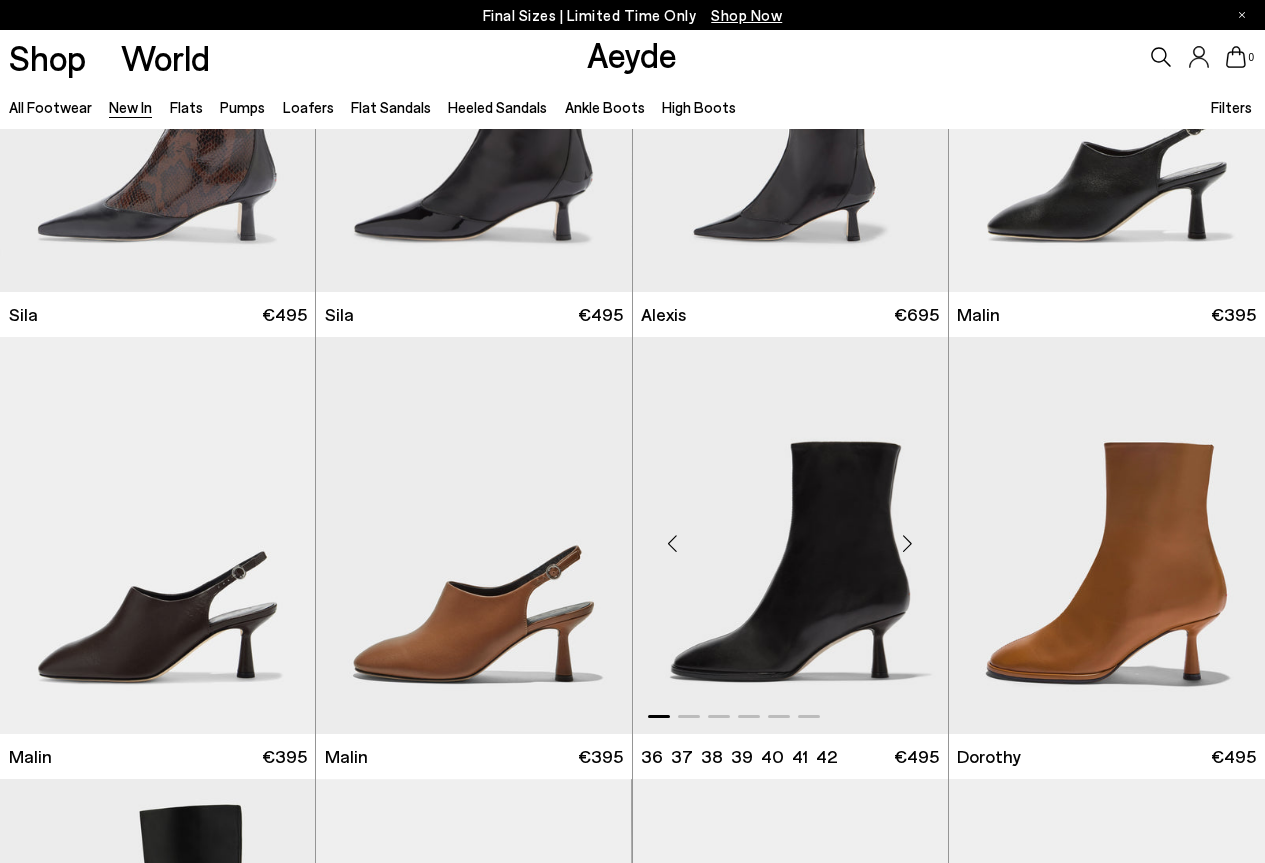 click at bounding box center [908, 543] 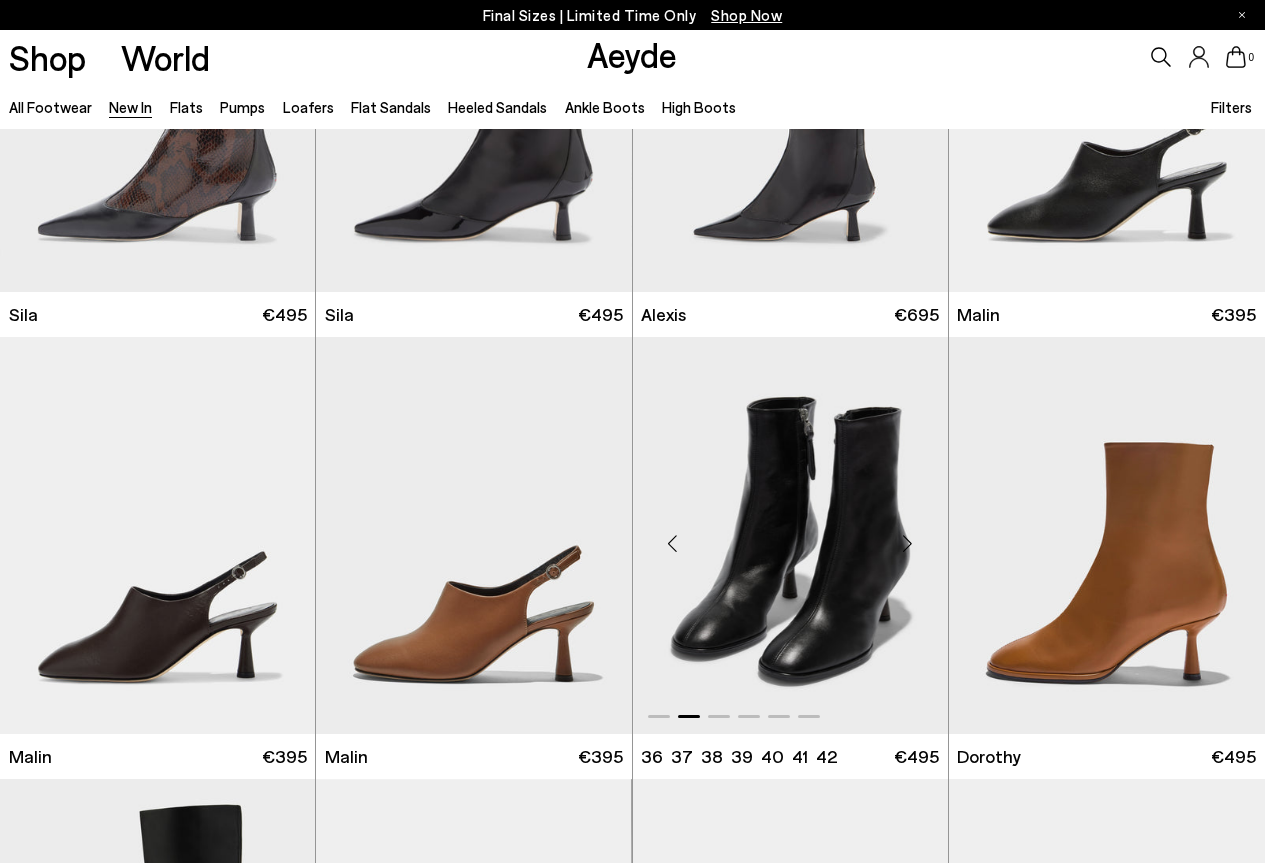 click at bounding box center [908, 543] 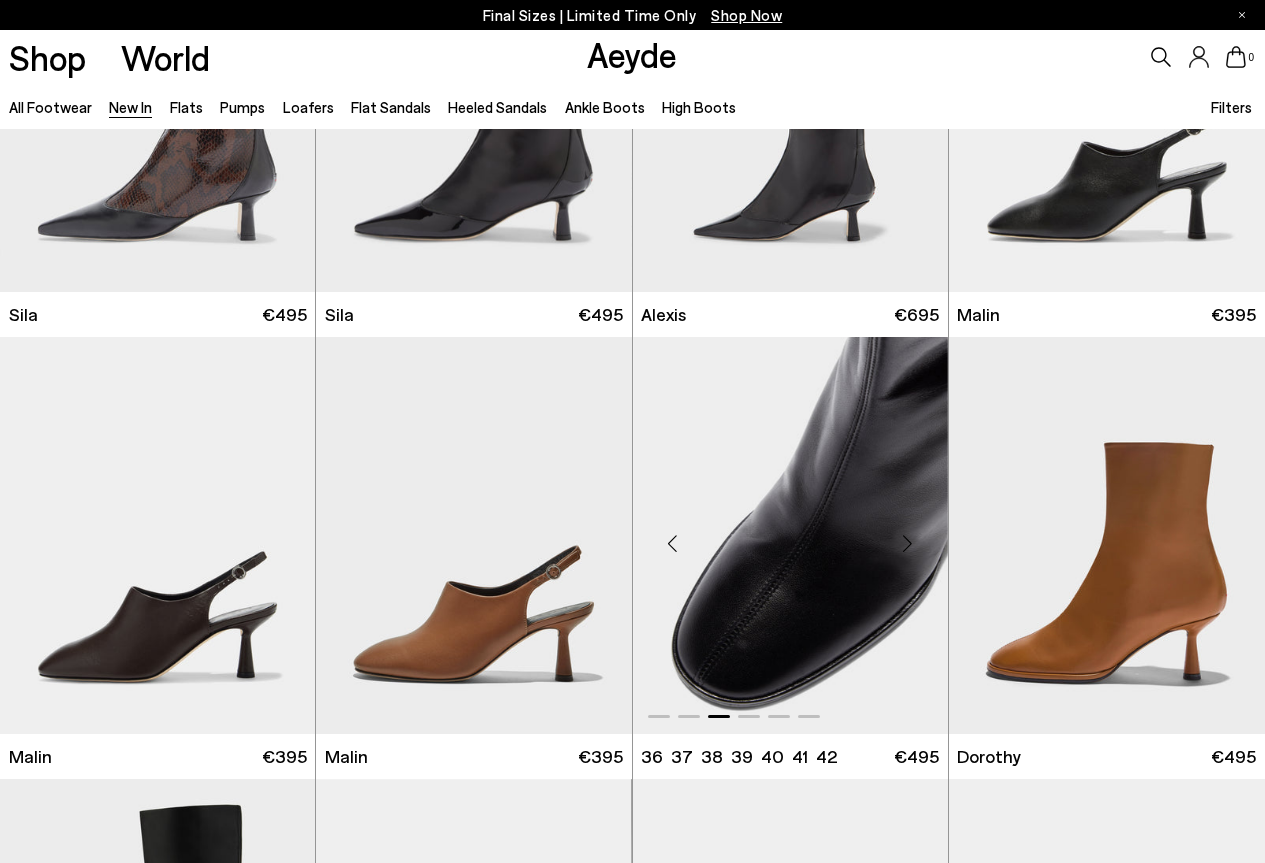 click at bounding box center (908, 543) 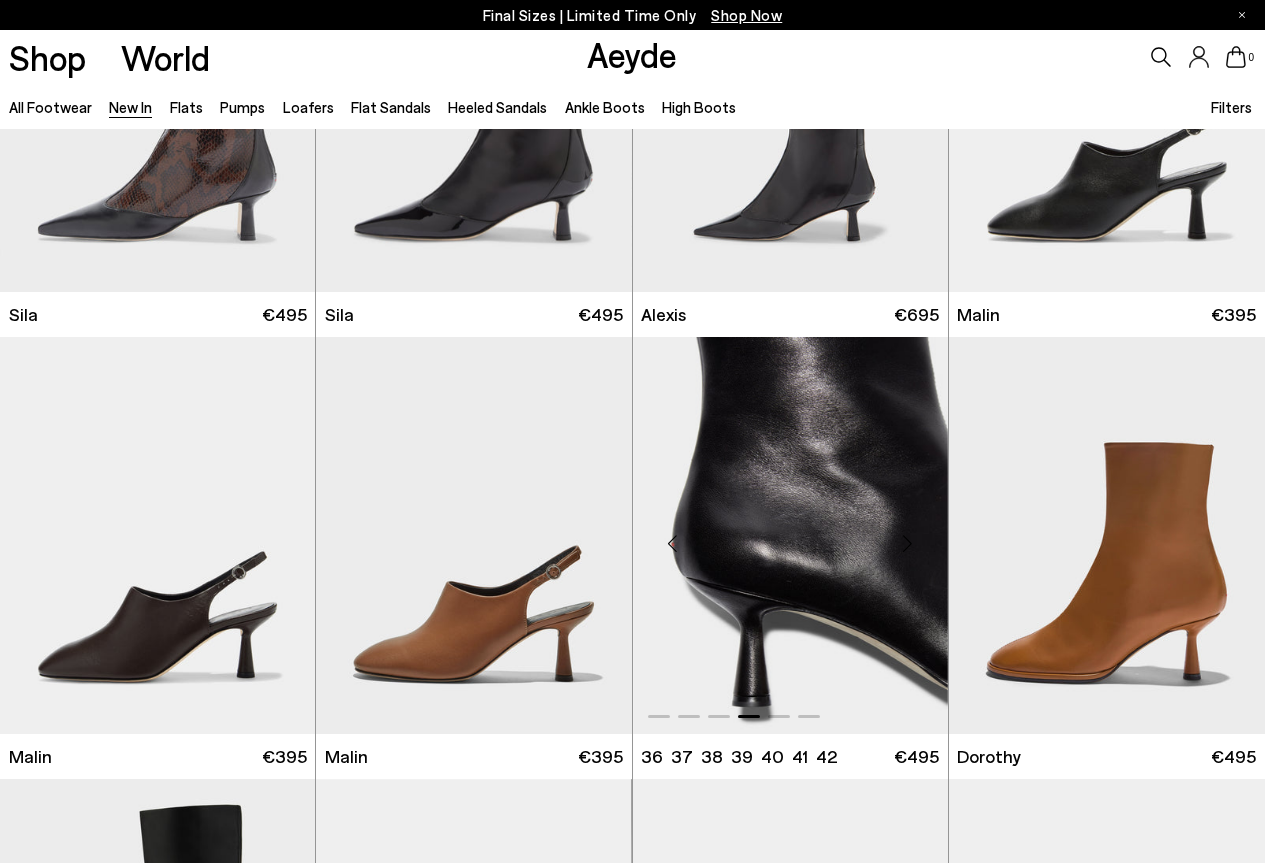click at bounding box center (908, 543) 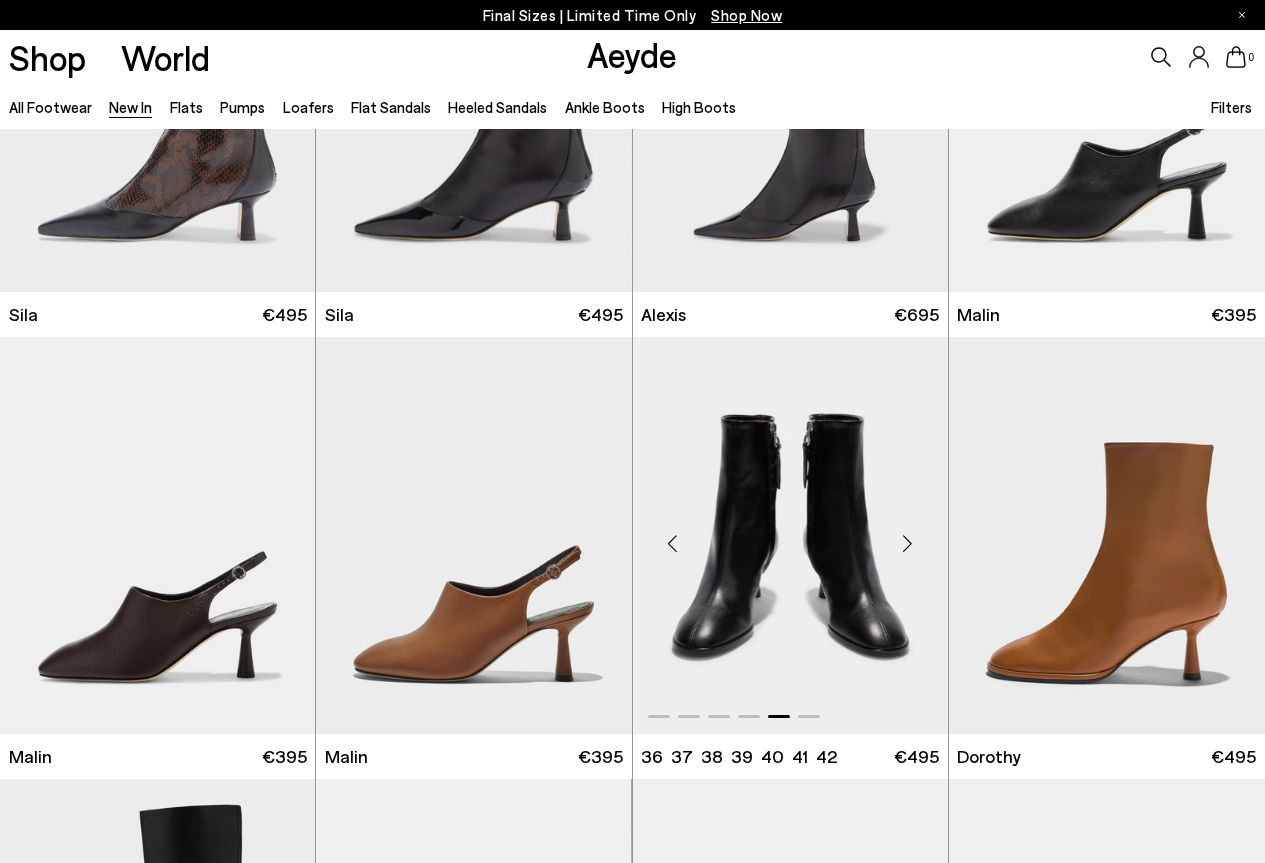 click at bounding box center (908, 543) 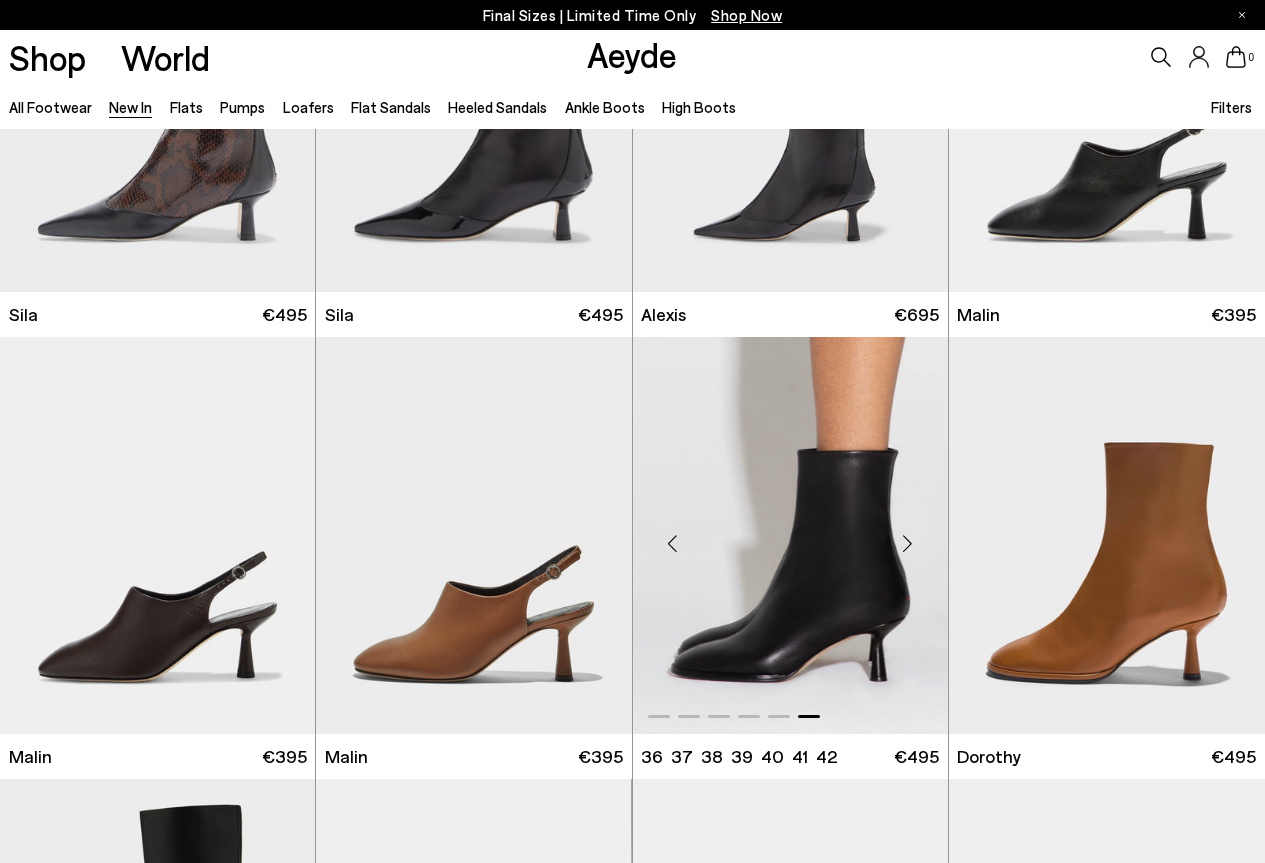 click at bounding box center [790, 535] 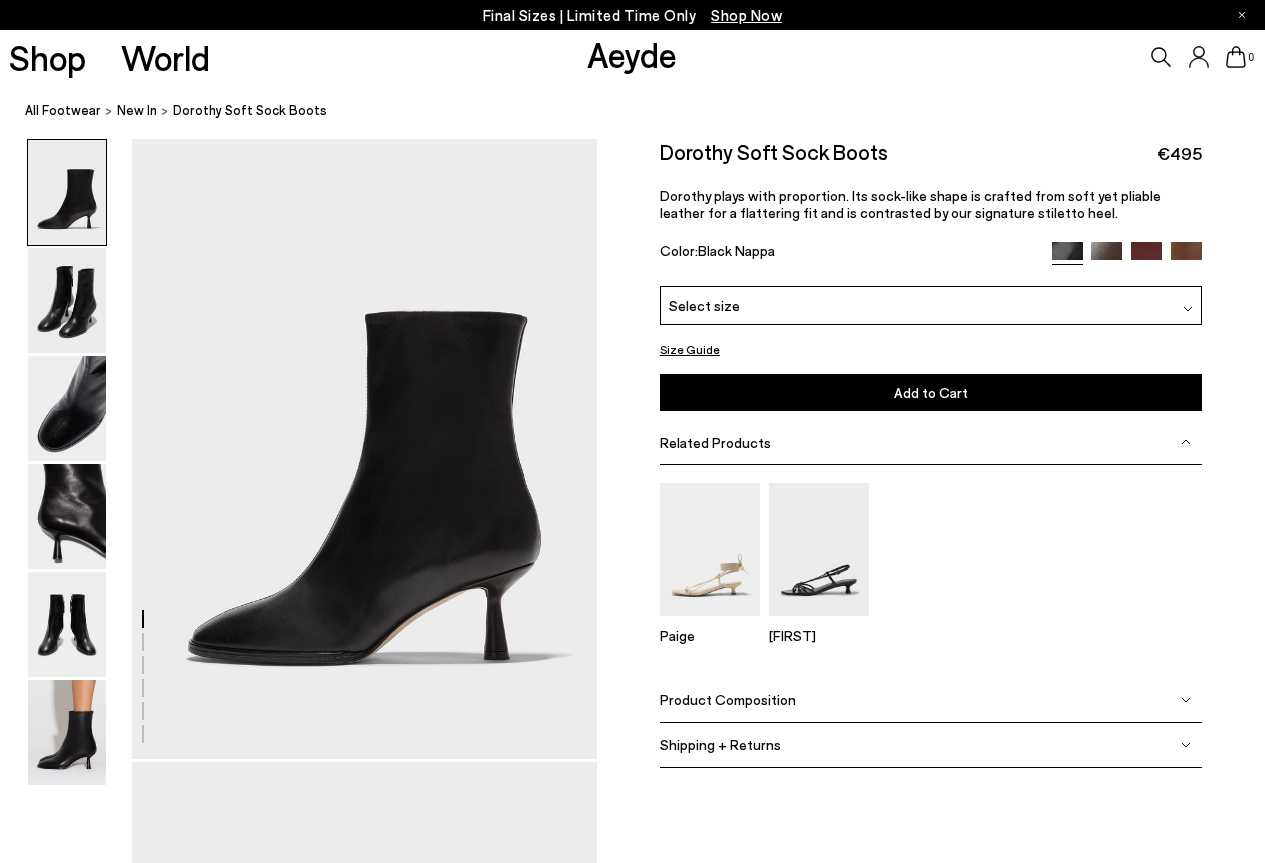 scroll, scrollTop: 0, scrollLeft: 0, axis: both 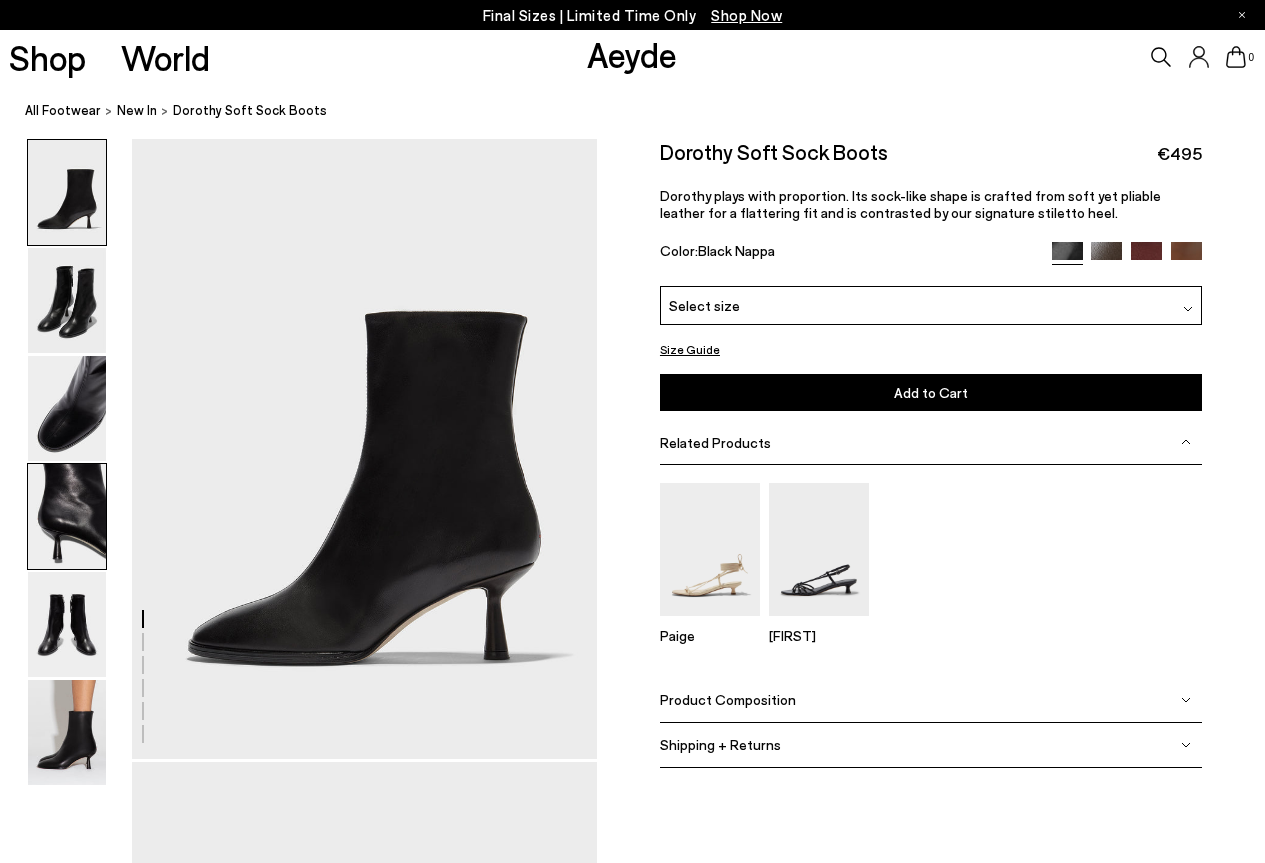 click at bounding box center (67, 516) 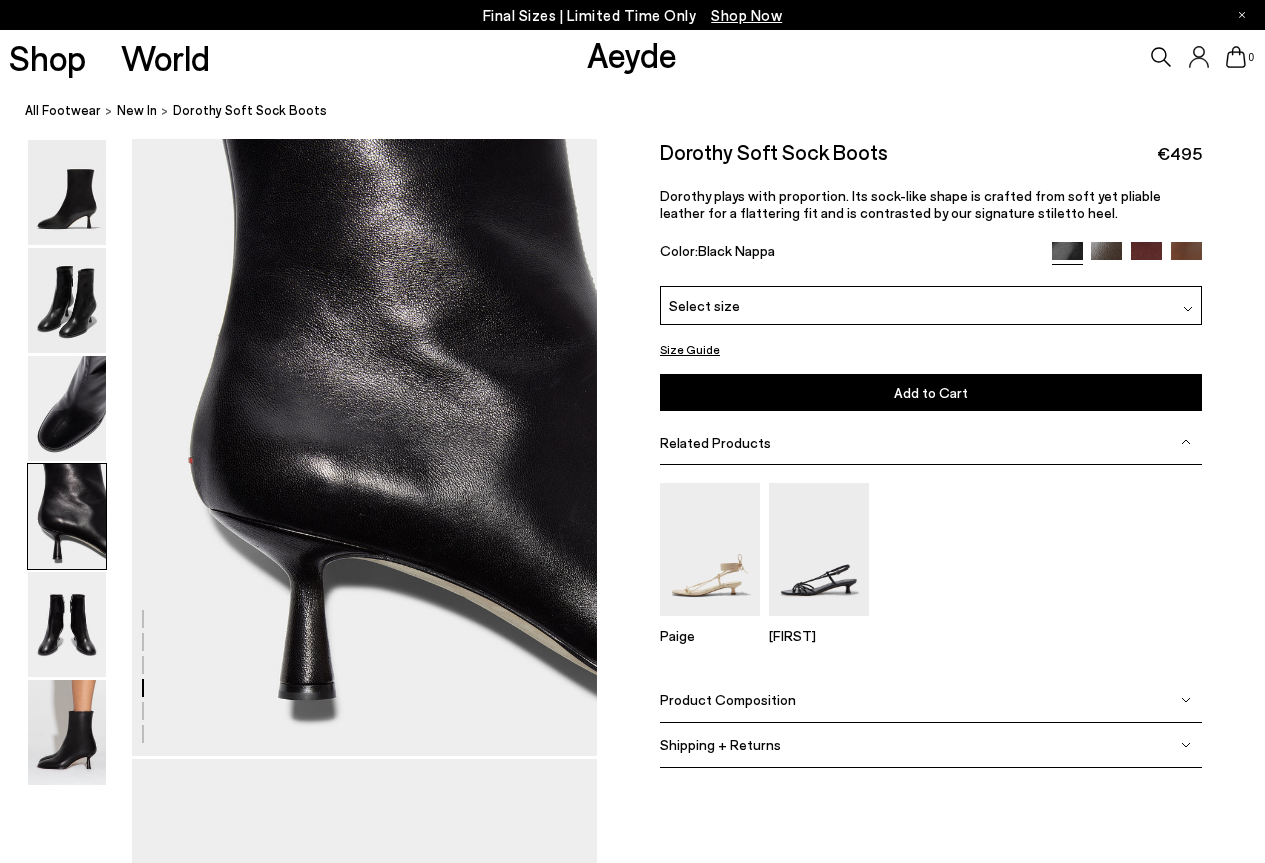 click at bounding box center (67, 516) 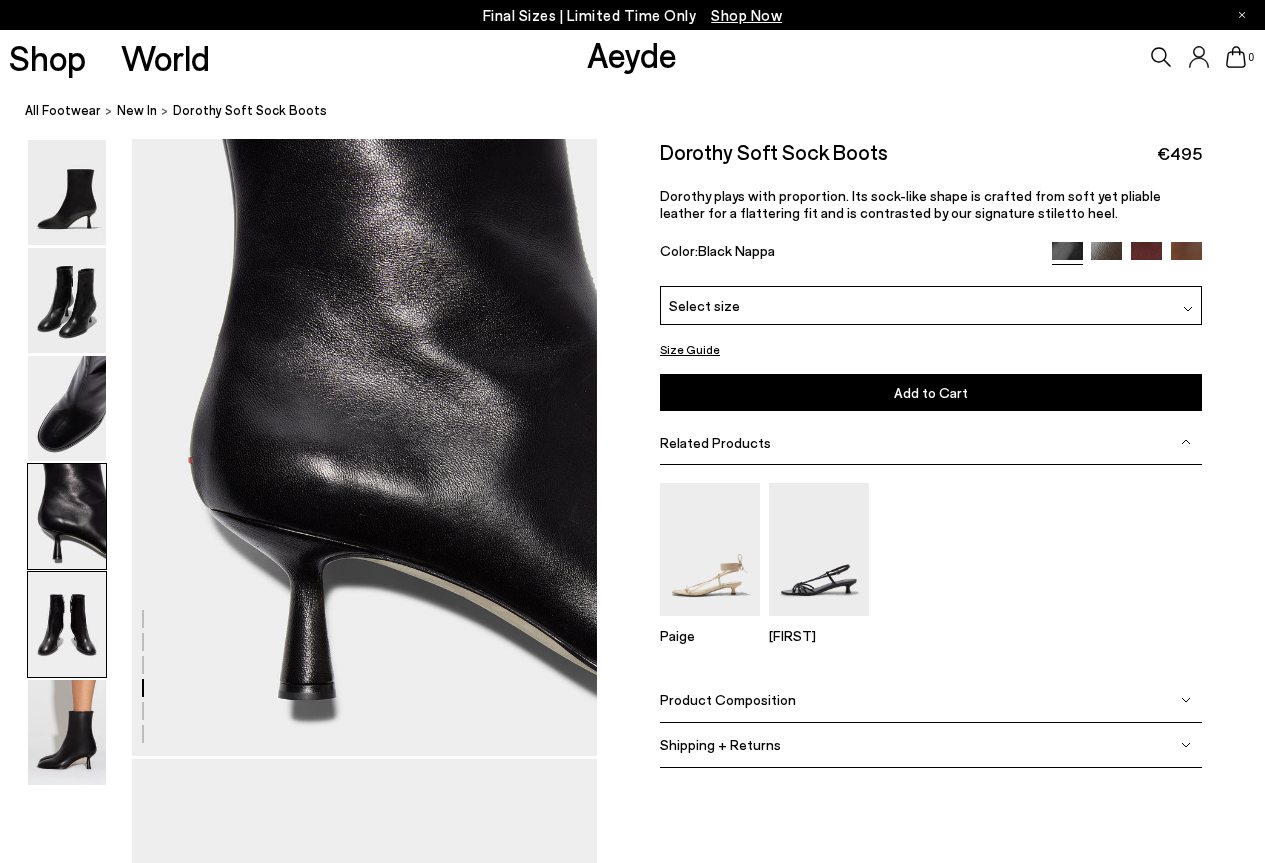 click at bounding box center [67, 624] 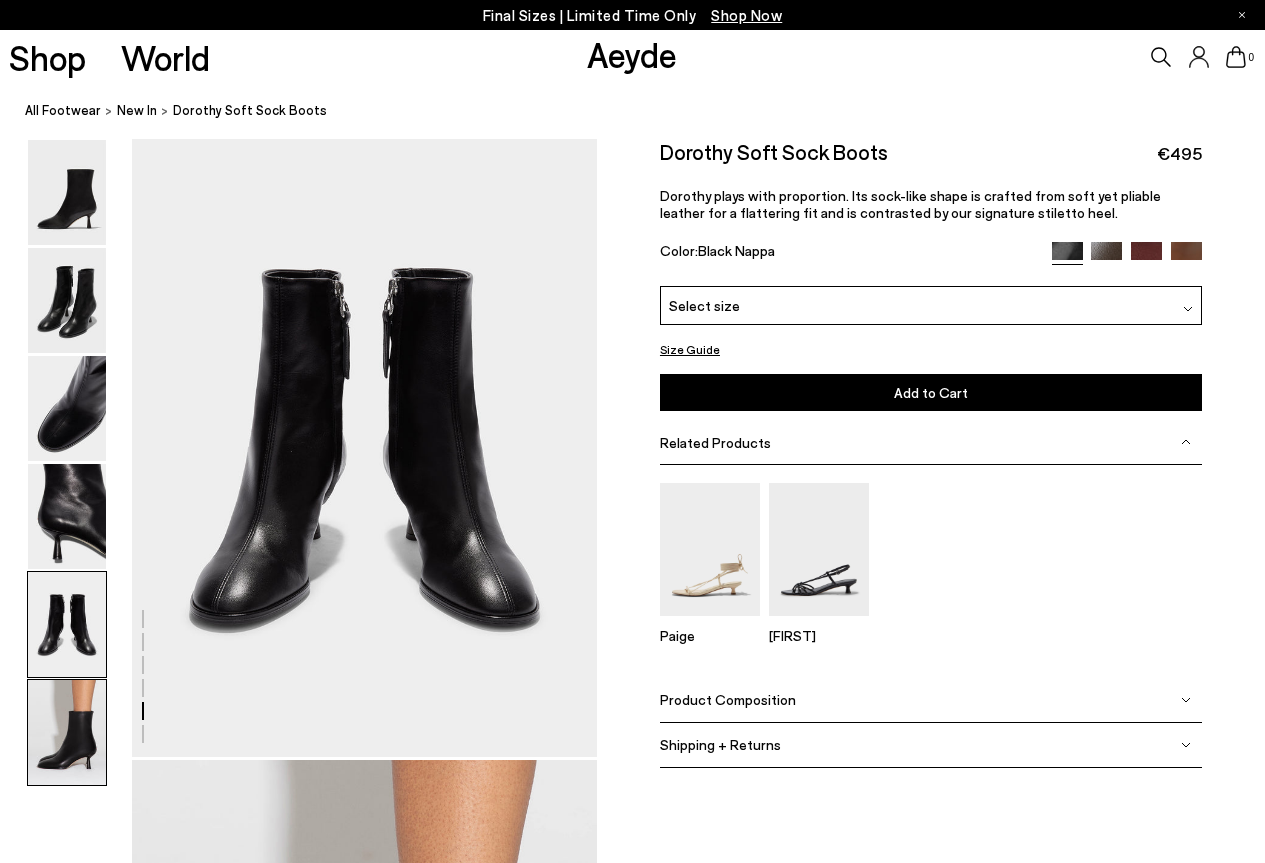 click at bounding box center (67, 732) 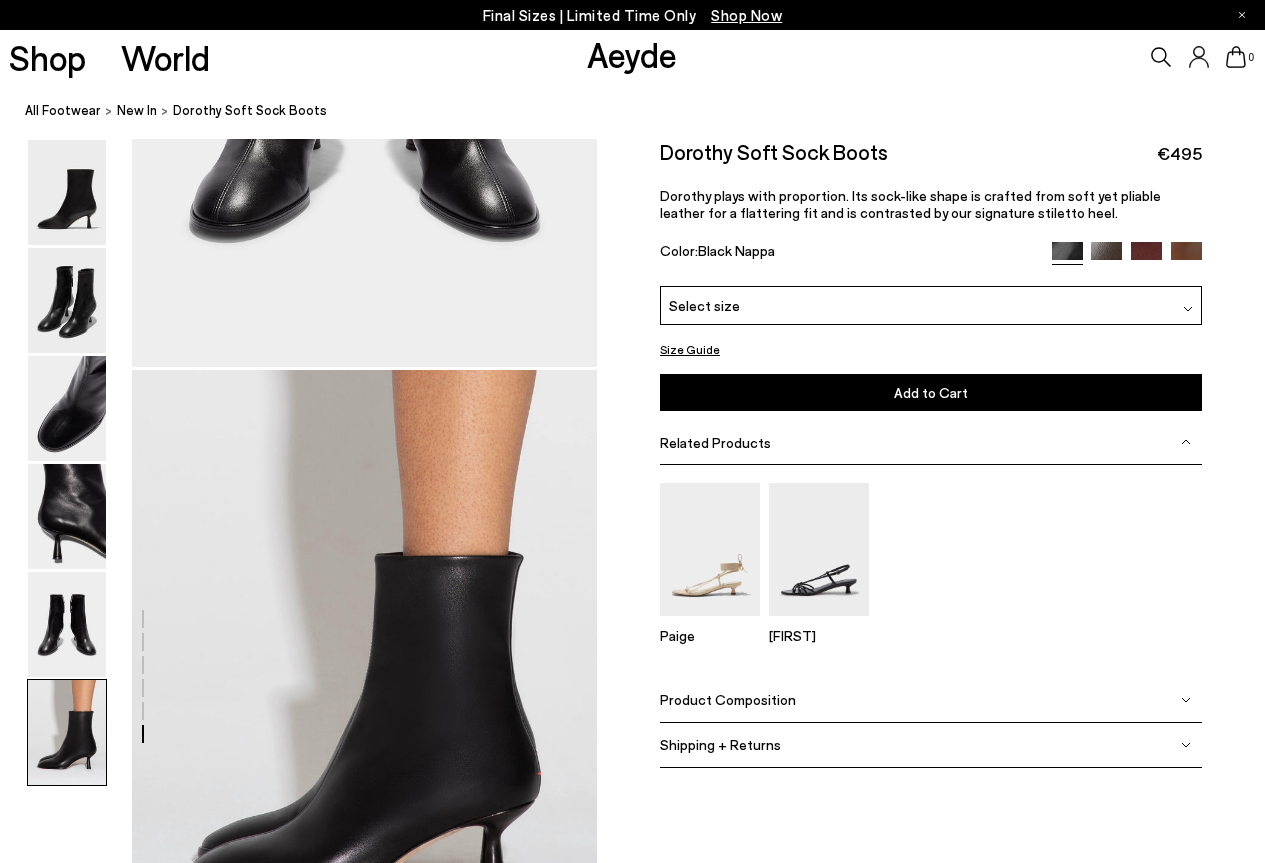 scroll, scrollTop: 3252, scrollLeft: 0, axis: vertical 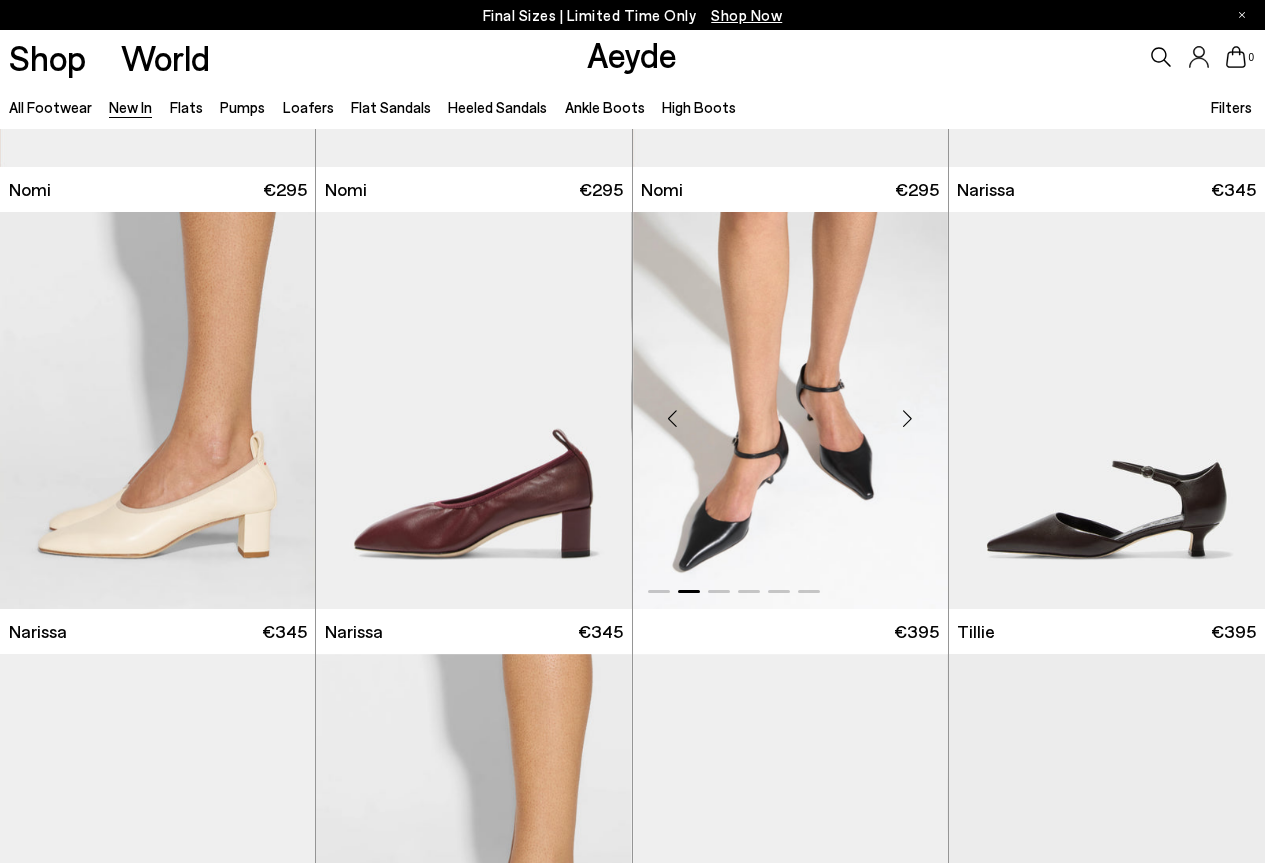 click at bounding box center (908, 419) 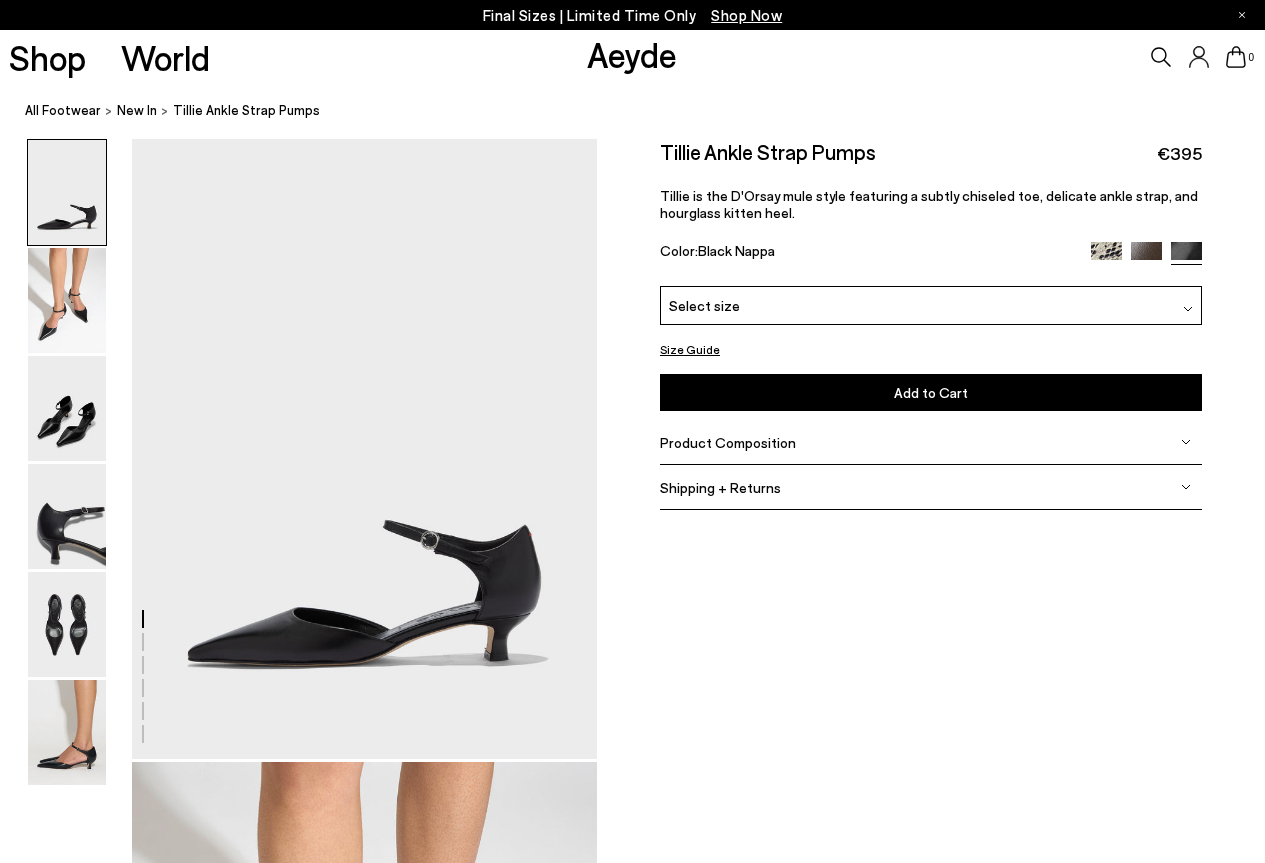 scroll, scrollTop: 0, scrollLeft: 0, axis: both 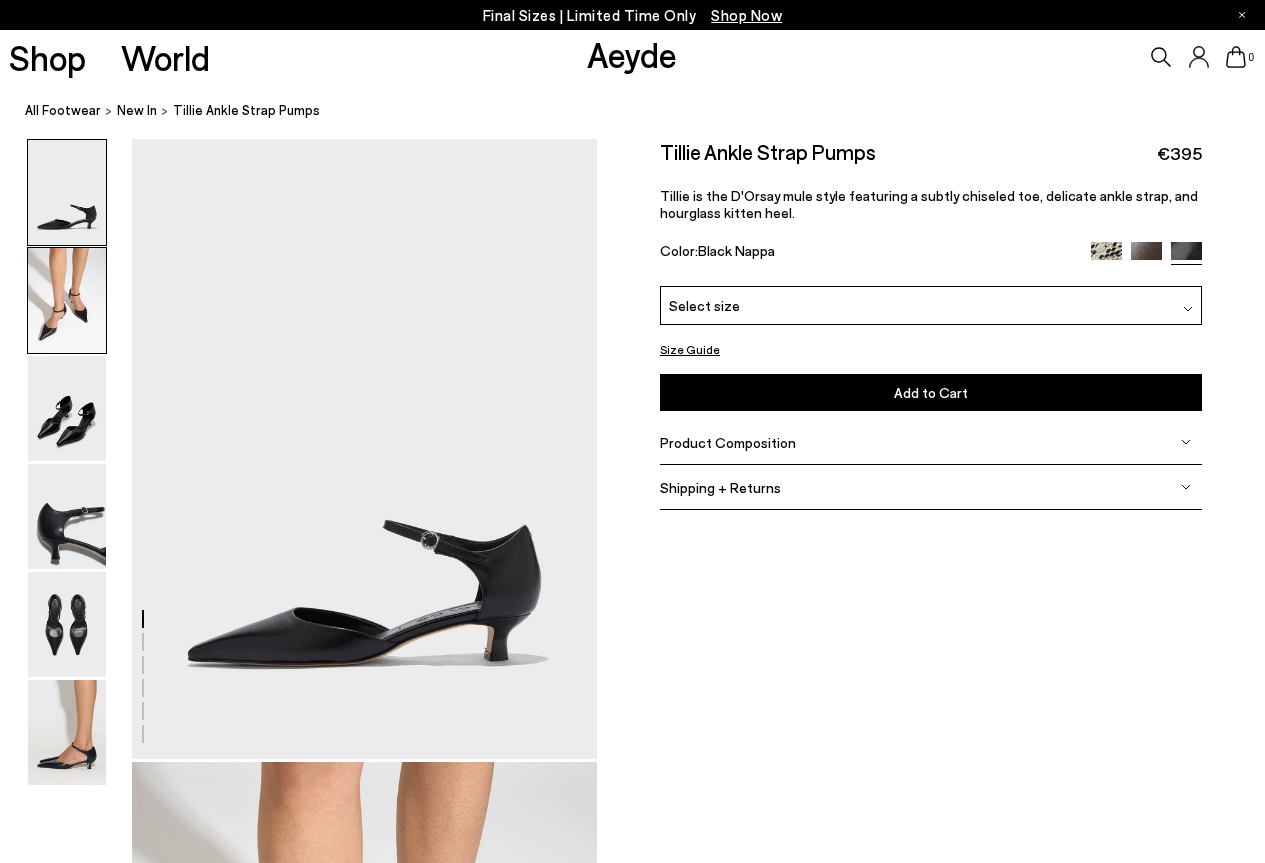 click at bounding box center (67, 300) 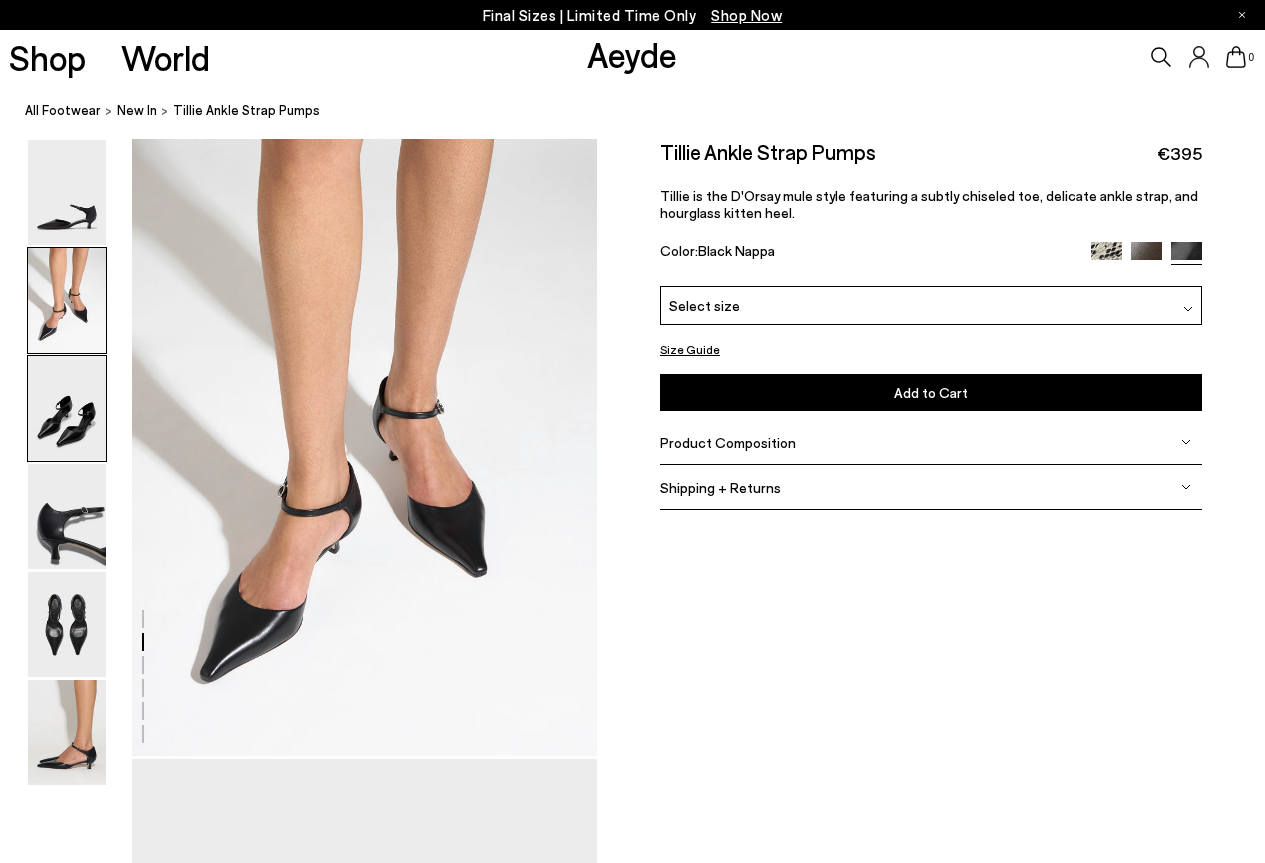 click at bounding box center (67, 408) 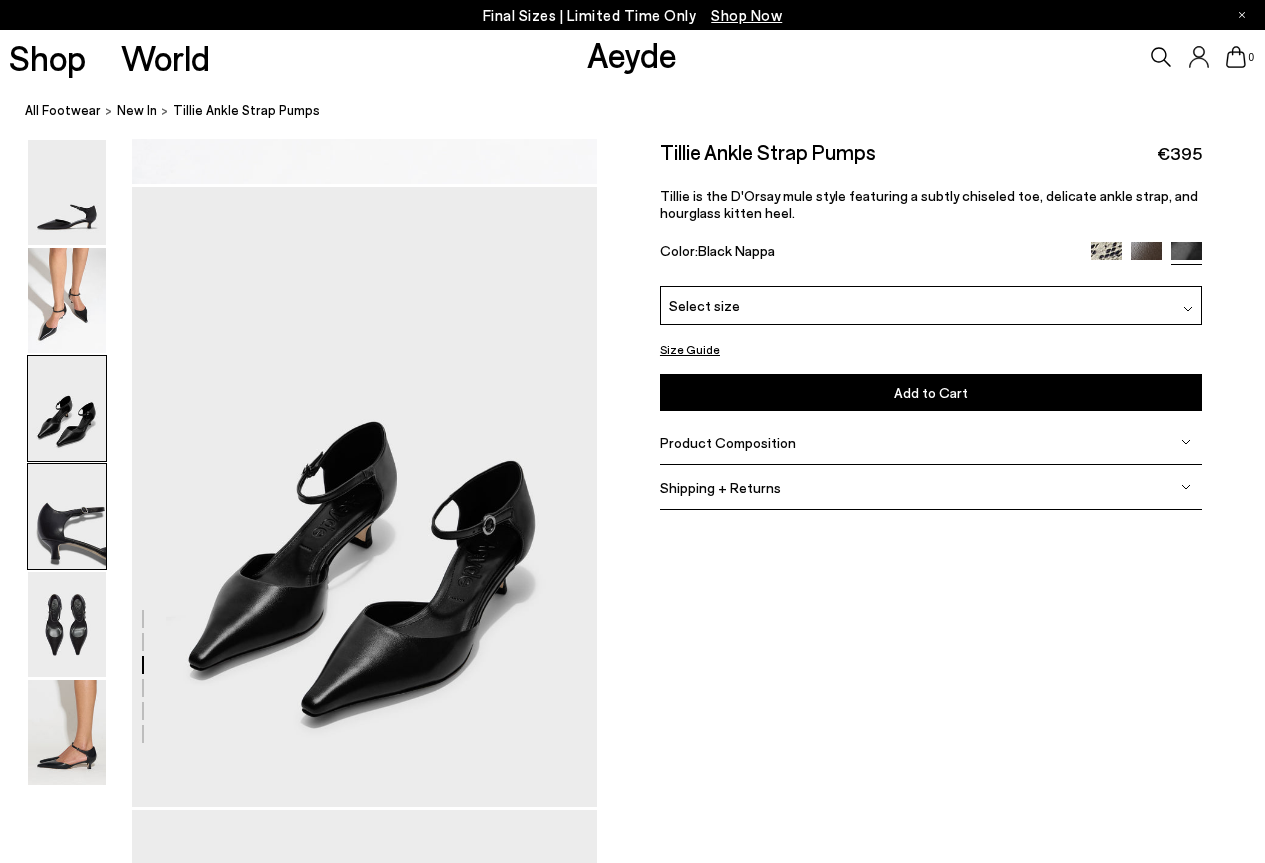scroll, scrollTop: 1247, scrollLeft: 0, axis: vertical 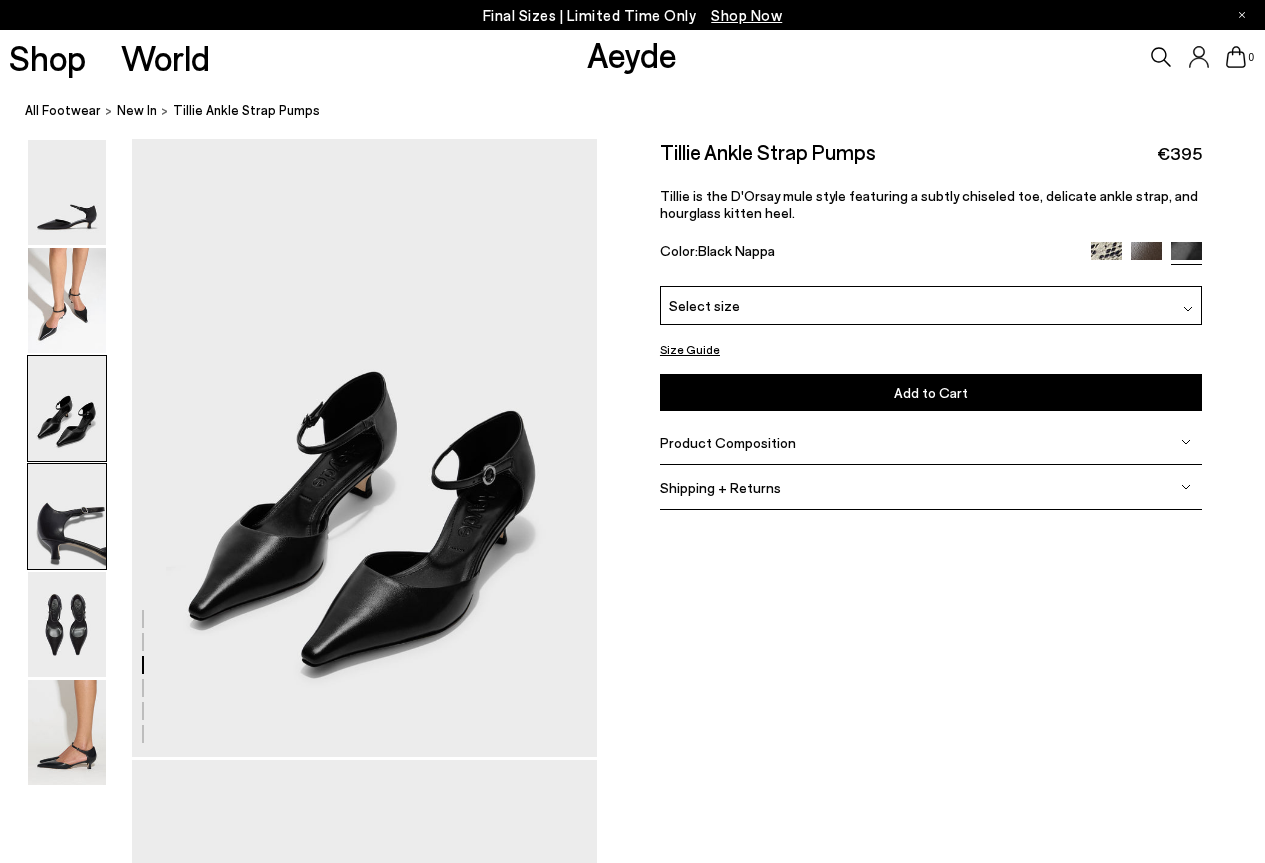 click at bounding box center [67, 516] 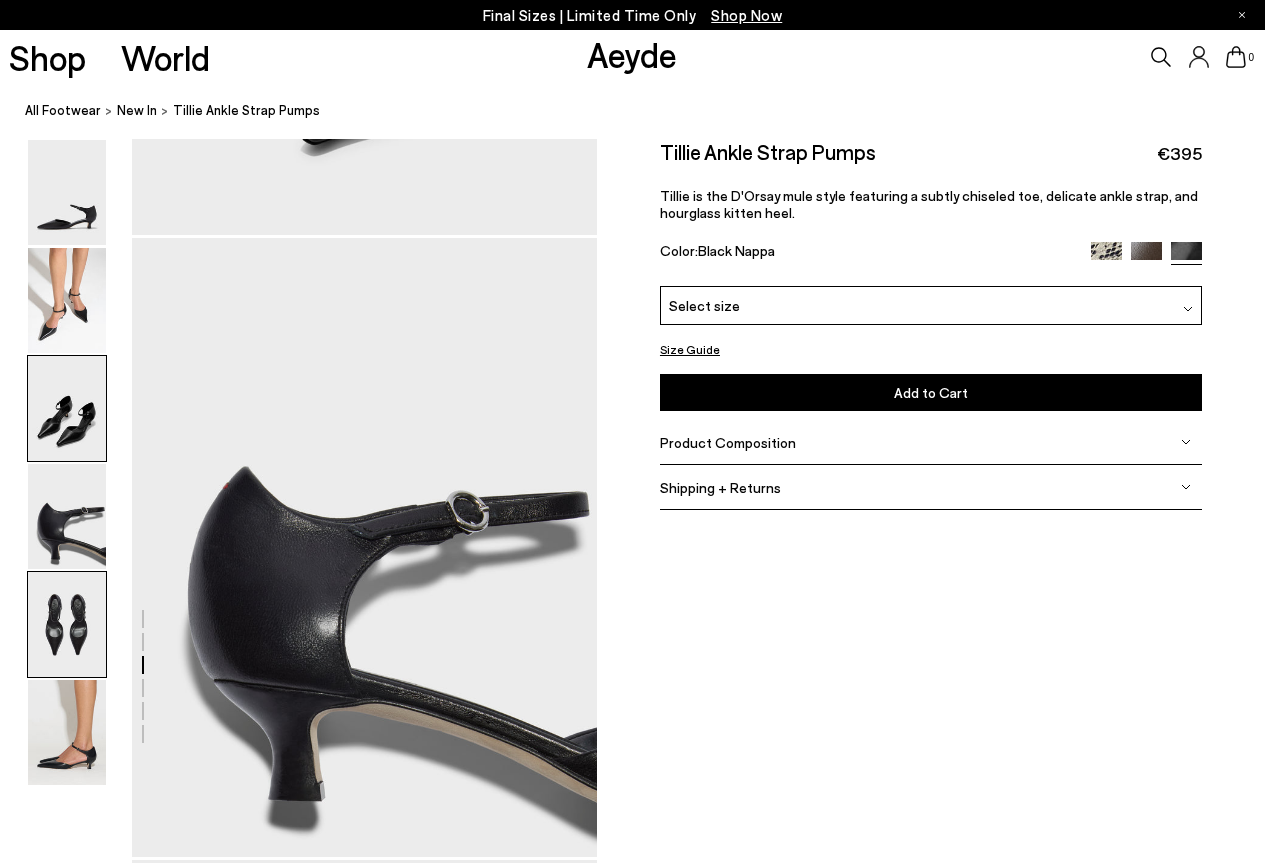 scroll, scrollTop: 1870, scrollLeft: 0, axis: vertical 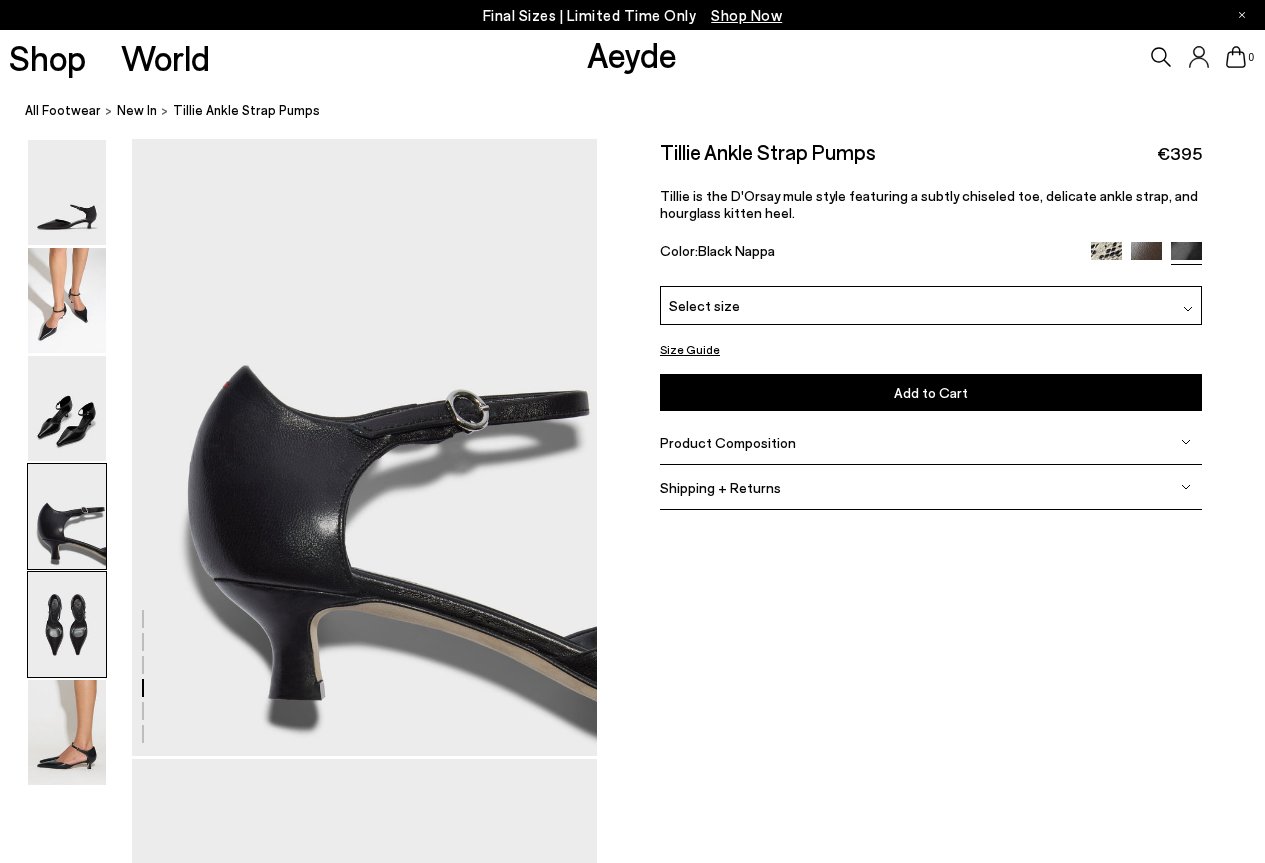 click at bounding box center (67, 624) 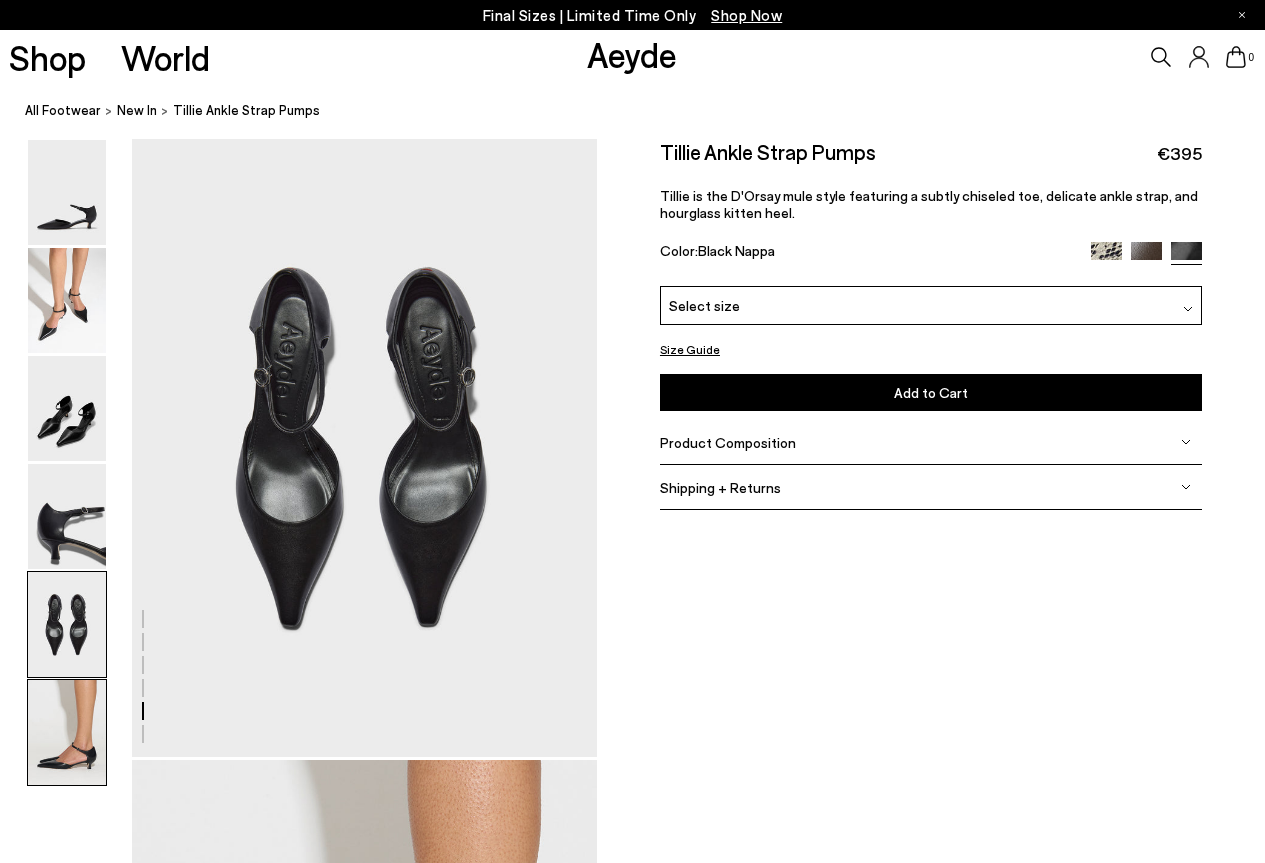 click at bounding box center (67, 732) 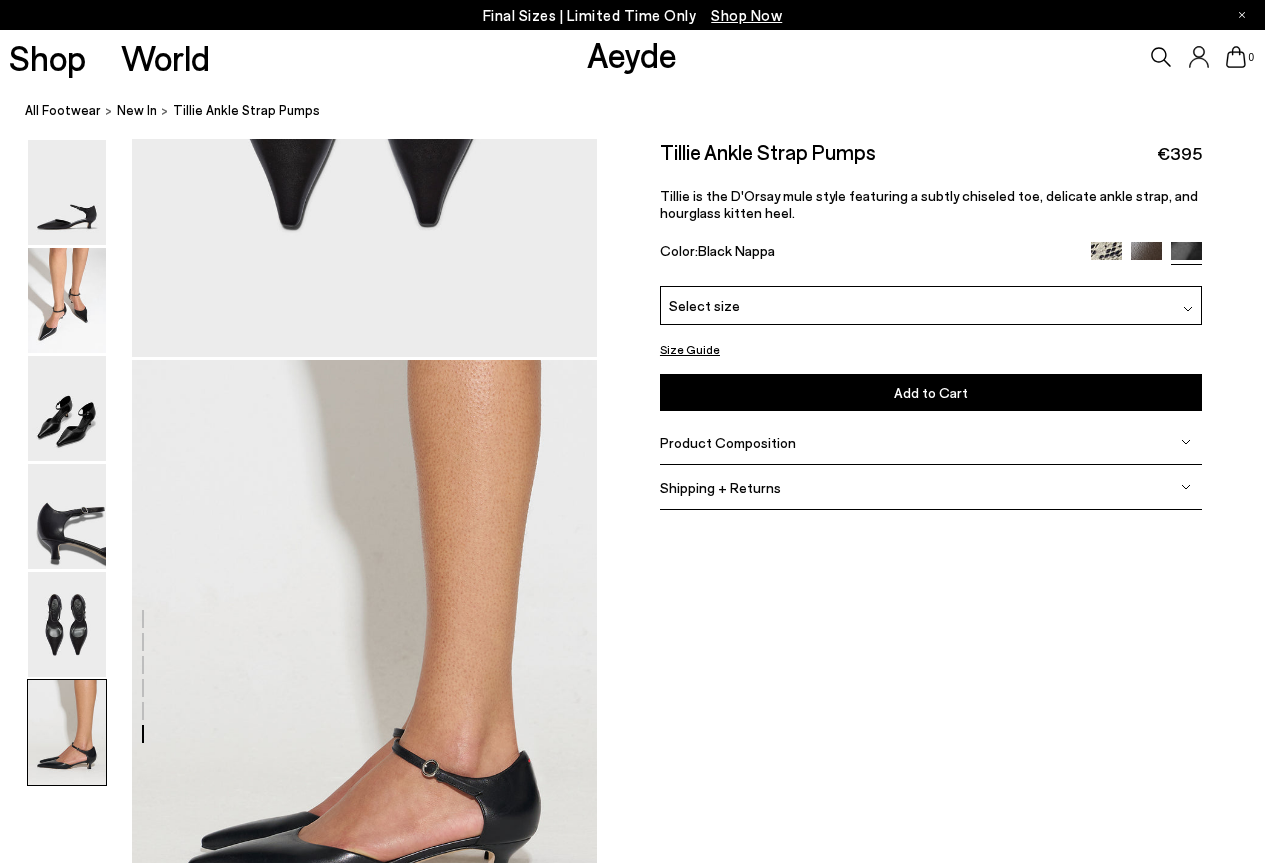 scroll, scrollTop: 2852, scrollLeft: 0, axis: vertical 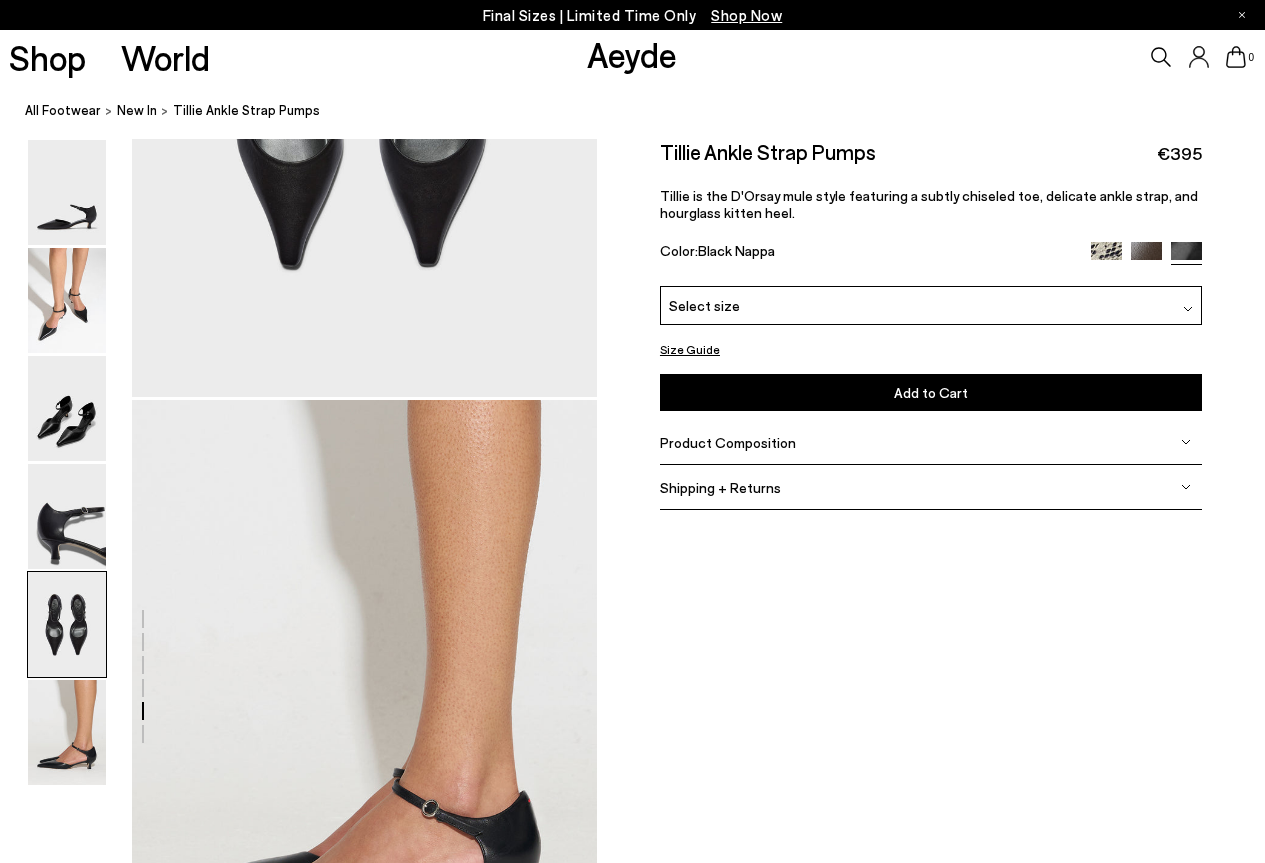 click at bounding box center (298, -847) 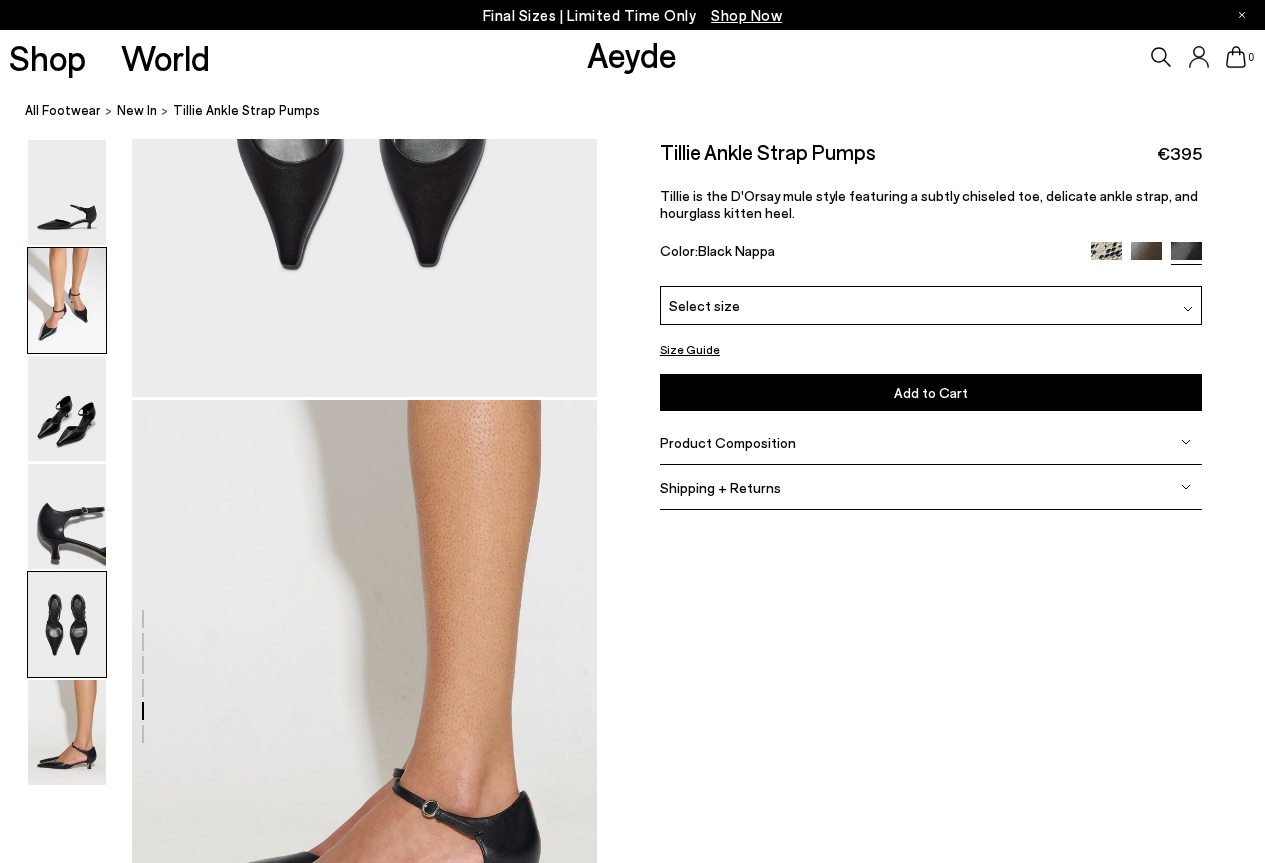 click at bounding box center [67, 300] 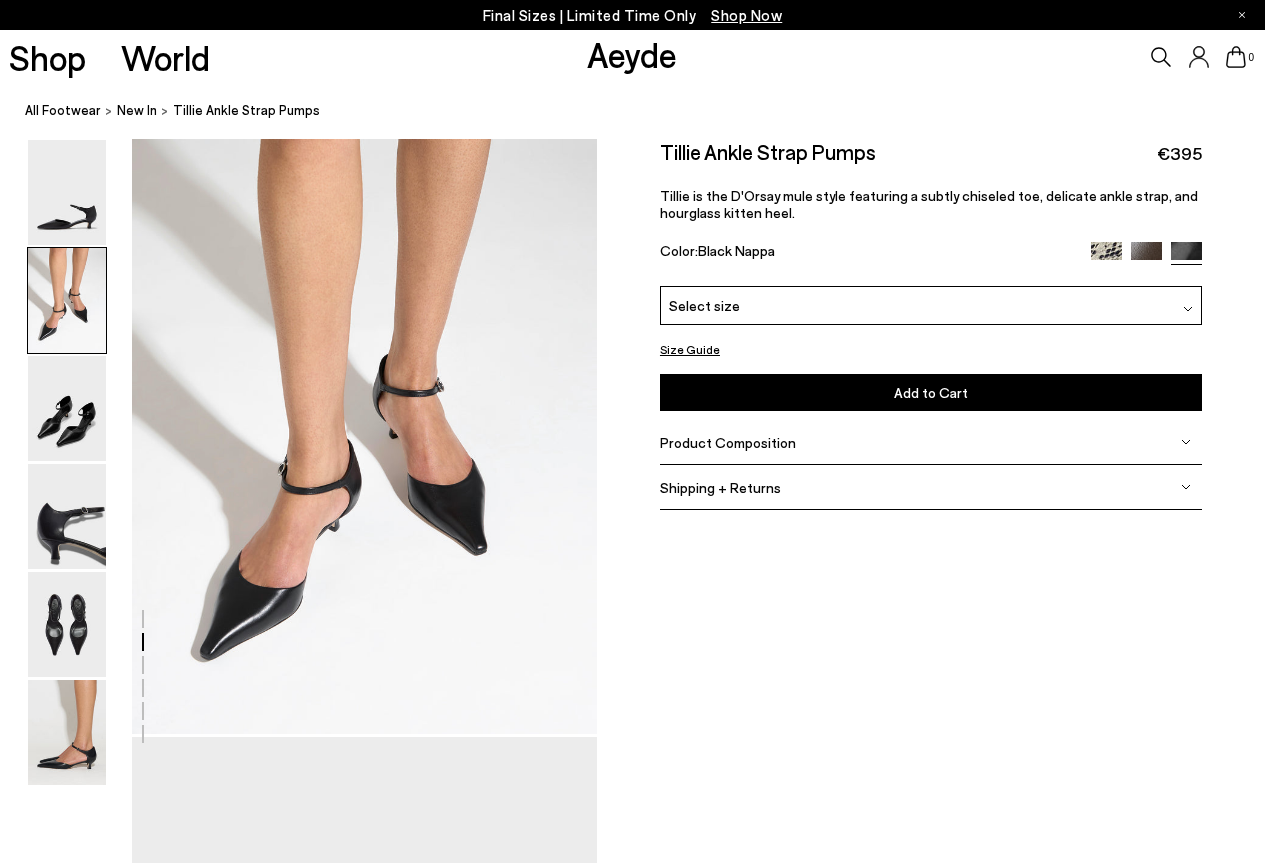 scroll, scrollTop: 625, scrollLeft: 0, axis: vertical 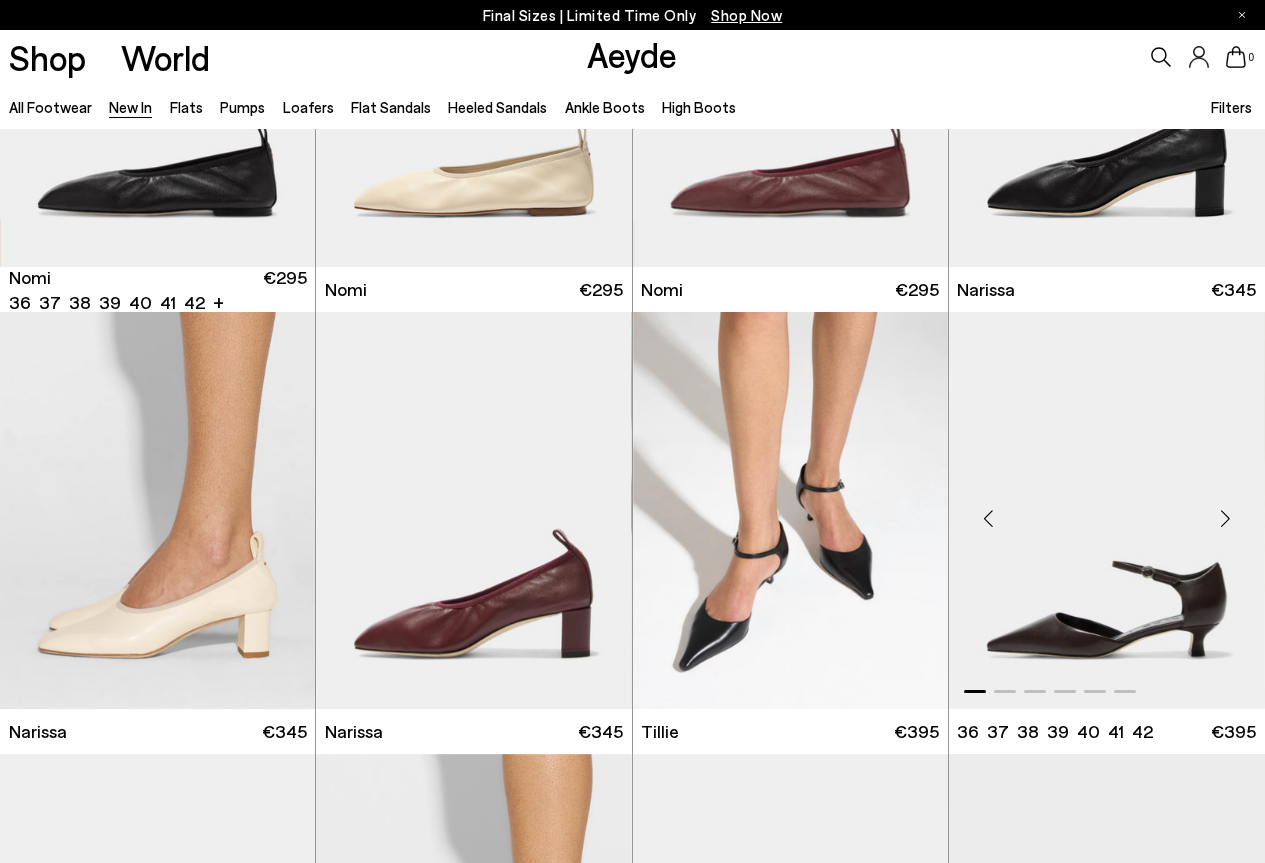 click at bounding box center (1225, 519) 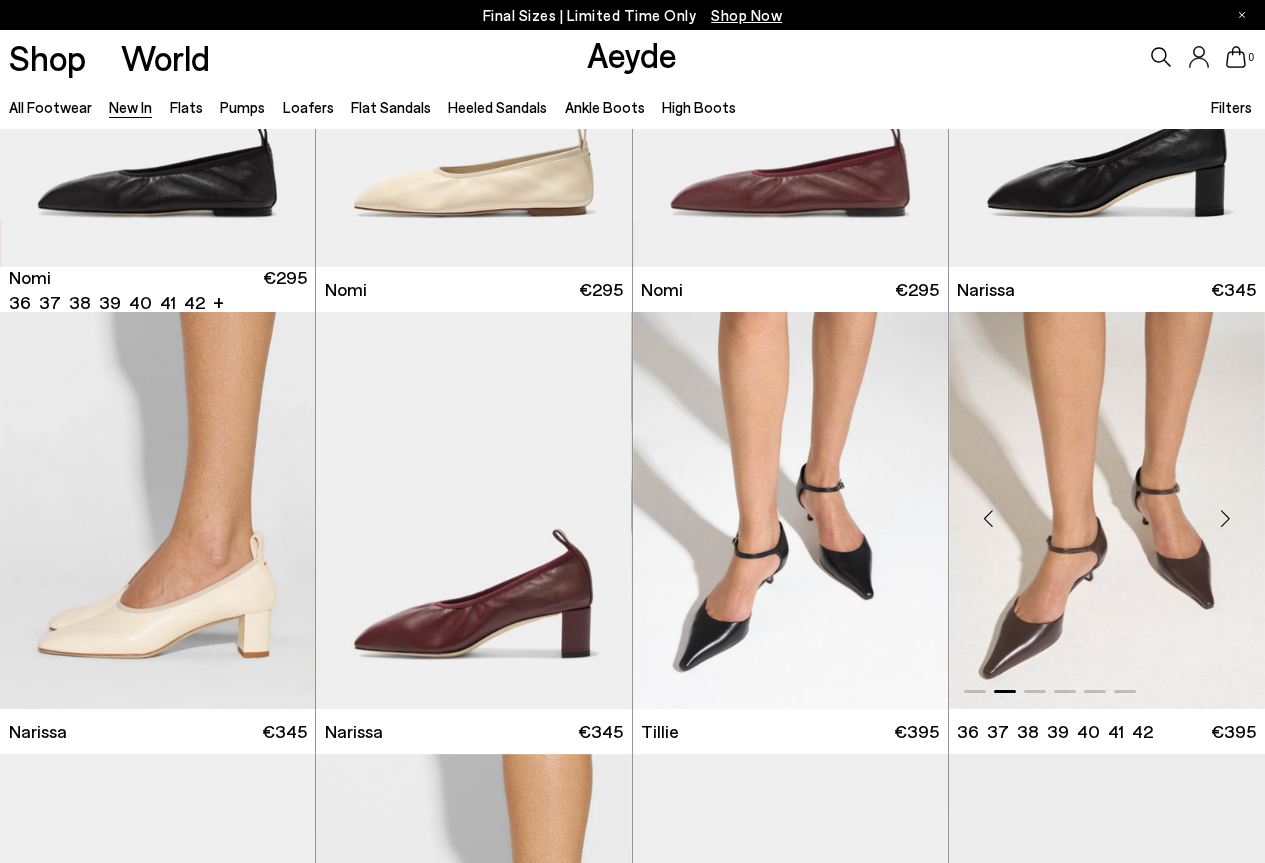 click at bounding box center (1225, 519) 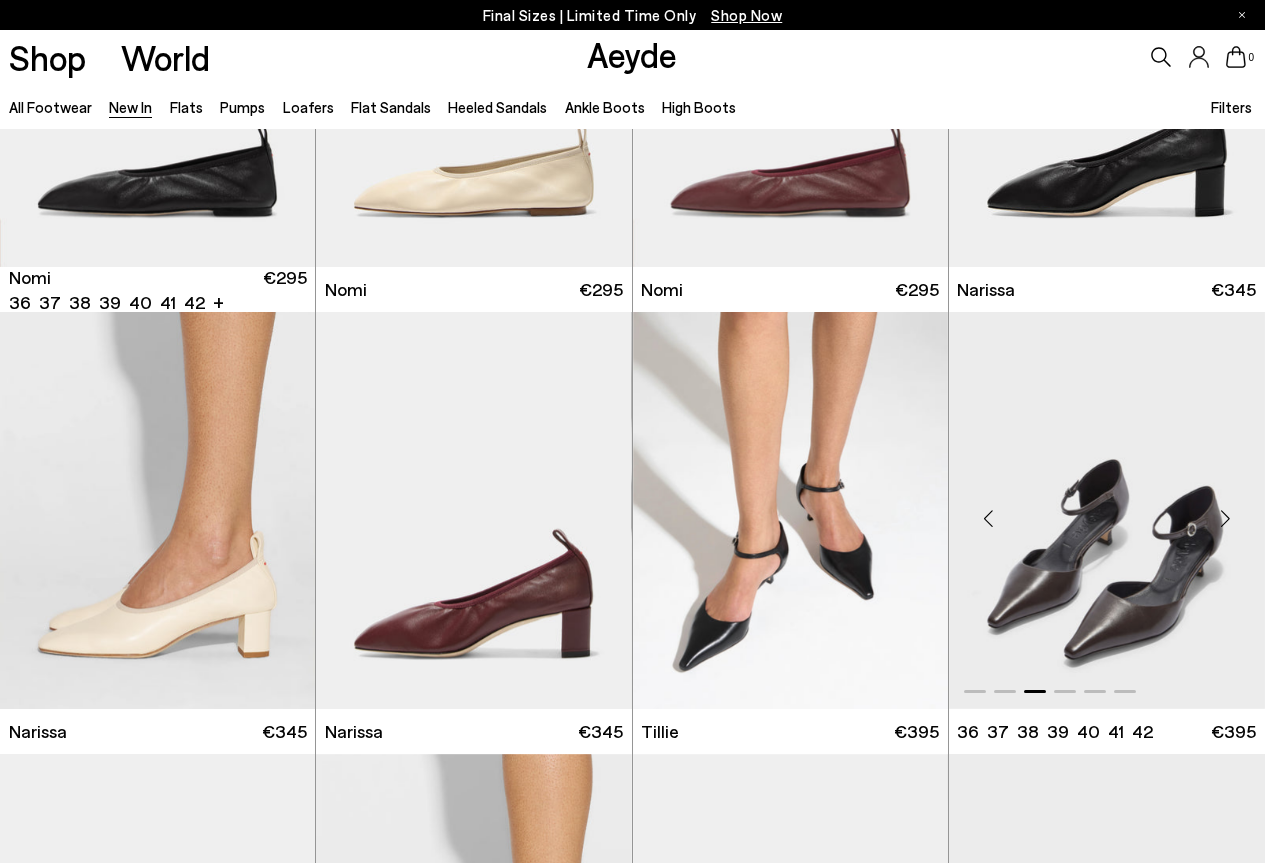 click at bounding box center (1225, 519) 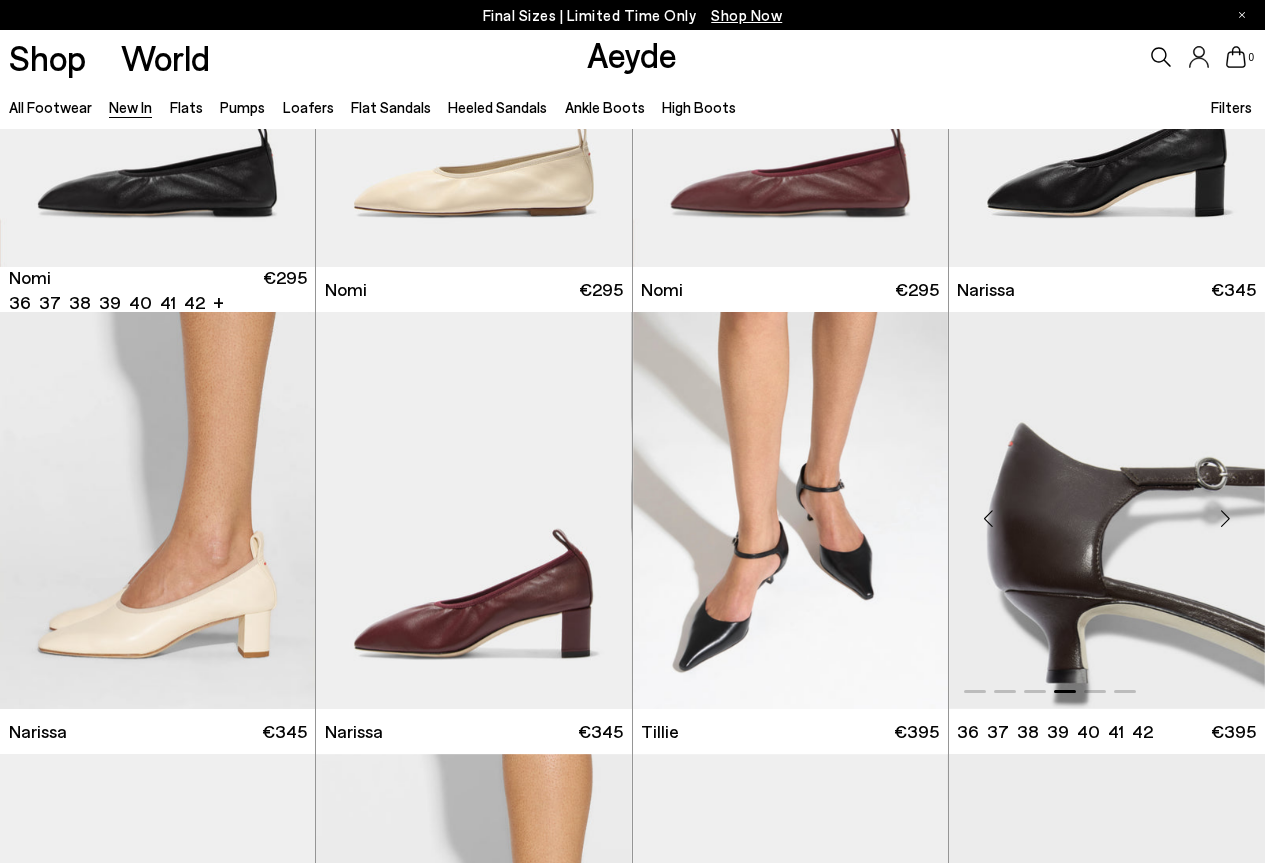 click at bounding box center [1225, 519] 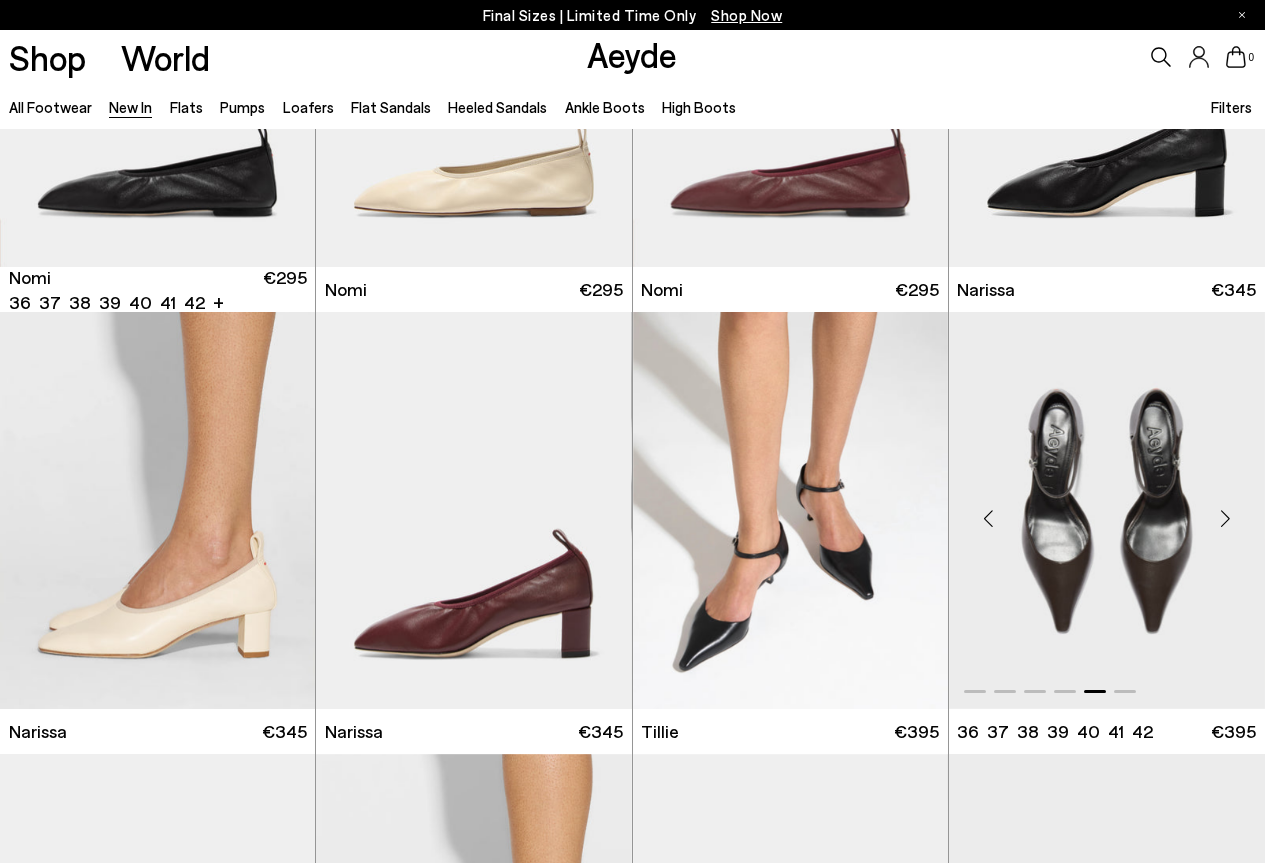 click at bounding box center (1225, 519) 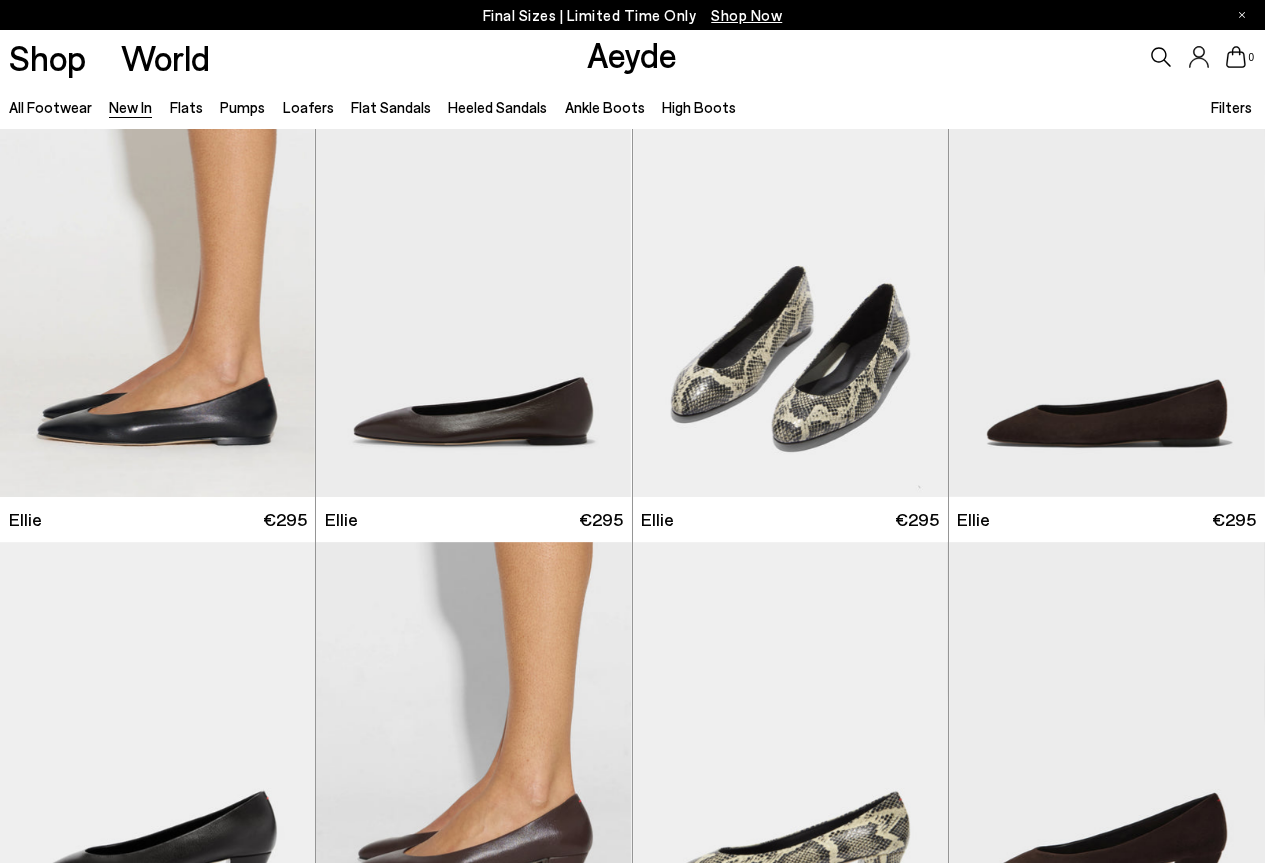 scroll, scrollTop: 0, scrollLeft: 0, axis: both 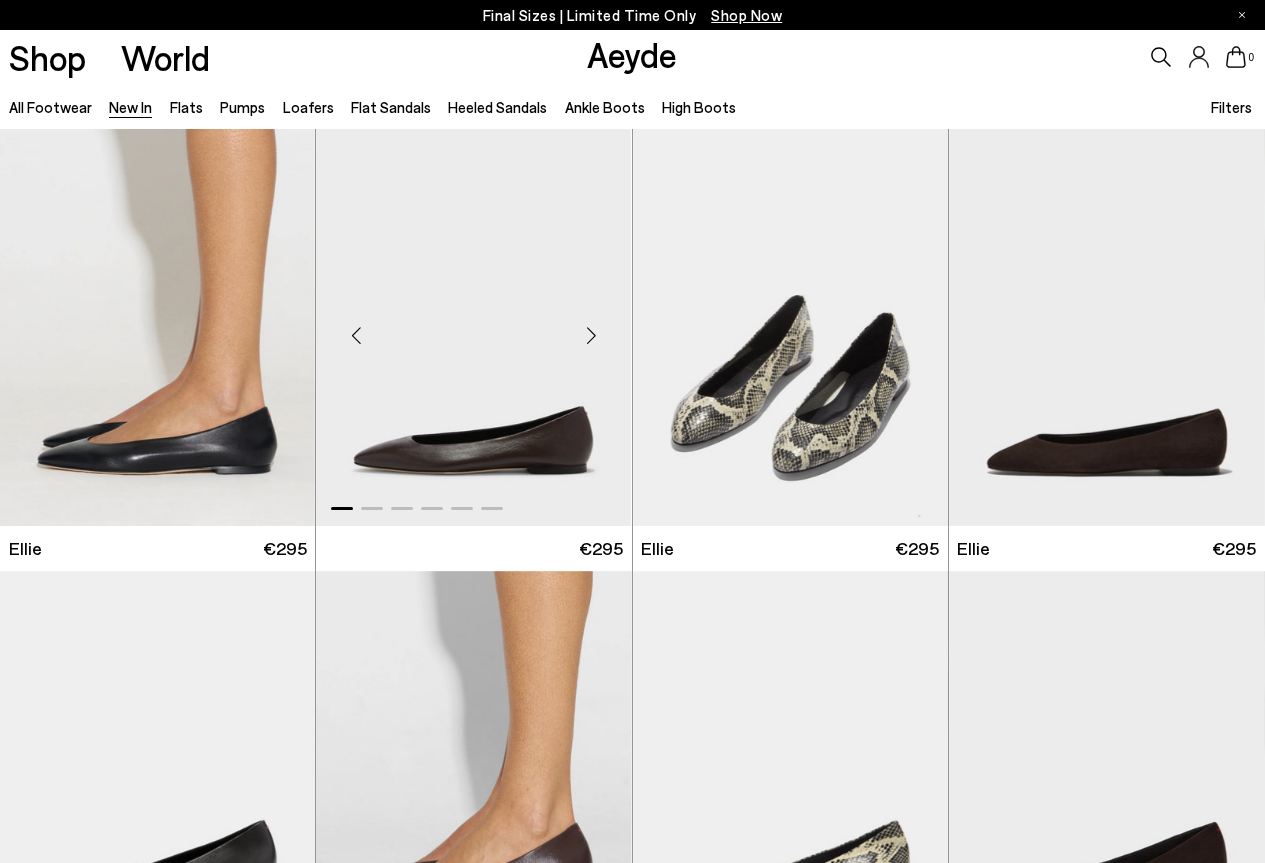 click at bounding box center [592, 336] 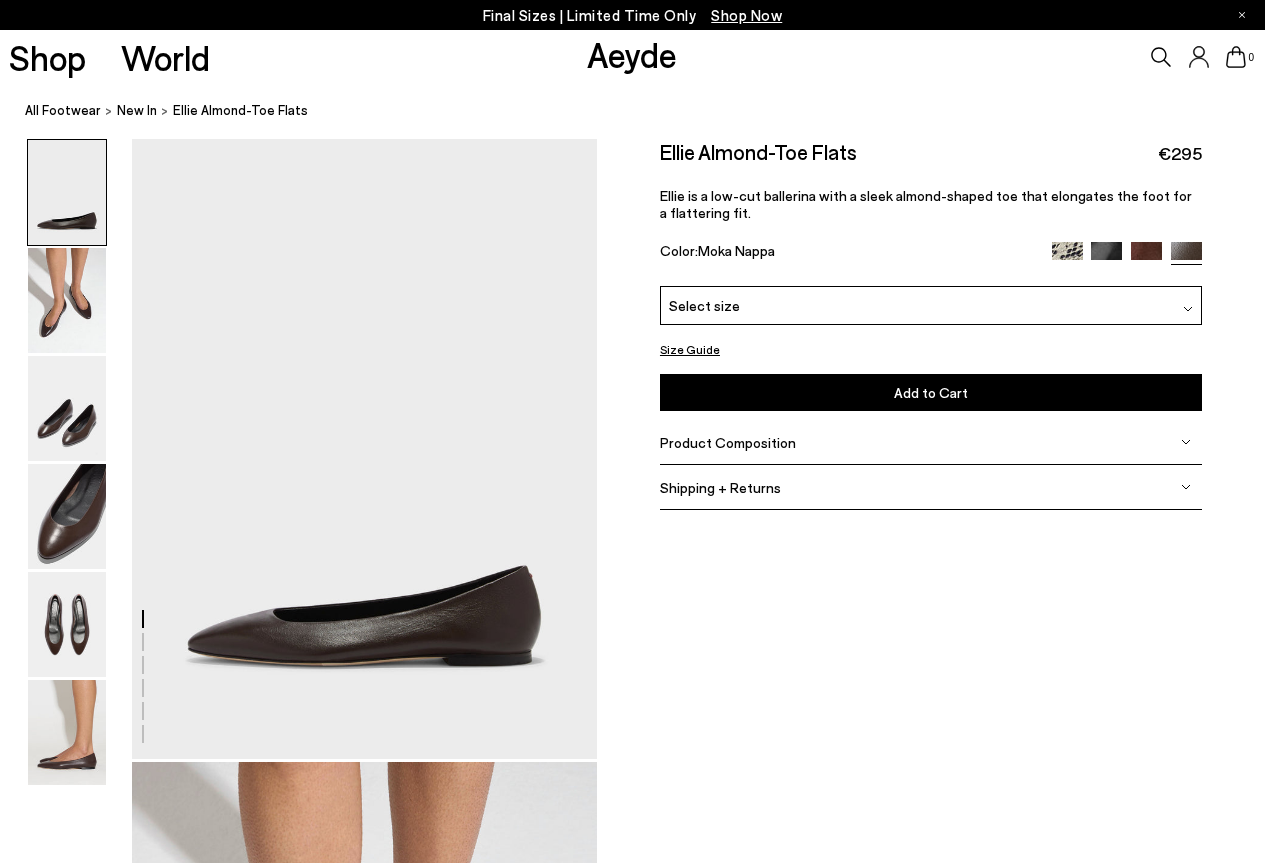 scroll, scrollTop: 0, scrollLeft: 0, axis: both 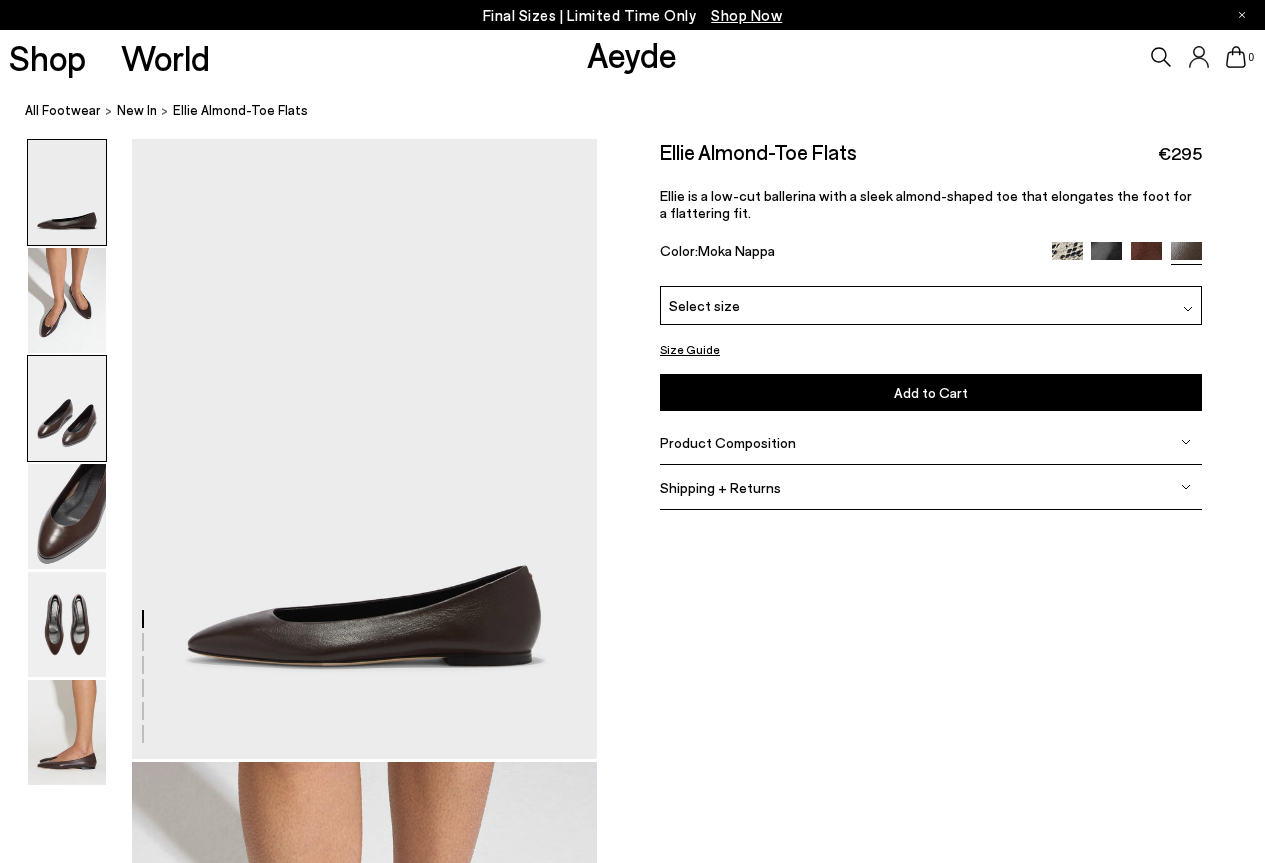 click at bounding box center (67, 408) 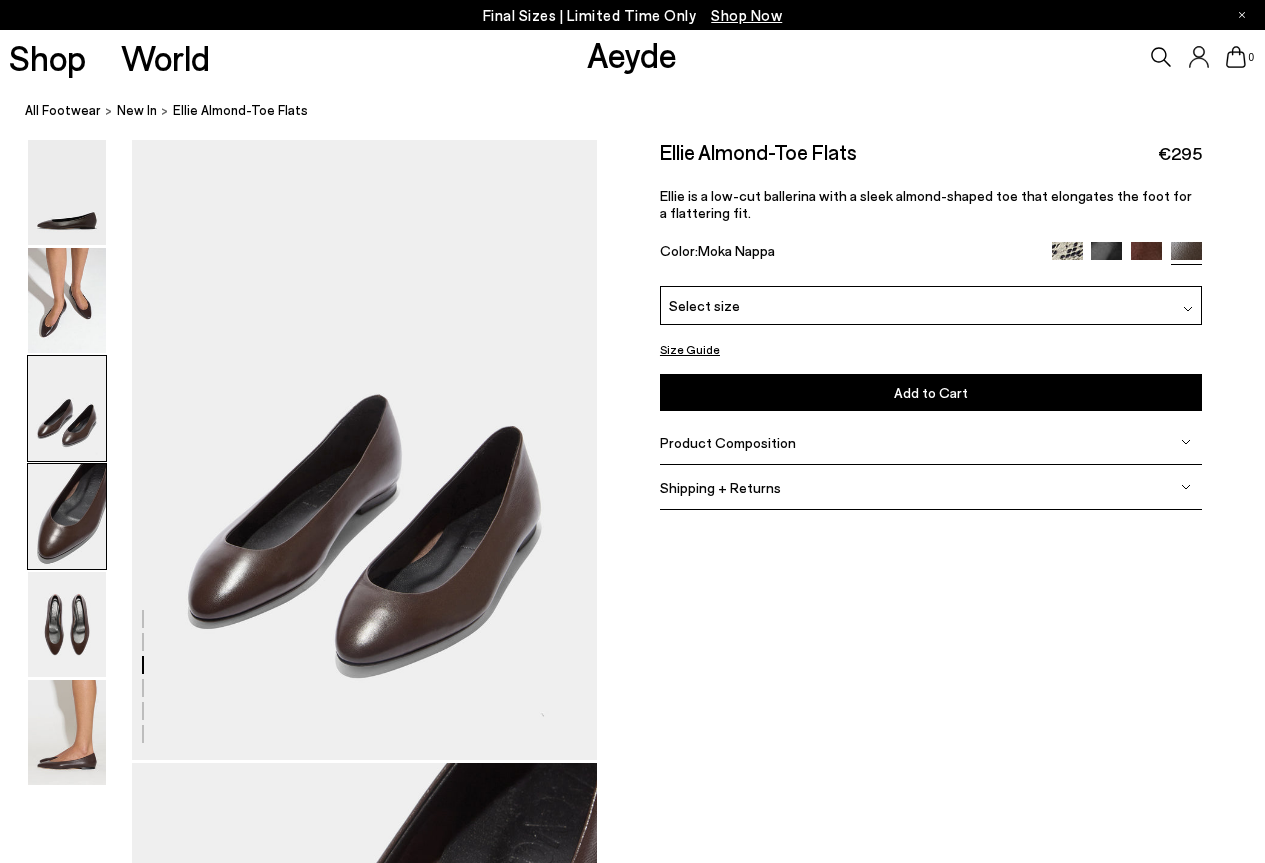 click at bounding box center (67, 516) 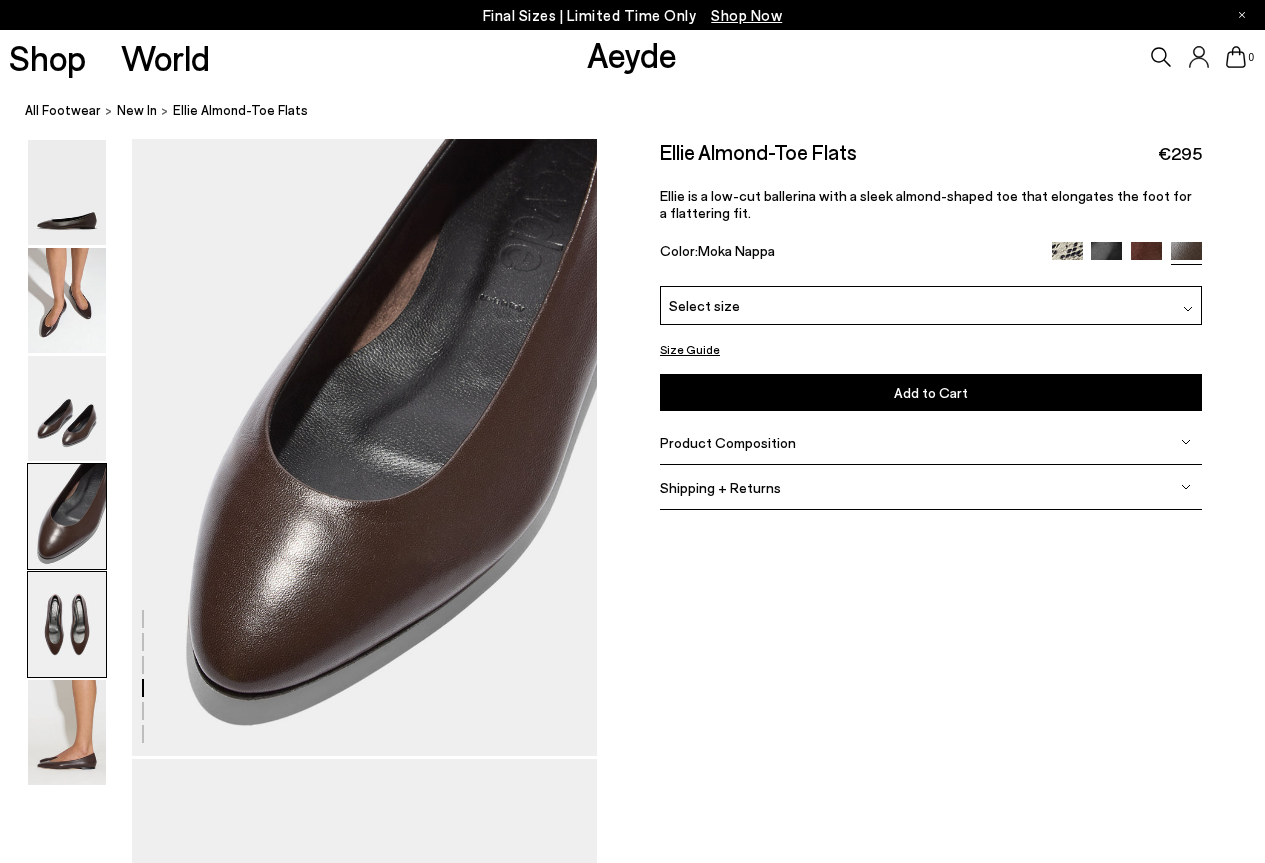 click at bounding box center (67, 624) 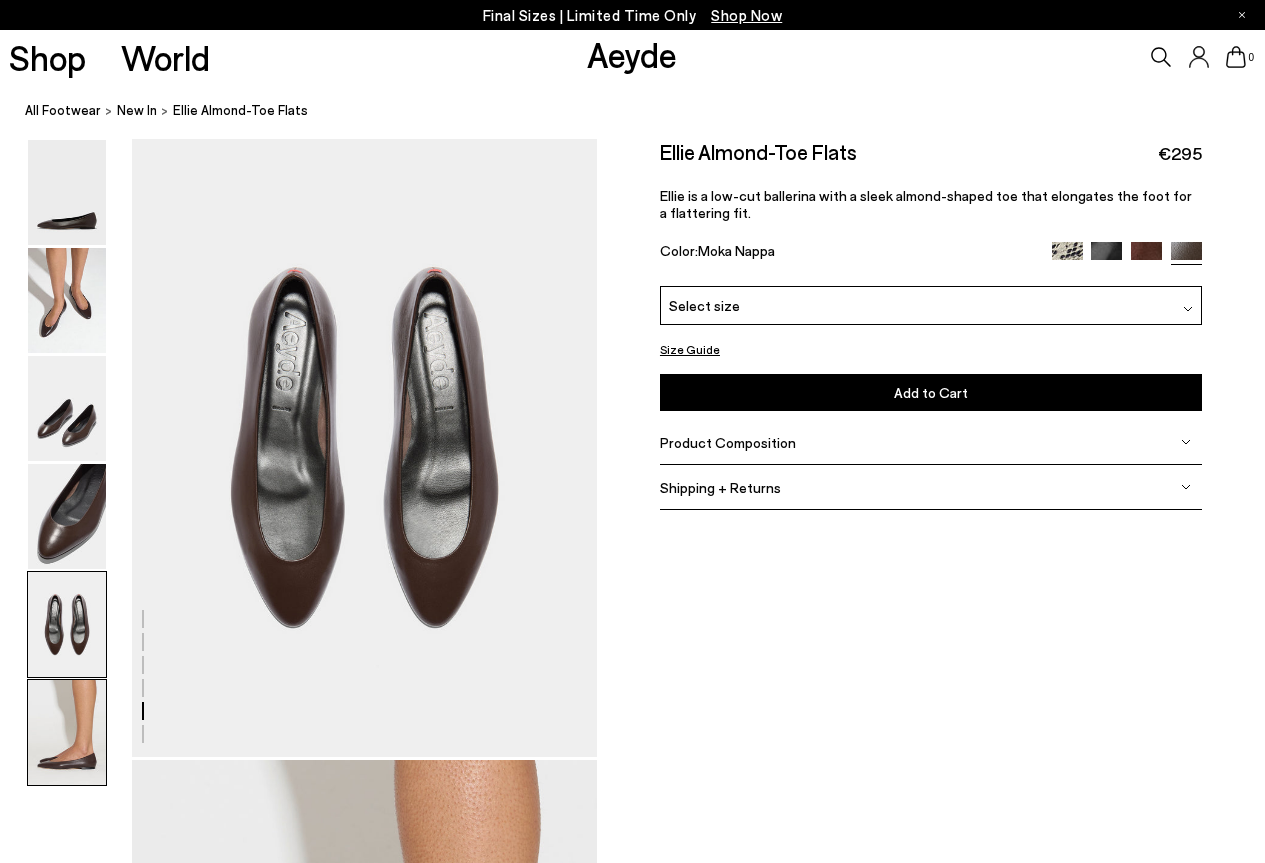 click at bounding box center [67, 732] 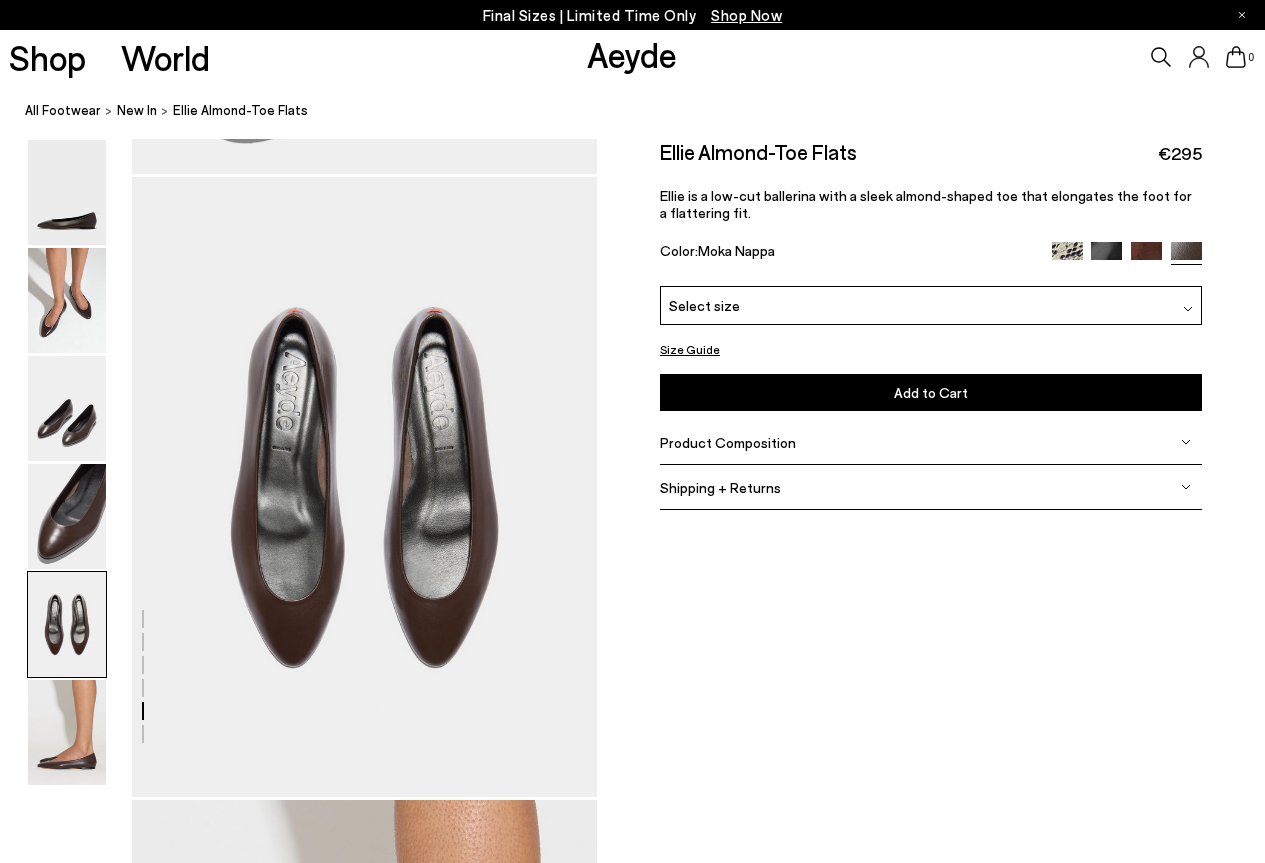 scroll, scrollTop: 1652, scrollLeft: 0, axis: vertical 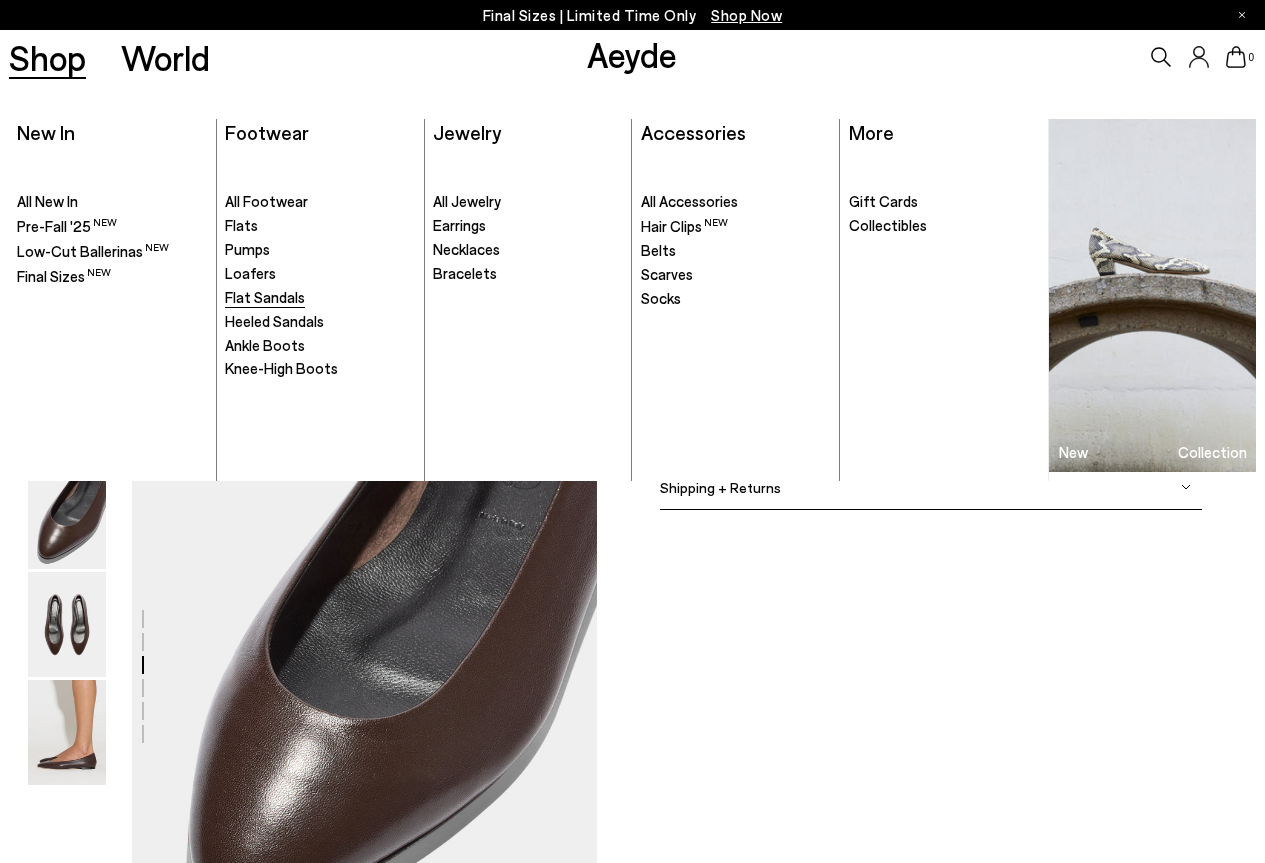 click on "Flat Sandals" at bounding box center [265, 297] 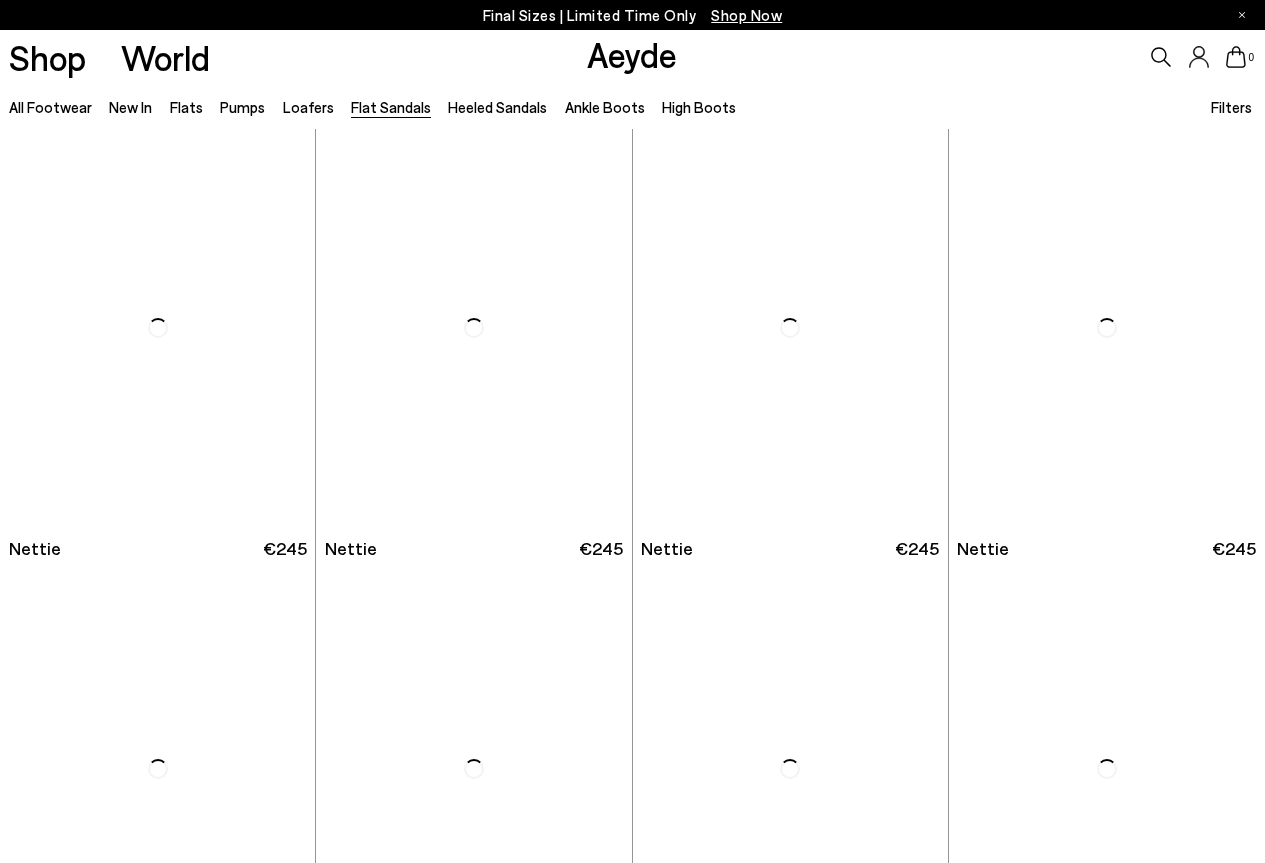 scroll, scrollTop: 0, scrollLeft: 0, axis: both 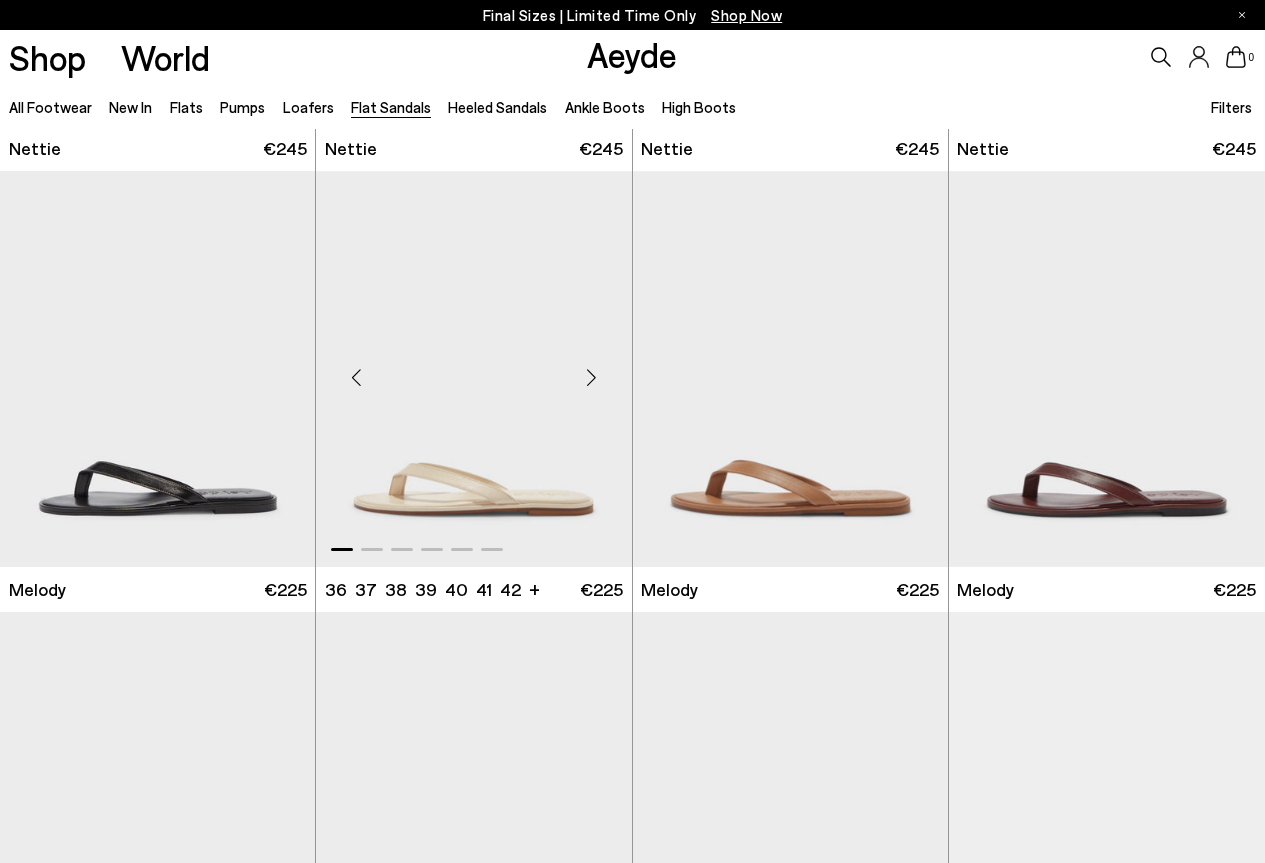 click at bounding box center (592, 377) 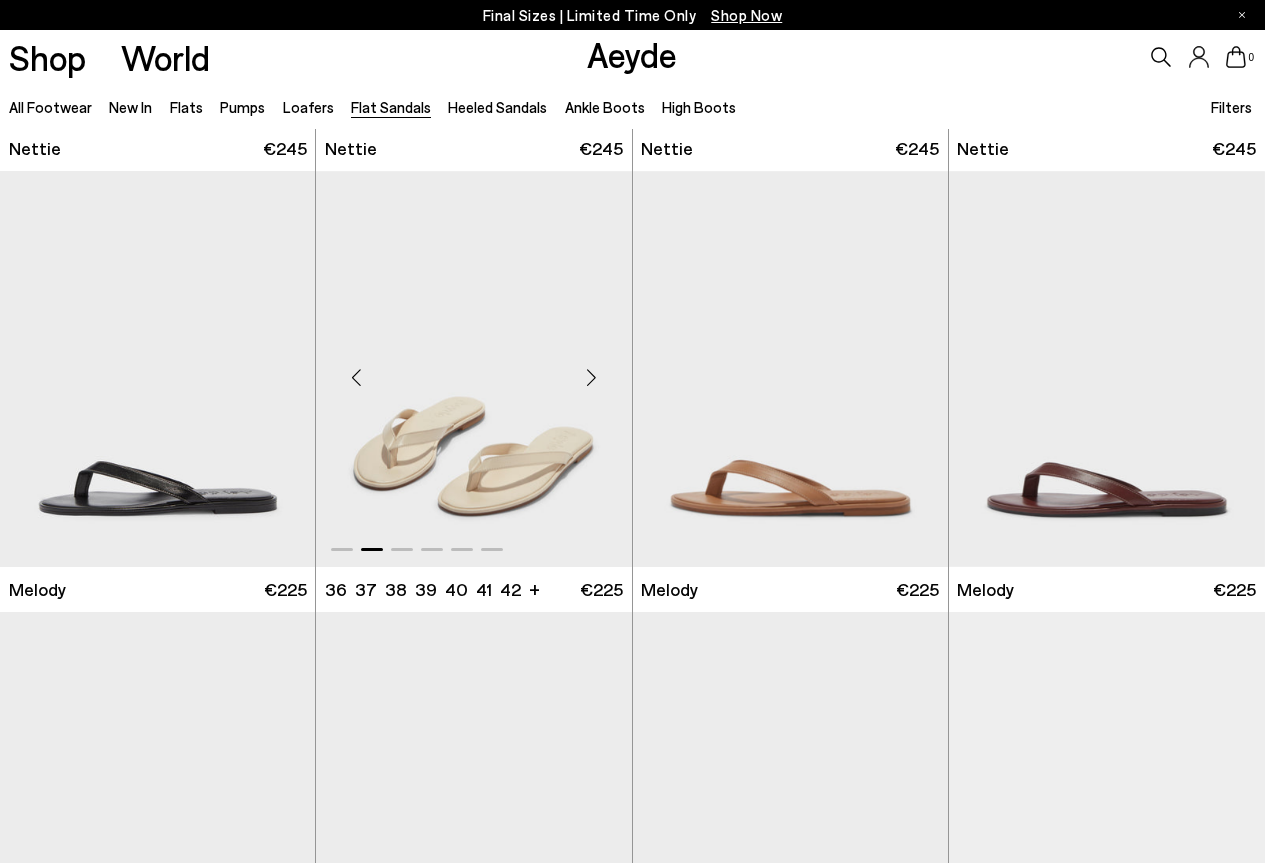 click at bounding box center [592, 377] 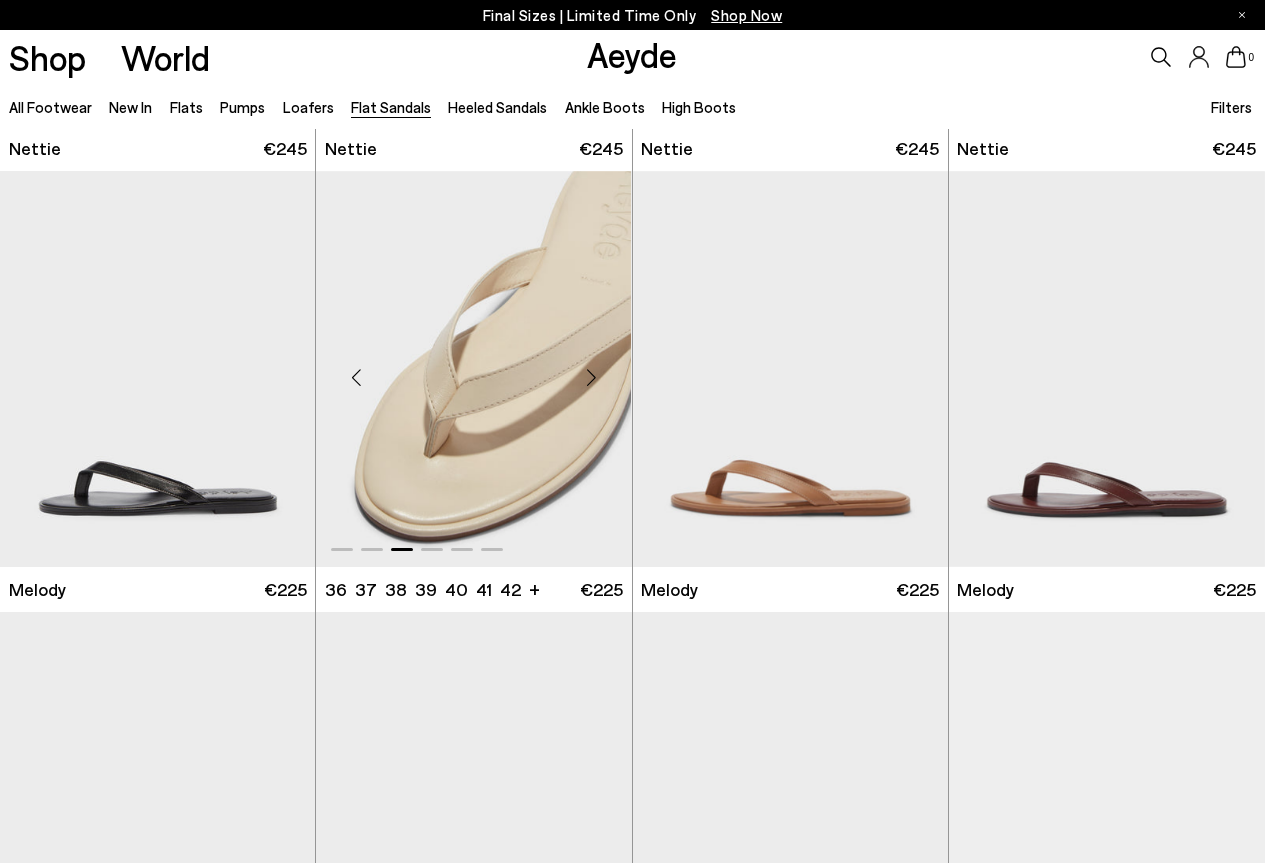 click at bounding box center [592, 377] 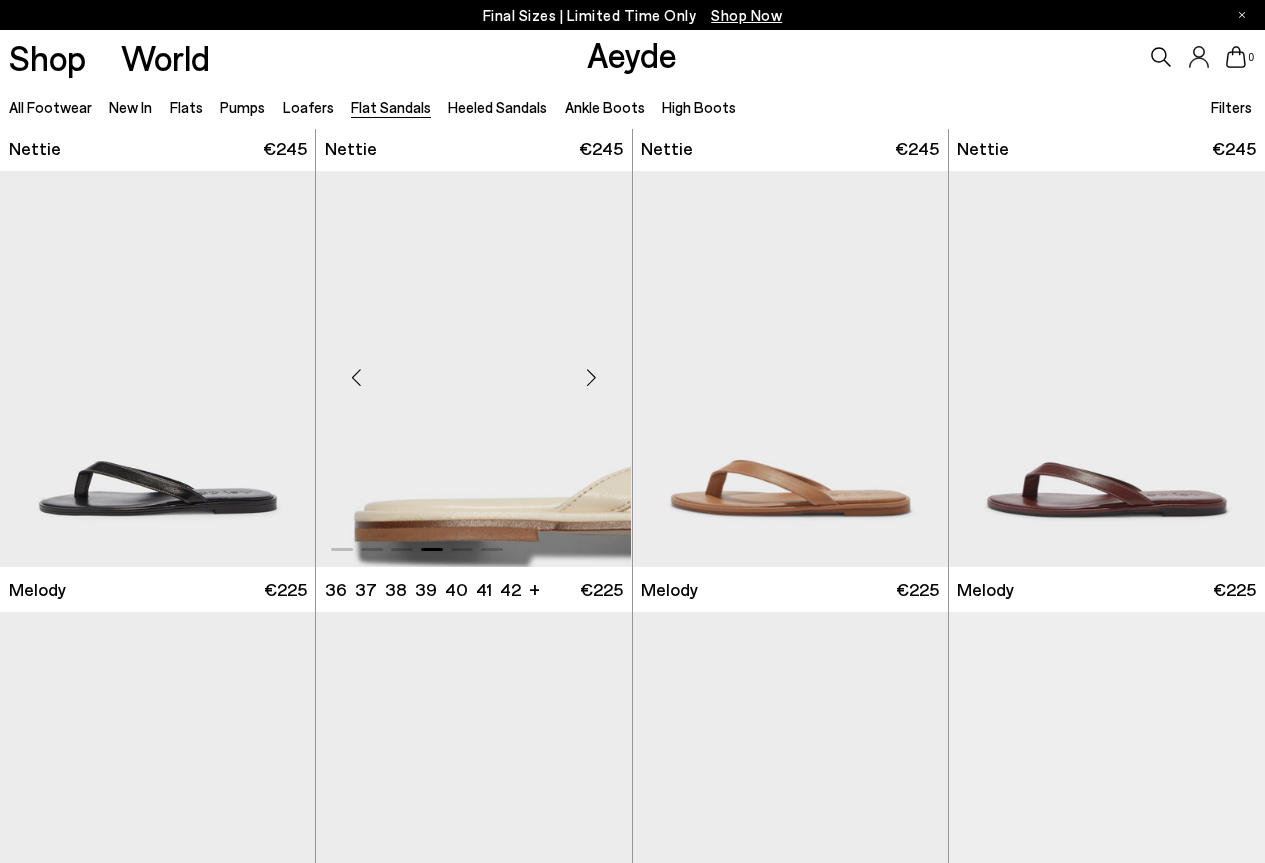 click at bounding box center [592, 377] 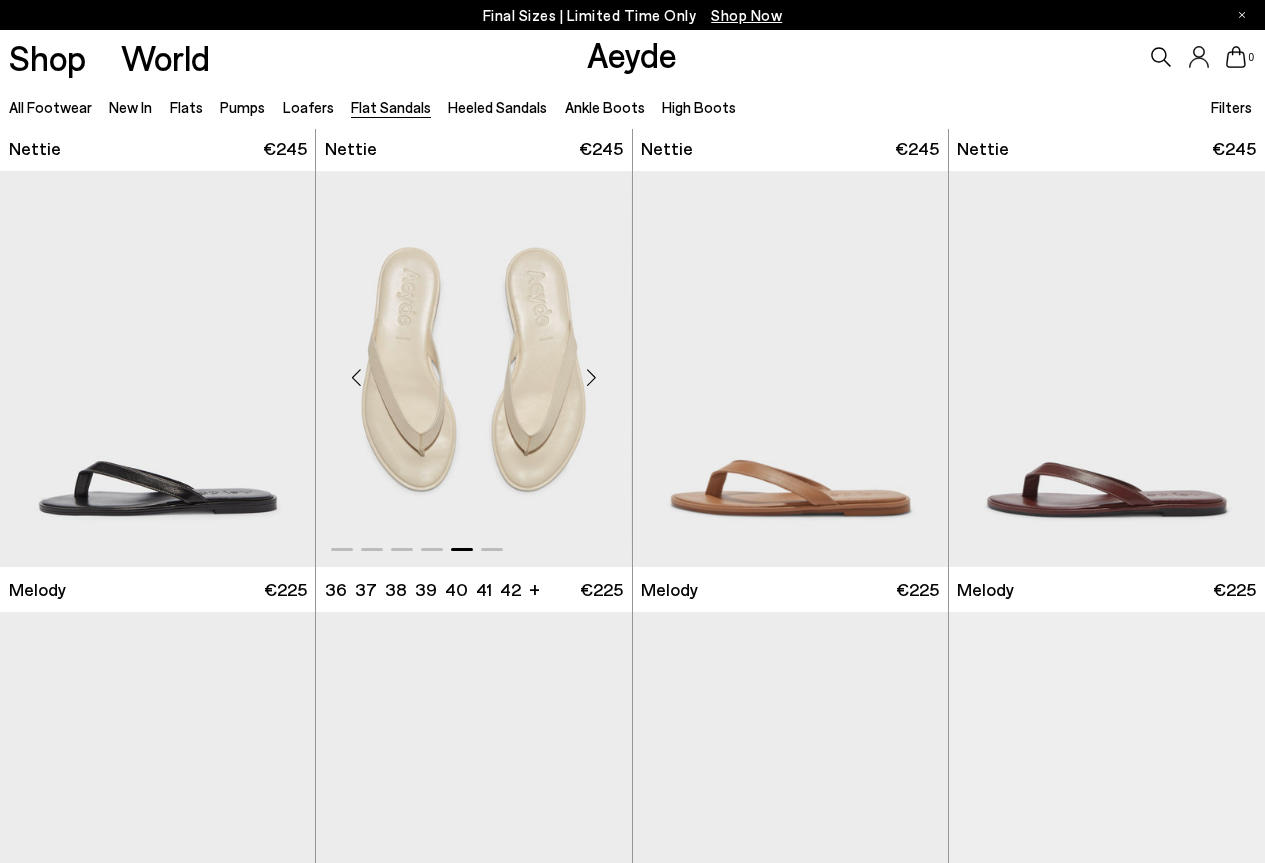 click at bounding box center [592, 377] 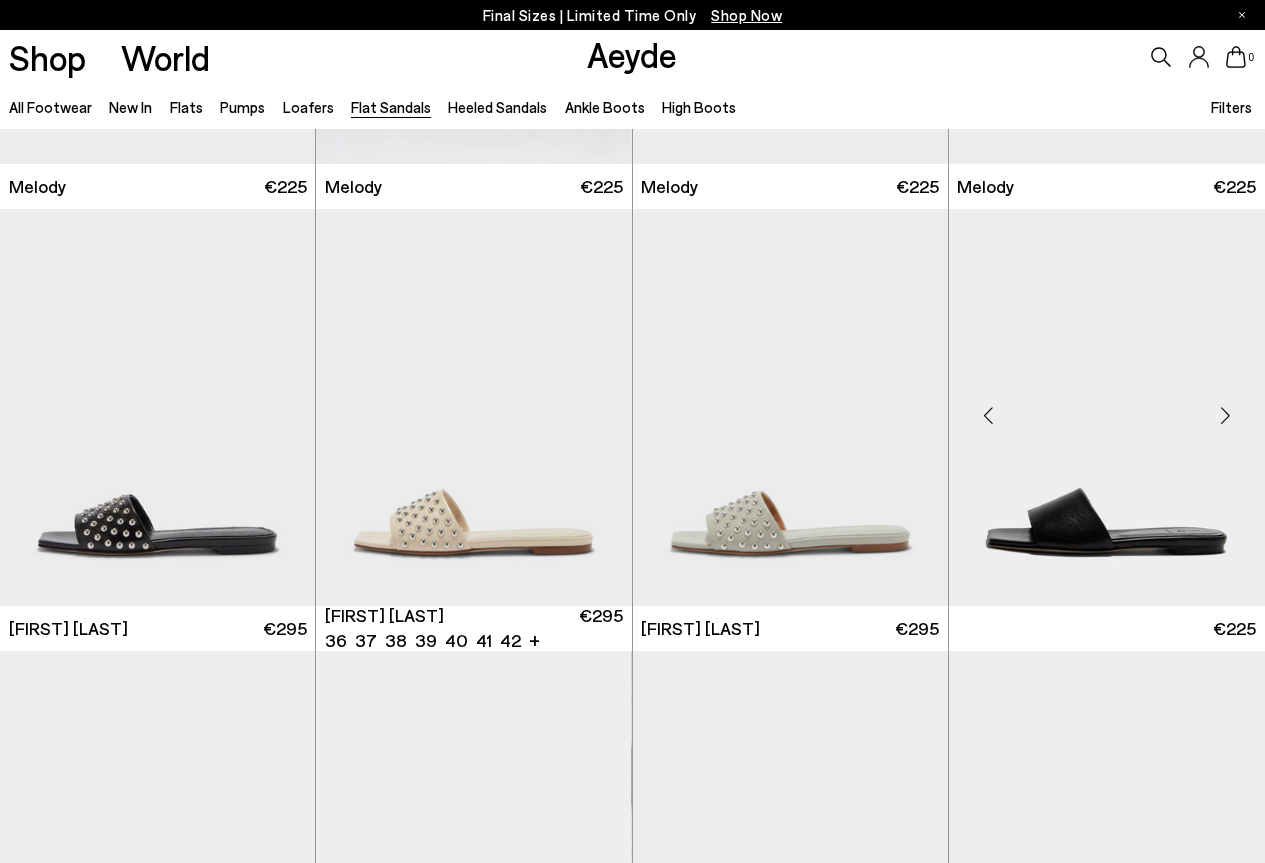 scroll, scrollTop: 800, scrollLeft: 0, axis: vertical 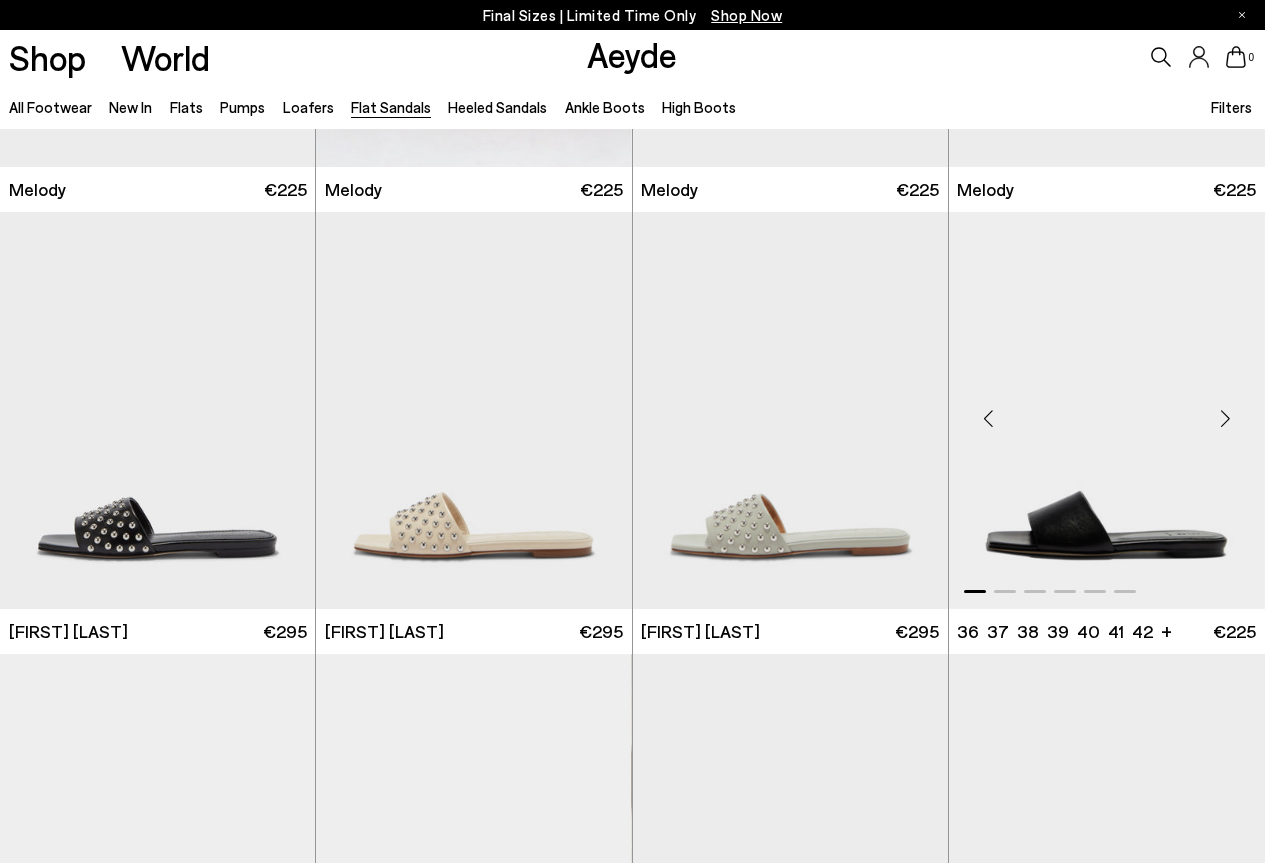 click at bounding box center [1225, 419] 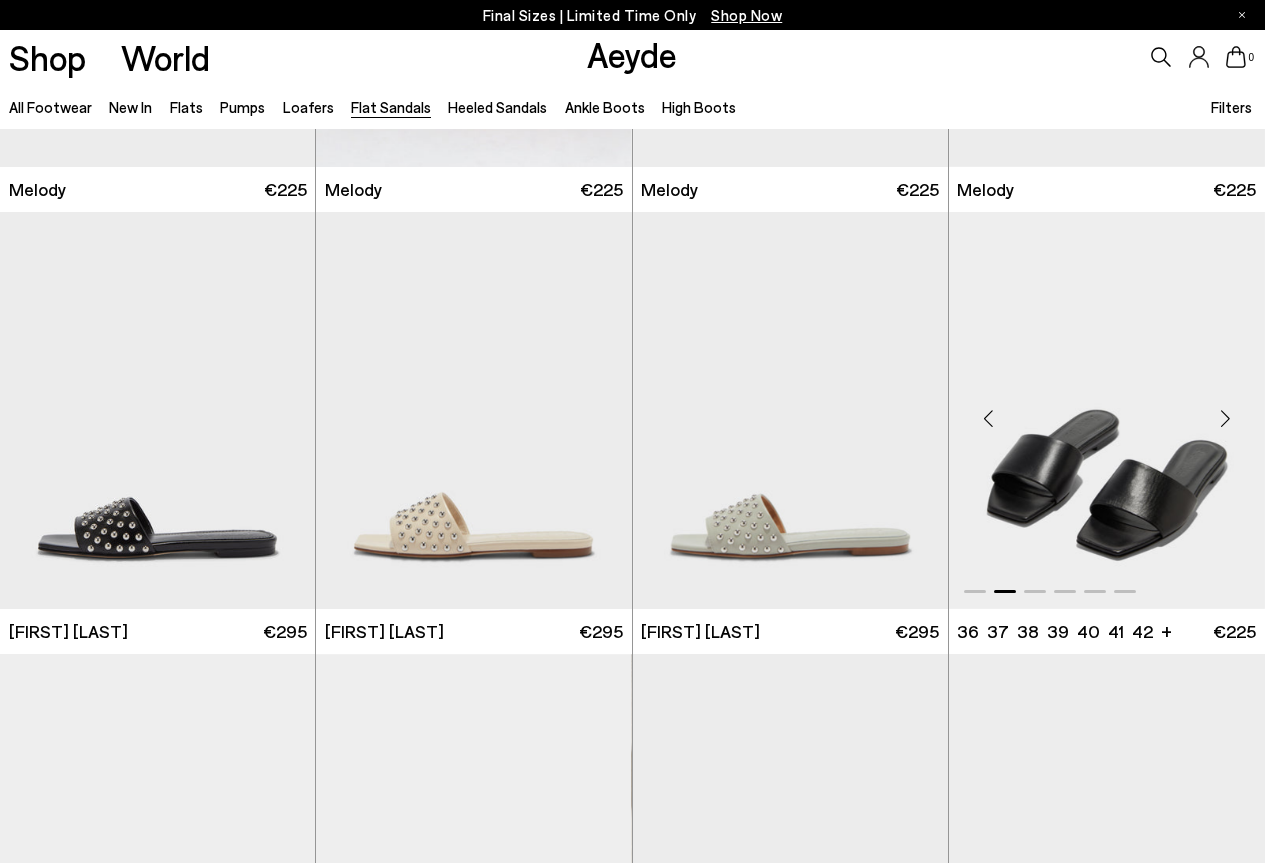click at bounding box center [1225, 419] 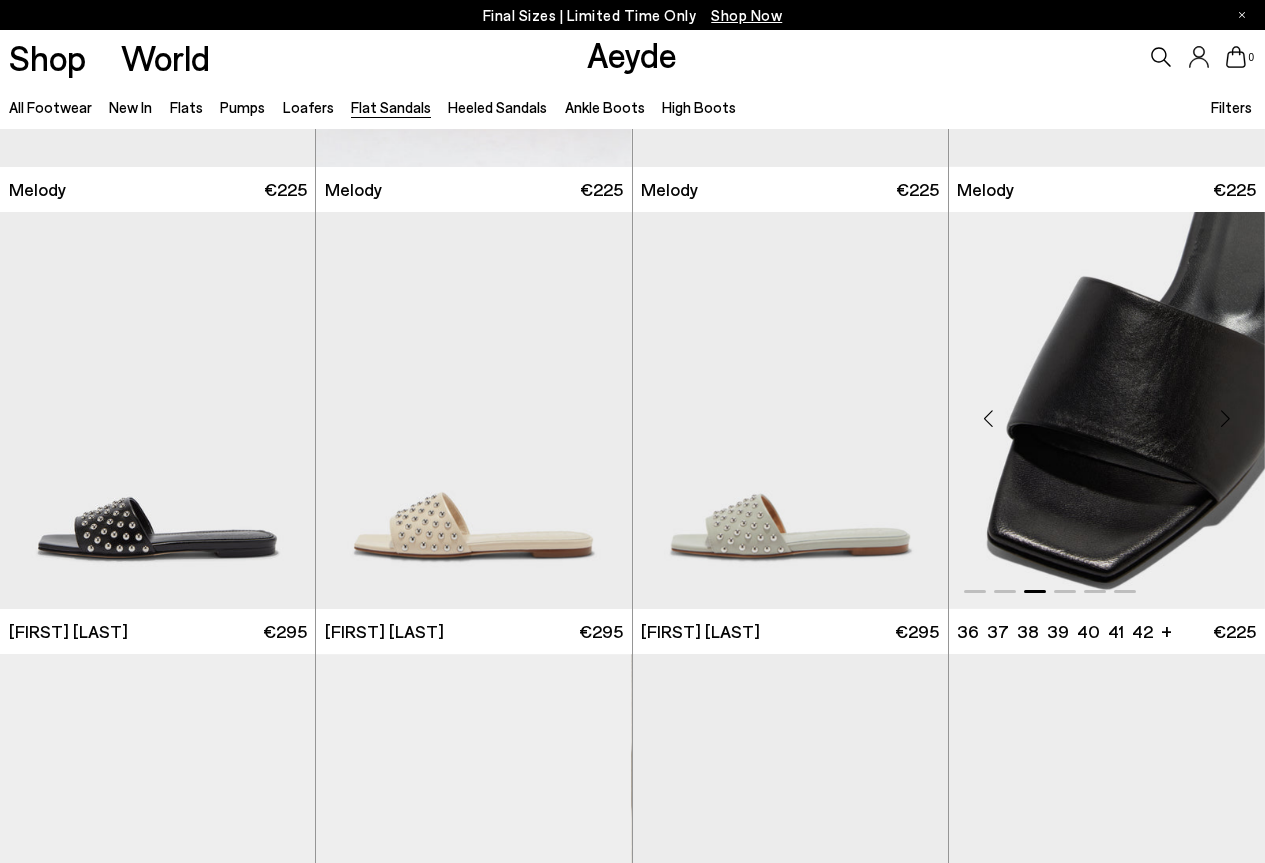 click at bounding box center (1225, 419) 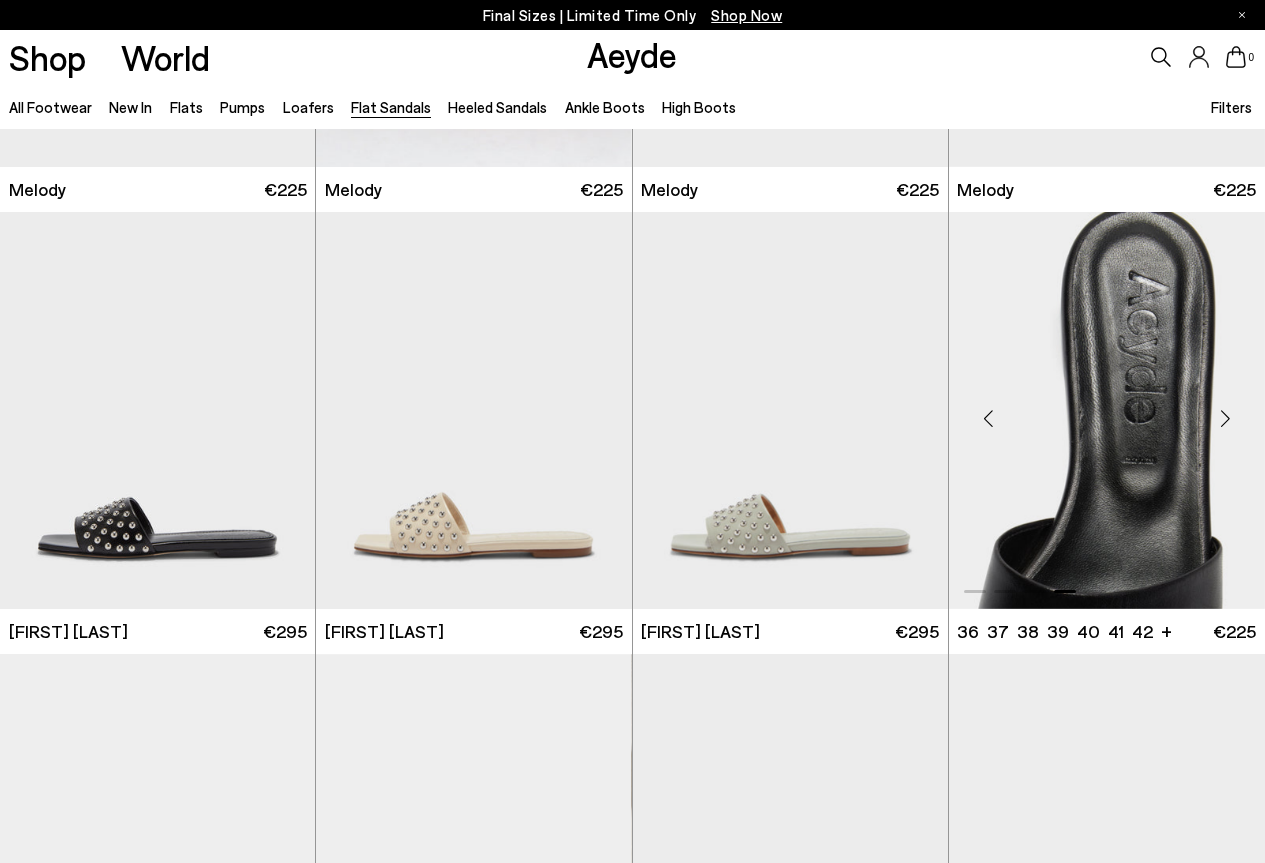 click at bounding box center [1225, 419] 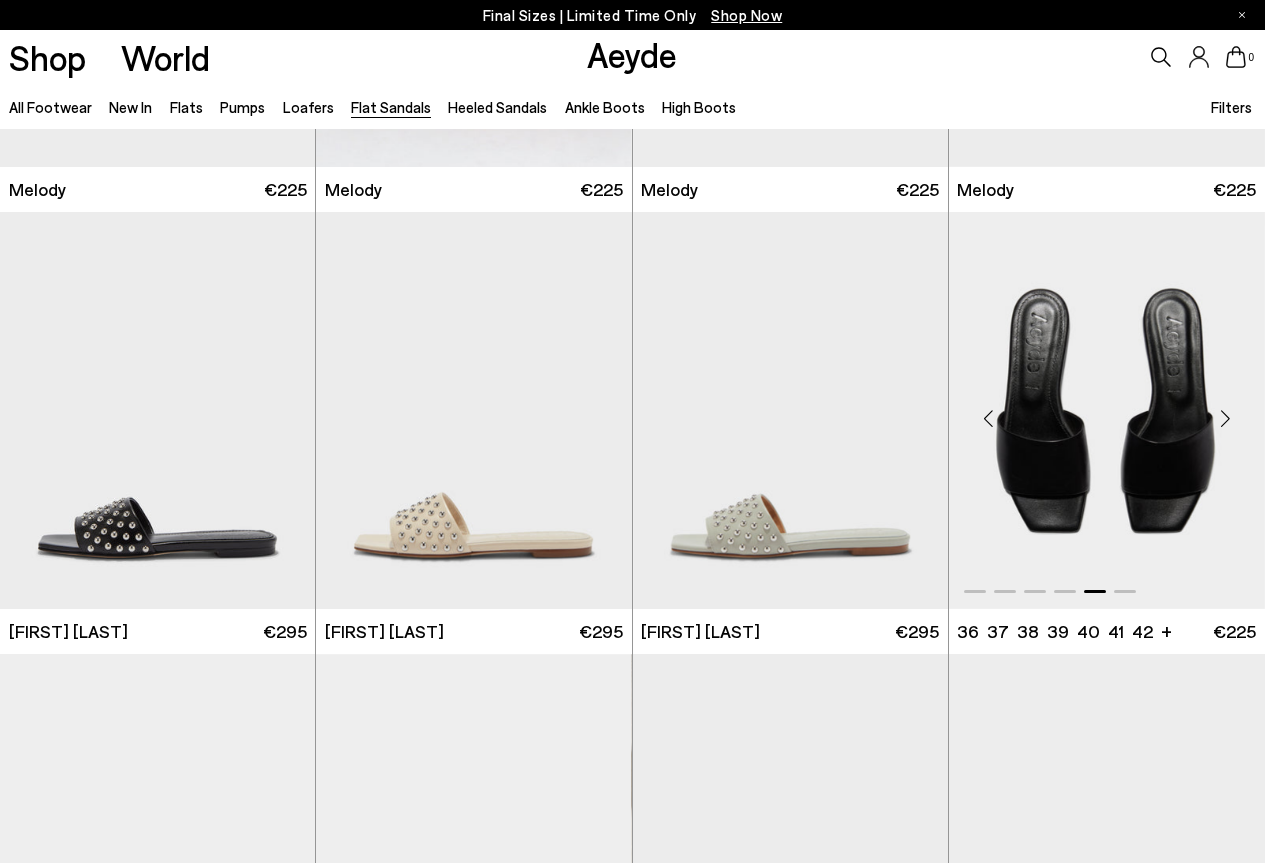 click at bounding box center [1225, 419] 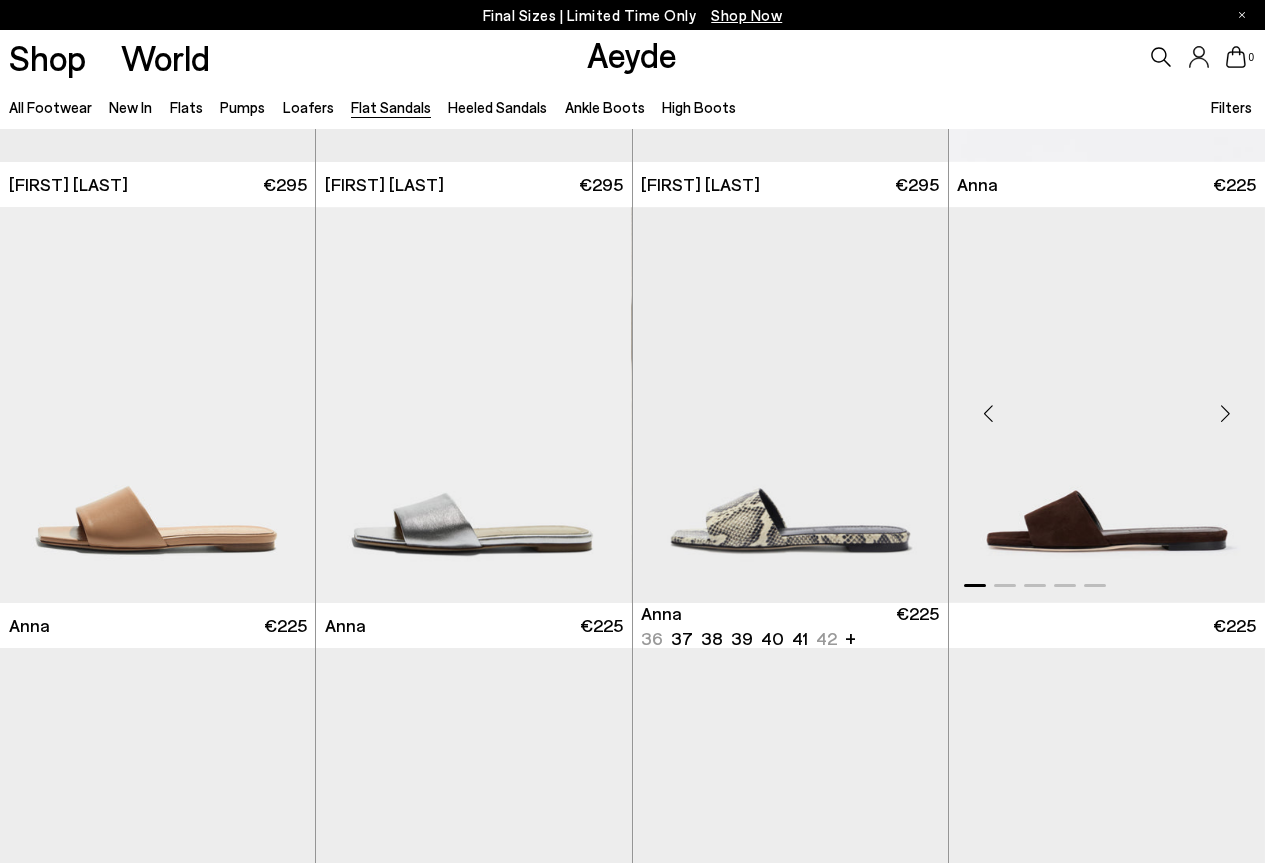 scroll, scrollTop: 1200, scrollLeft: 0, axis: vertical 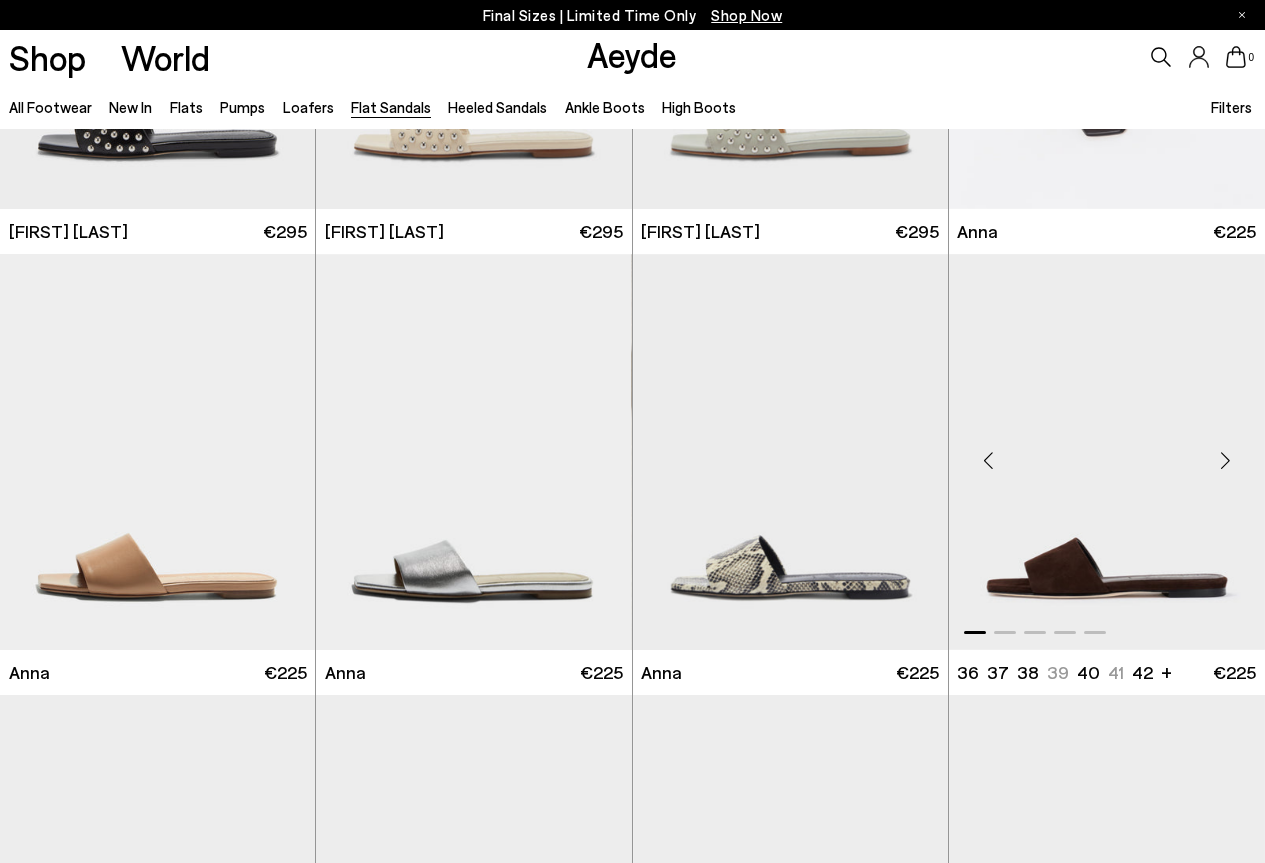 click at bounding box center (1225, 460) 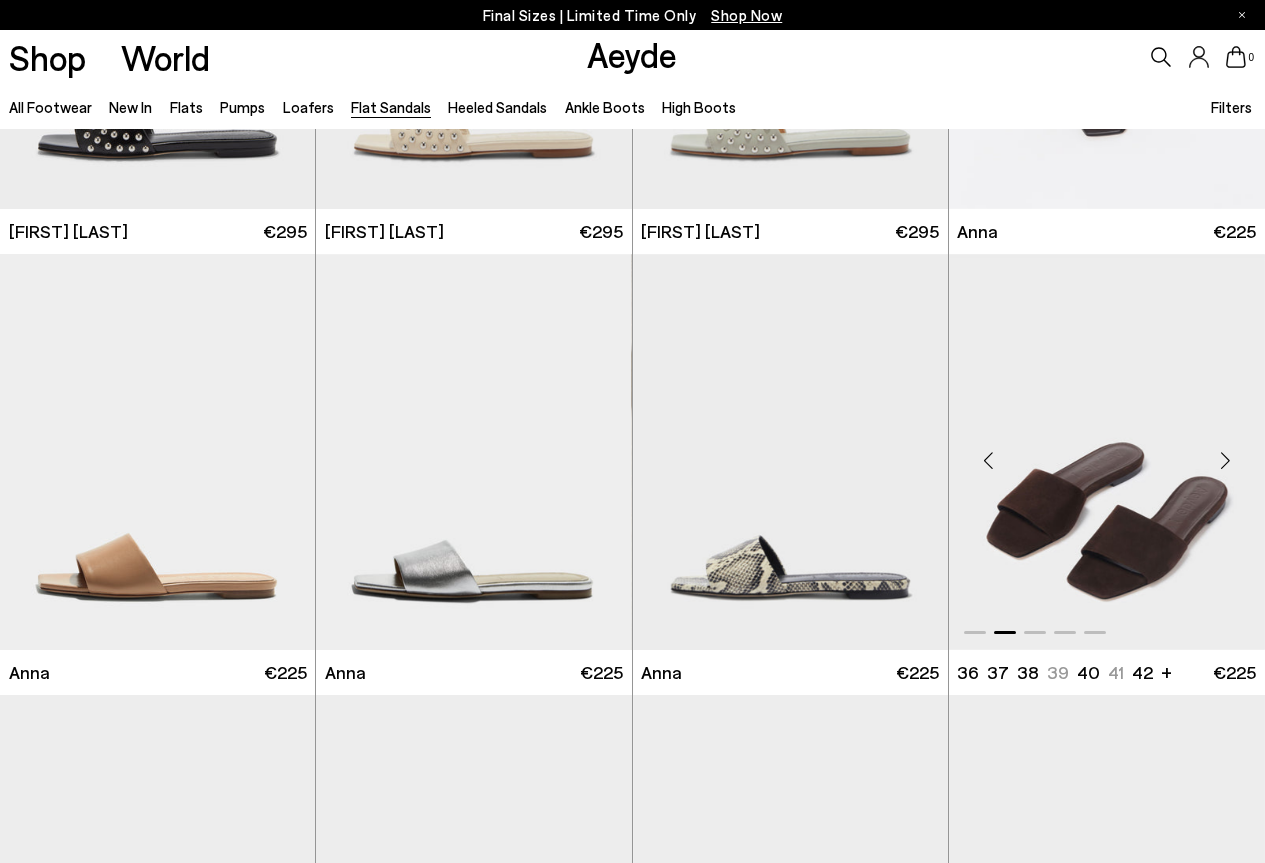 click at bounding box center [1225, 460] 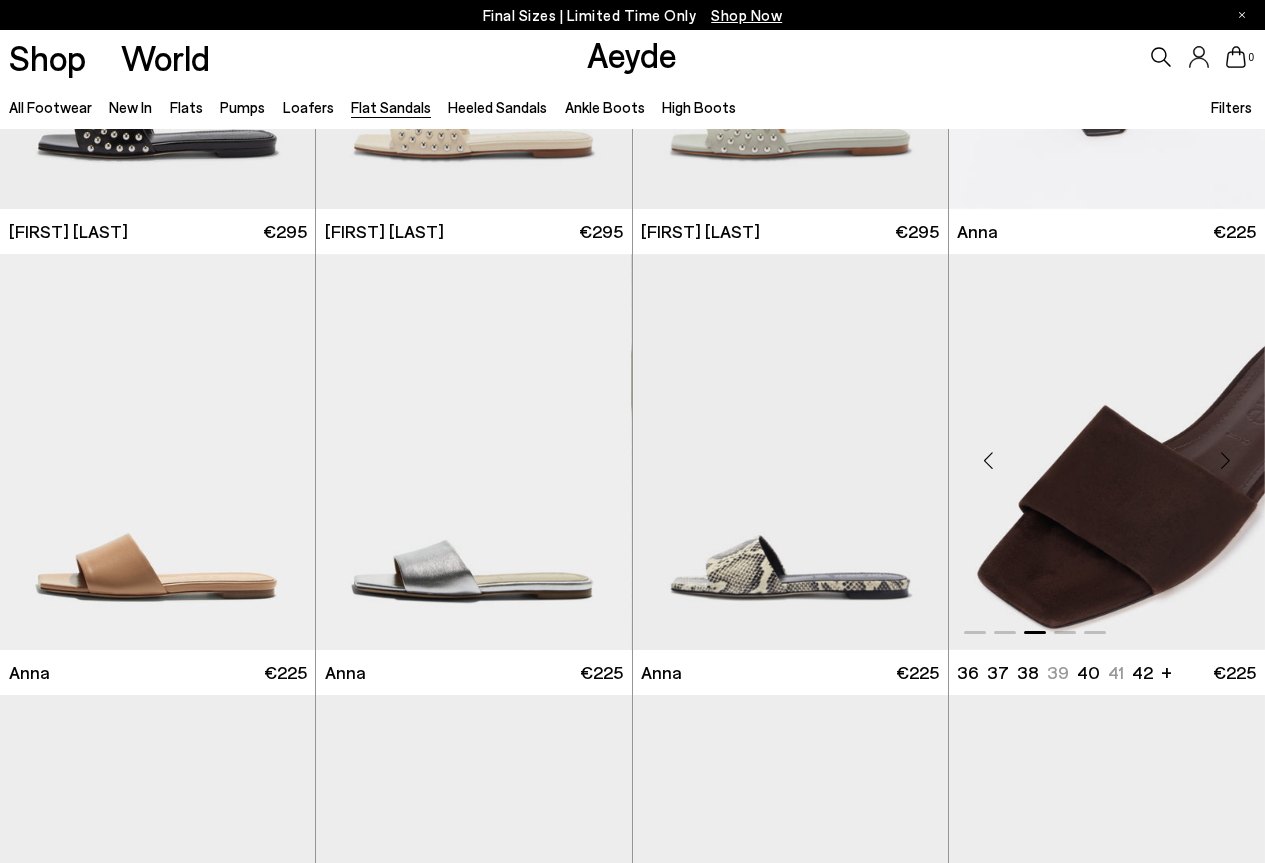 click at bounding box center (1225, 460) 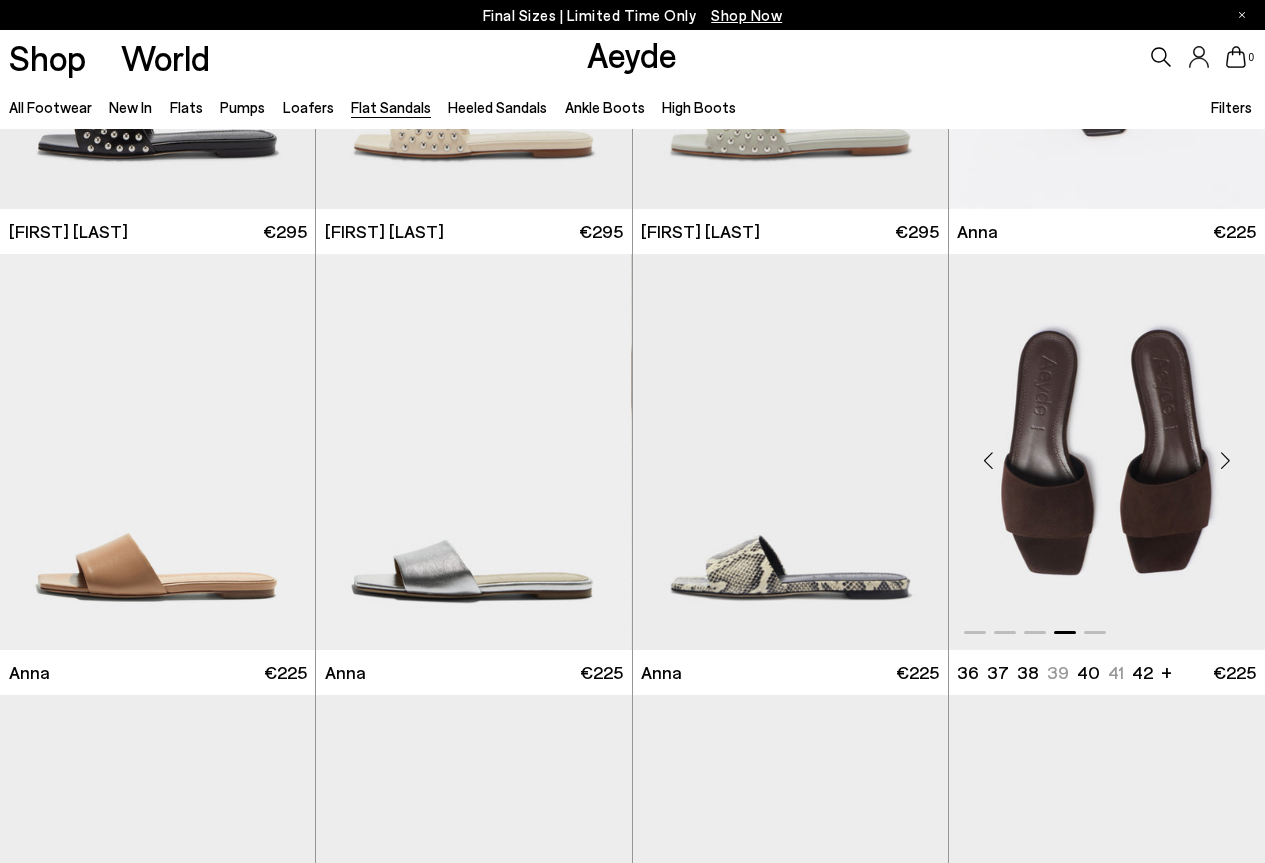 click at bounding box center (1225, 460) 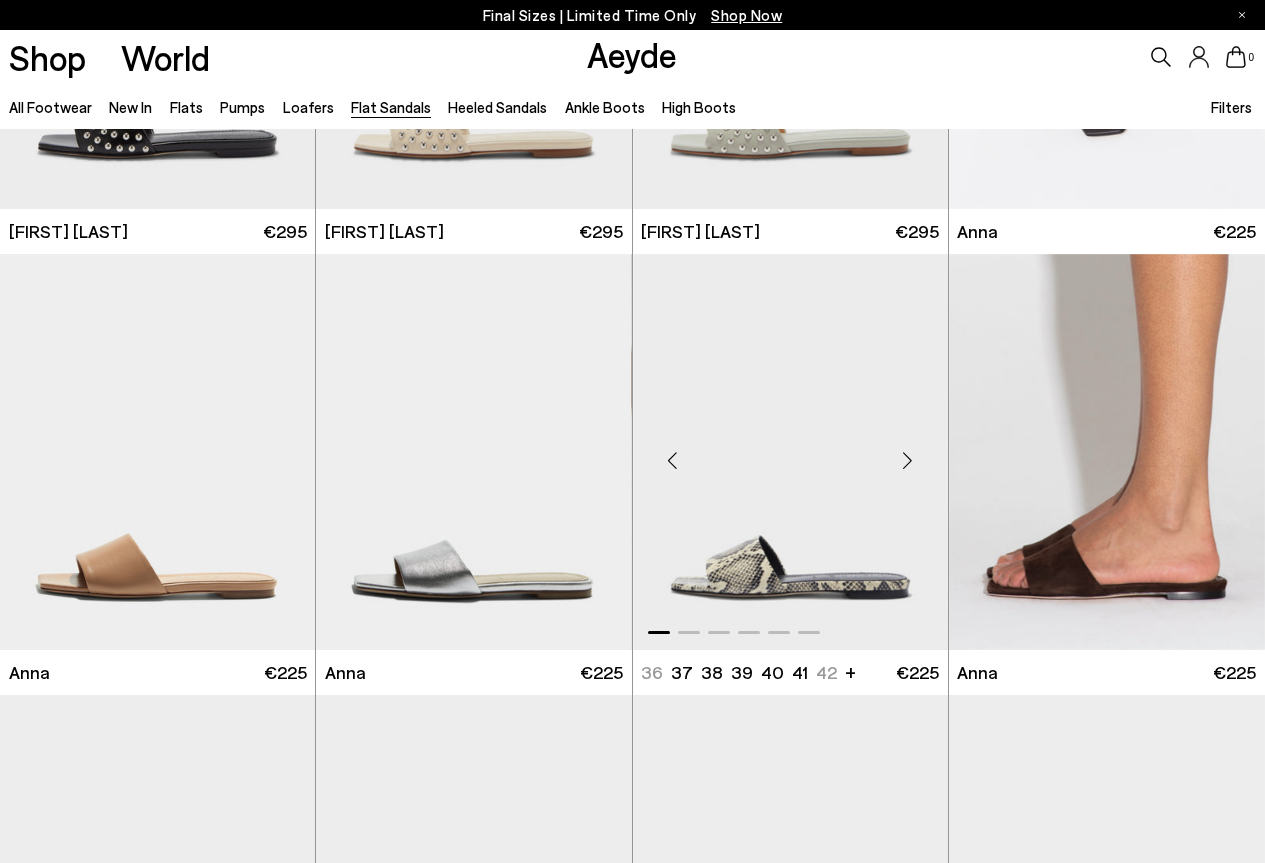 scroll, scrollTop: 800, scrollLeft: 0, axis: vertical 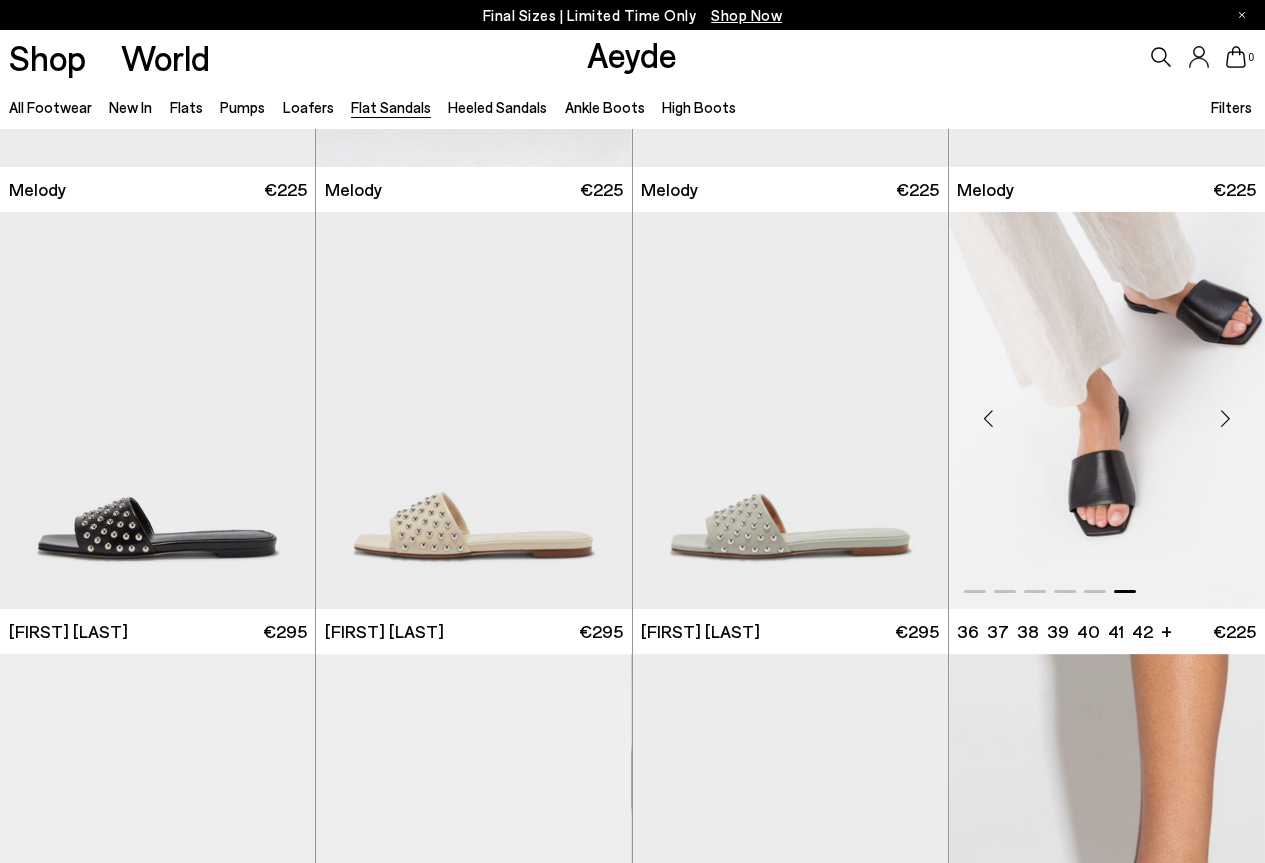 click at bounding box center (1107, 410) 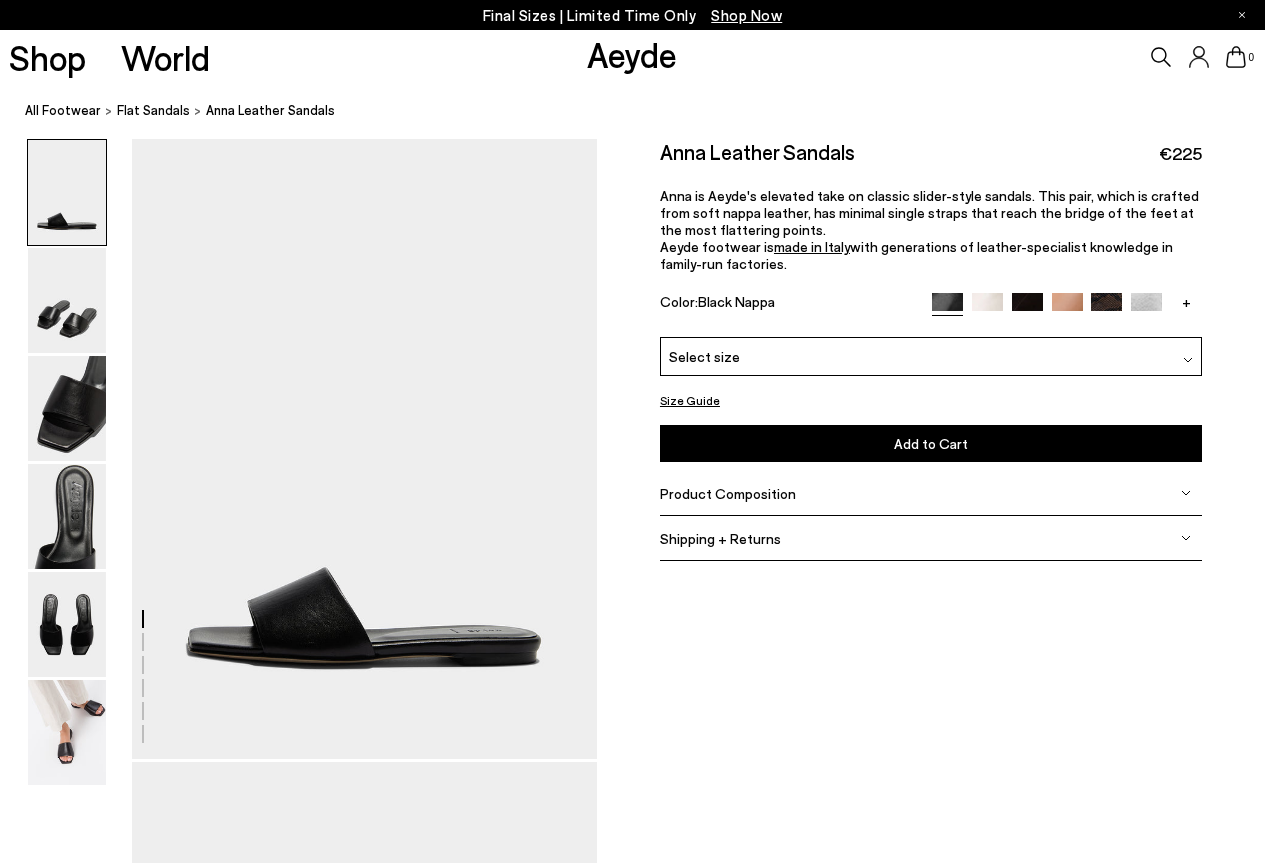 scroll, scrollTop: 0, scrollLeft: 0, axis: both 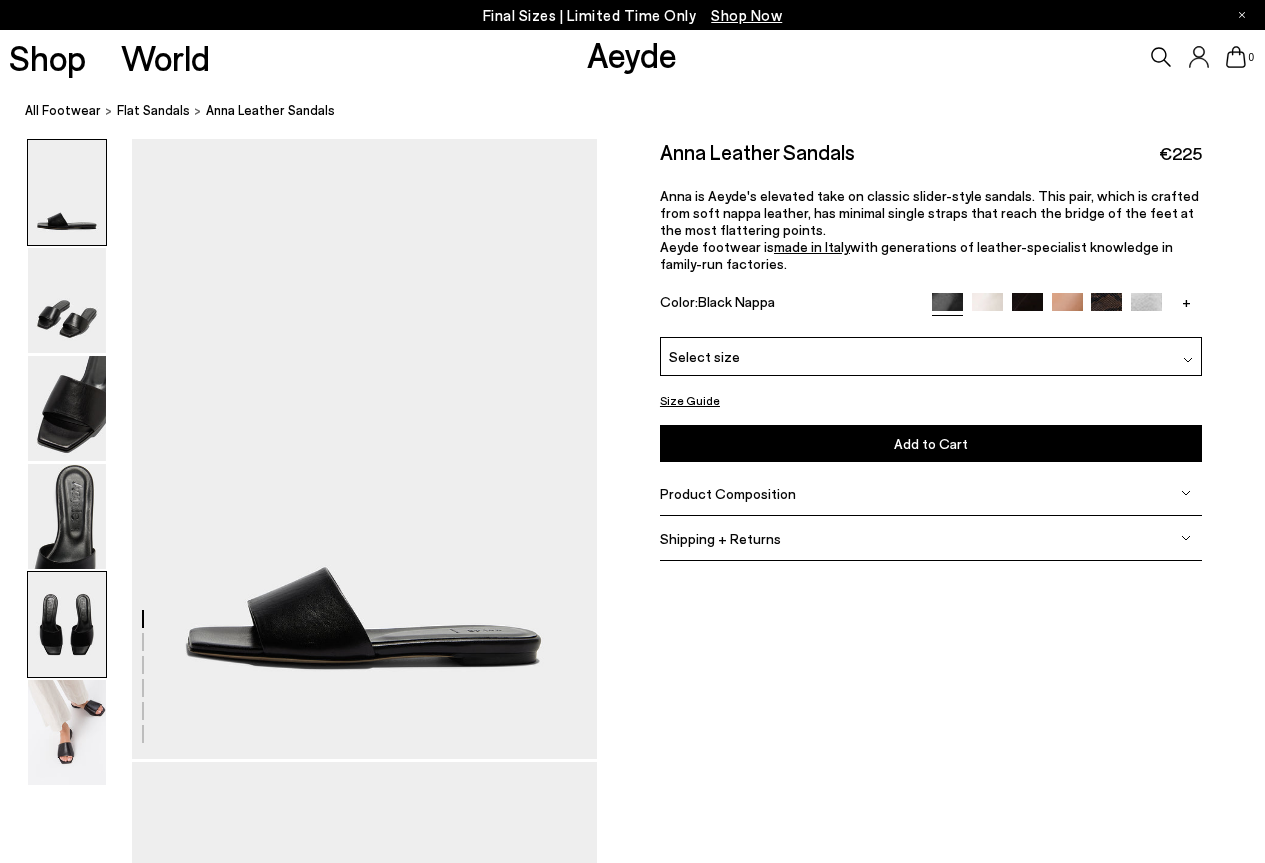 click at bounding box center (67, 624) 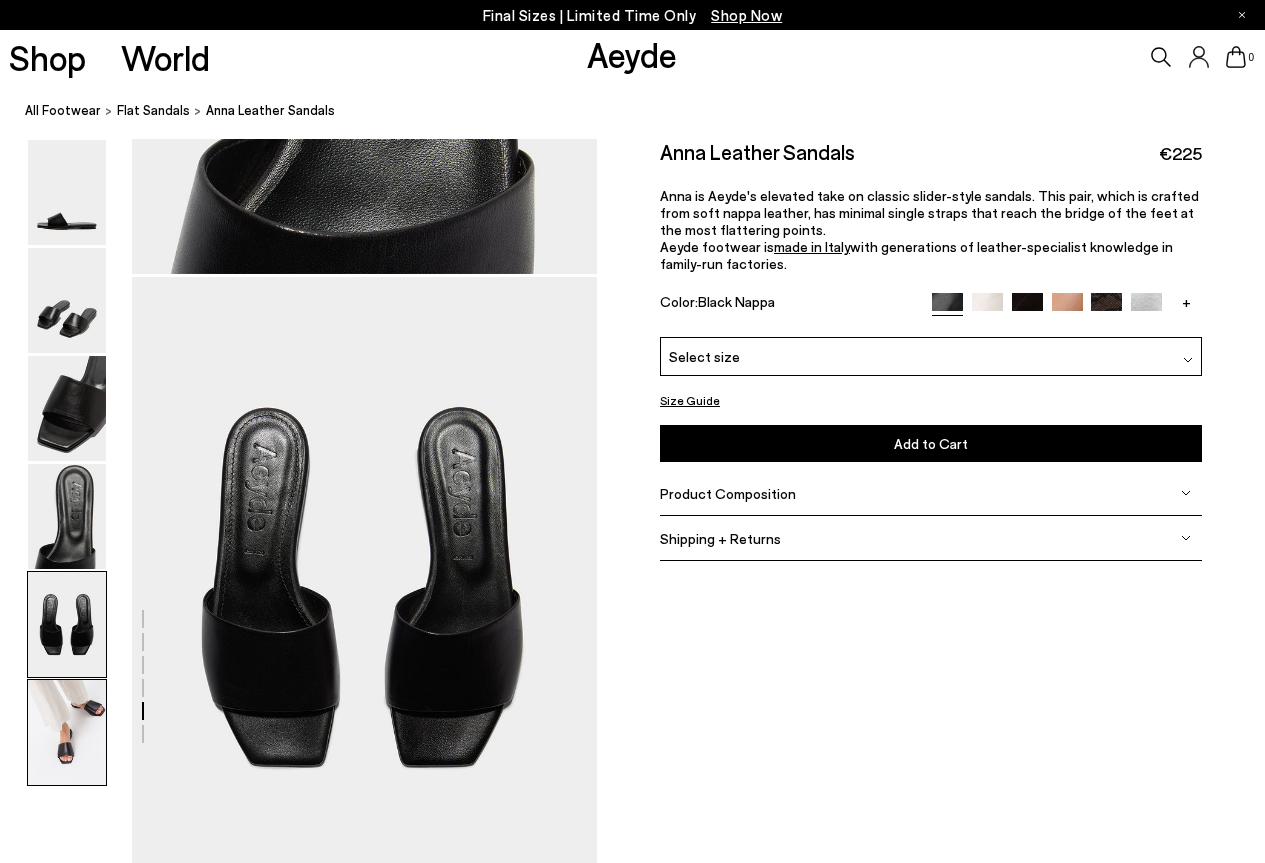 scroll, scrollTop: 2492, scrollLeft: 0, axis: vertical 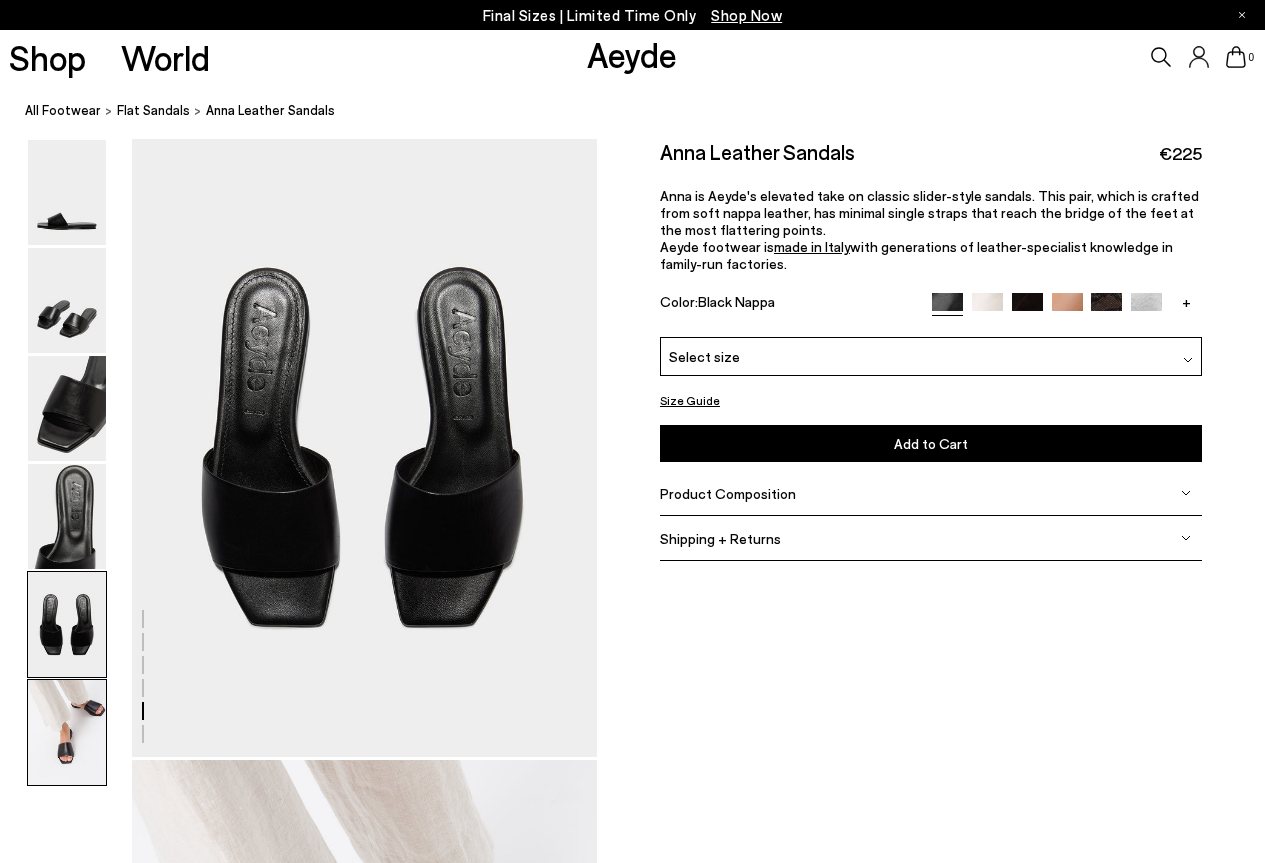 click at bounding box center [67, 732] 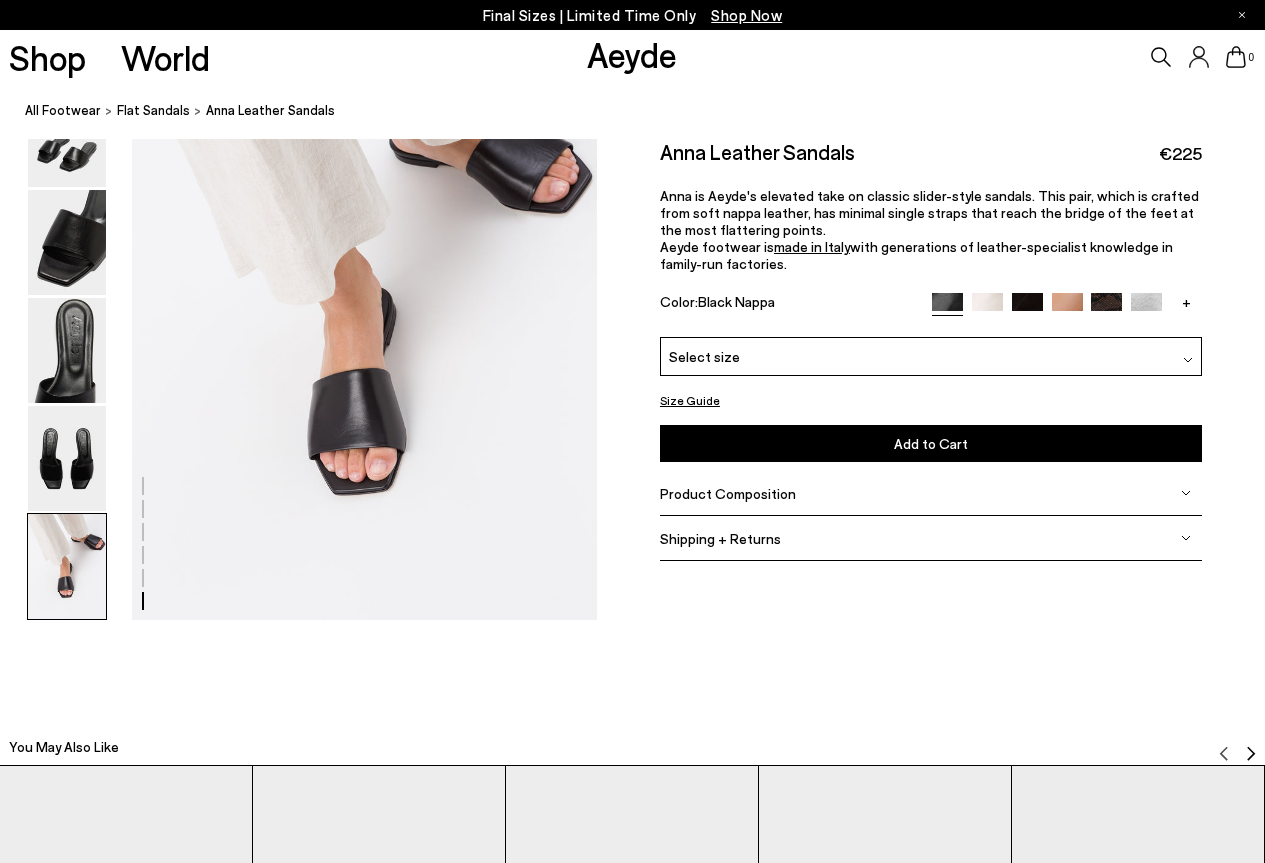 scroll, scrollTop: 3214, scrollLeft: 0, axis: vertical 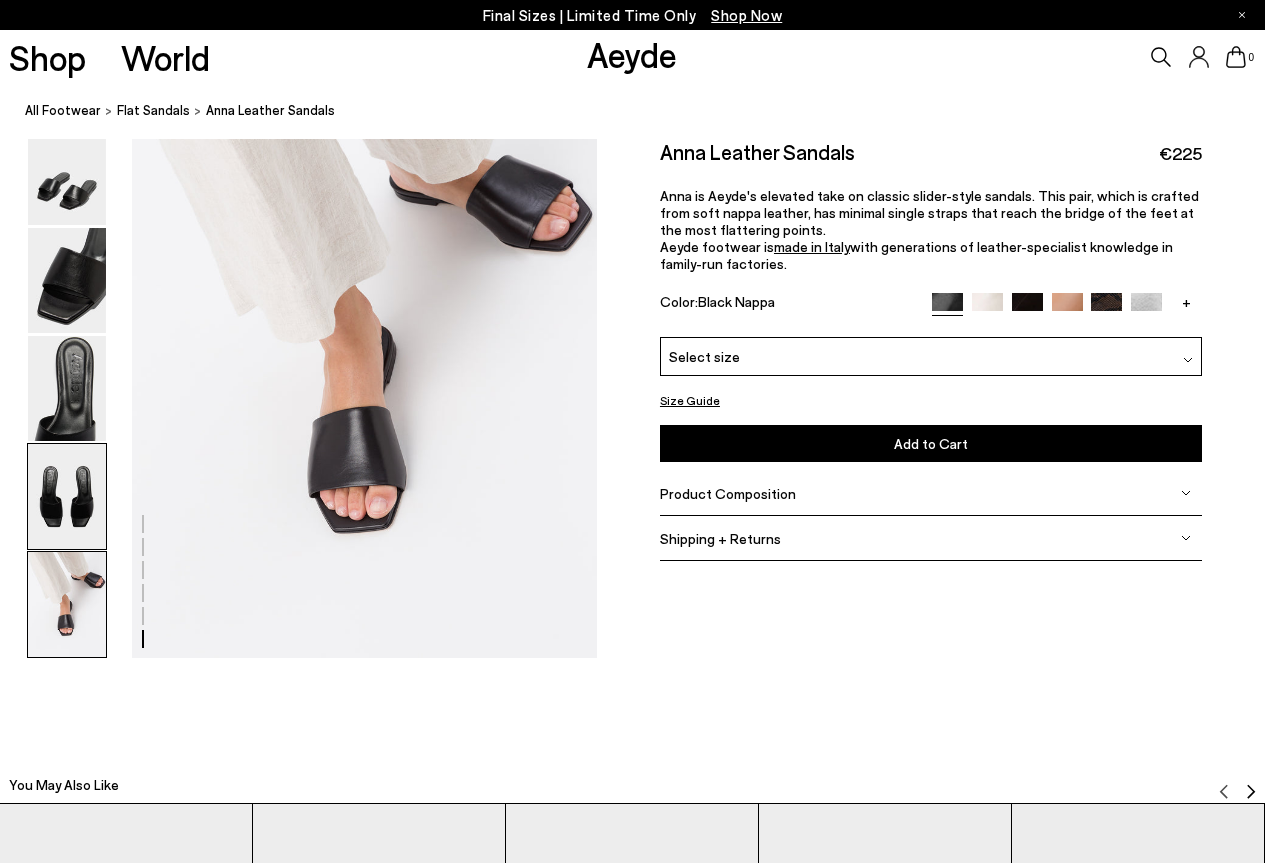 click at bounding box center [67, 496] 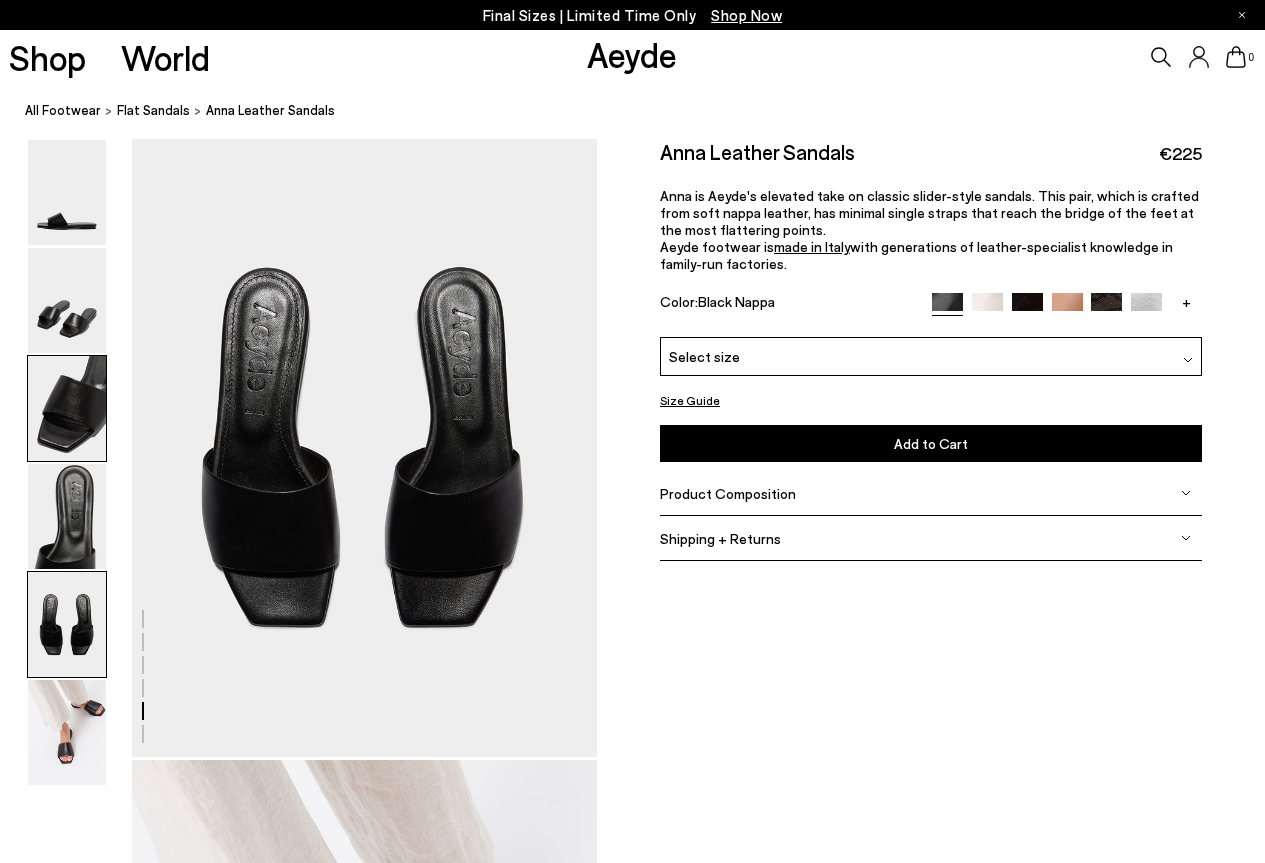 click at bounding box center [67, 408] 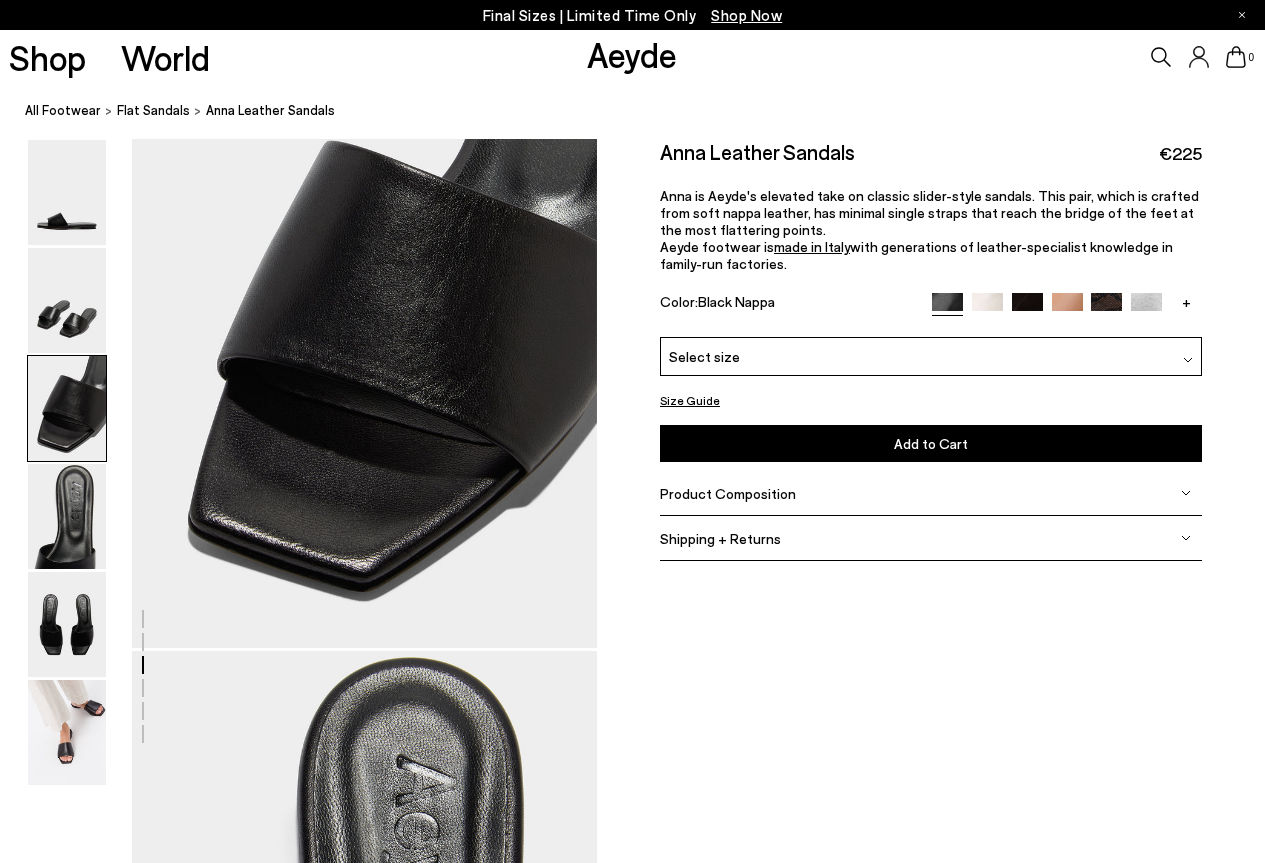 scroll, scrollTop: 1247, scrollLeft: 0, axis: vertical 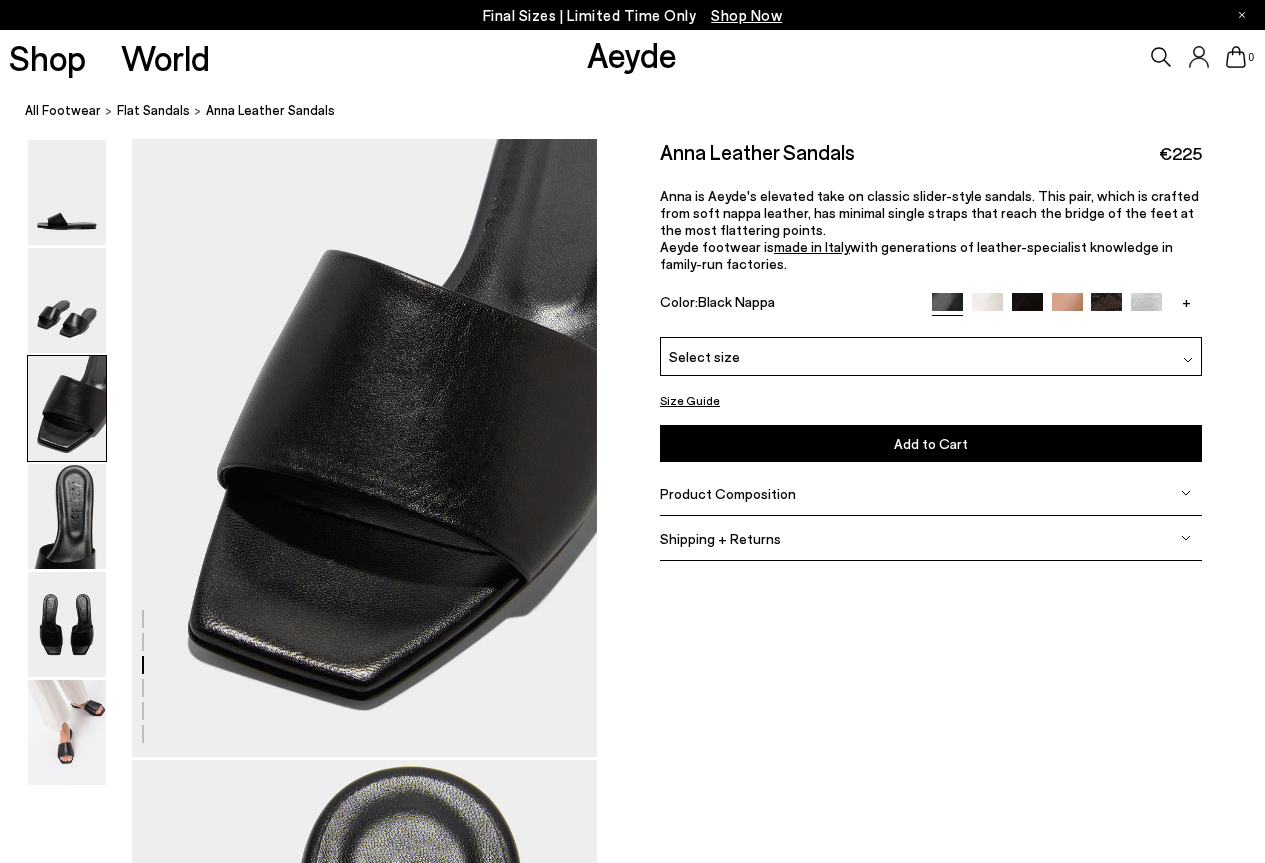 click at bounding box center [67, 408] 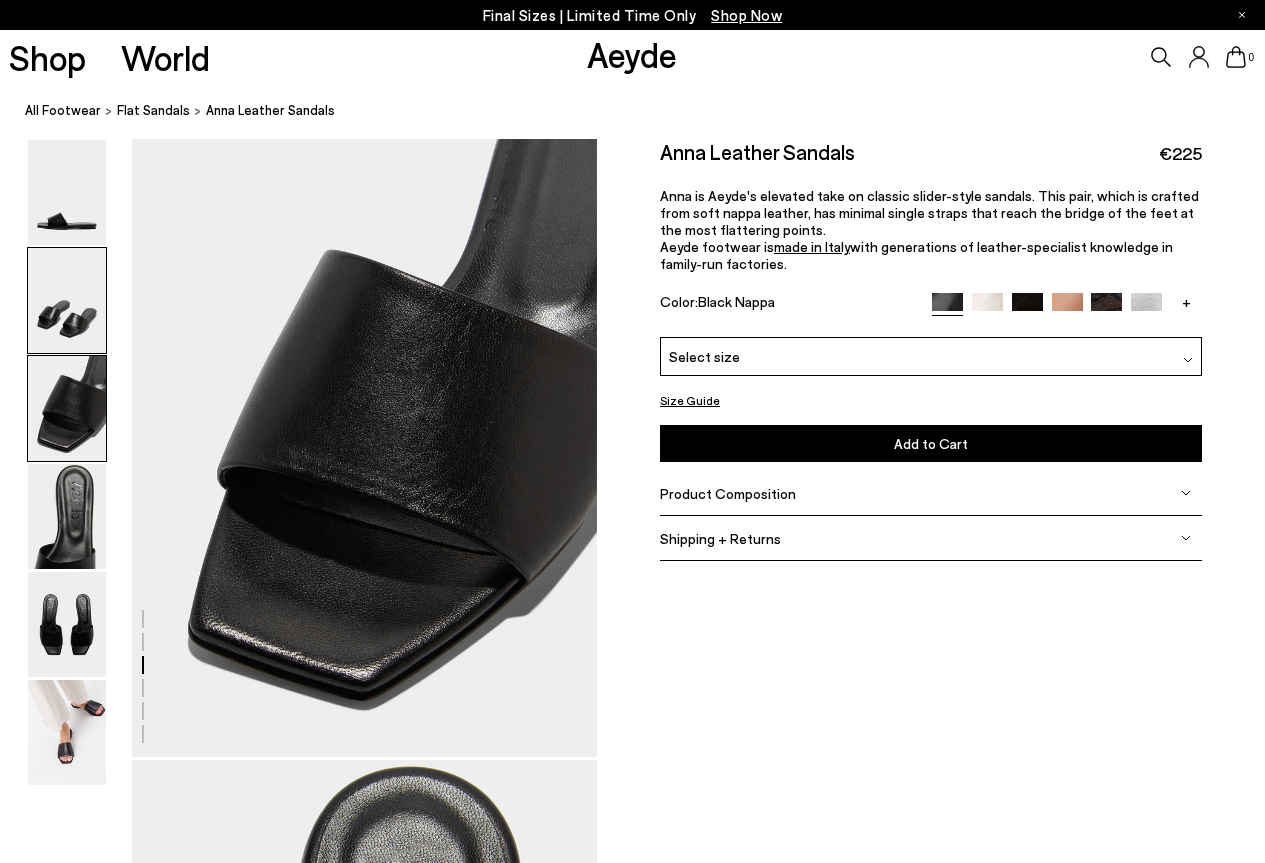 click at bounding box center [67, 300] 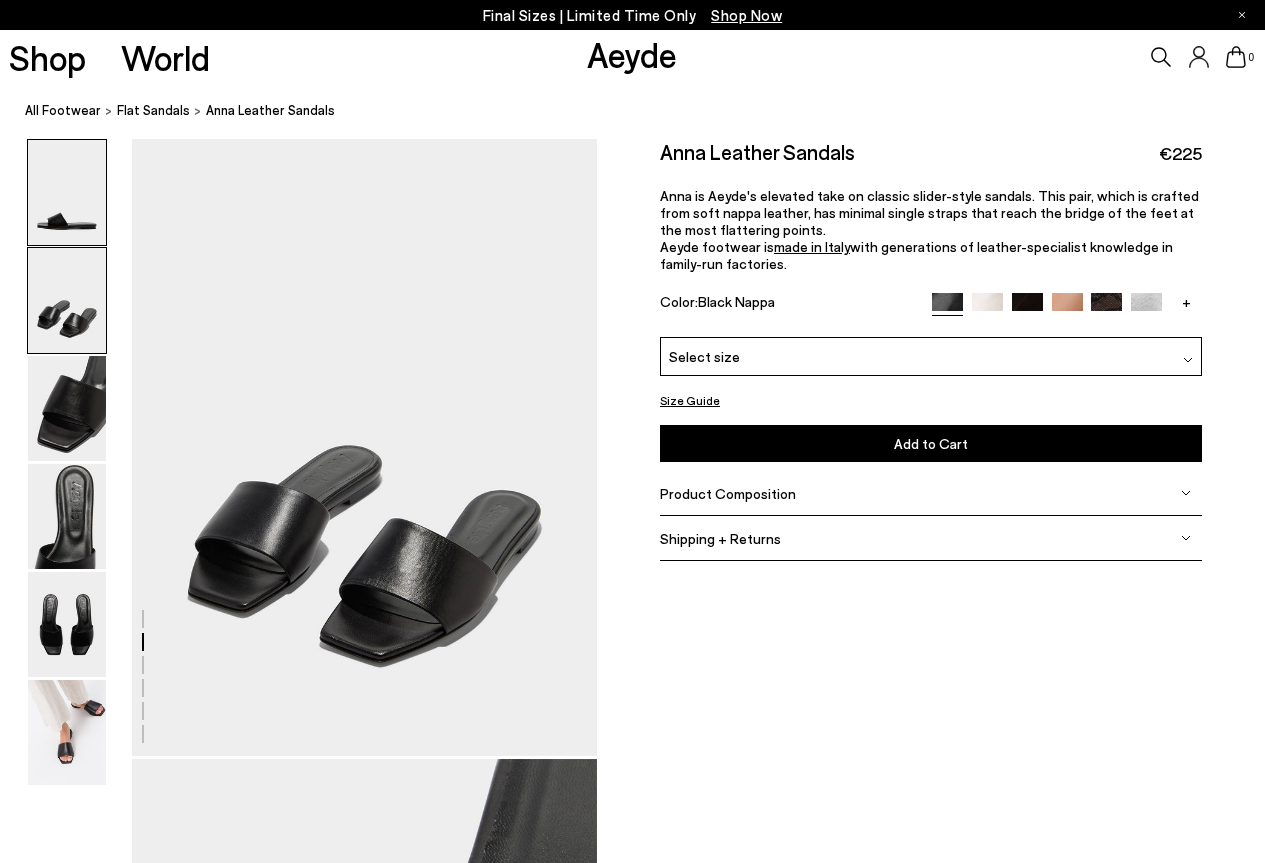 click at bounding box center [67, 192] 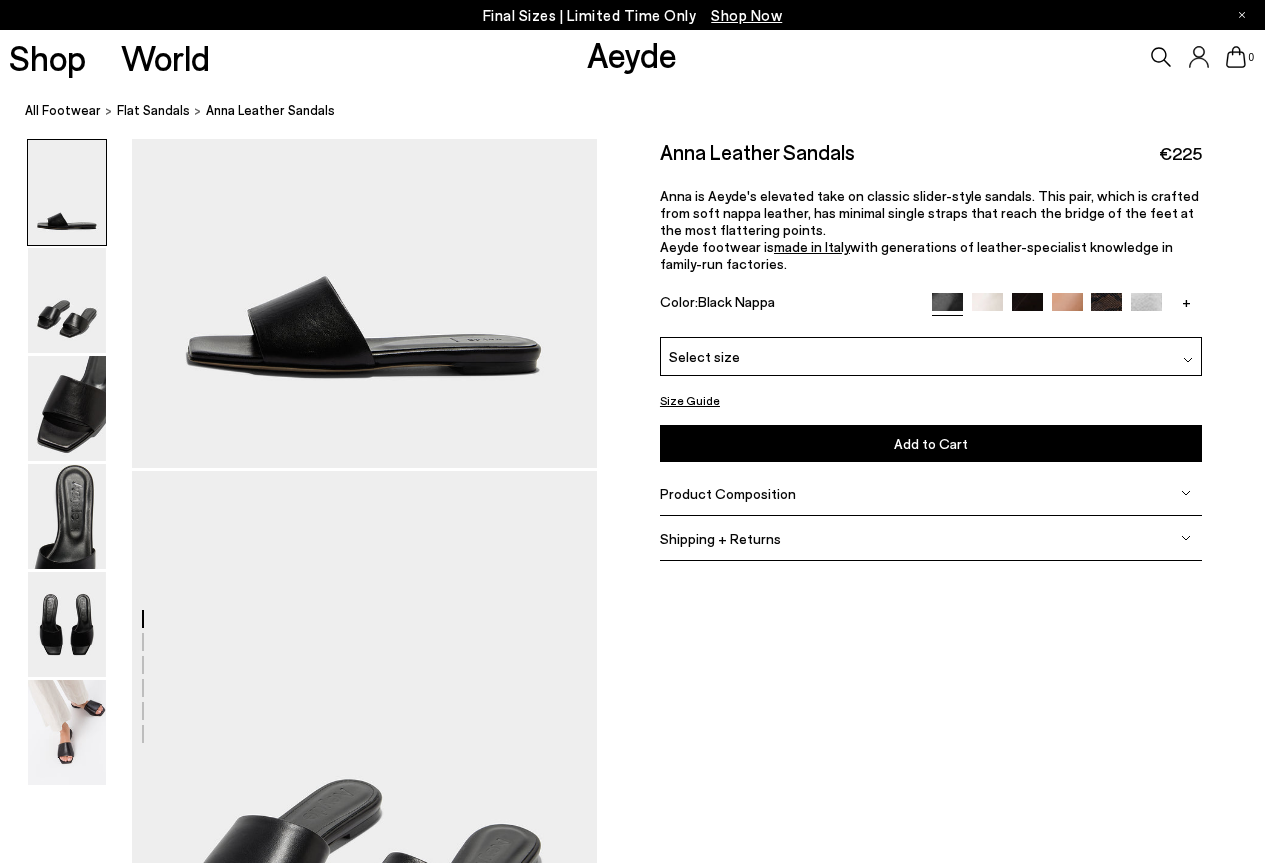scroll, scrollTop: 0, scrollLeft: 0, axis: both 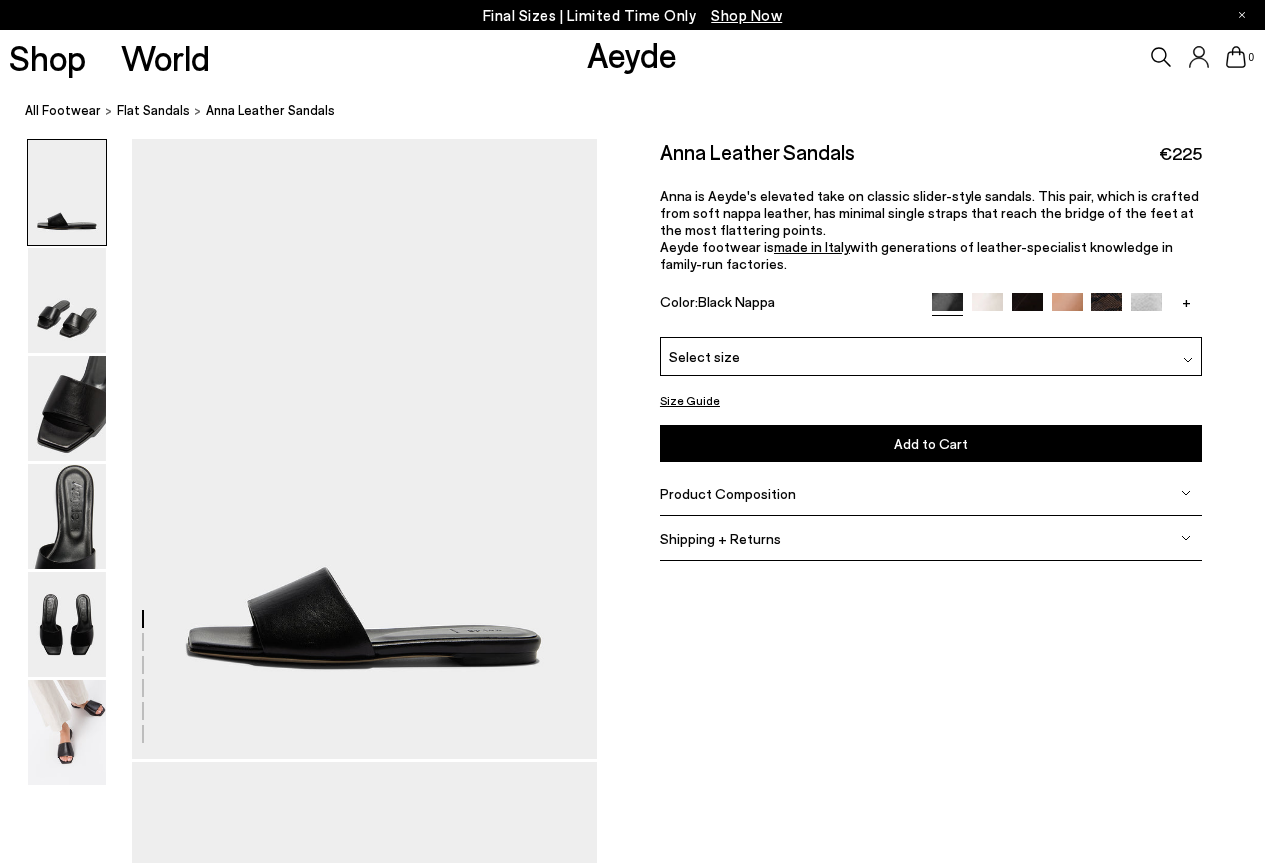 click at bounding box center [987, 308] 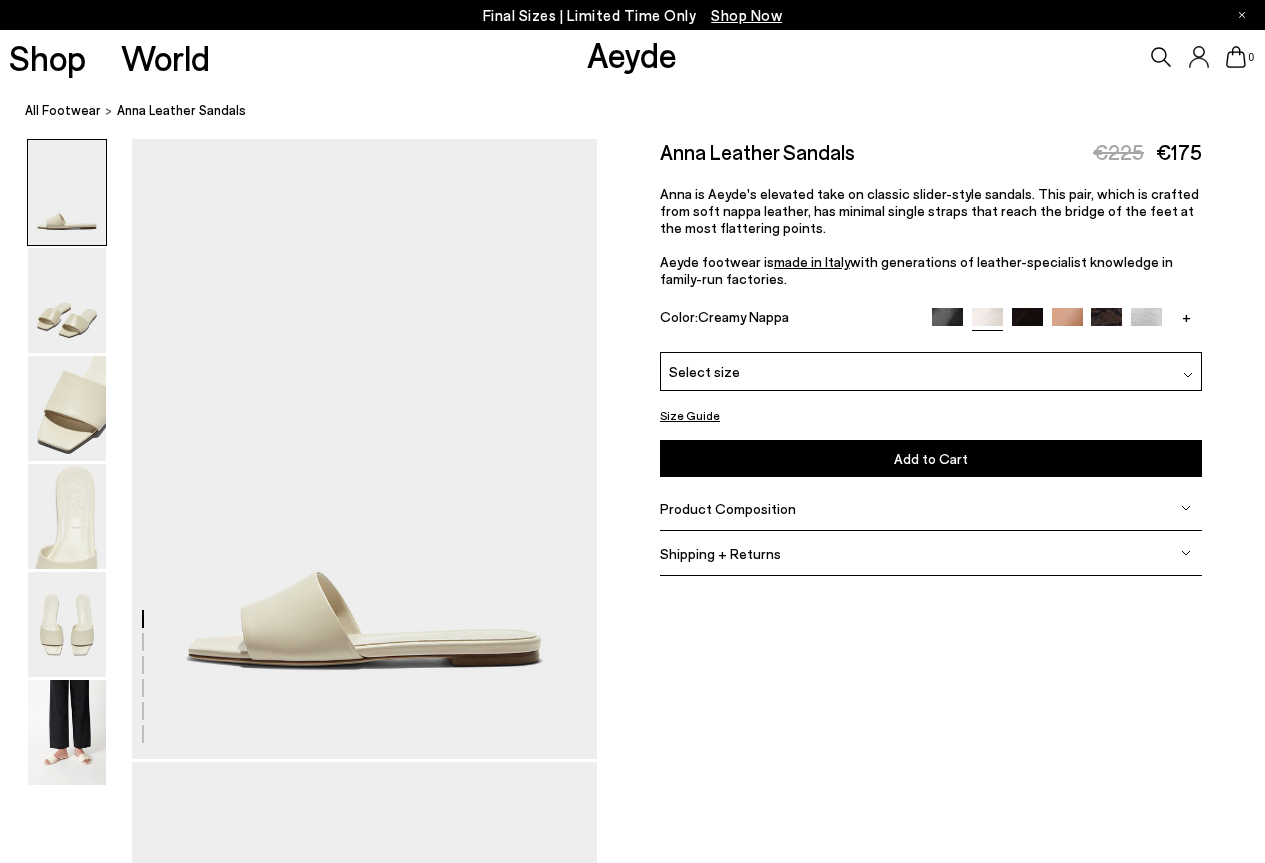 scroll, scrollTop: 0, scrollLeft: 0, axis: both 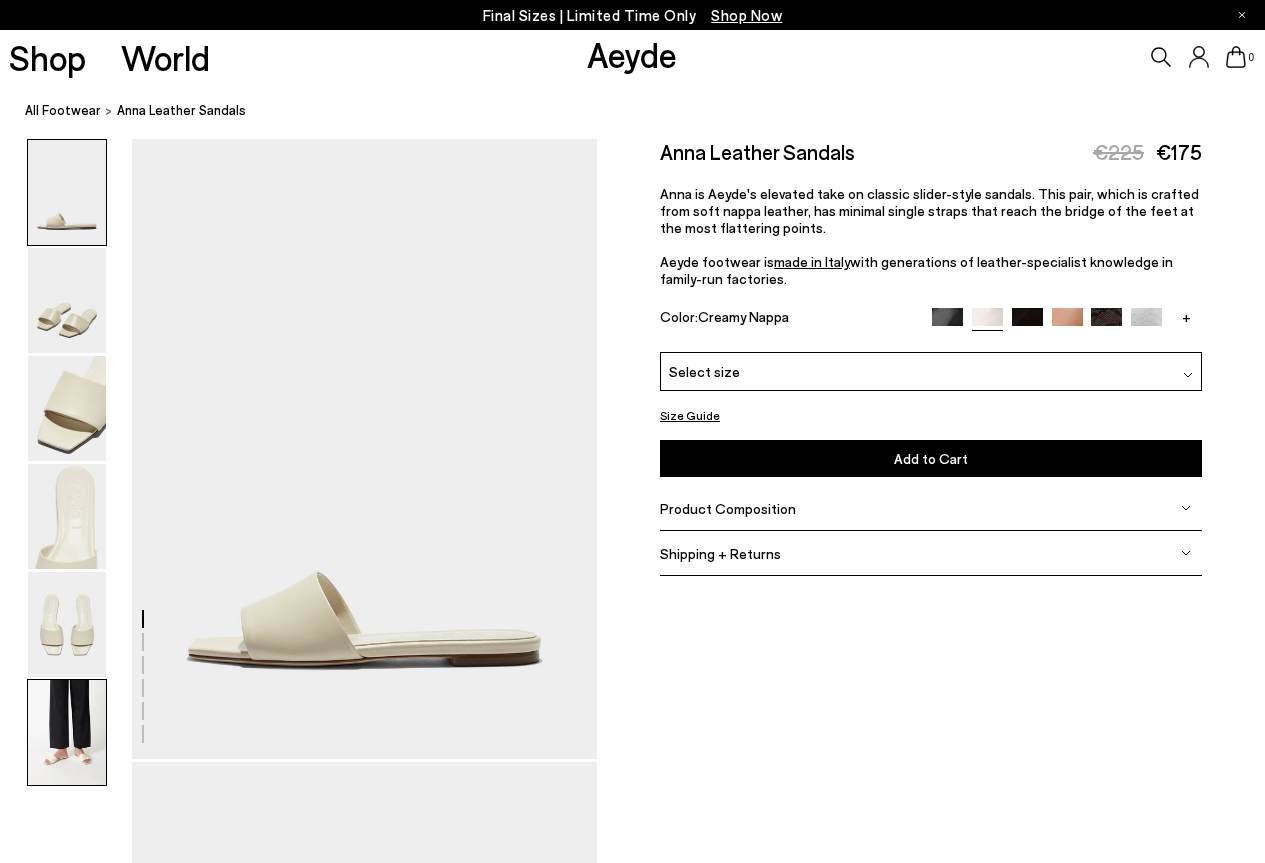 click at bounding box center [67, 732] 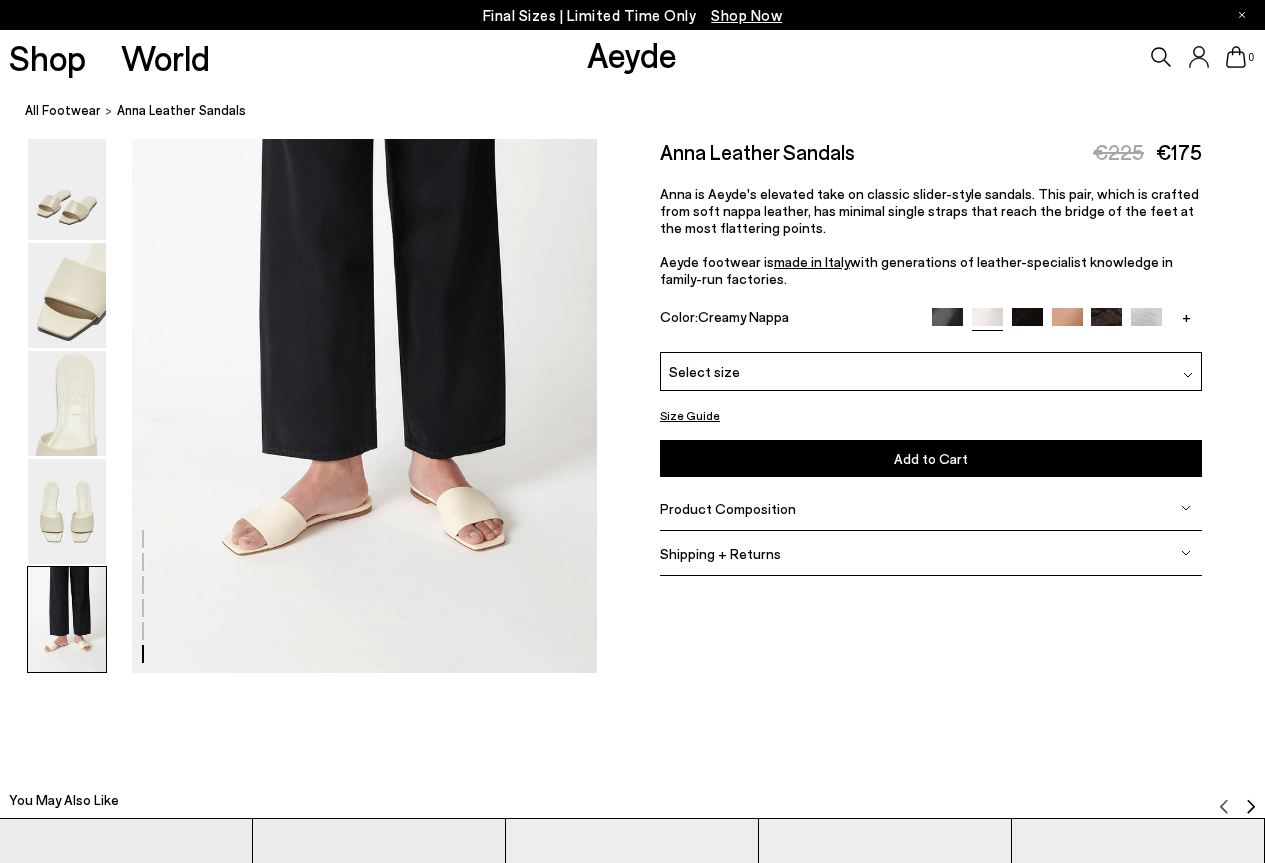 scroll, scrollTop: 3152, scrollLeft: 0, axis: vertical 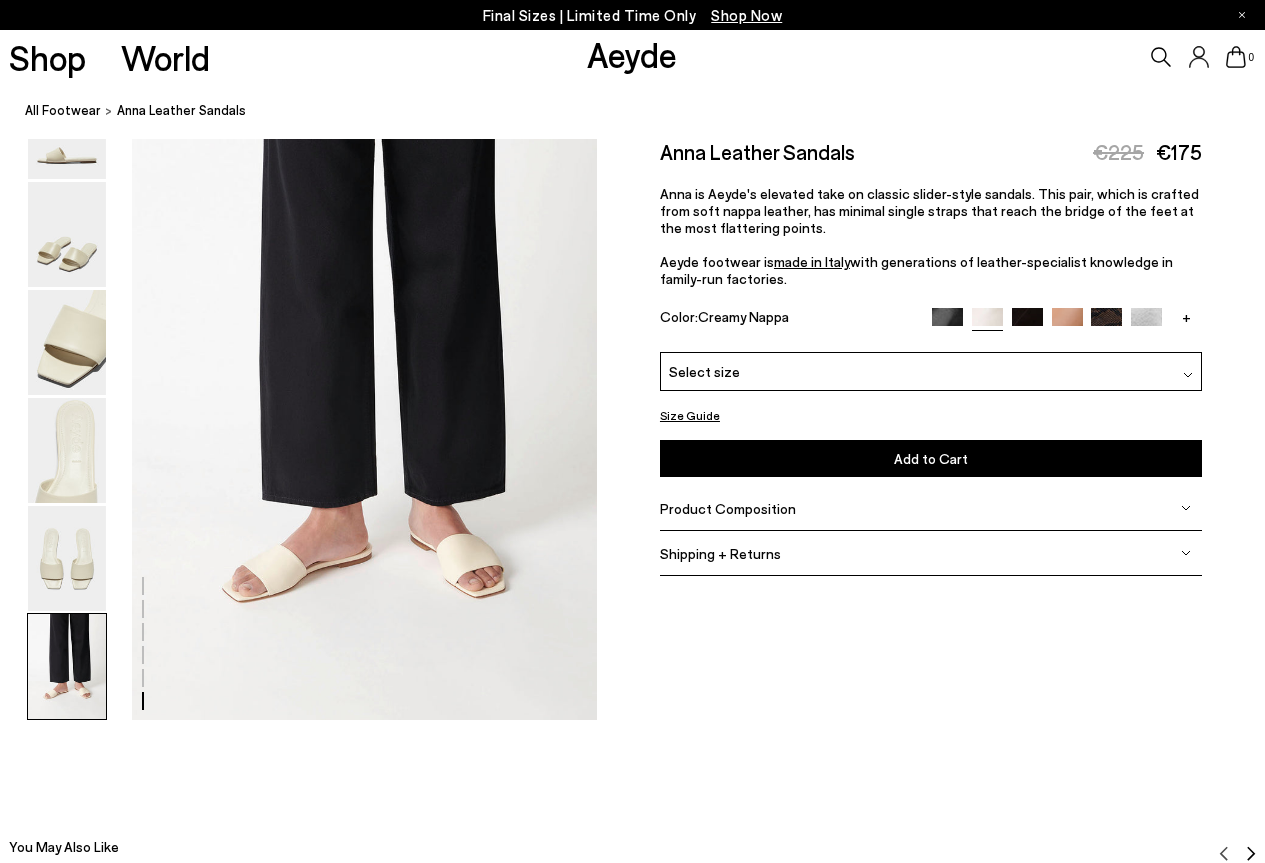 click at bounding box center (1027, 323) 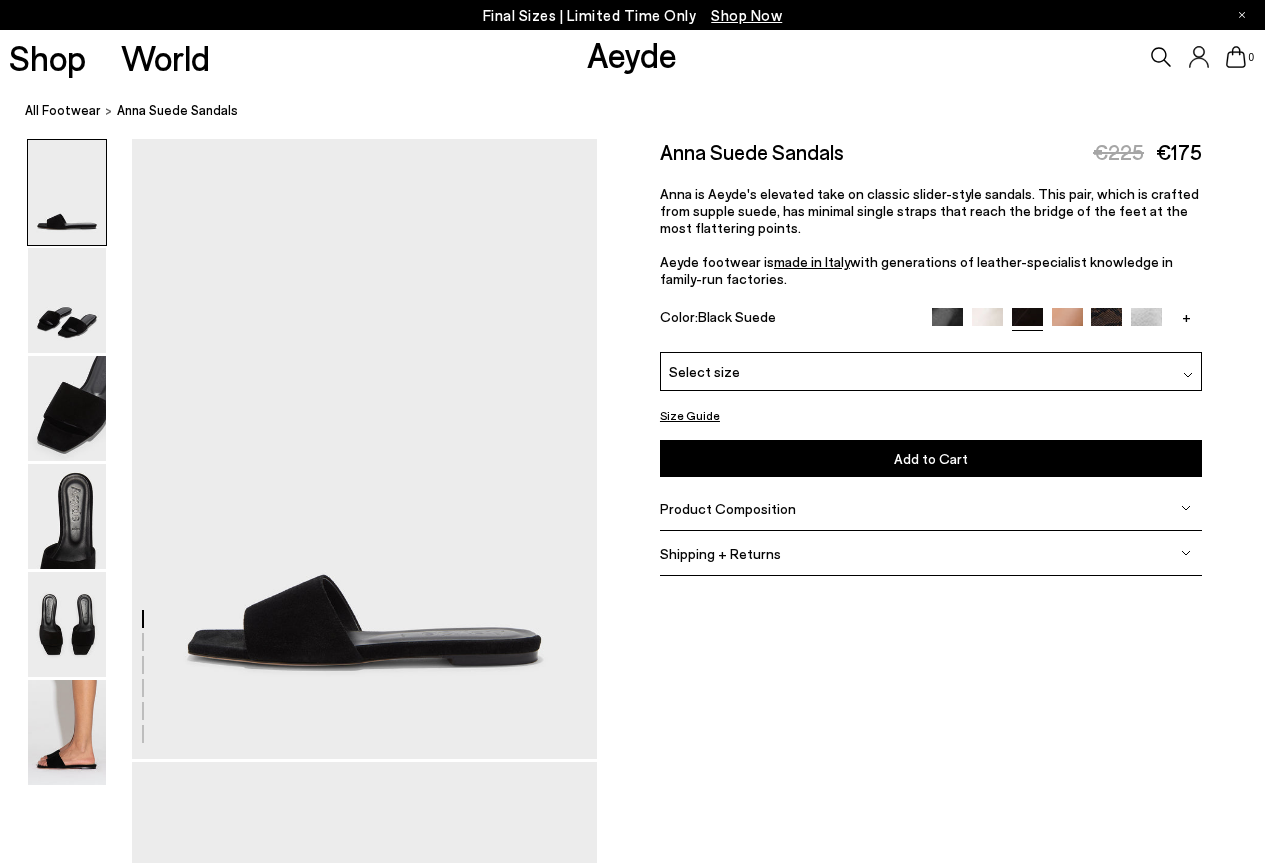 scroll, scrollTop: 0, scrollLeft: 0, axis: both 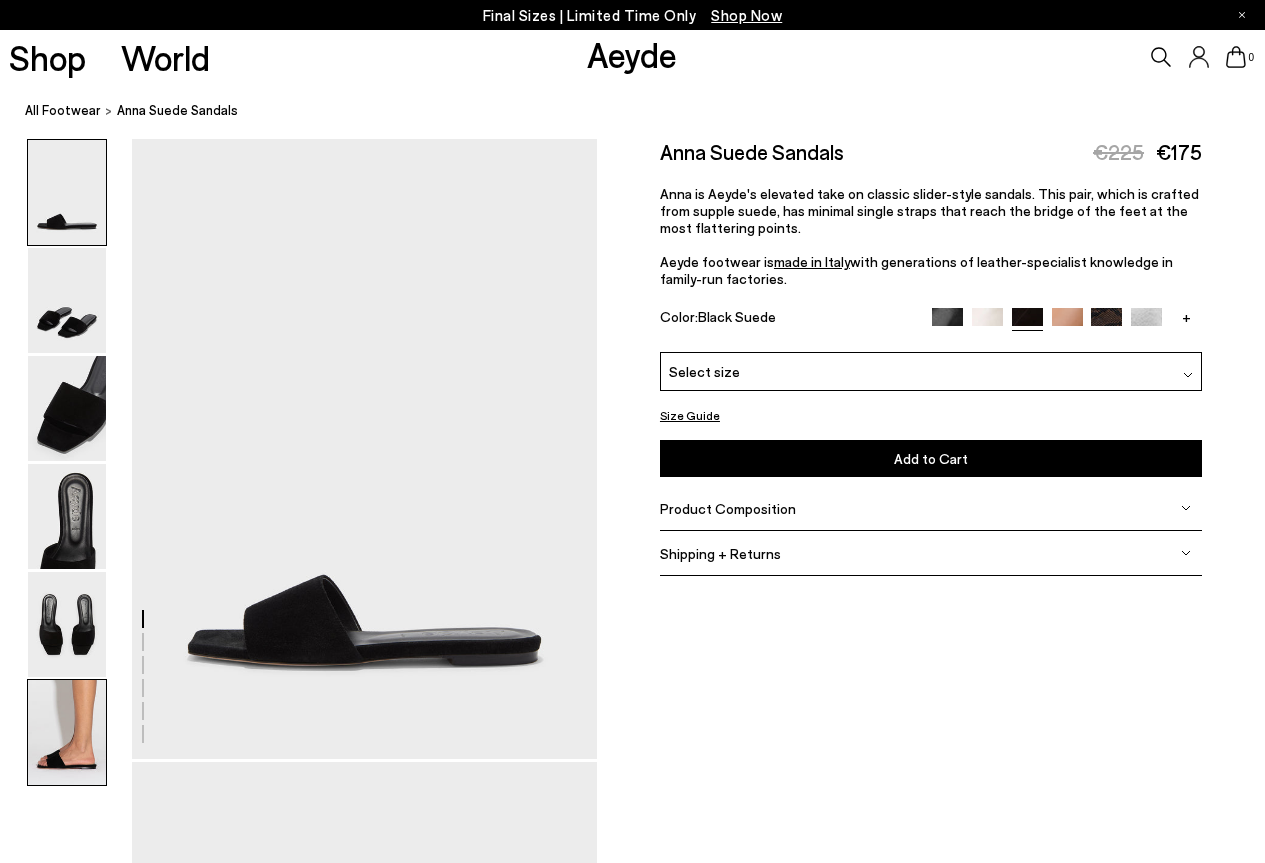 click at bounding box center [67, 732] 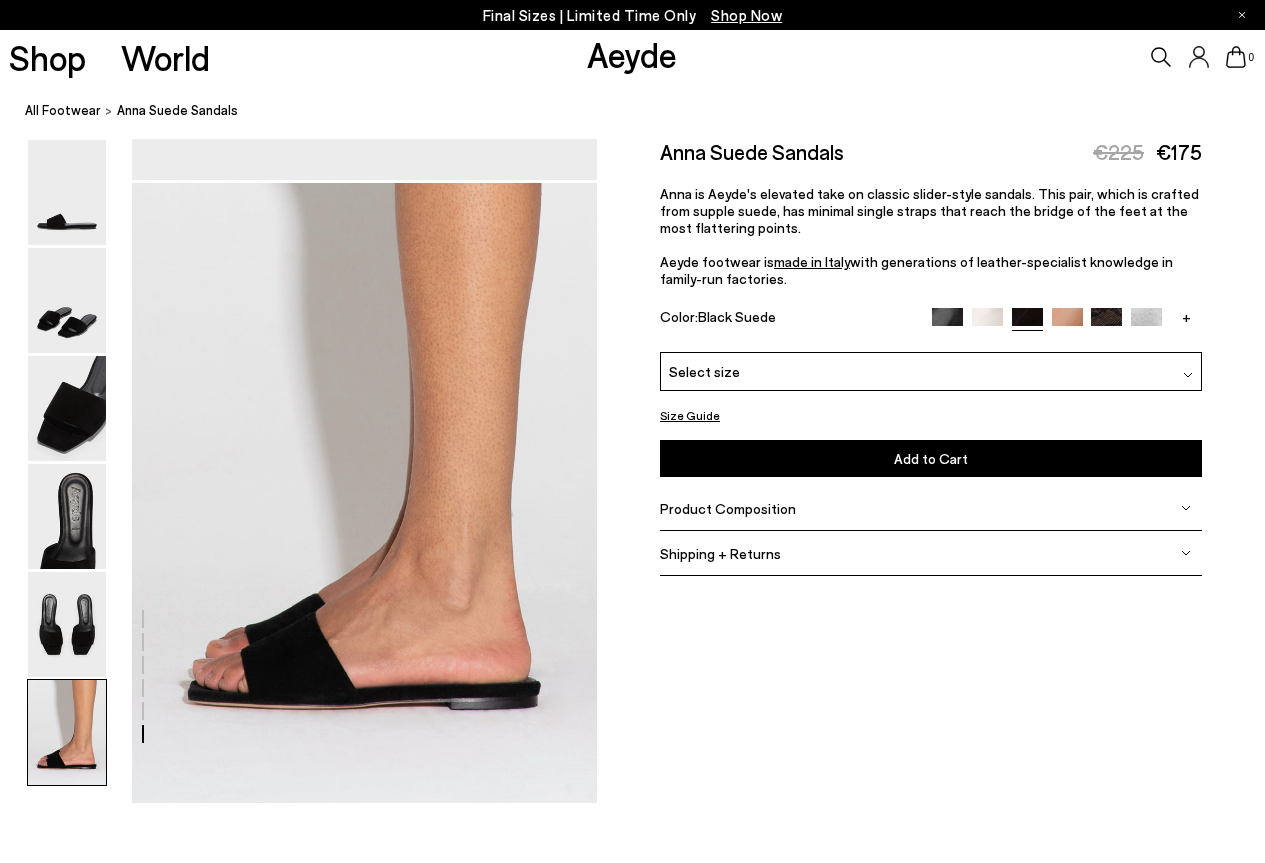 scroll, scrollTop: 3252, scrollLeft: 0, axis: vertical 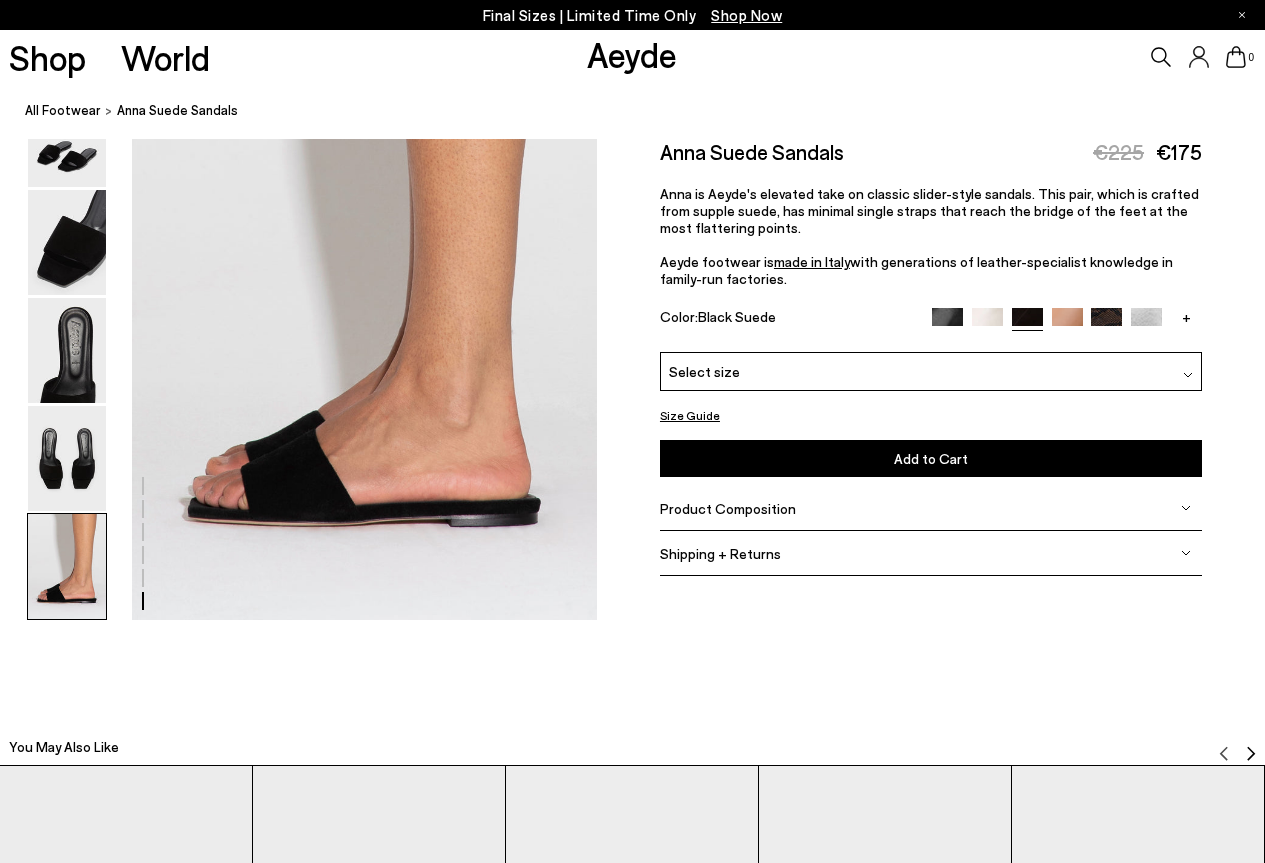 click at bounding box center (1067, 323) 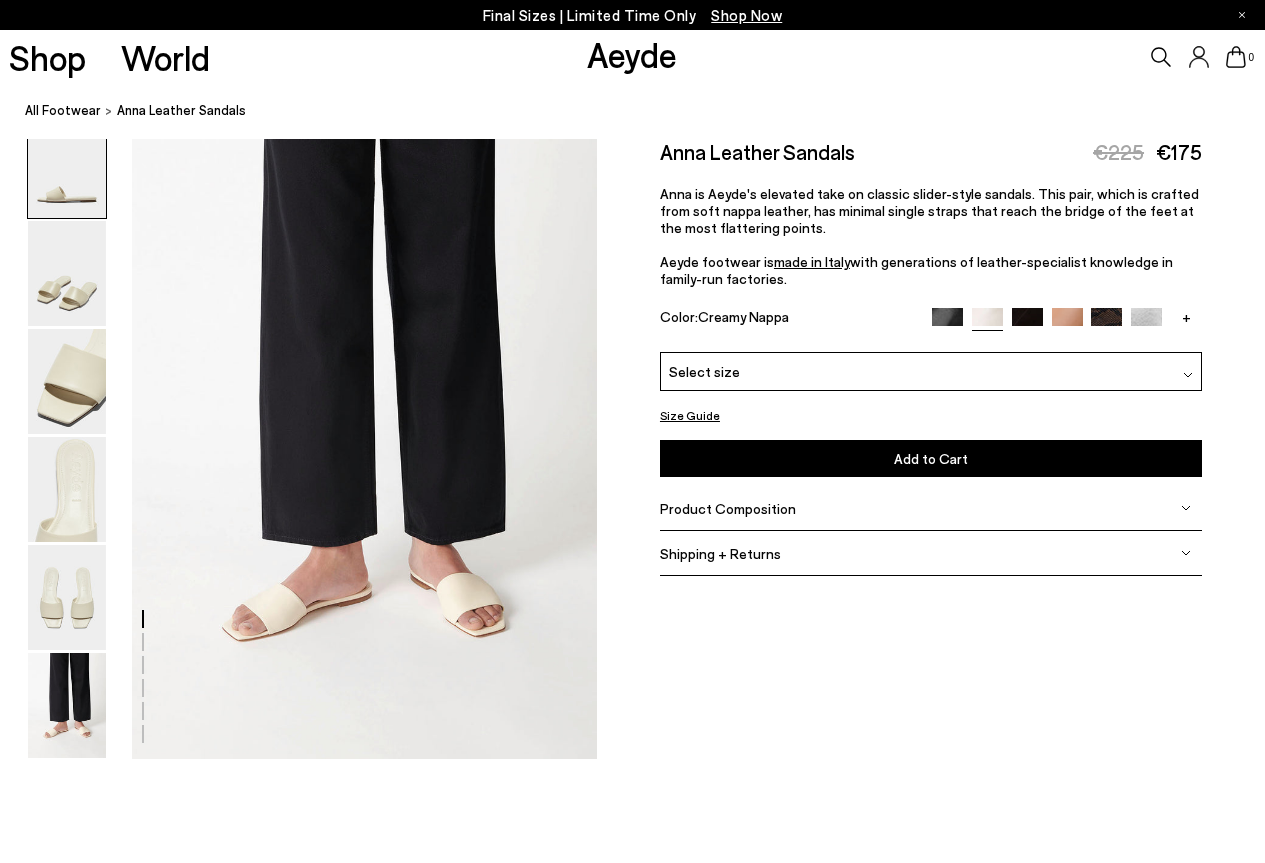 scroll, scrollTop: 3152, scrollLeft: 0, axis: vertical 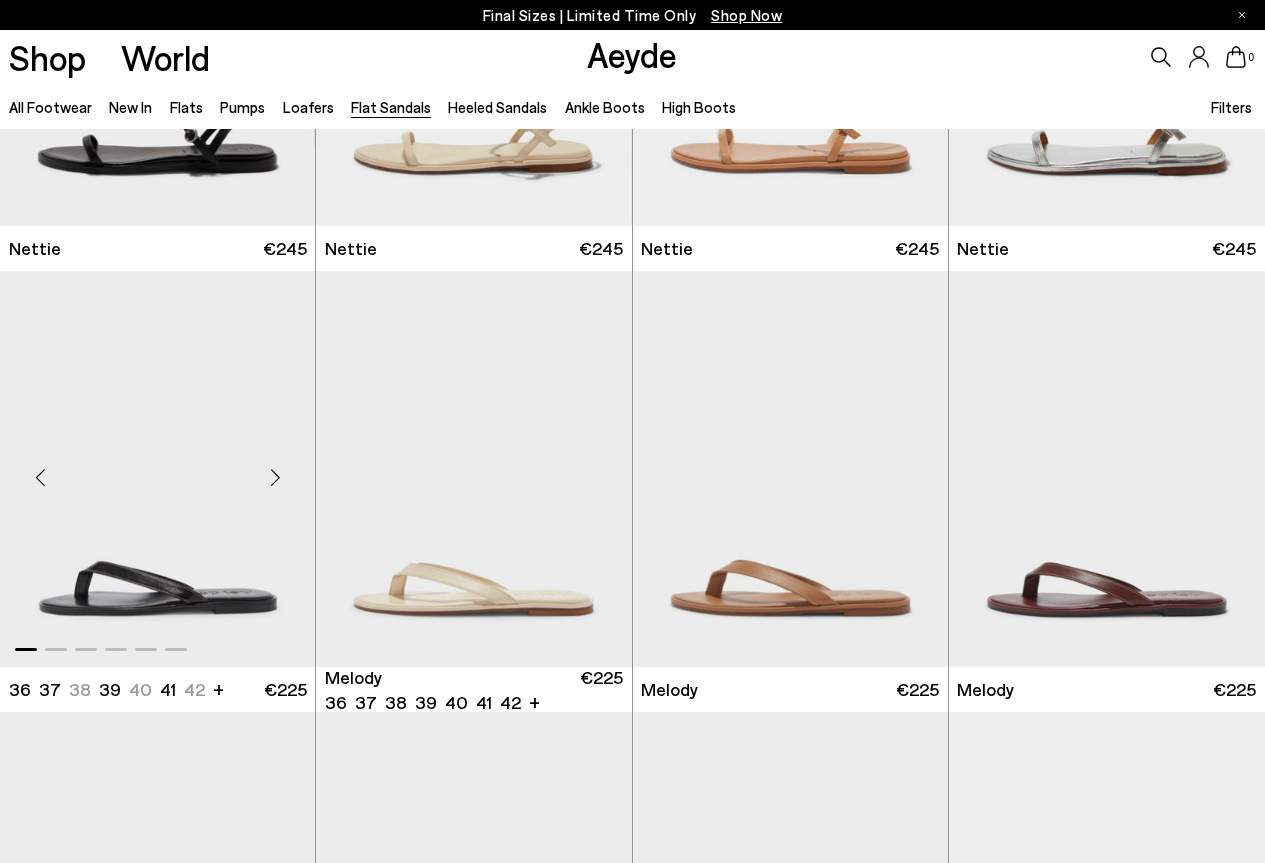click at bounding box center [157, 469] 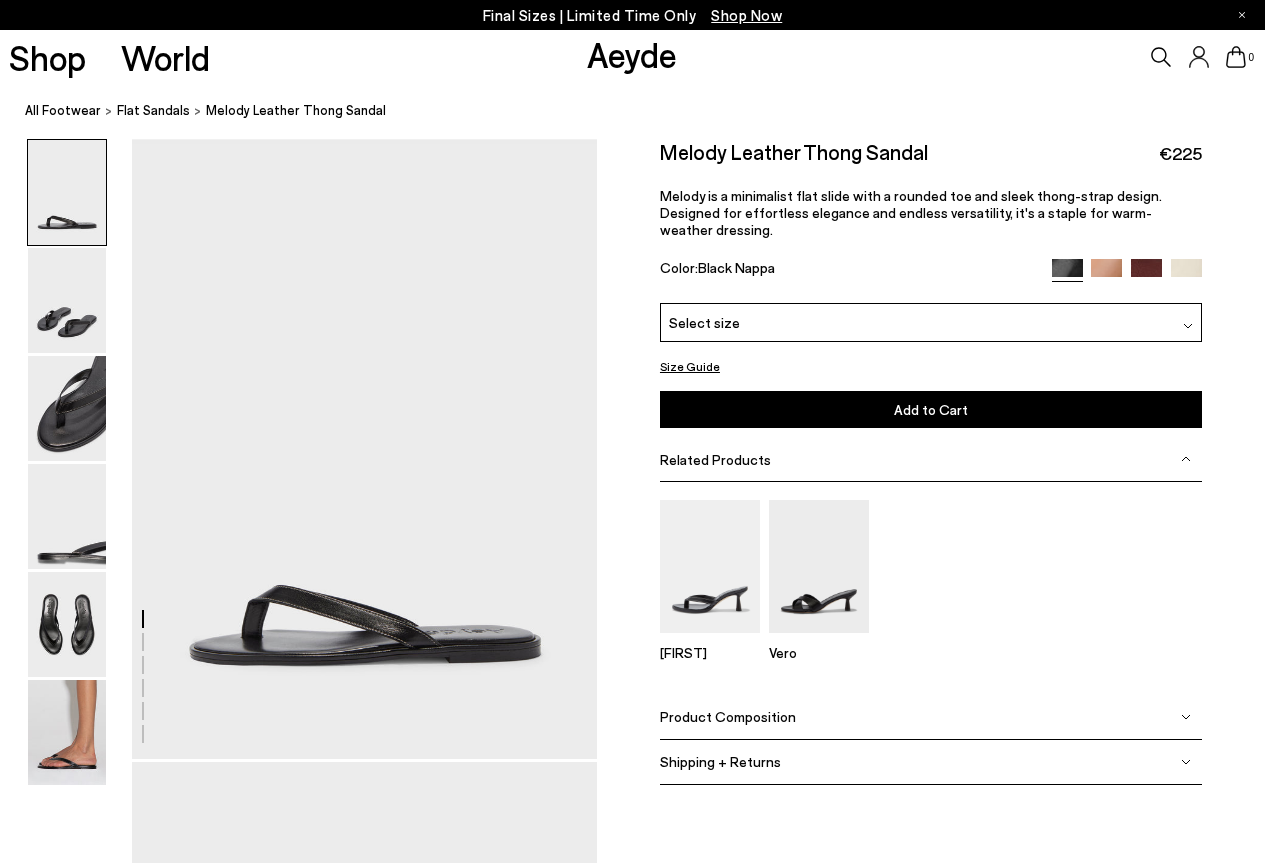 scroll, scrollTop: 0, scrollLeft: 0, axis: both 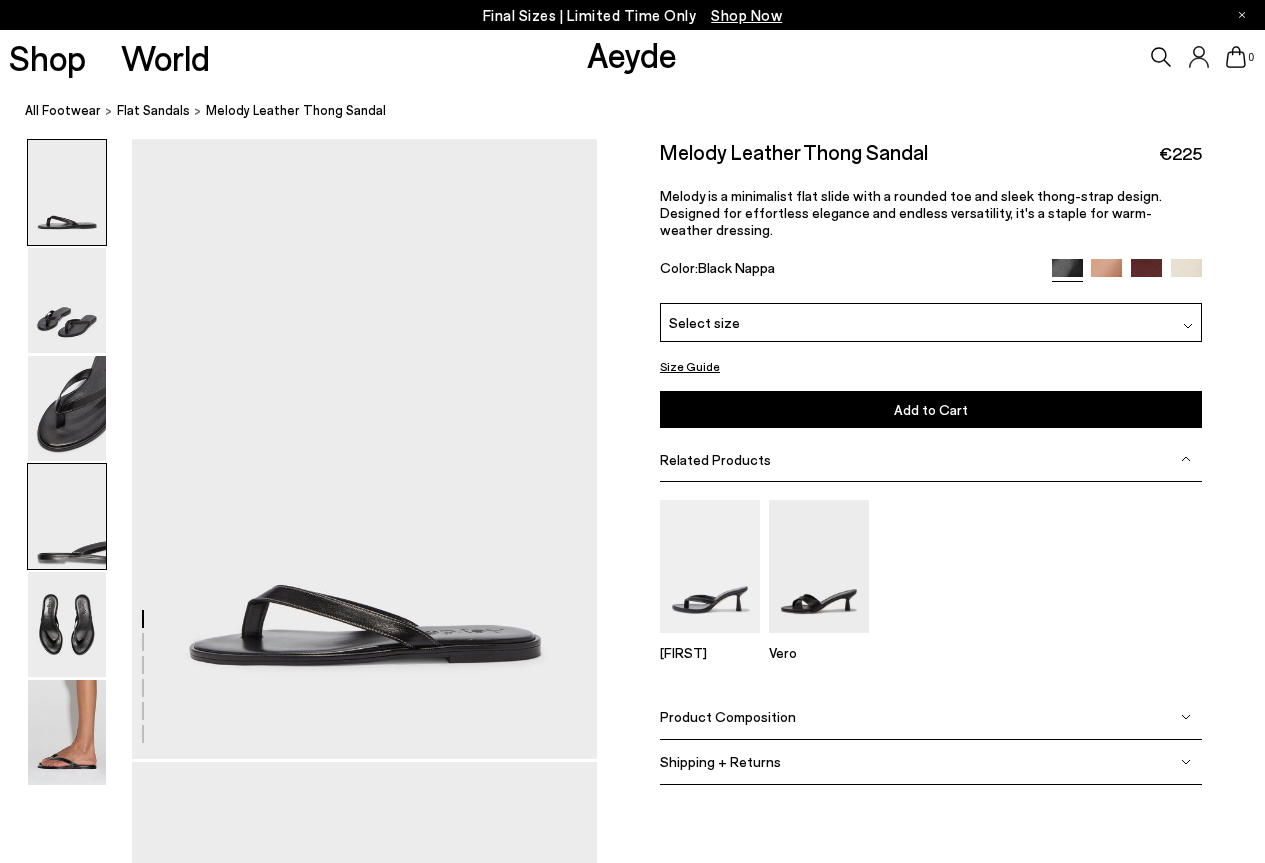 click at bounding box center (67, 516) 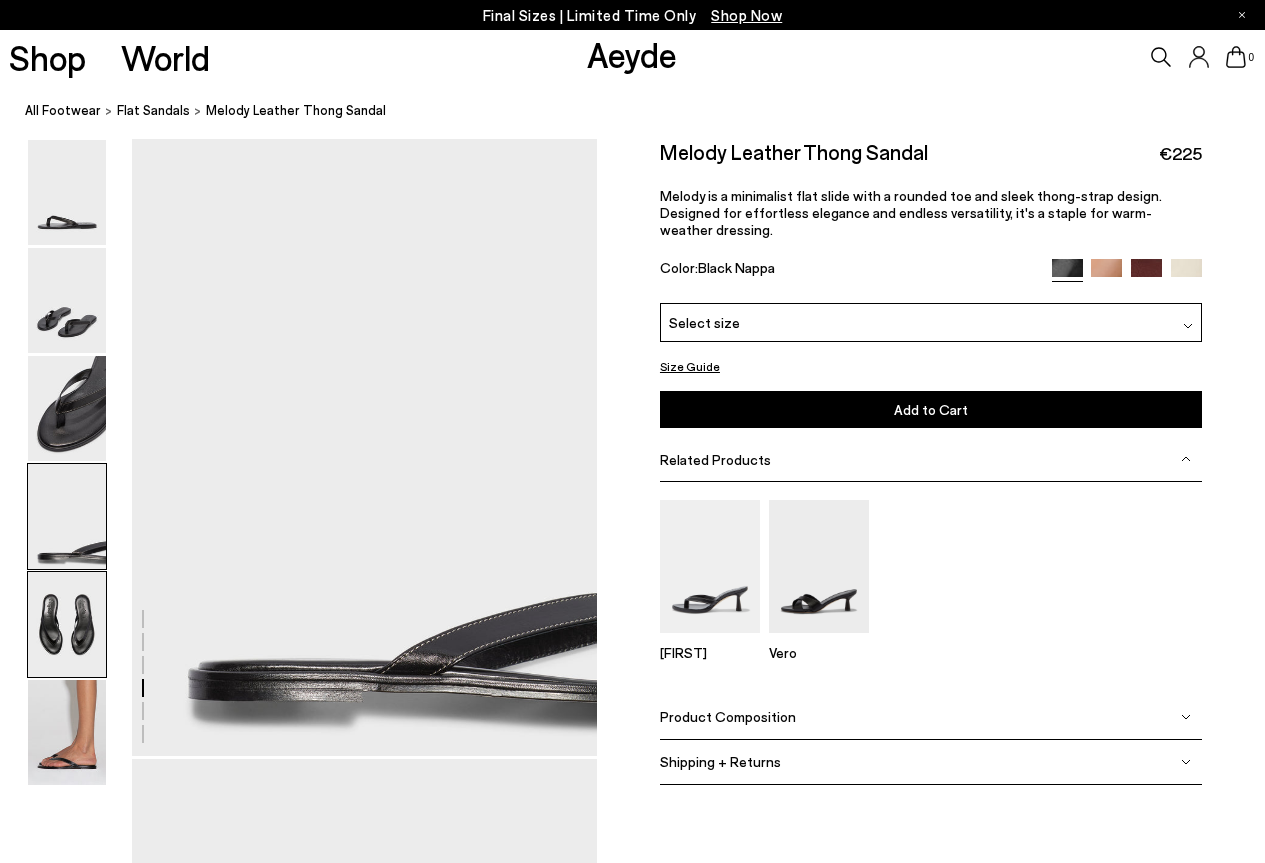 click at bounding box center (67, 624) 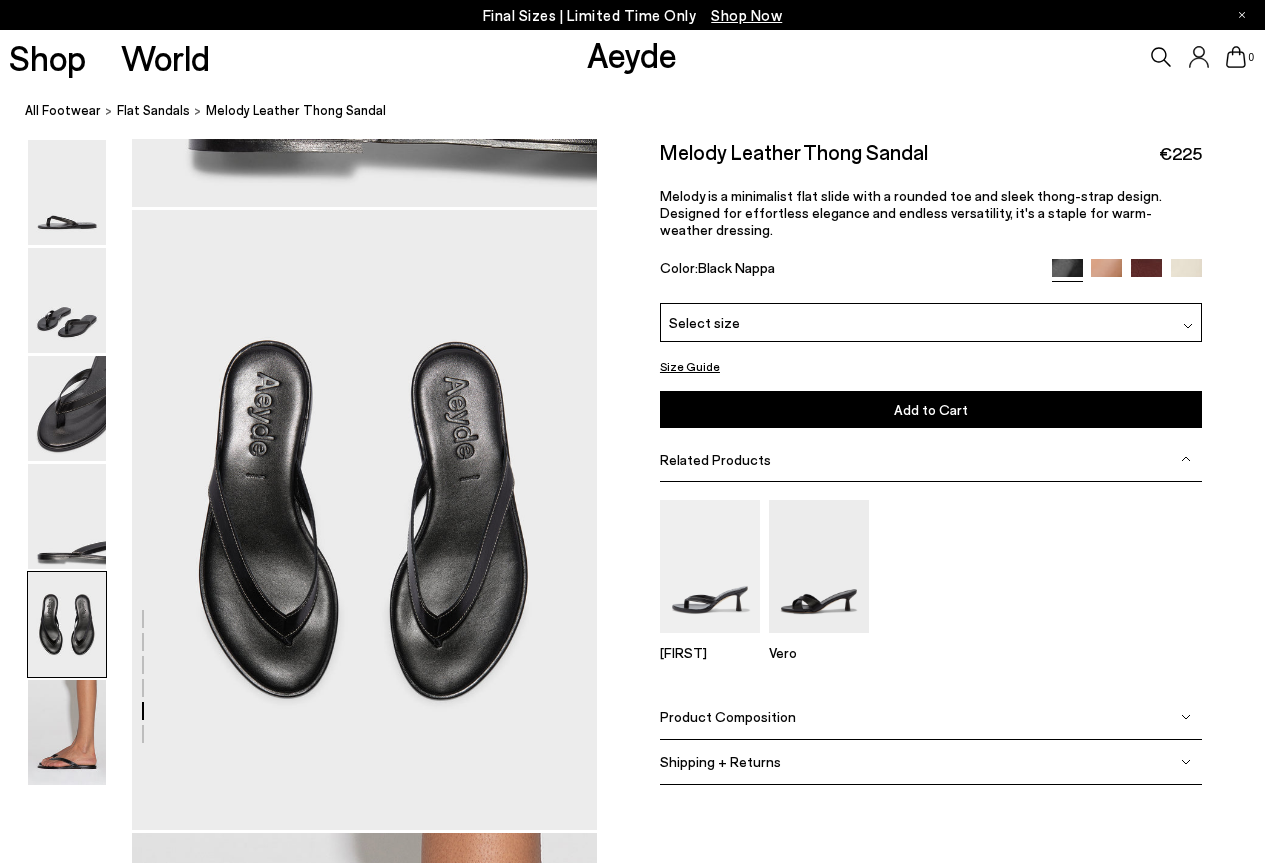 scroll, scrollTop: 2492, scrollLeft: 0, axis: vertical 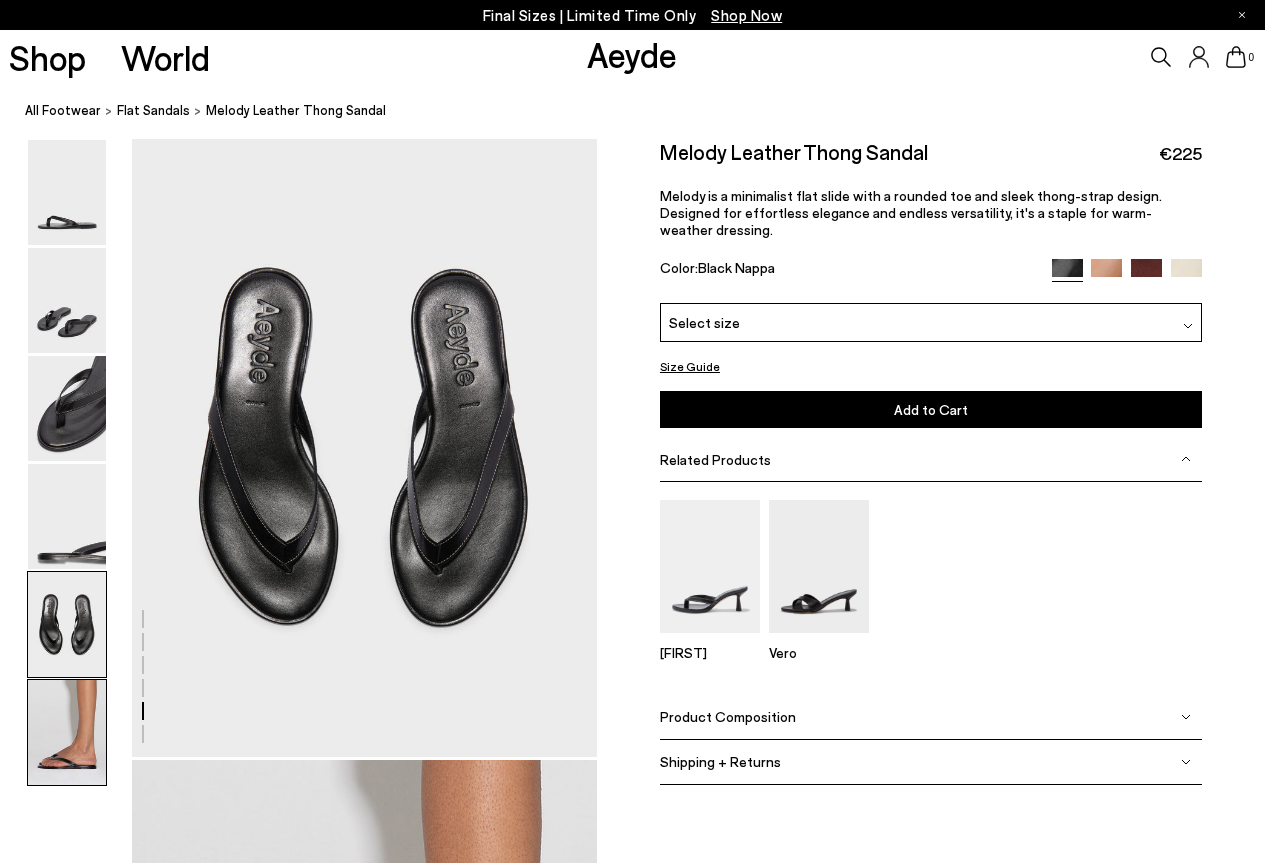 click at bounding box center (67, 732) 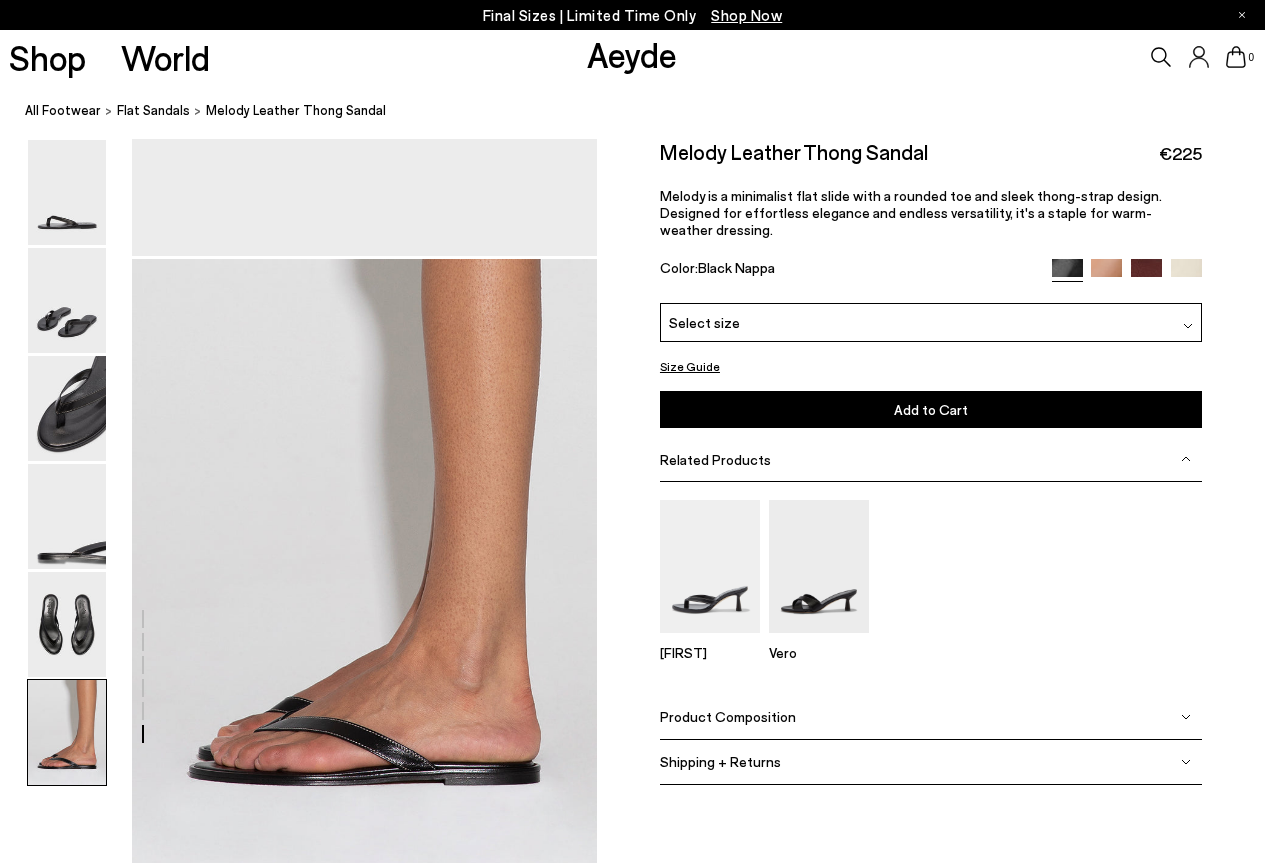 scroll, scrollTop: 2352, scrollLeft: 0, axis: vertical 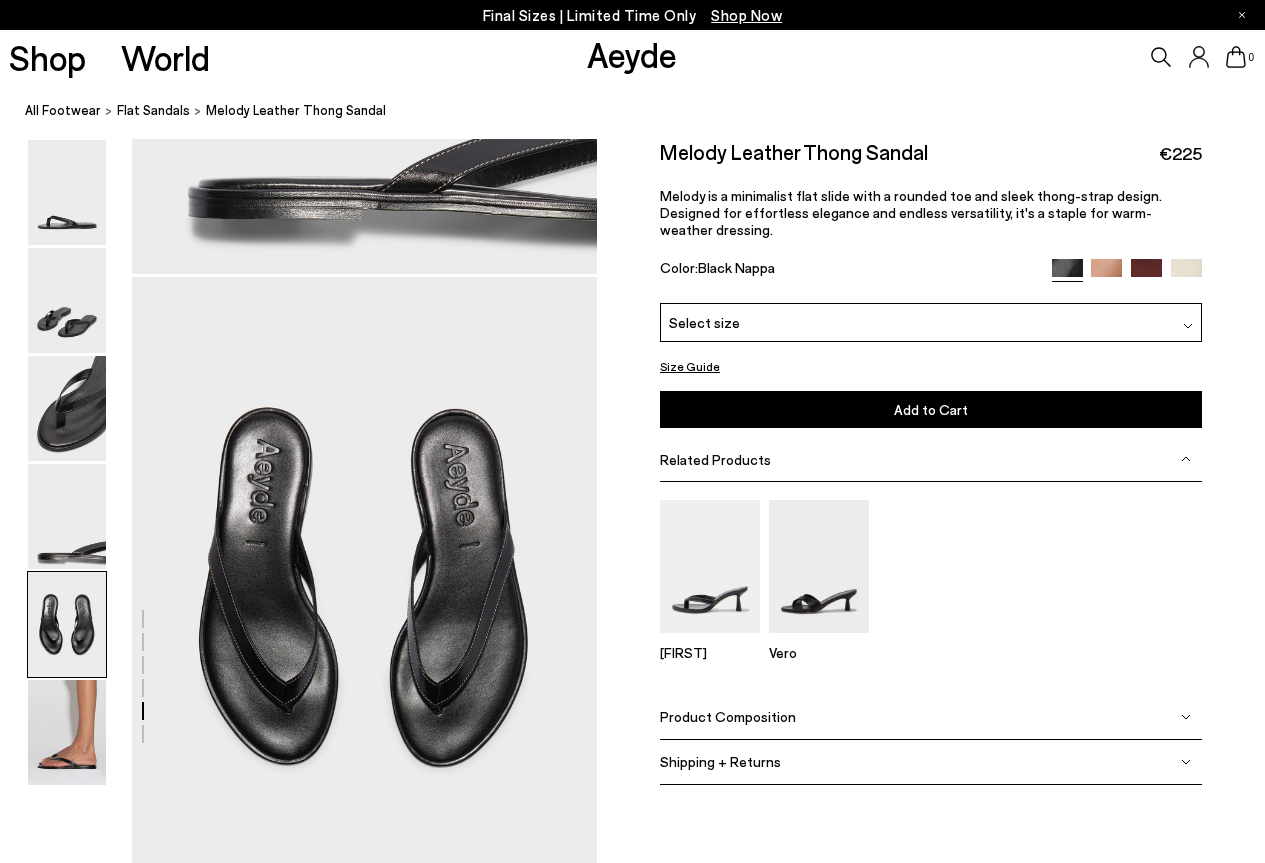 drag, startPoint x: 109, startPoint y: 309, endPoint x: 94, endPoint y: 308, distance: 15.033297 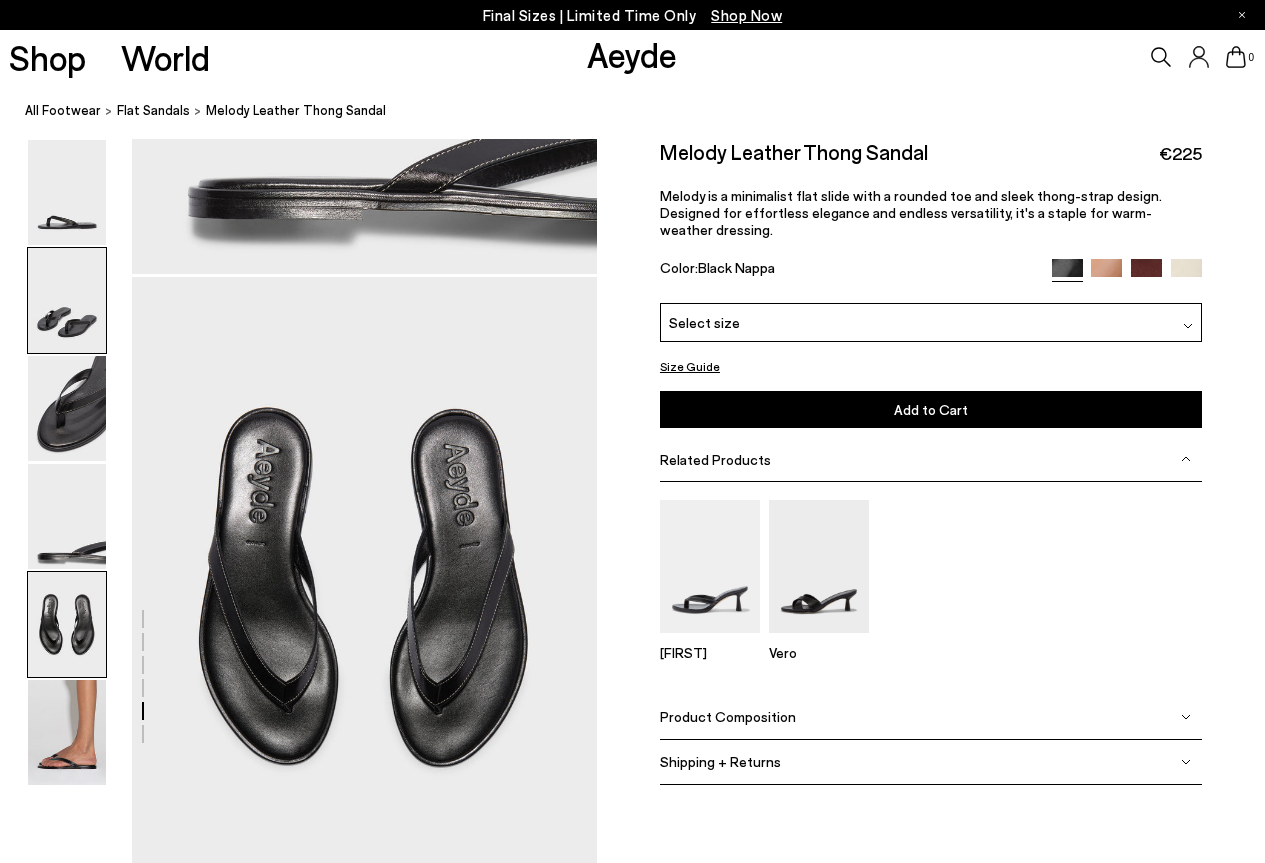 click at bounding box center (67, 300) 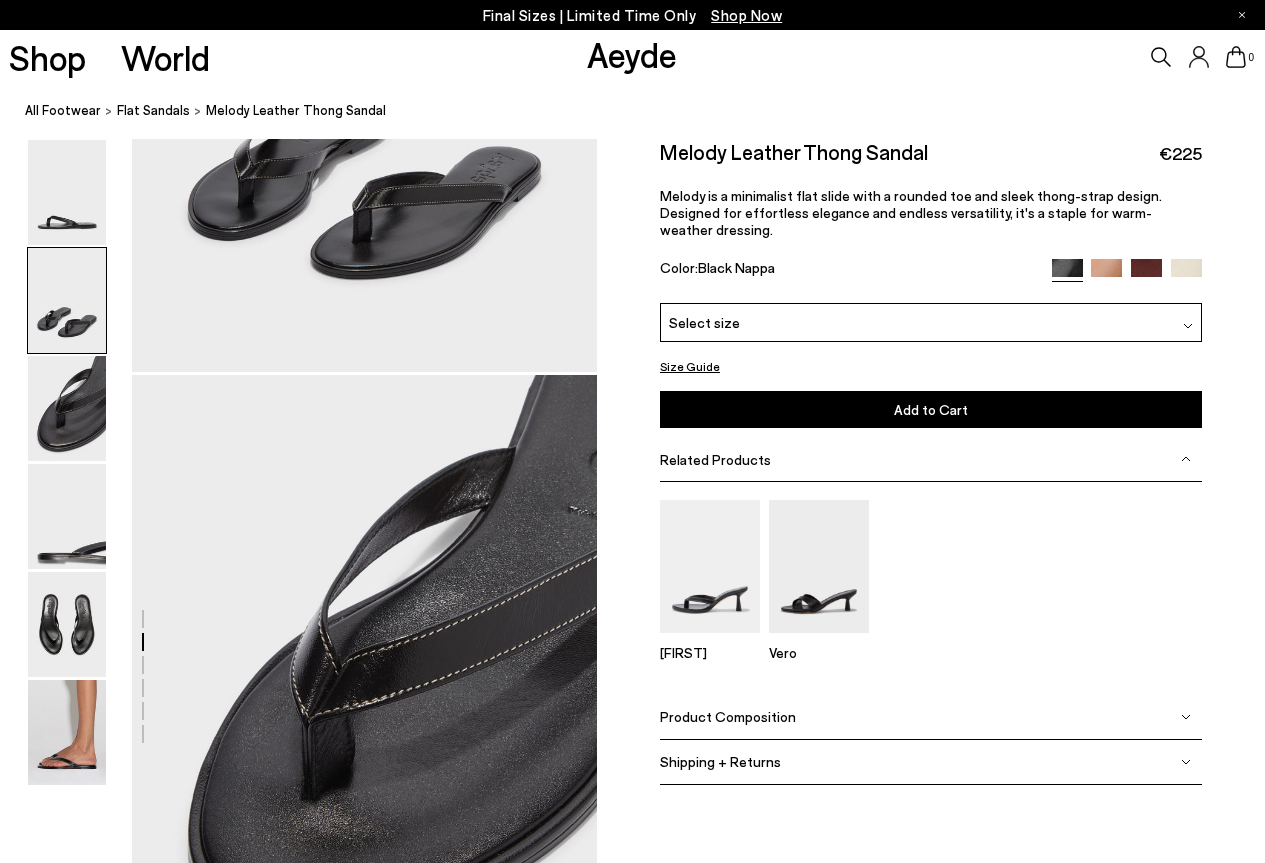 scroll, scrollTop: 625, scrollLeft: 0, axis: vertical 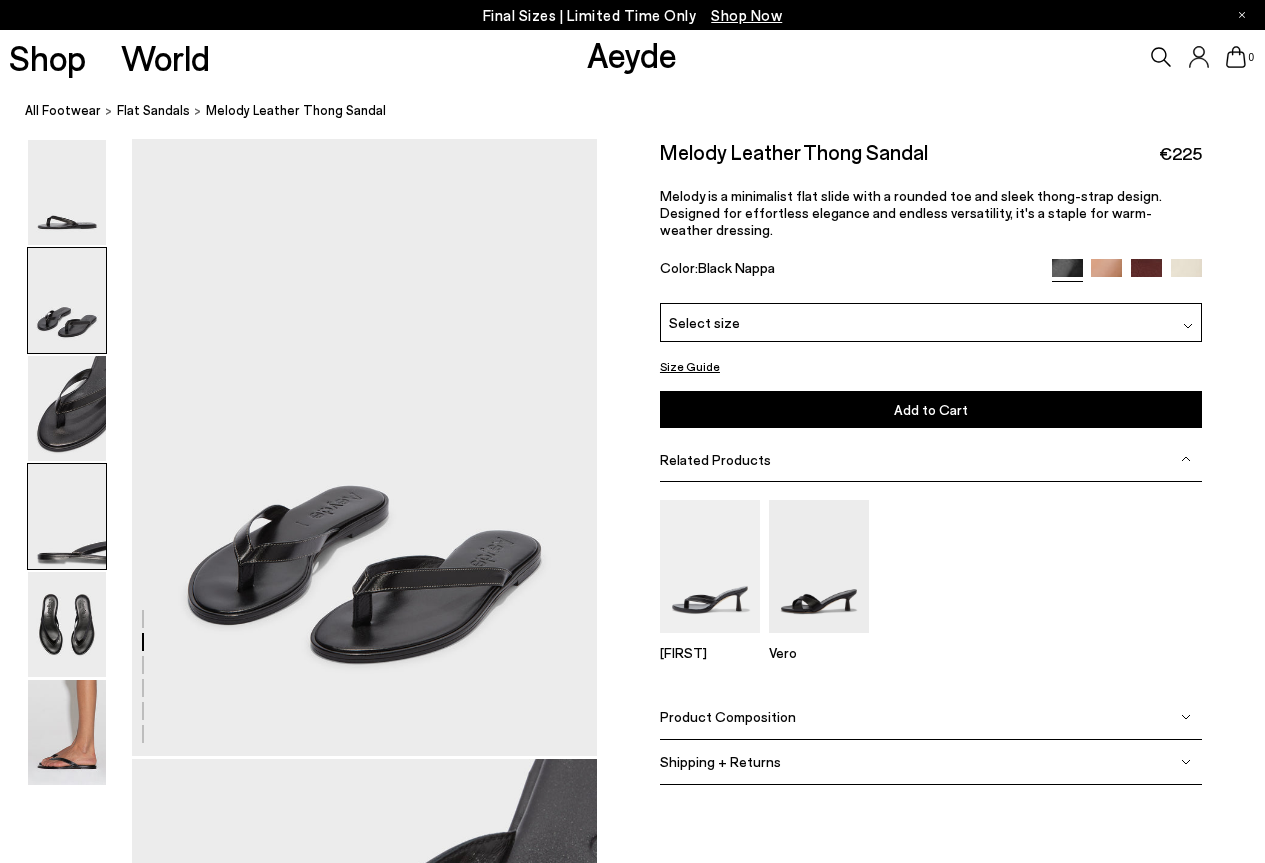 click at bounding box center [67, 516] 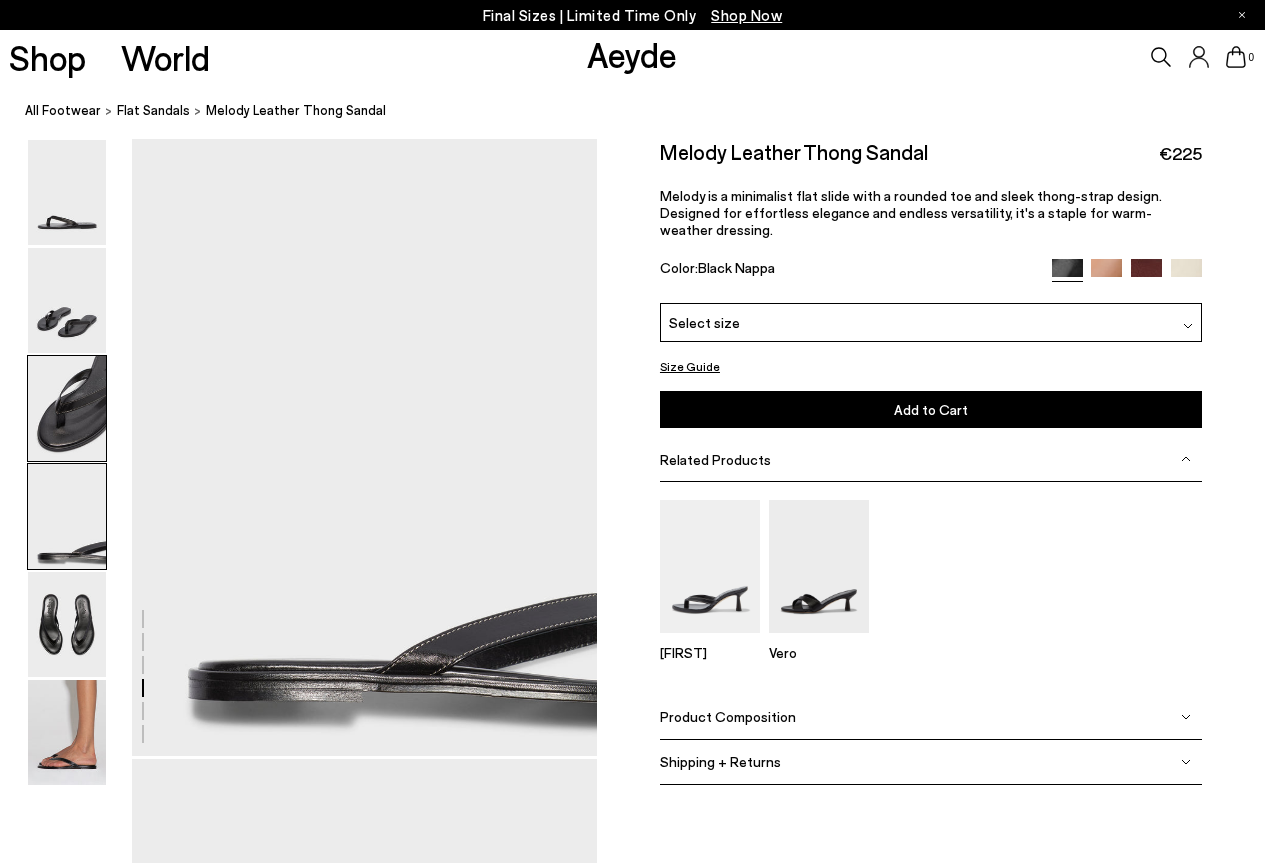 click at bounding box center [67, 408] 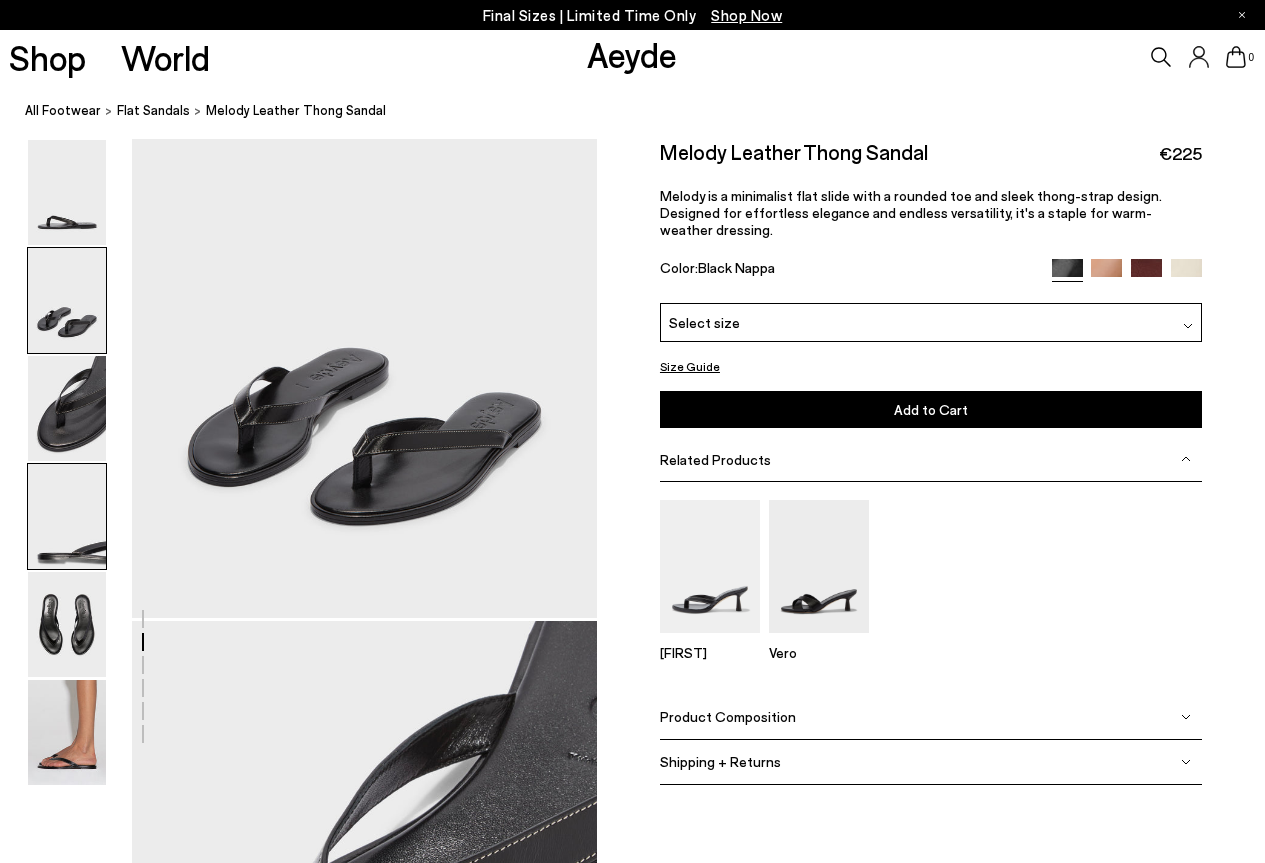 scroll, scrollTop: 747, scrollLeft: 0, axis: vertical 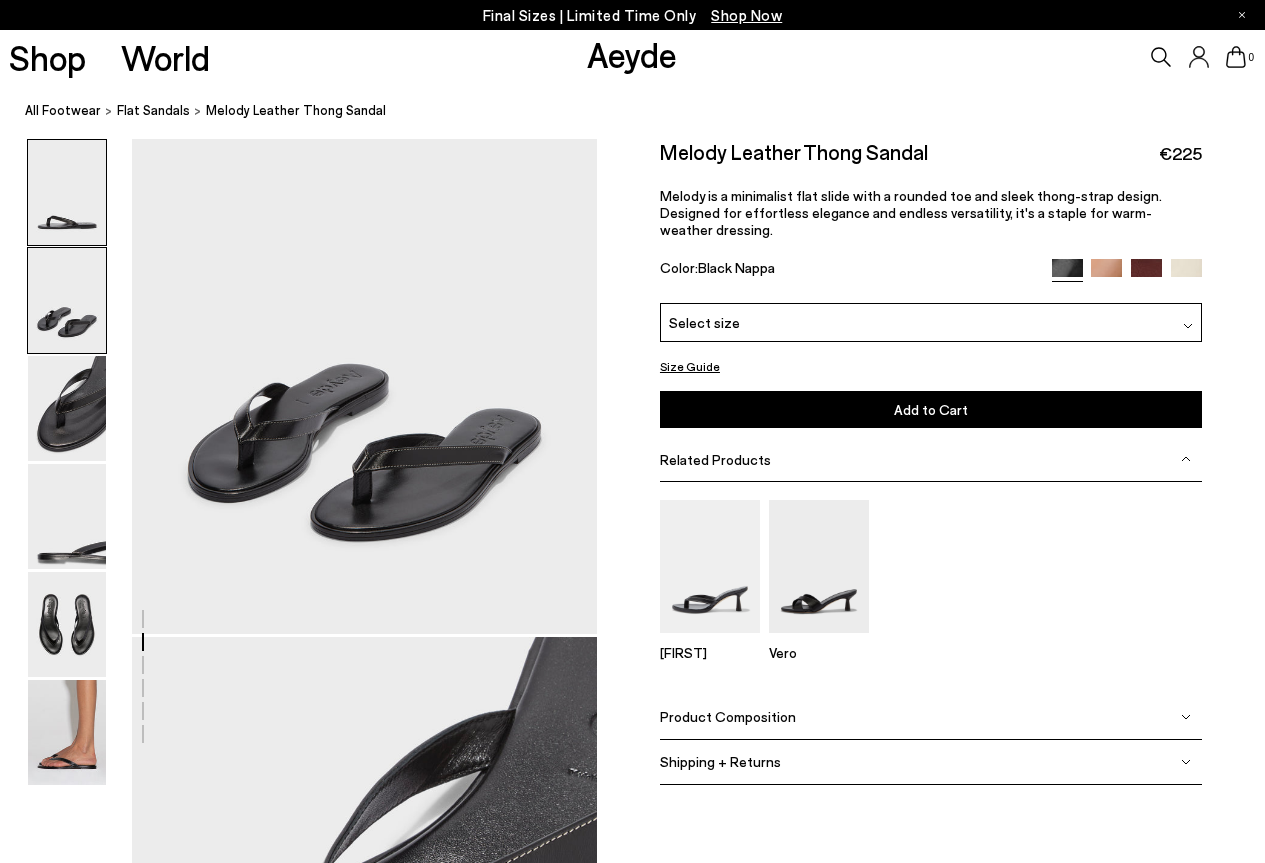 click at bounding box center [67, 192] 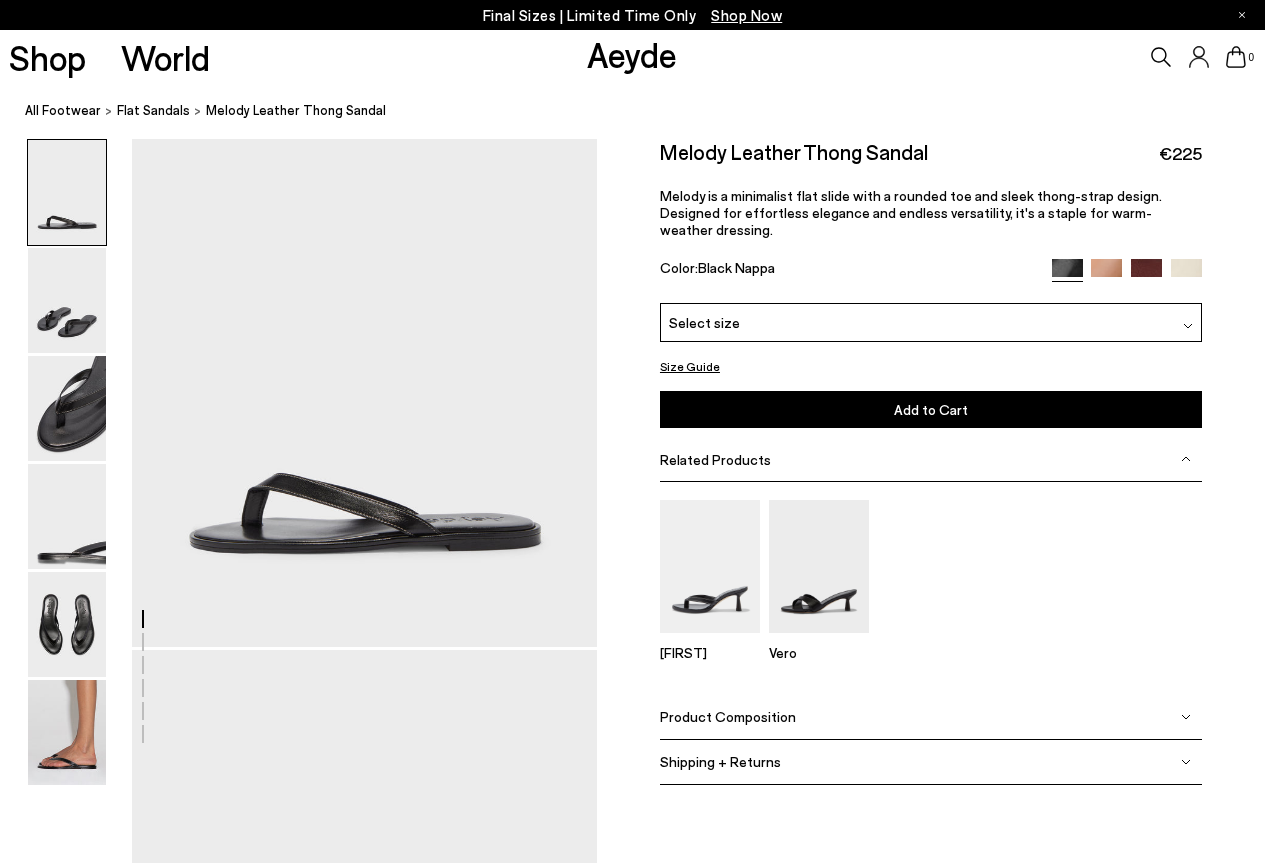 scroll, scrollTop: 0, scrollLeft: 0, axis: both 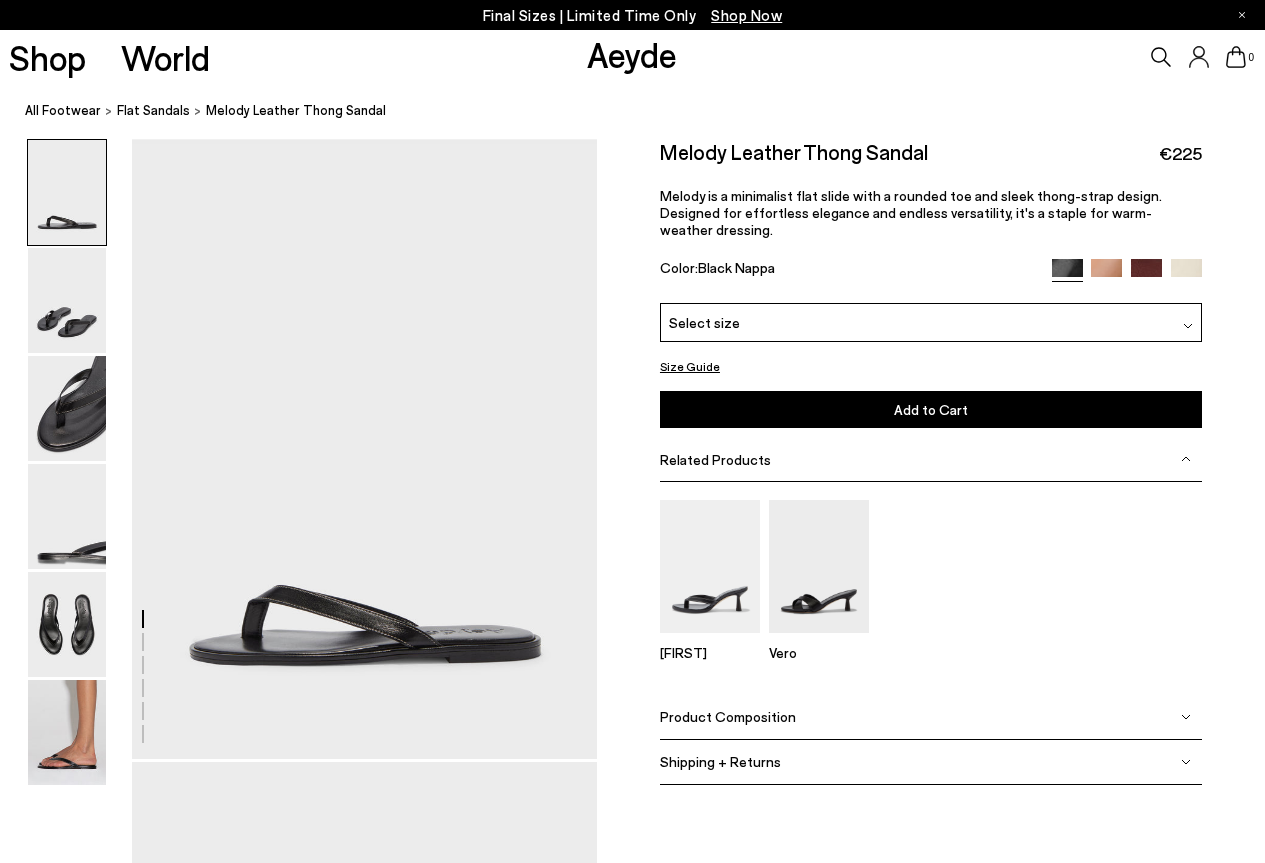click at bounding box center [1186, 274] 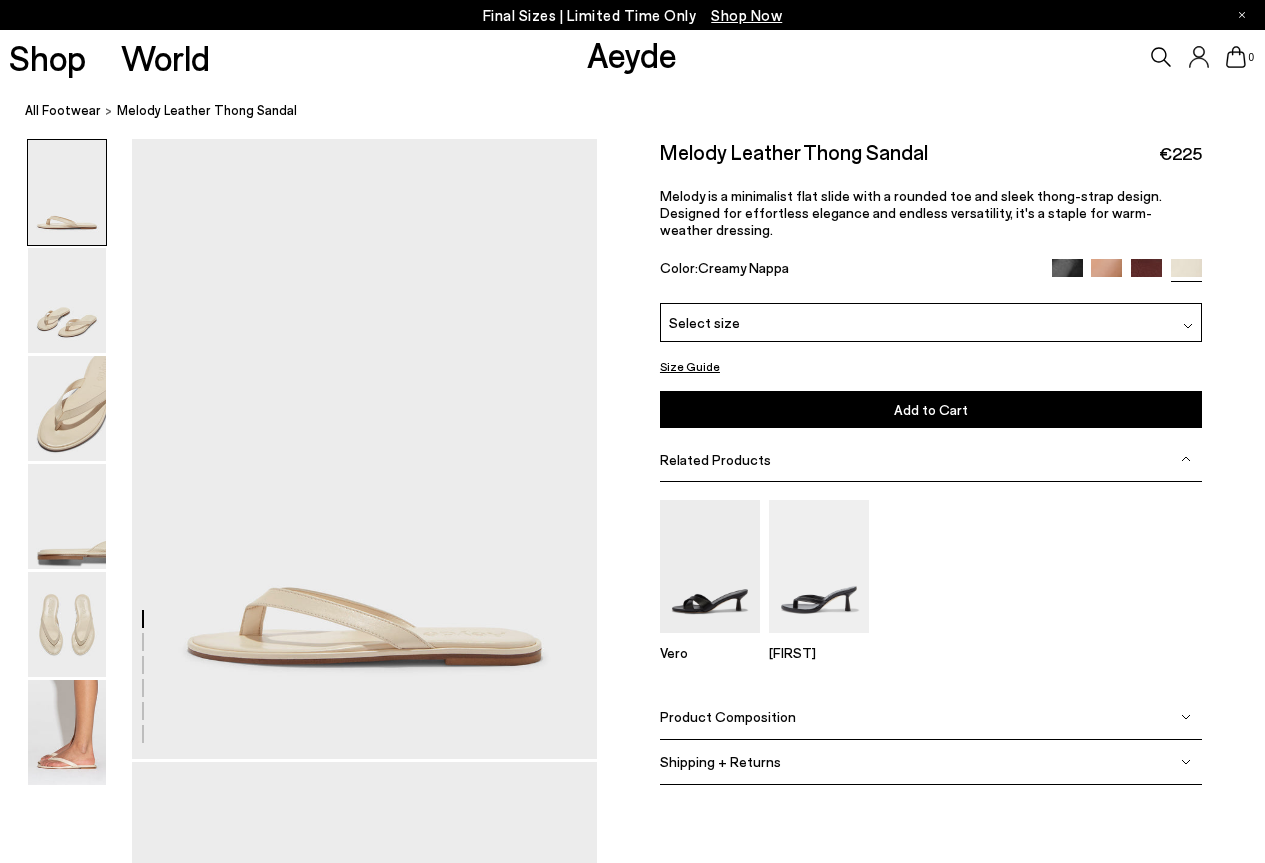 scroll, scrollTop: 0, scrollLeft: 0, axis: both 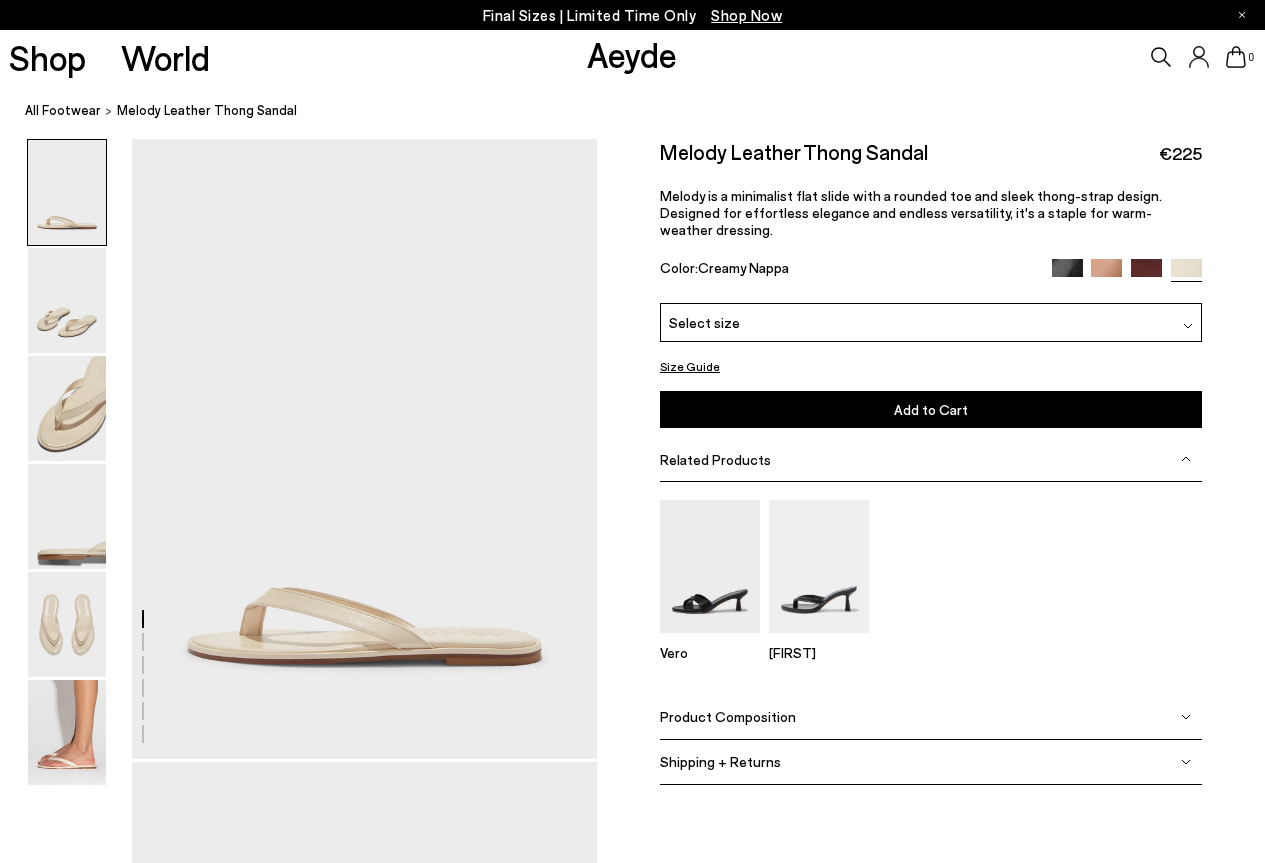 click at bounding box center (1146, 274) 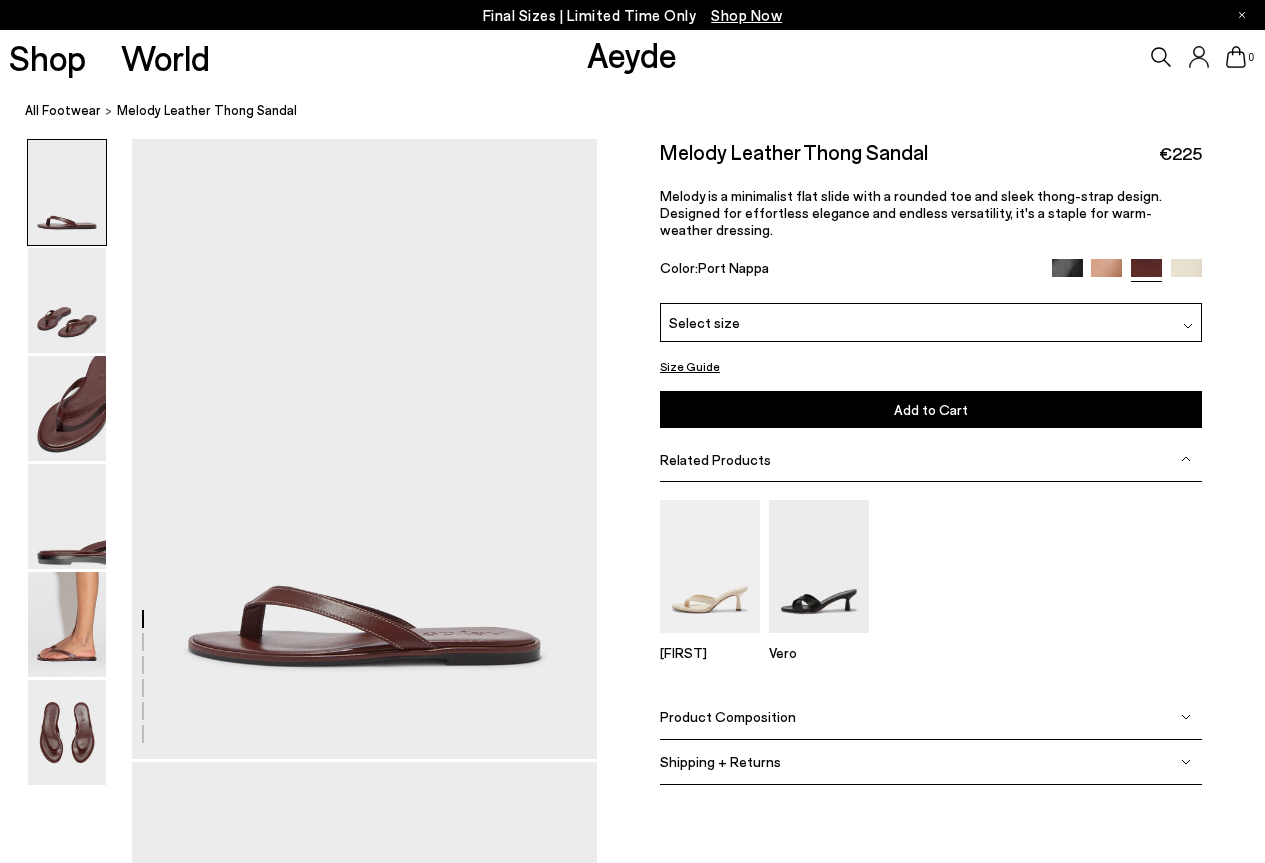 scroll, scrollTop: 0, scrollLeft: 0, axis: both 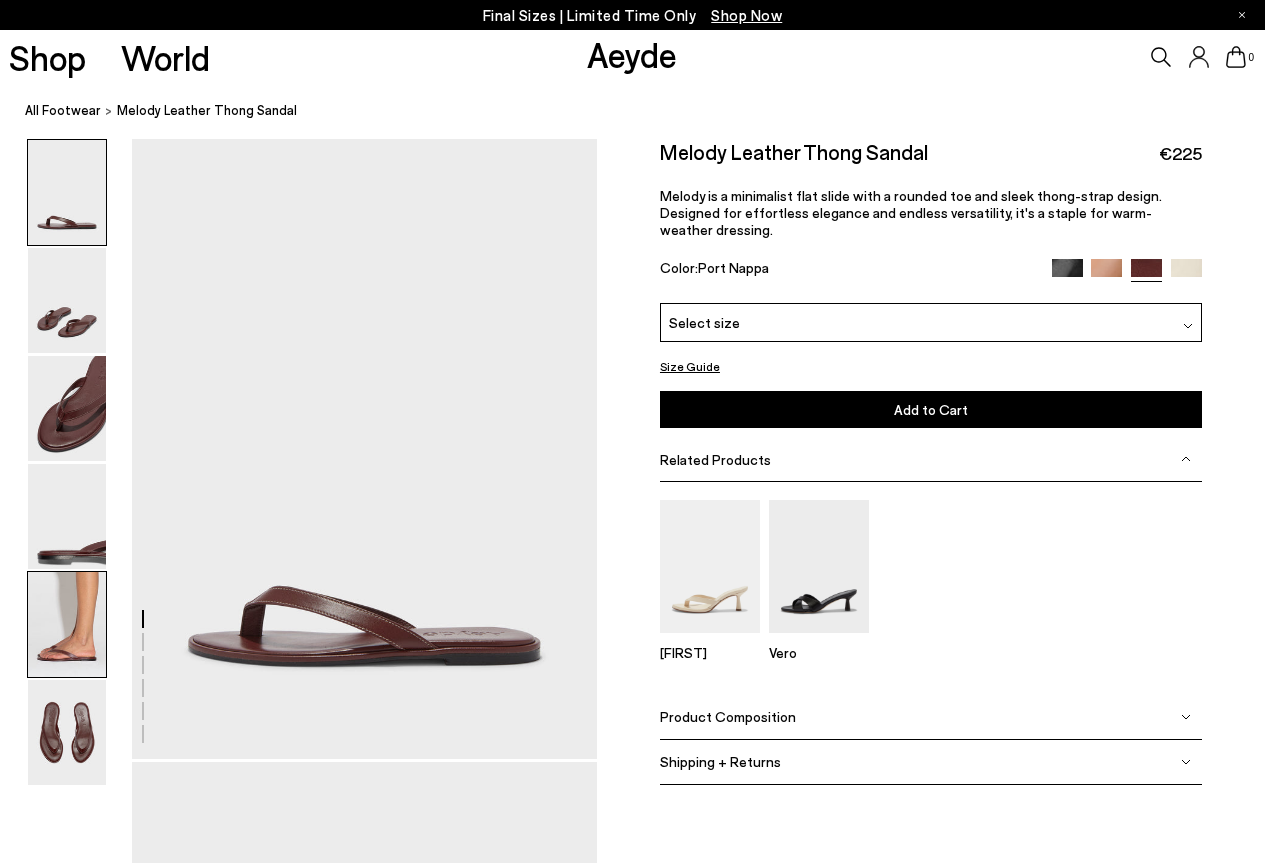 click at bounding box center [67, 624] 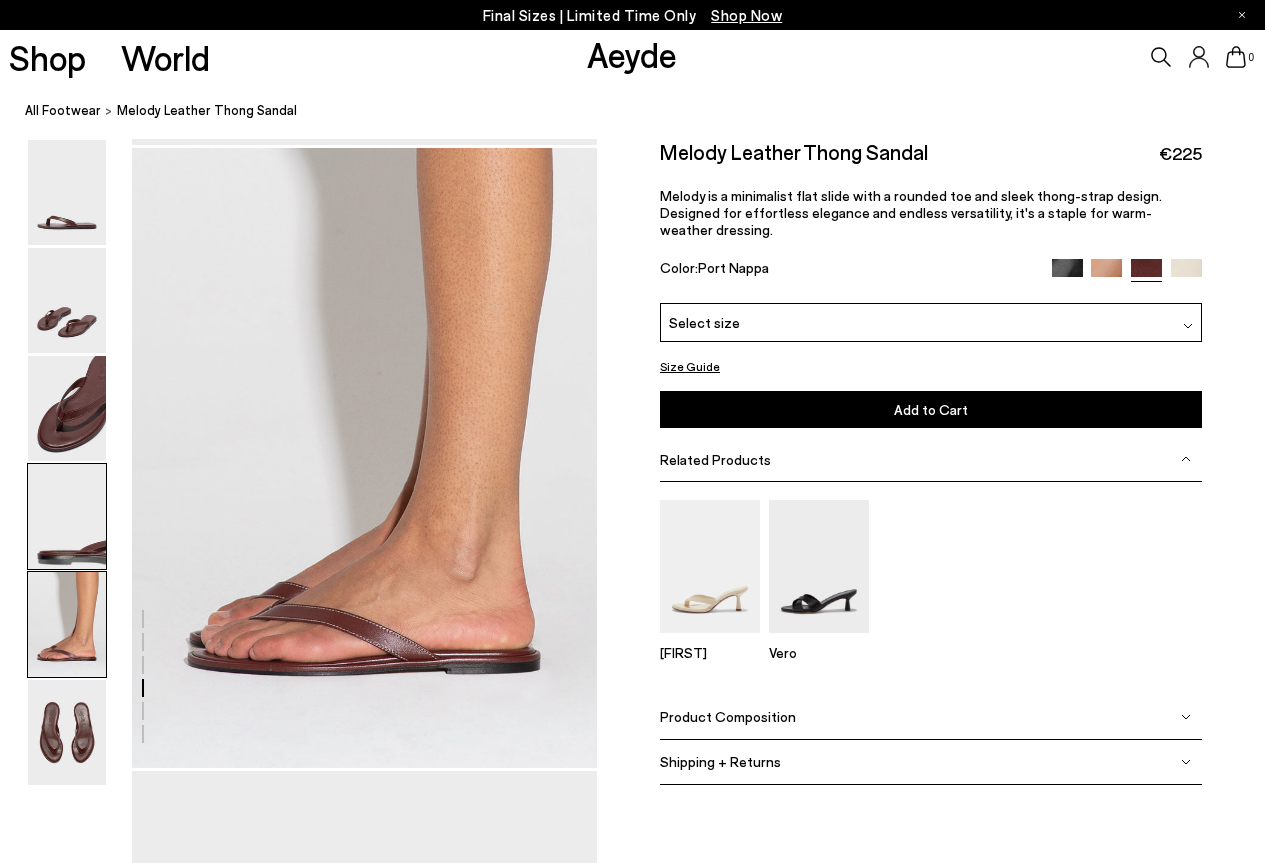 scroll, scrollTop: 2492, scrollLeft: 0, axis: vertical 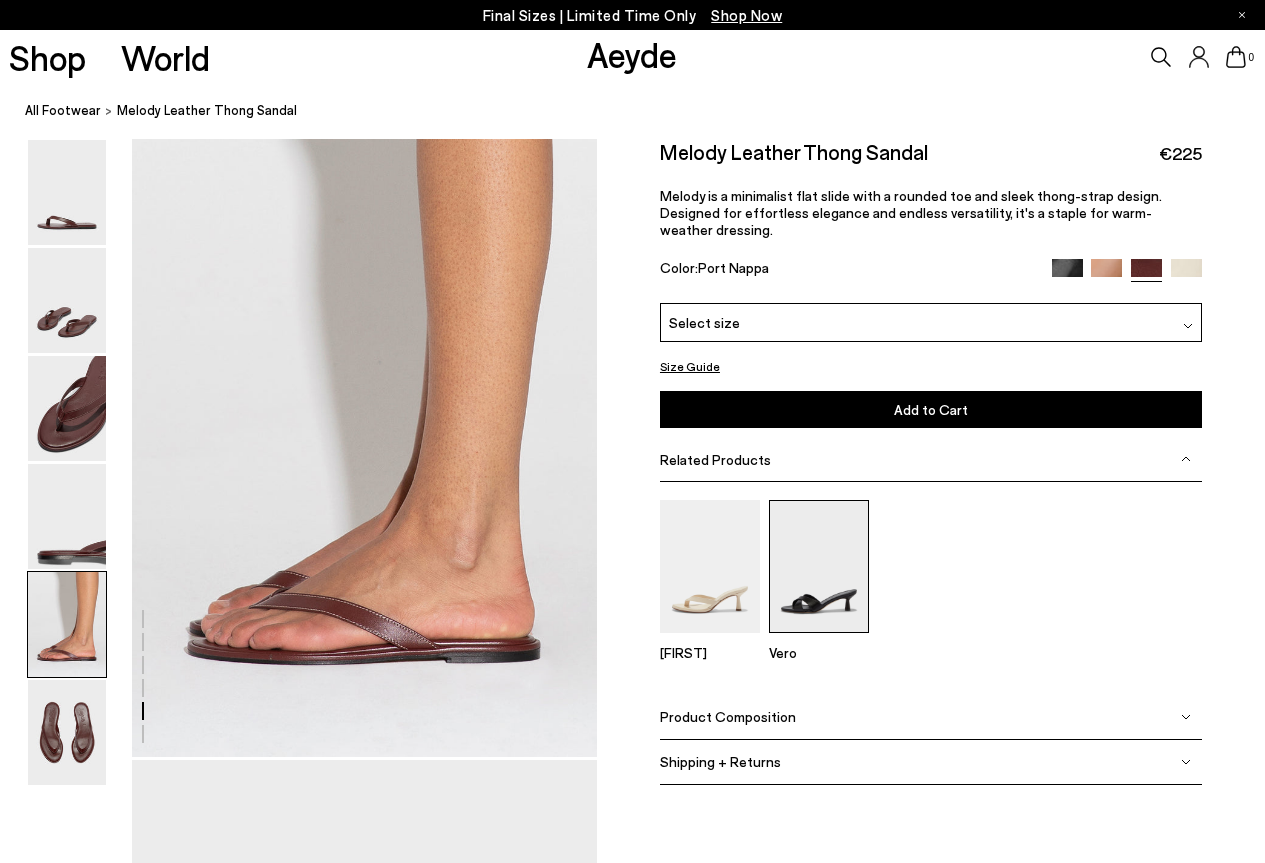click at bounding box center [819, 565] 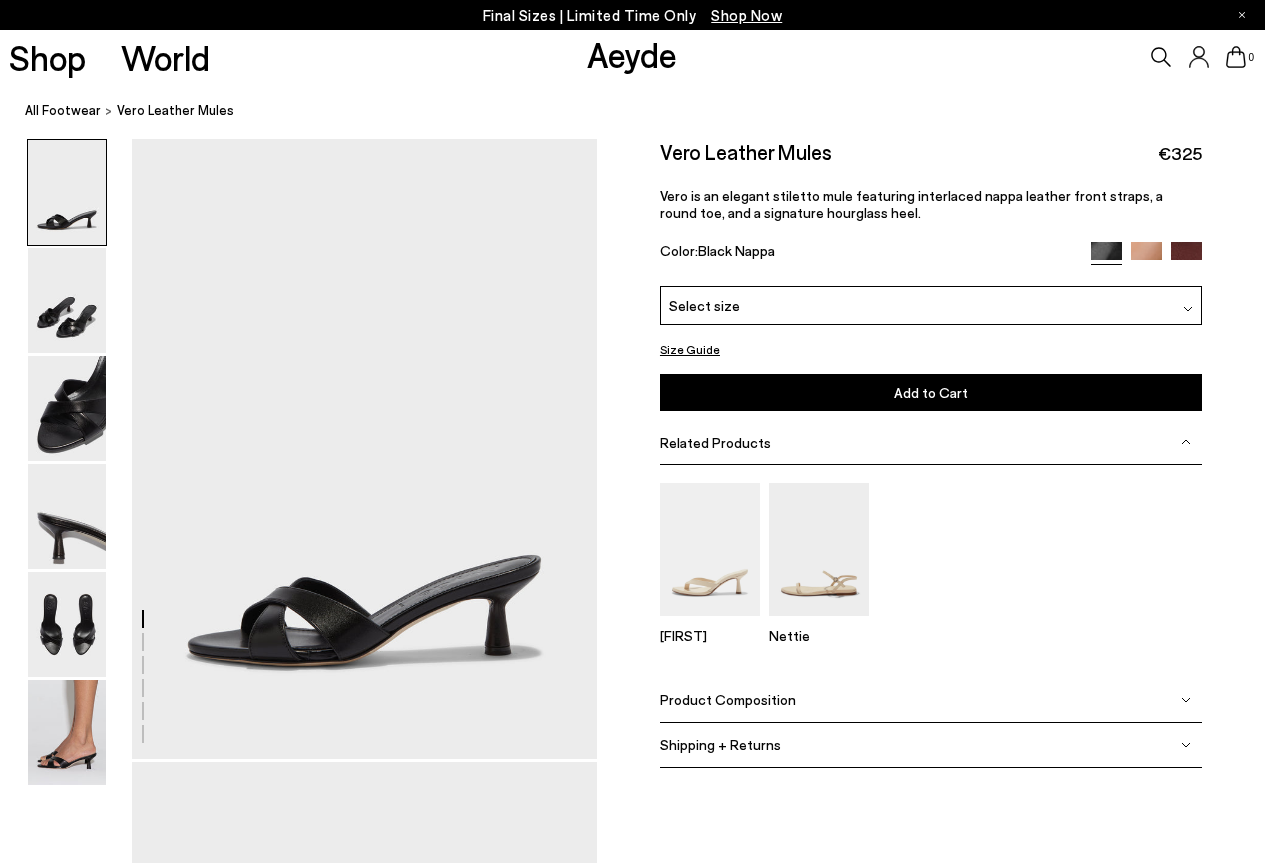 scroll, scrollTop: 0, scrollLeft: 0, axis: both 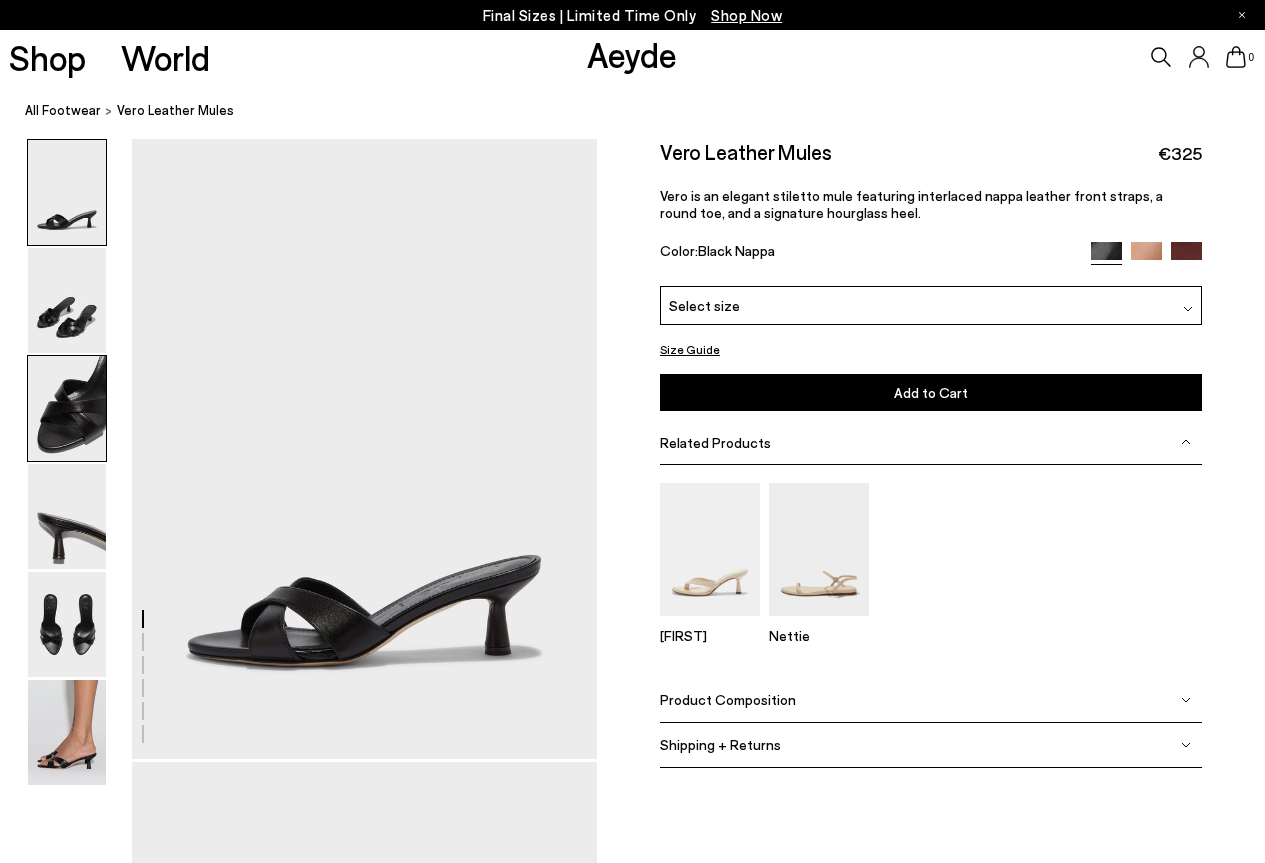 click at bounding box center [67, 408] 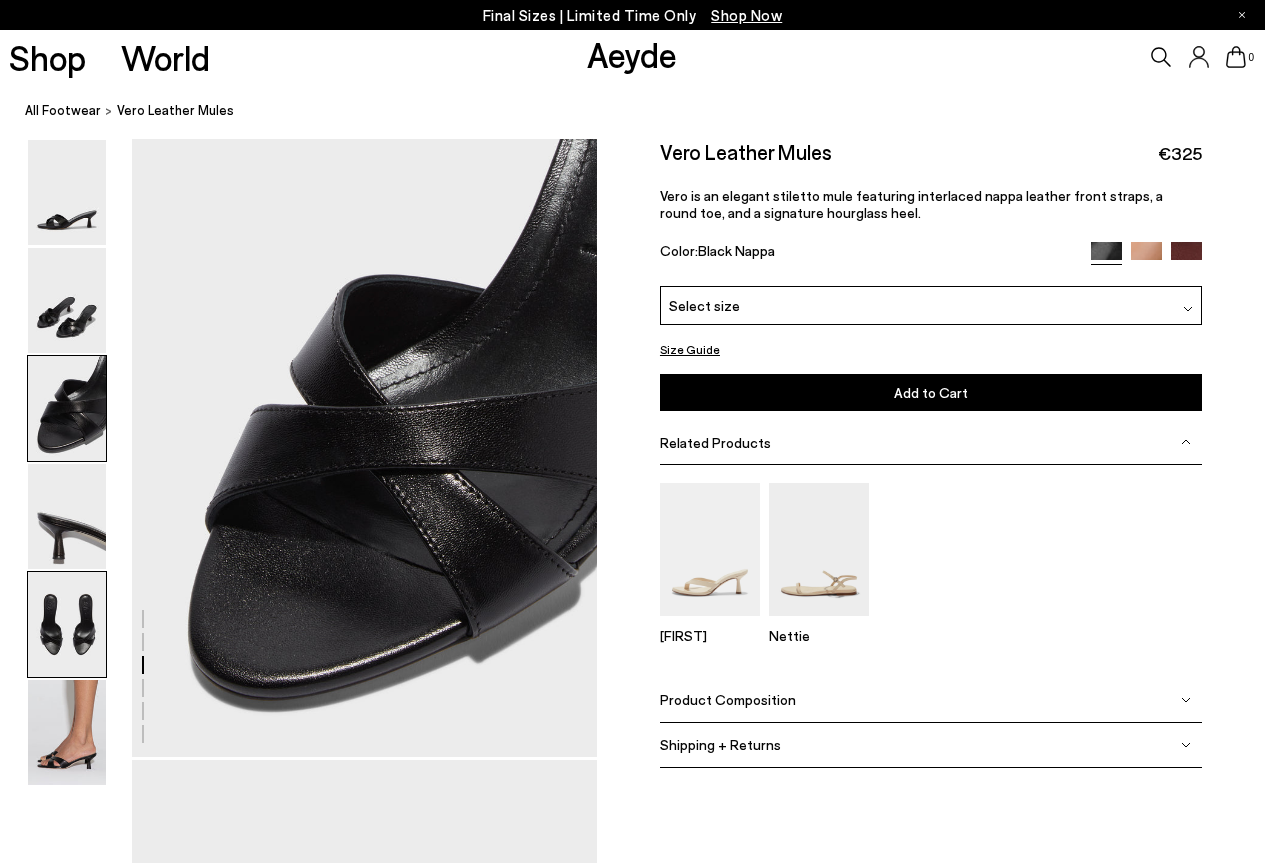 click at bounding box center (67, 624) 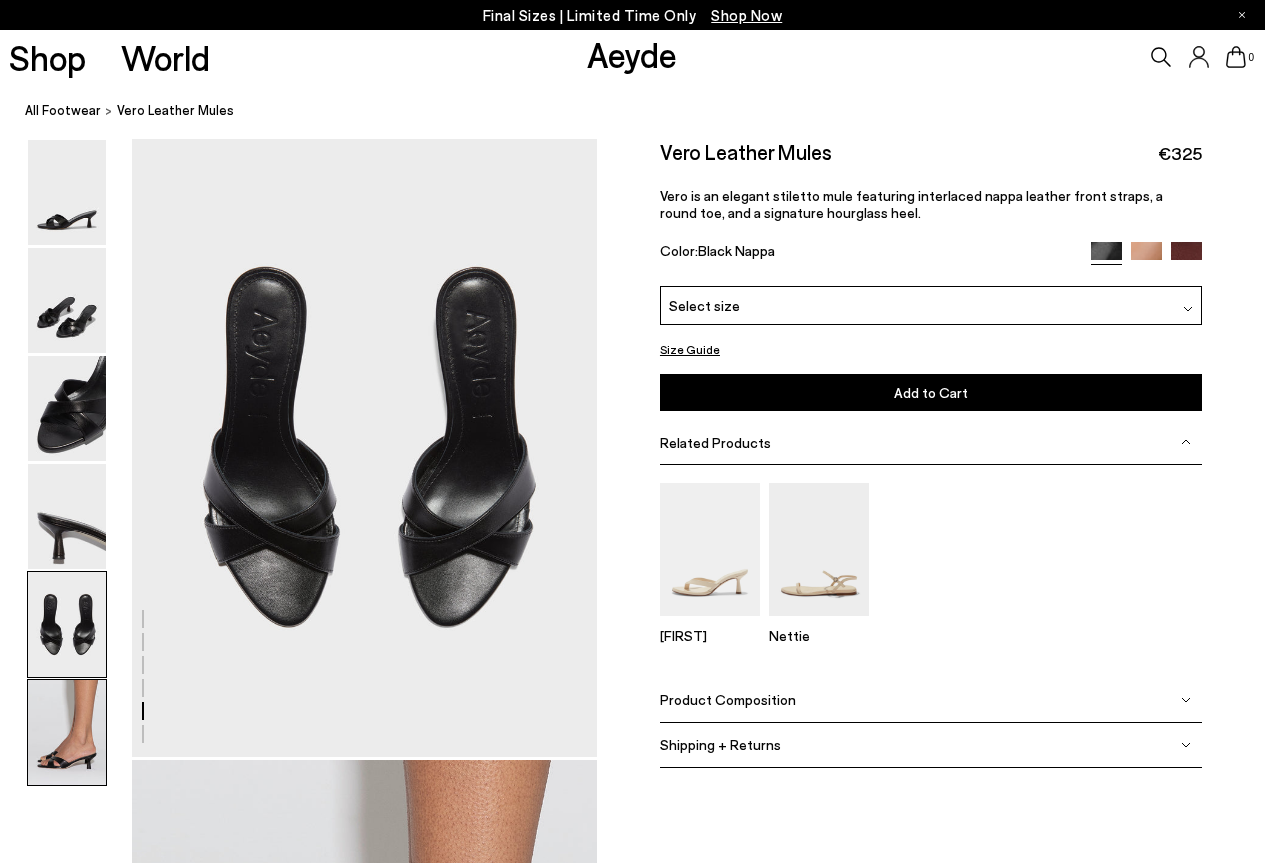 click at bounding box center (67, 732) 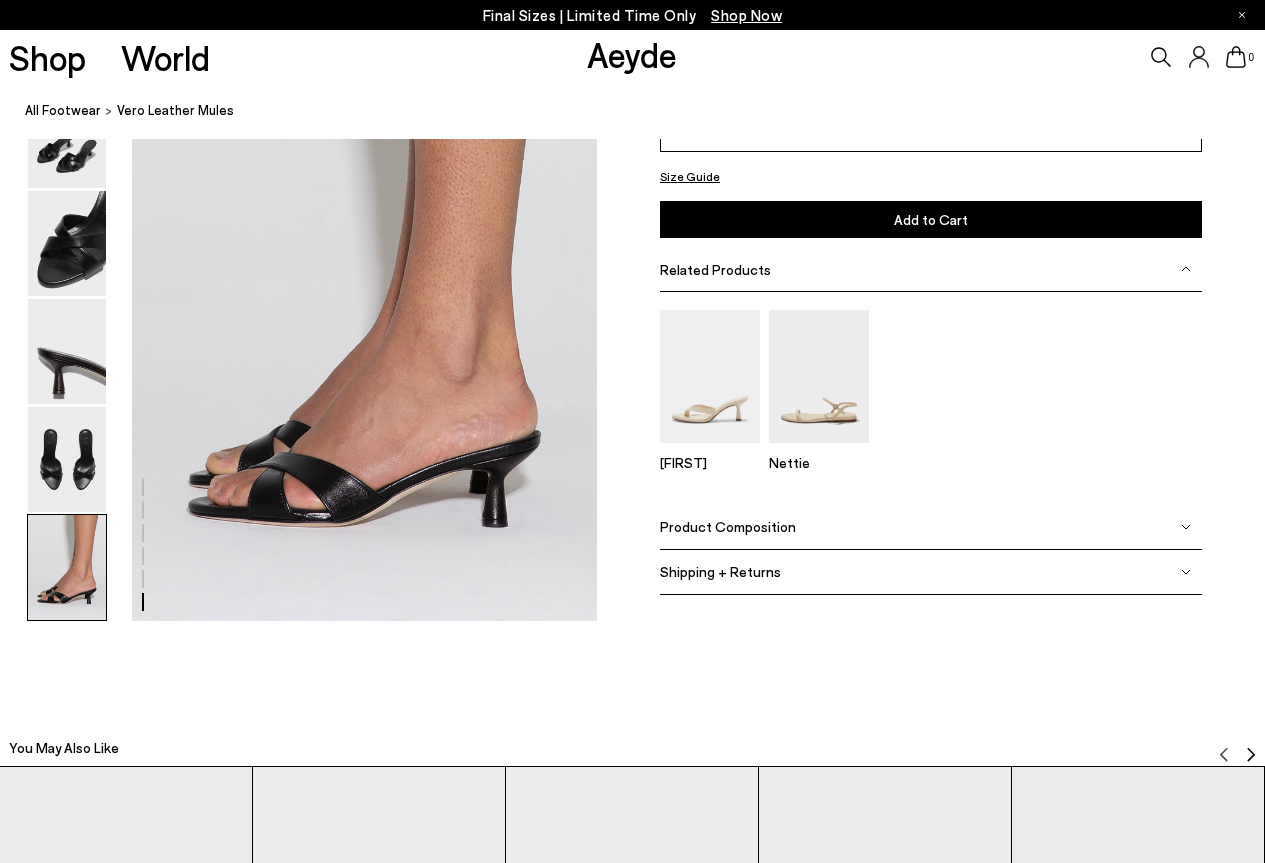 scroll, scrollTop: 3252, scrollLeft: 0, axis: vertical 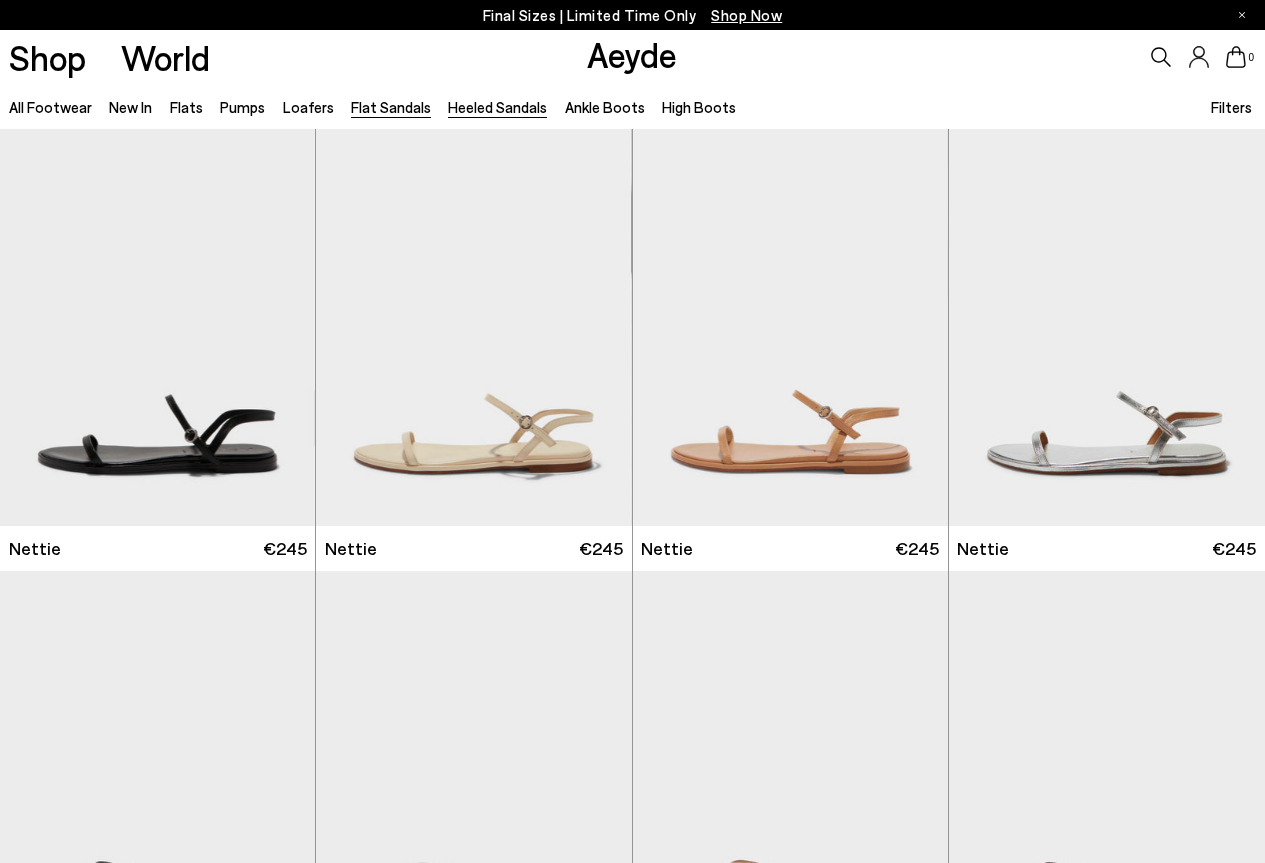 click on "Heeled Sandals" at bounding box center (497, 107) 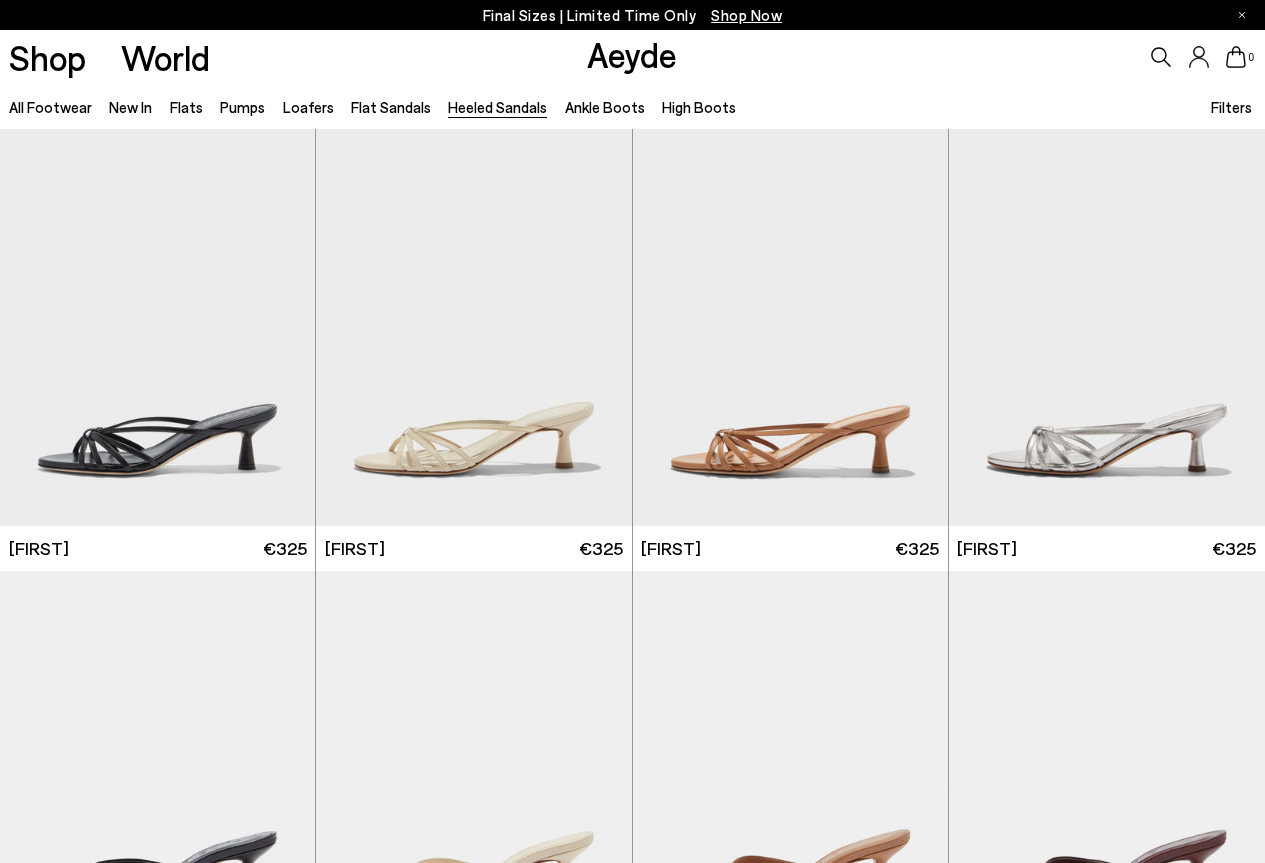 scroll, scrollTop: 0, scrollLeft: 0, axis: both 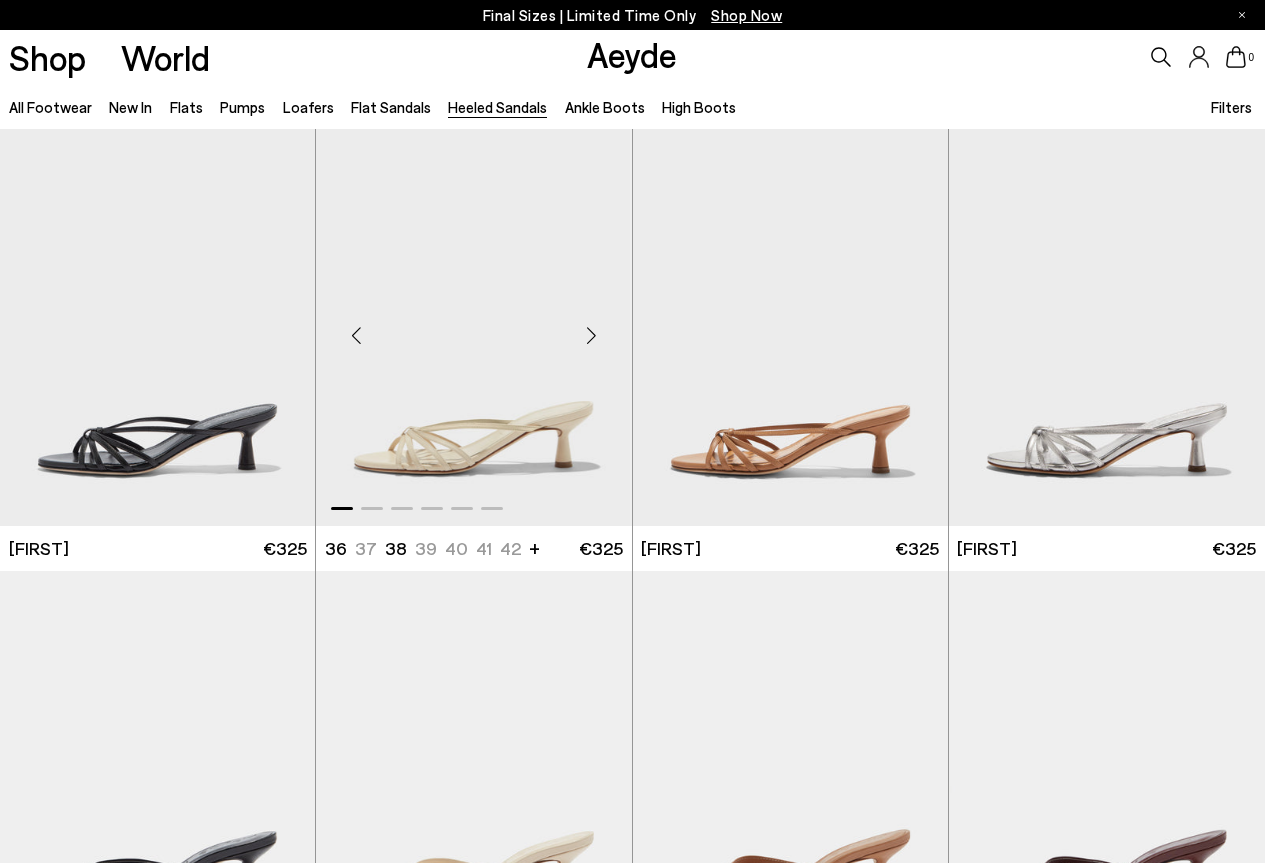 click at bounding box center (592, 336) 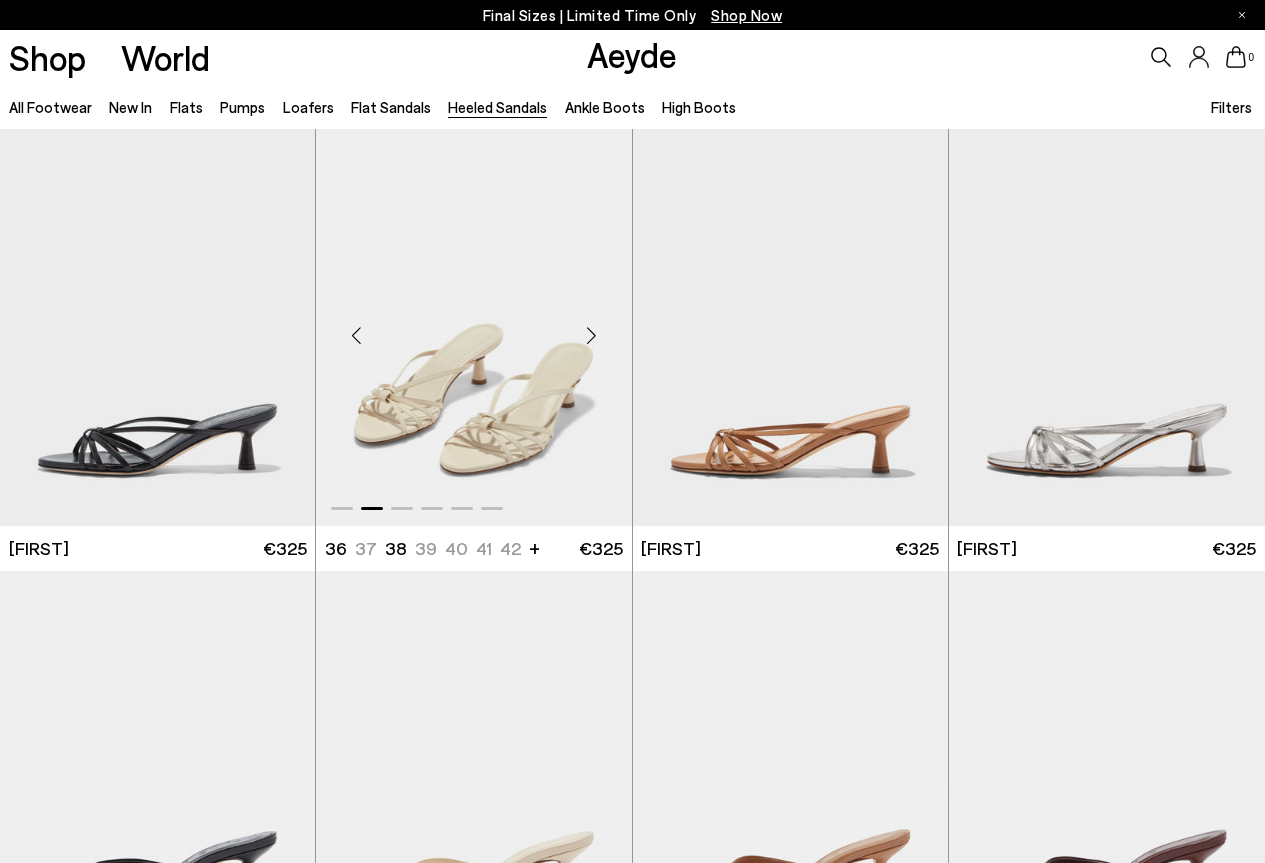 click at bounding box center (592, 336) 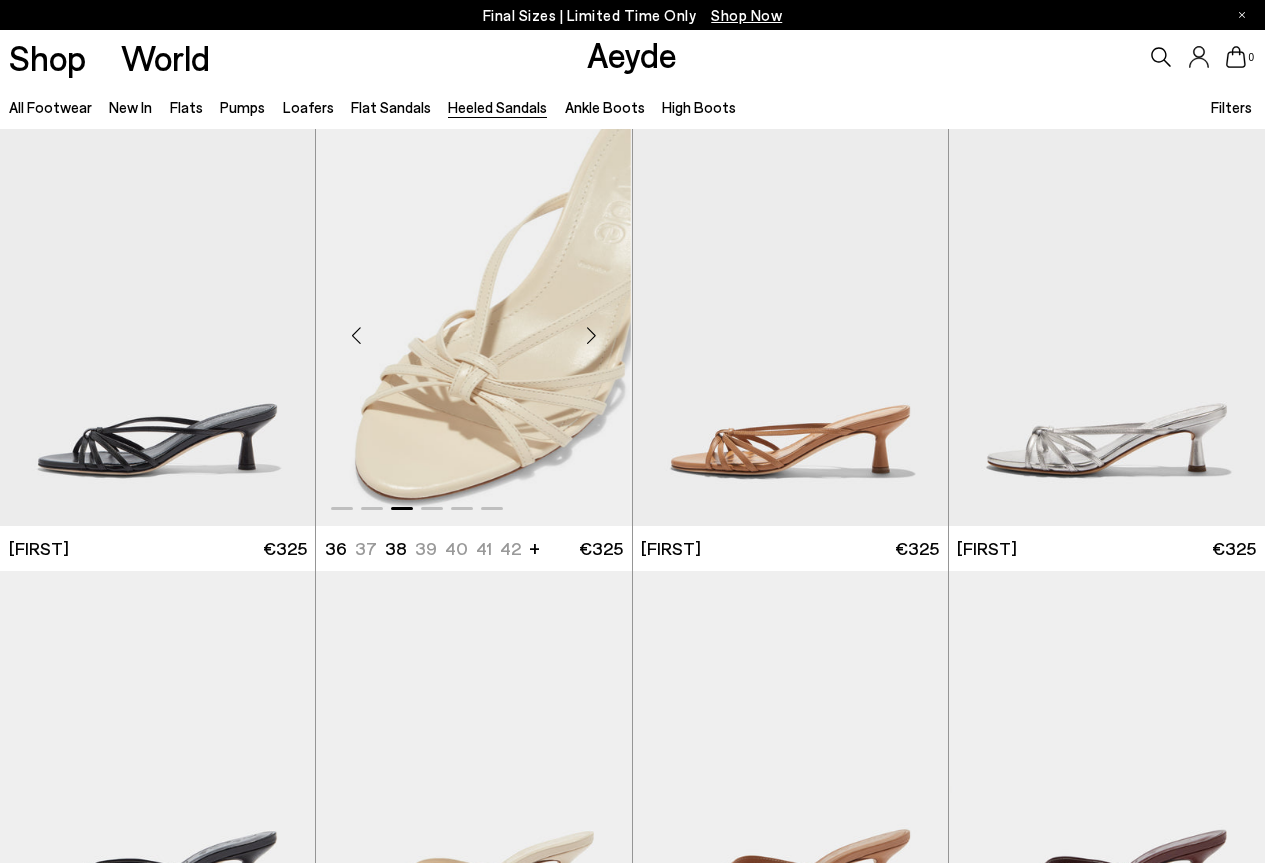 click at bounding box center [592, 336] 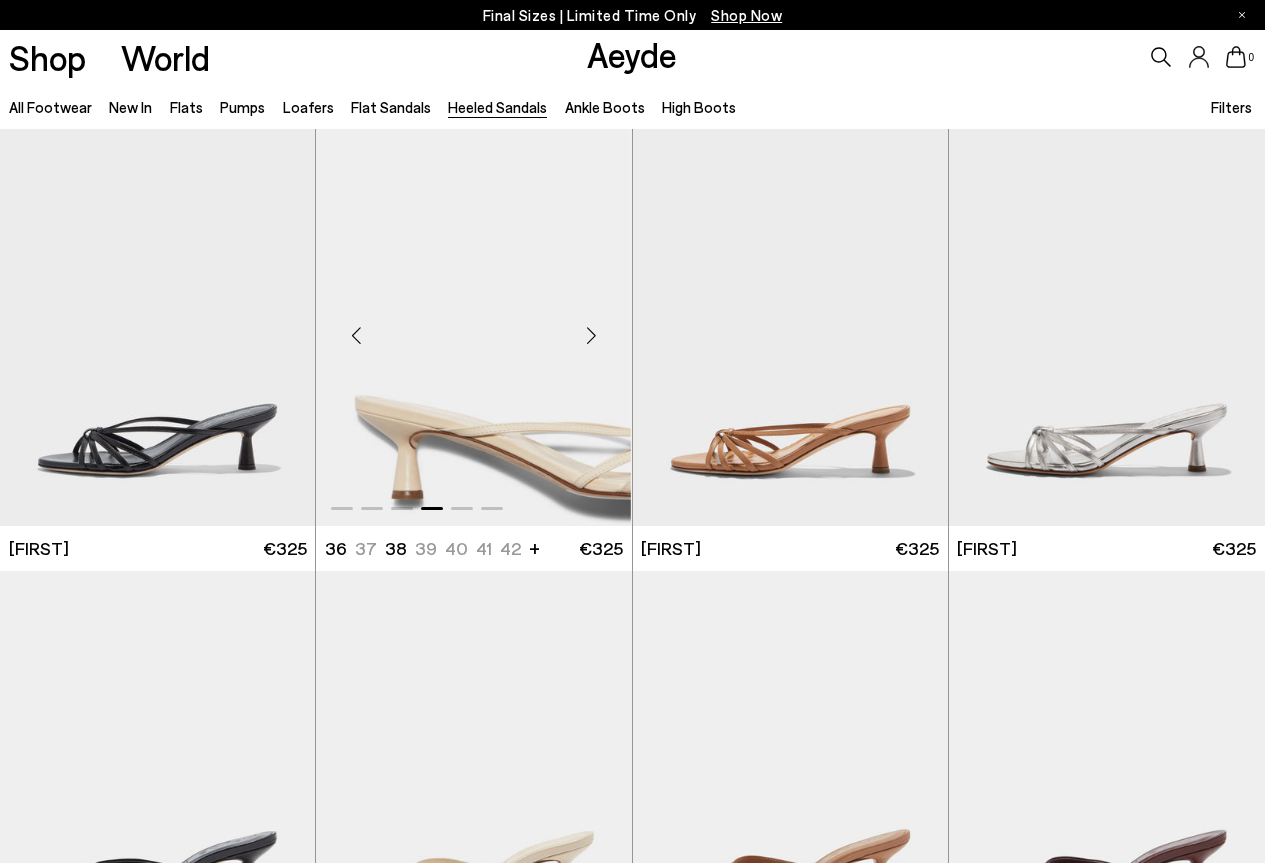 click at bounding box center (592, 336) 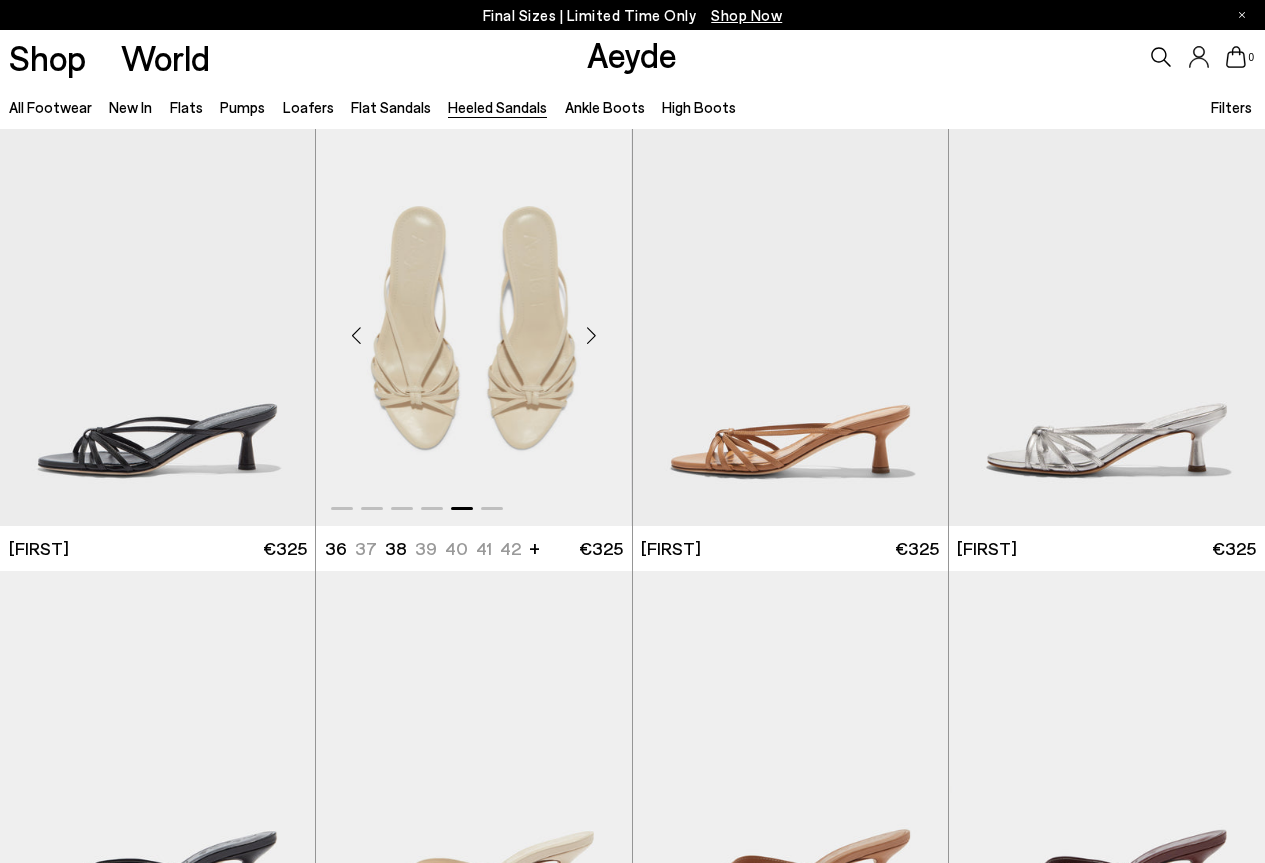 click at bounding box center [592, 336] 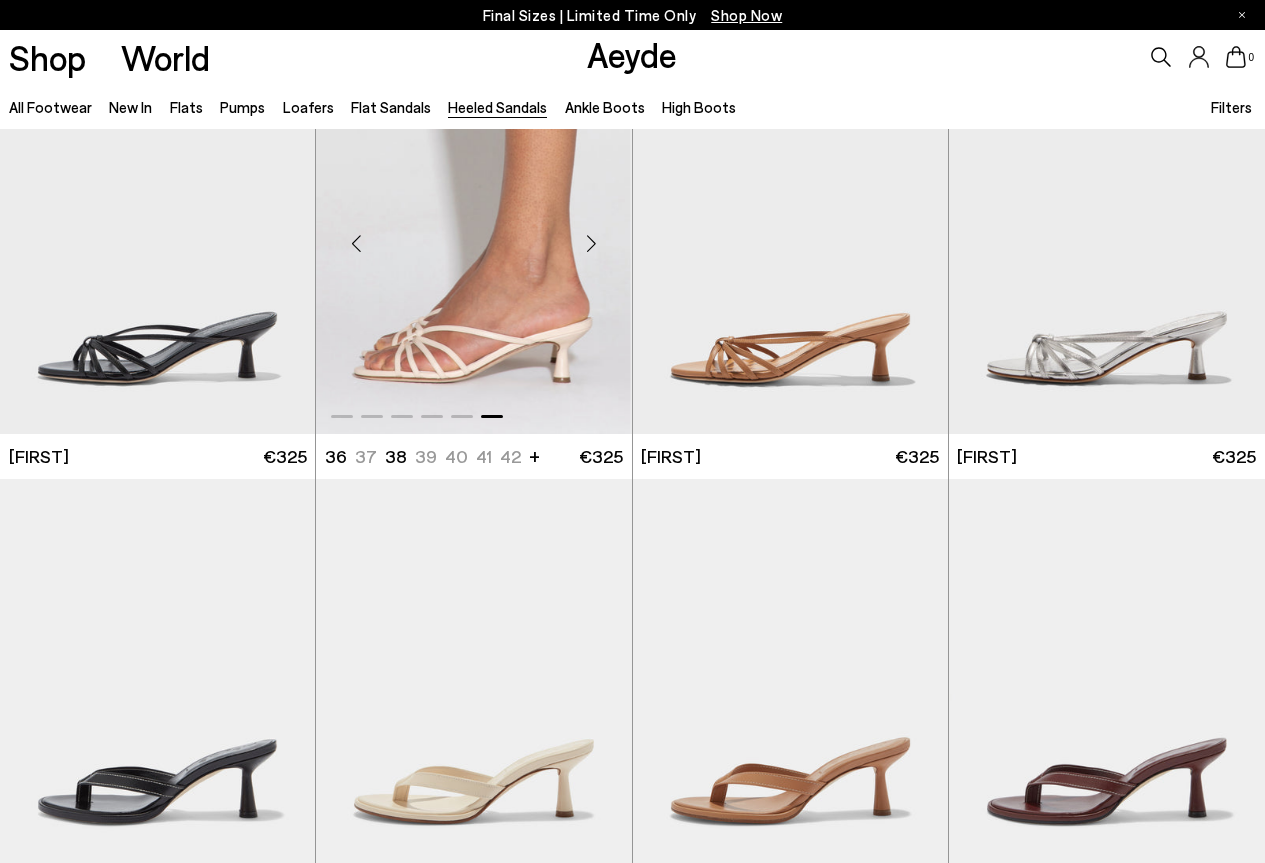scroll, scrollTop: 200, scrollLeft: 0, axis: vertical 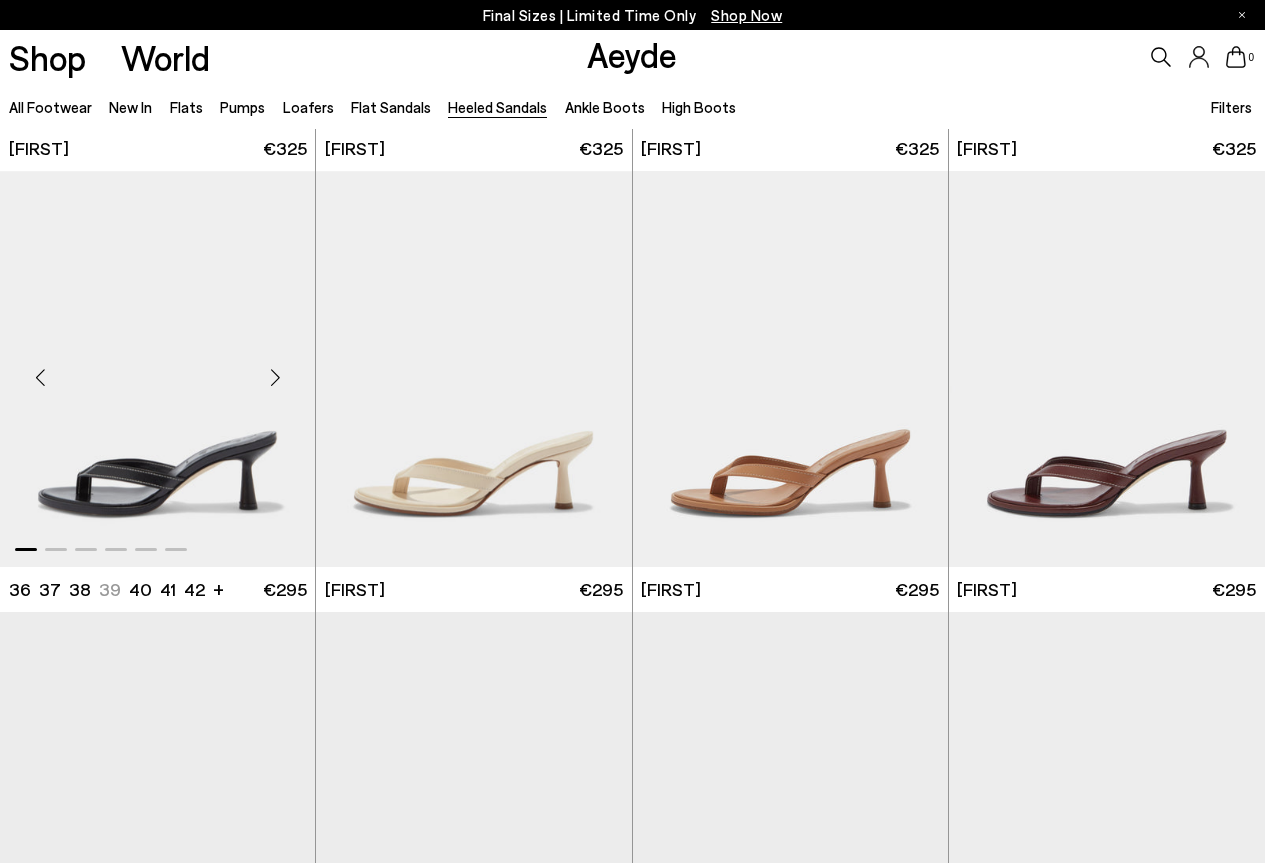 click at bounding box center (275, 377) 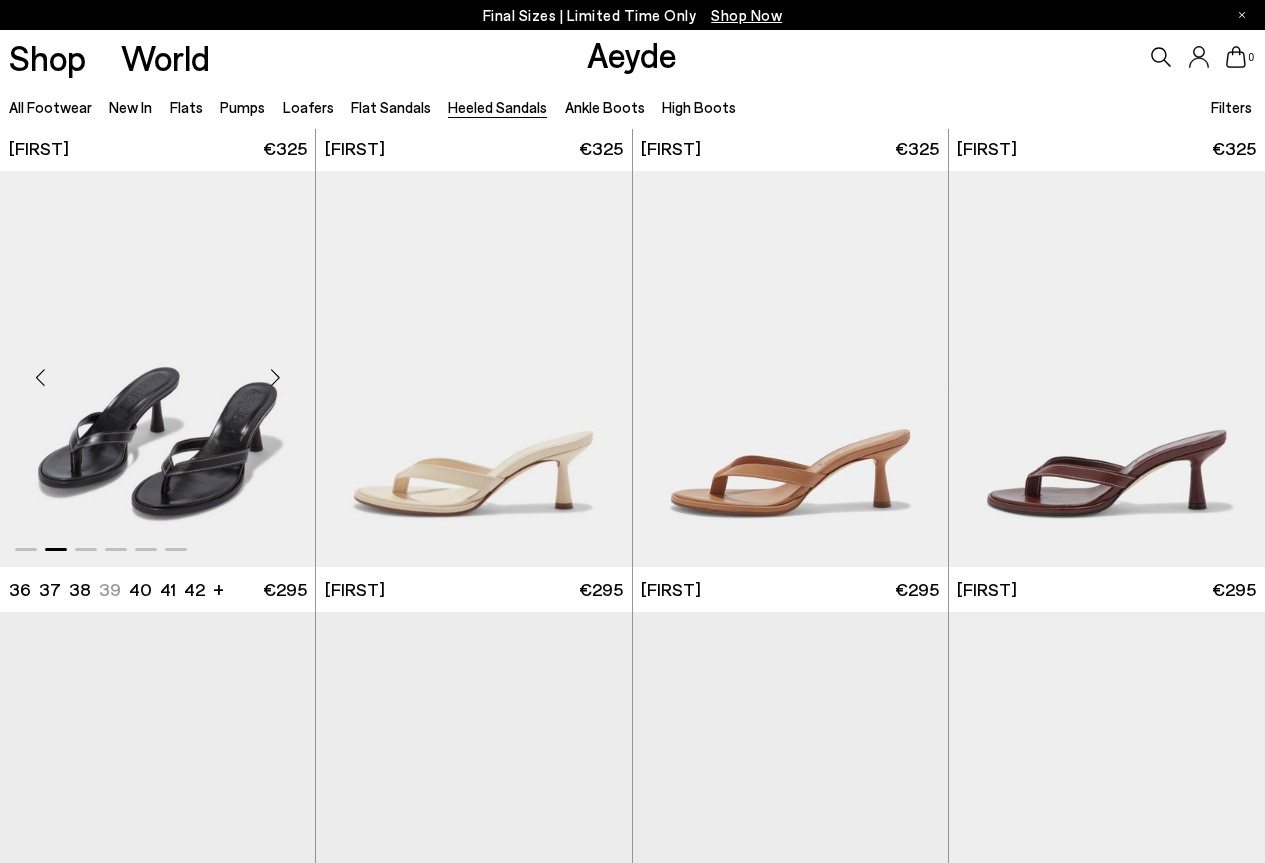 click at bounding box center (275, 377) 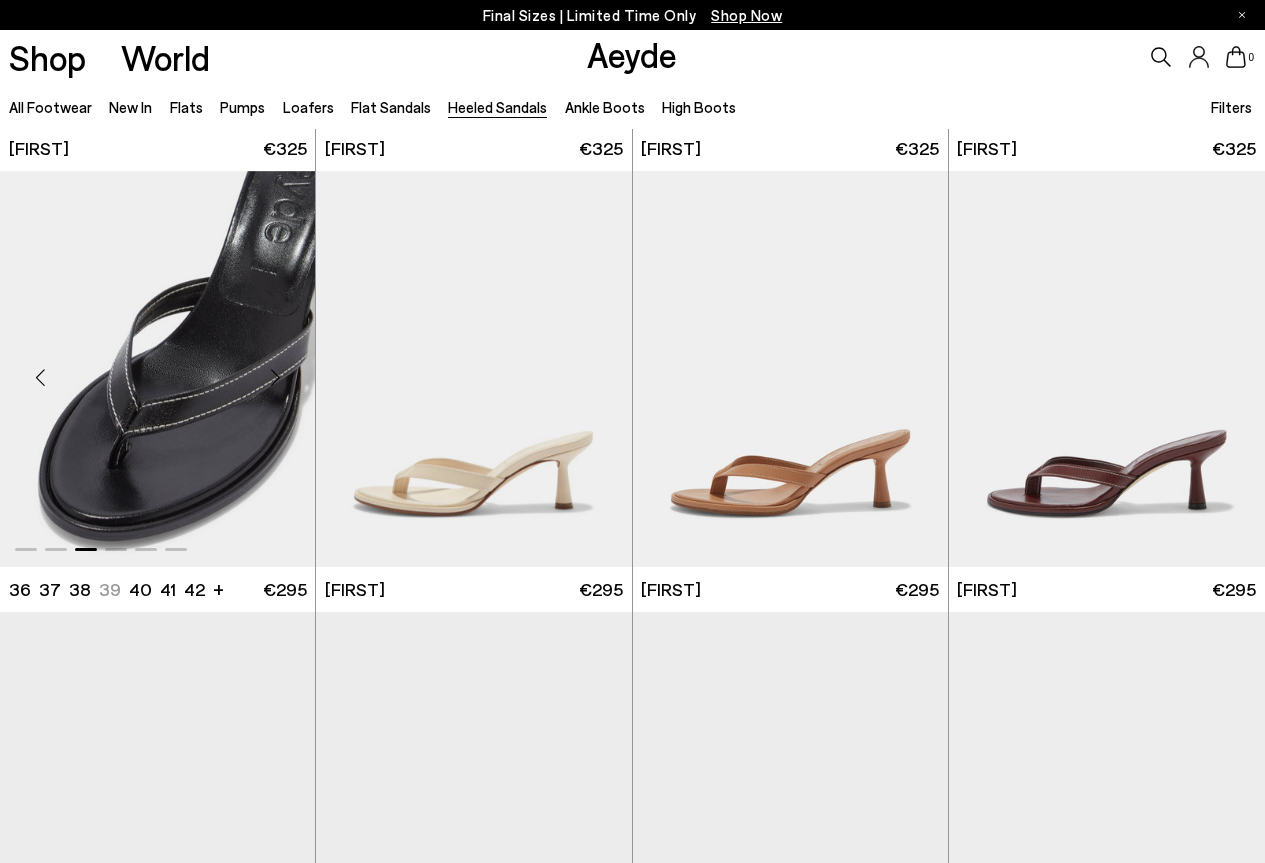 click at bounding box center [275, 377] 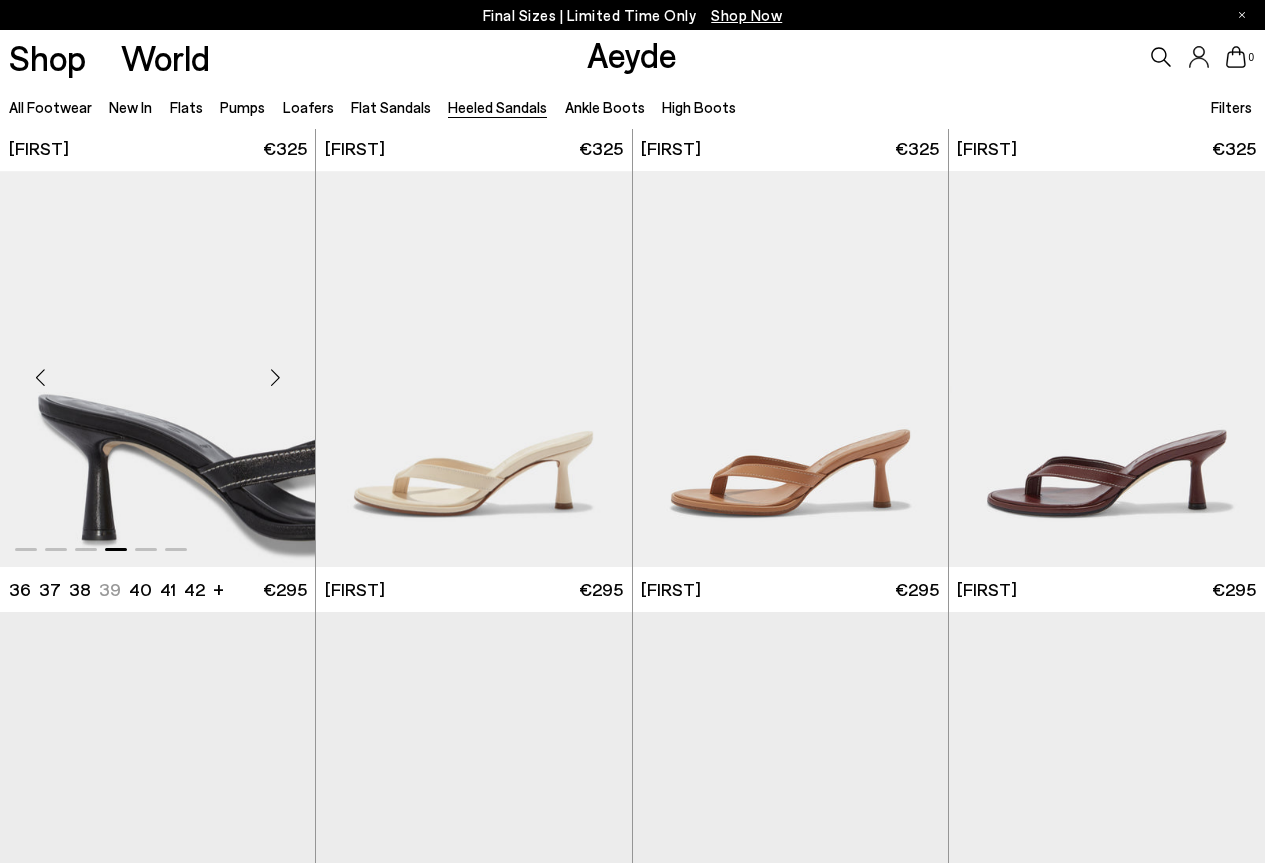 click at bounding box center [275, 377] 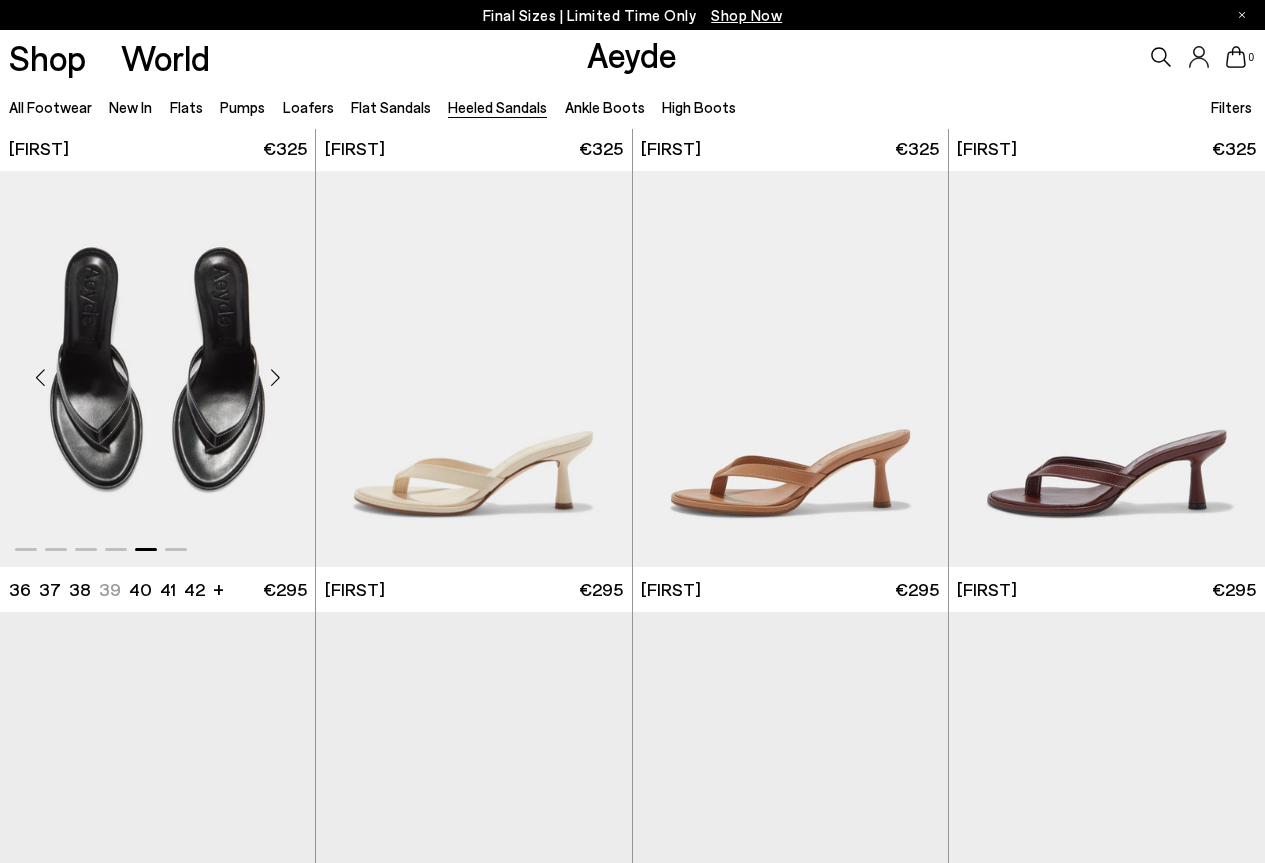 click at bounding box center (275, 377) 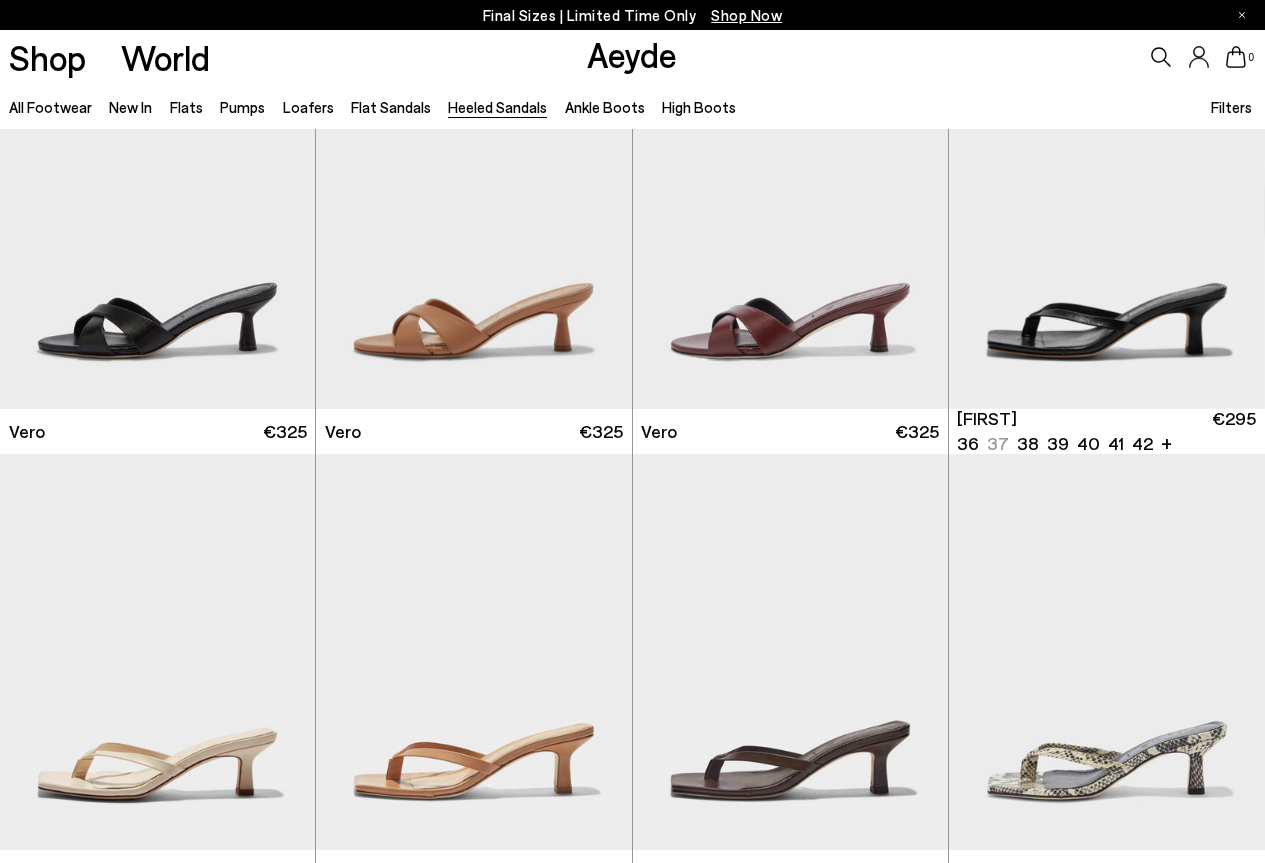 scroll, scrollTop: 1100, scrollLeft: 0, axis: vertical 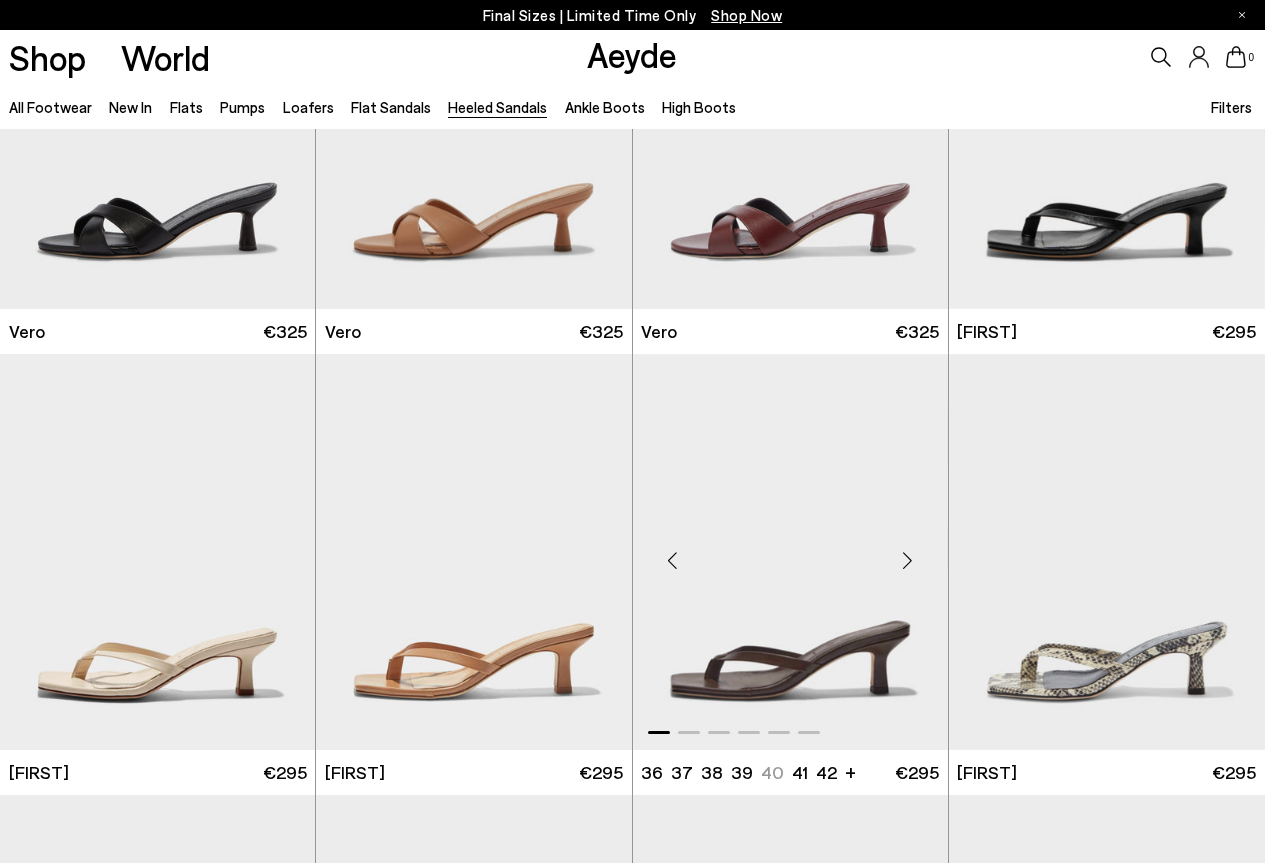 click at bounding box center [908, 560] 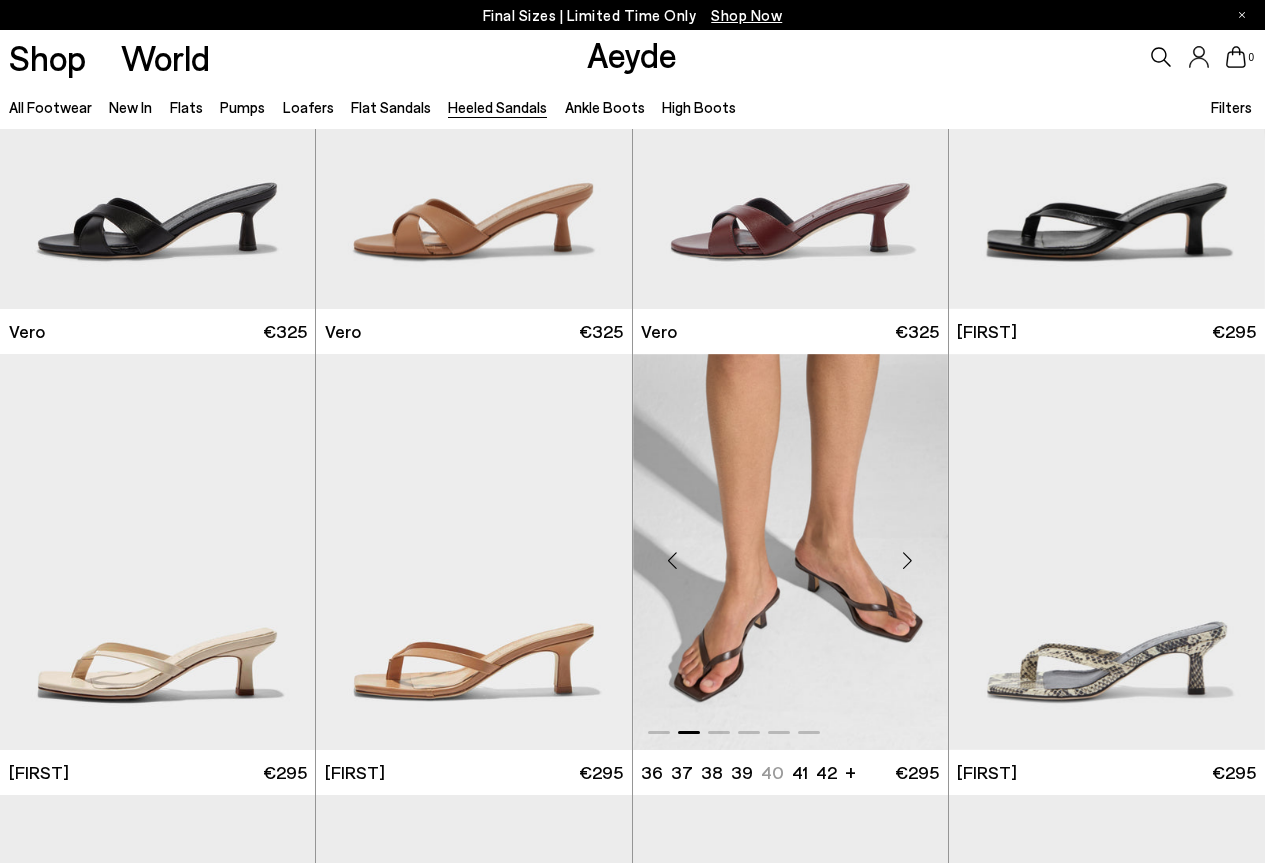 click at bounding box center [908, 560] 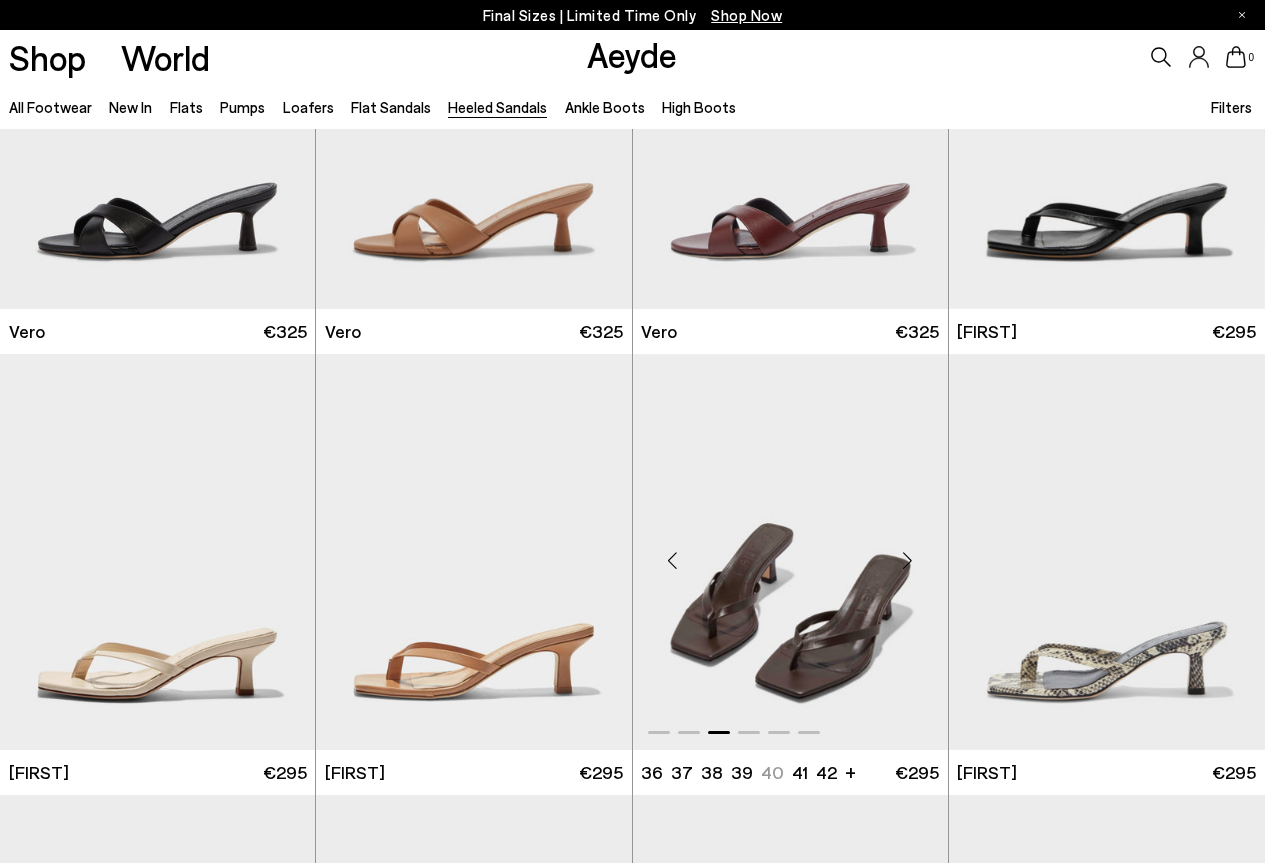 click at bounding box center [908, 560] 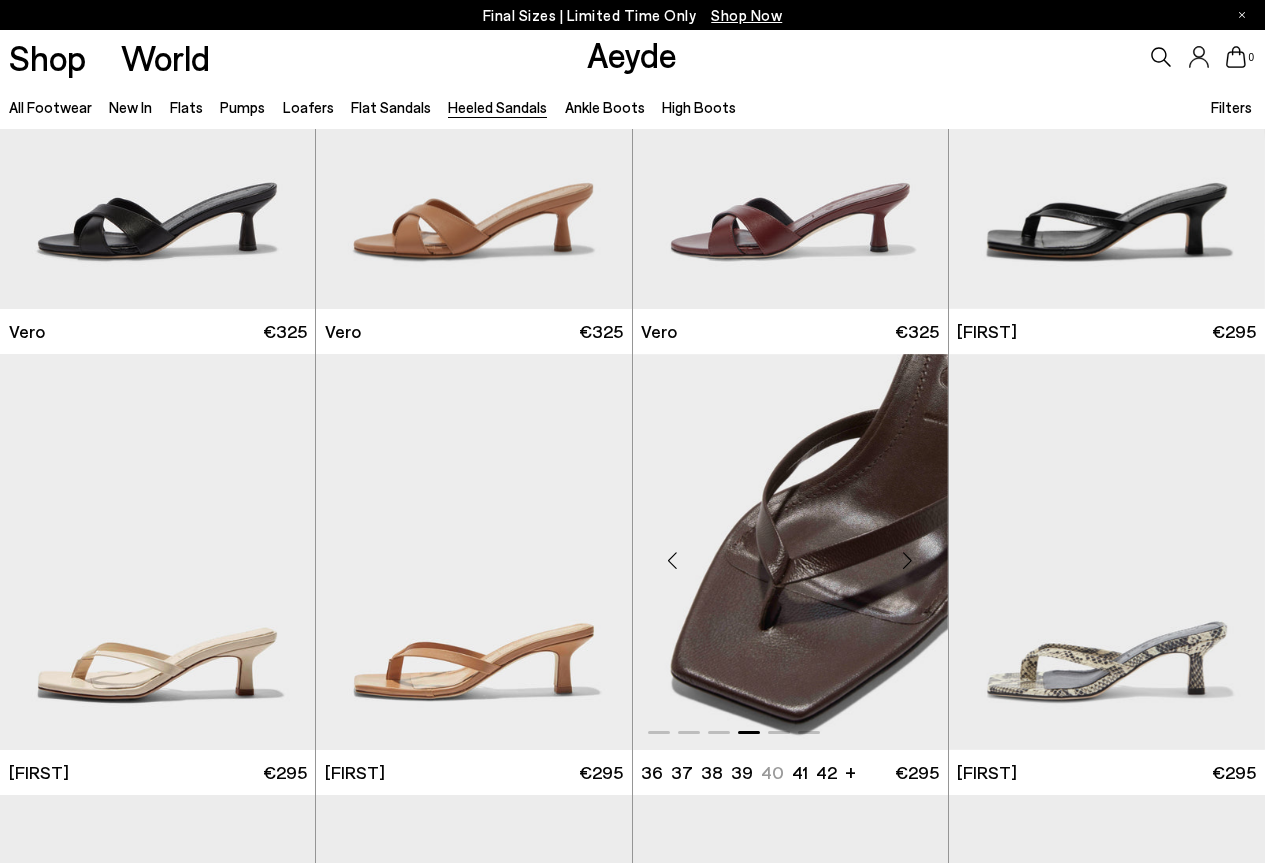 click at bounding box center [908, 560] 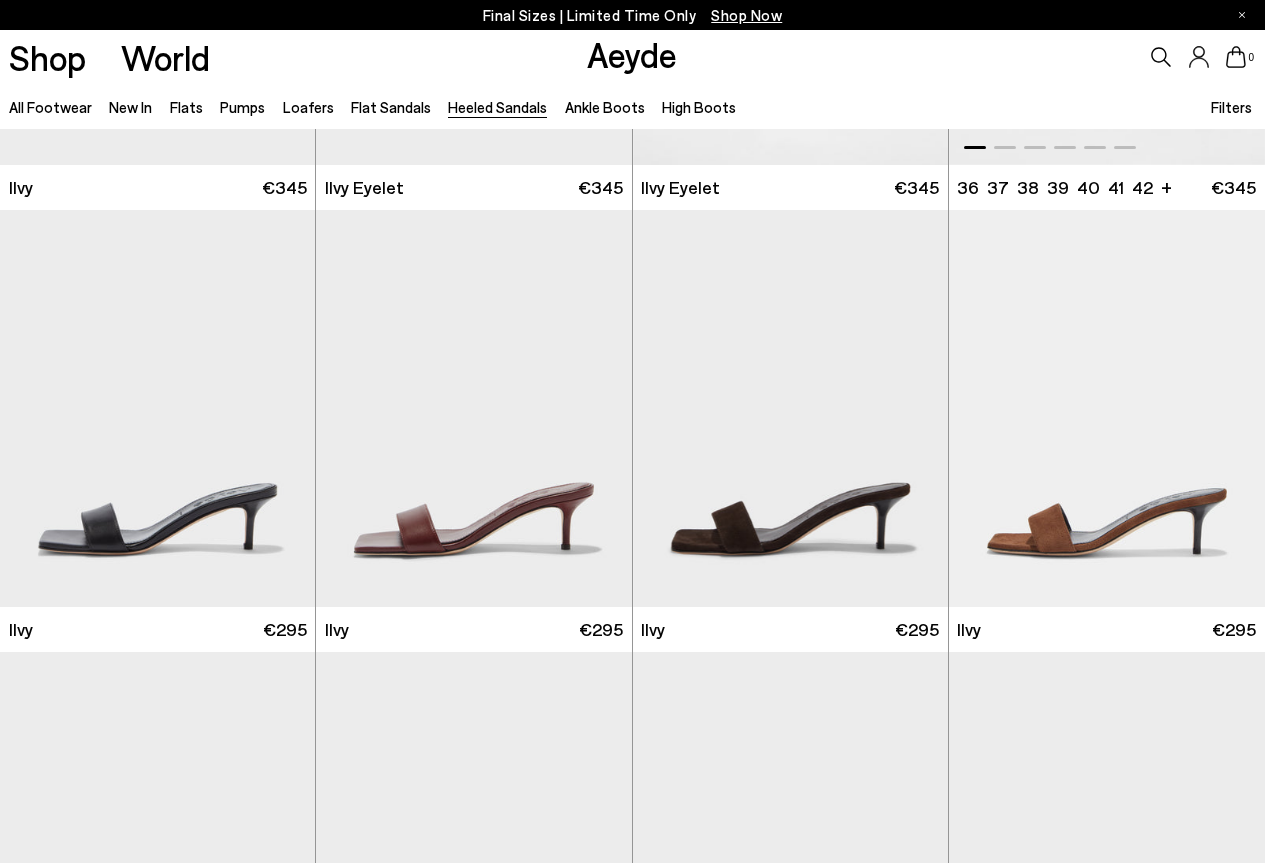 scroll, scrollTop: 3100, scrollLeft: 0, axis: vertical 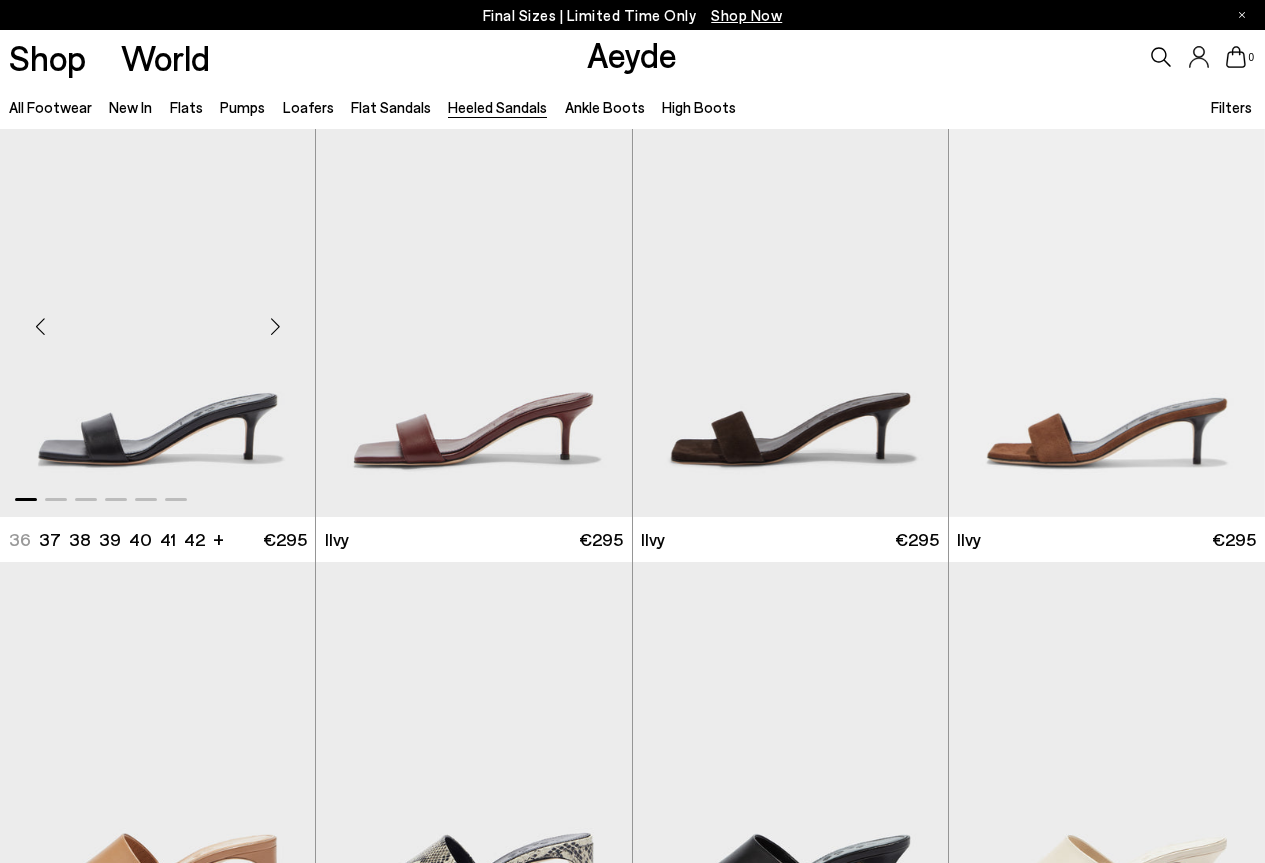 click at bounding box center [275, 326] 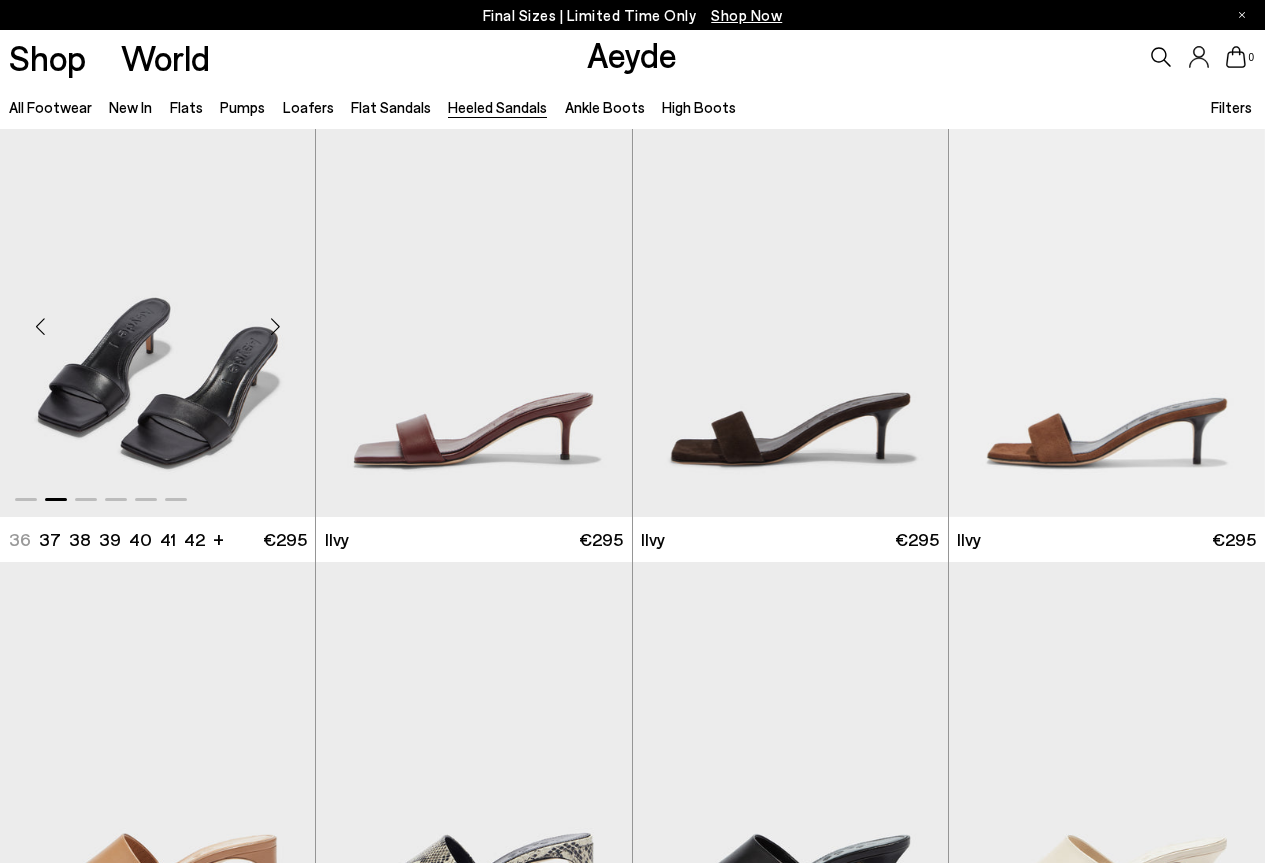 click at bounding box center (275, 326) 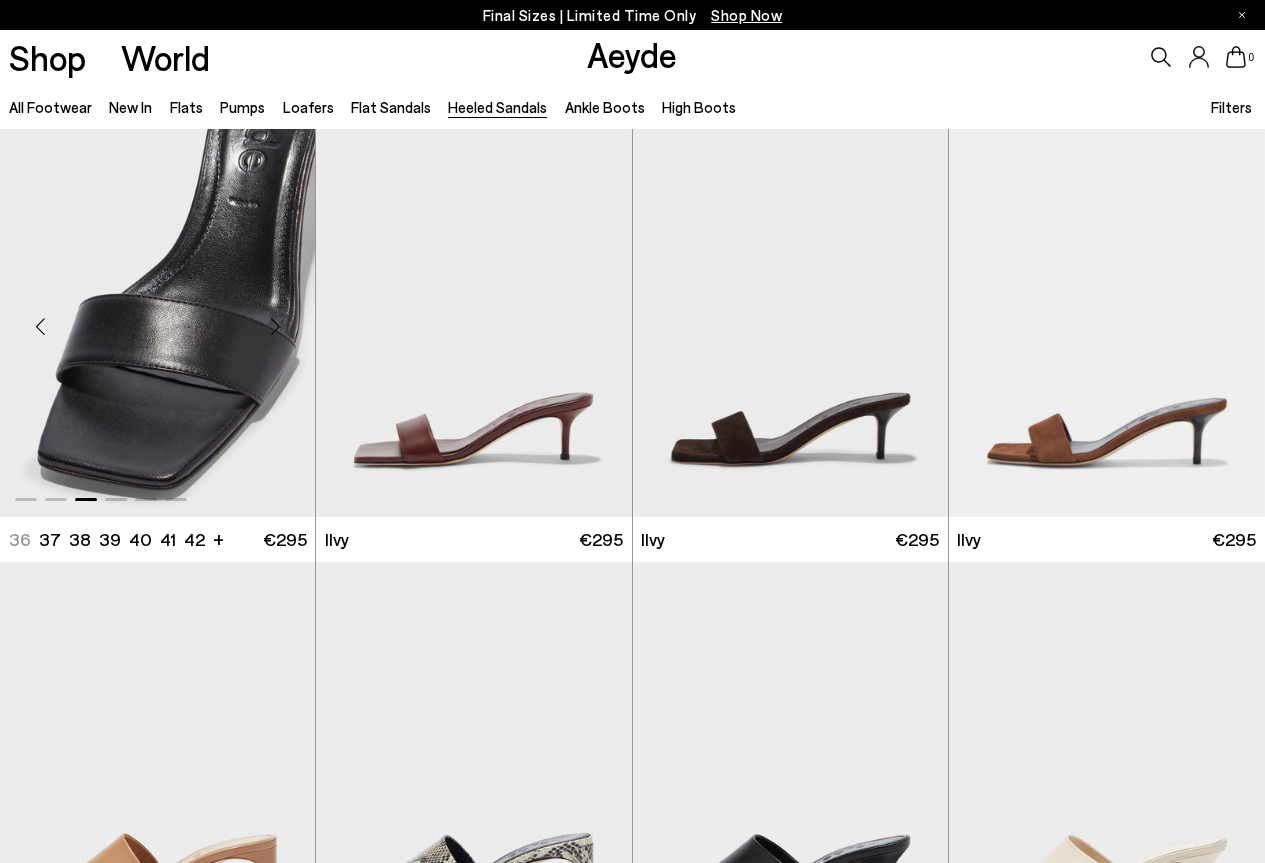 click at bounding box center (275, 326) 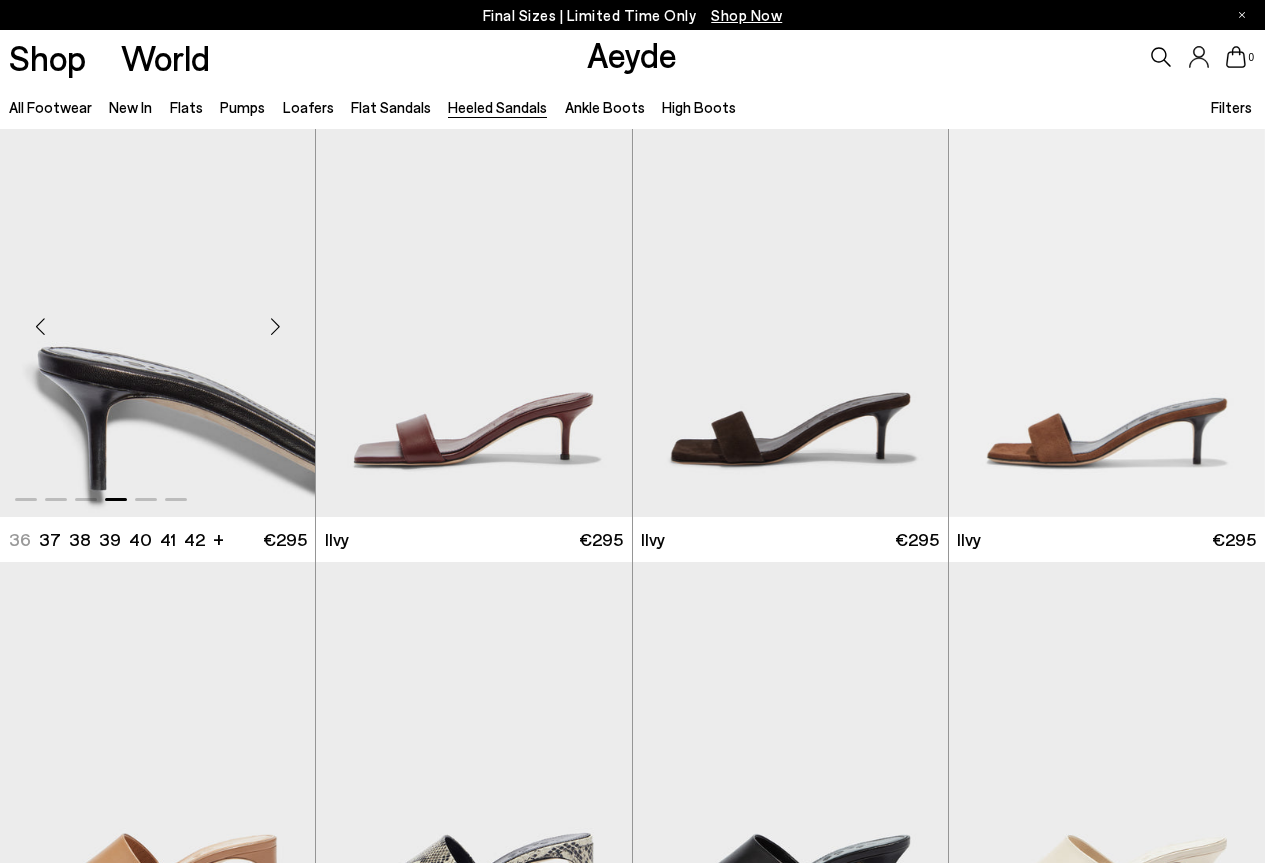 click at bounding box center (275, 326) 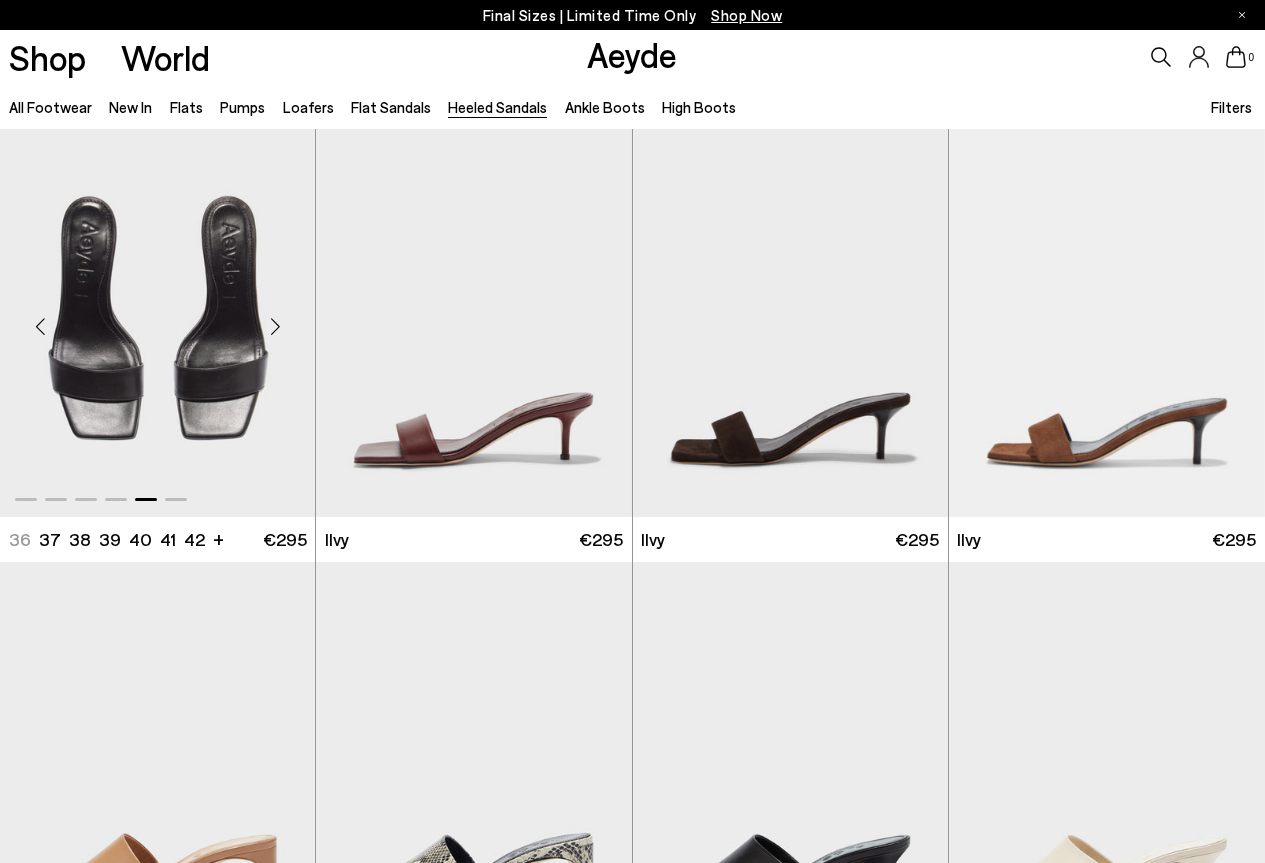 click at bounding box center [275, 326] 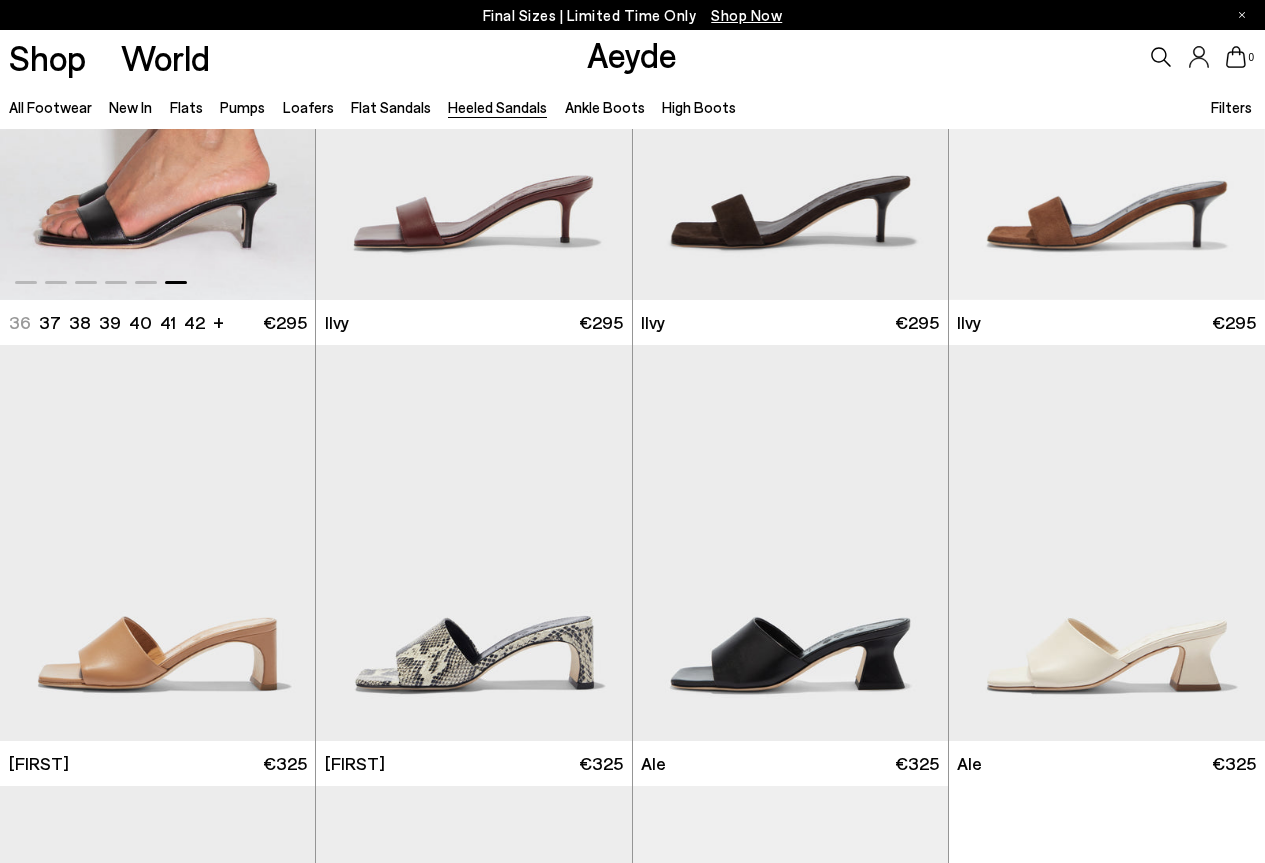 scroll, scrollTop: 3500, scrollLeft: 0, axis: vertical 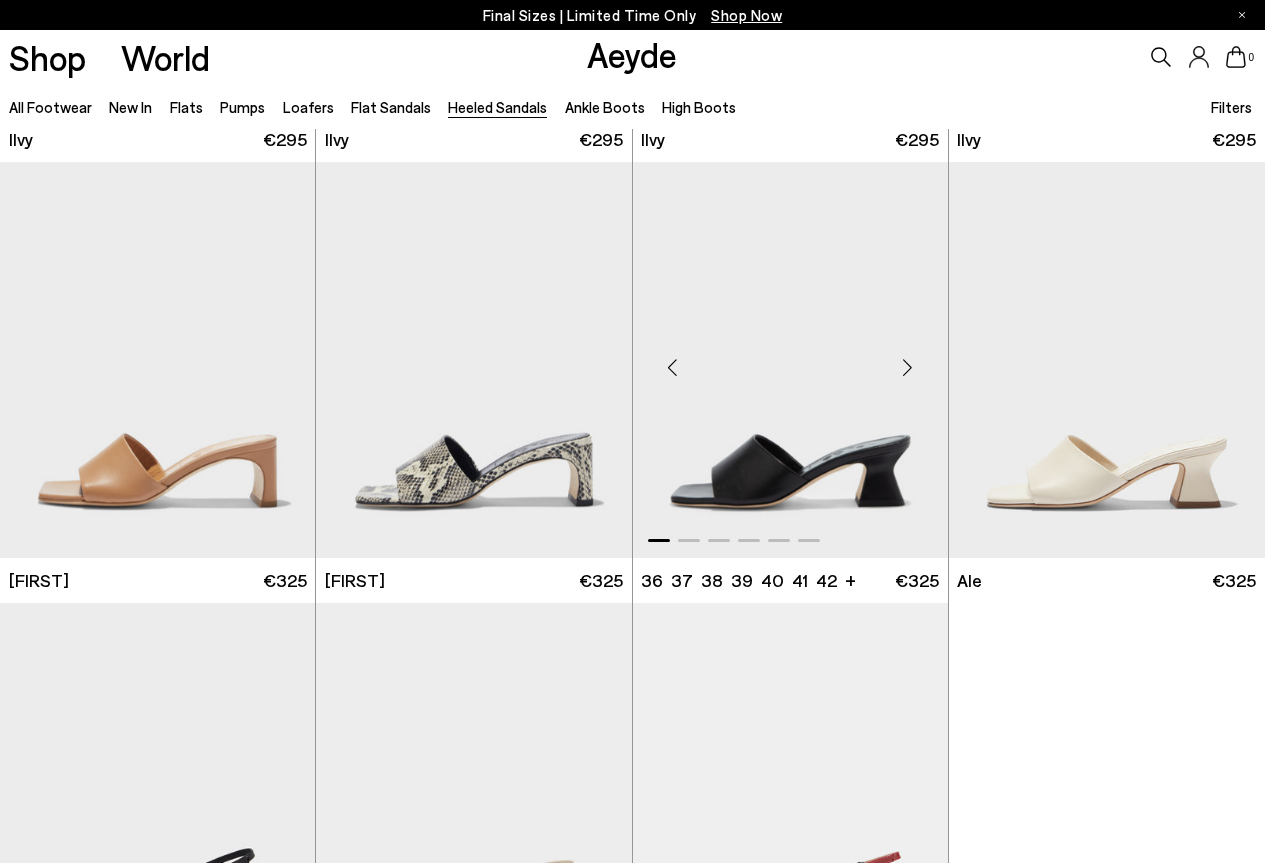 click at bounding box center (908, 368) 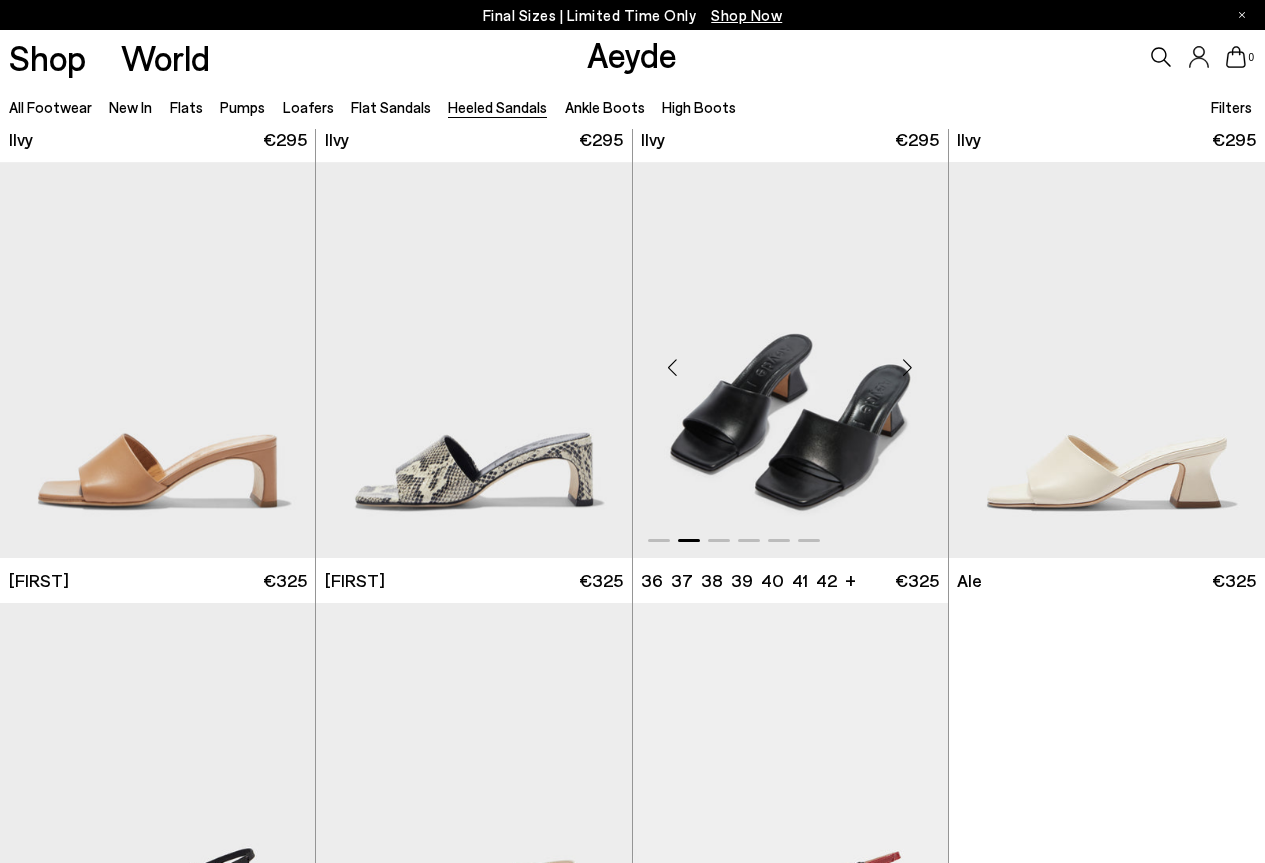 click at bounding box center [908, 368] 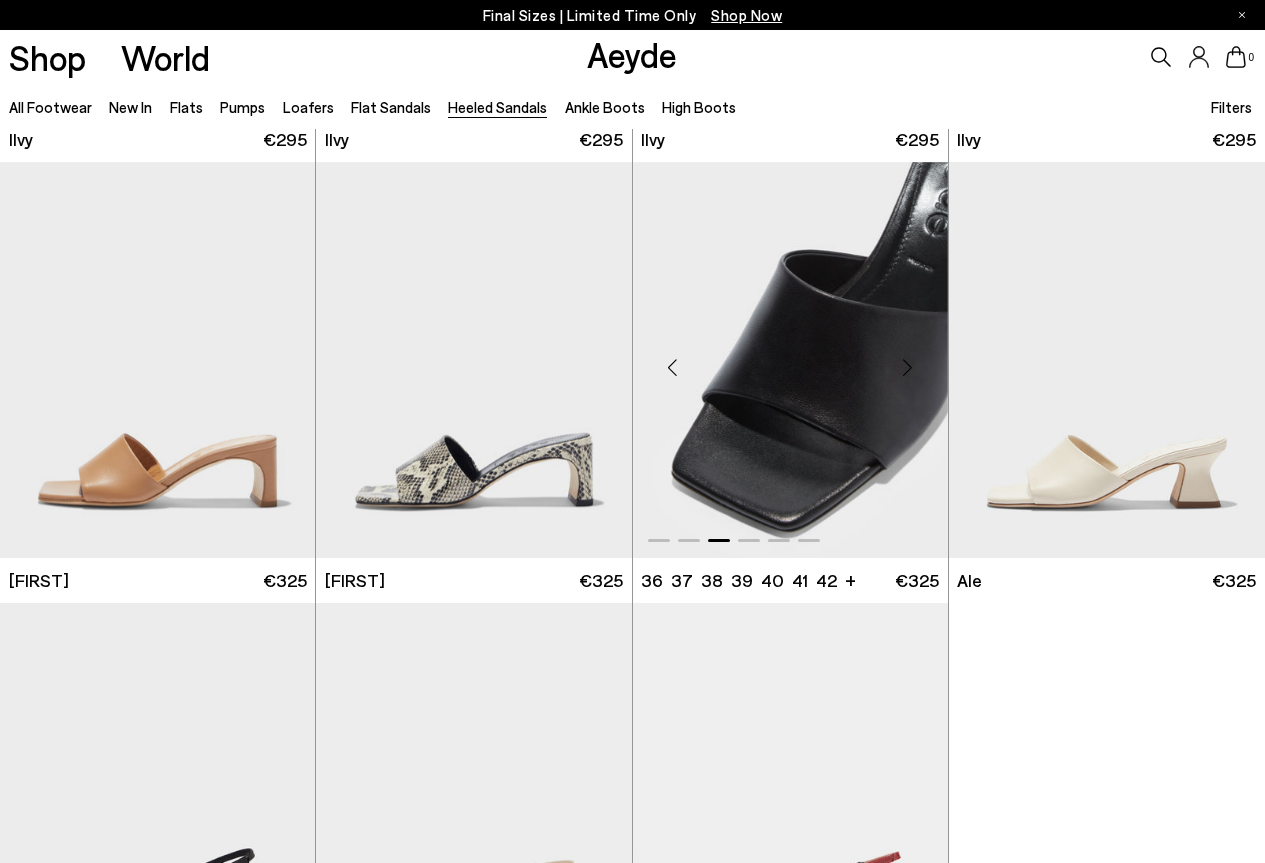 click at bounding box center [908, 368] 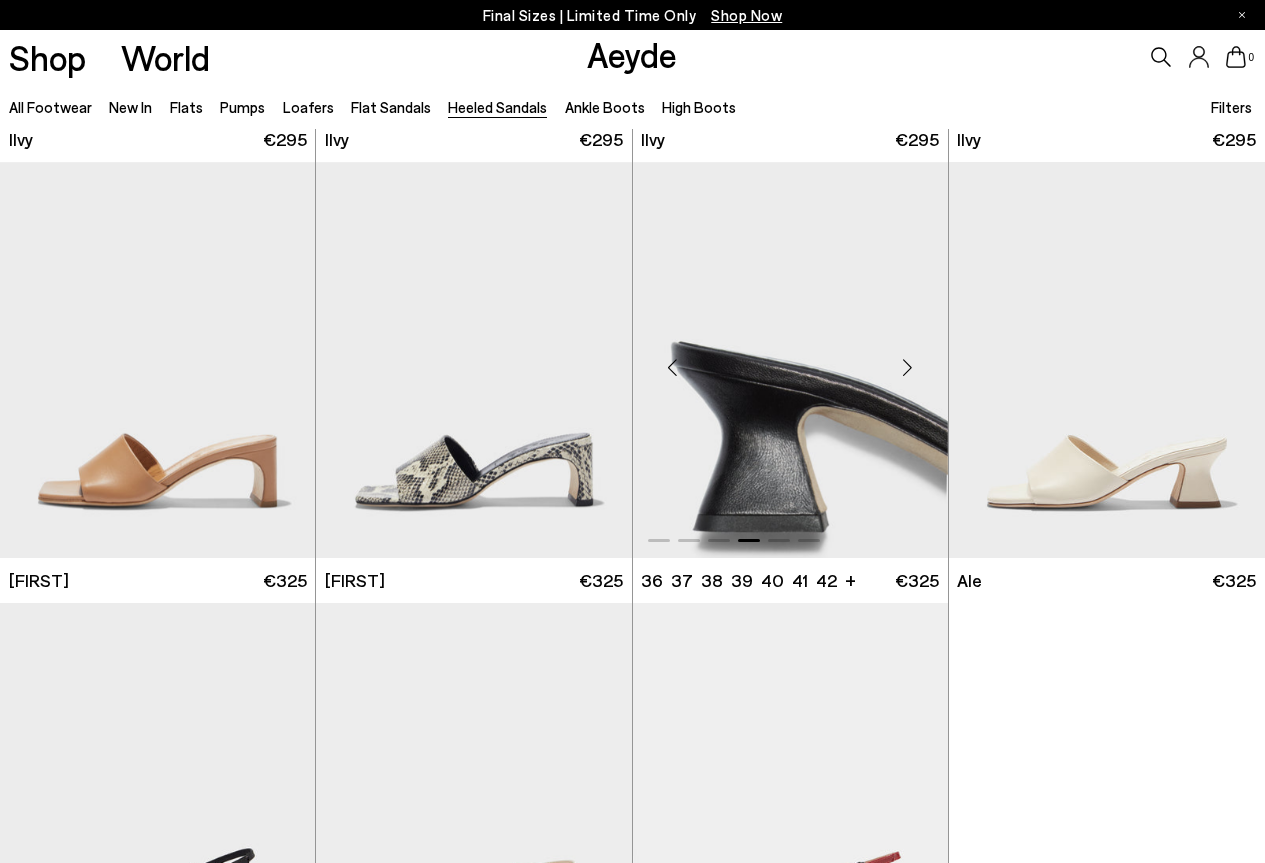 click at bounding box center (908, 368) 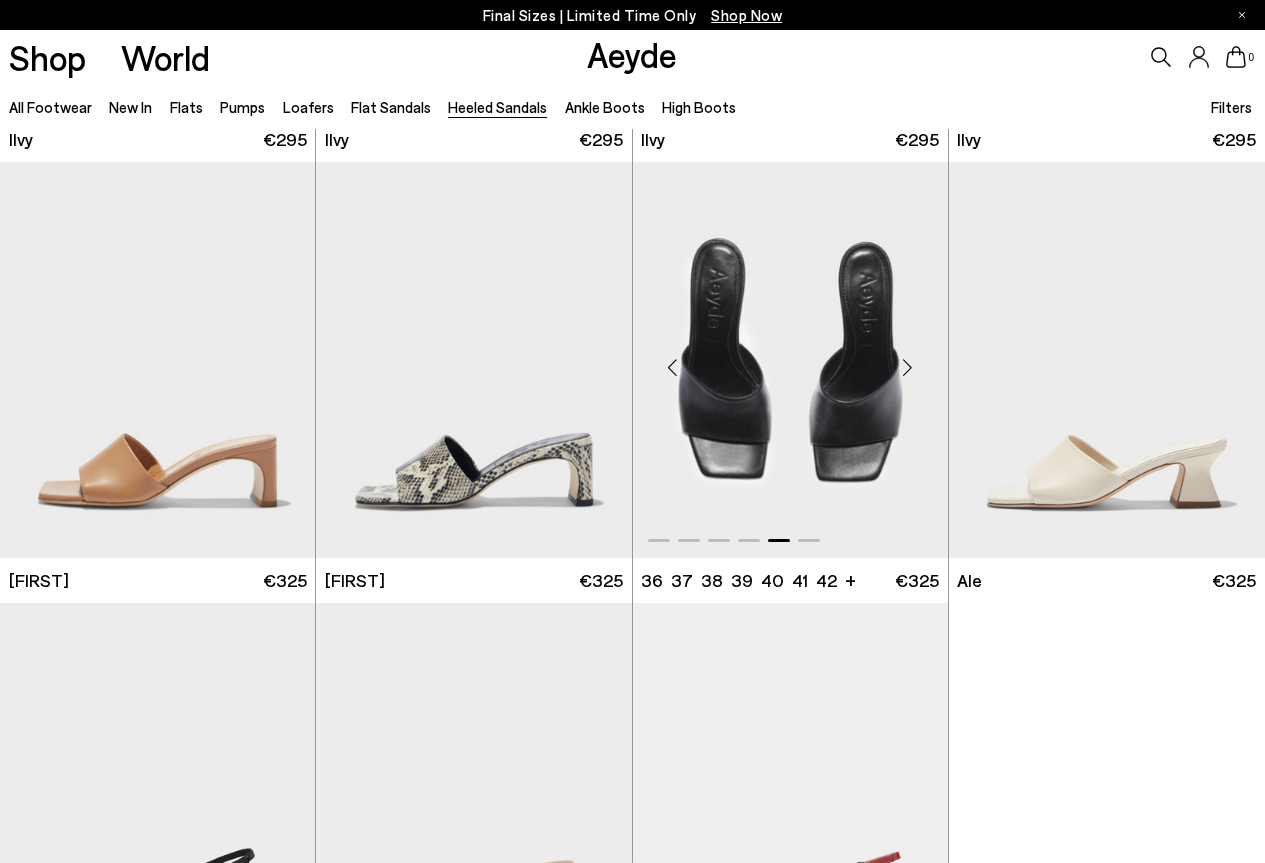 click at bounding box center (908, 368) 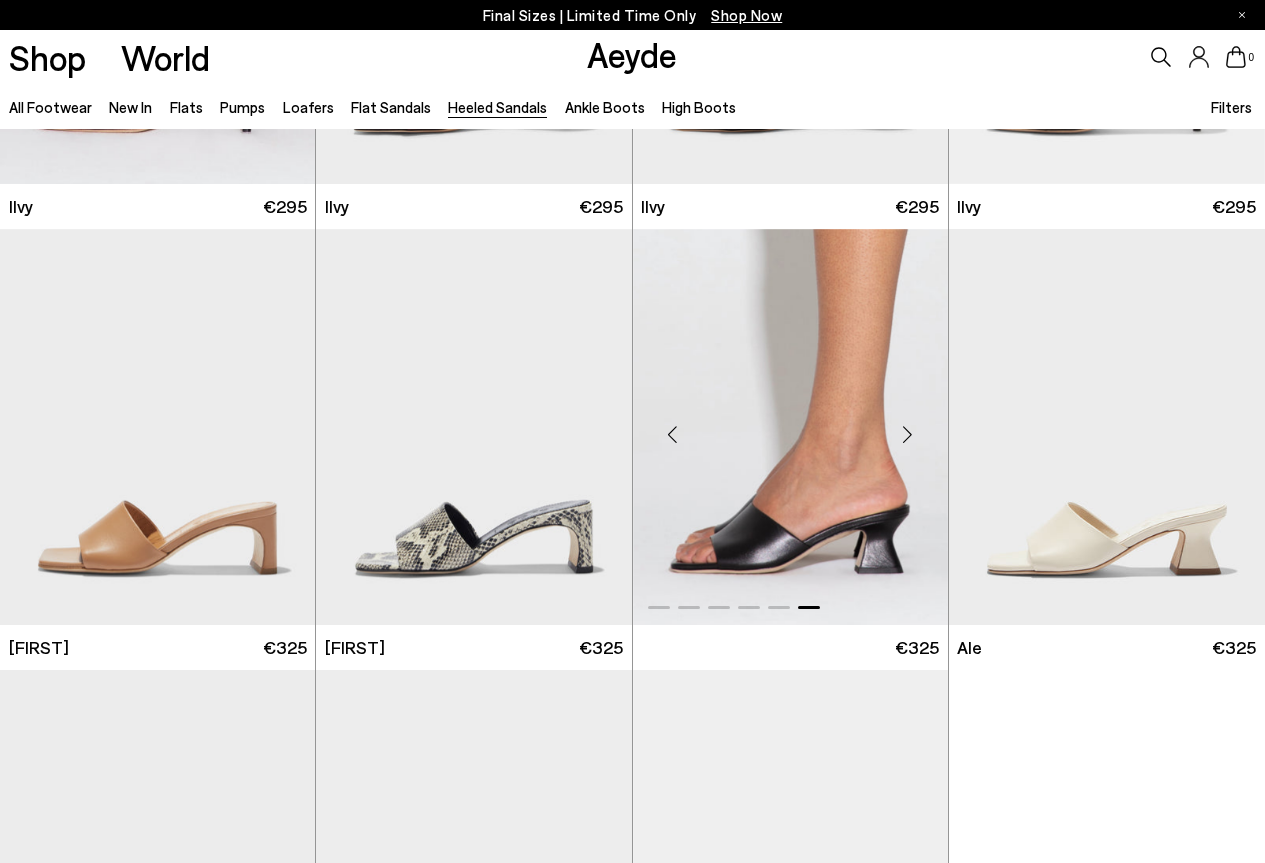 scroll, scrollTop: 3400, scrollLeft: 0, axis: vertical 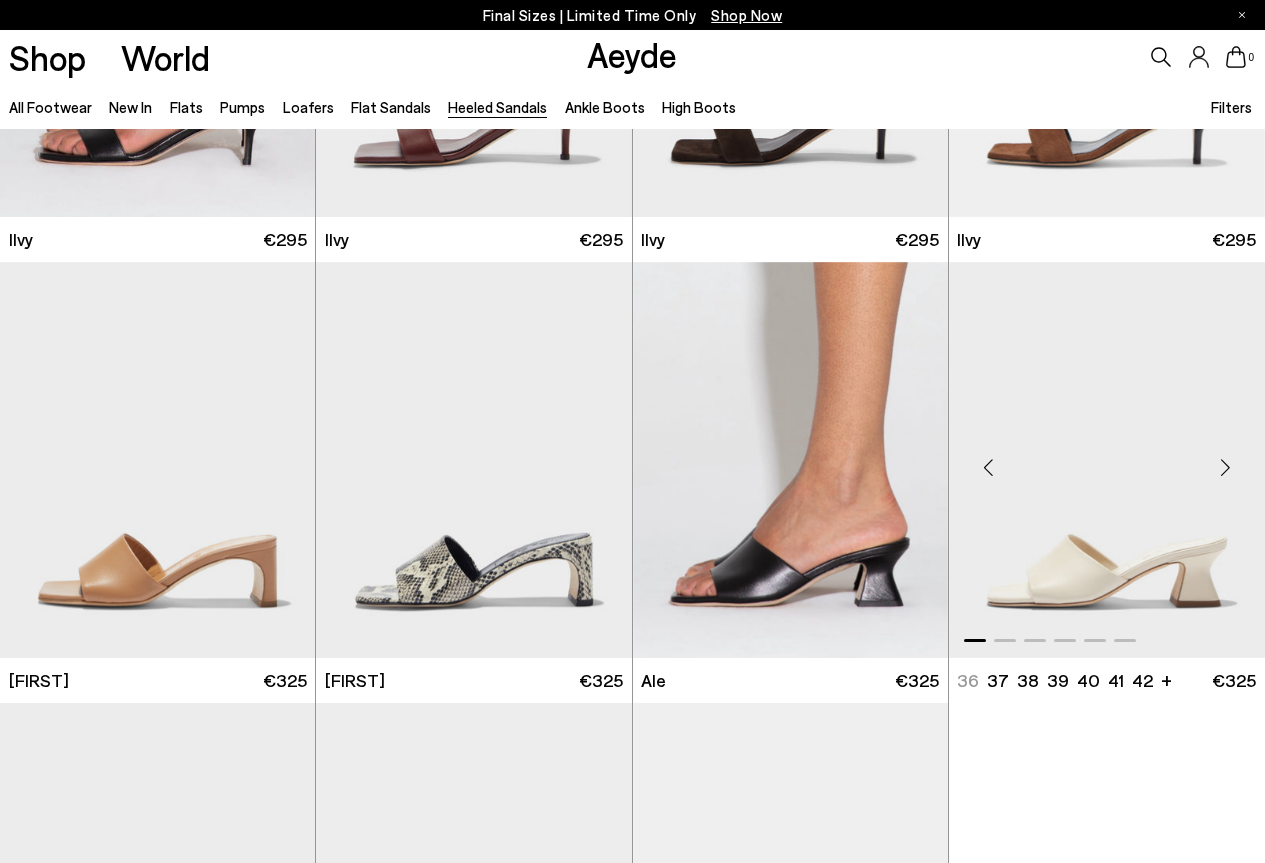 click at bounding box center (1225, 468) 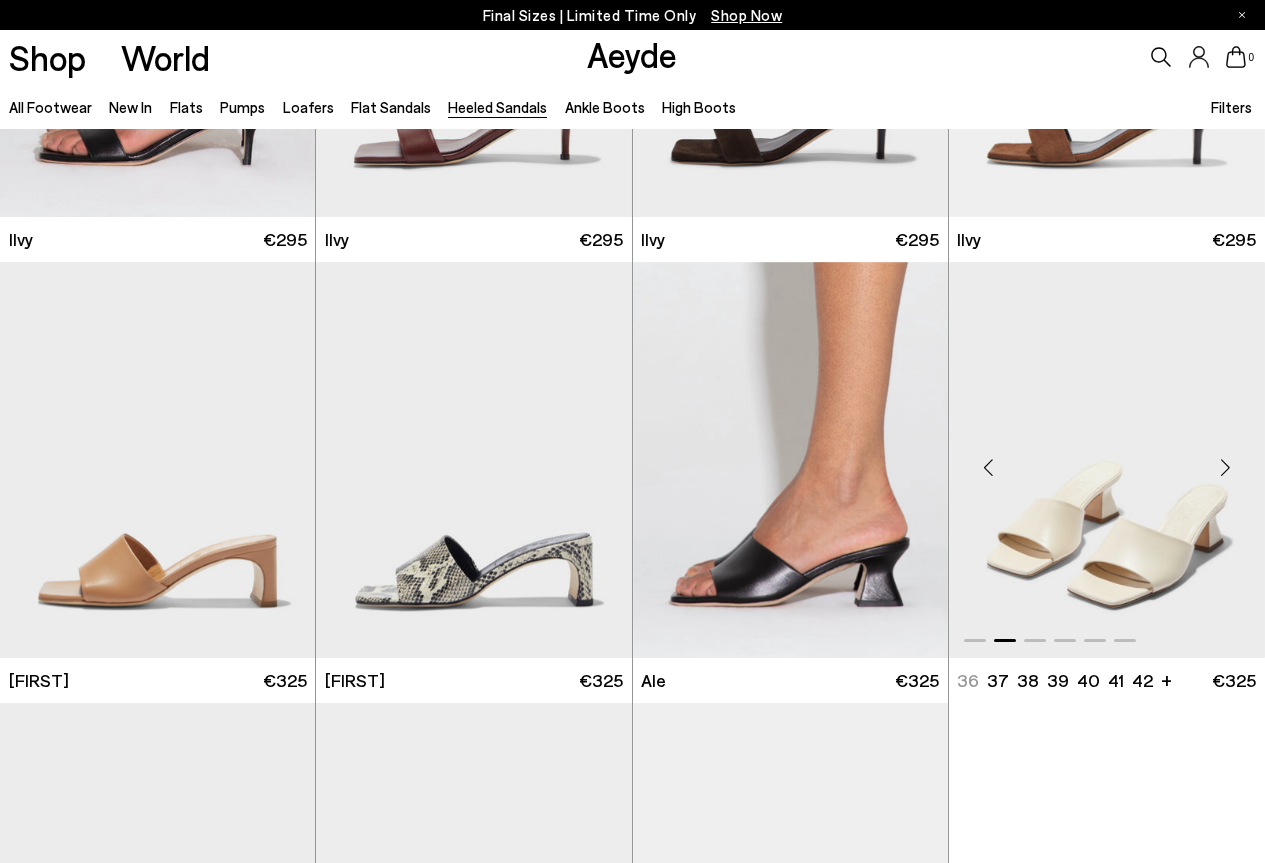 click at bounding box center [1225, 468] 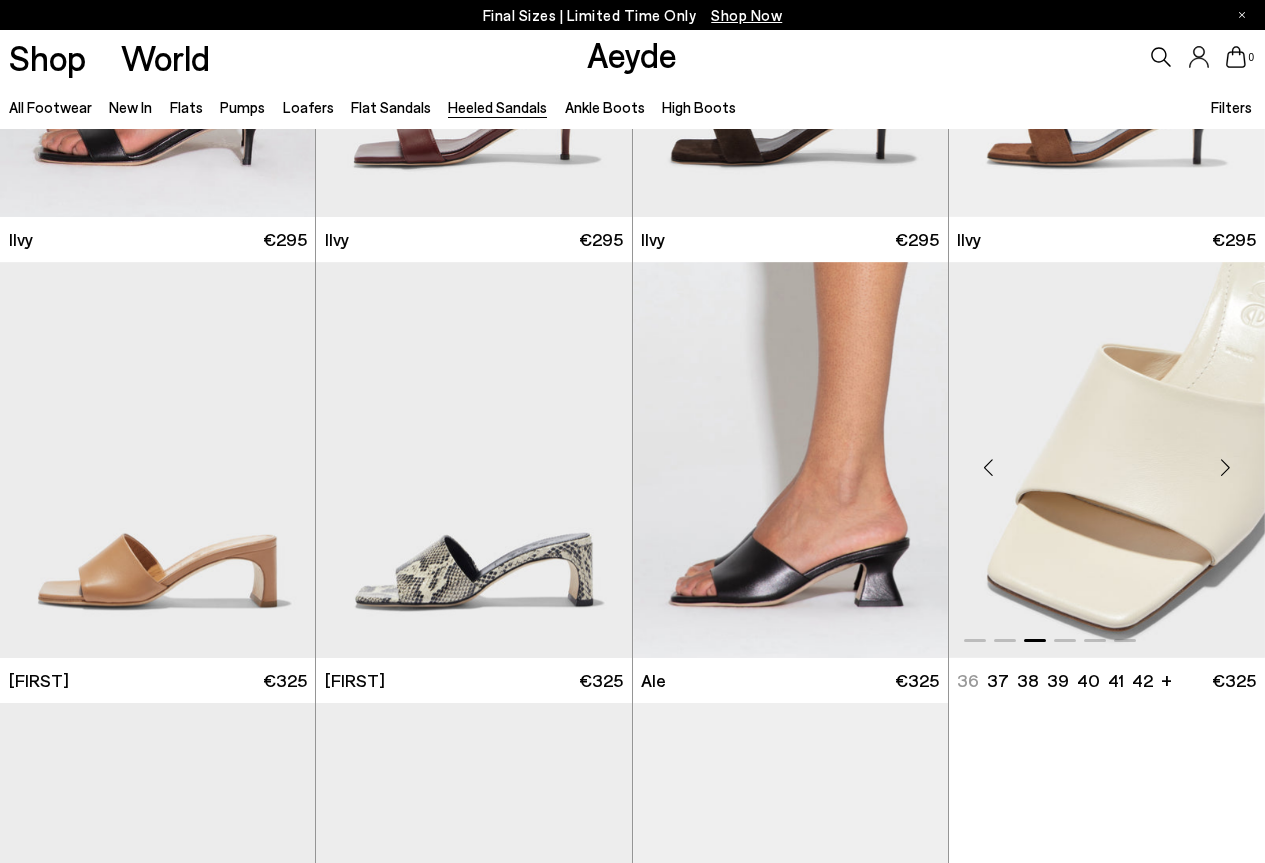 click at bounding box center (1225, 468) 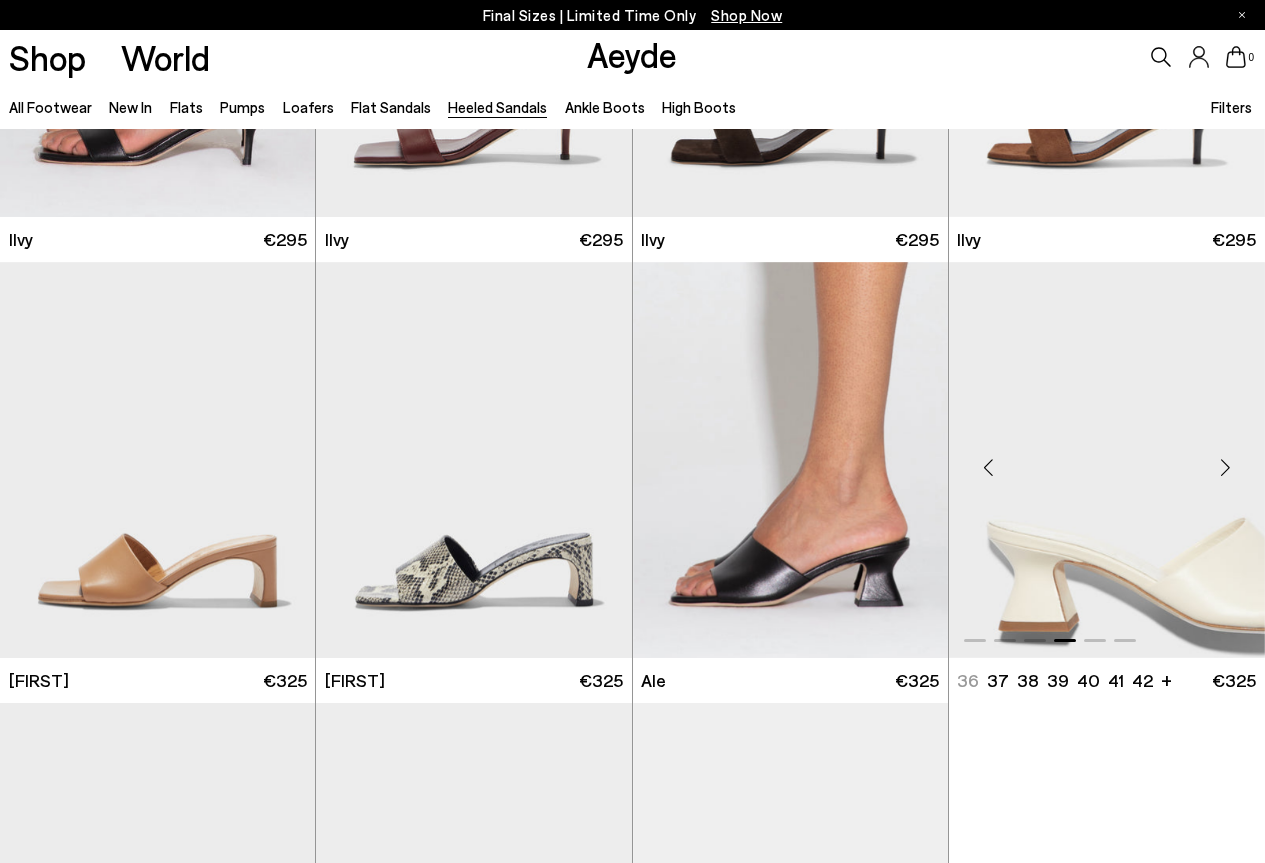 click at bounding box center (1225, 468) 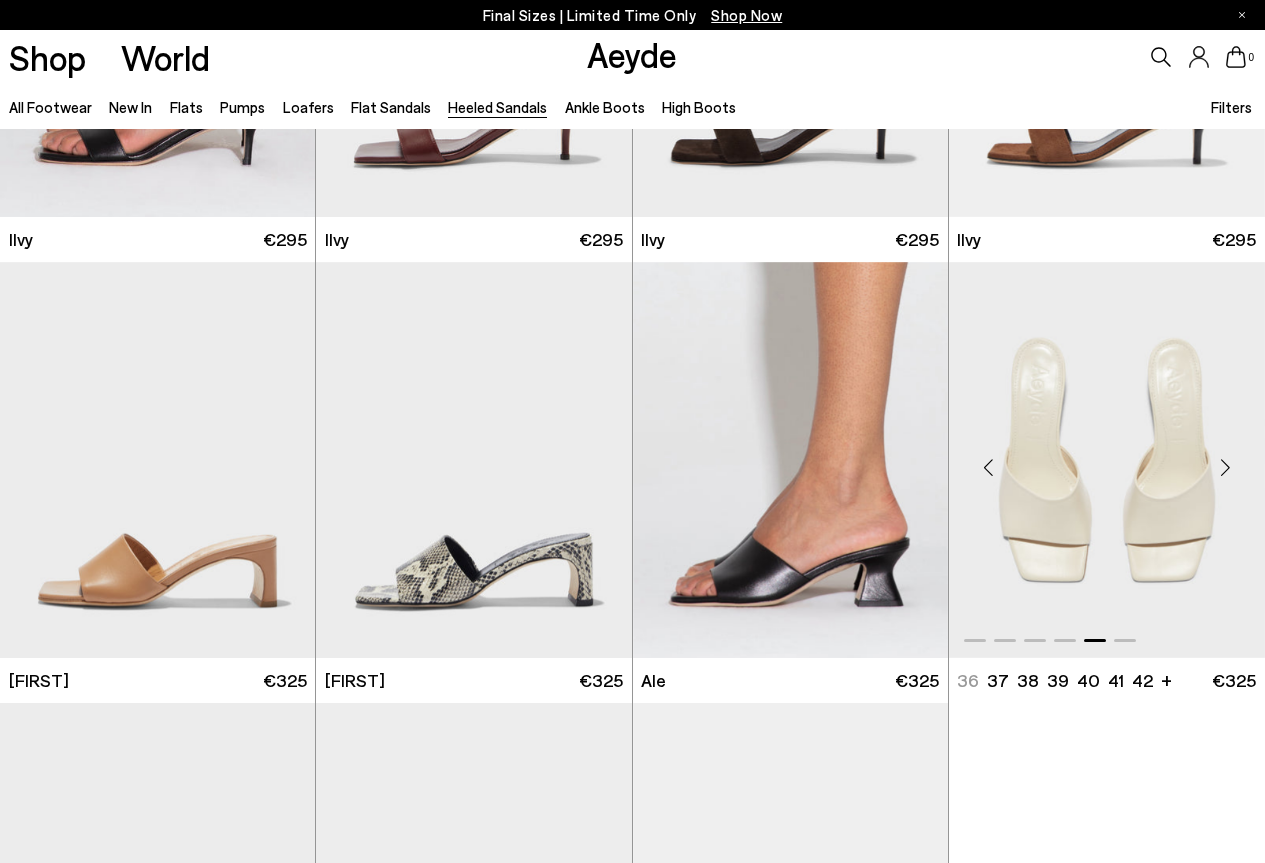 click at bounding box center [1225, 468] 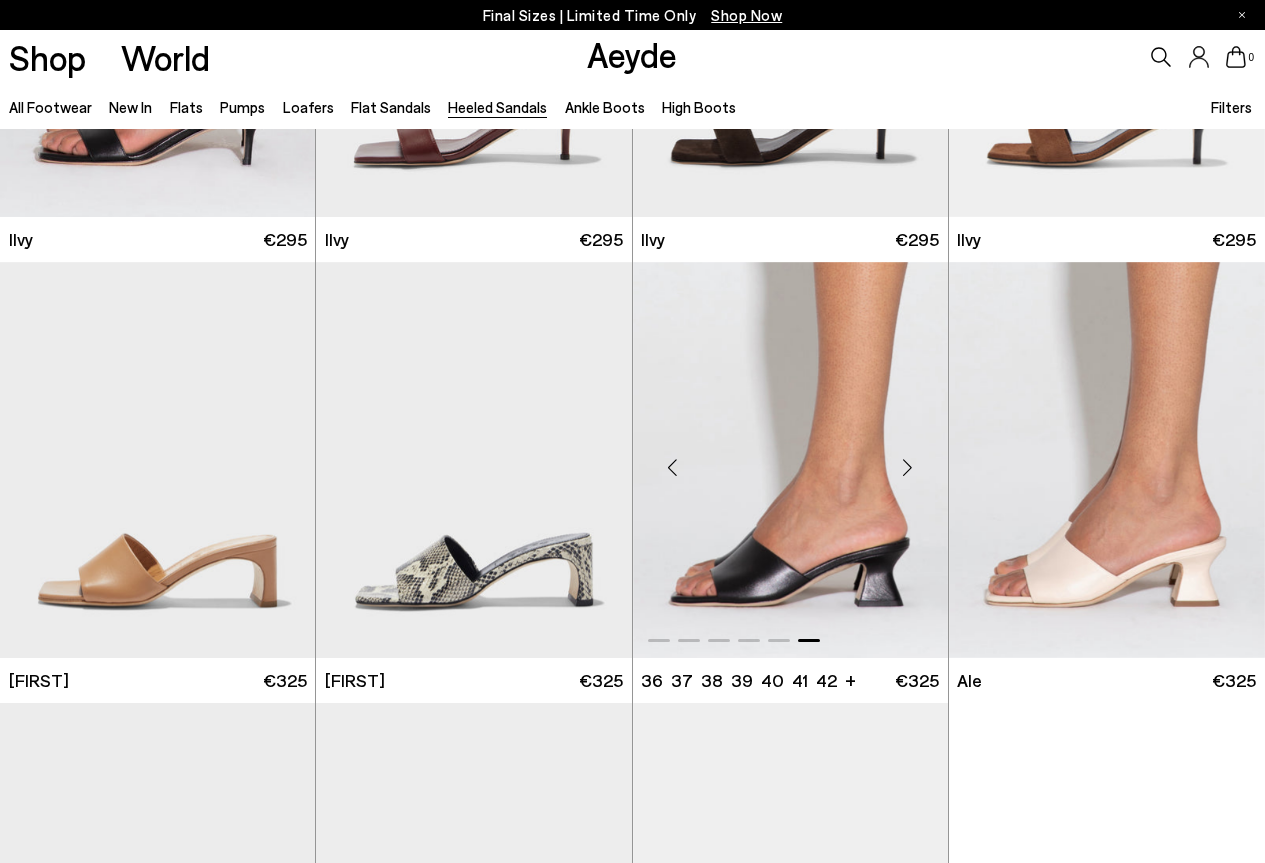 click at bounding box center (790, 460) 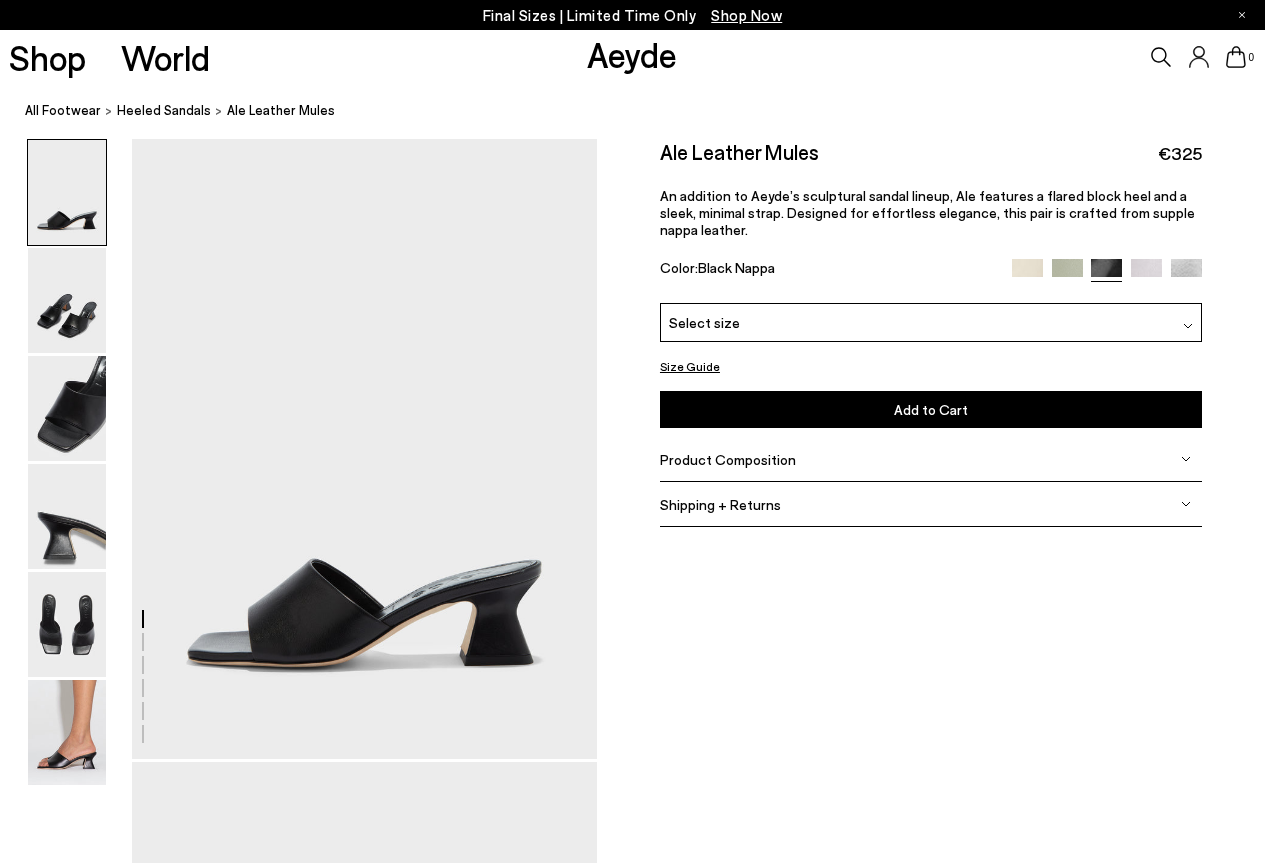 scroll, scrollTop: 0, scrollLeft: 0, axis: both 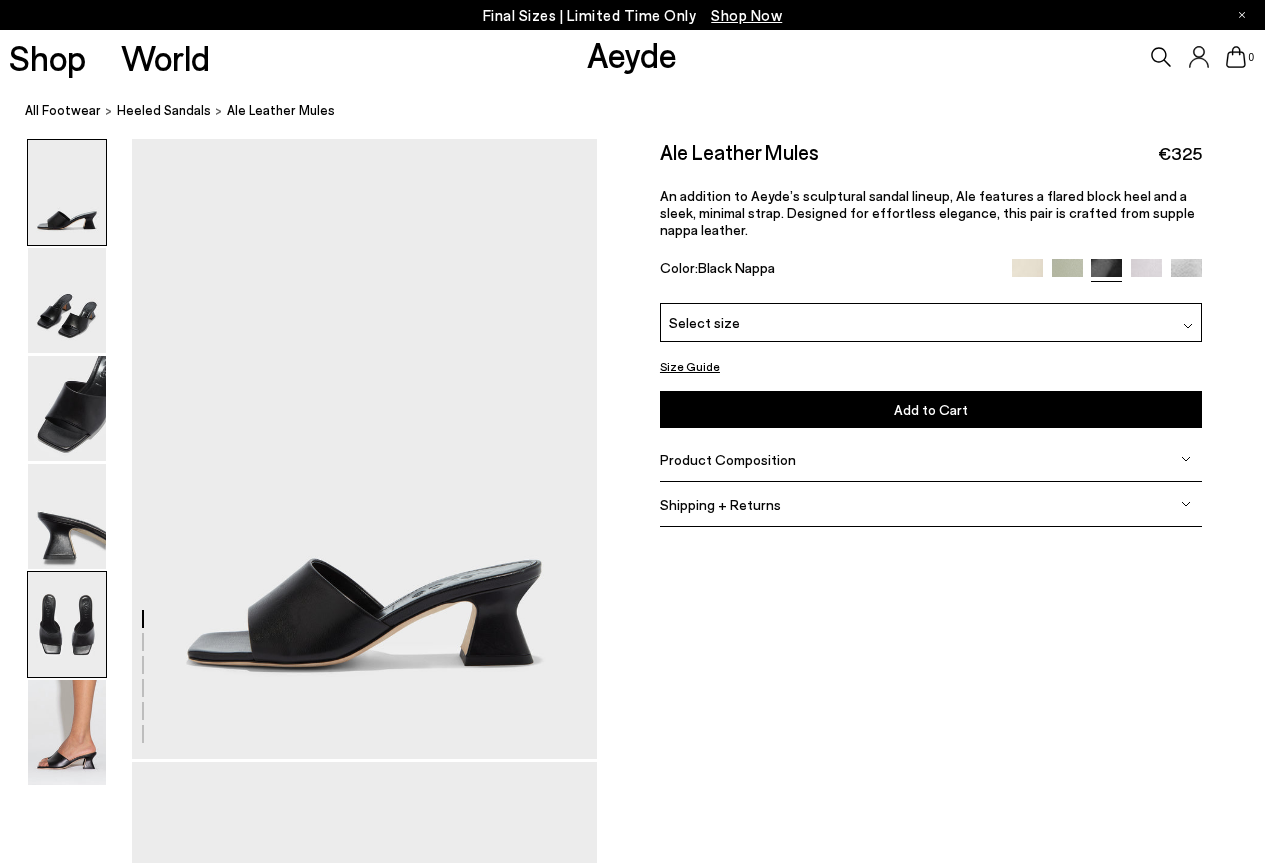 click at bounding box center [67, 624] 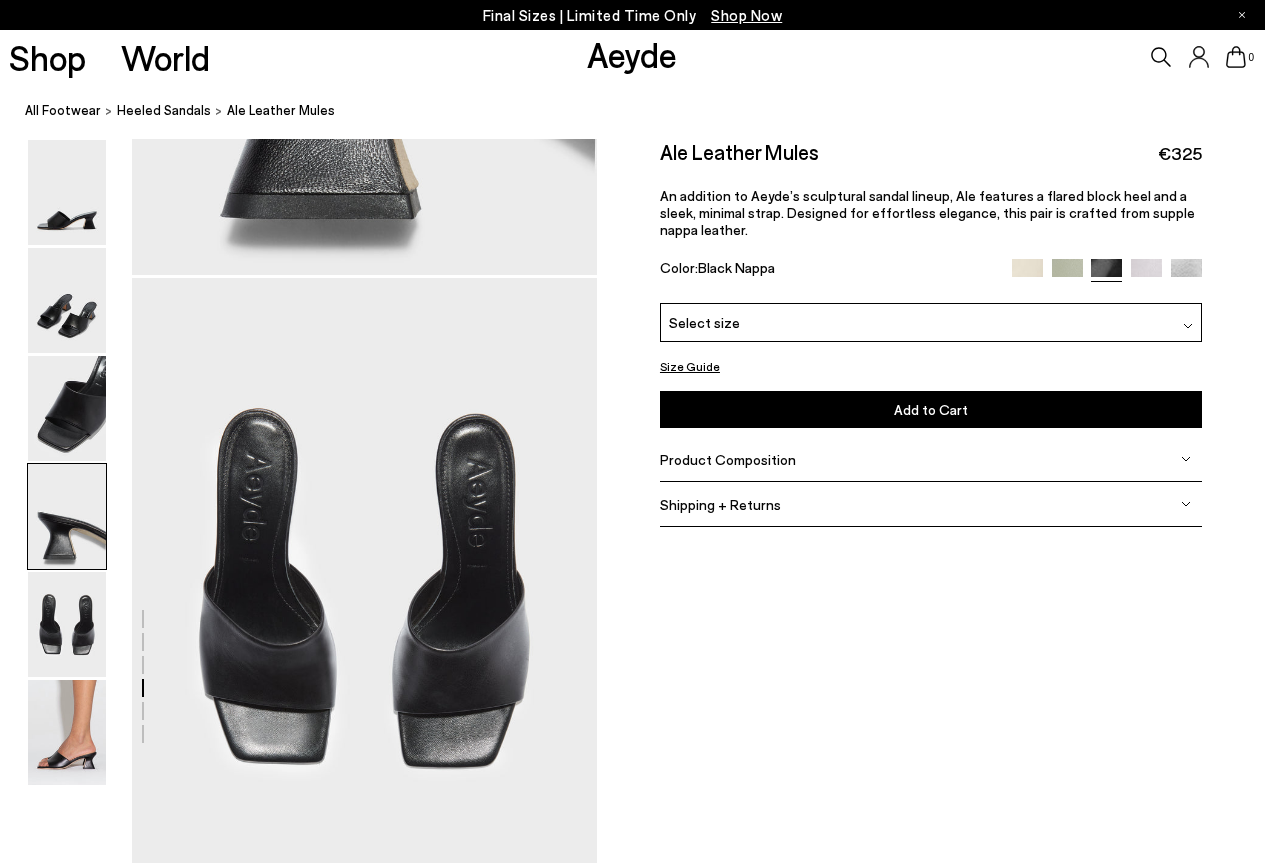 scroll, scrollTop: 2492, scrollLeft: 0, axis: vertical 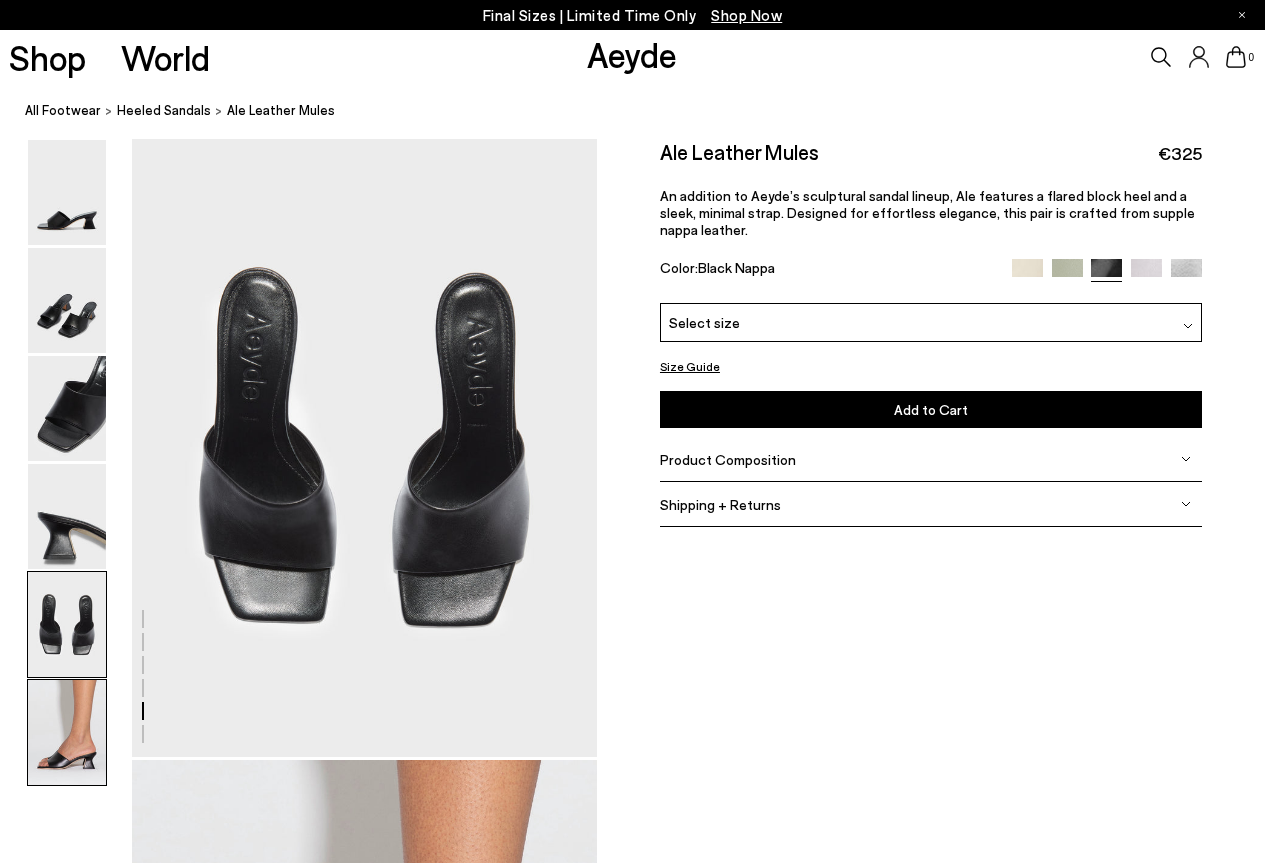 click at bounding box center (67, 732) 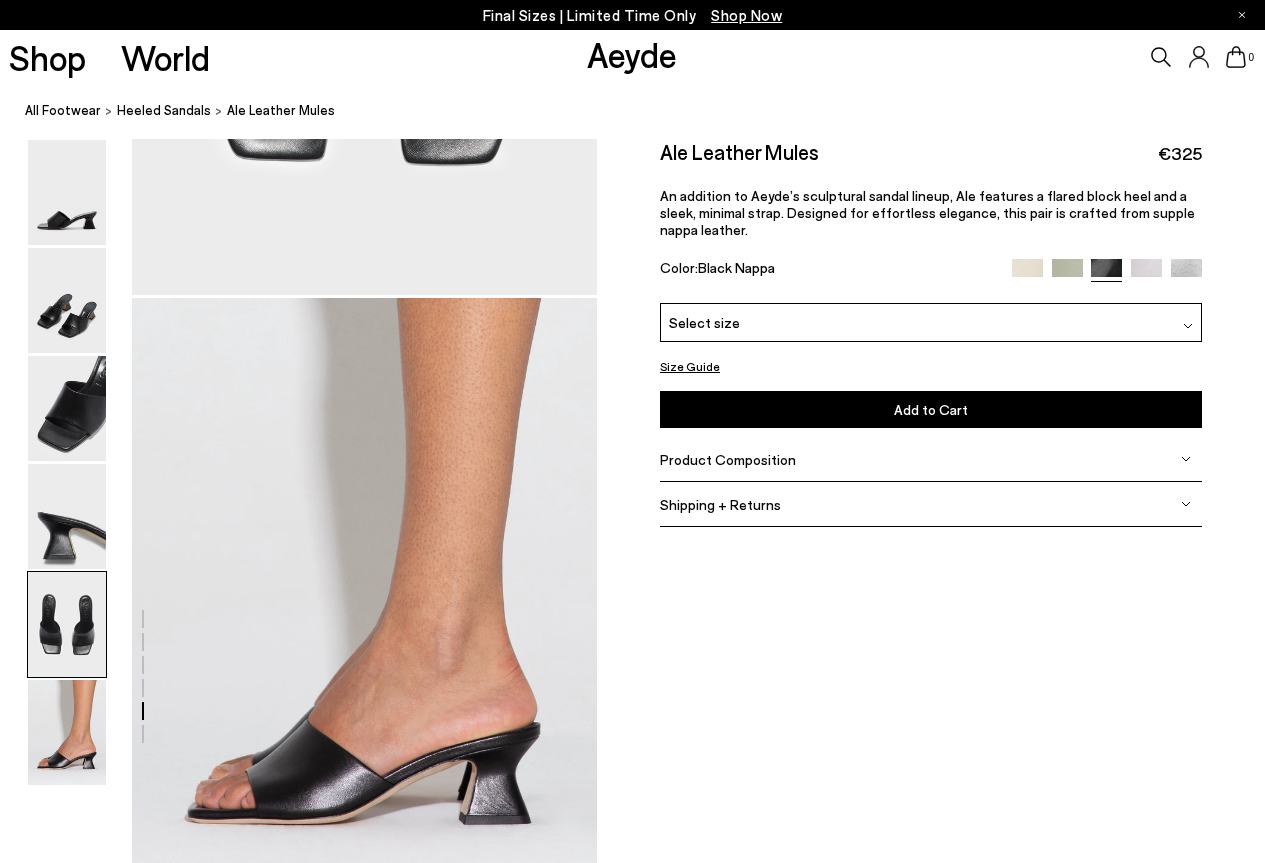 scroll, scrollTop: 2952, scrollLeft: 0, axis: vertical 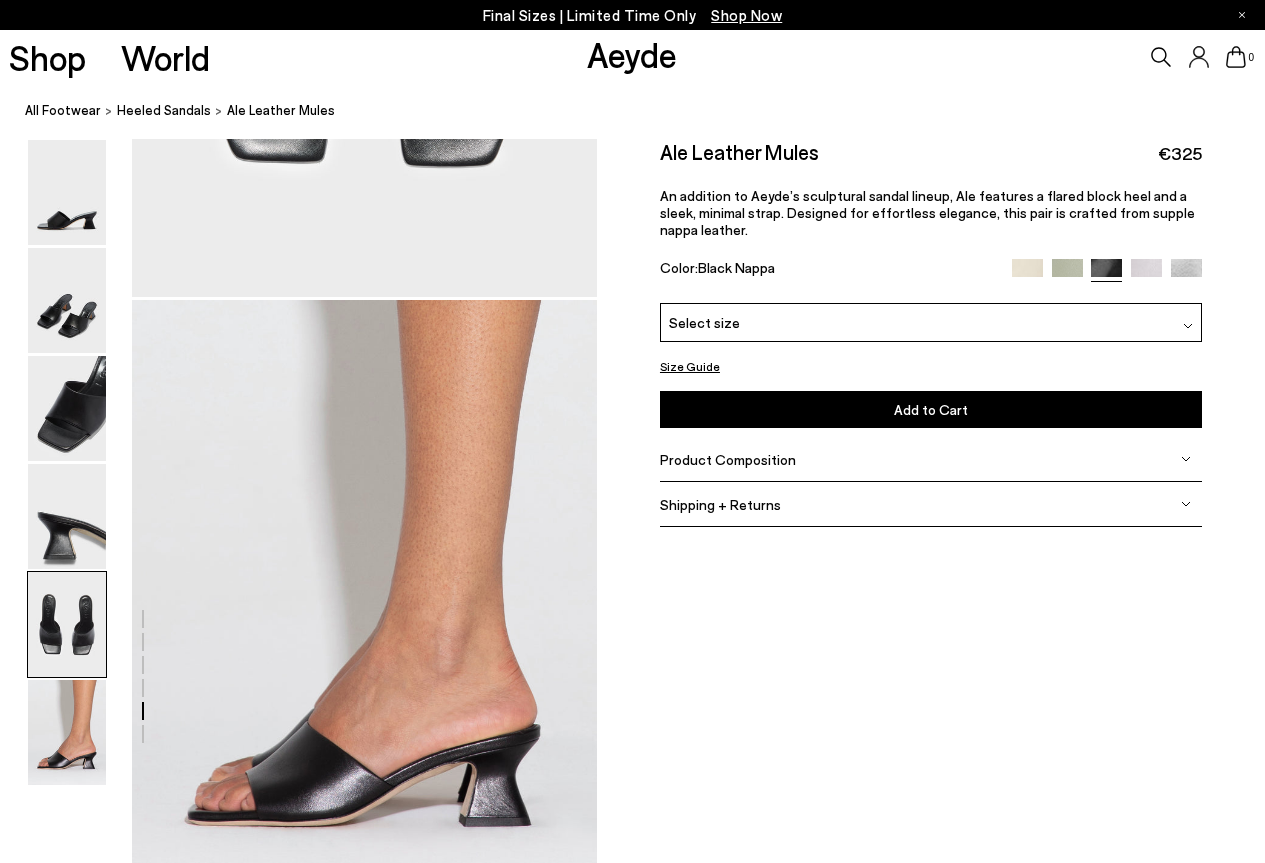 click on "Ale Leather Mules
€325
An addition to Aeyde’s sculptural sandal lineup, Ale features a flared block heel and a sleek, minimal strap. Designed for effortless elegance, this pair is crafted from supple nappa leather.
Color:  Black Nappa" at bounding box center (931, 221) 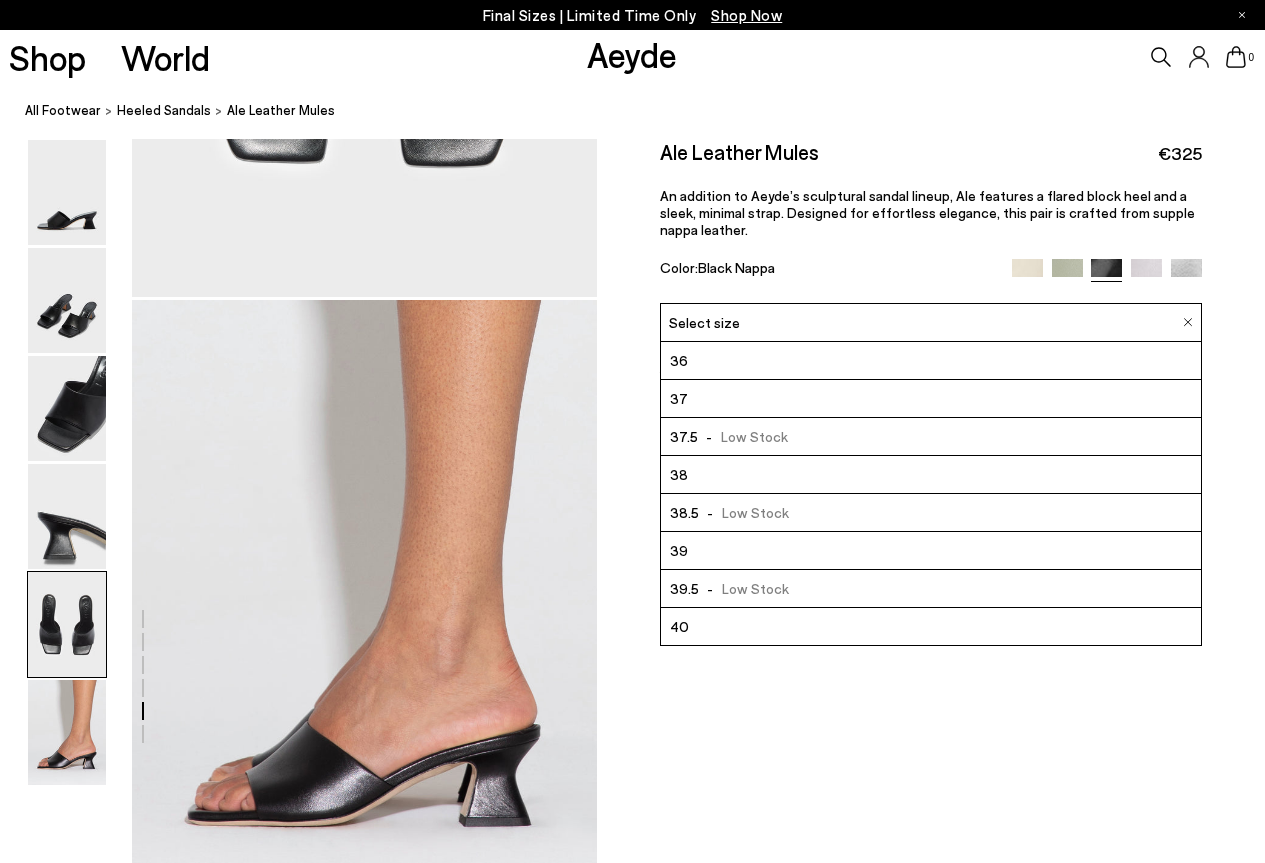 click on "37" at bounding box center (931, 399) 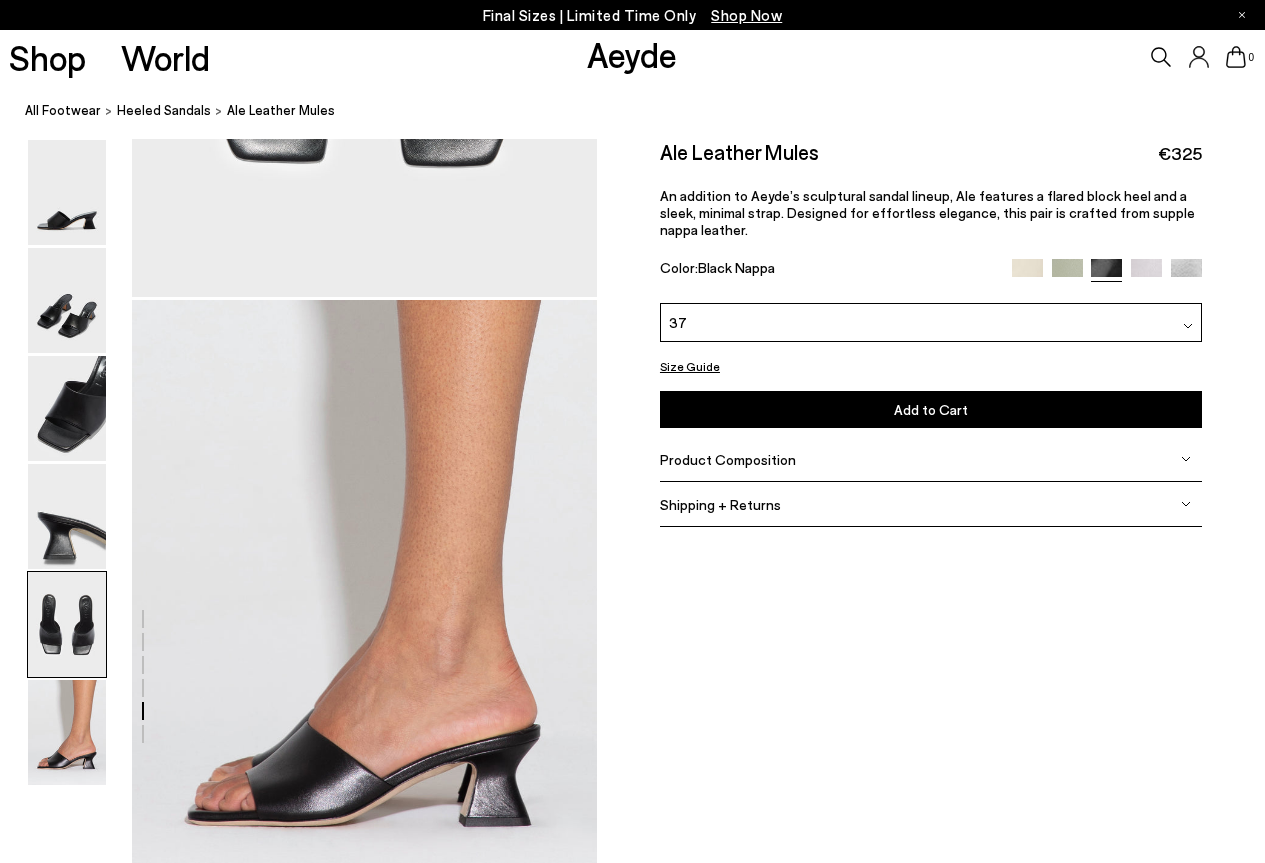 click at bounding box center [1067, 274] 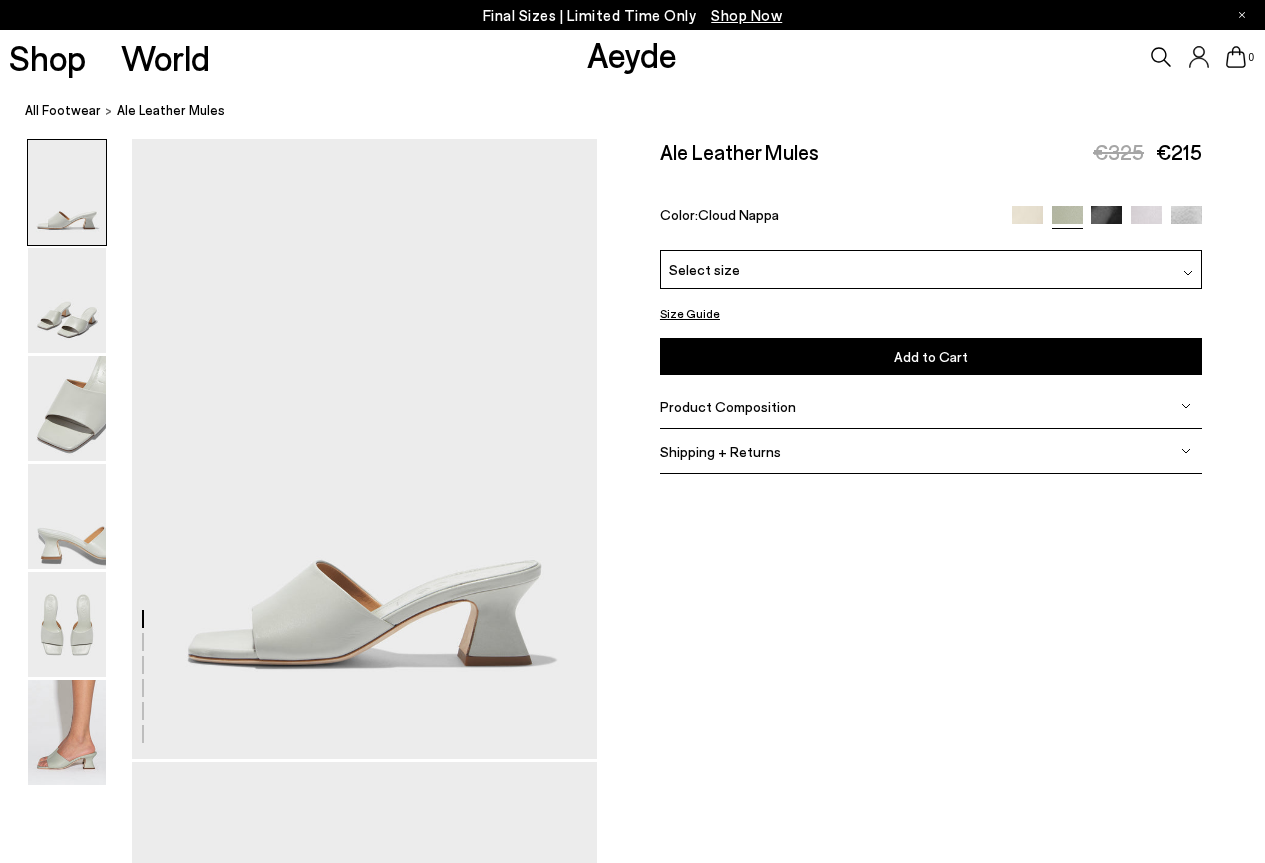 scroll, scrollTop: 0, scrollLeft: 0, axis: both 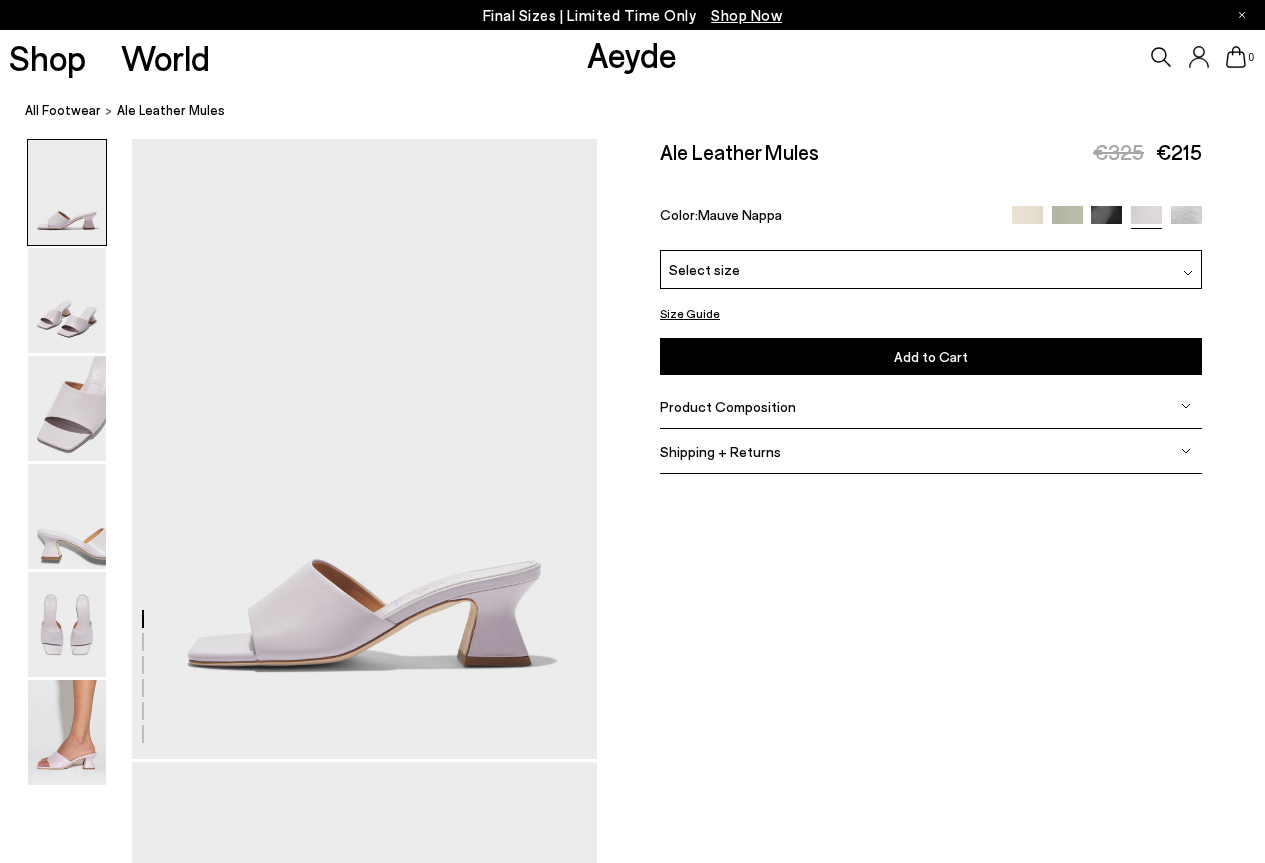 click at bounding box center [1186, 221] 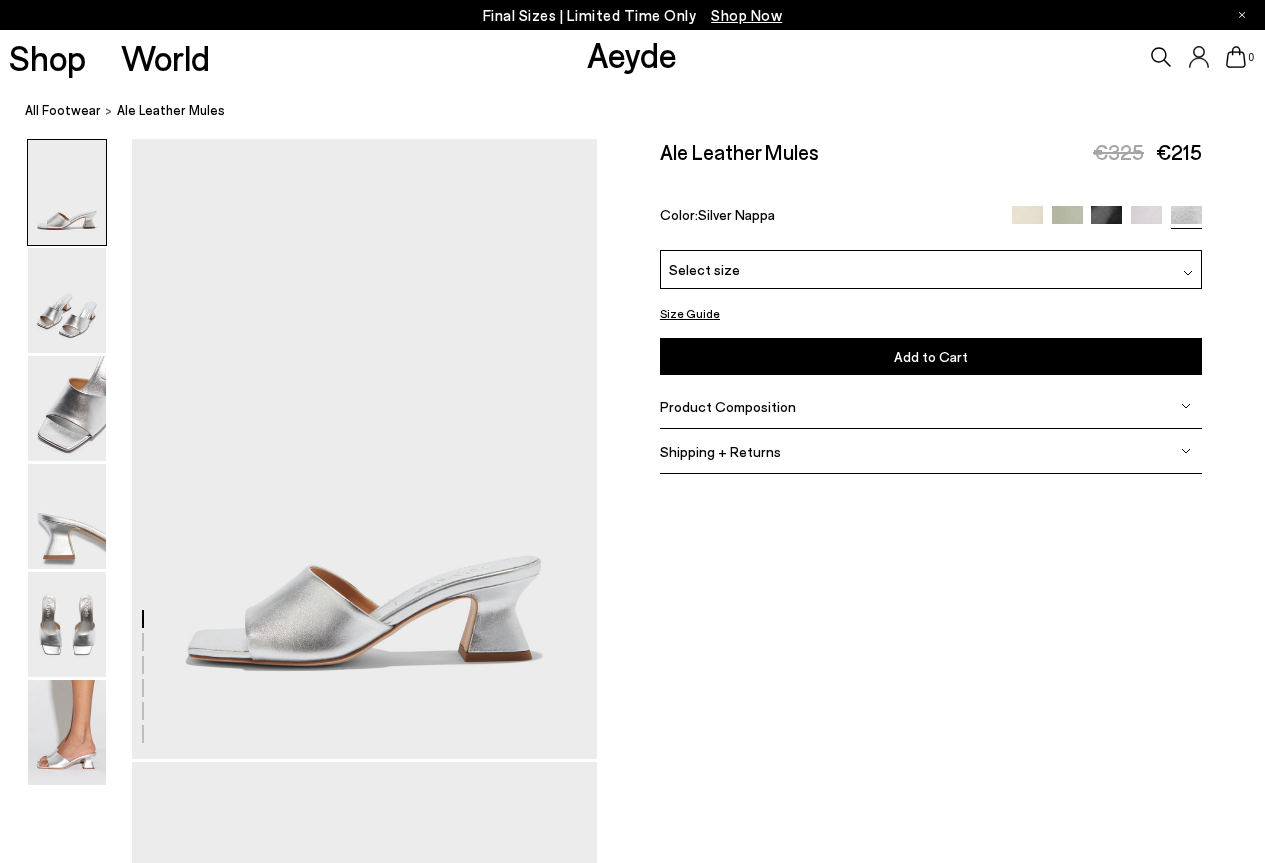 scroll, scrollTop: 0, scrollLeft: 0, axis: both 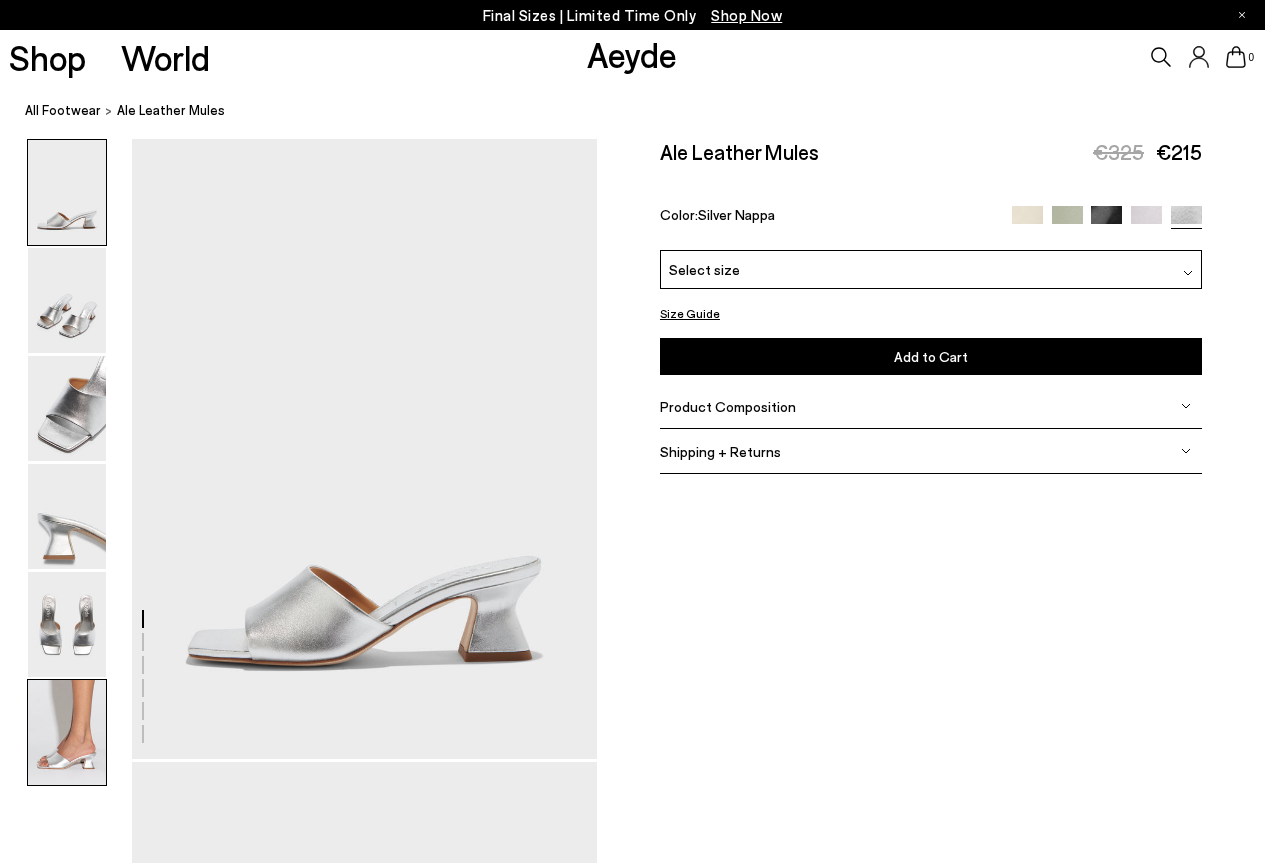 click at bounding box center [67, 732] 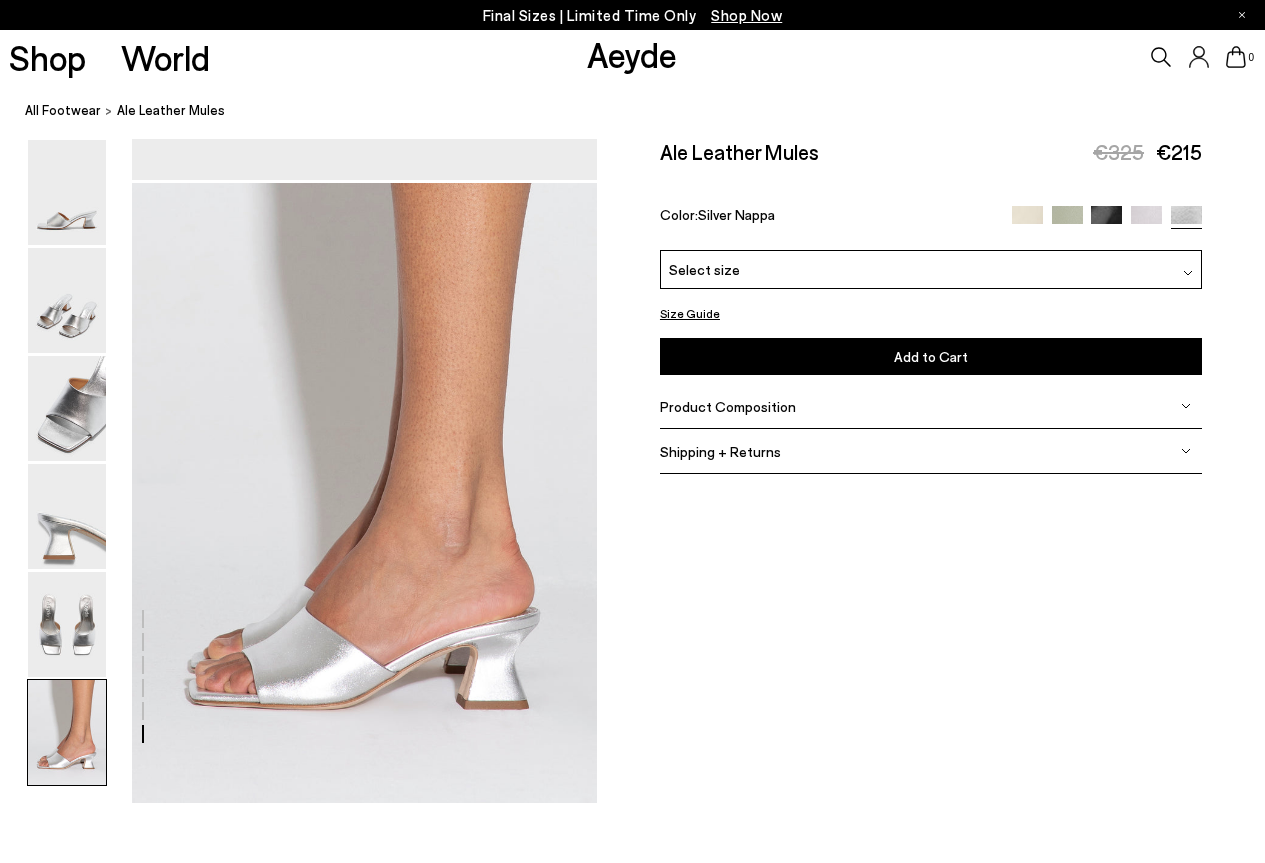 scroll, scrollTop: 3252, scrollLeft: 0, axis: vertical 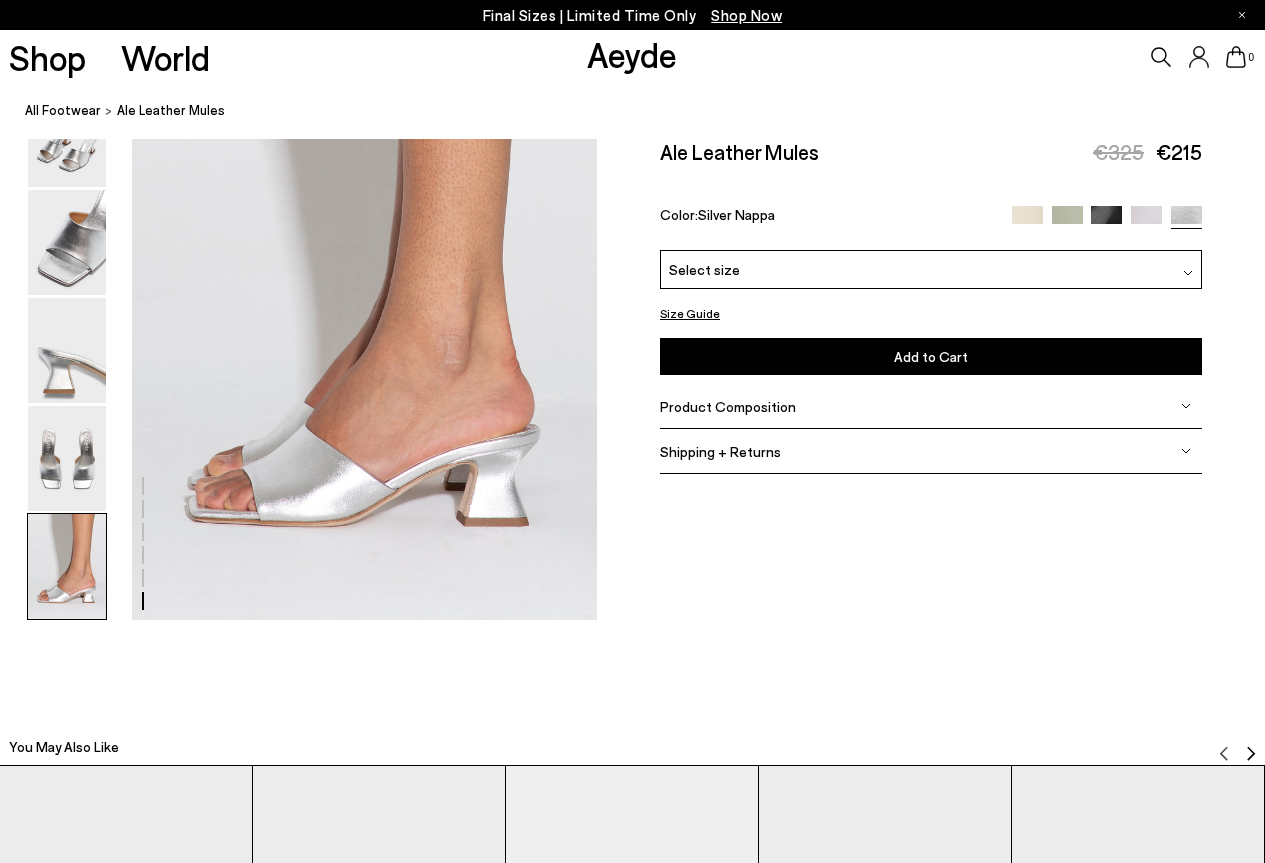 click on "Color:  Silver Nappa" at bounding box center (931, 217) 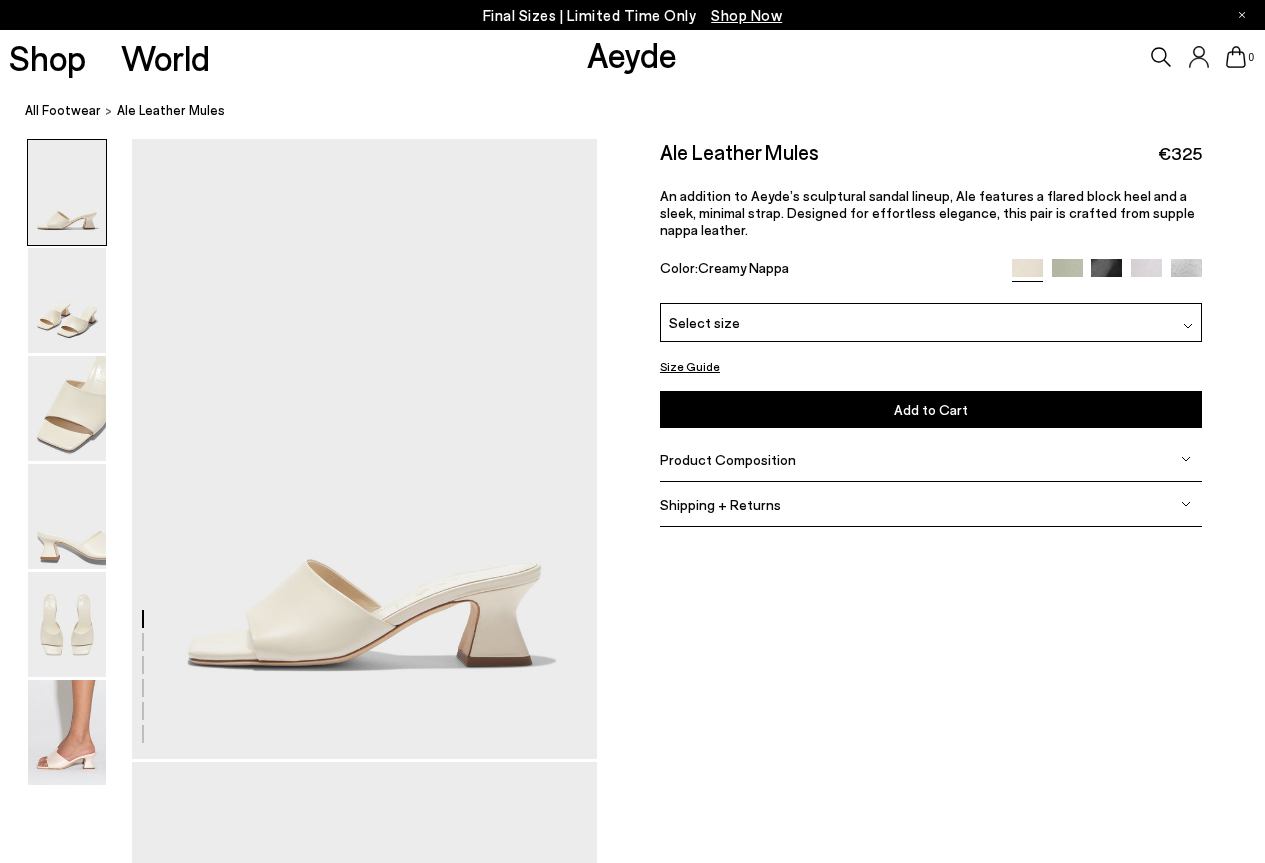 scroll, scrollTop: 0, scrollLeft: 0, axis: both 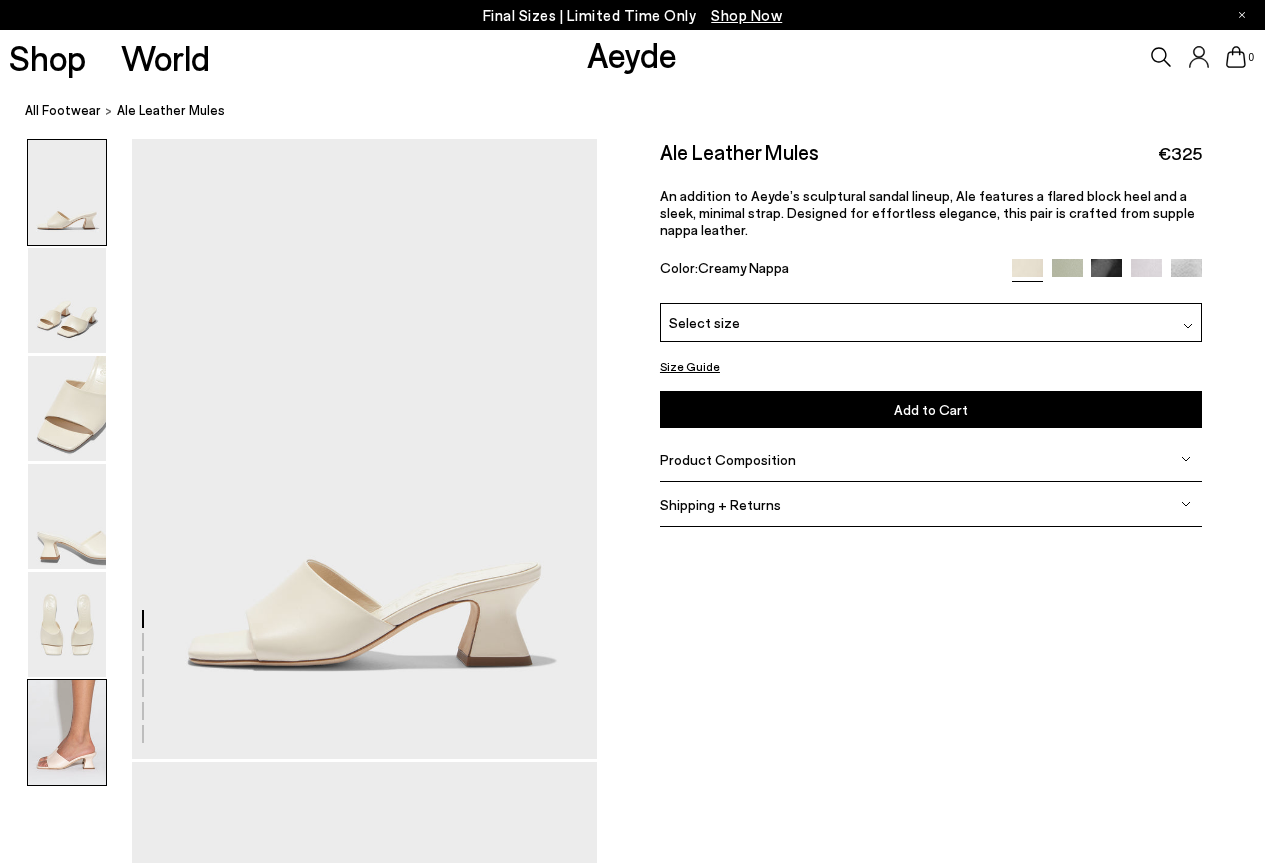 click at bounding box center (67, 732) 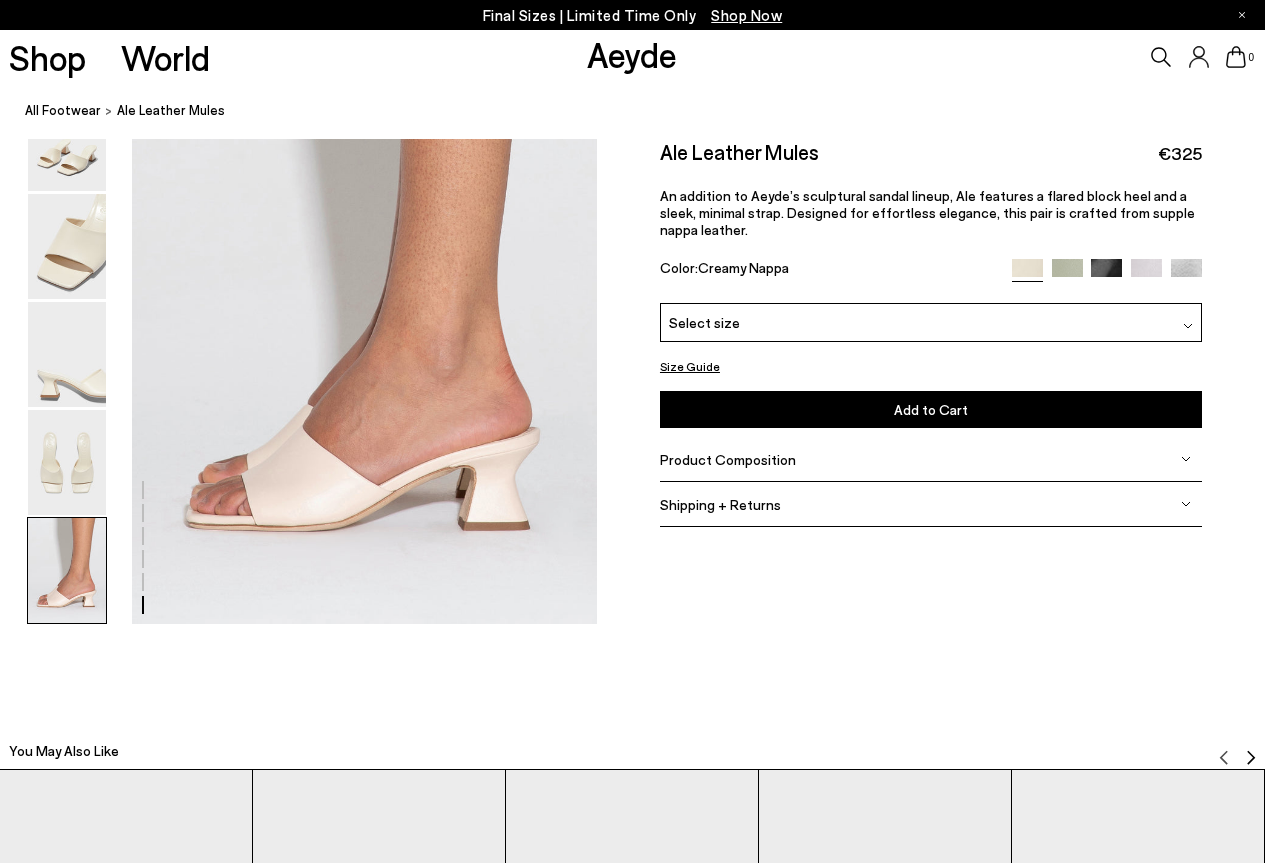 scroll, scrollTop: 3252, scrollLeft: 0, axis: vertical 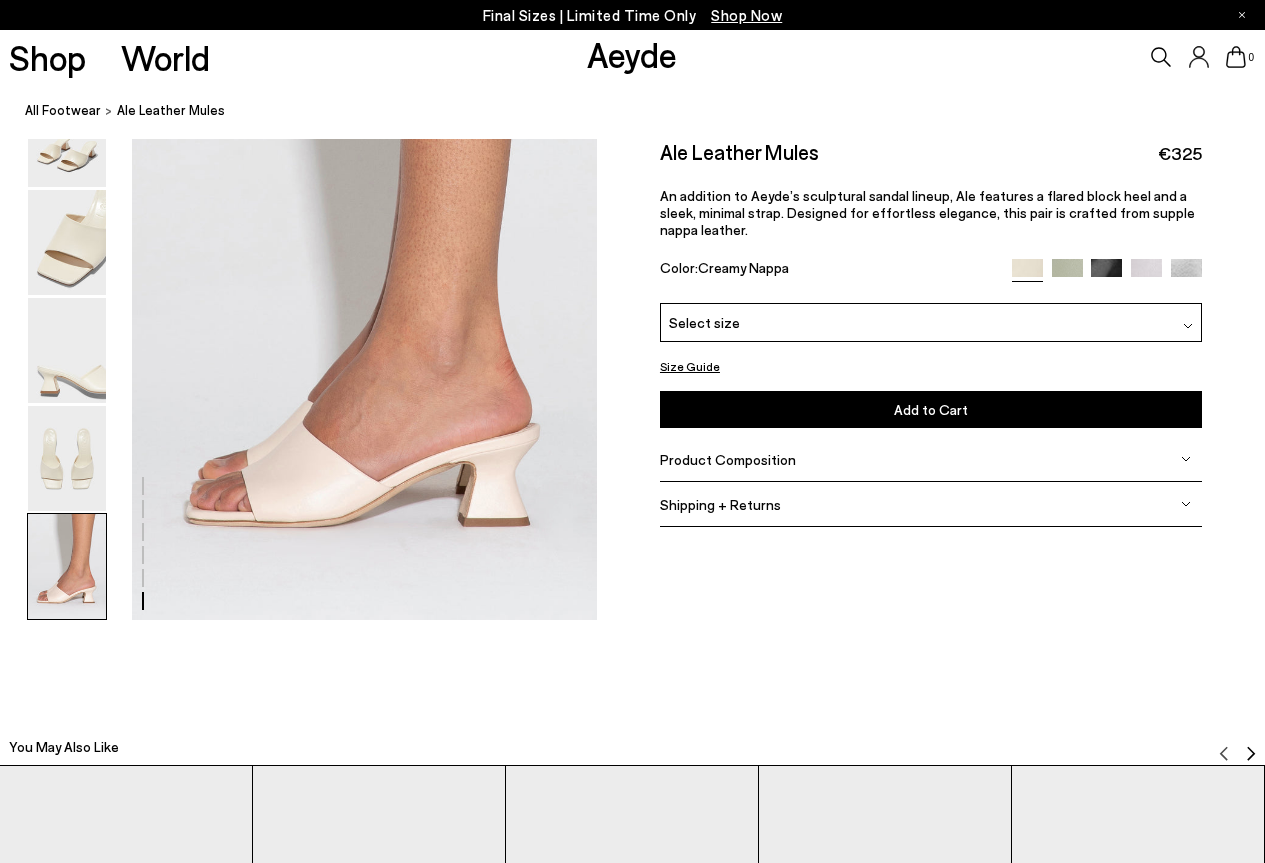 click at bounding box center (1106, 274) 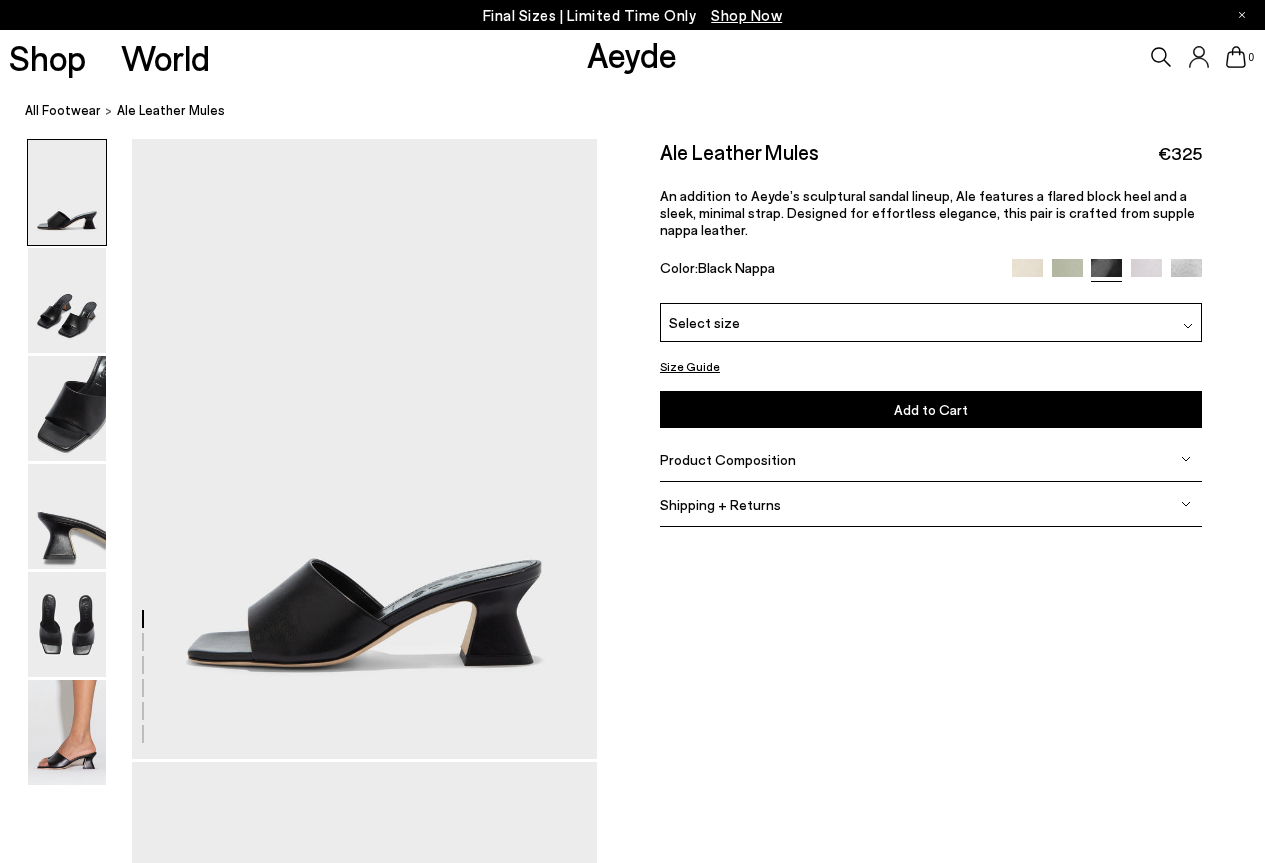 scroll, scrollTop: 0, scrollLeft: 0, axis: both 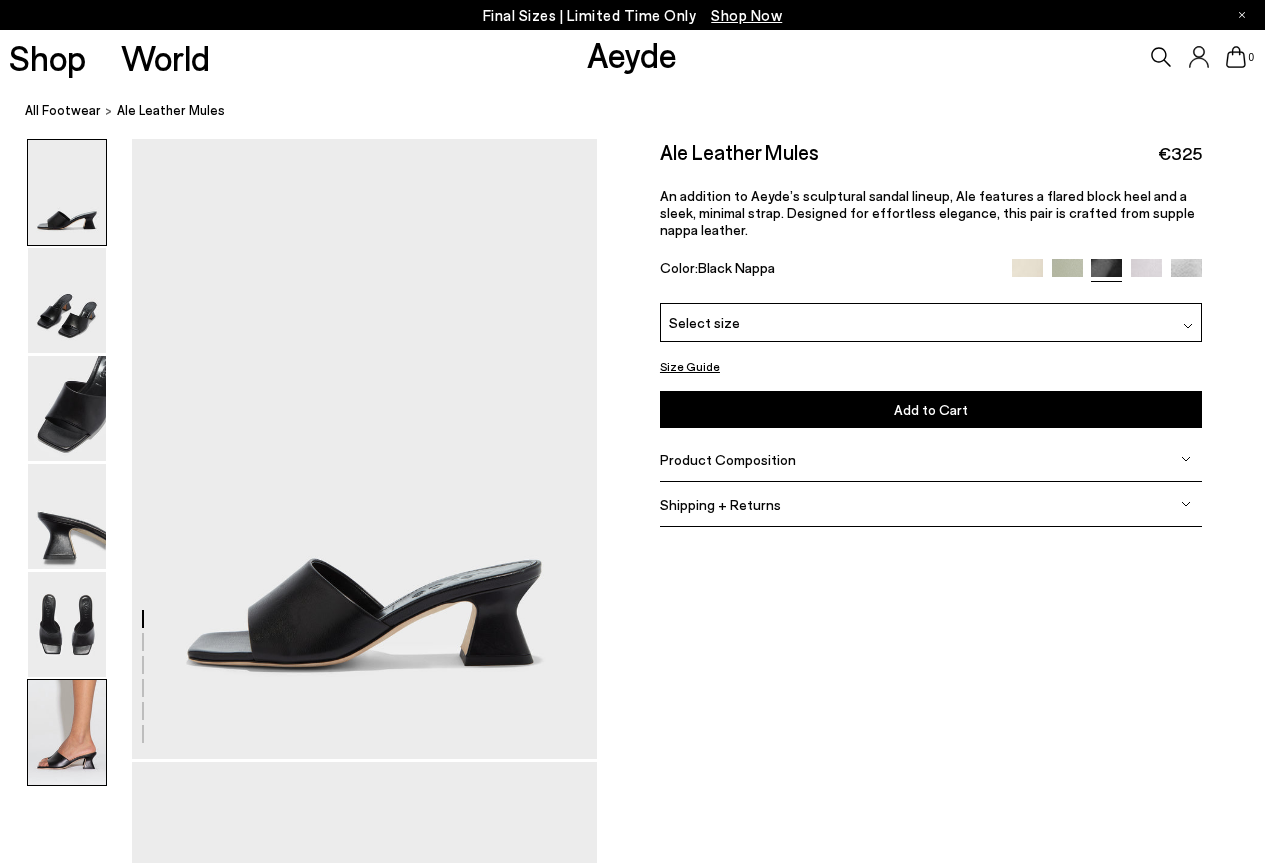 click at bounding box center (67, 732) 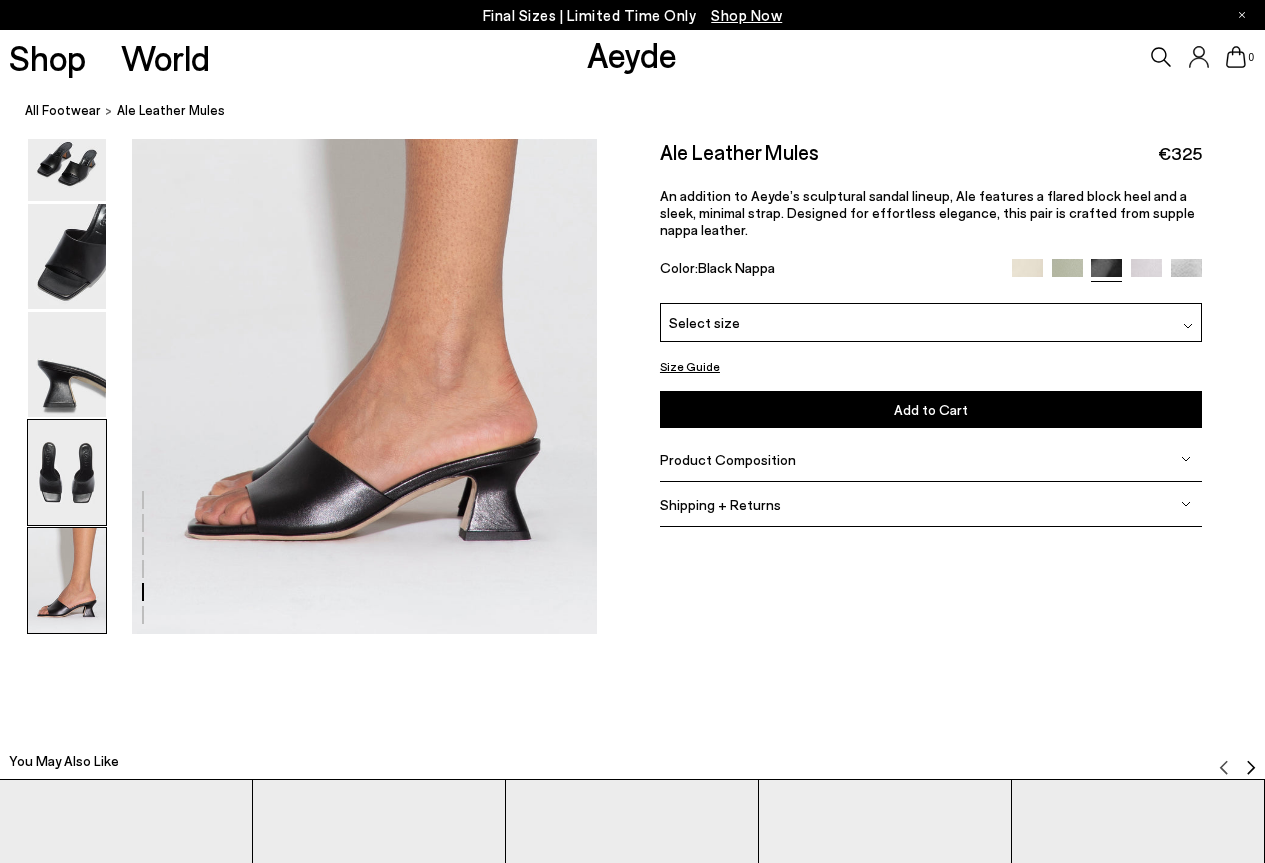 scroll, scrollTop: 3252, scrollLeft: 0, axis: vertical 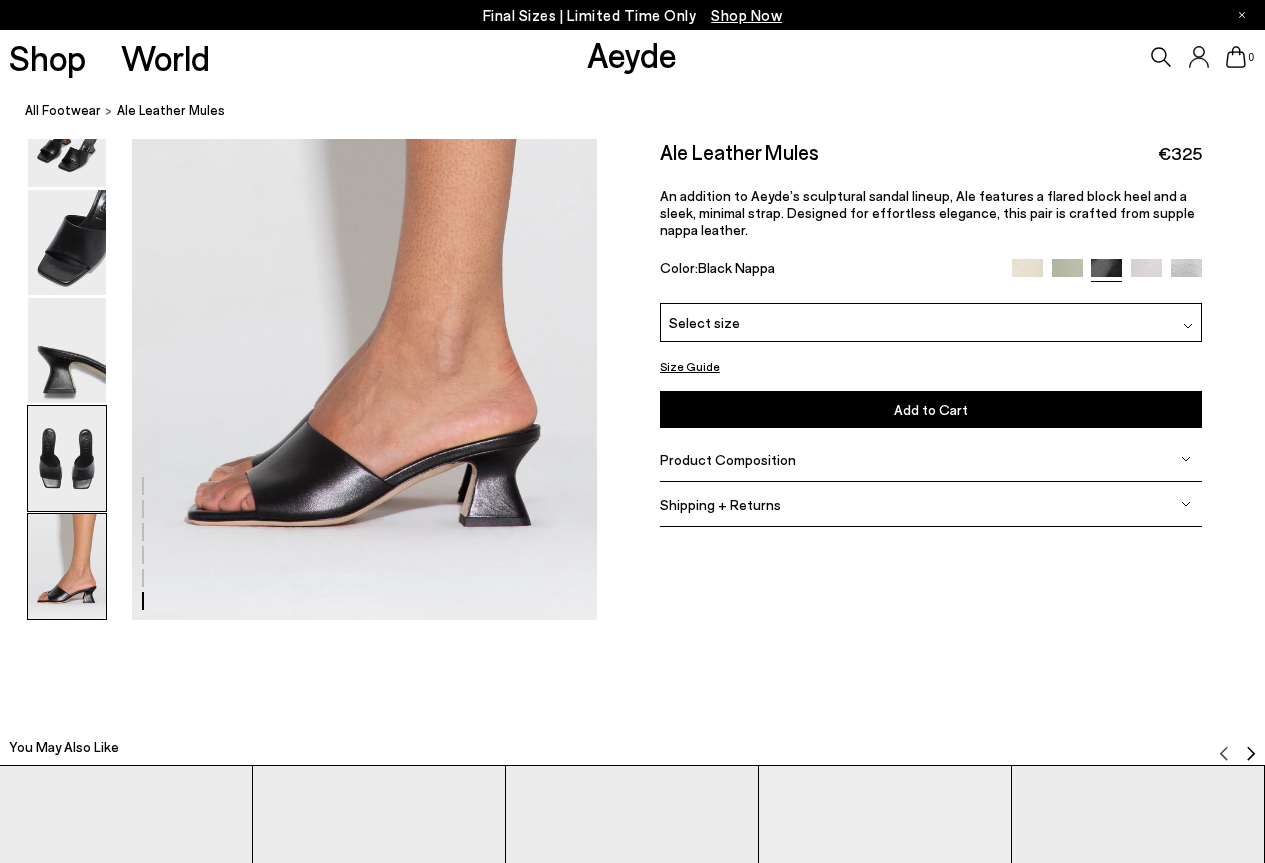 click at bounding box center (67, 458) 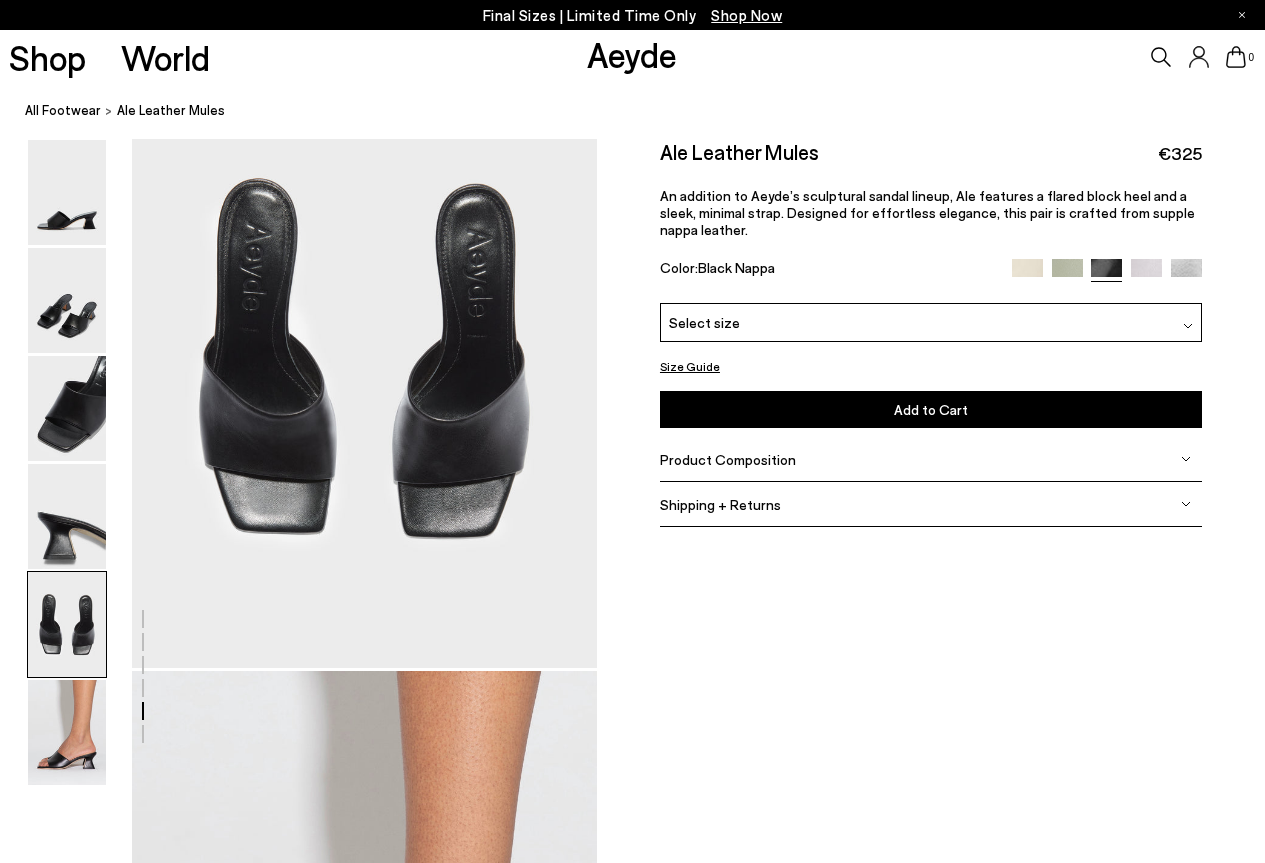 scroll, scrollTop: 2492, scrollLeft: 0, axis: vertical 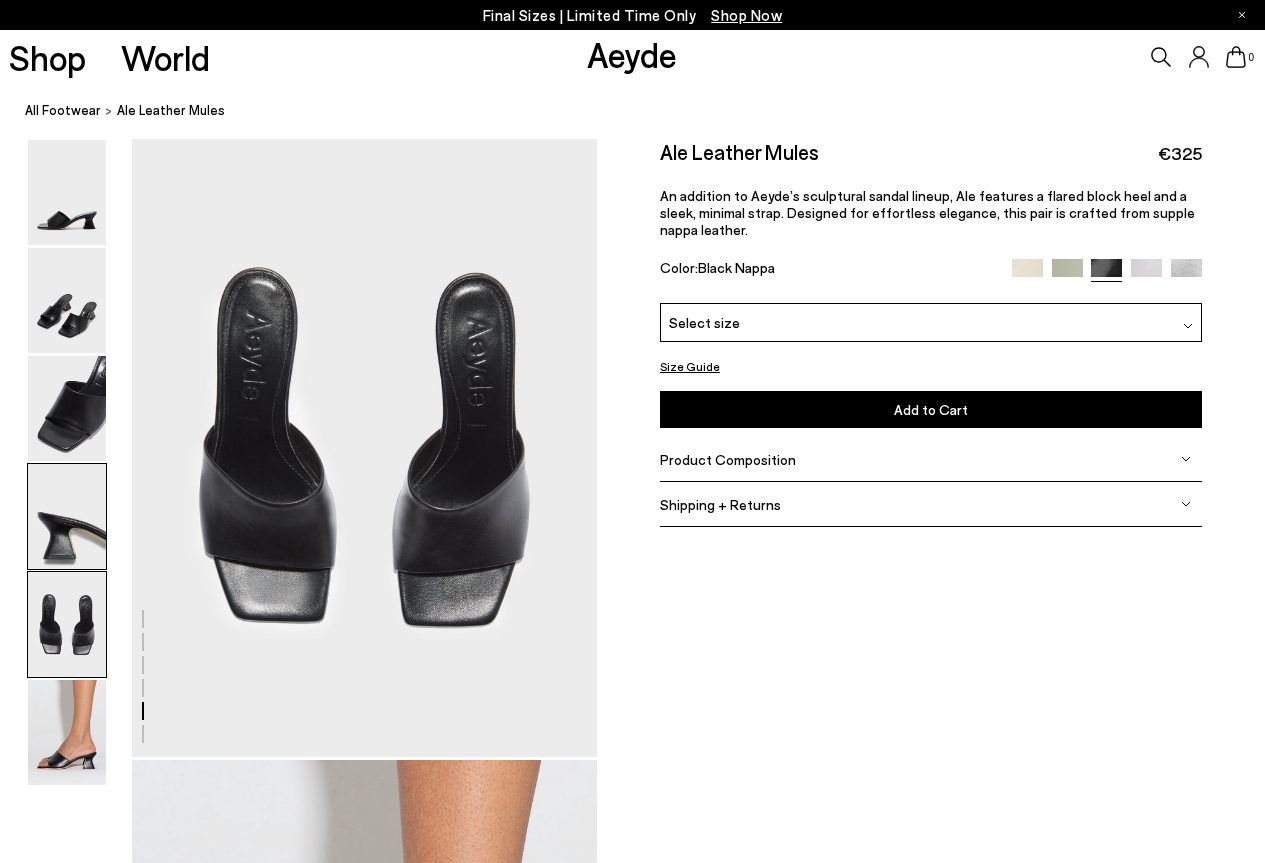 click at bounding box center [67, 516] 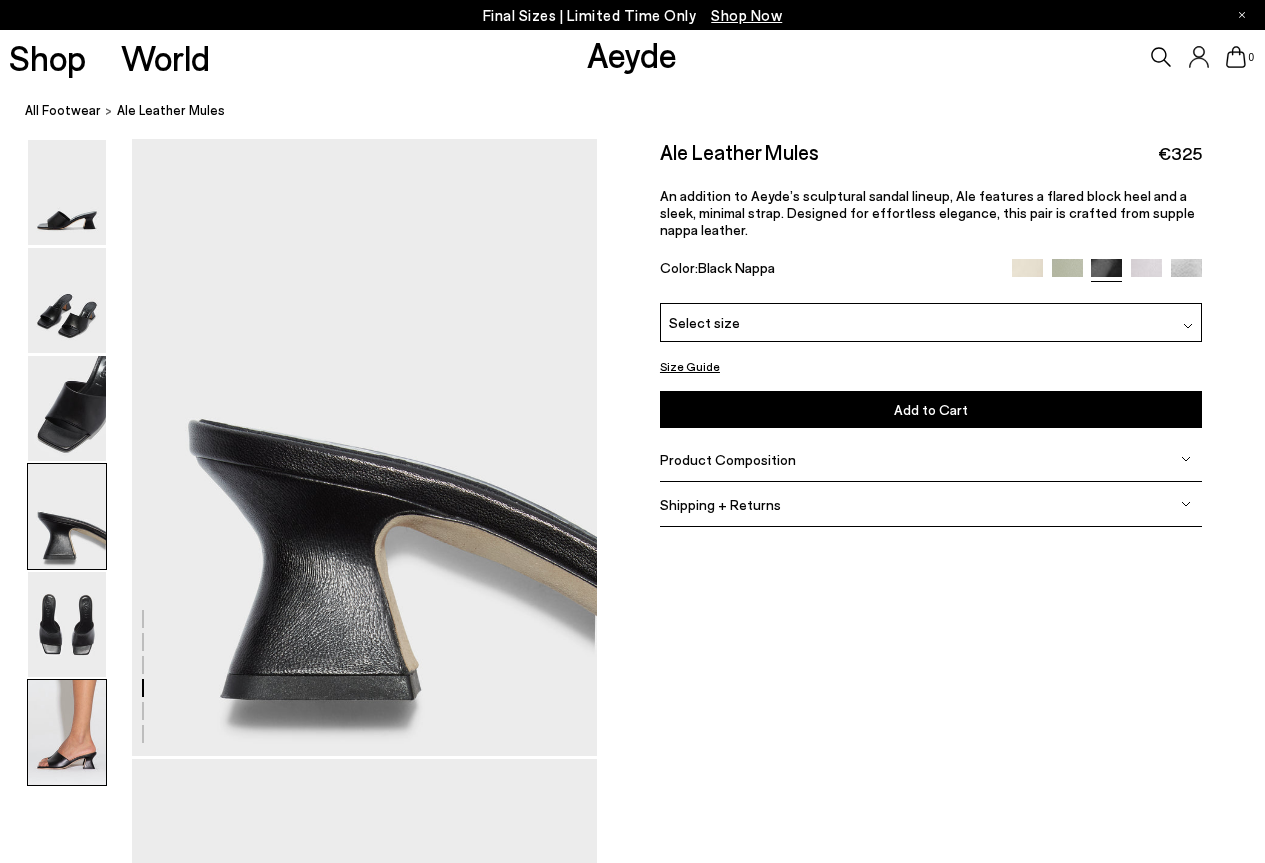 click at bounding box center (67, 732) 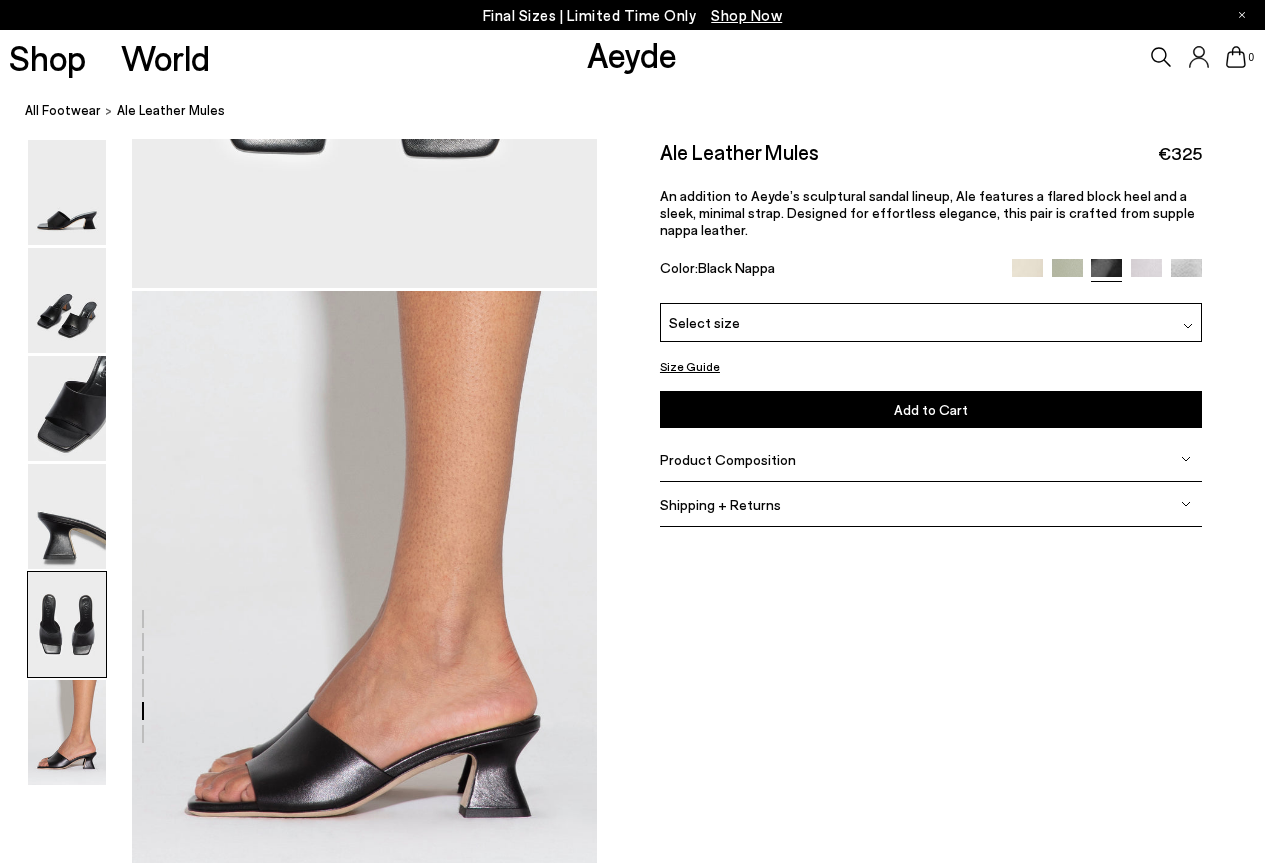 scroll, scrollTop: 2952, scrollLeft: 0, axis: vertical 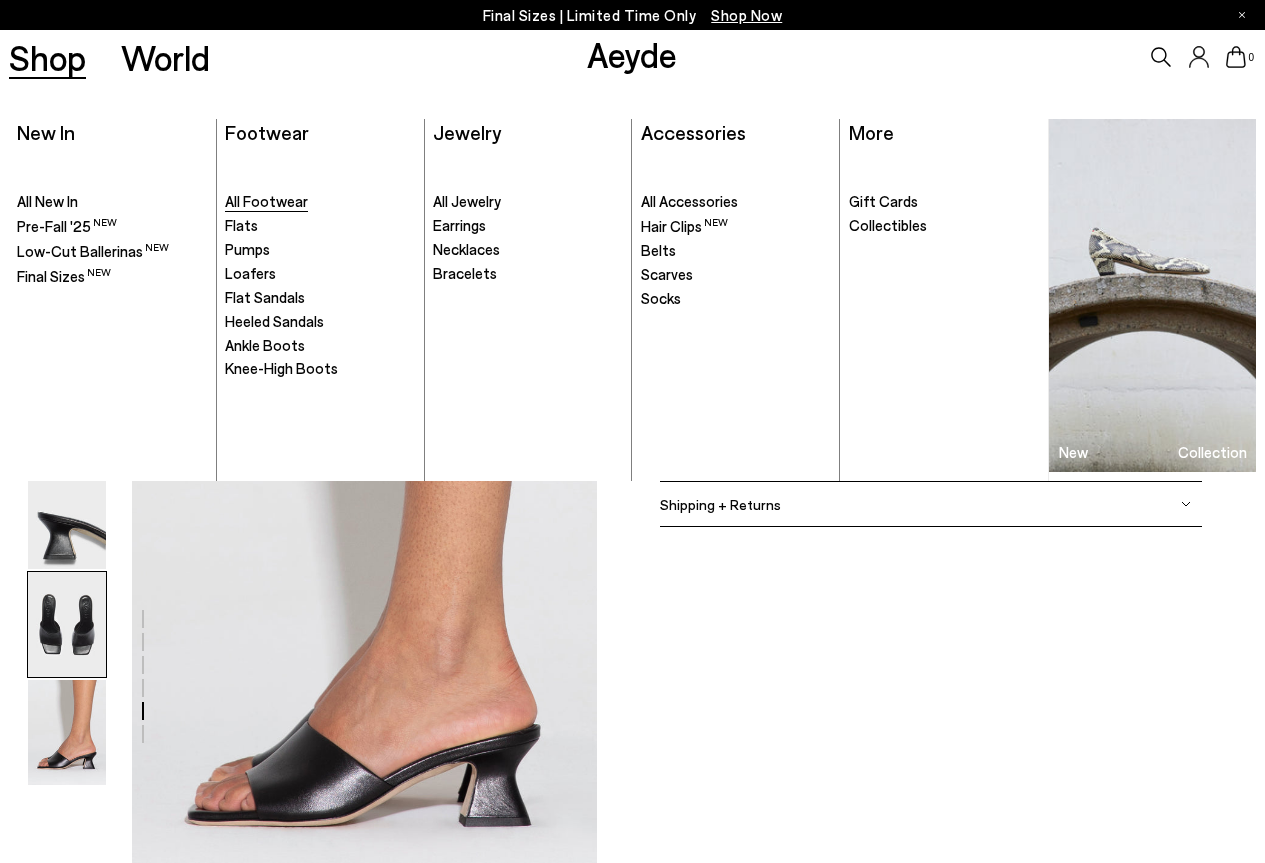 click on "All Footwear" at bounding box center [266, 201] 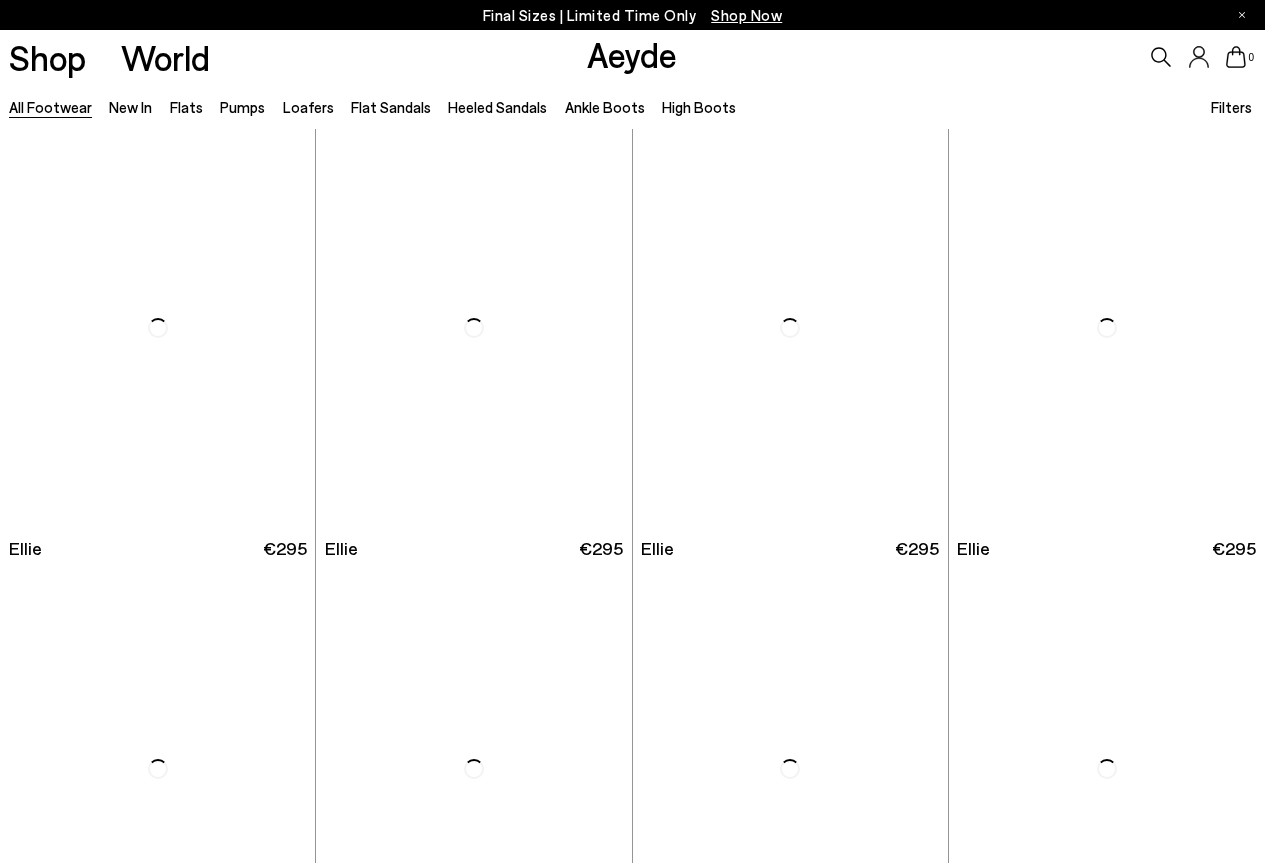 scroll, scrollTop: 0, scrollLeft: 0, axis: both 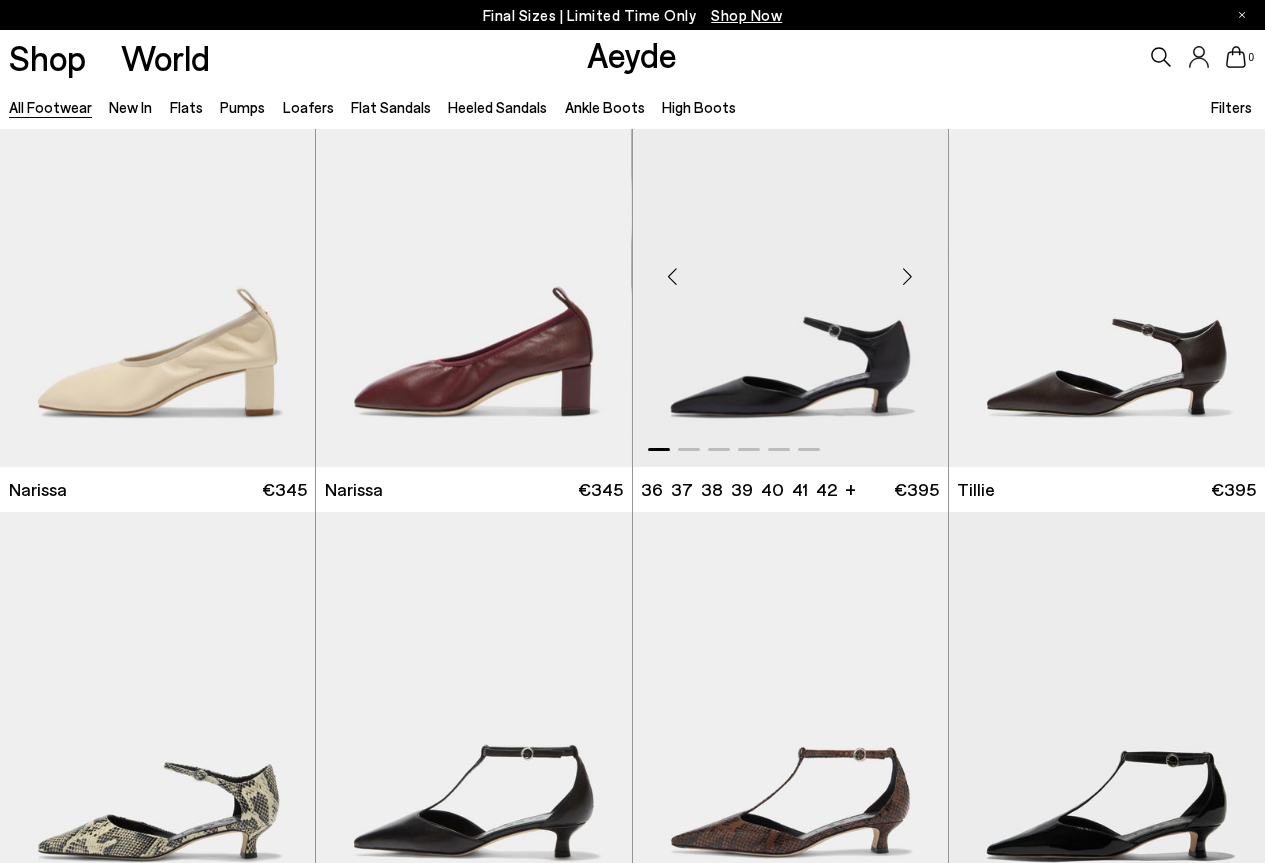 click at bounding box center (908, 277) 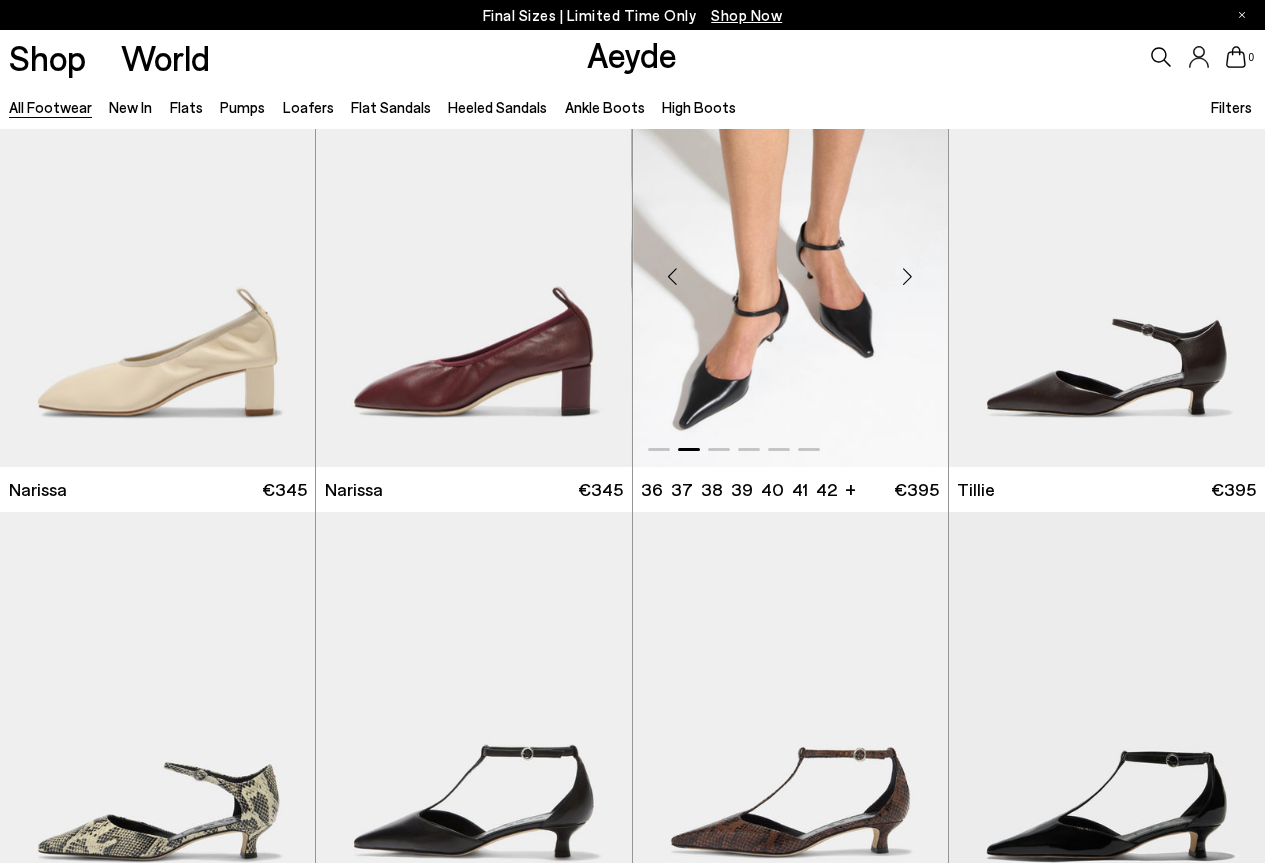 click at bounding box center [908, 277] 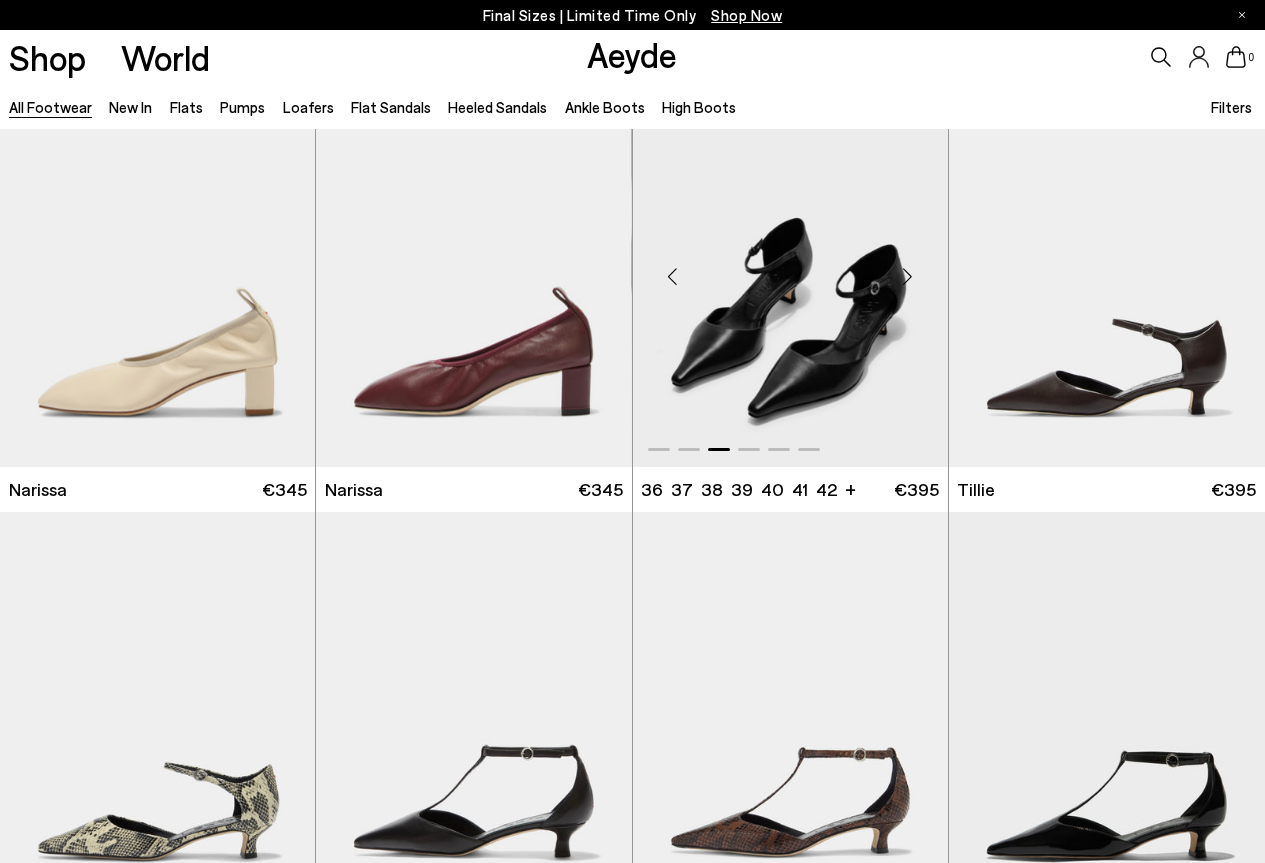 click at bounding box center (908, 277) 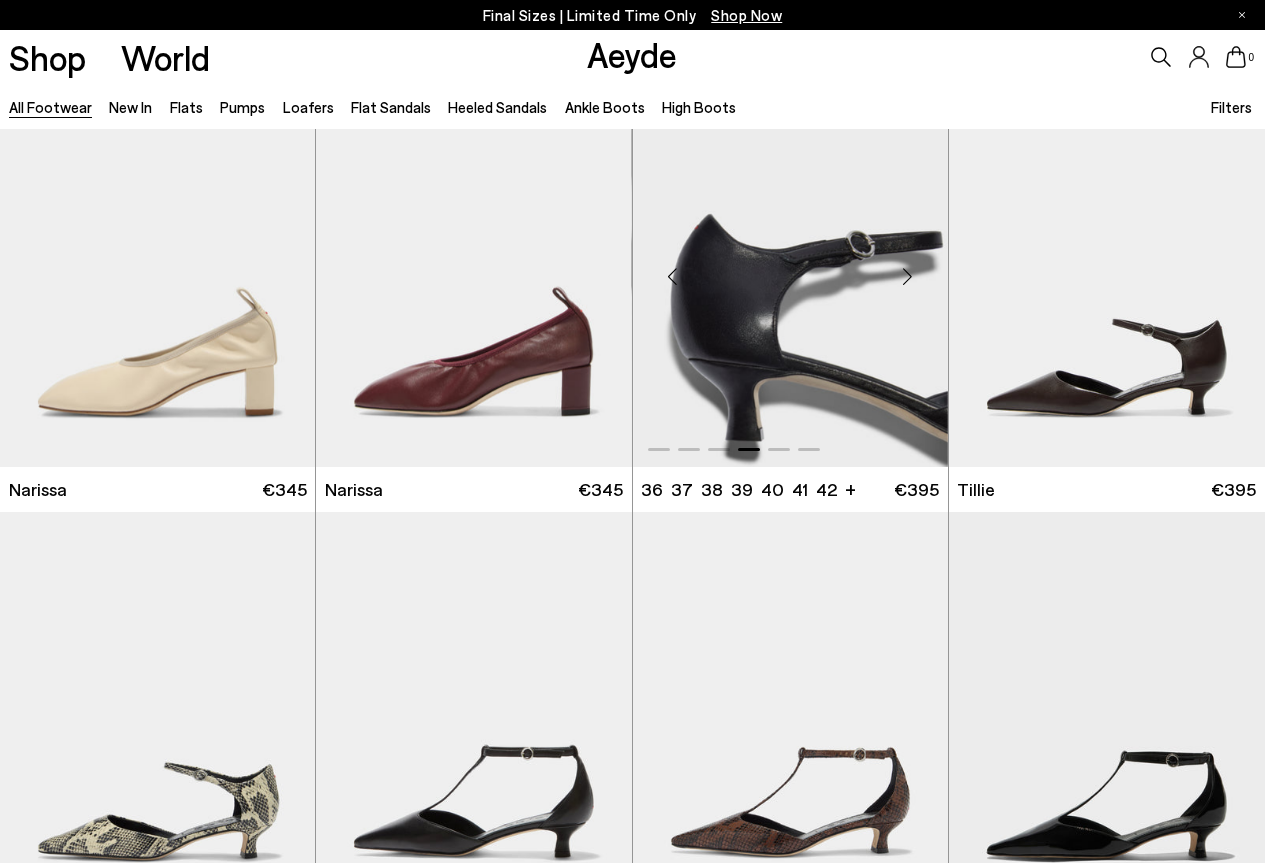click at bounding box center [908, 277] 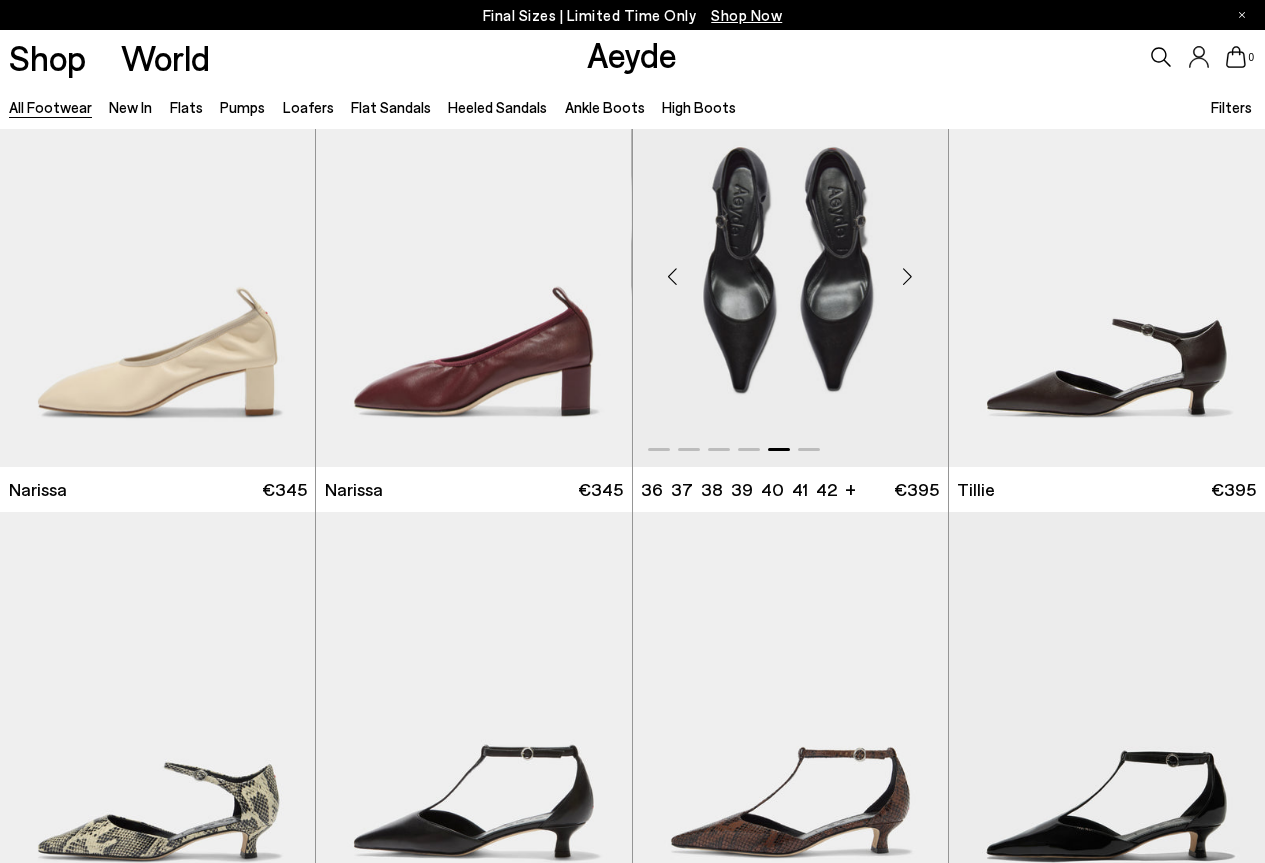 click at bounding box center (908, 277) 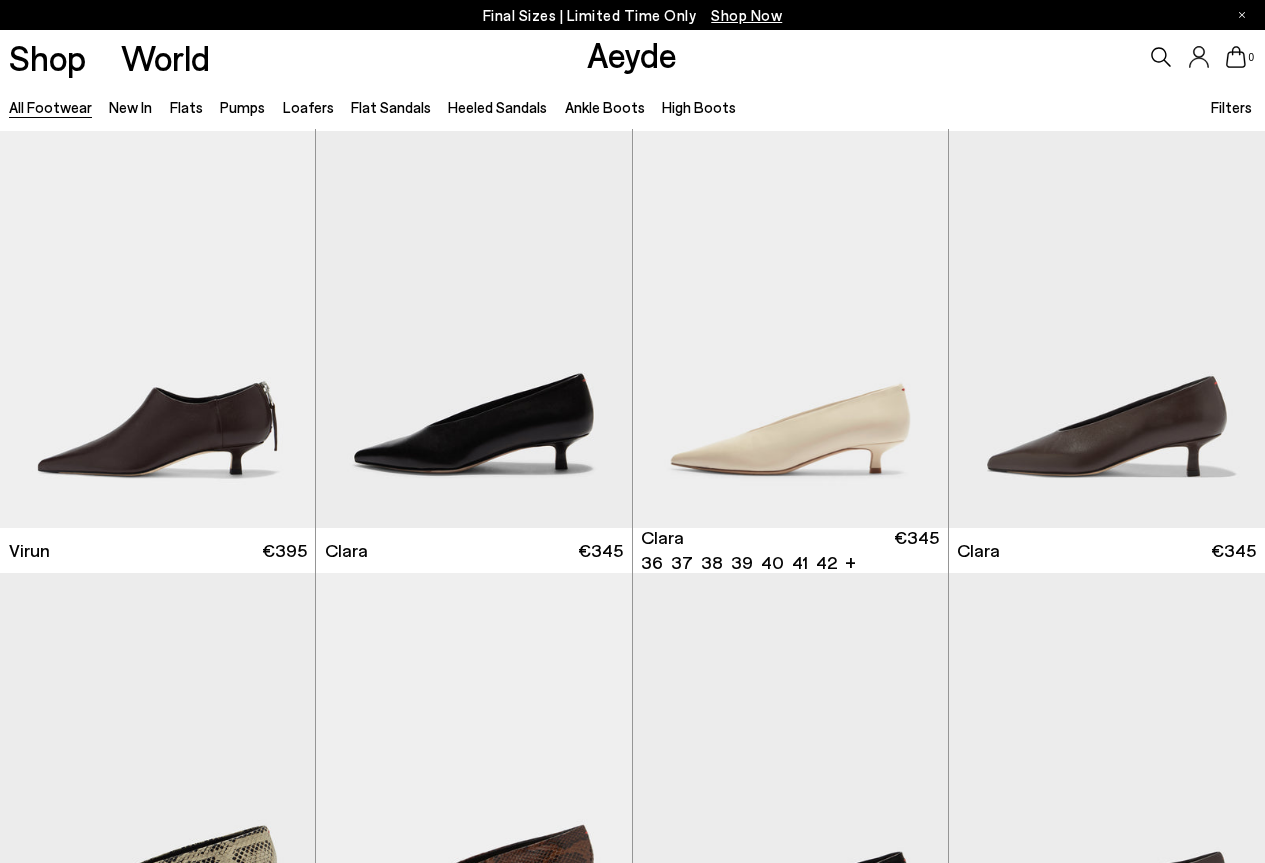 scroll, scrollTop: 3125, scrollLeft: 0, axis: vertical 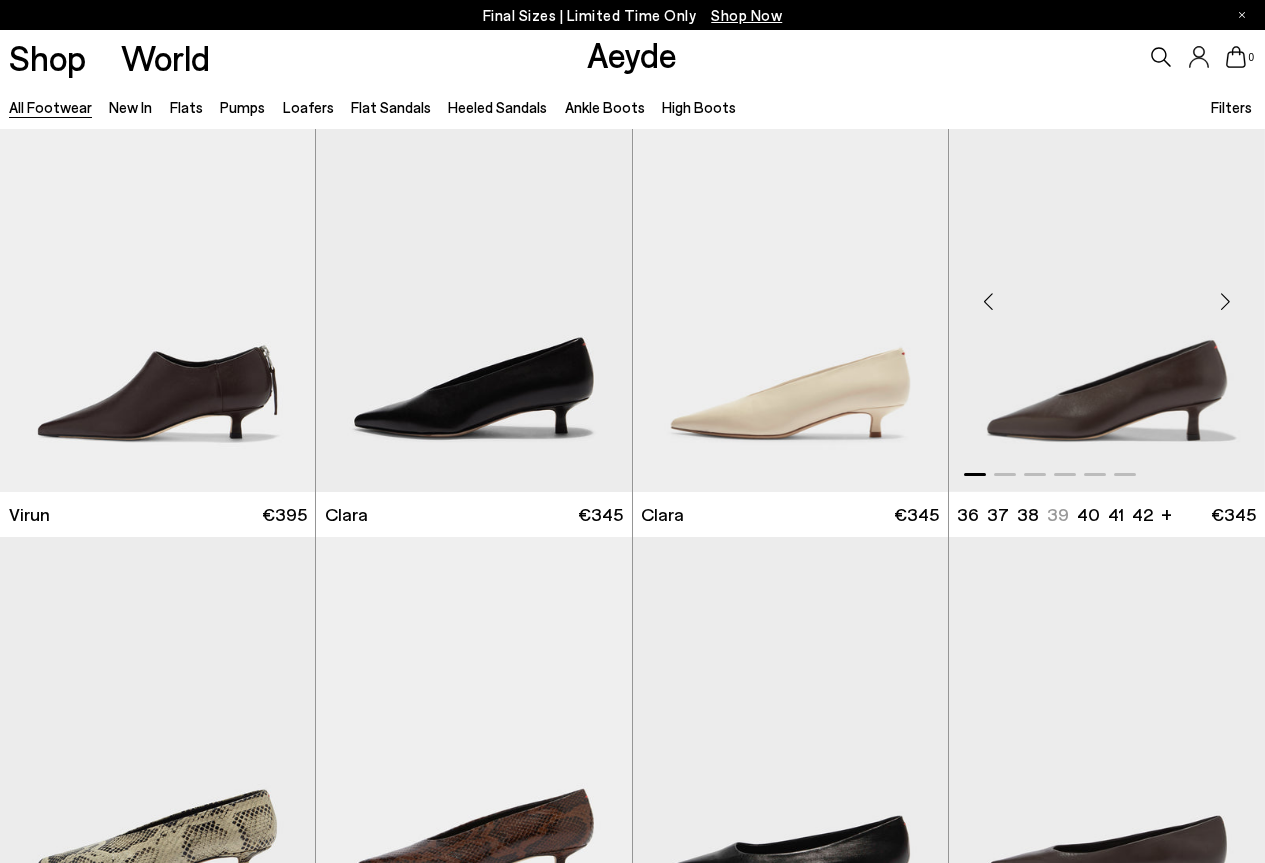 click at bounding box center [1225, 301] 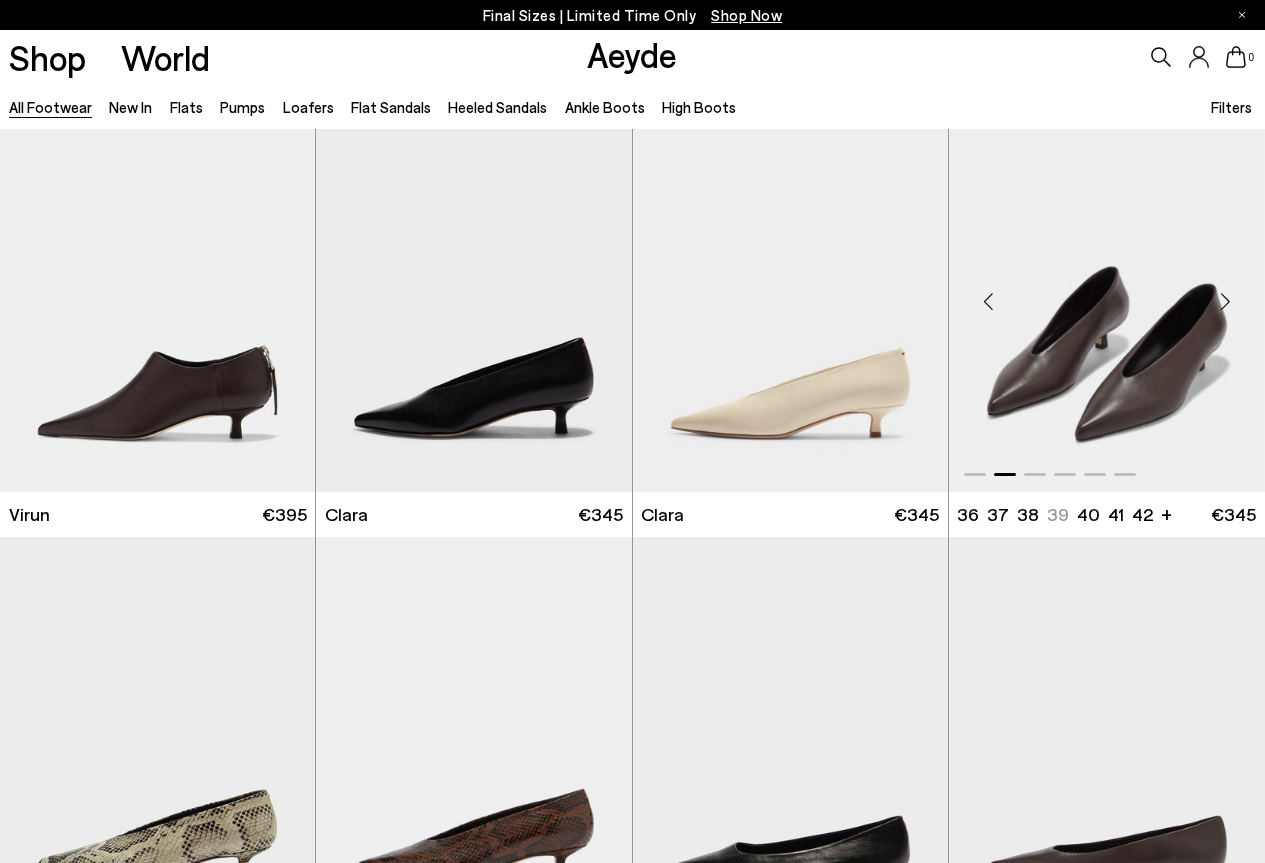 click at bounding box center [1225, 301] 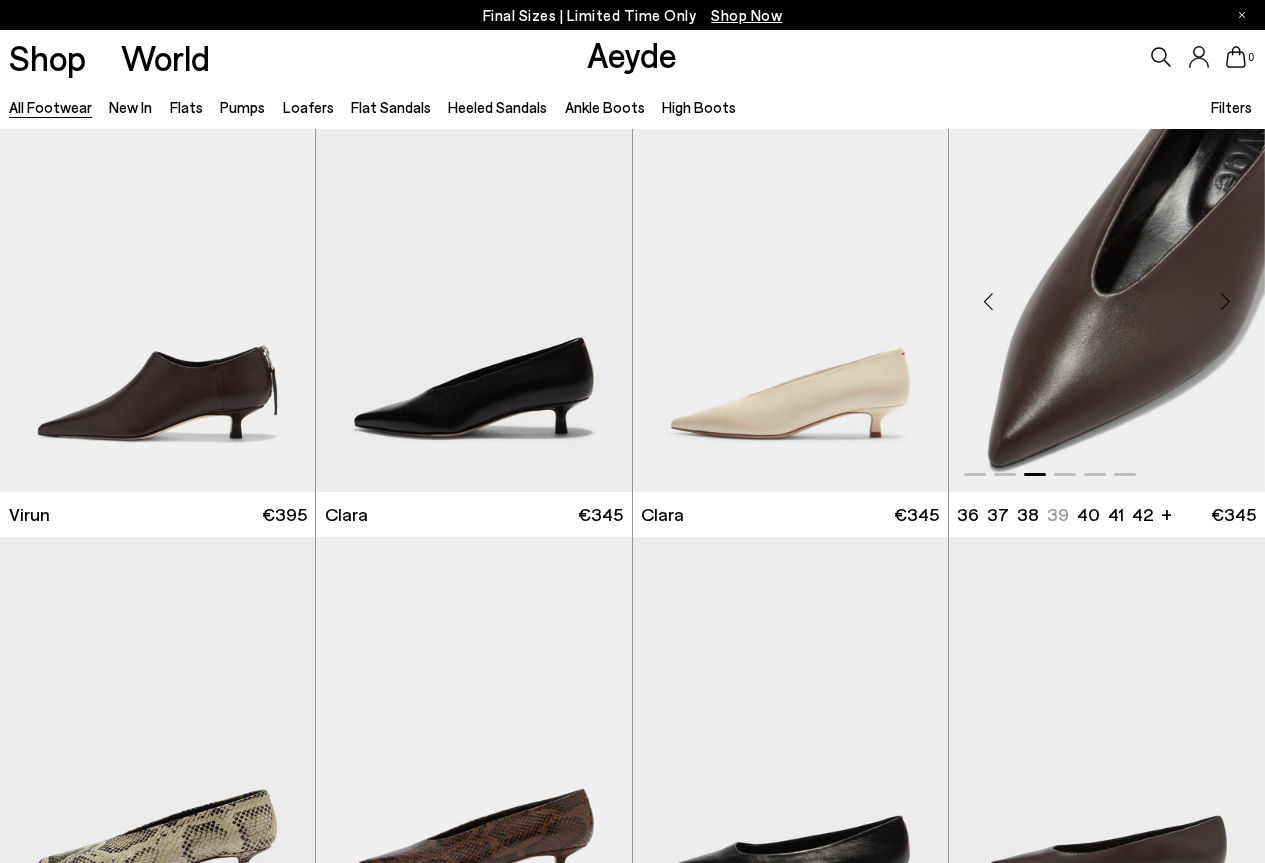 click at bounding box center [1225, 301] 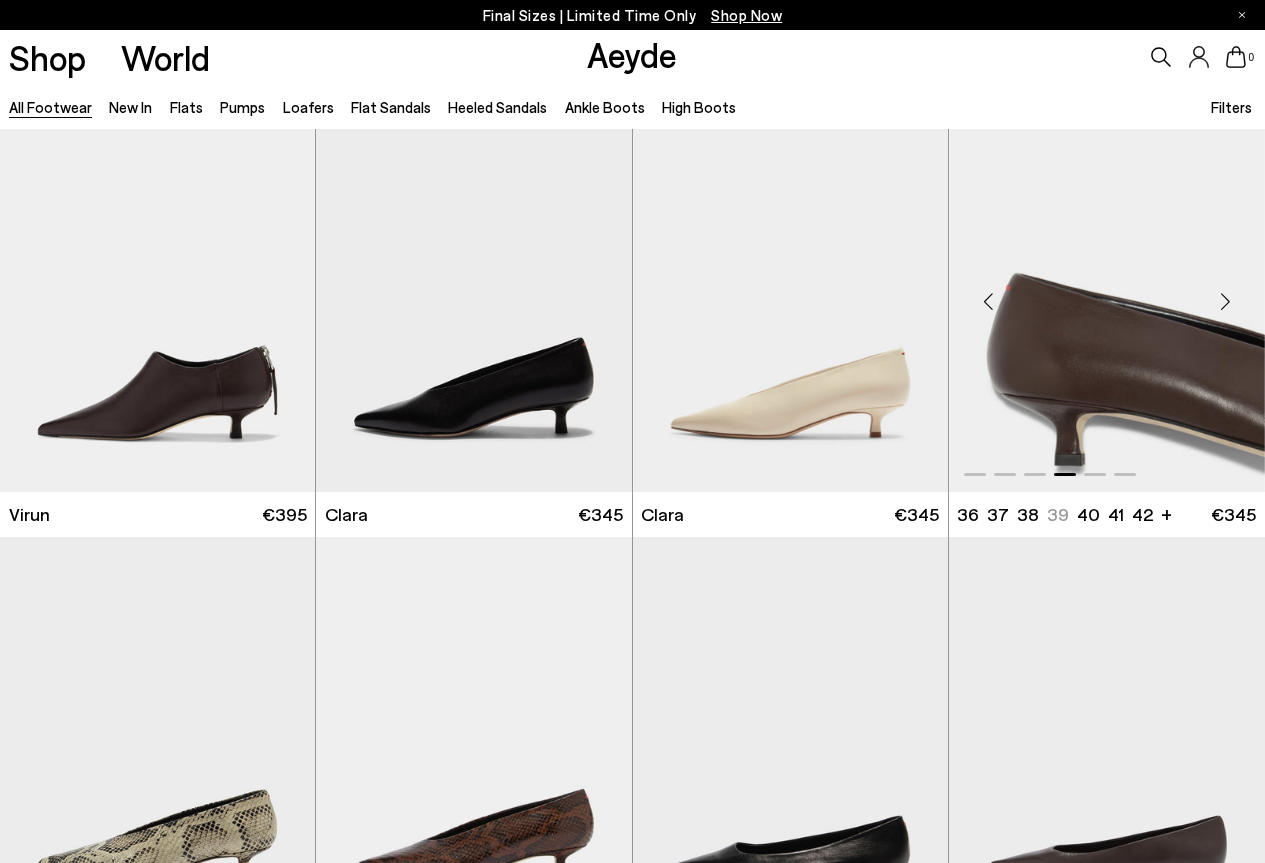 click at bounding box center (1225, 301) 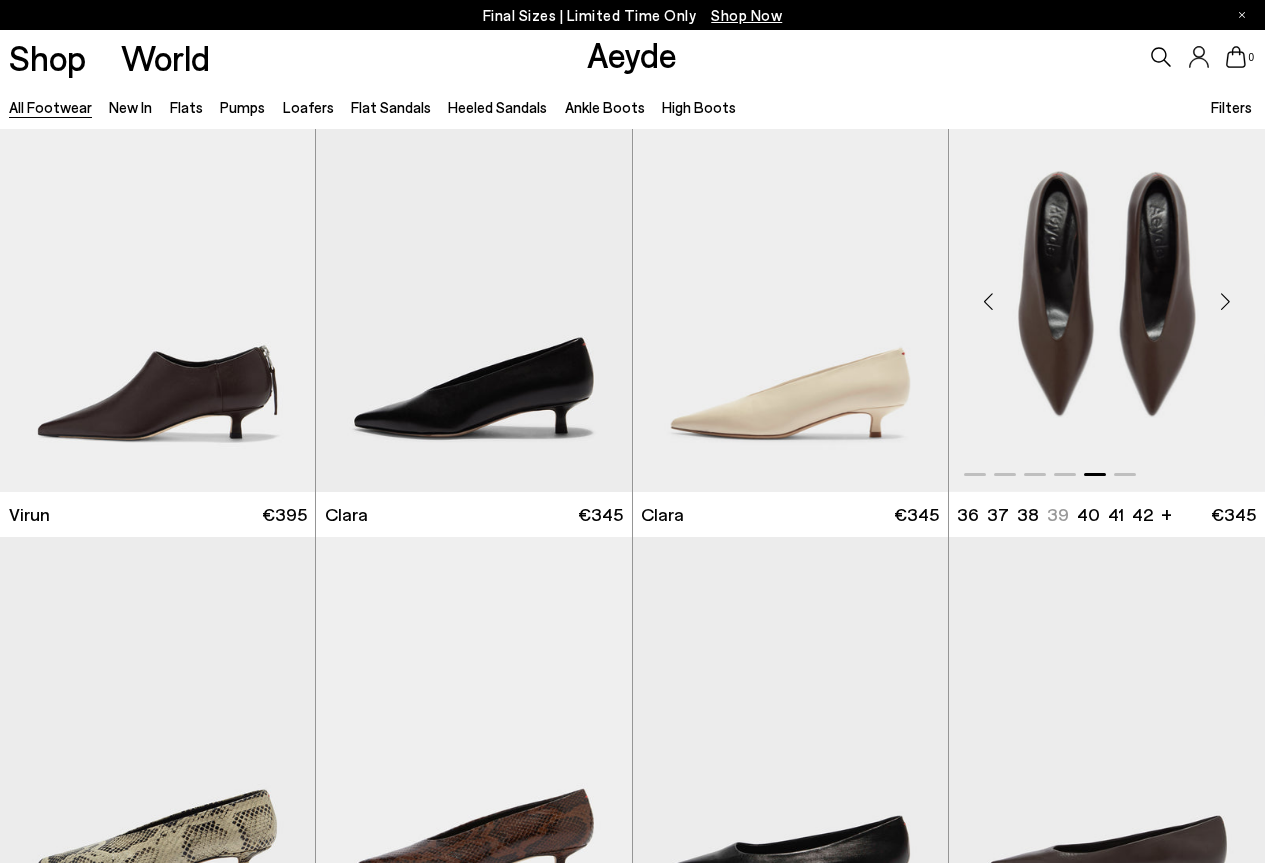 click at bounding box center (1225, 301) 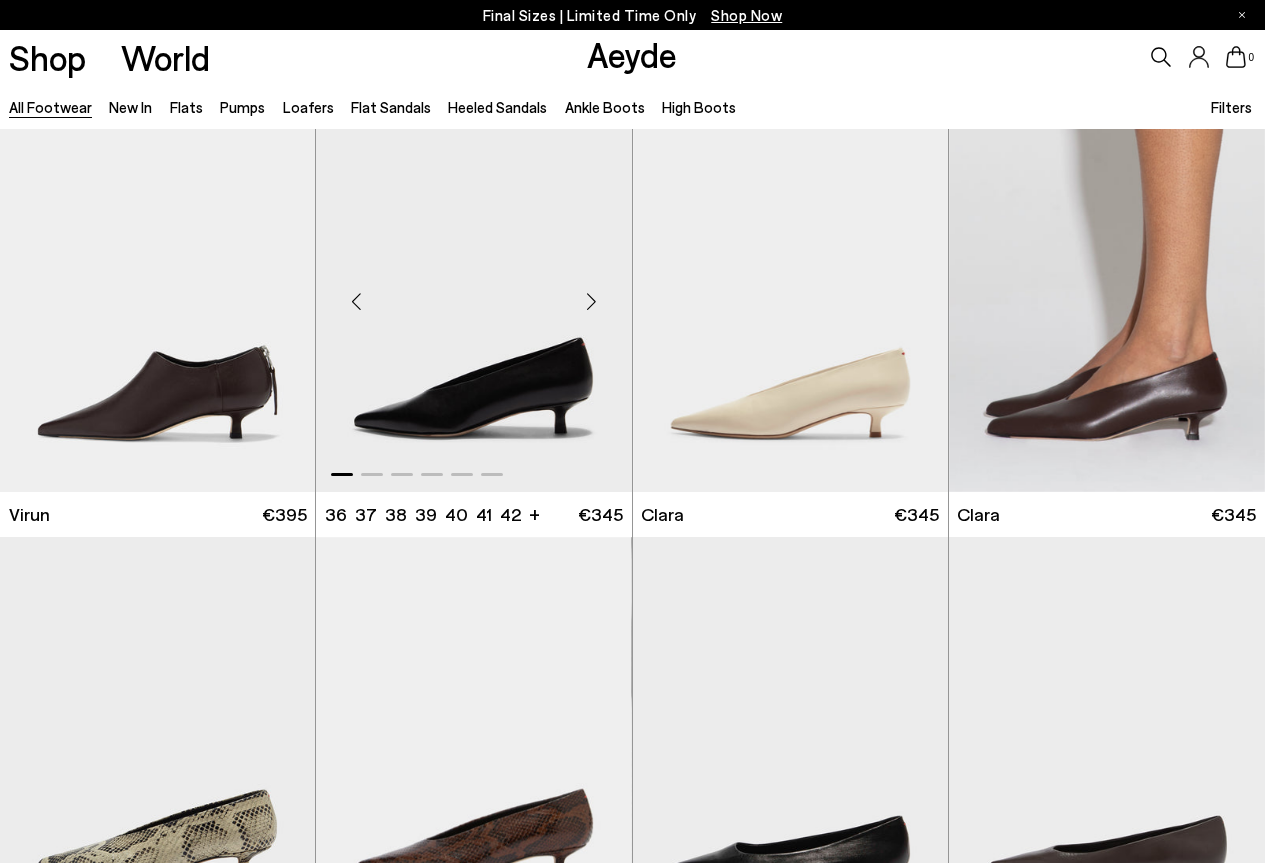 click at bounding box center (592, 301) 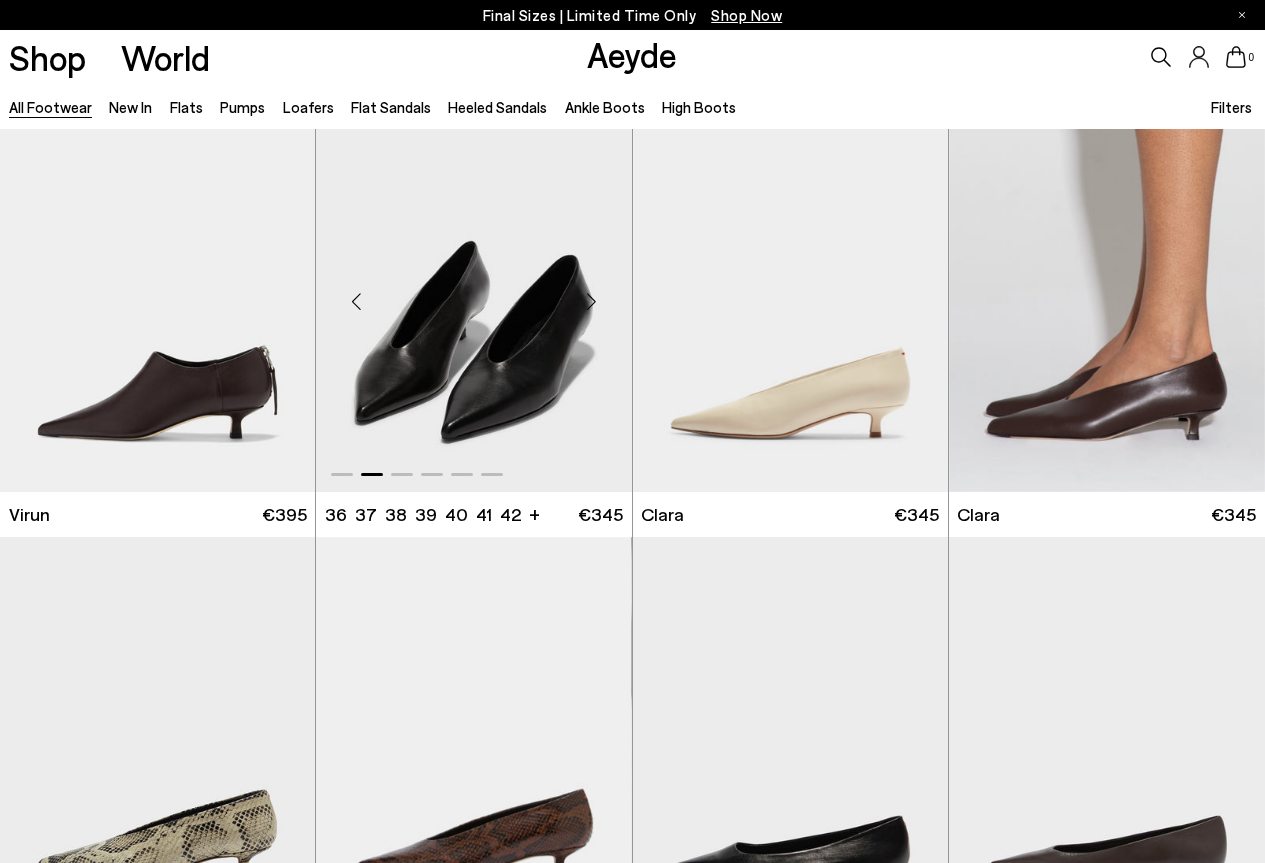 click at bounding box center (592, 301) 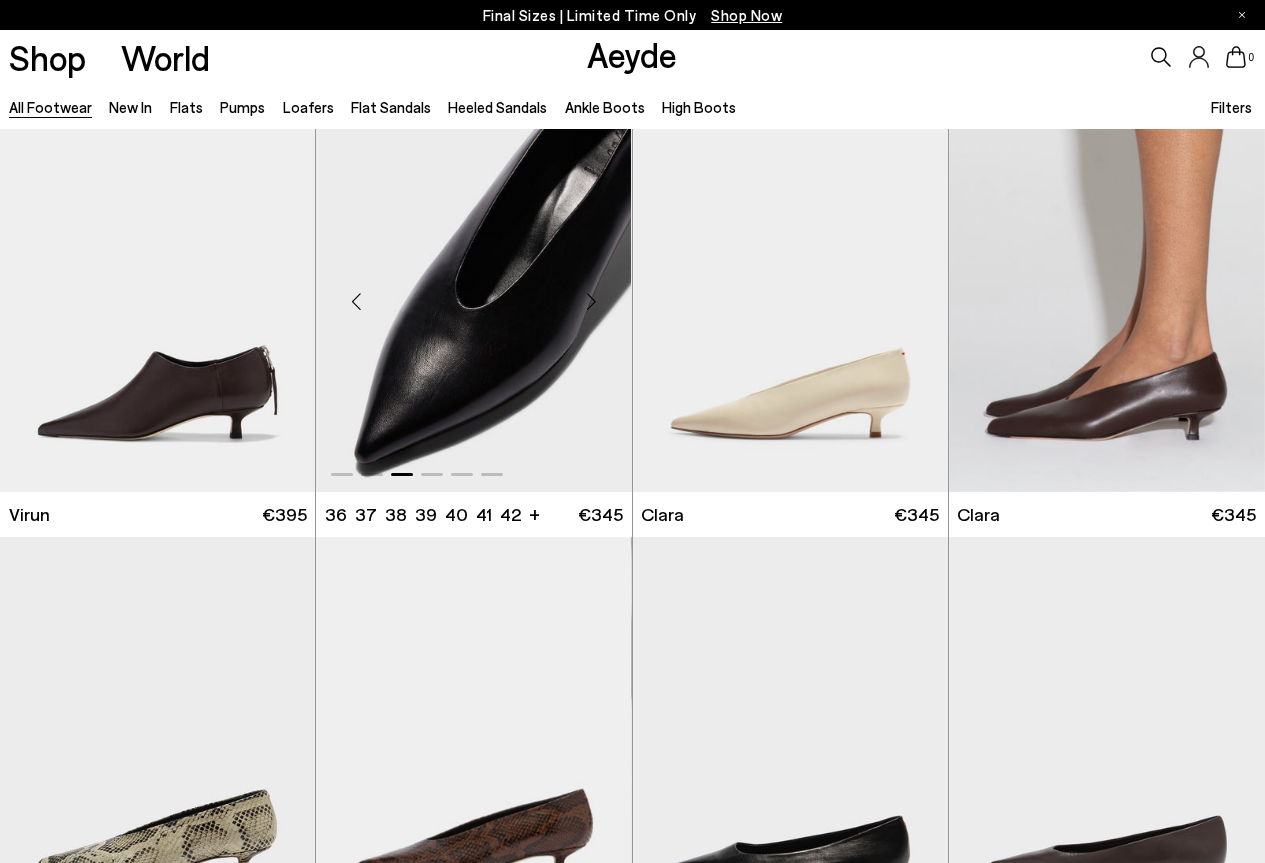 click at bounding box center (592, 301) 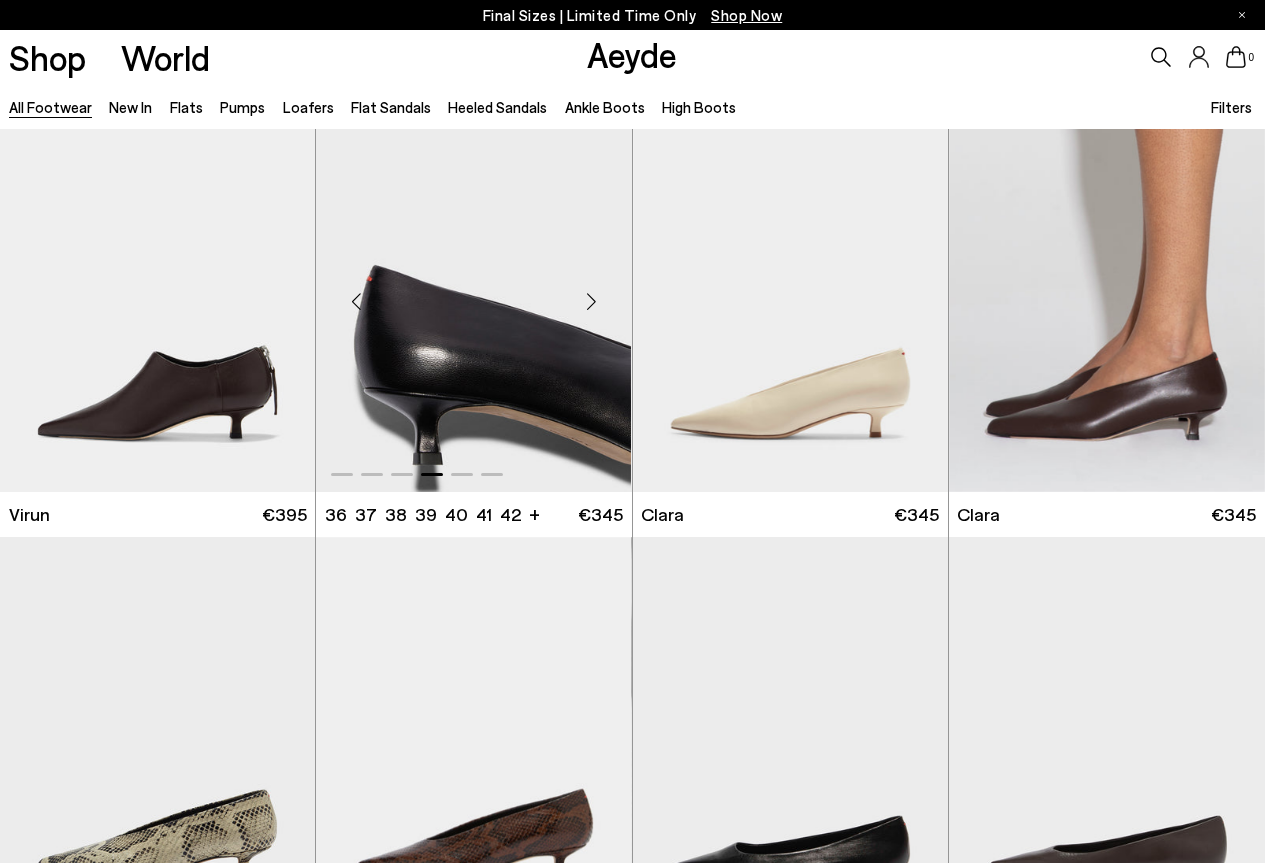 click at bounding box center [592, 301] 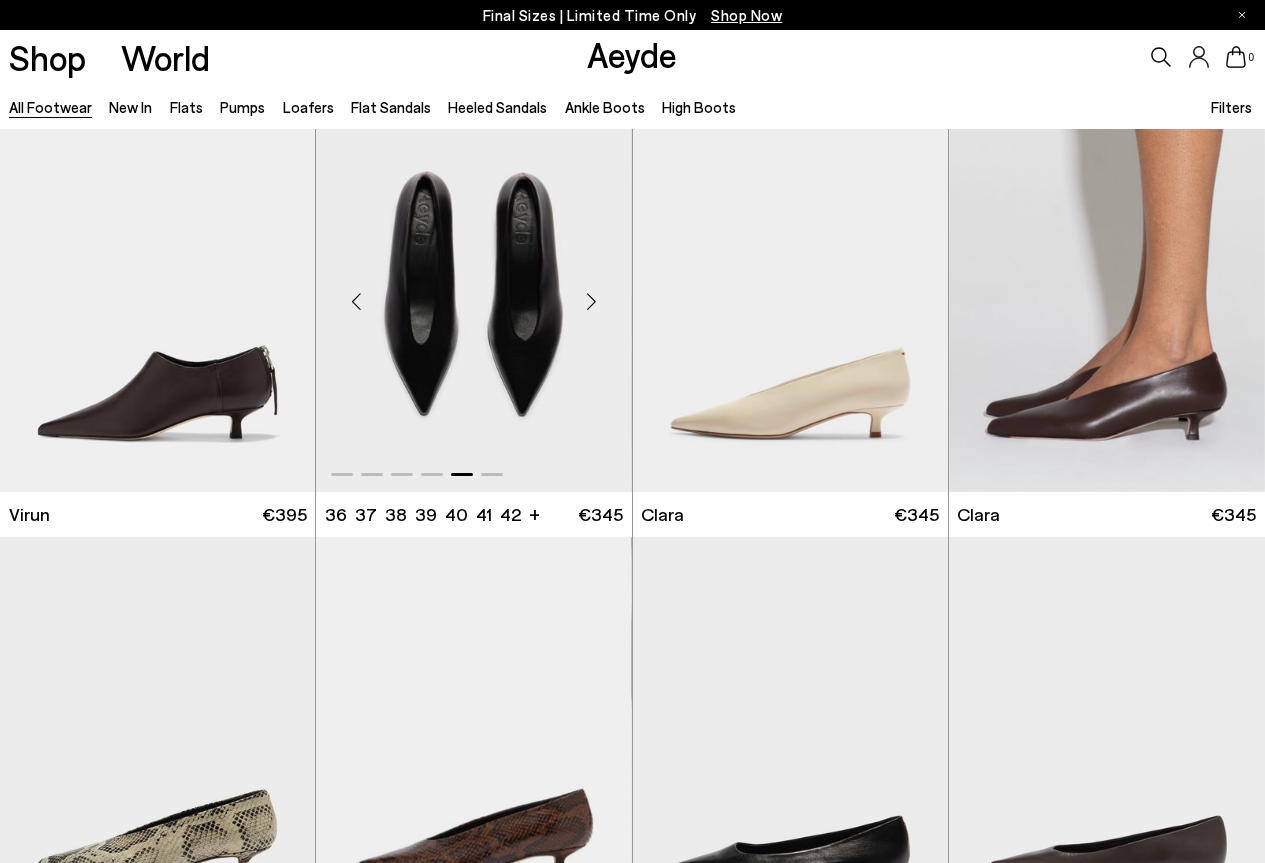click at bounding box center (592, 301) 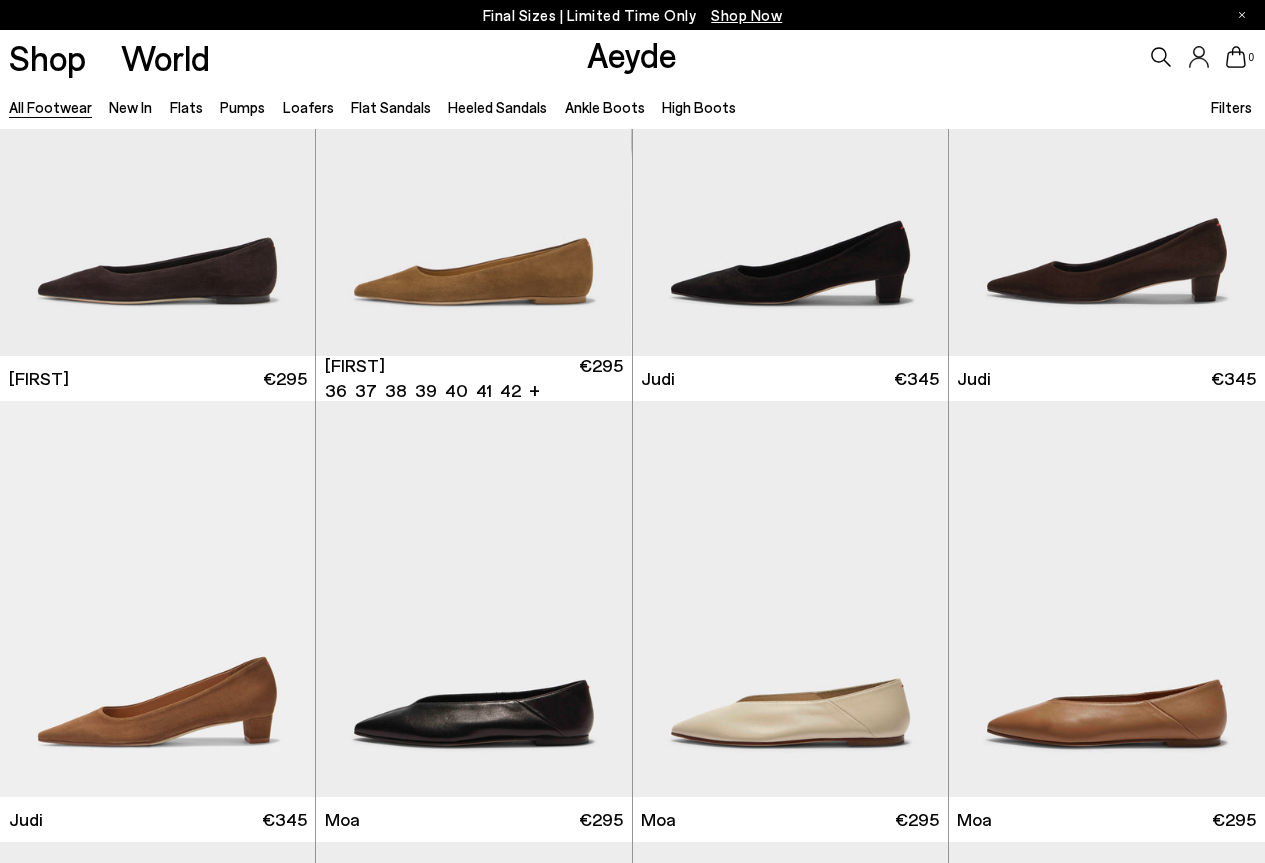 scroll, scrollTop: 4225, scrollLeft: 0, axis: vertical 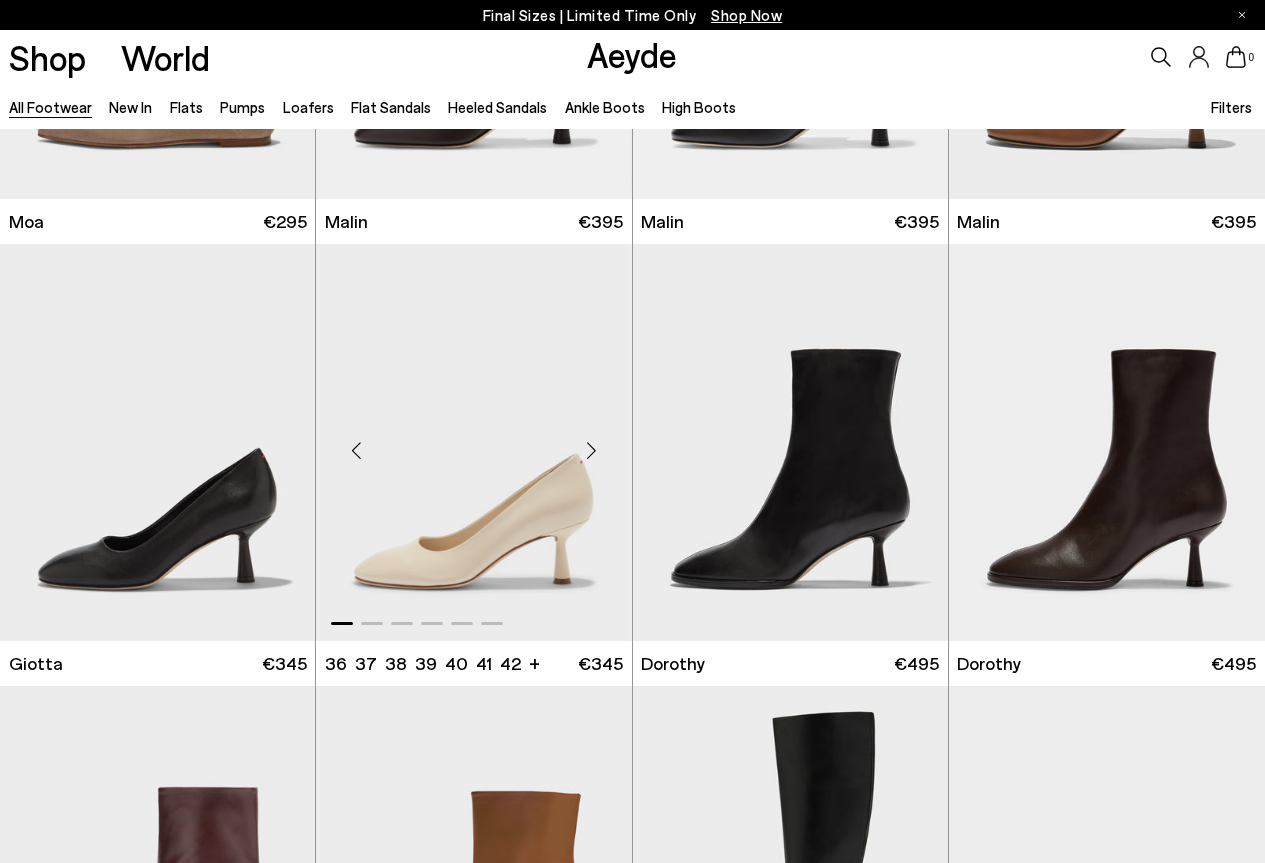click at bounding box center (592, 450) 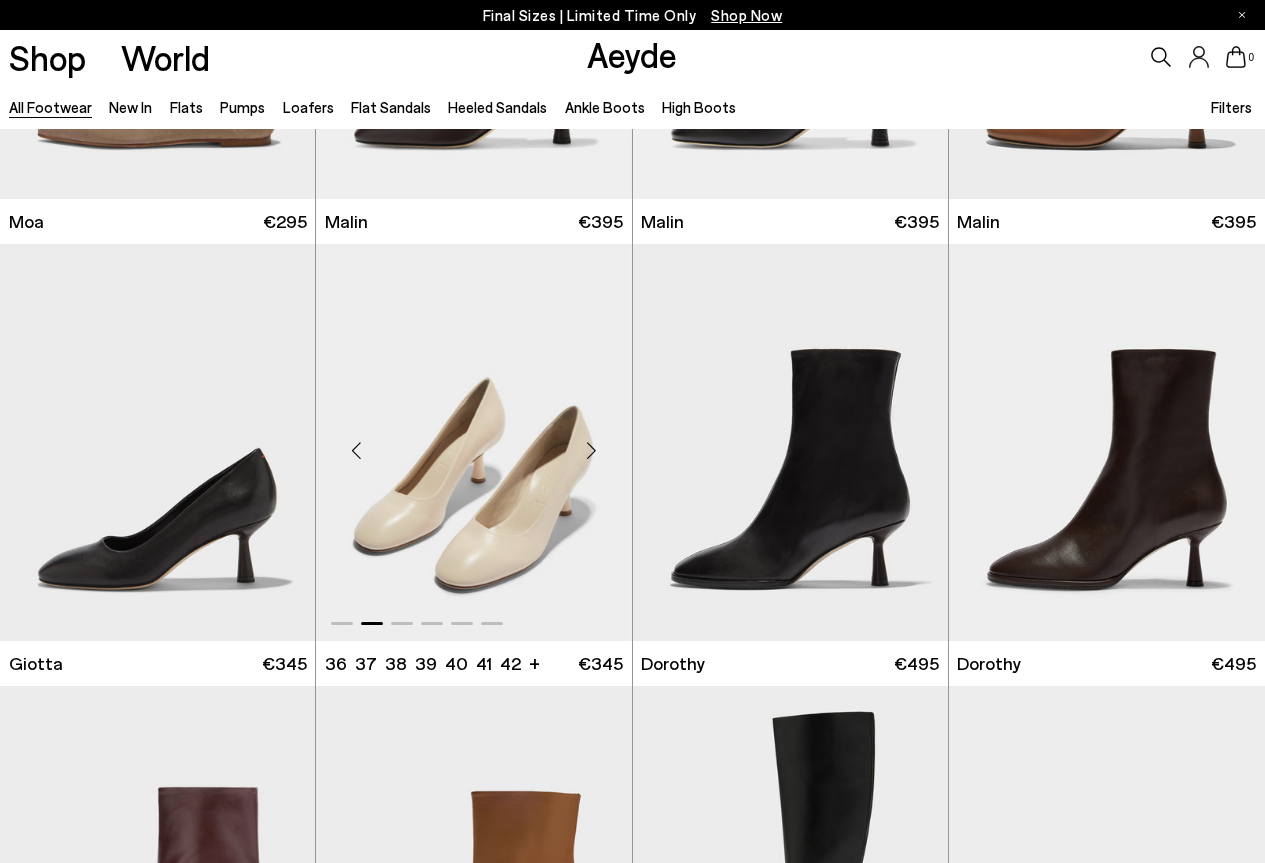 click at bounding box center (592, 450) 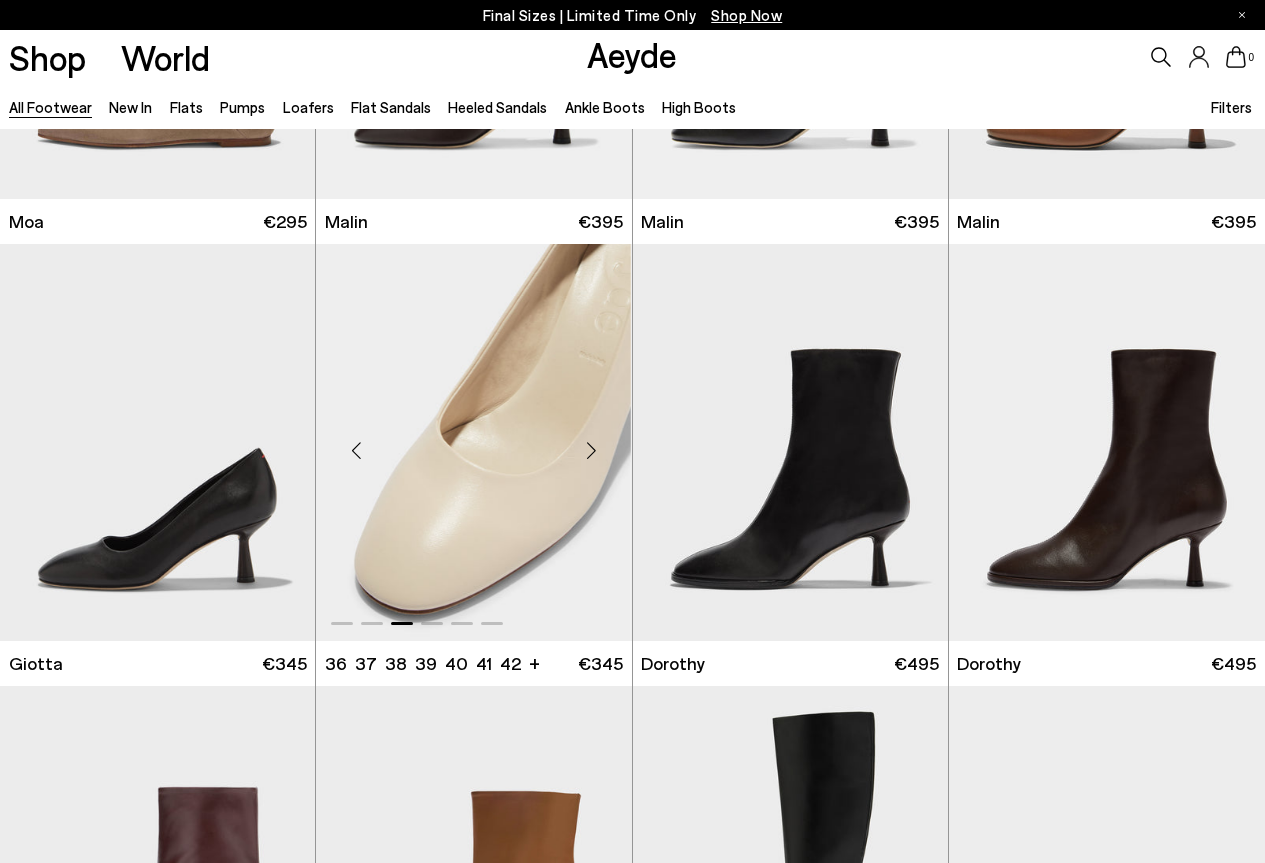 click at bounding box center (592, 450) 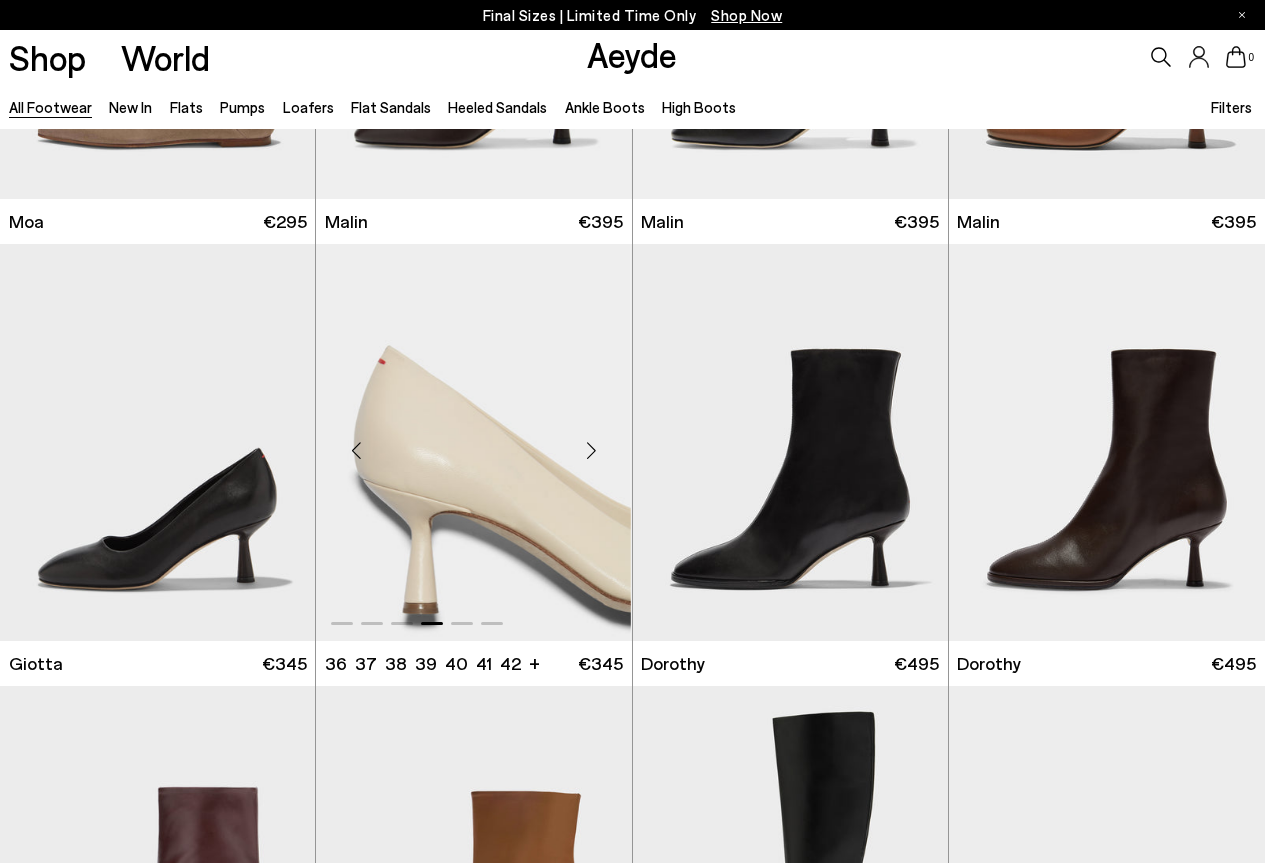 click at bounding box center (592, 450) 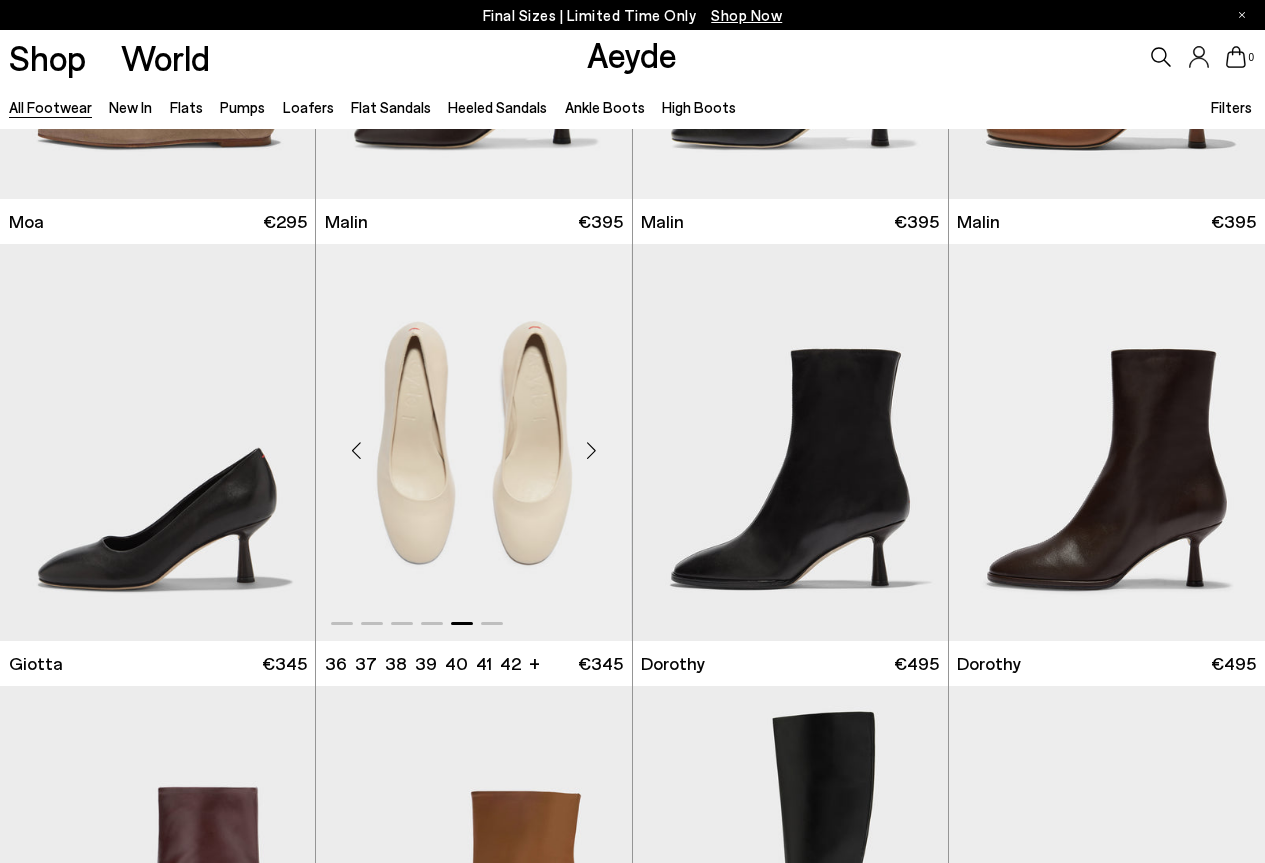 click at bounding box center (592, 450) 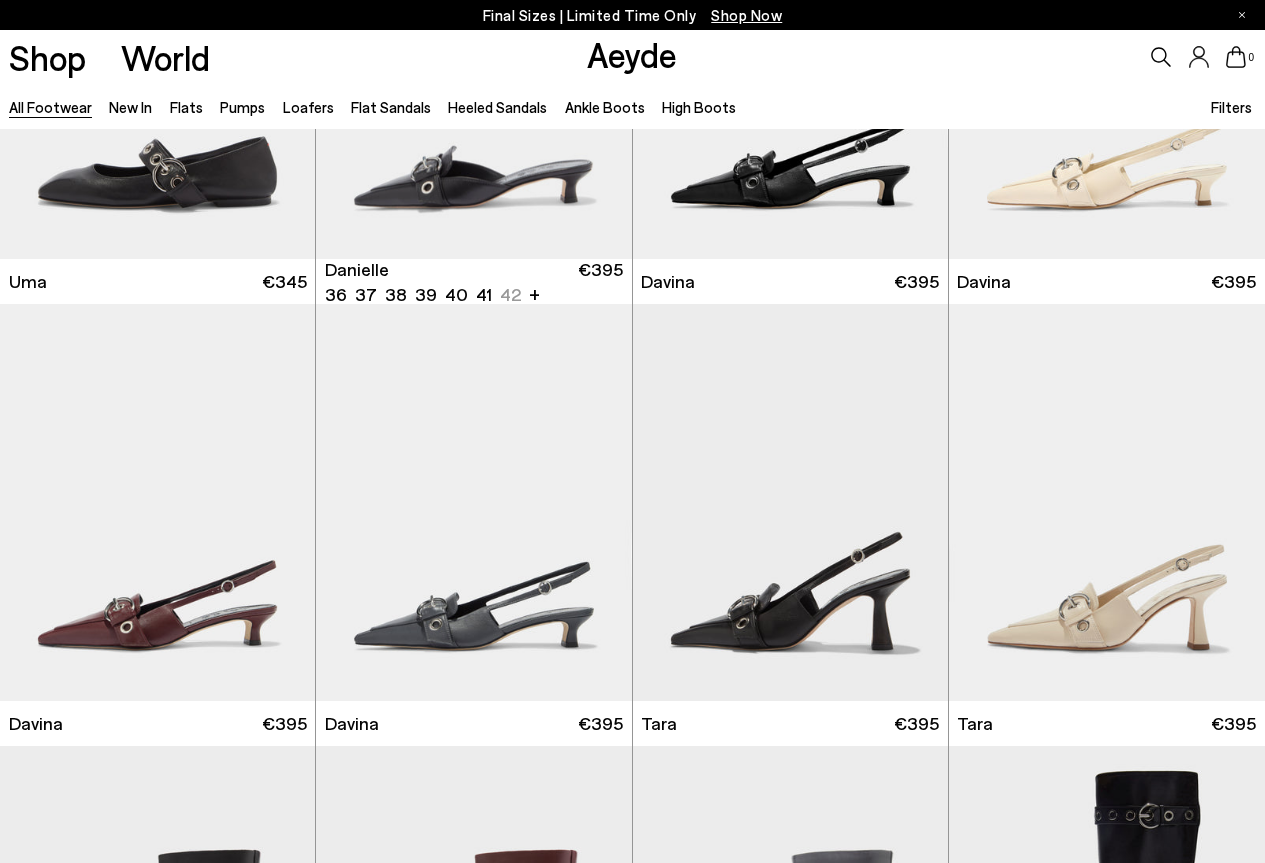 scroll, scrollTop: 7425, scrollLeft: 0, axis: vertical 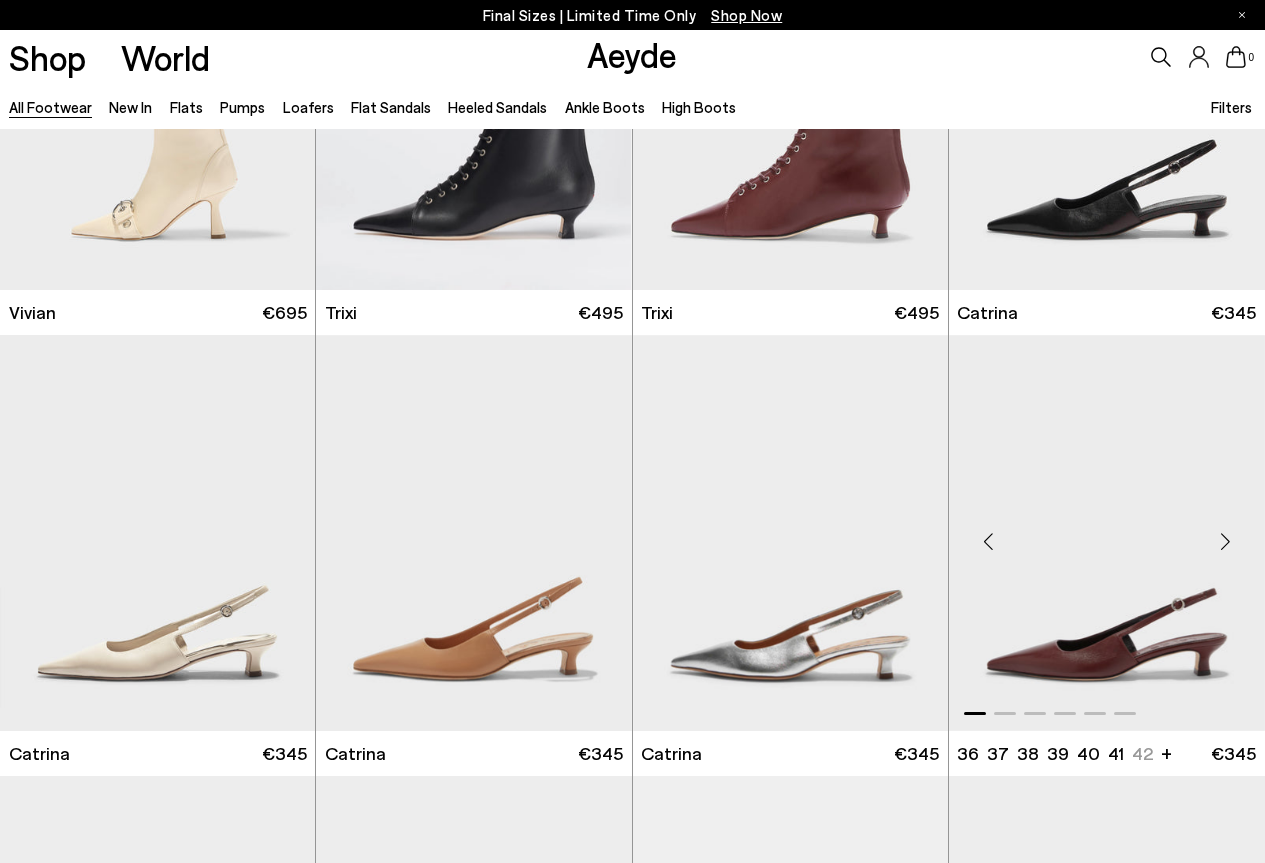 click at bounding box center (1225, 541) 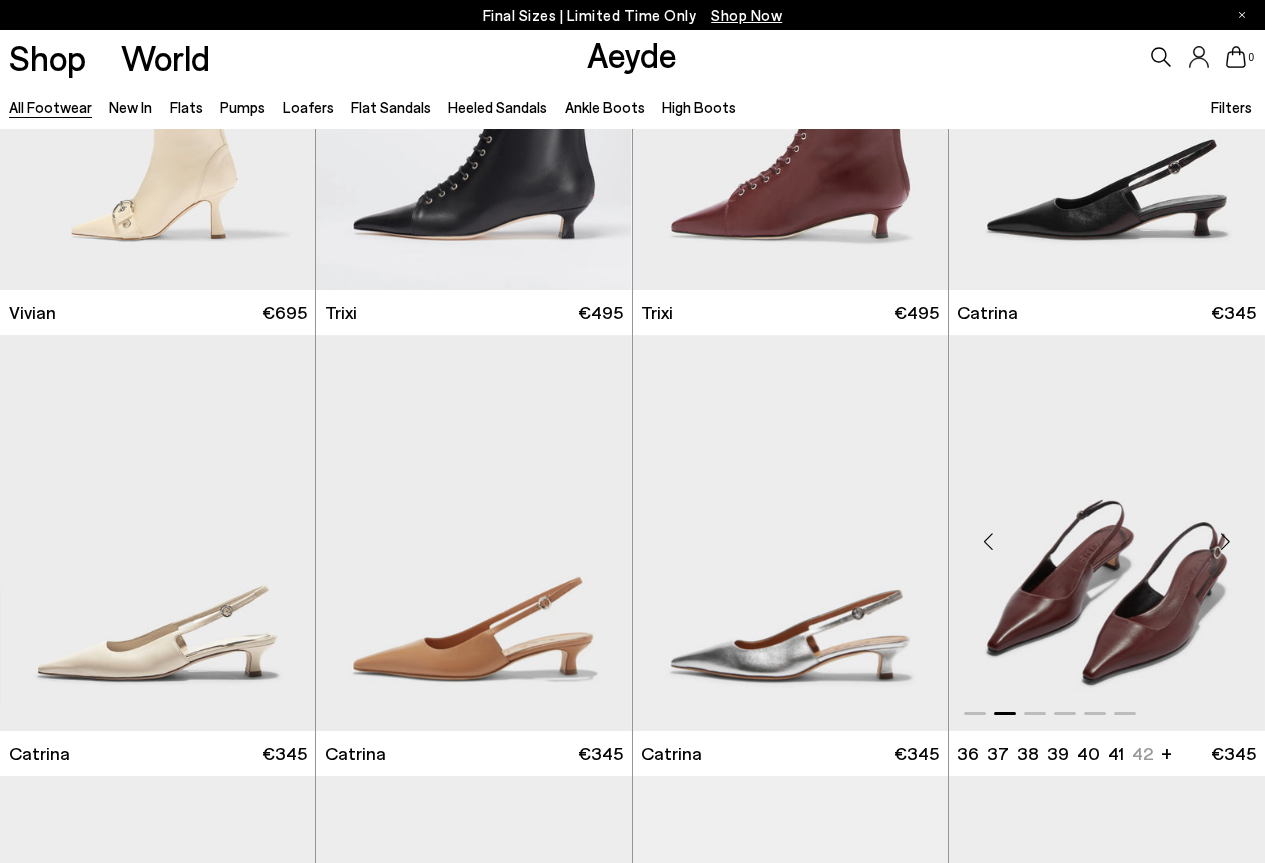 click at bounding box center (1225, 541) 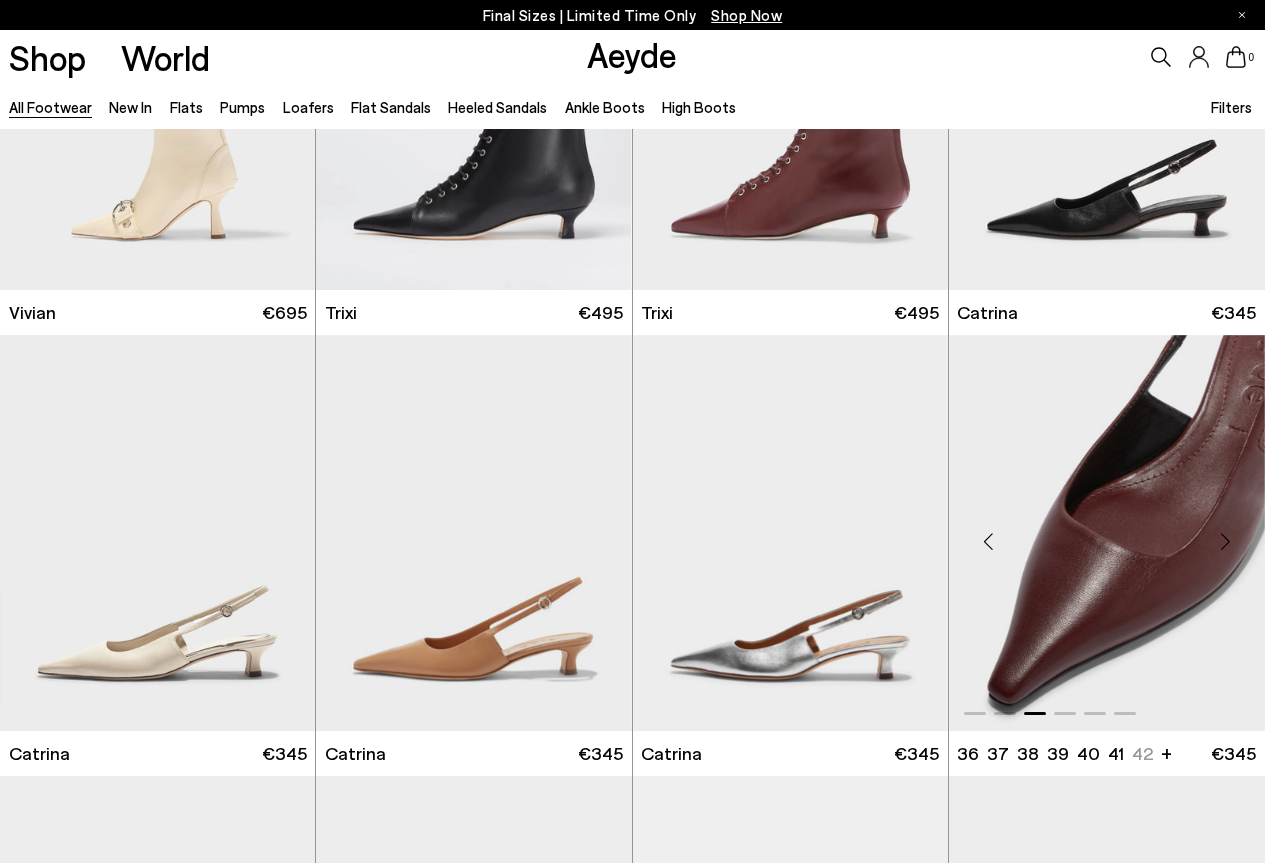 click at bounding box center (1225, 541) 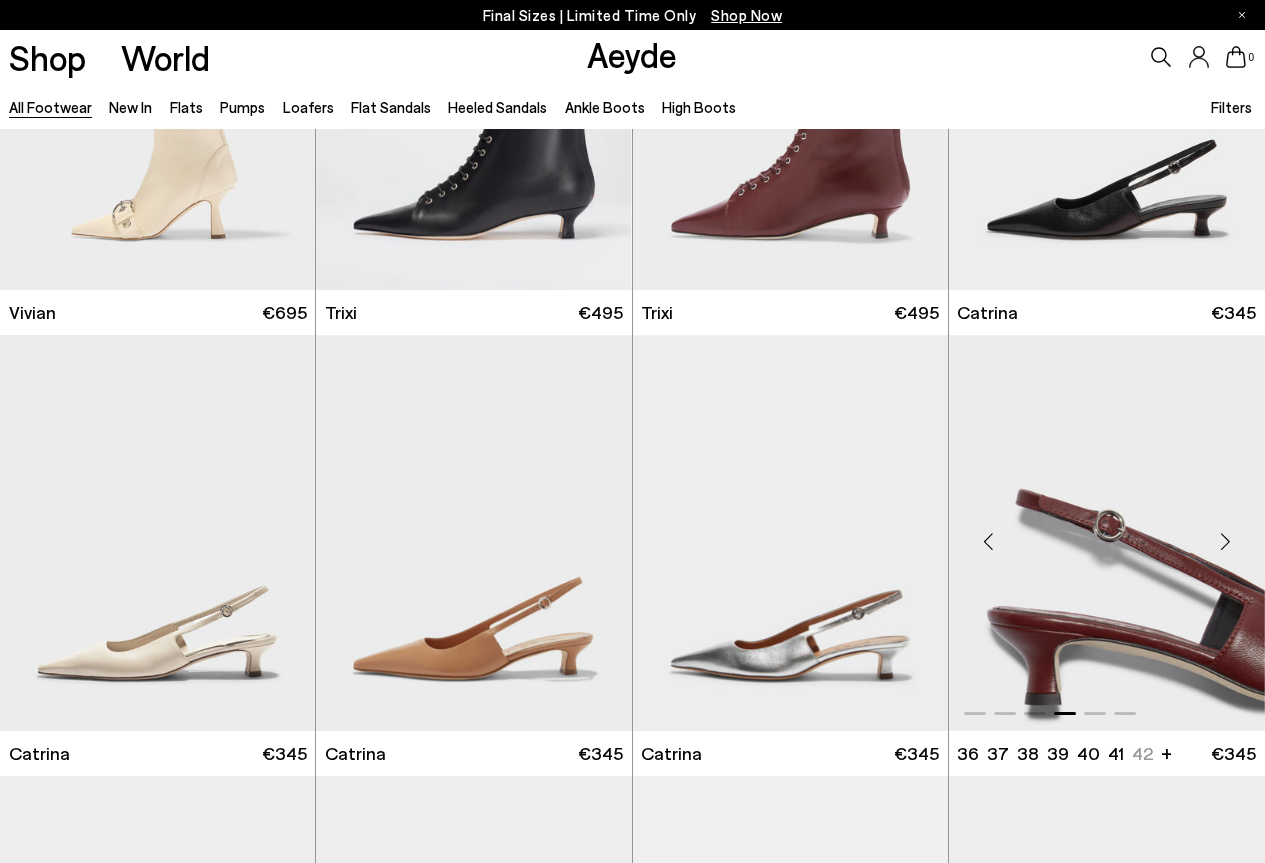 click at bounding box center (1225, 541) 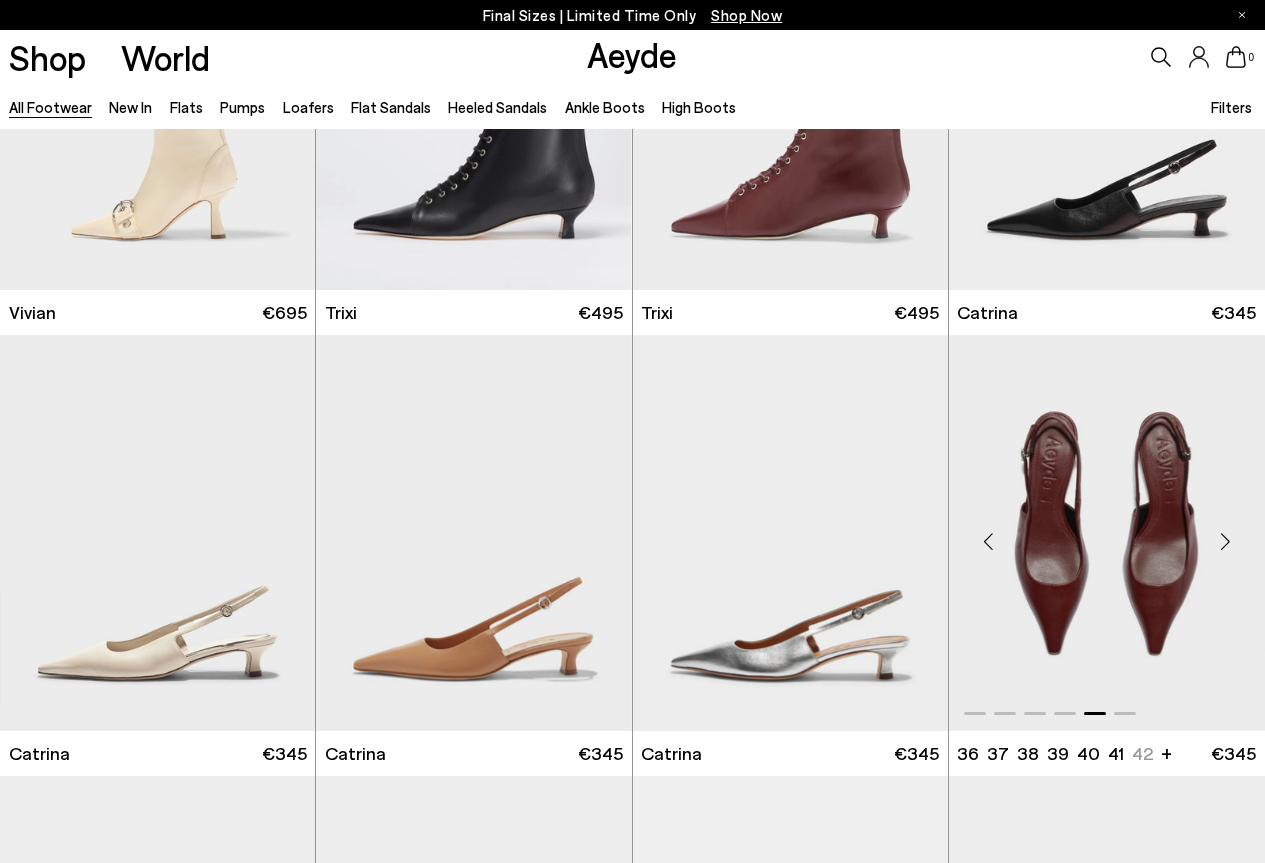 click at bounding box center [1225, 541] 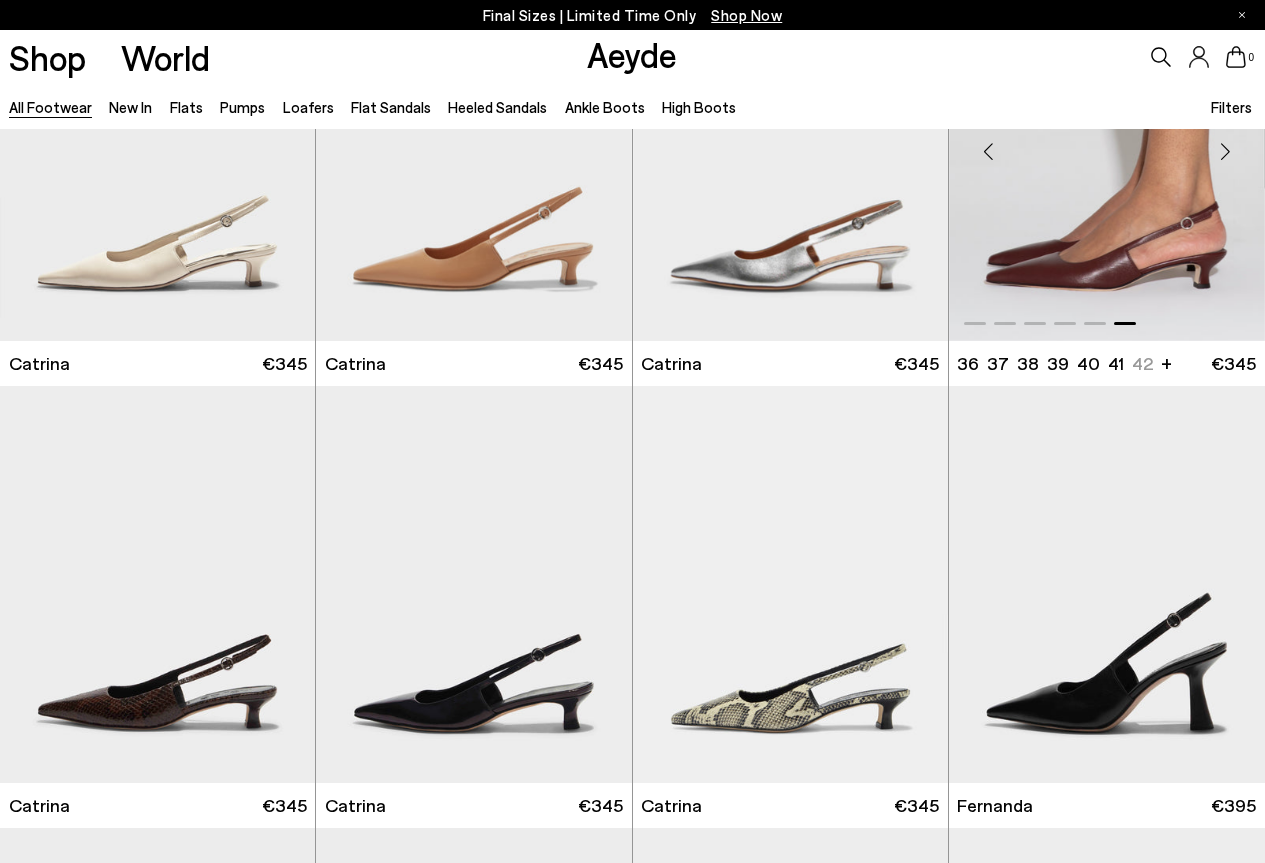 scroll, scrollTop: 9125, scrollLeft: 0, axis: vertical 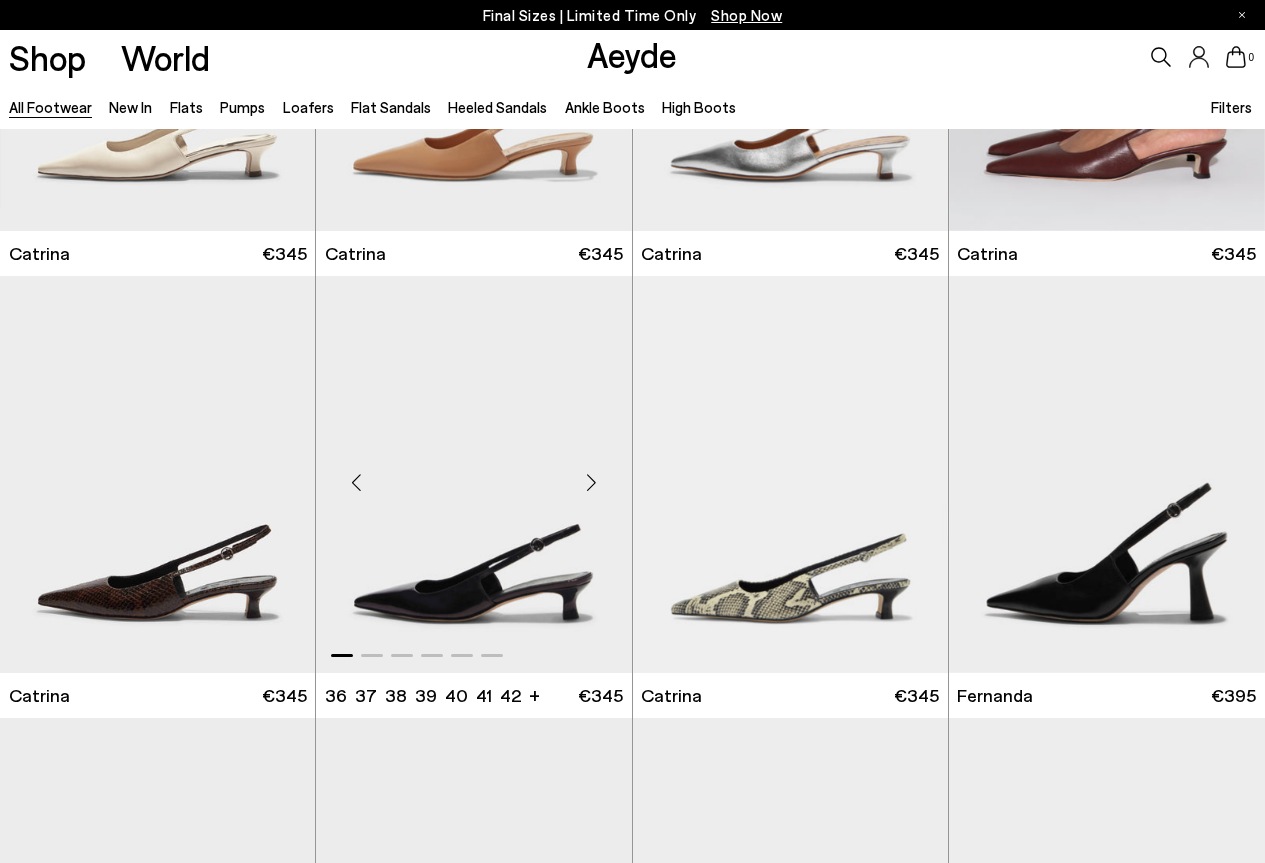click at bounding box center (592, 483) 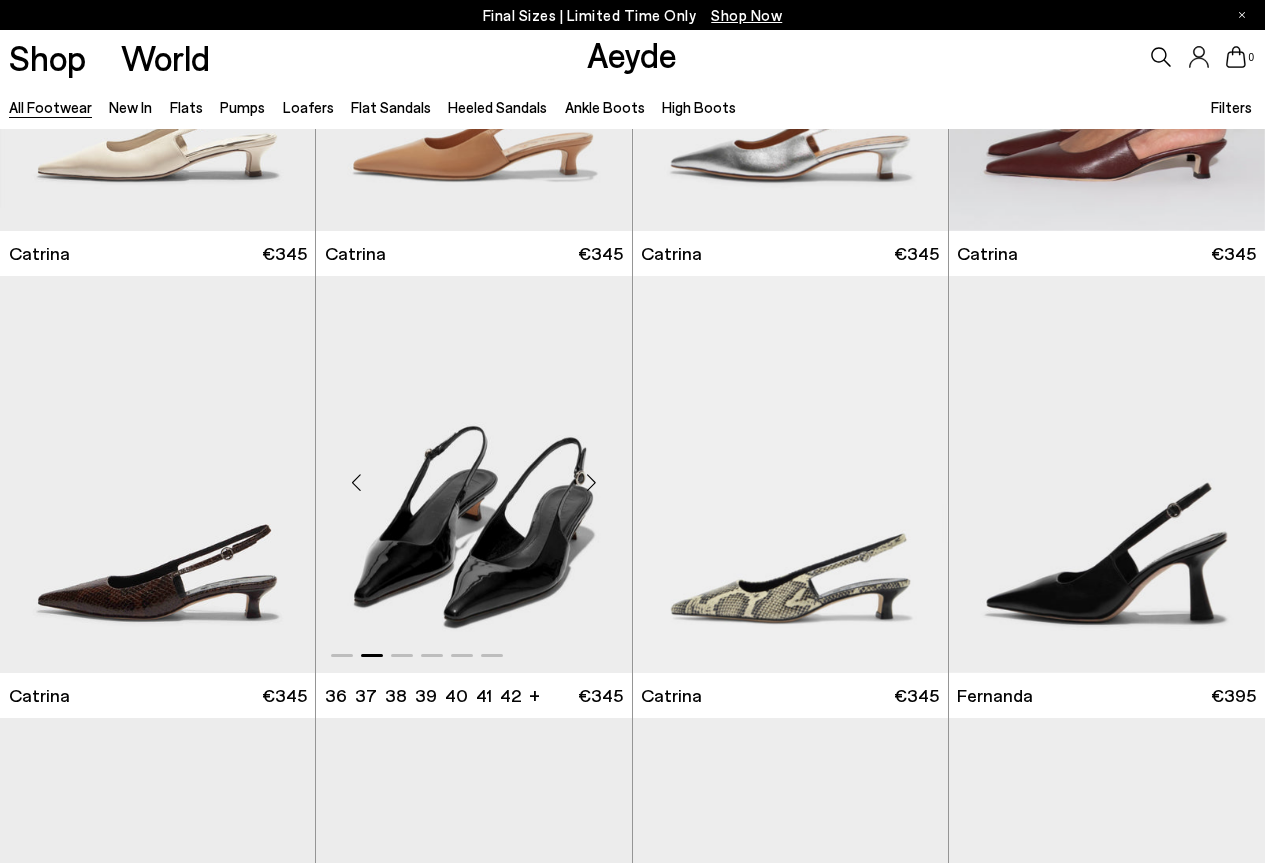 click at bounding box center (592, 483) 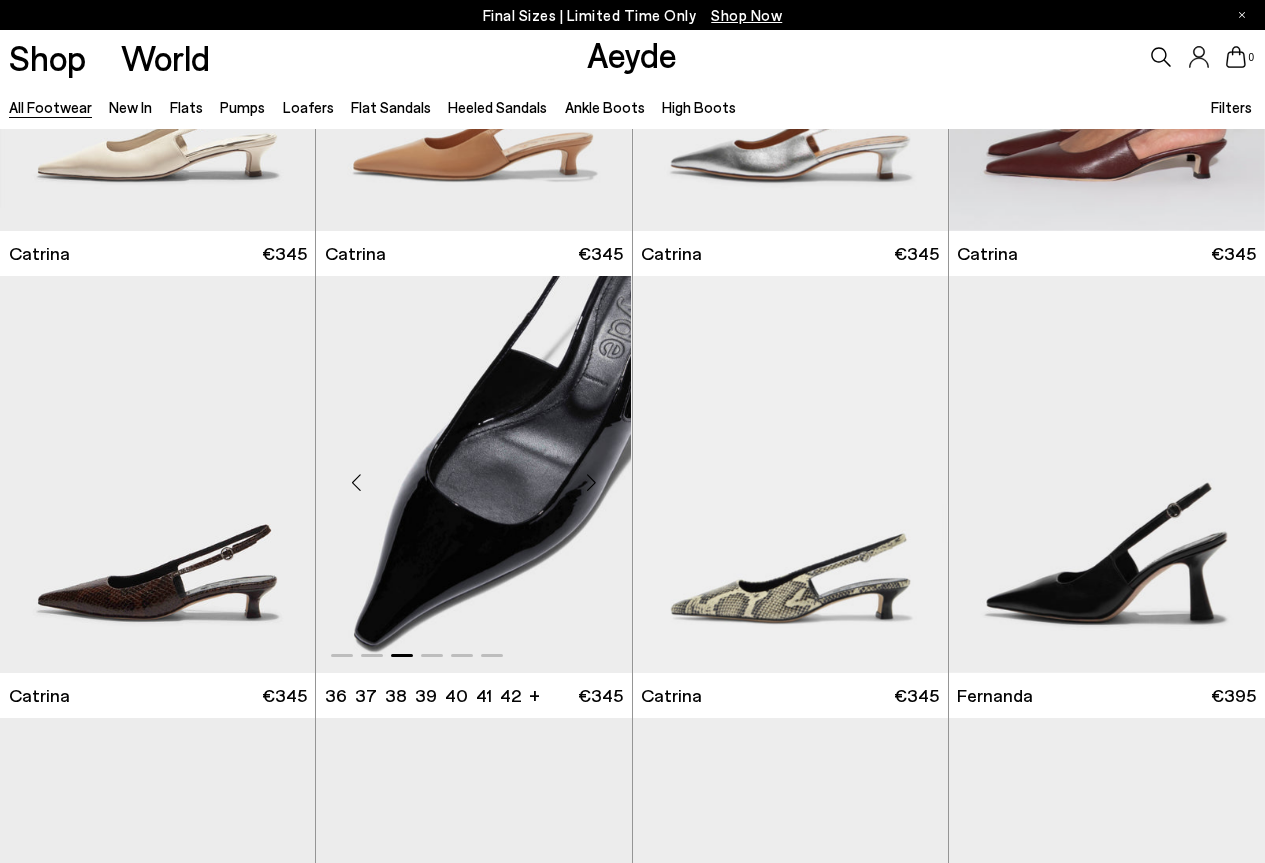 click at bounding box center [592, 483] 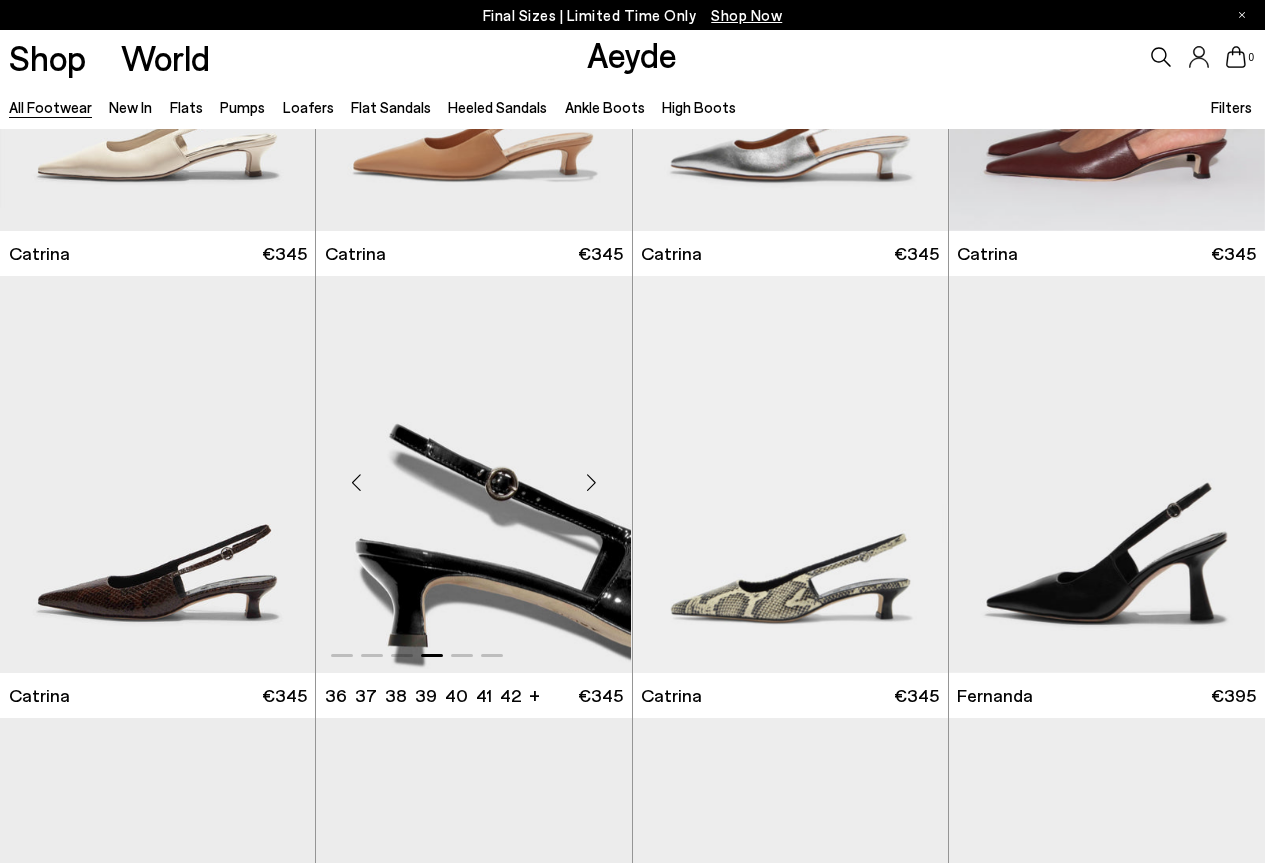 click at bounding box center (592, 483) 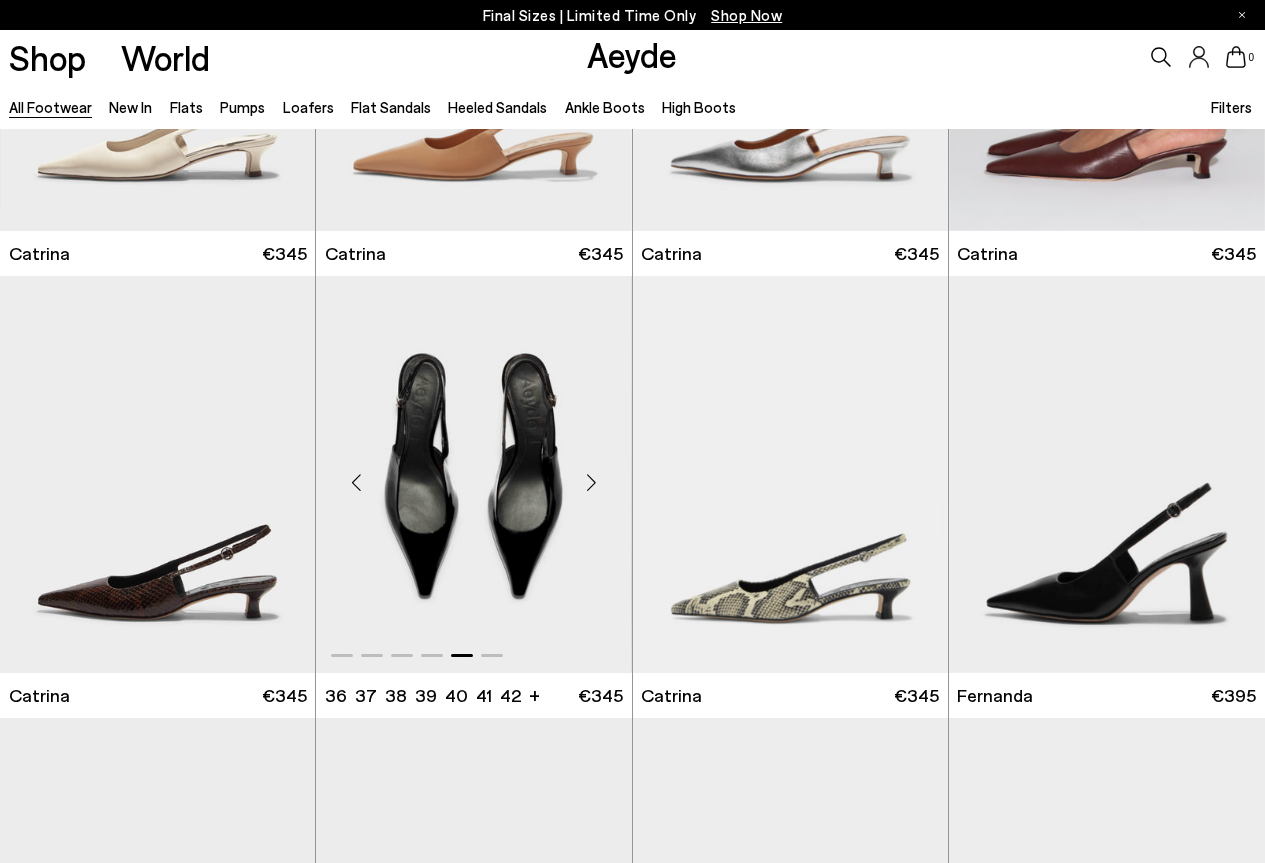 click at bounding box center (592, 483) 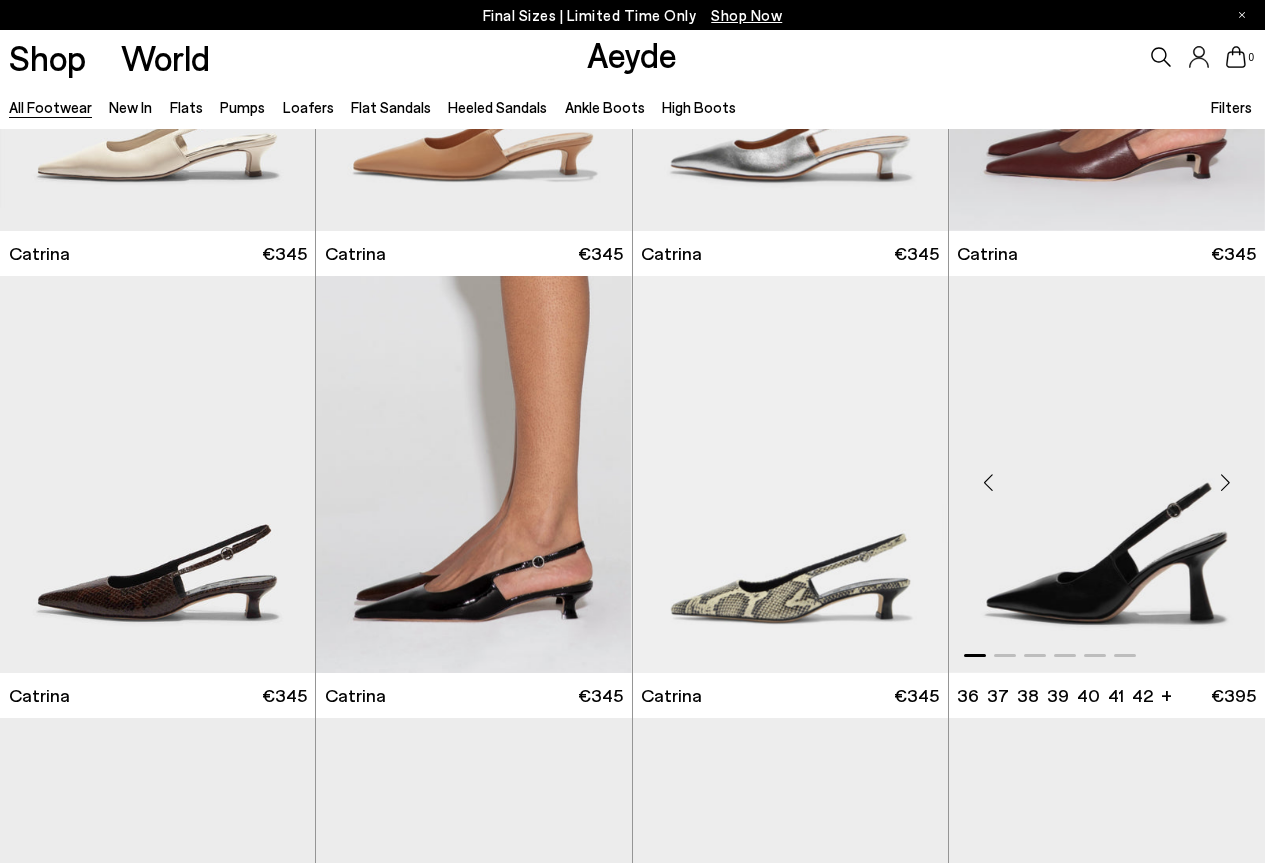 click at bounding box center [1225, 483] 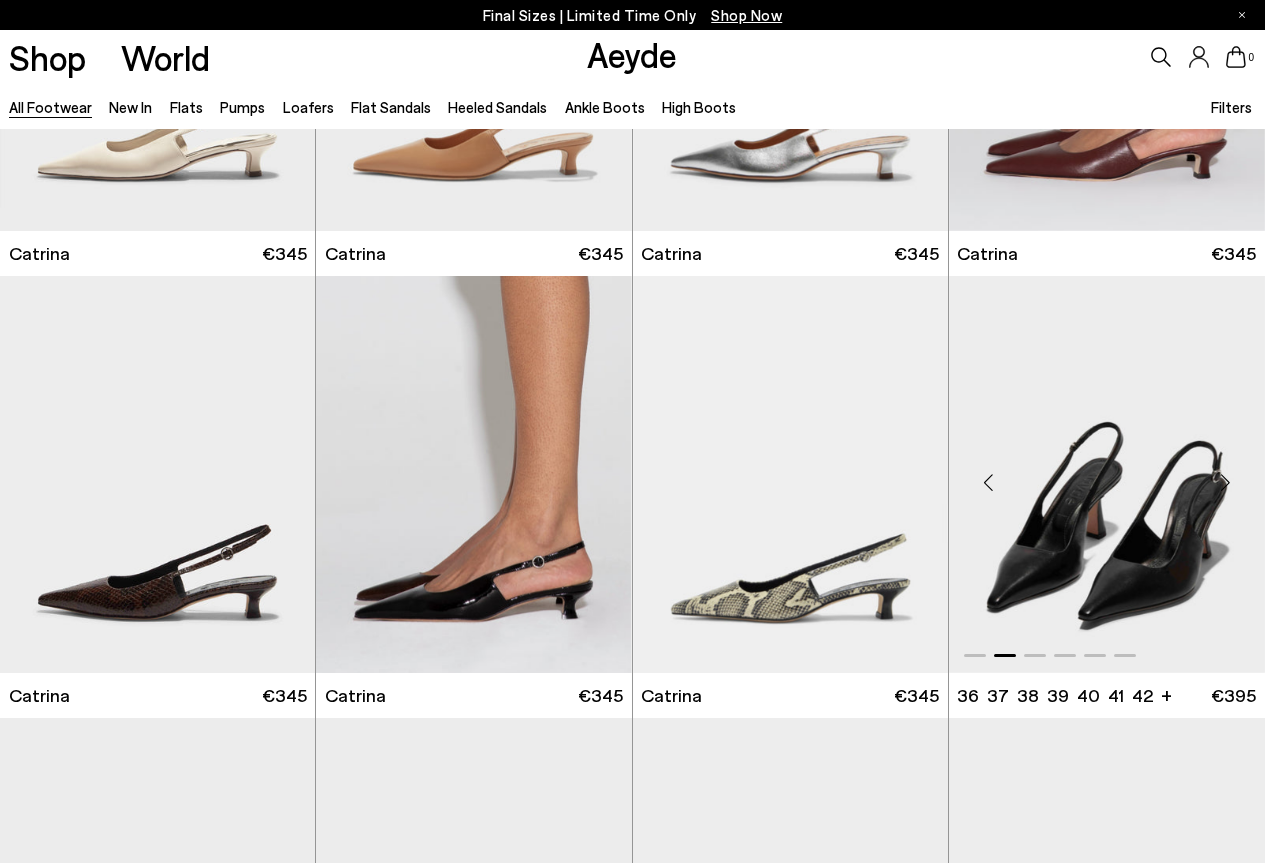 click at bounding box center [1225, 483] 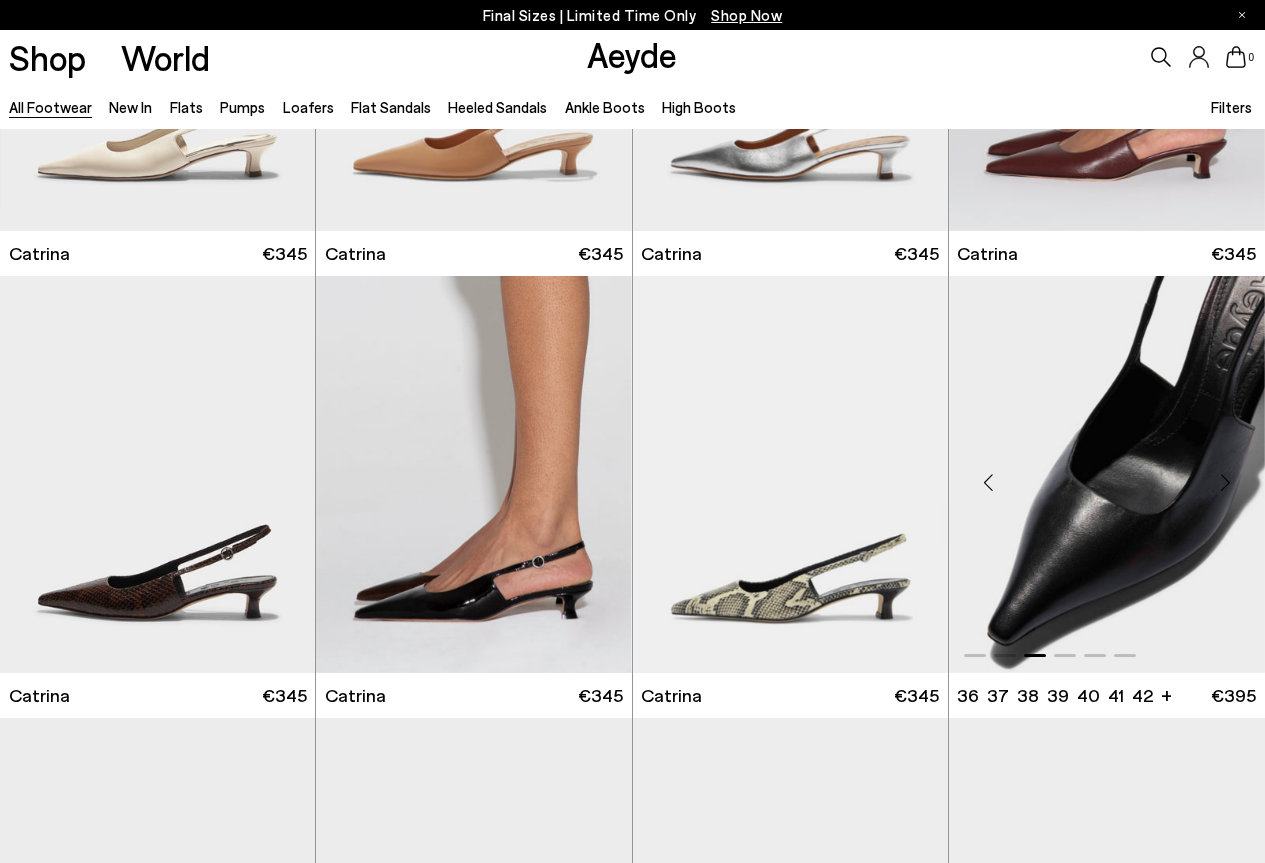 click at bounding box center (1225, 483) 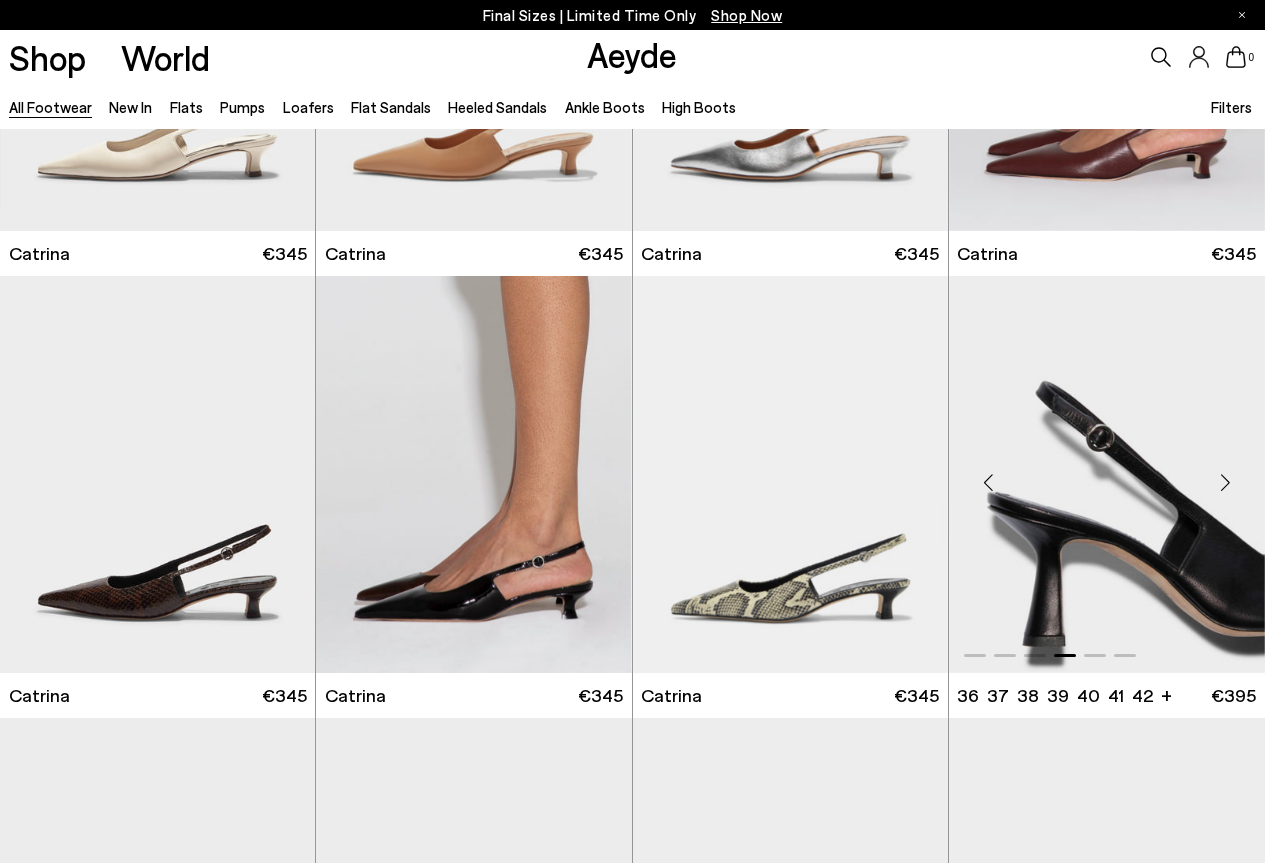 click at bounding box center [1225, 483] 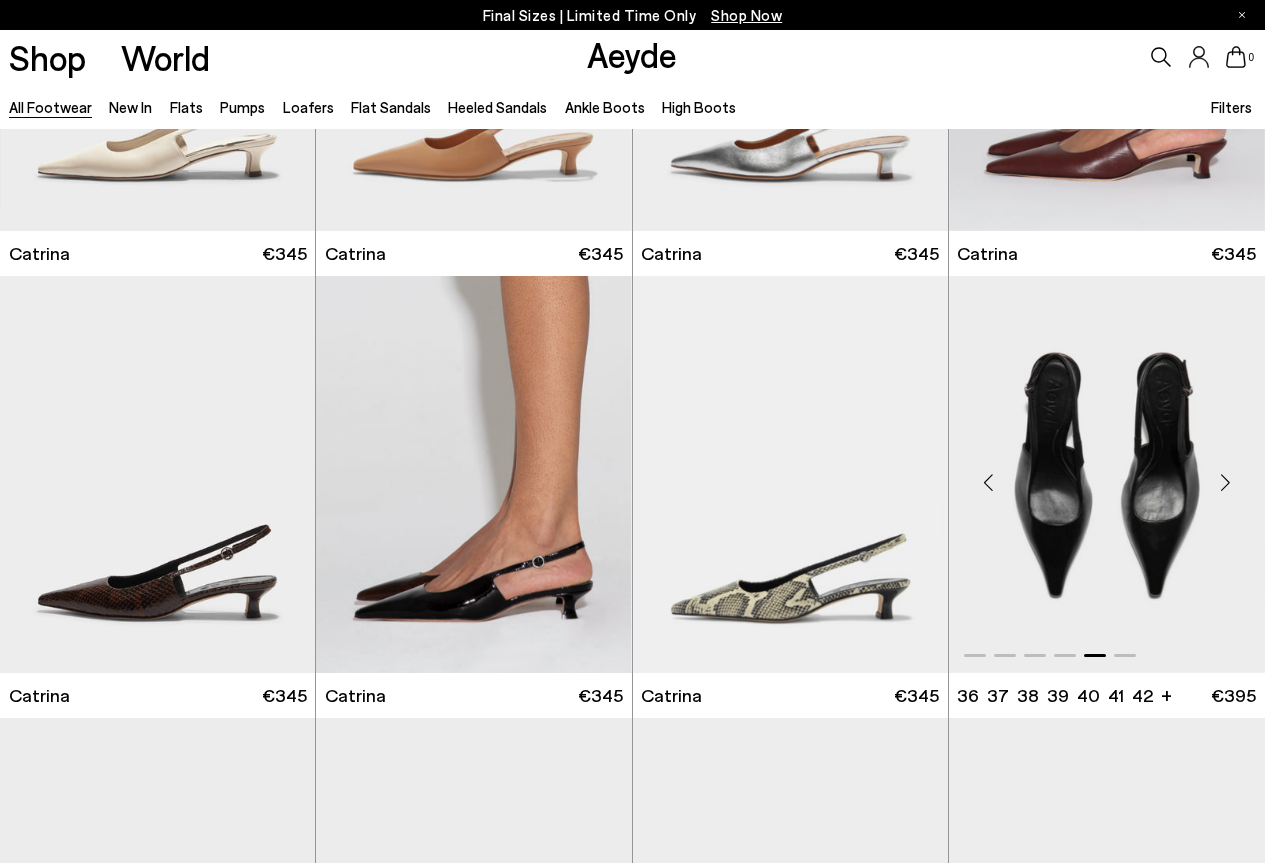 click at bounding box center (1225, 483) 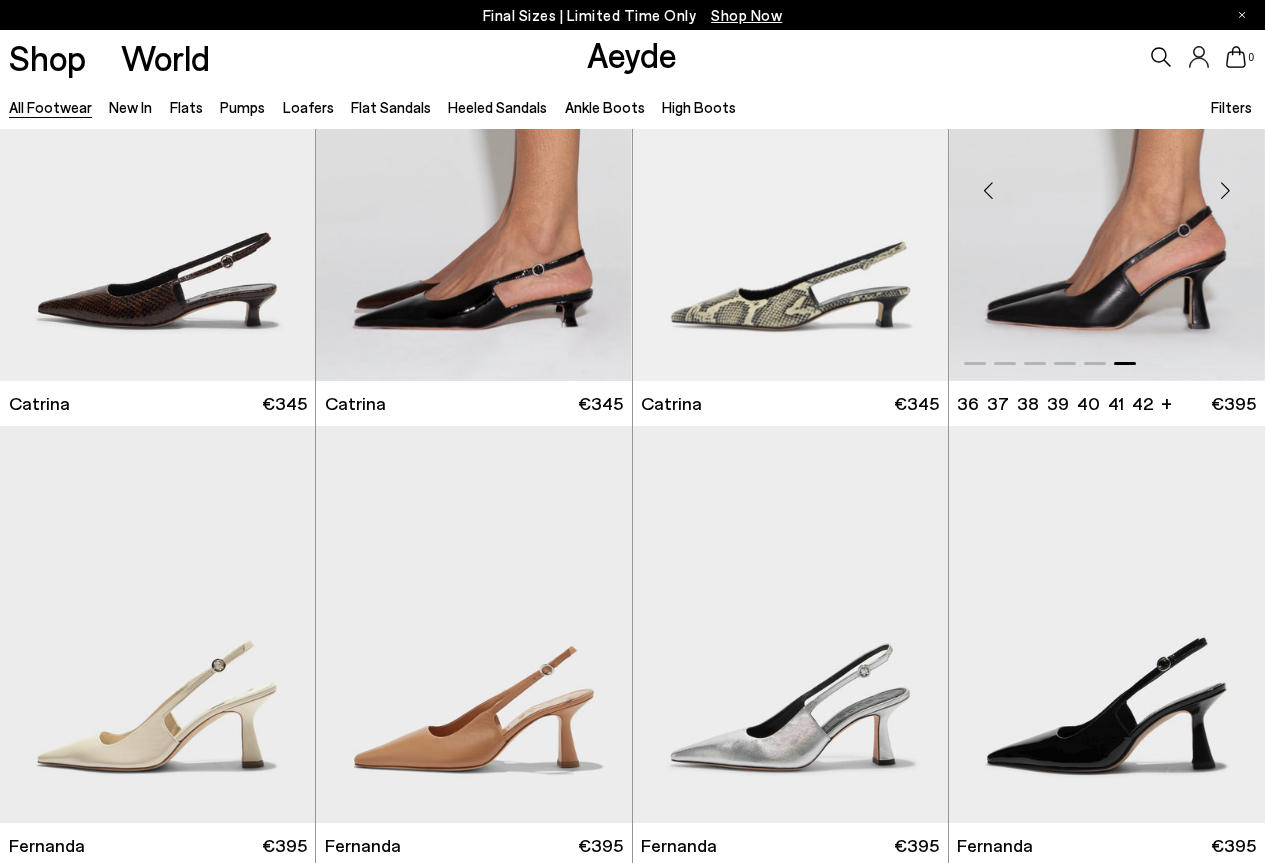 scroll, scrollTop: 9525, scrollLeft: 0, axis: vertical 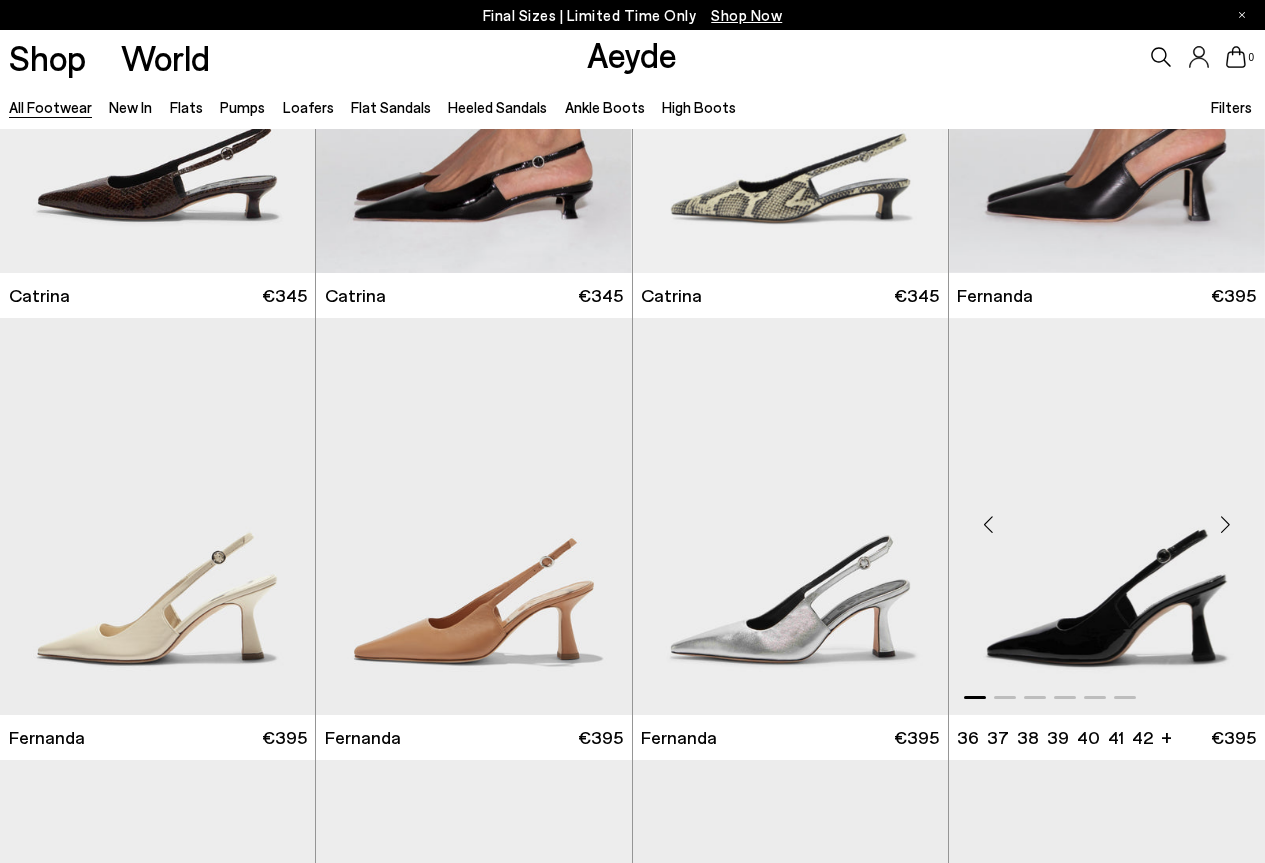 click at bounding box center (1225, 524) 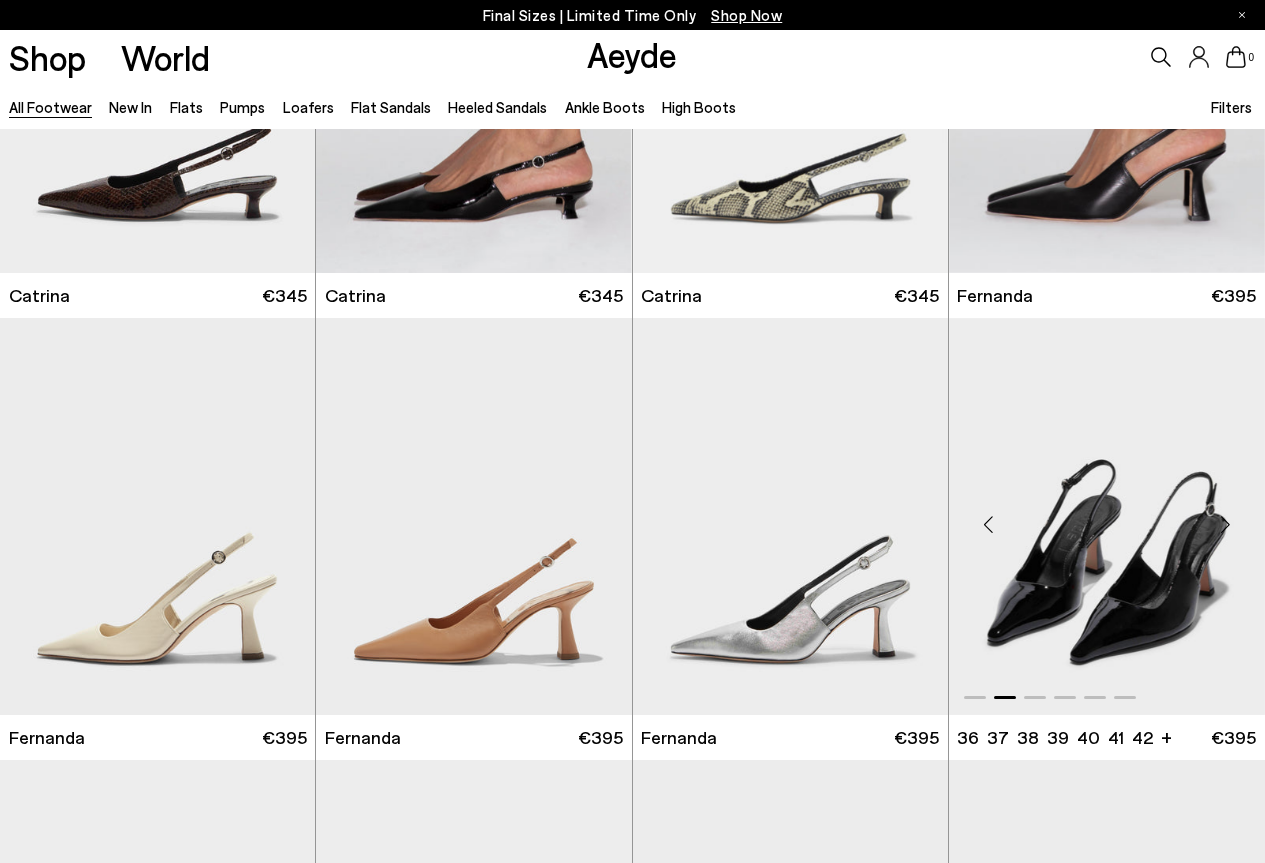 click at bounding box center [1225, 524] 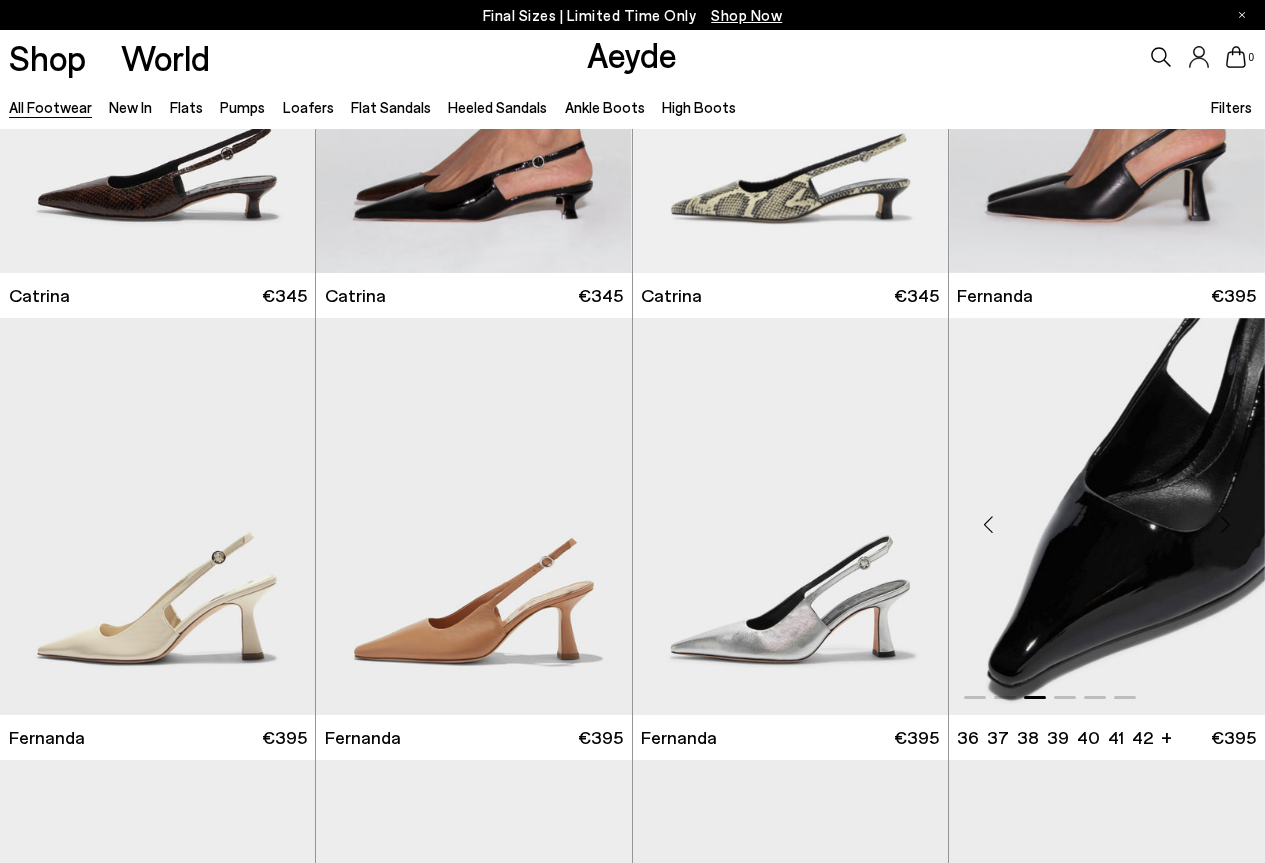 click at bounding box center (1225, 524) 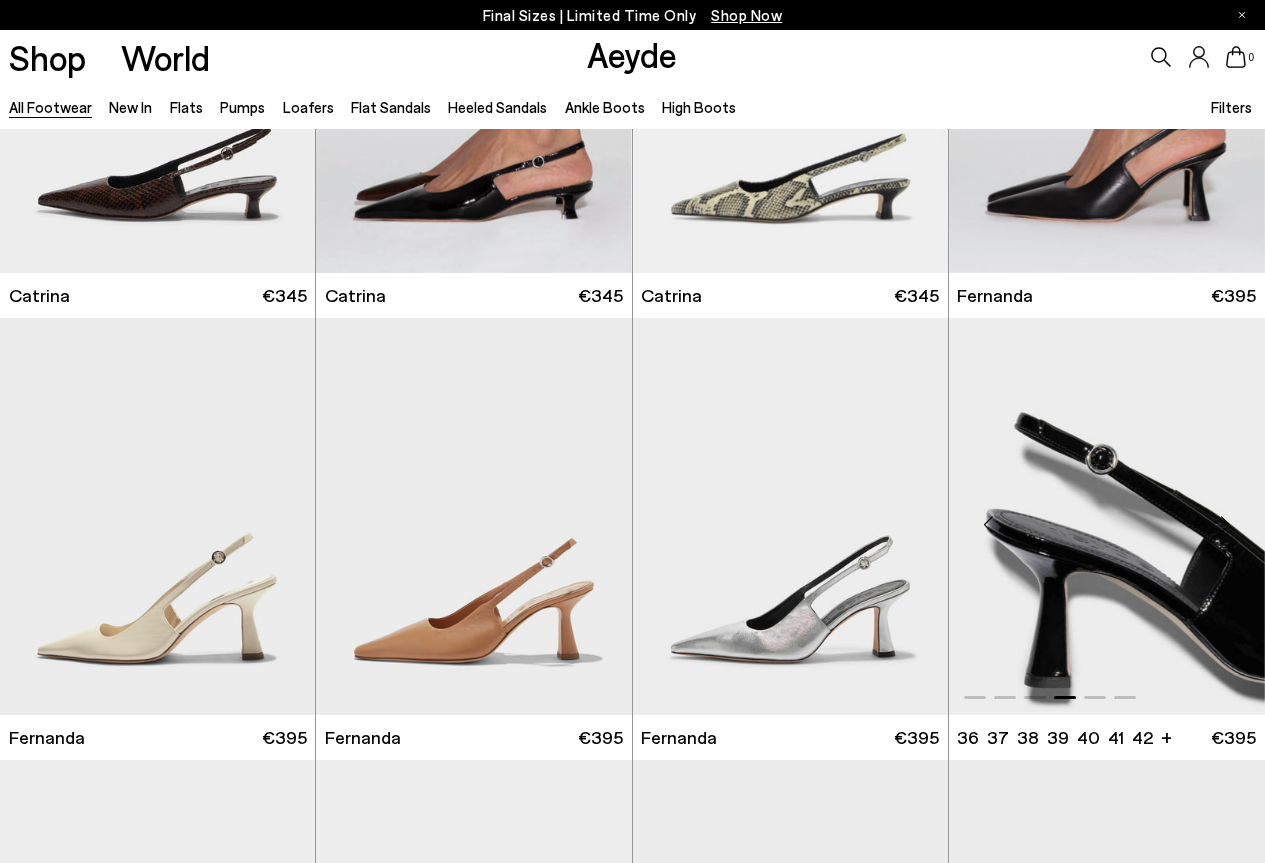 click at bounding box center [1225, 524] 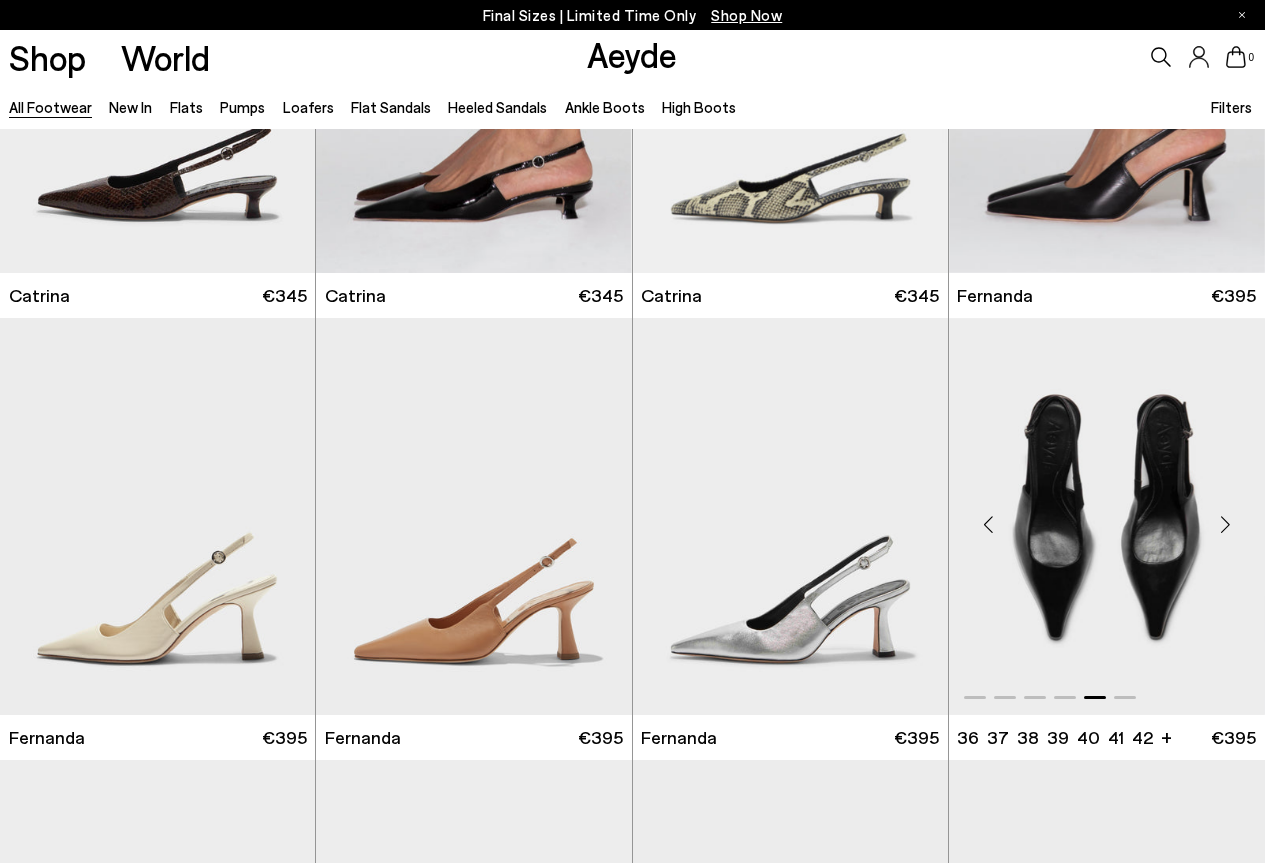 click at bounding box center [1225, 524] 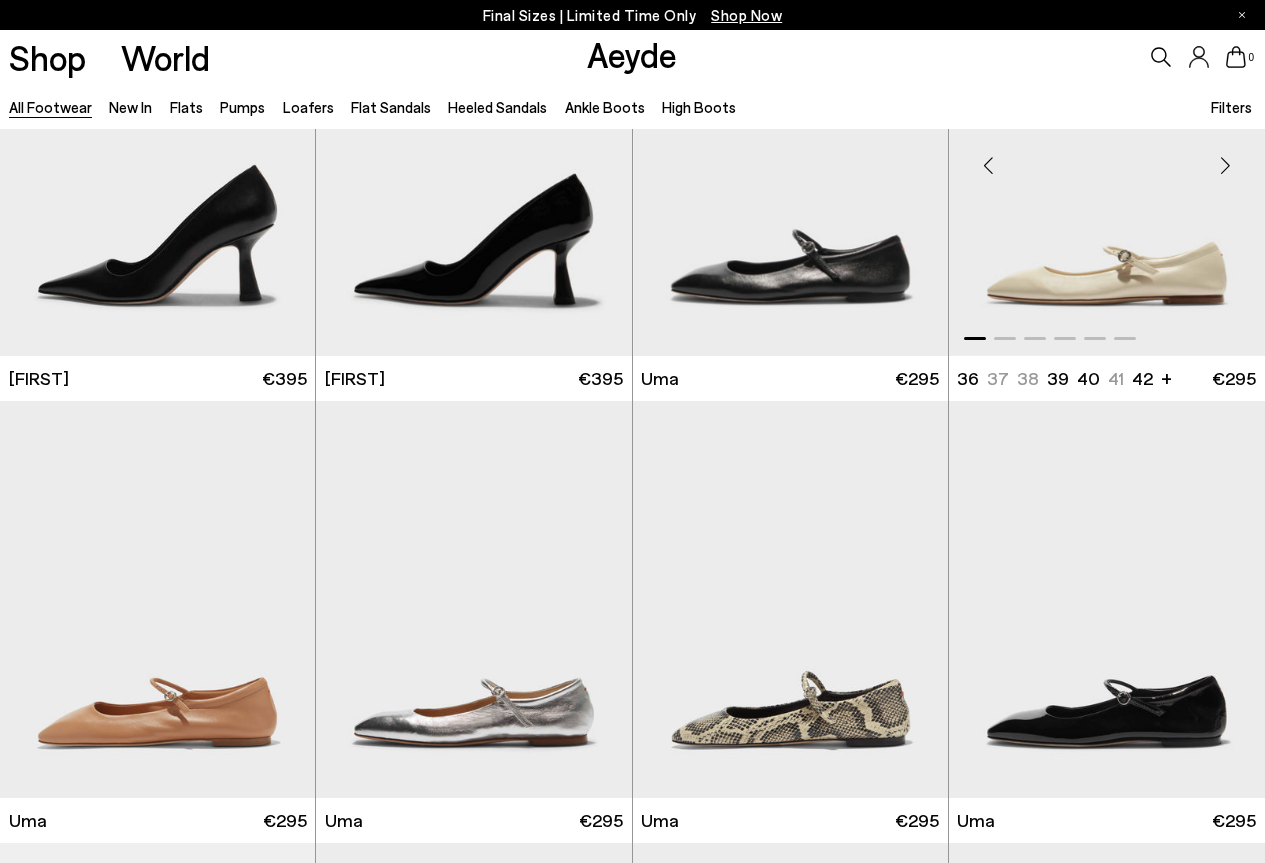 scroll, scrollTop: 10225, scrollLeft: 0, axis: vertical 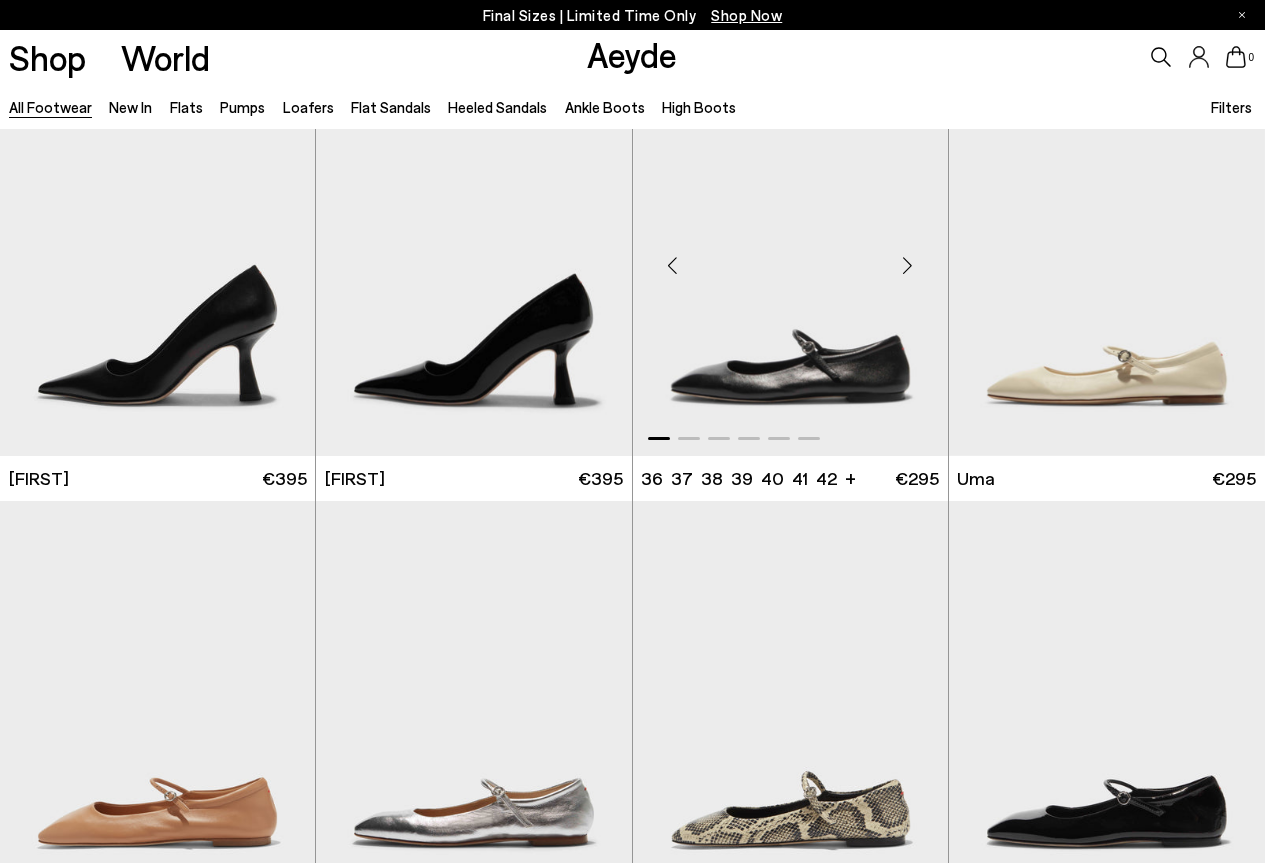click at bounding box center (908, 266) 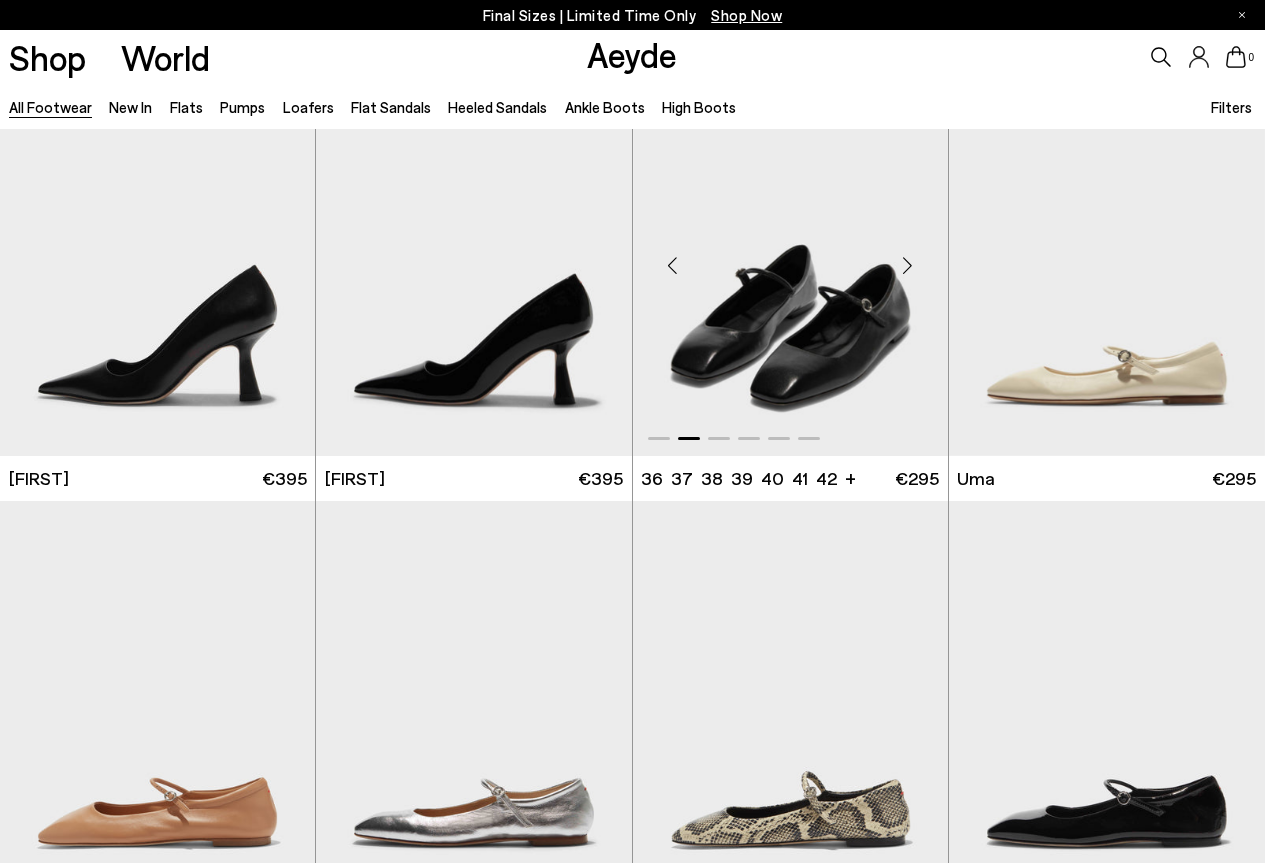 click at bounding box center [908, 266] 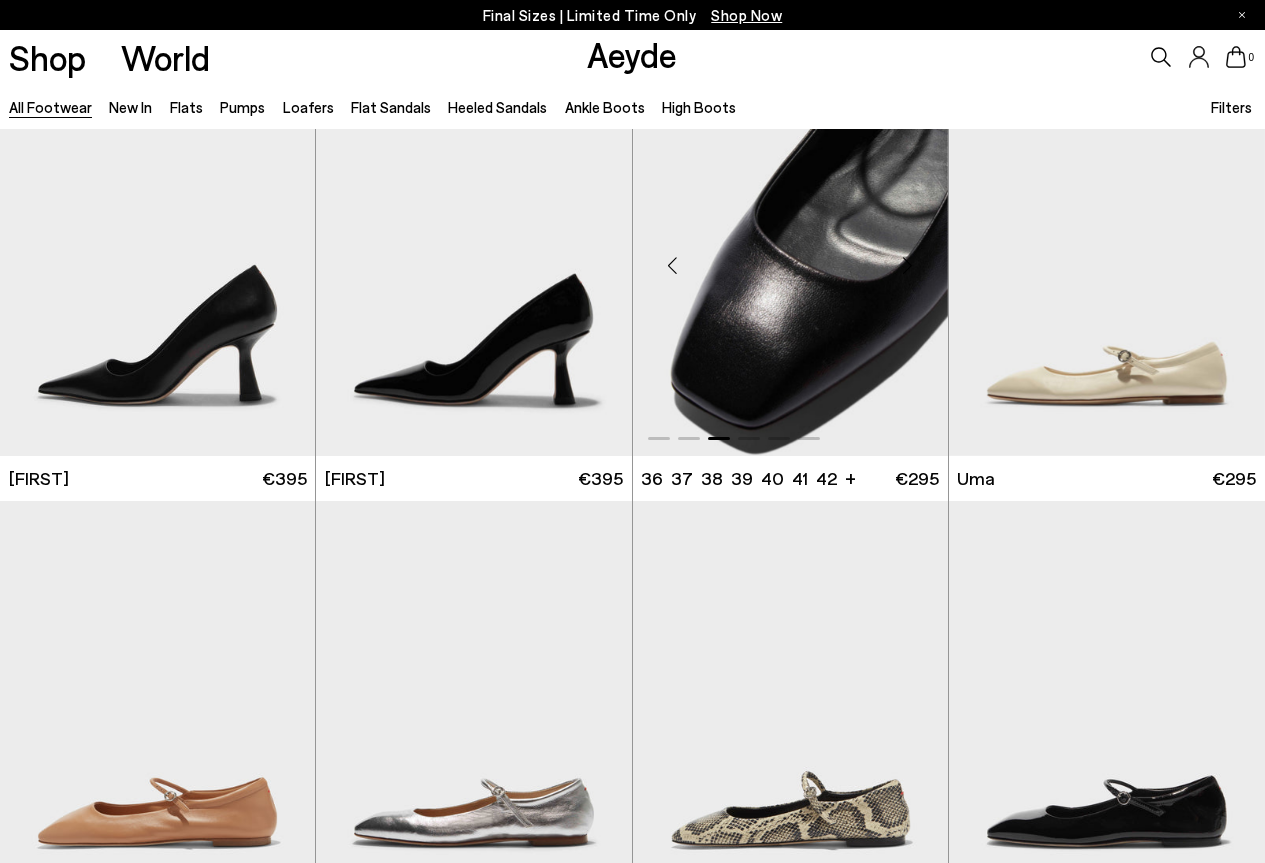 click at bounding box center [908, 266] 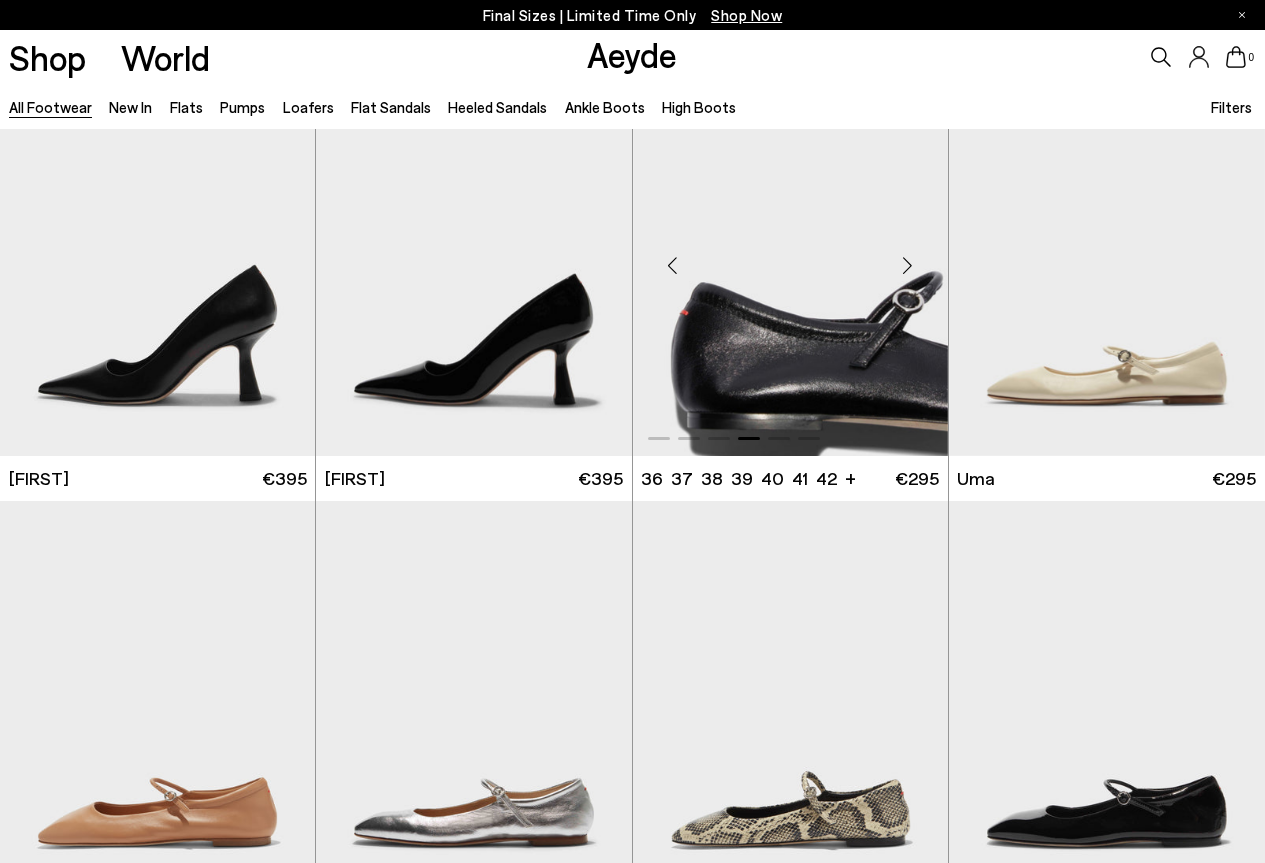 click at bounding box center [908, 266] 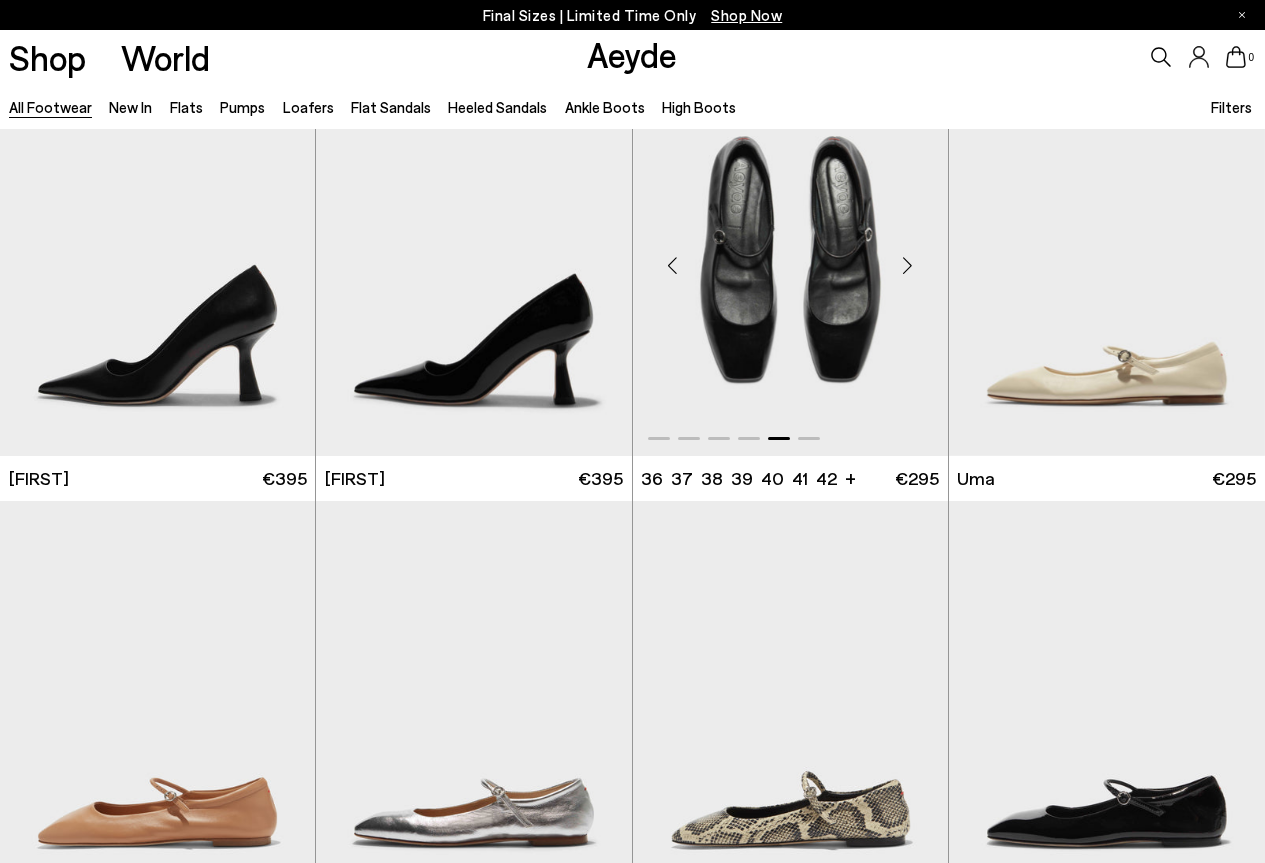 click at bounding box center (908, 266) 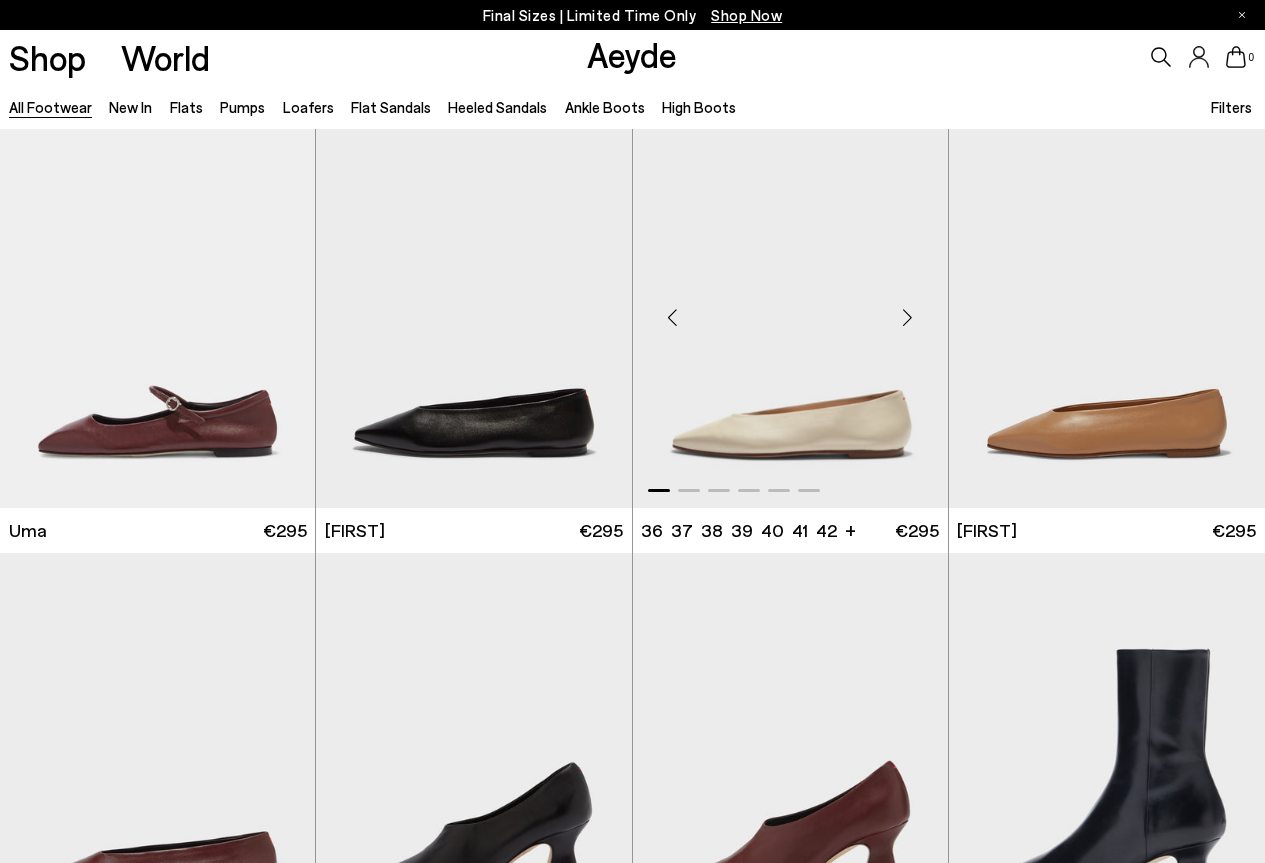 scroll, scrollTop: 11425, scrollLeft: 0, axis: vertical 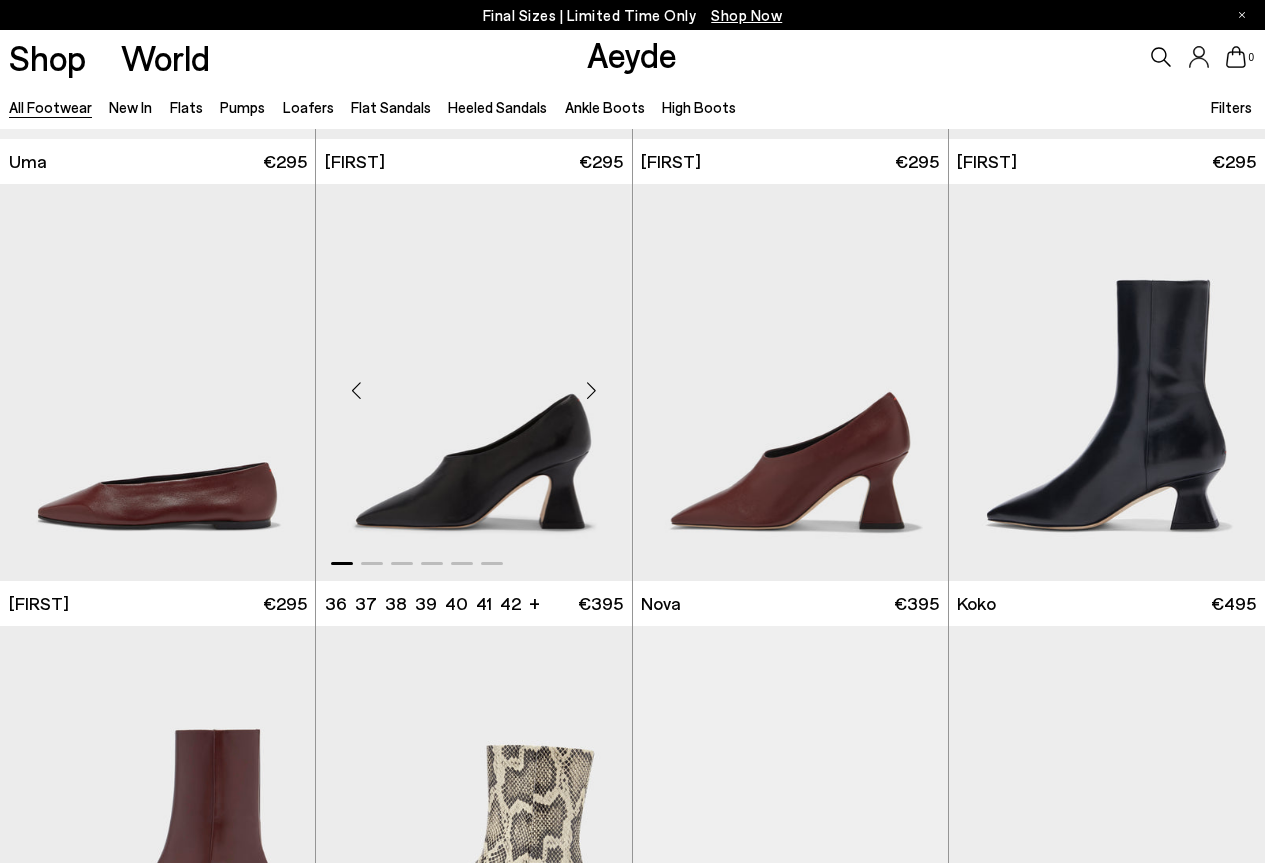 click at bounding box center [592, 390] 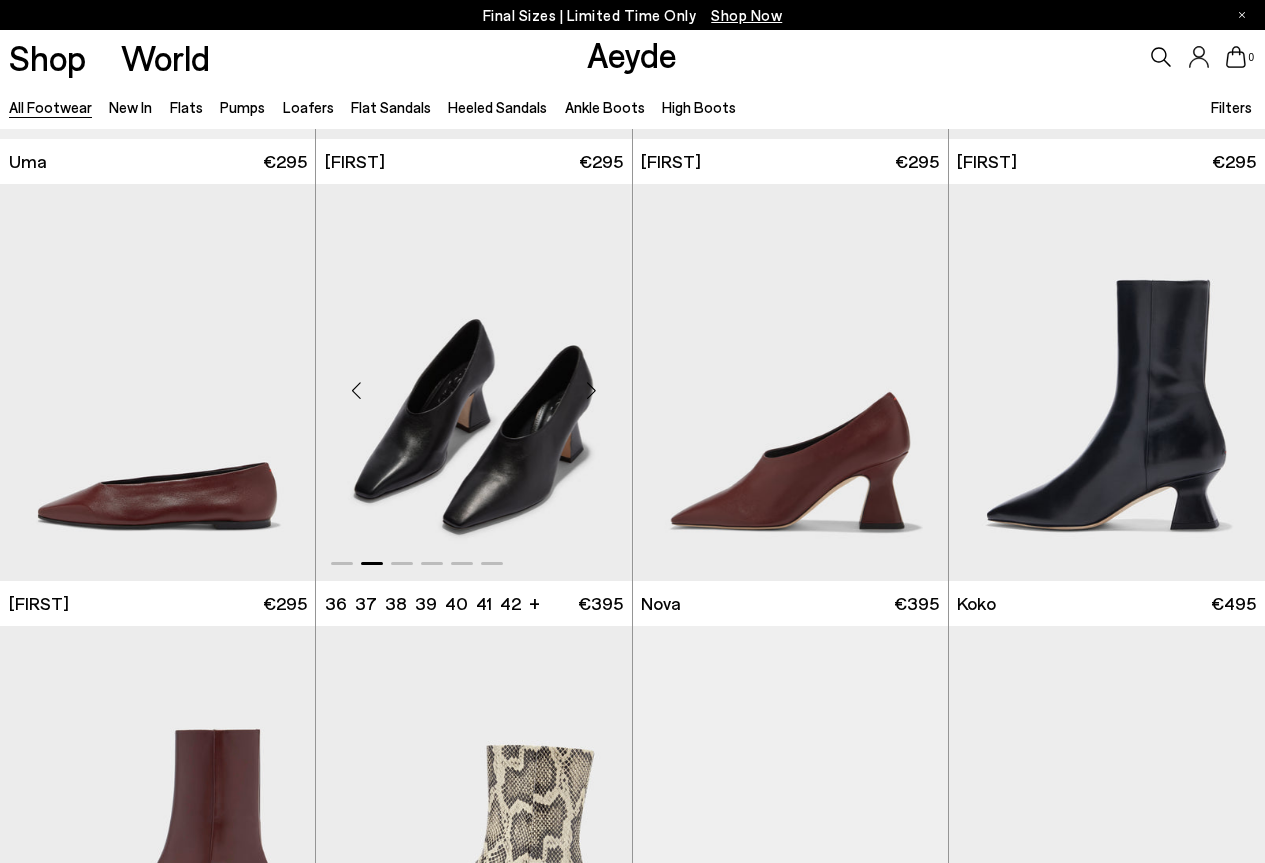 click at bounding box center (592, 390) 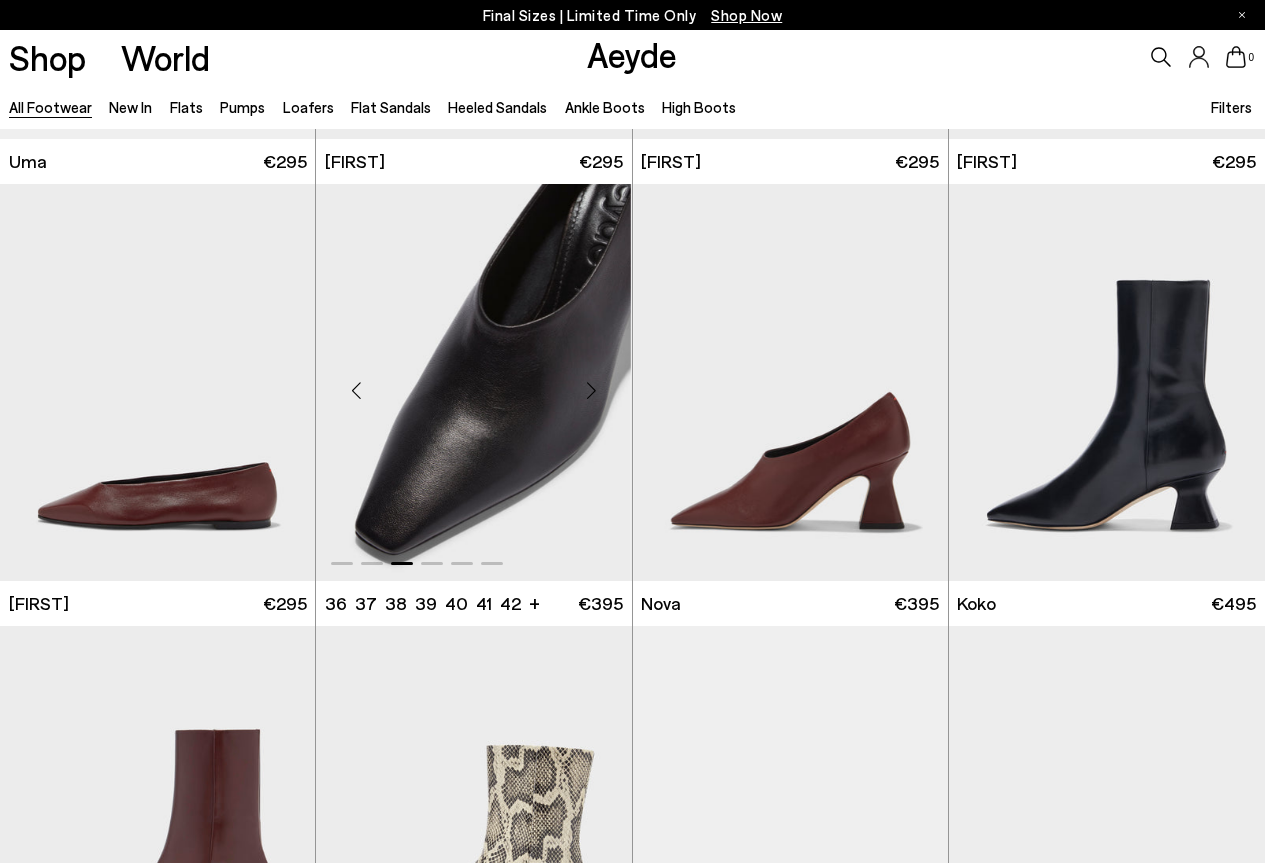 click at bounding box center [592, 390] 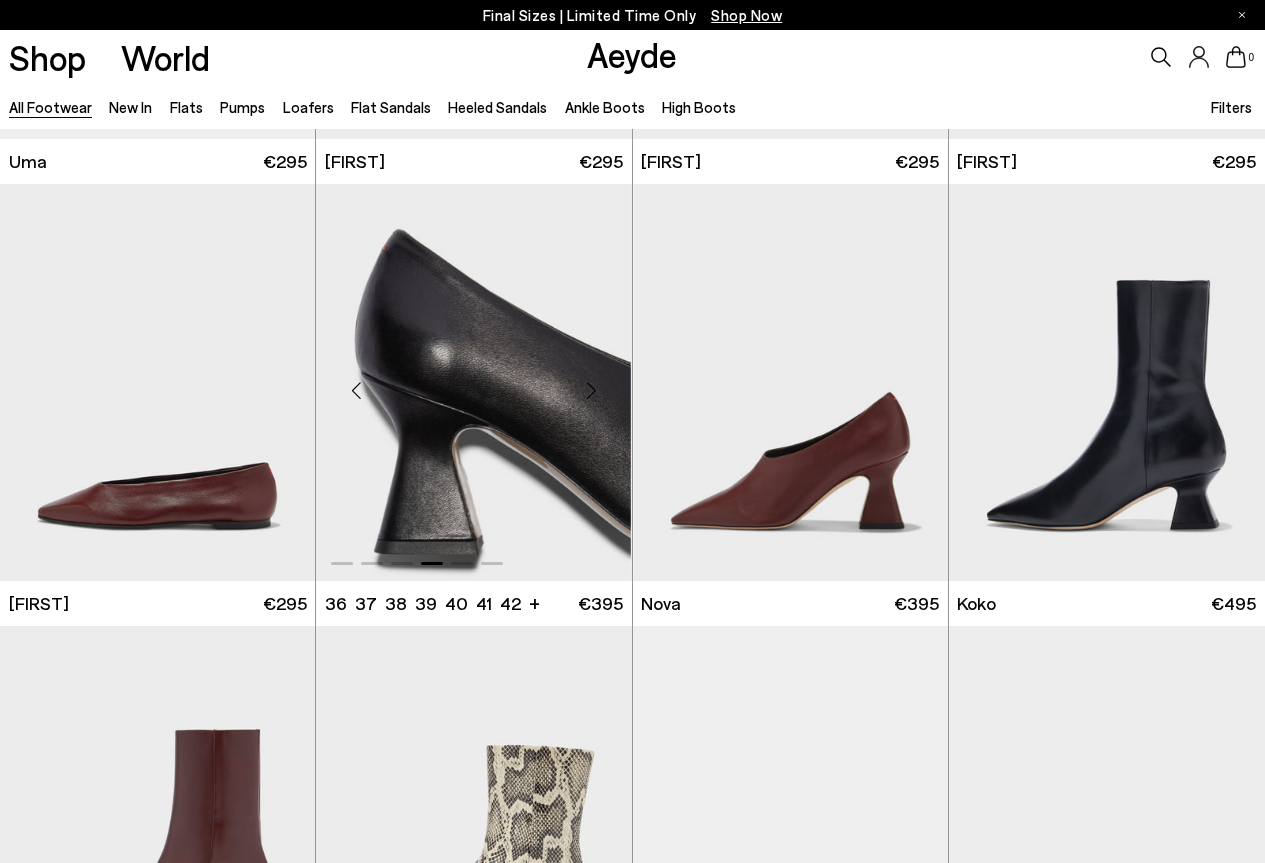 click at bounding box center [592, 390] 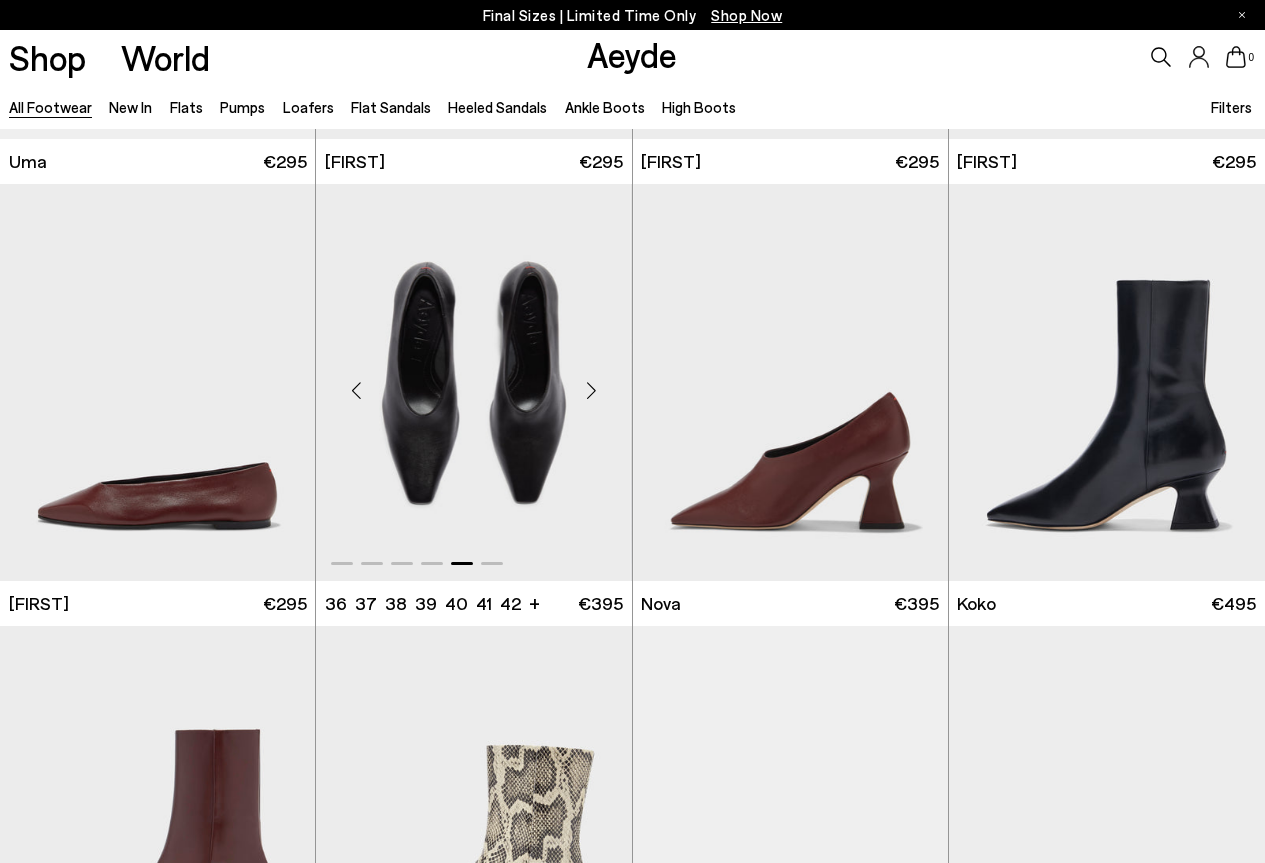 click at bounding box center [592, 390] 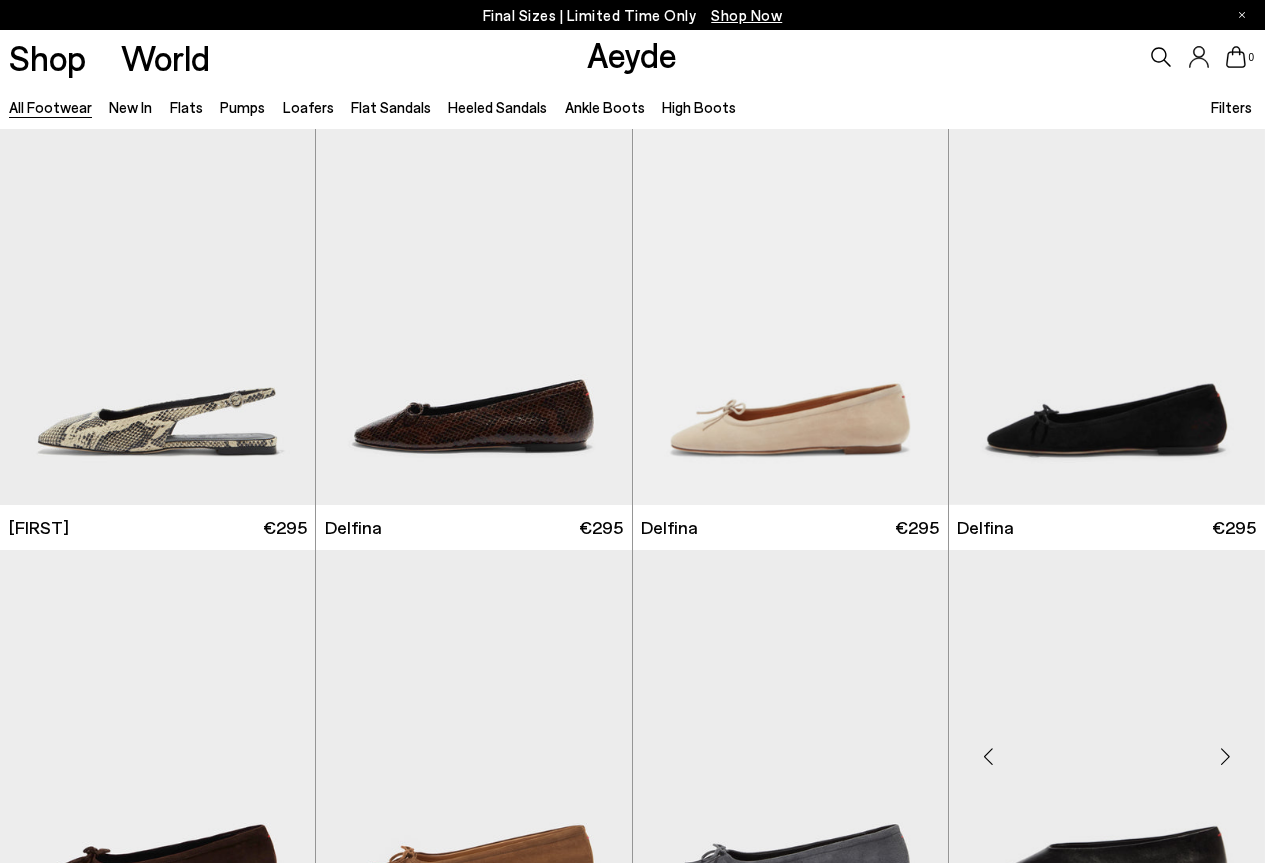 scroll, scrollTop: 13325, scrollLeft: 0, axis: vertical 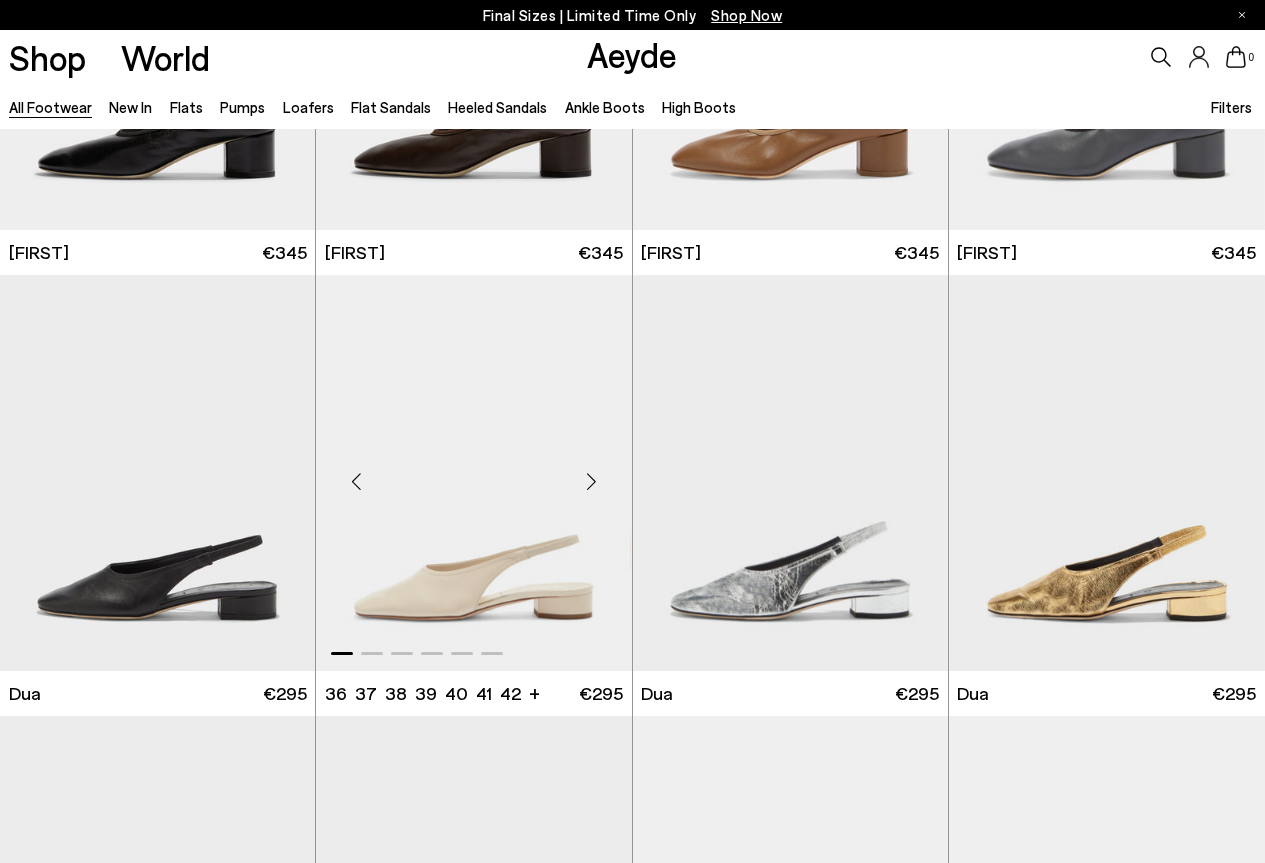 click at bounding box center (592, 481) 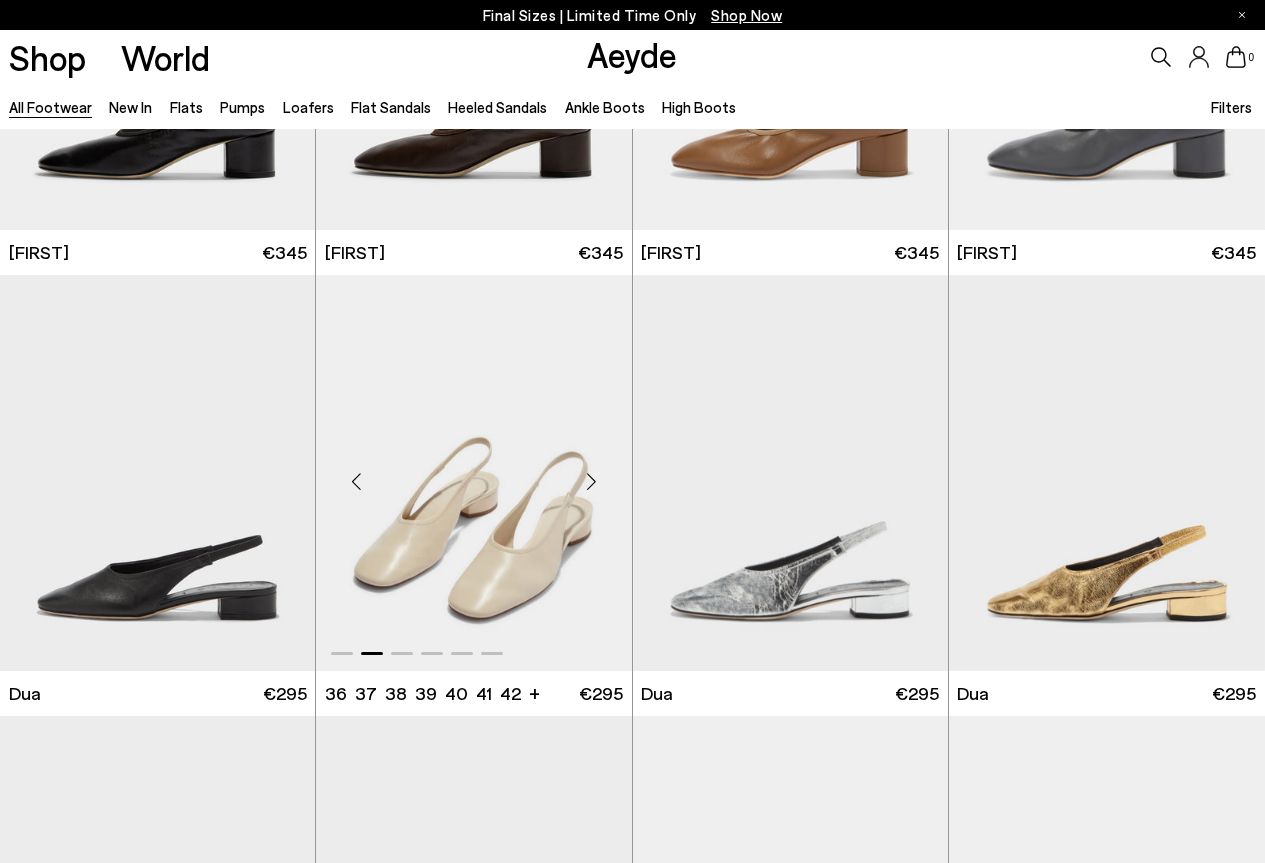 click at bounding box center (592, 481) 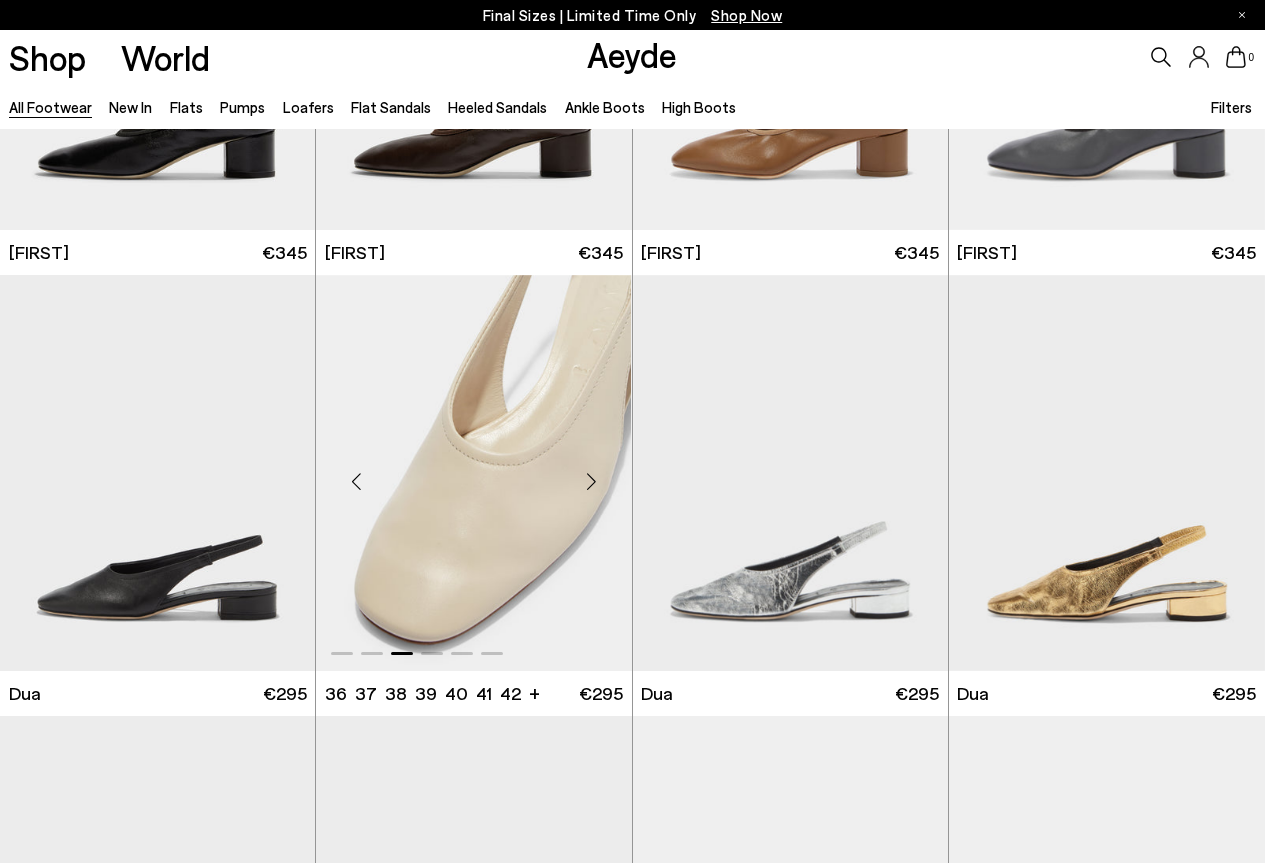 click at bounding box center [592, 481] 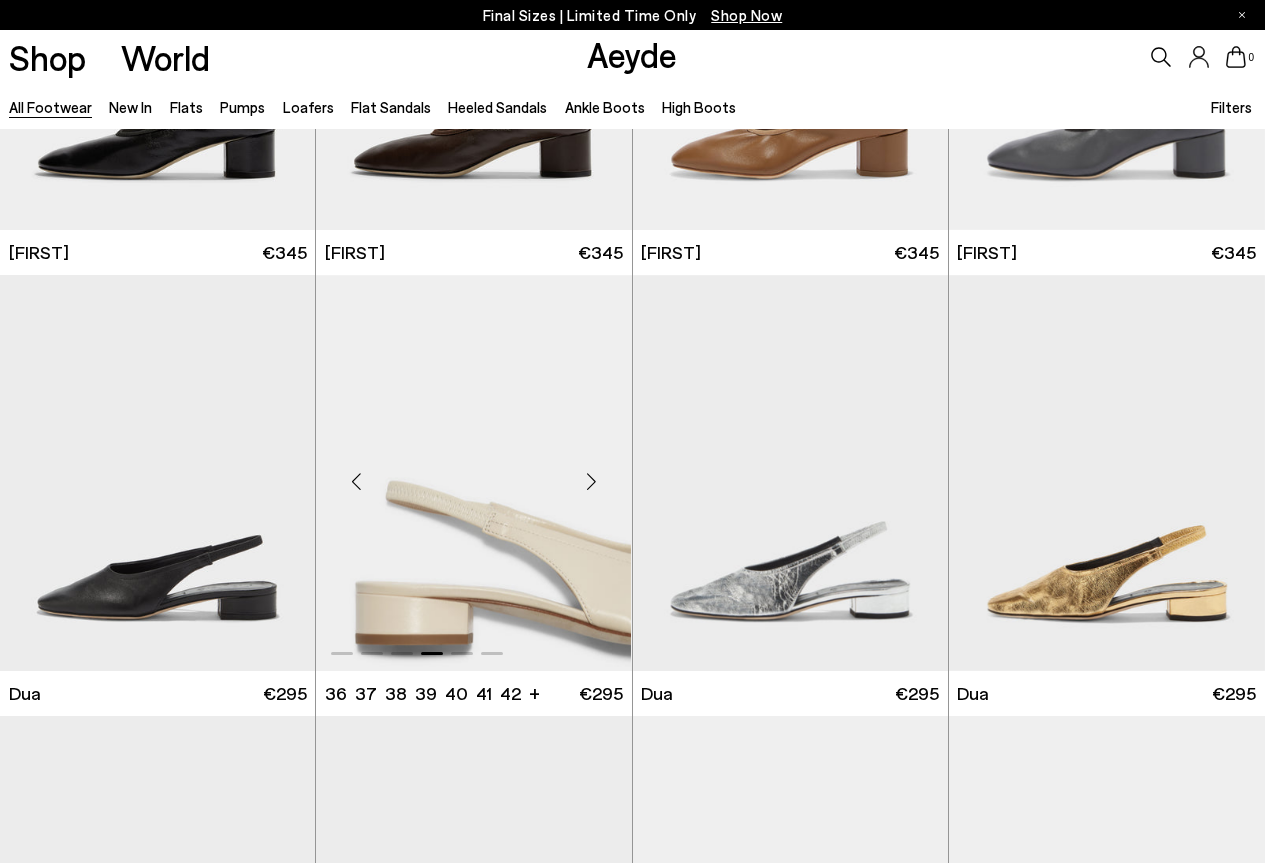 click at bounding box center [592, 481] 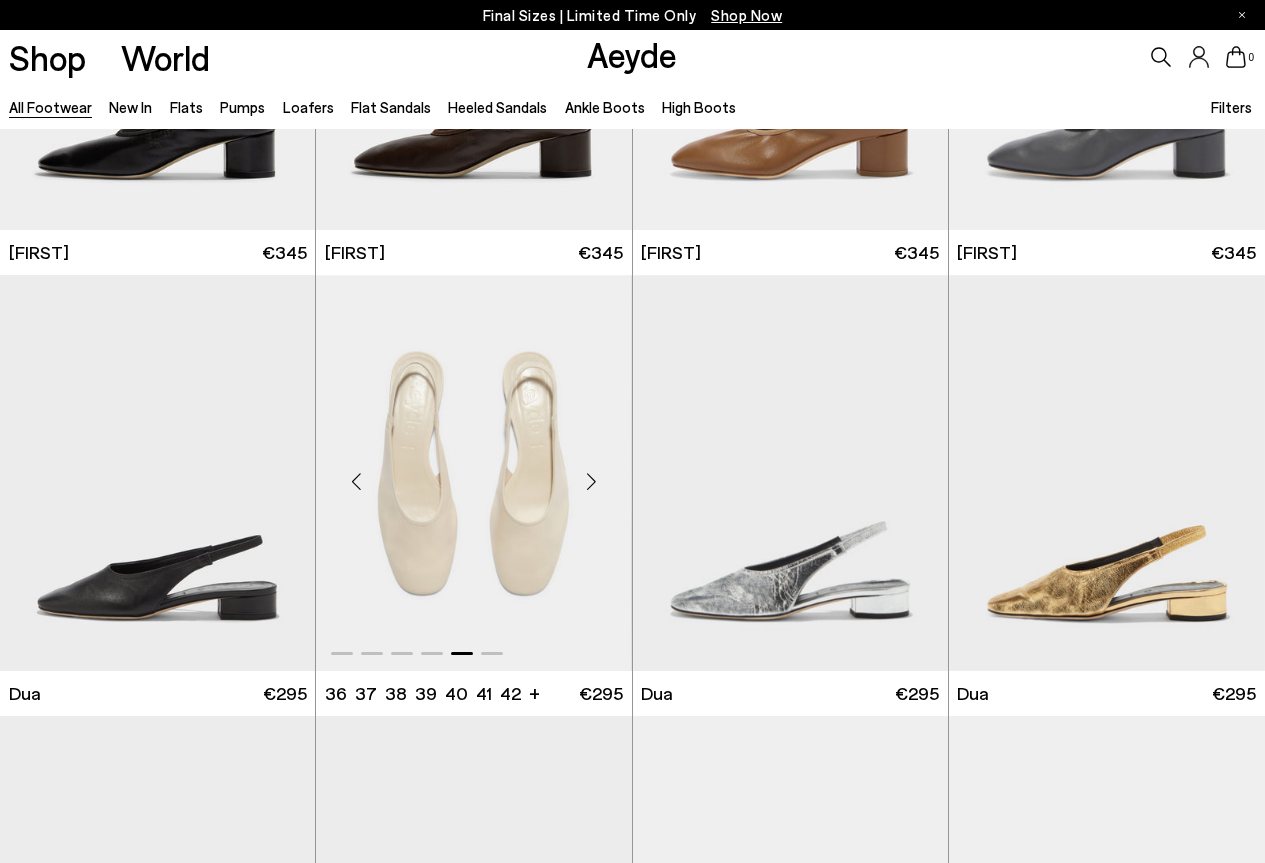 click at bounding box center (592, 481) 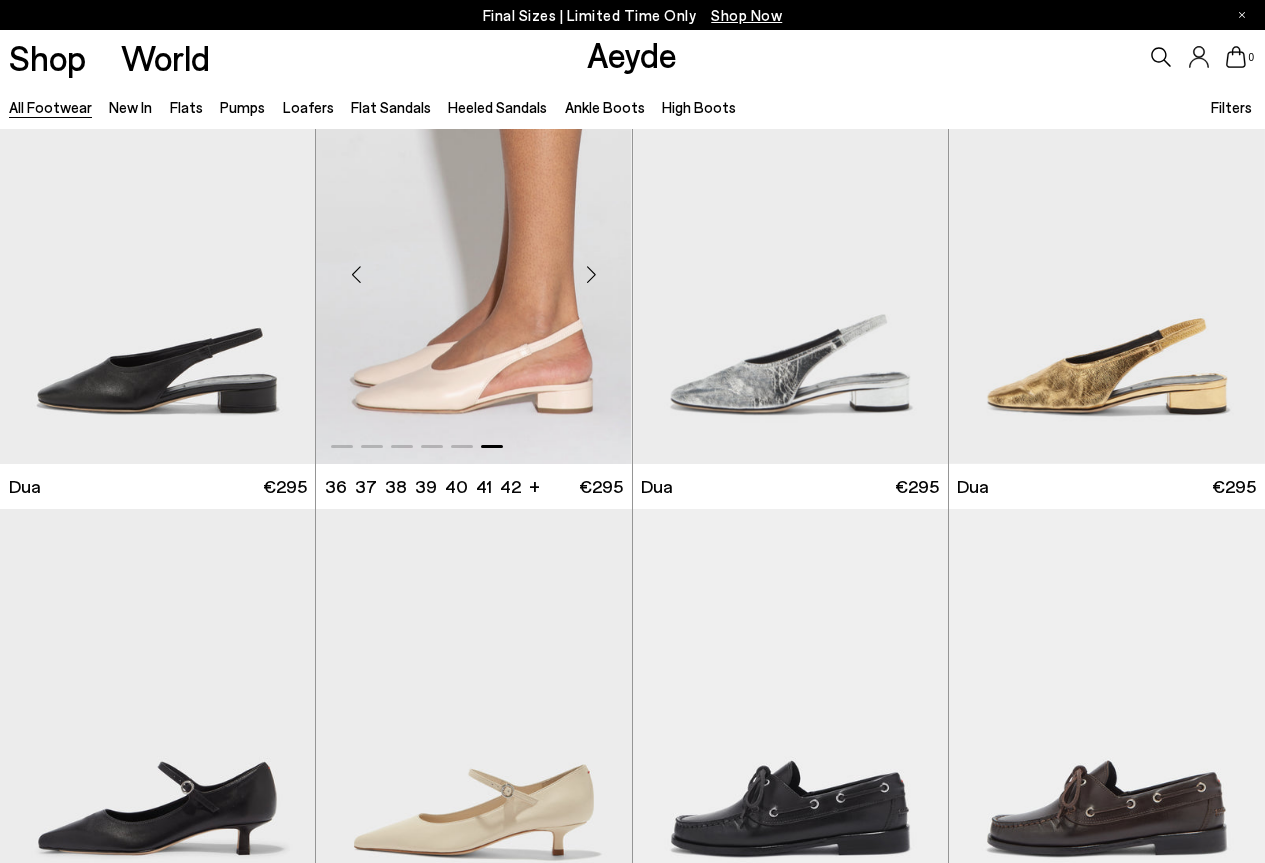 scroll, scrollTop: 14825, scrollLeft: 0, axis: vertical 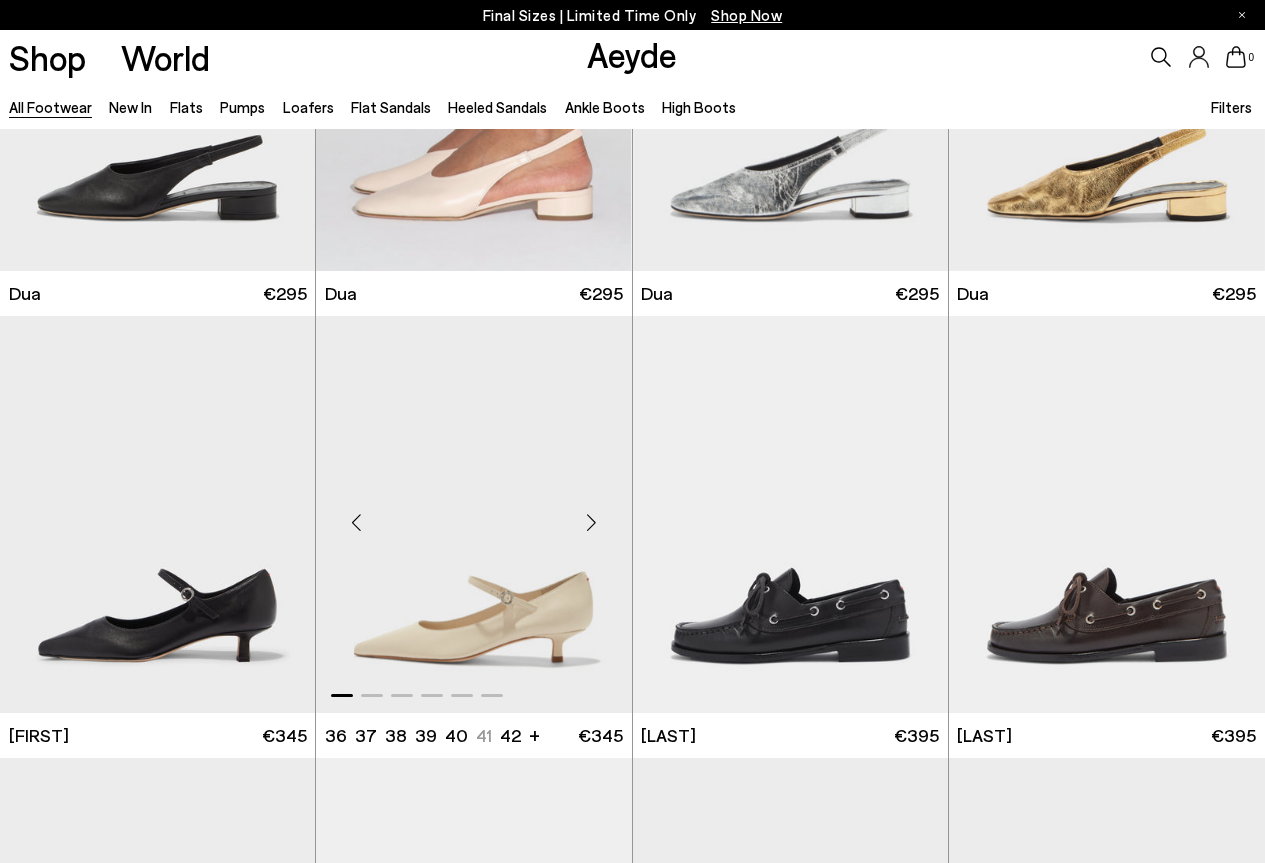 click at bounding box center [592, 523] 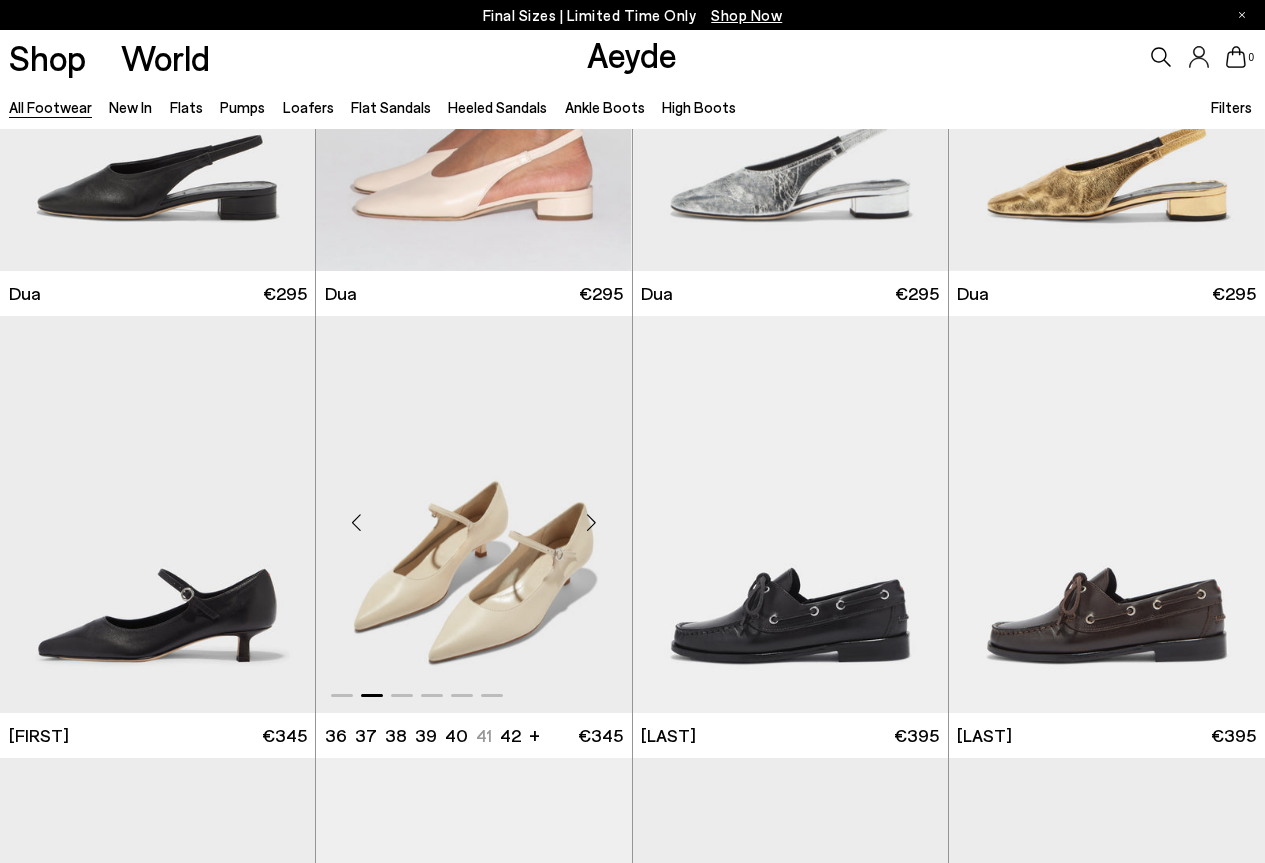 click at bounding box center (592, 523) 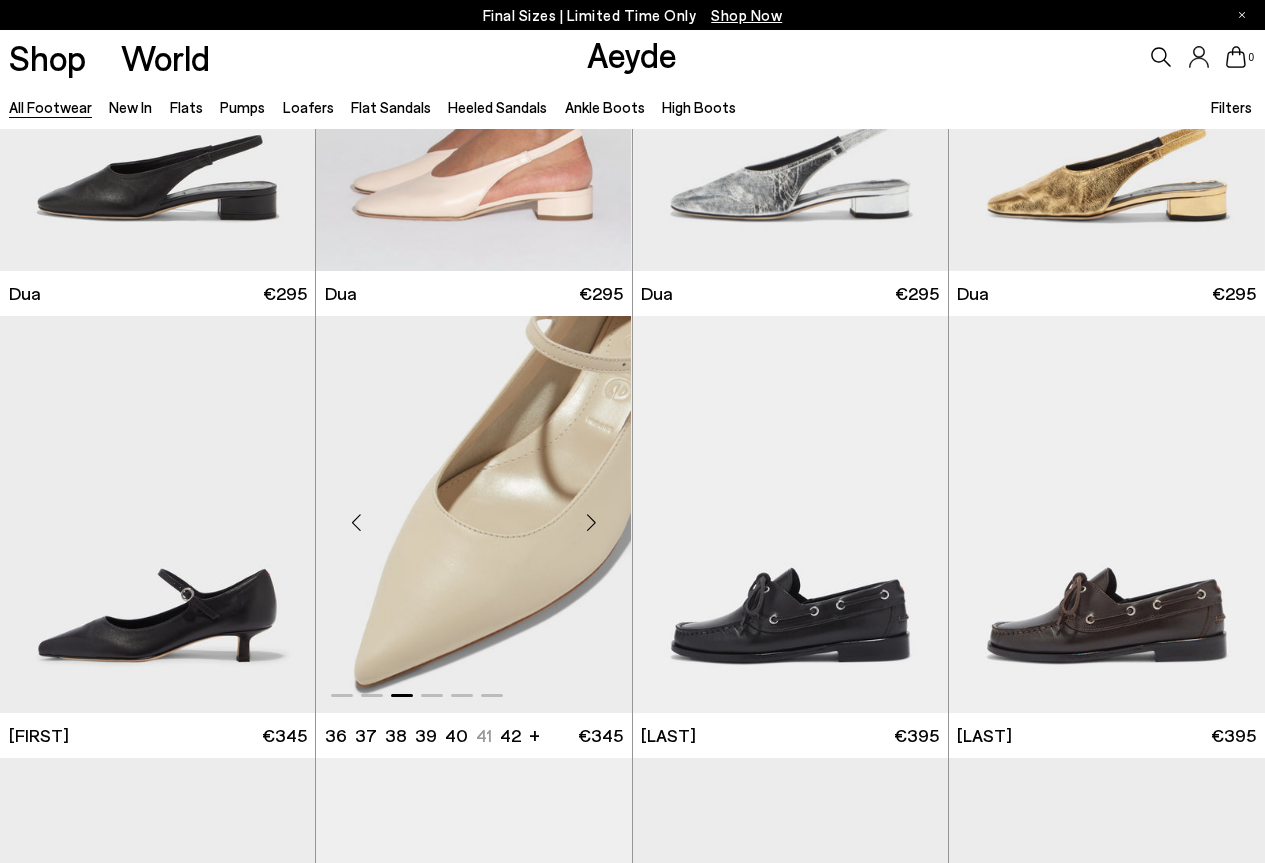 click at bounding box center [592, 523] 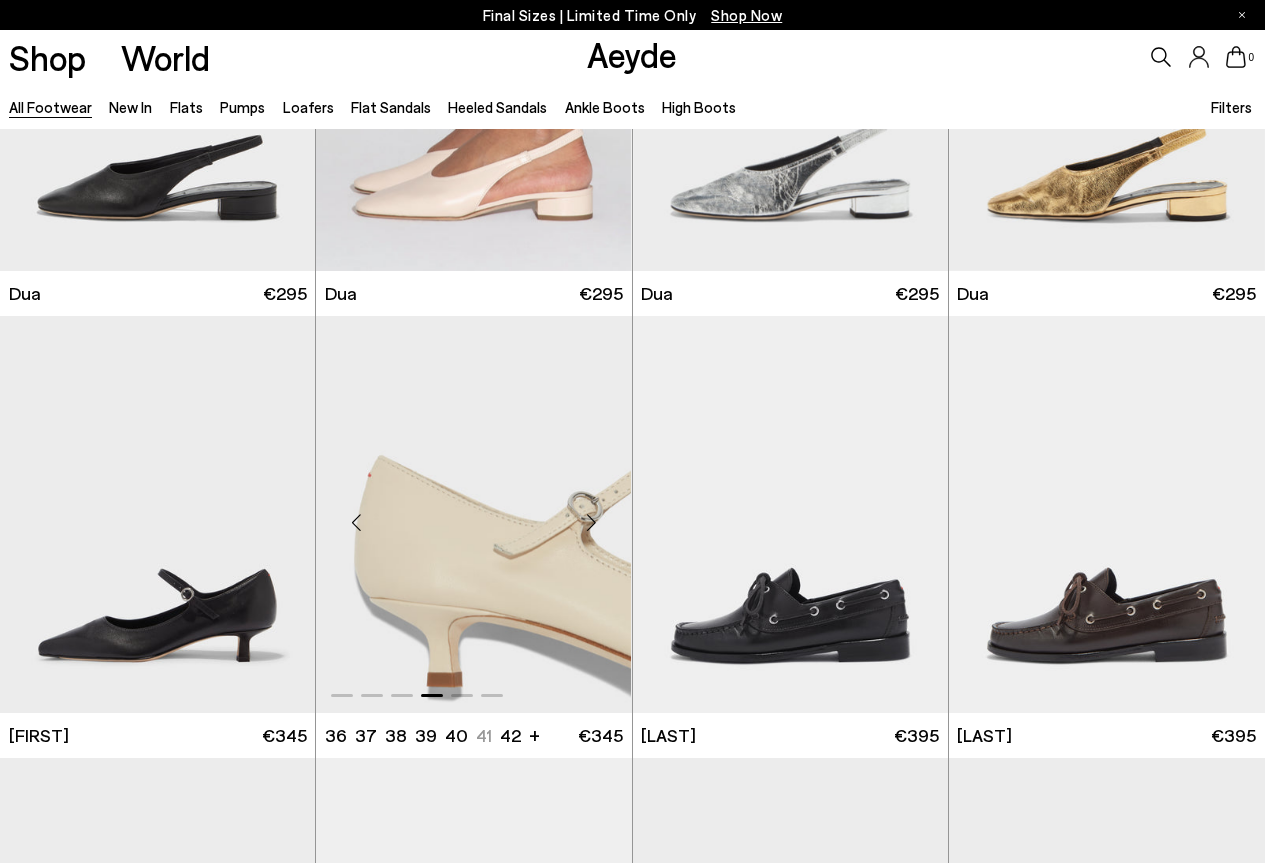 click at bounding box center [592, 523] 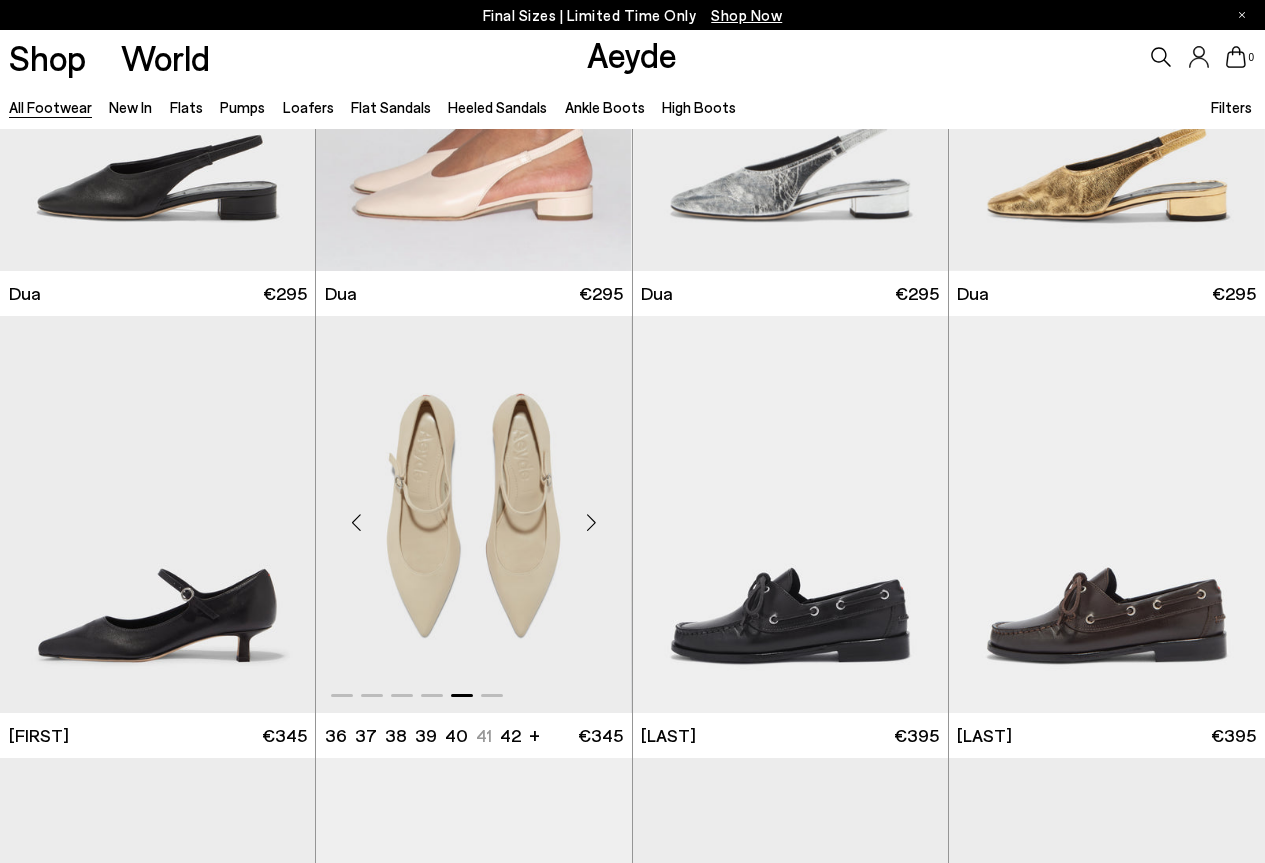 click at bounding box center [592, 523] 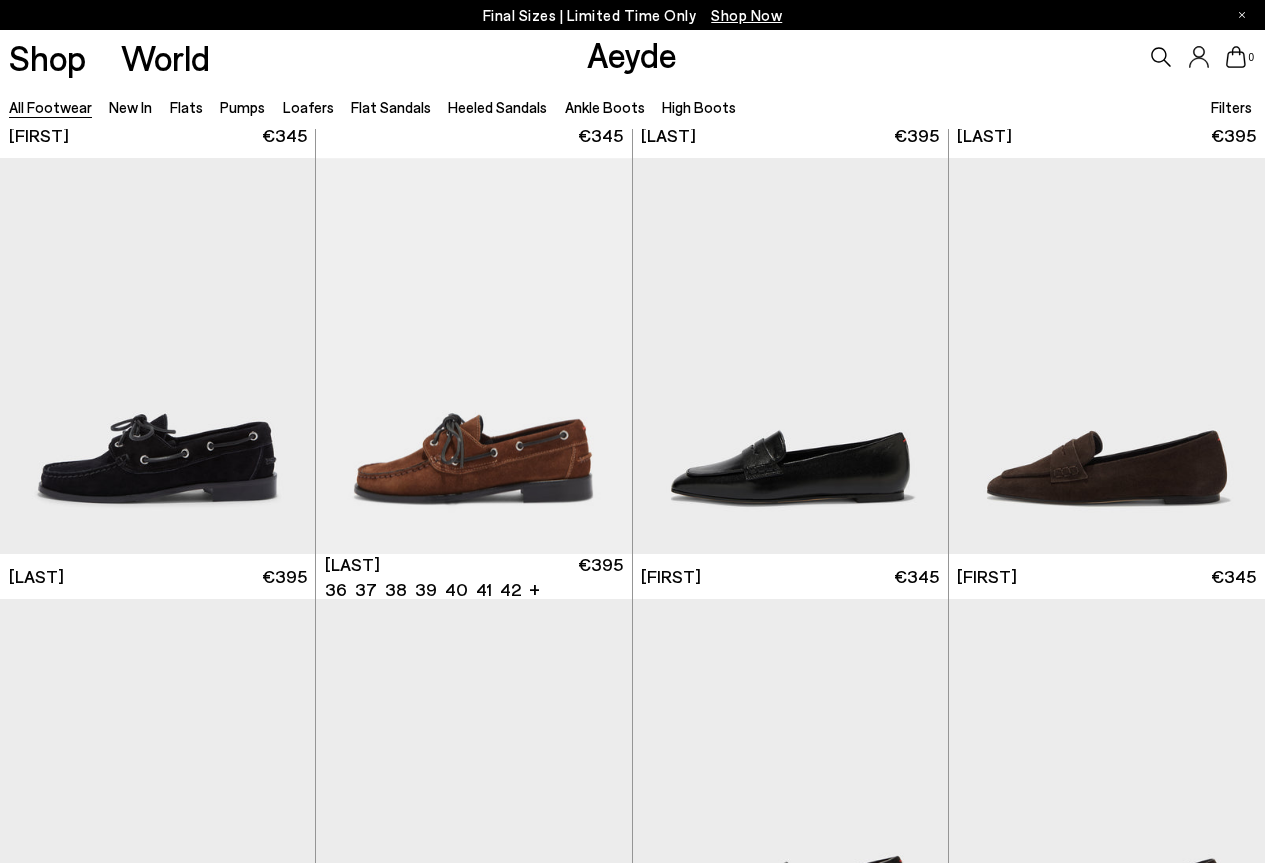 scroll, scrollTop: 15825, scrollLeft: 0, axis: vertical 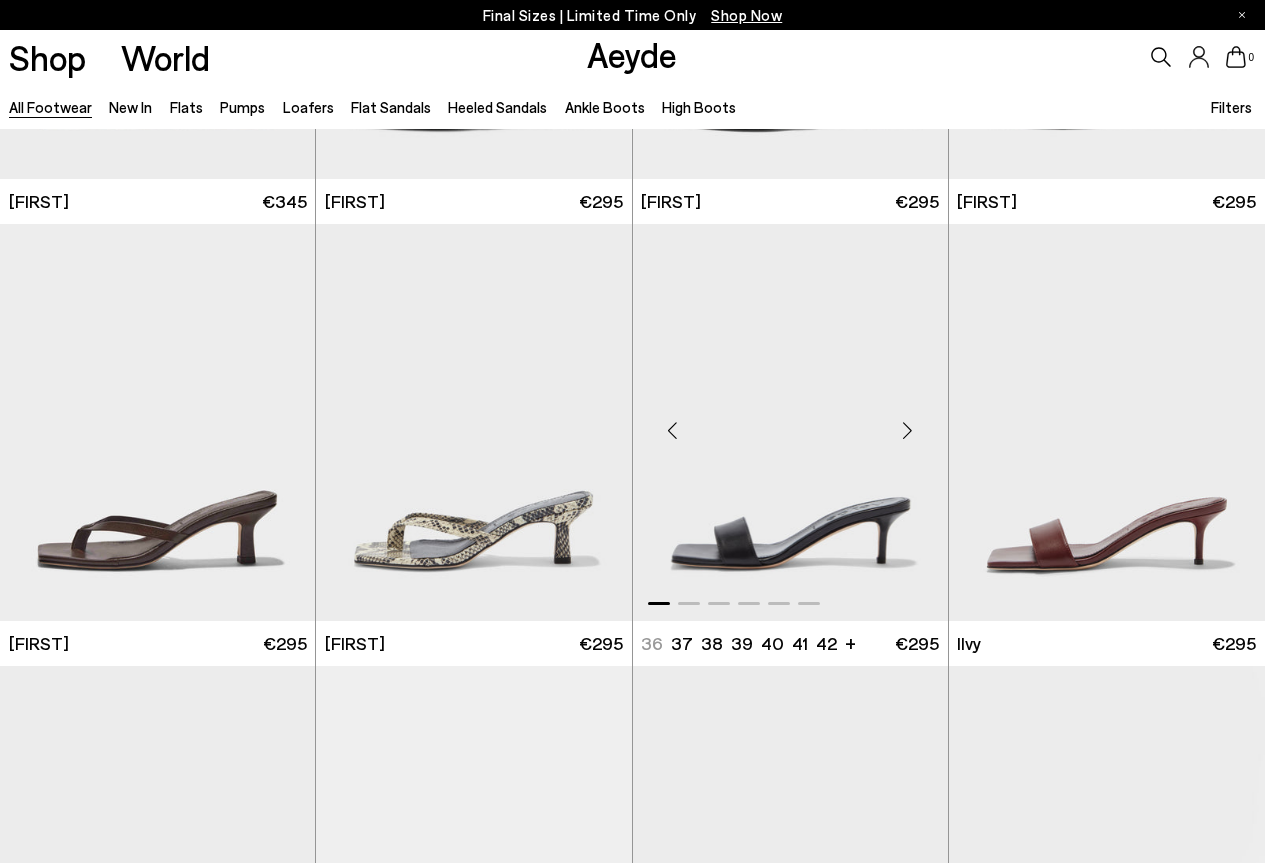 click at bounding box center (908, 430) 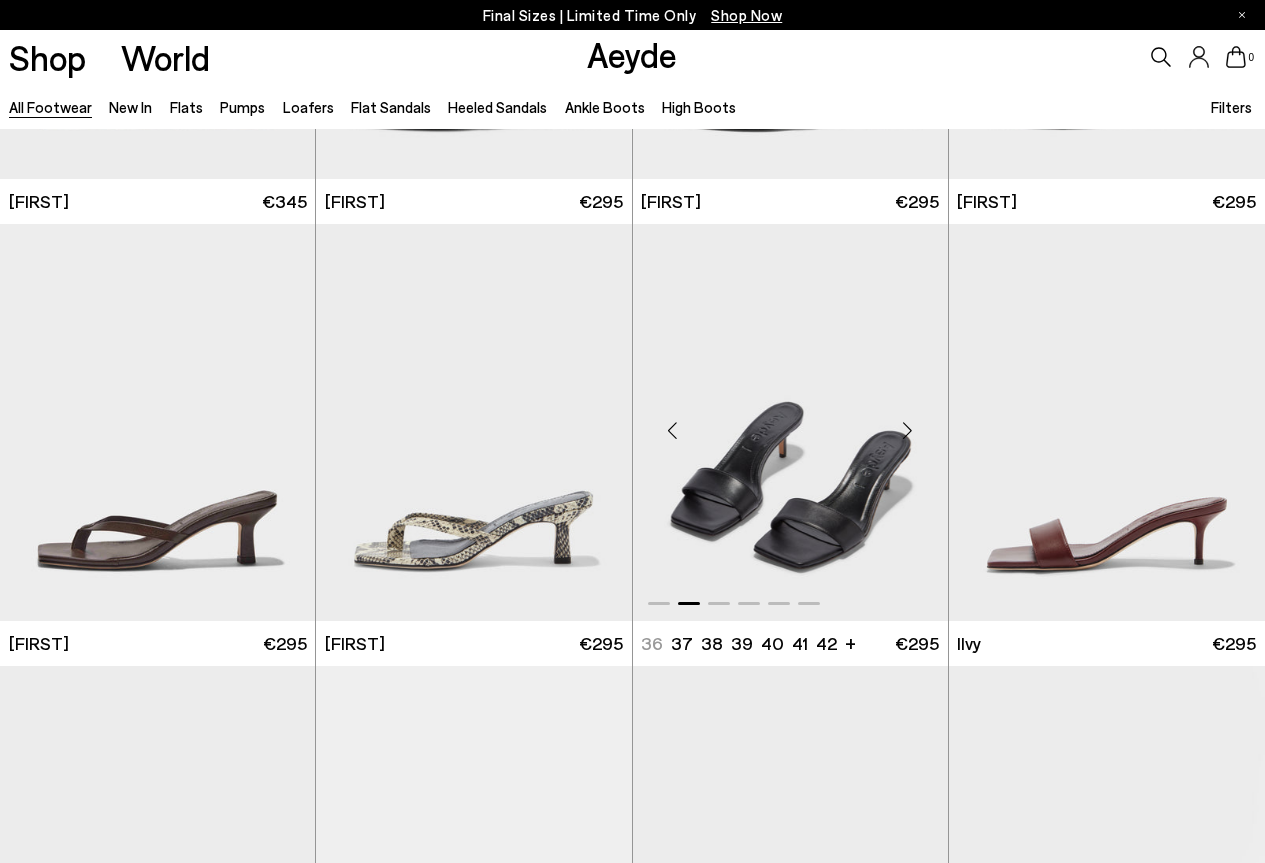 click at bounding box center (908, 430) 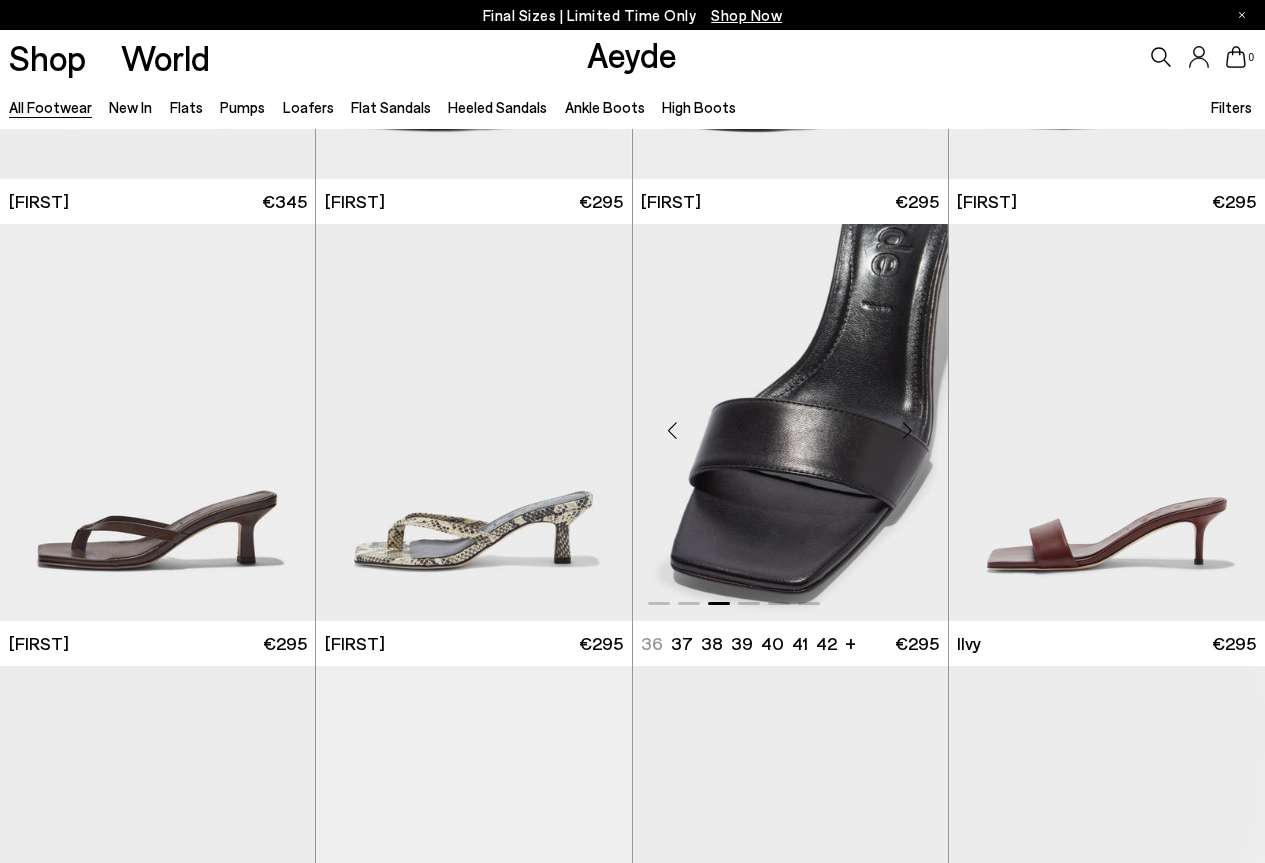 click at bounding box center (908, 430) 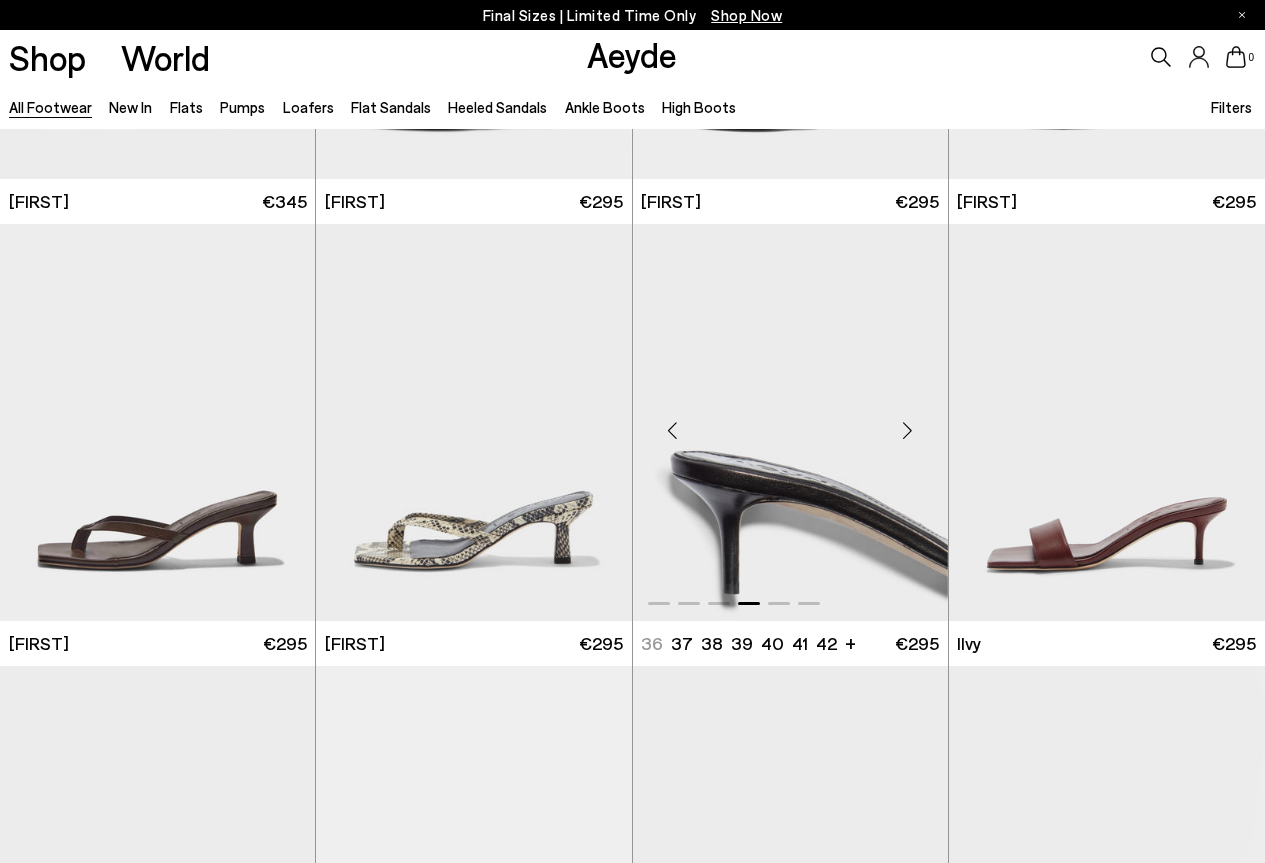 click at bounding box center [908, 430] 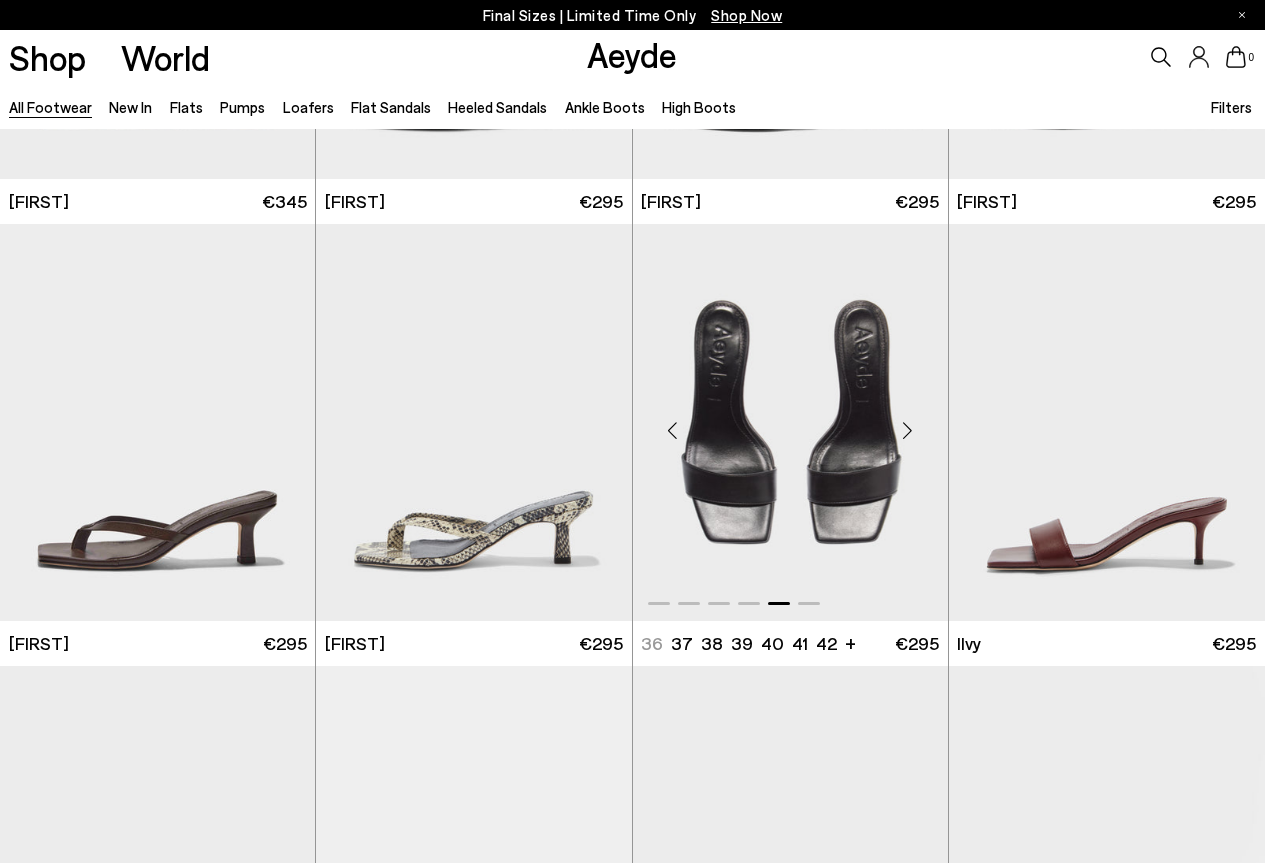 click at bounding box center [908, 430] 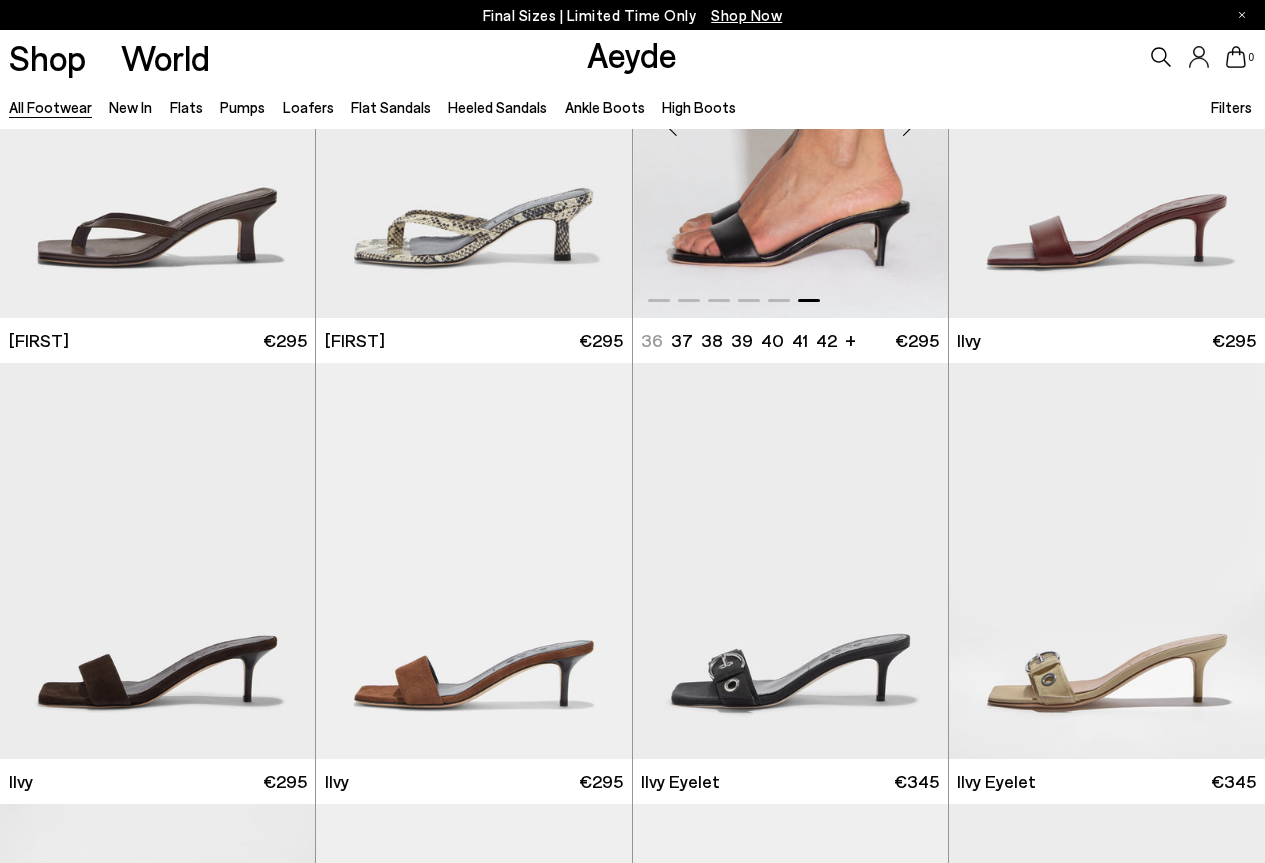 scroll, scrollTop: 17525, scrollLeft: 0, axis: vertical 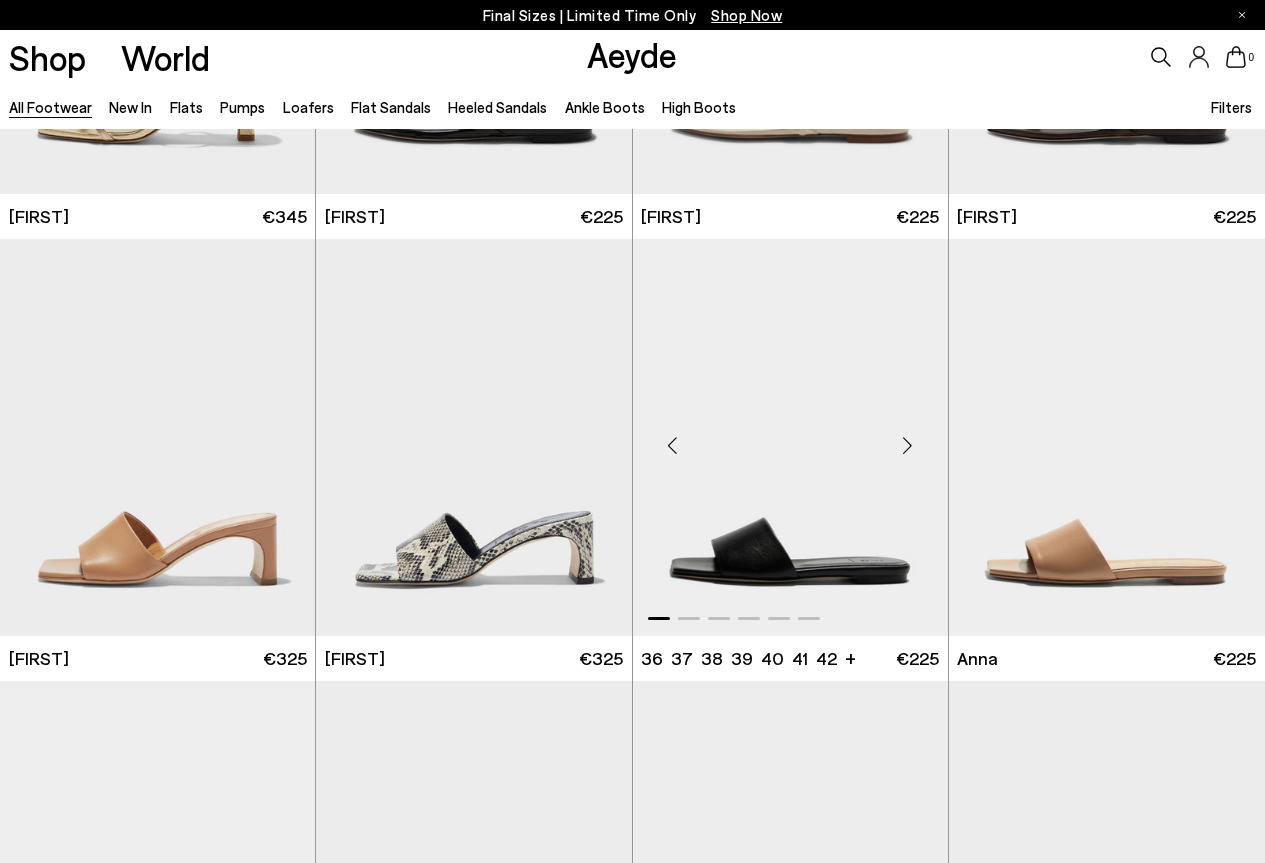 click at bounding box center [908, 446] 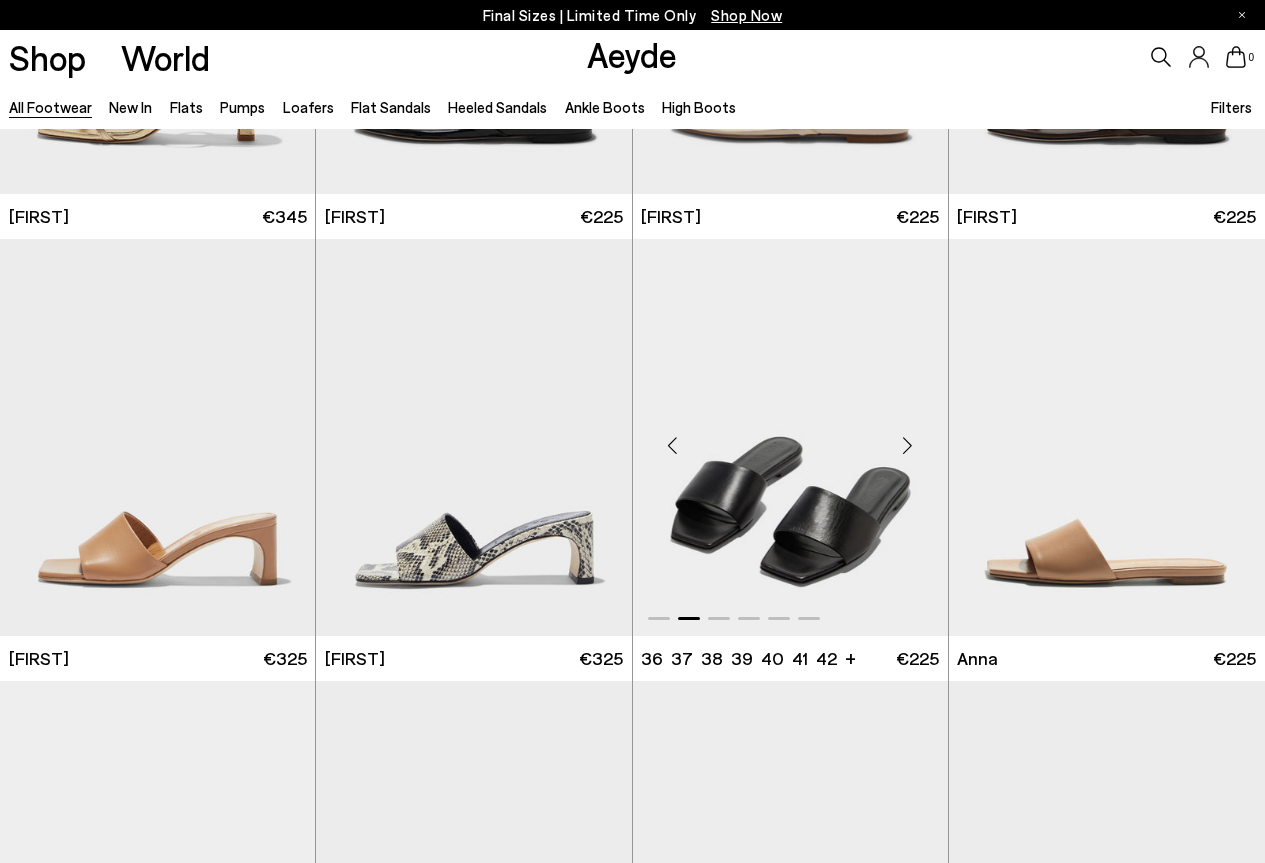 click at bounding box center (908, 446) 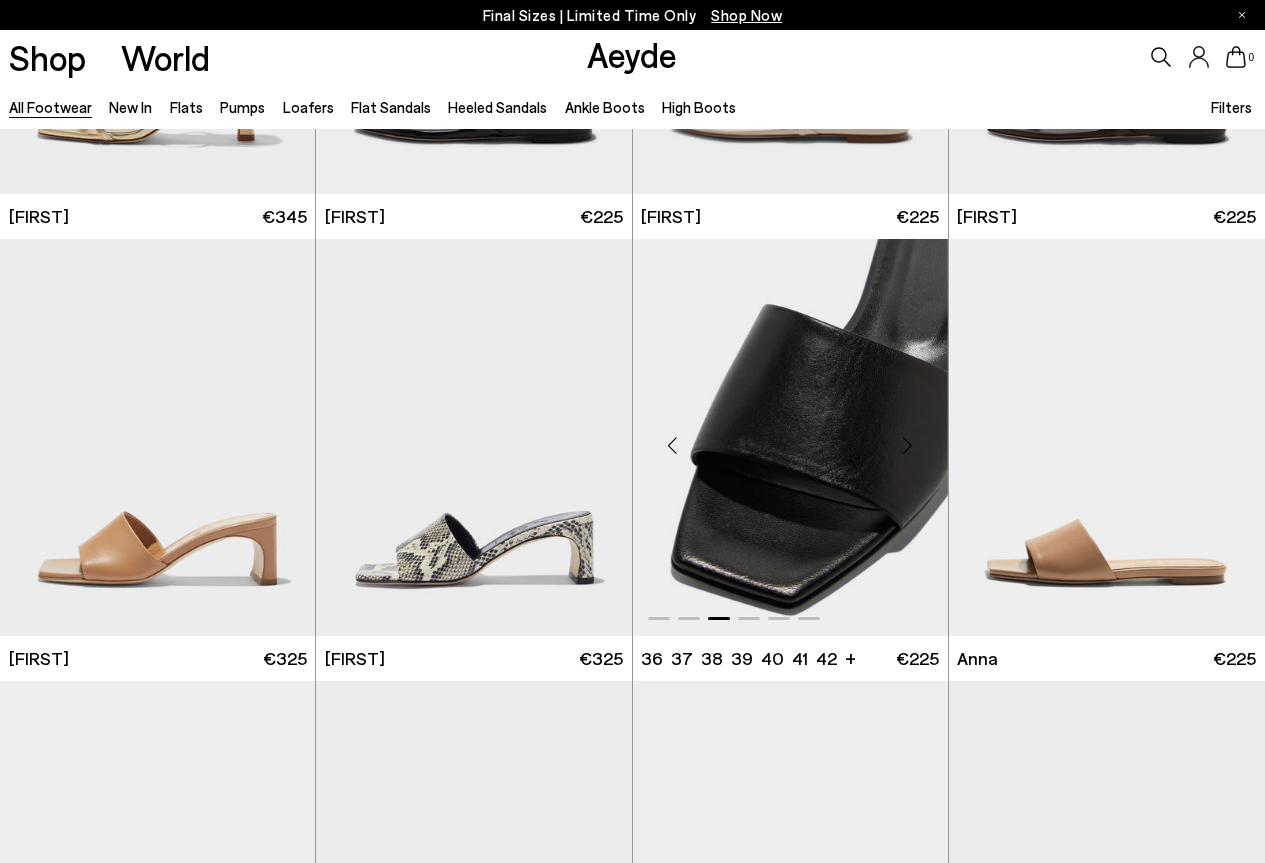 click at bounding box center (908, 446) 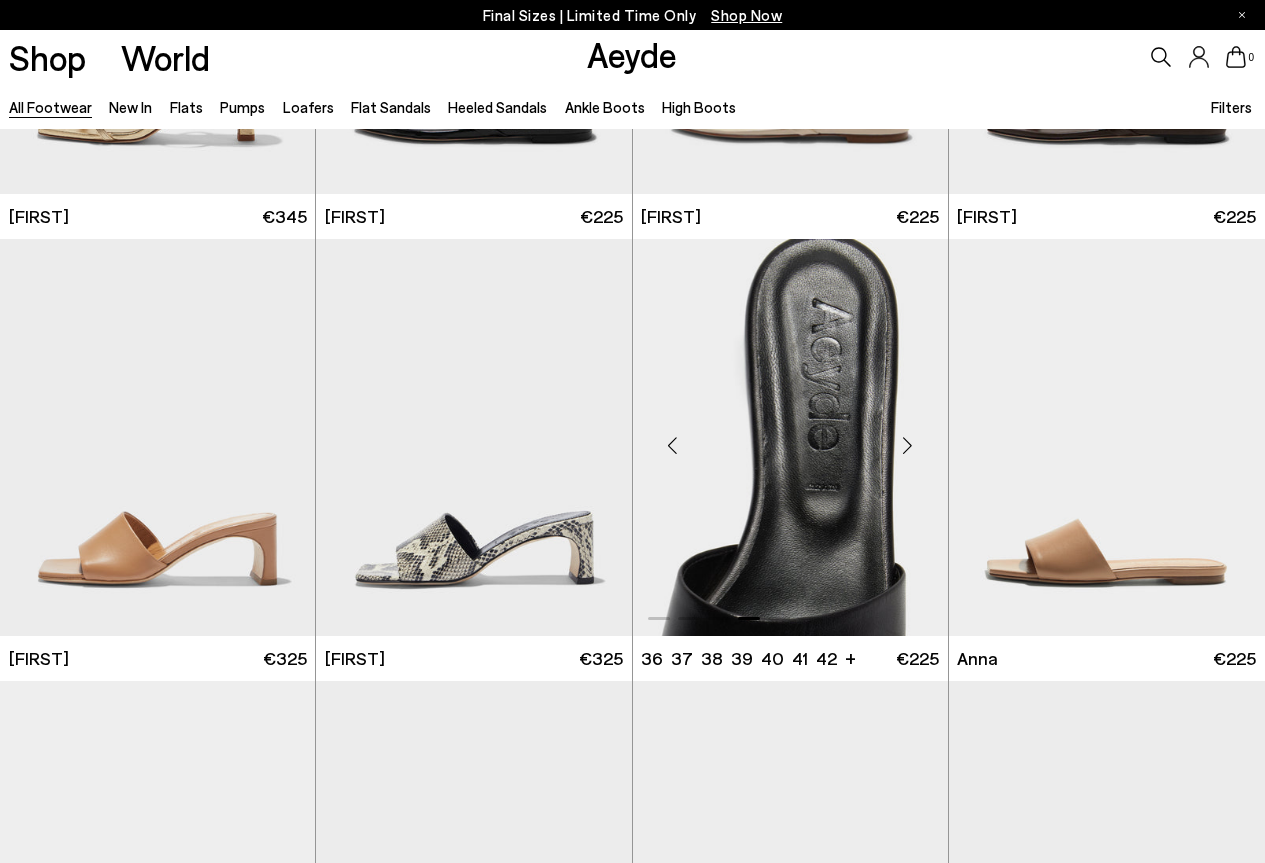 click at bounding box center [908, 446] 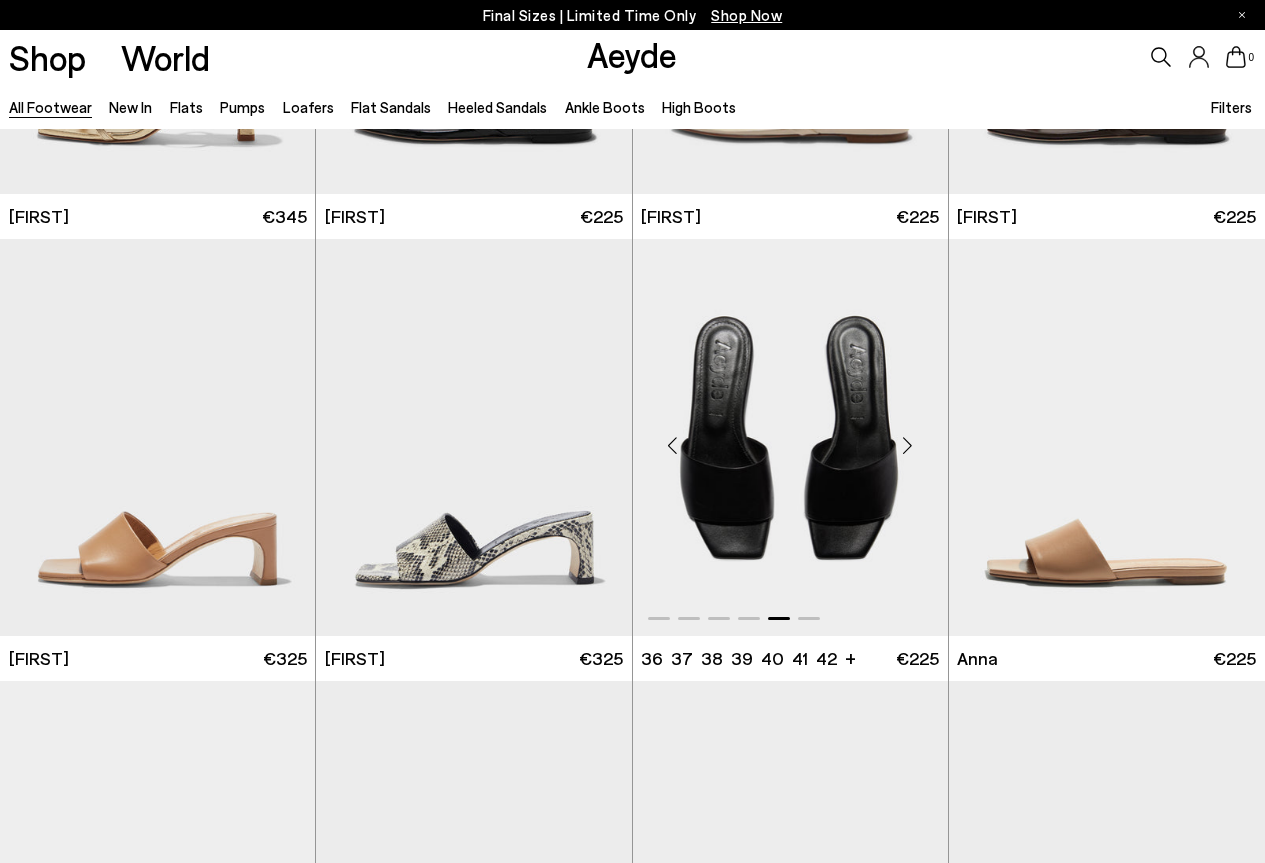 click at bounding box center (908, 446) 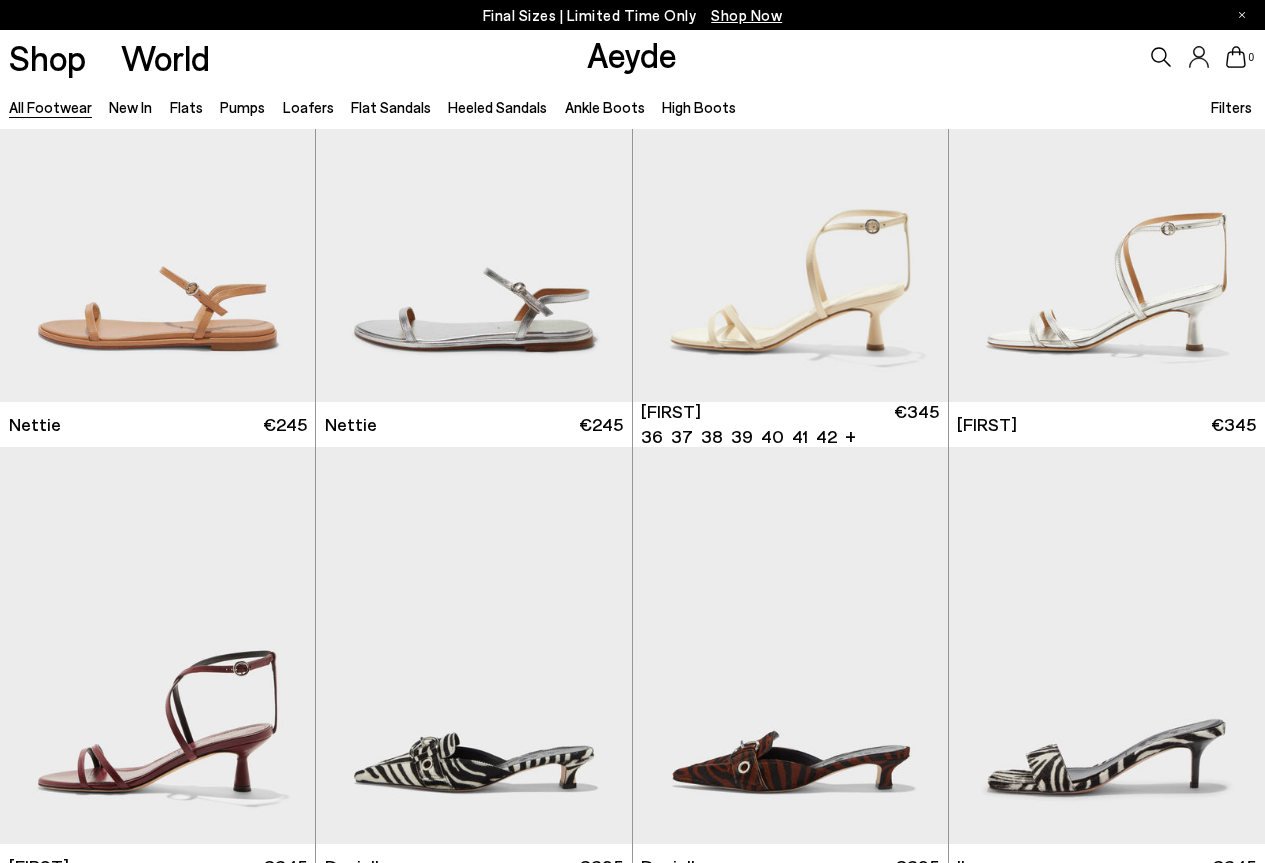 scroll, scrollTop: 23625, scrollLeft: 0, axis: vertical 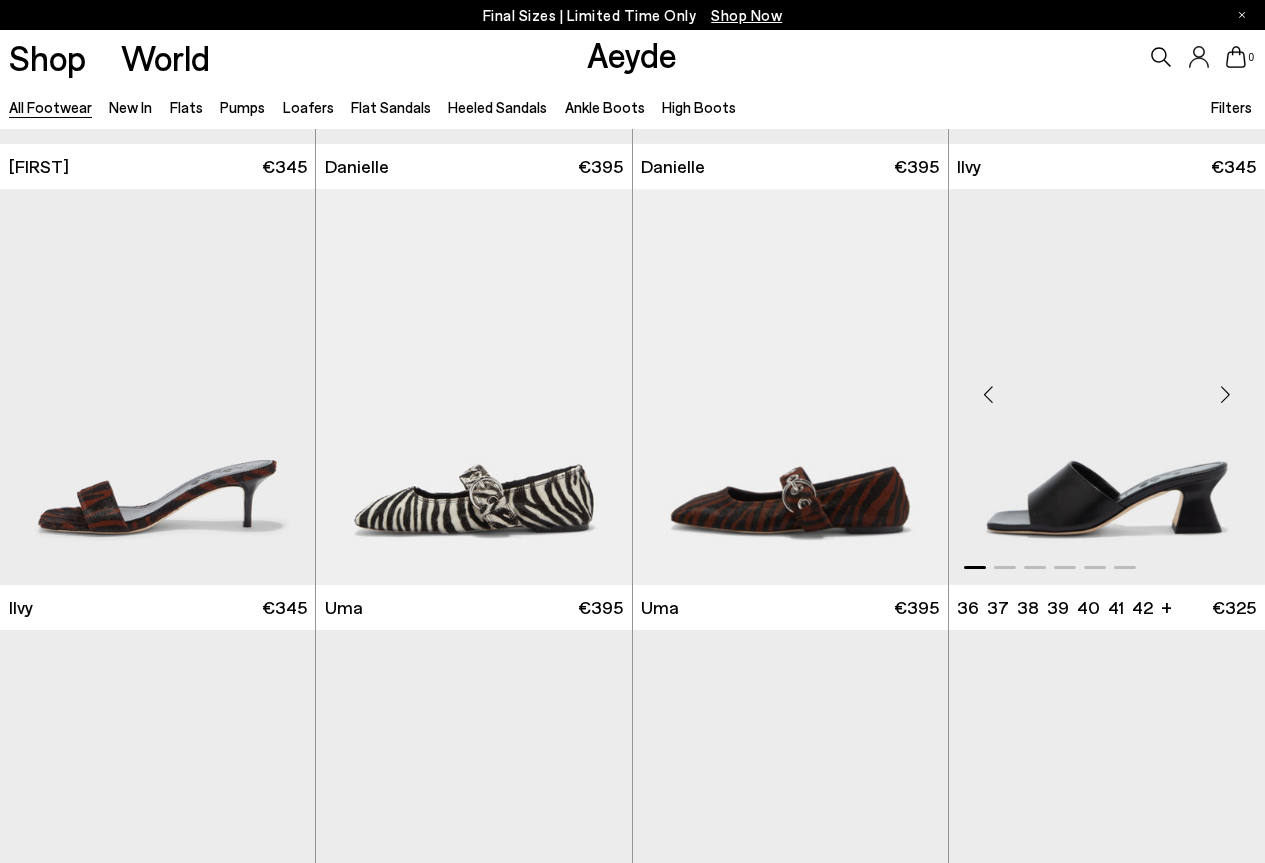 click at bounding box center (1225, 395) 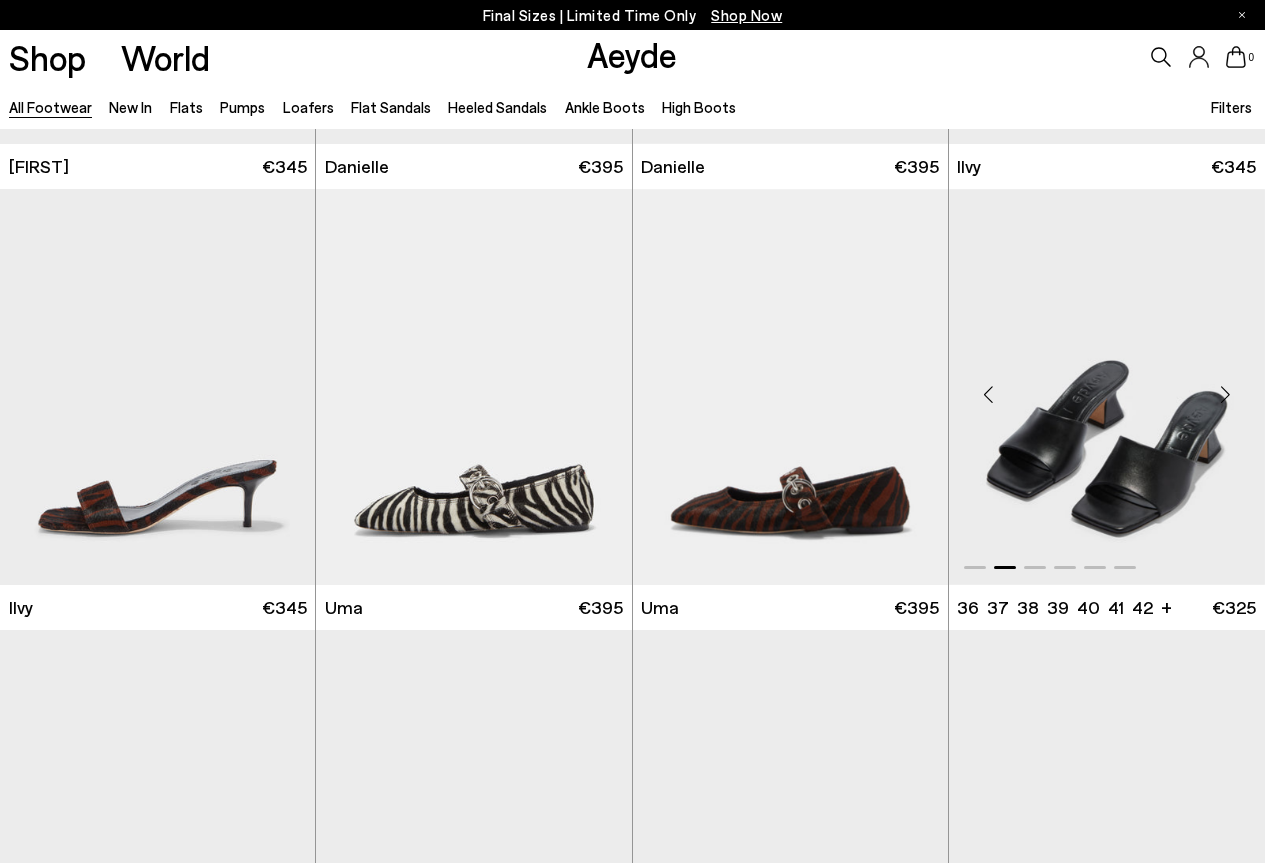 click at bounding box center [1225, 395] 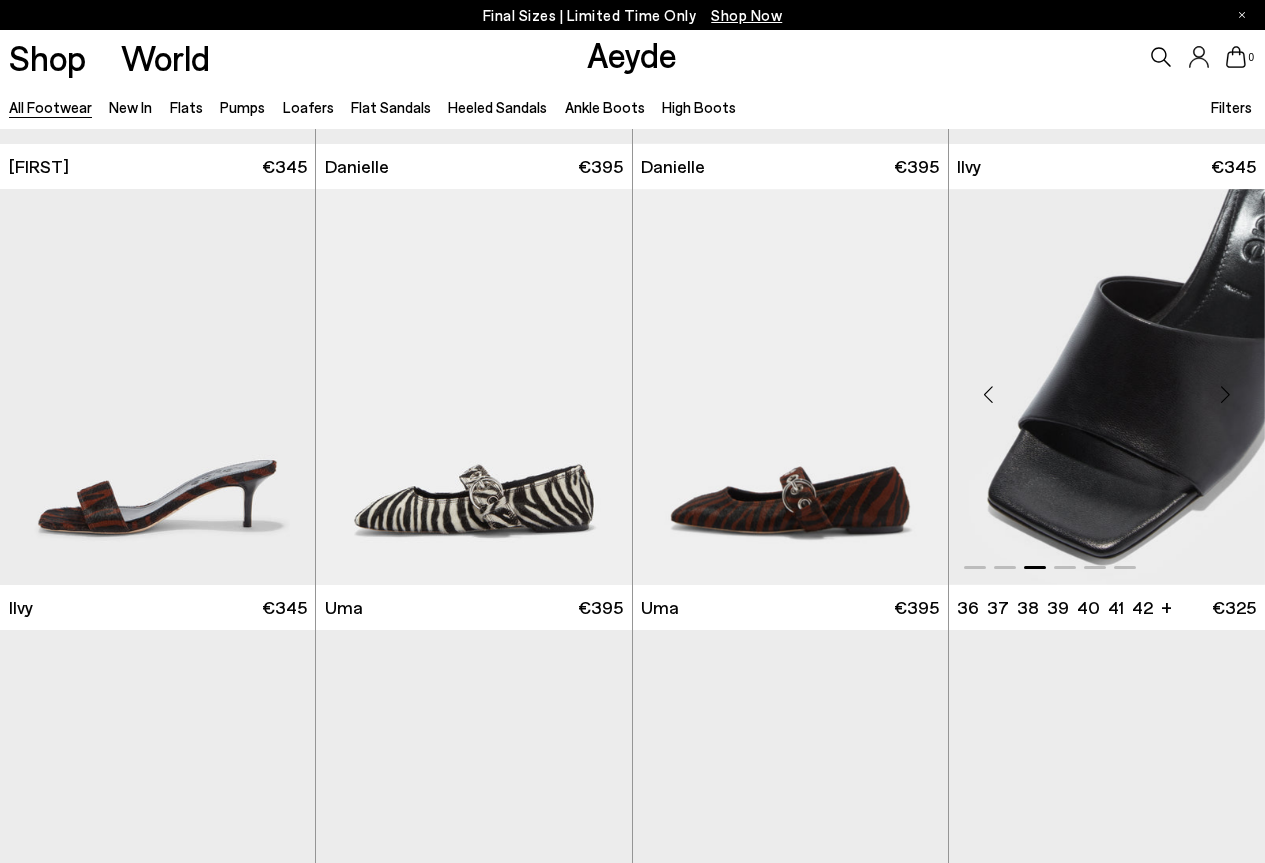 click at bounding box center (1225, 395) 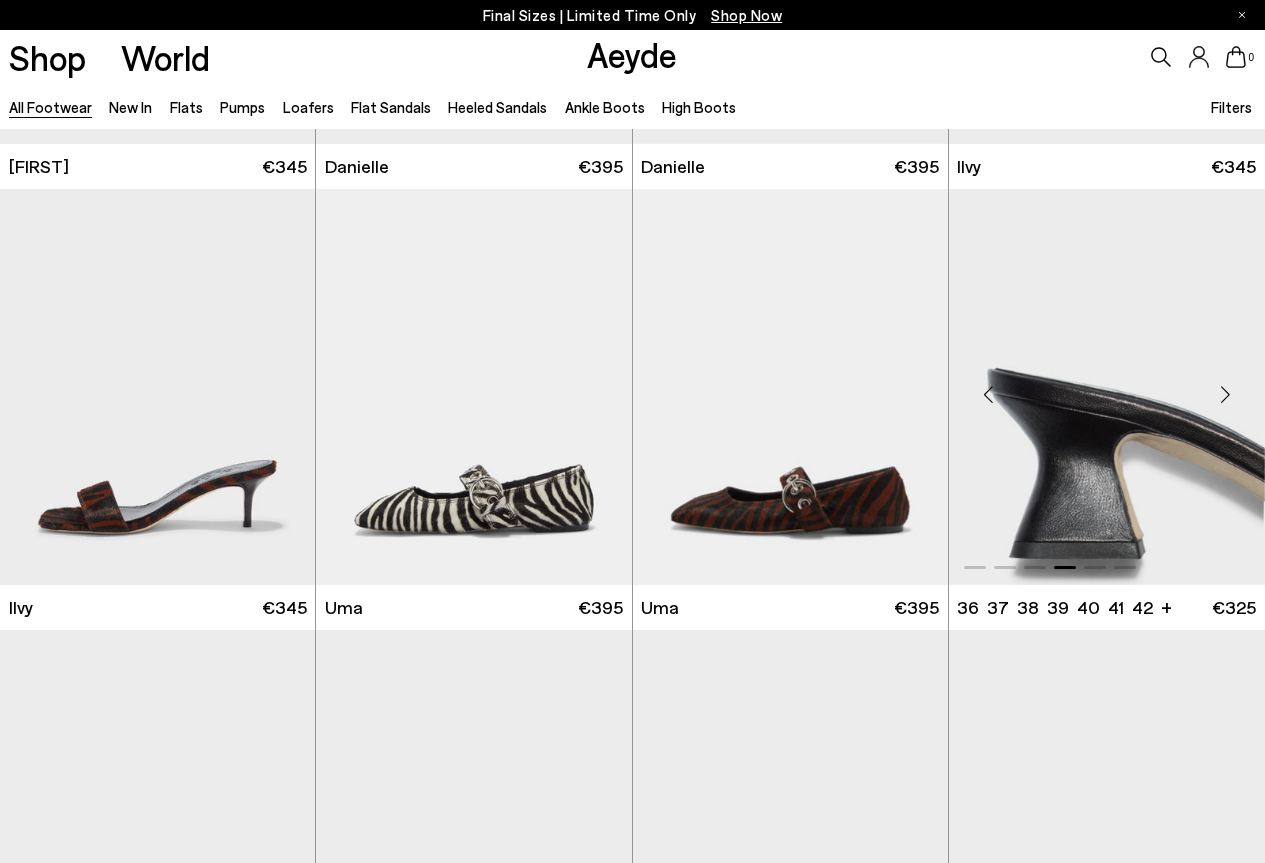 click at bounding box center (1225, 395) 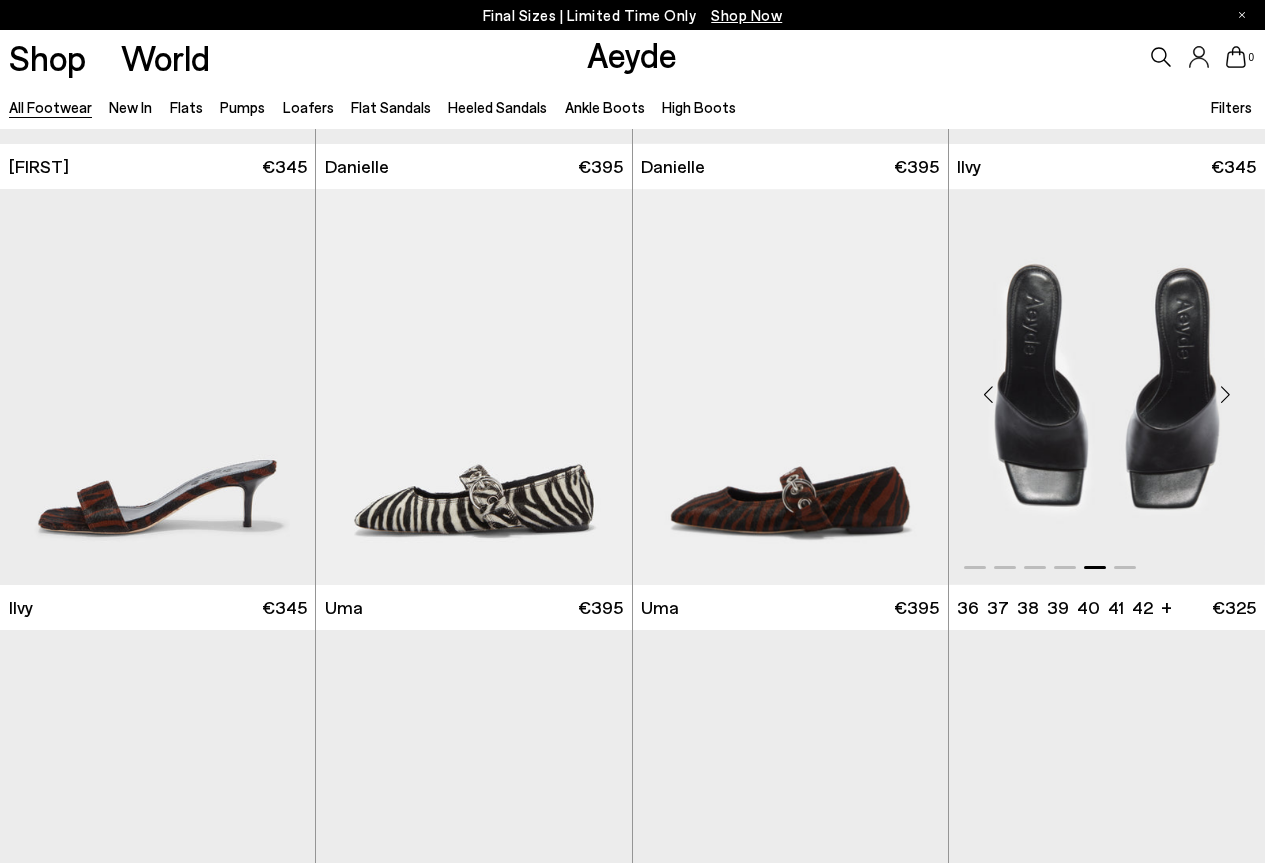 click at bounding box center [1225, 395] 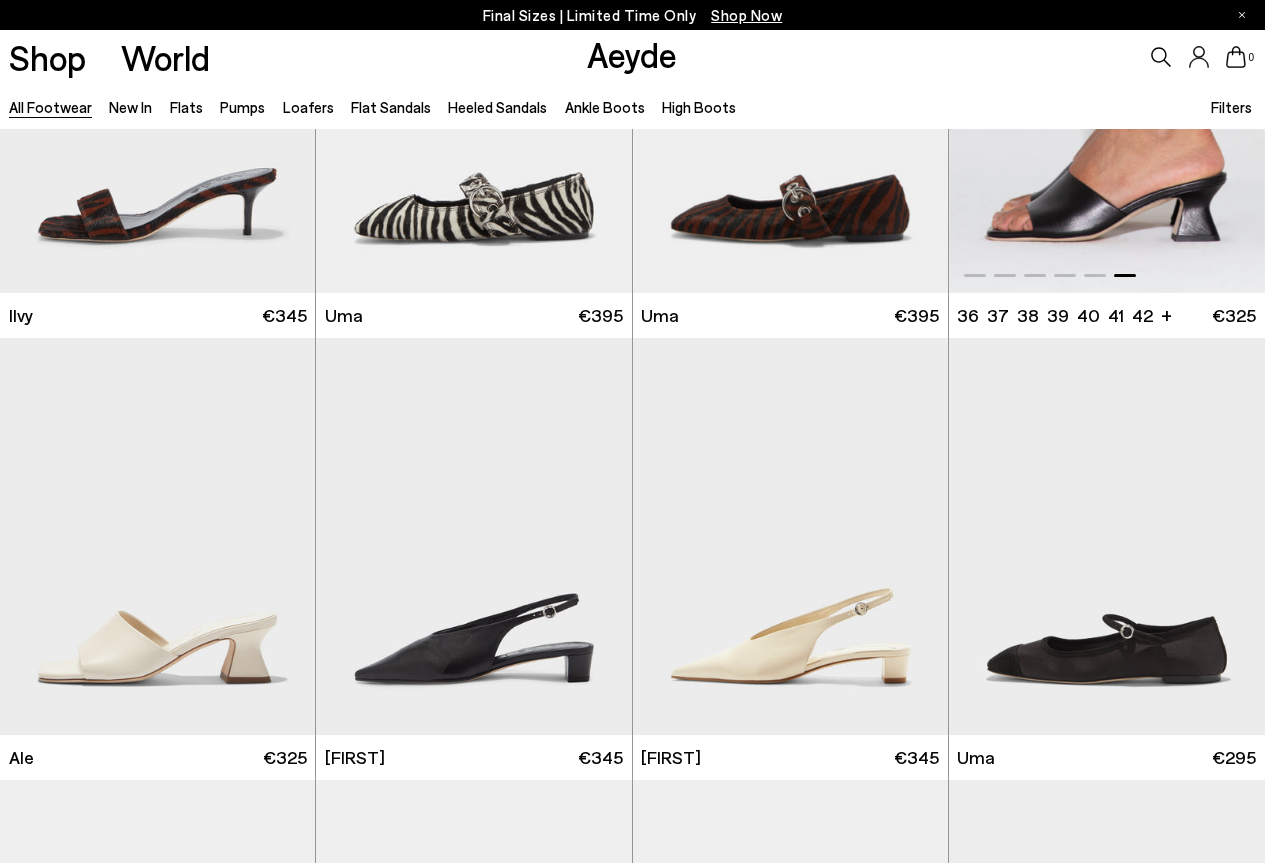 scroll, scrollTop: 24525, scrollLeft: 0, axis: vertical 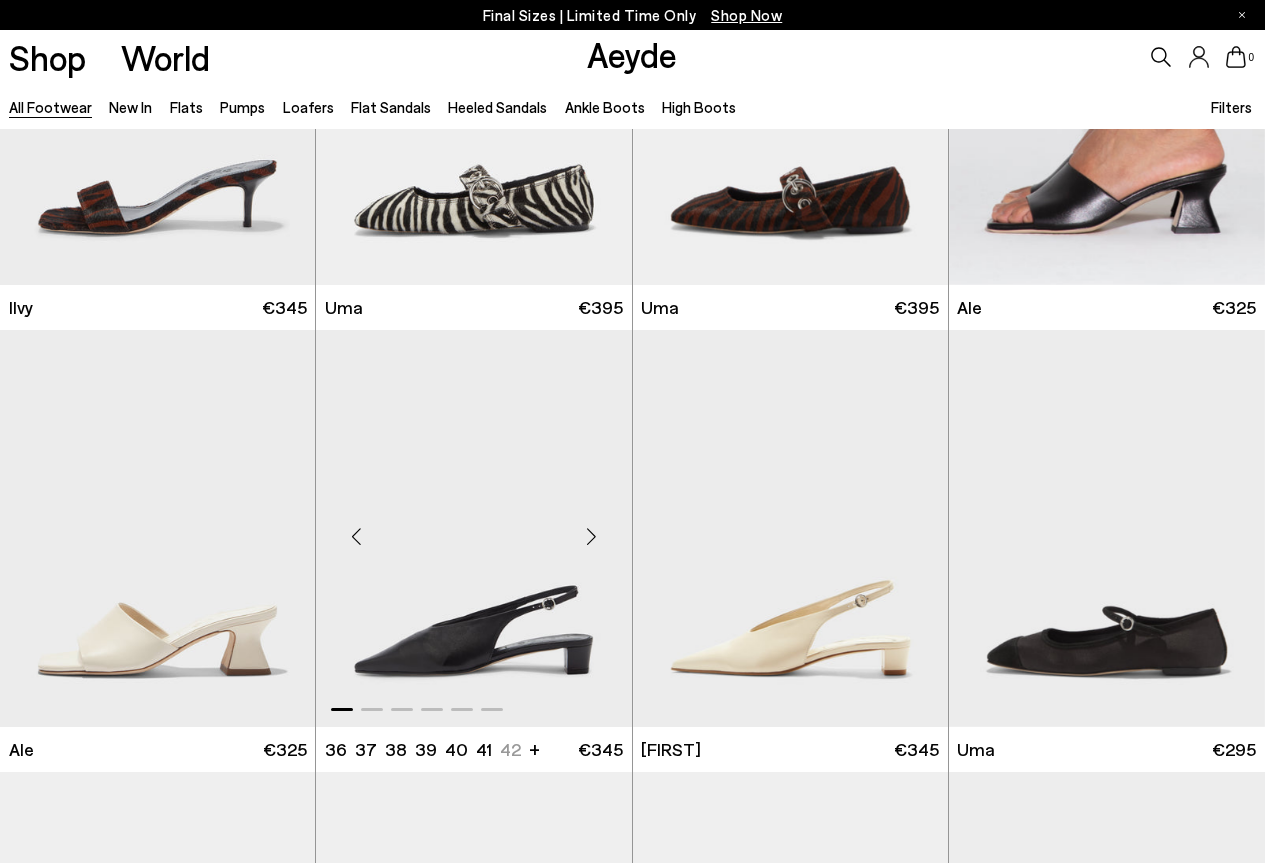 click at bounding box center [592, 536] 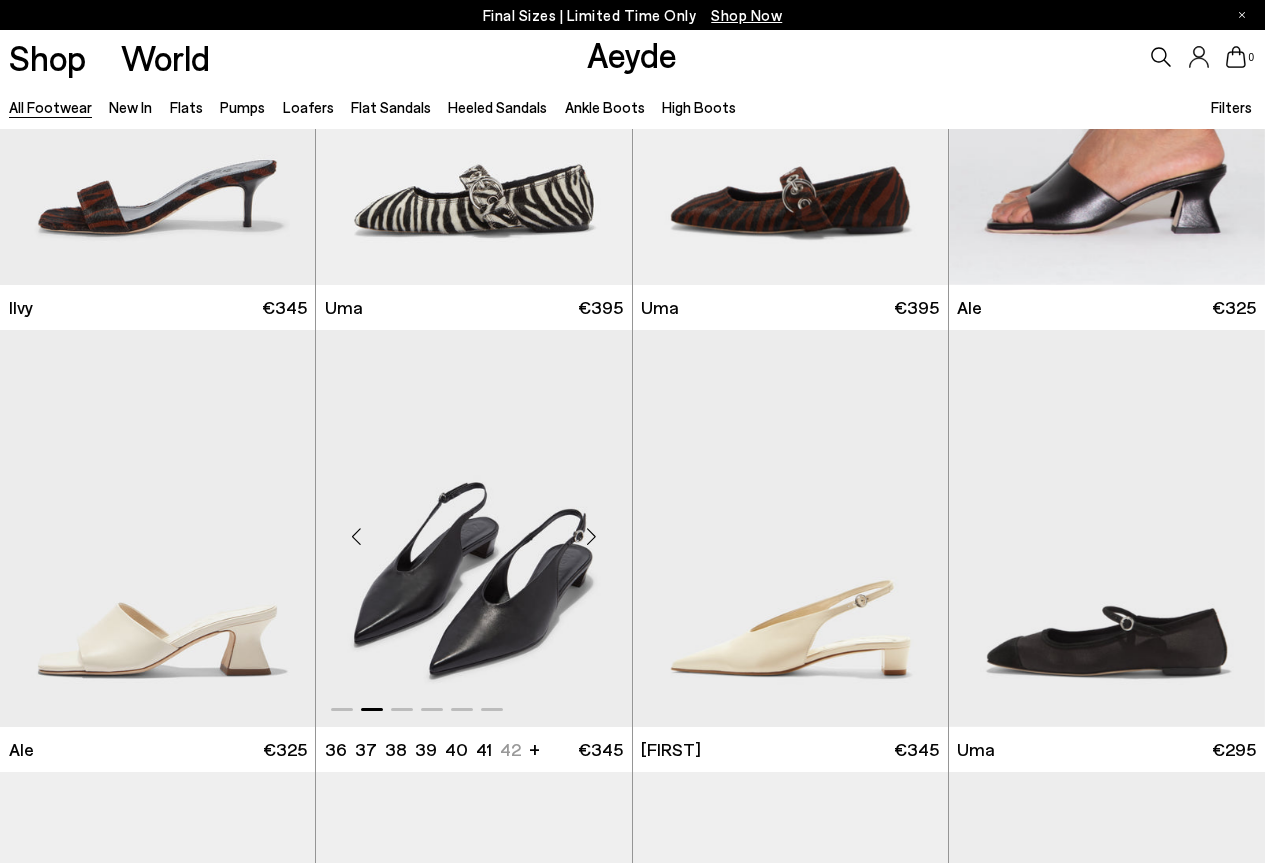 click at bounding box center (592, 536) 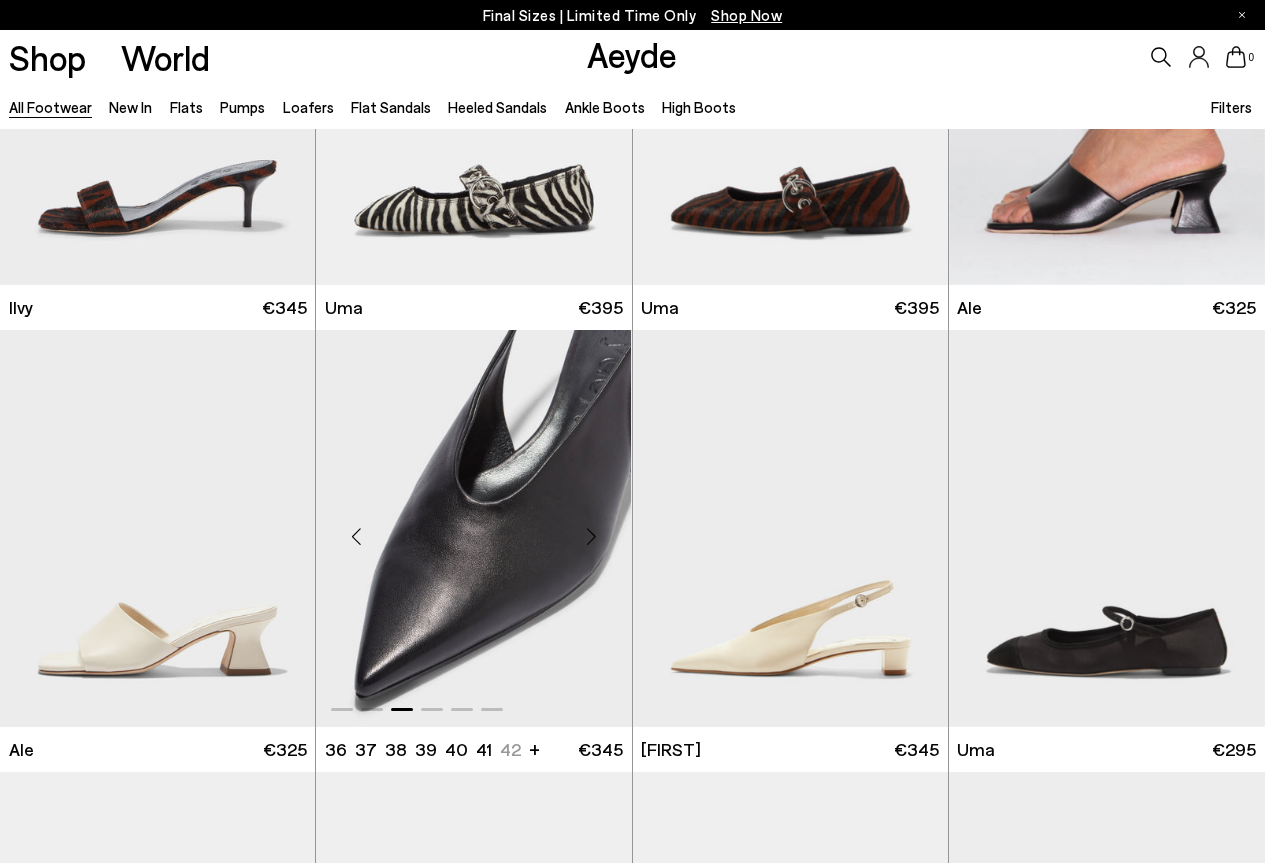 click at bounding box center (592, 536) 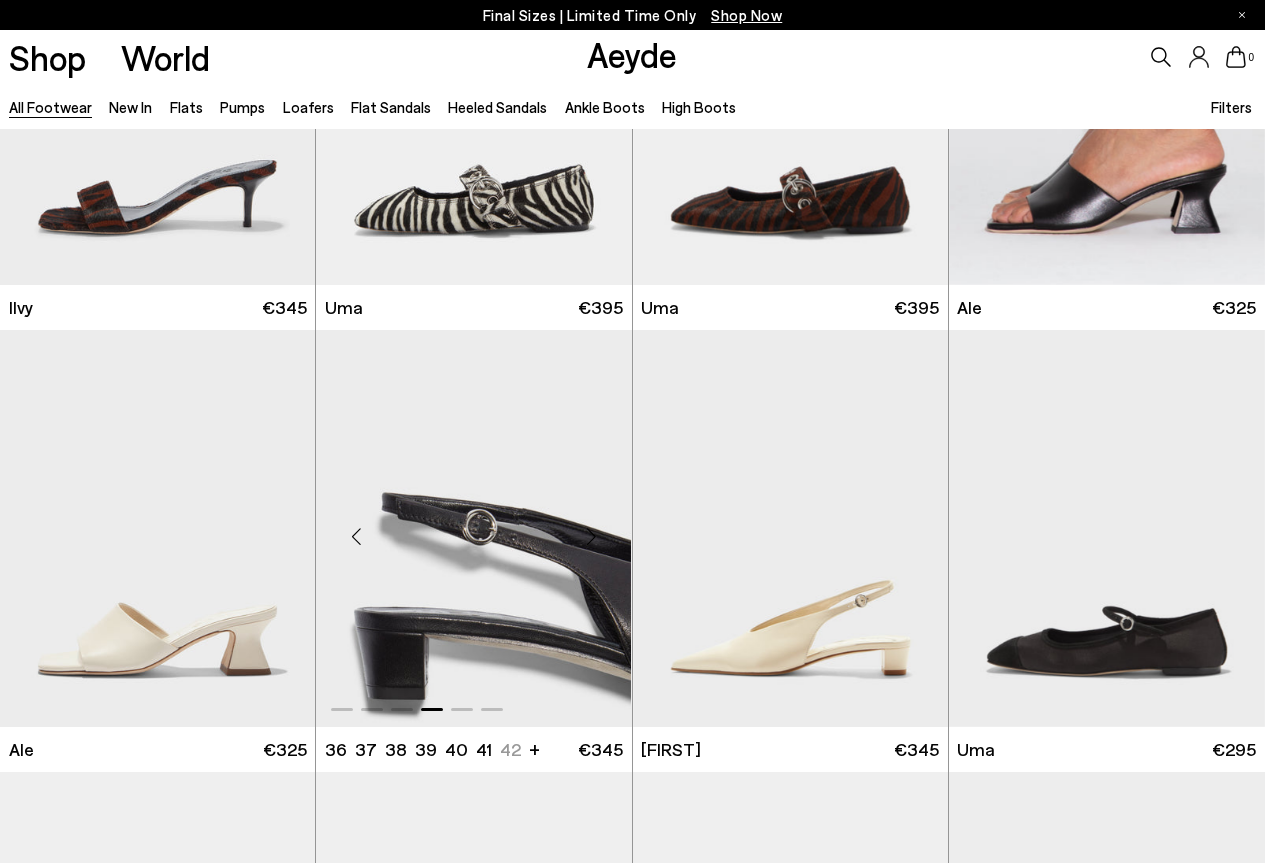 click at bounding box center (592, 536) 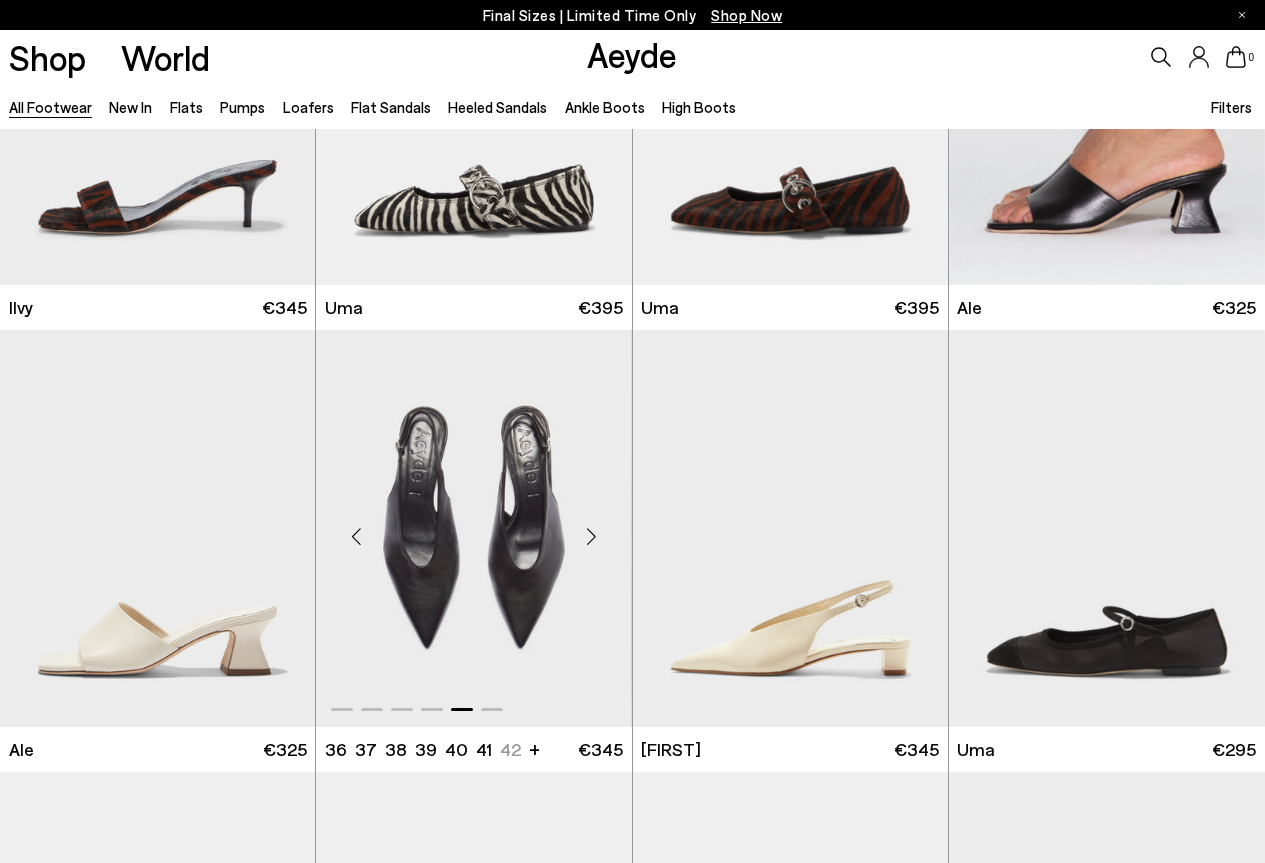 click at bounding box center (592, 536) 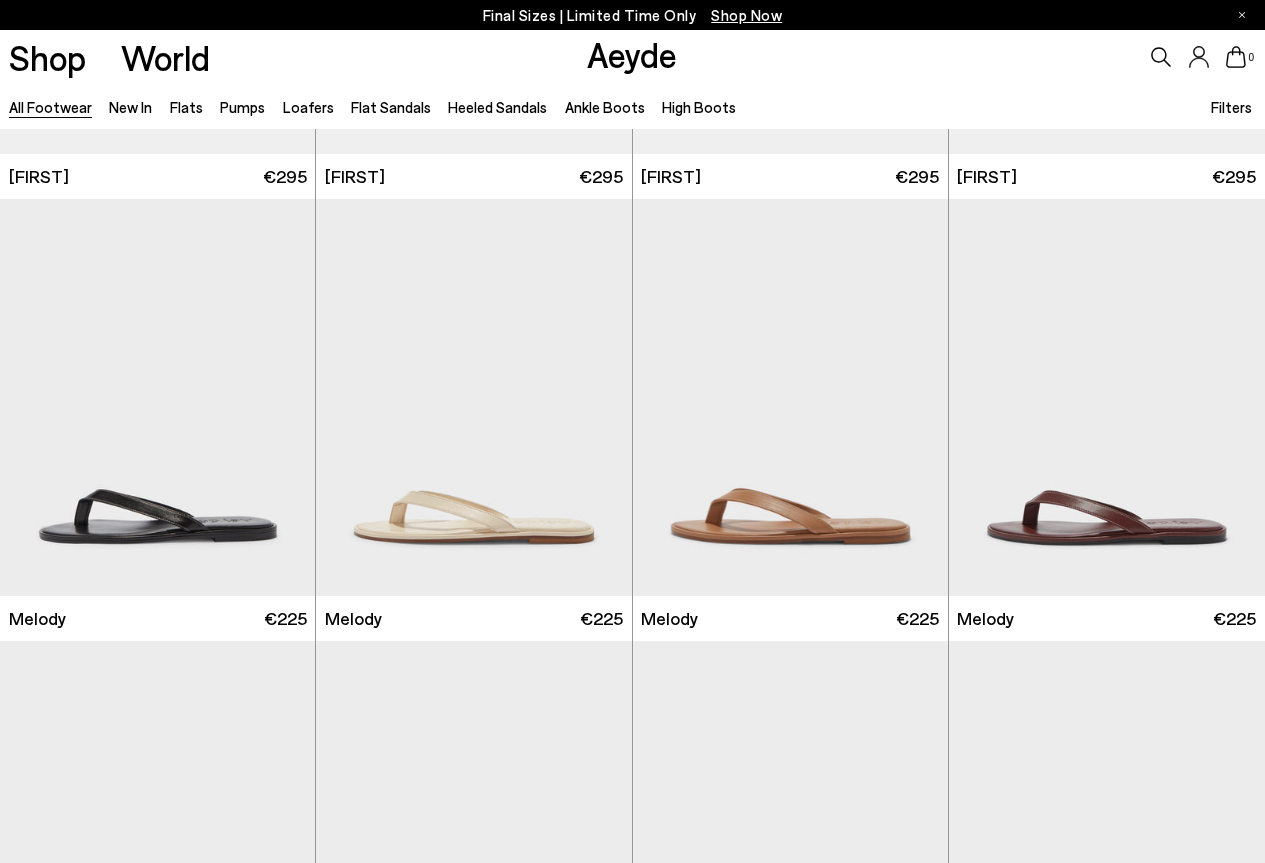 scroll, scrollTop: 18812, scrollLeft: 0, axis: vertical 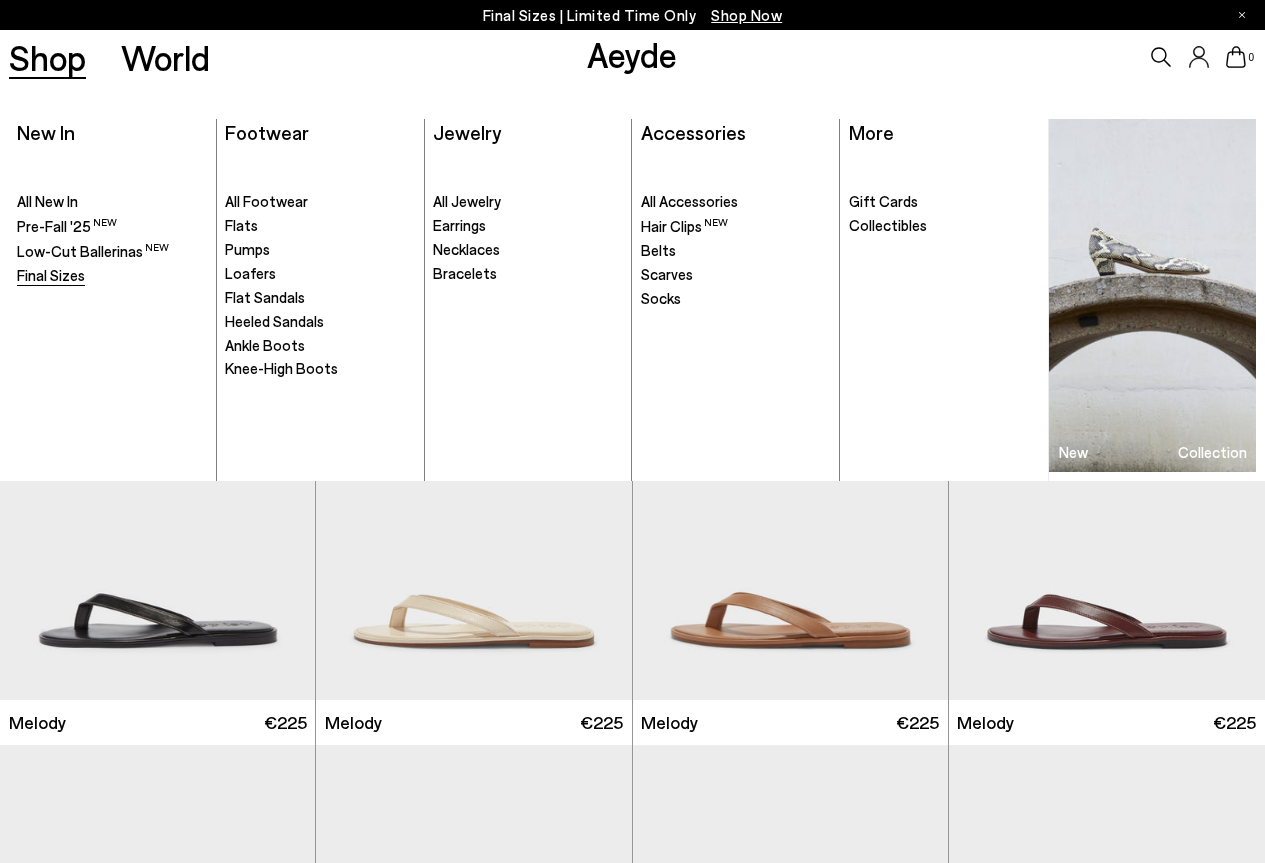 click on "Final Sizes" at bounding box center (51, 275) 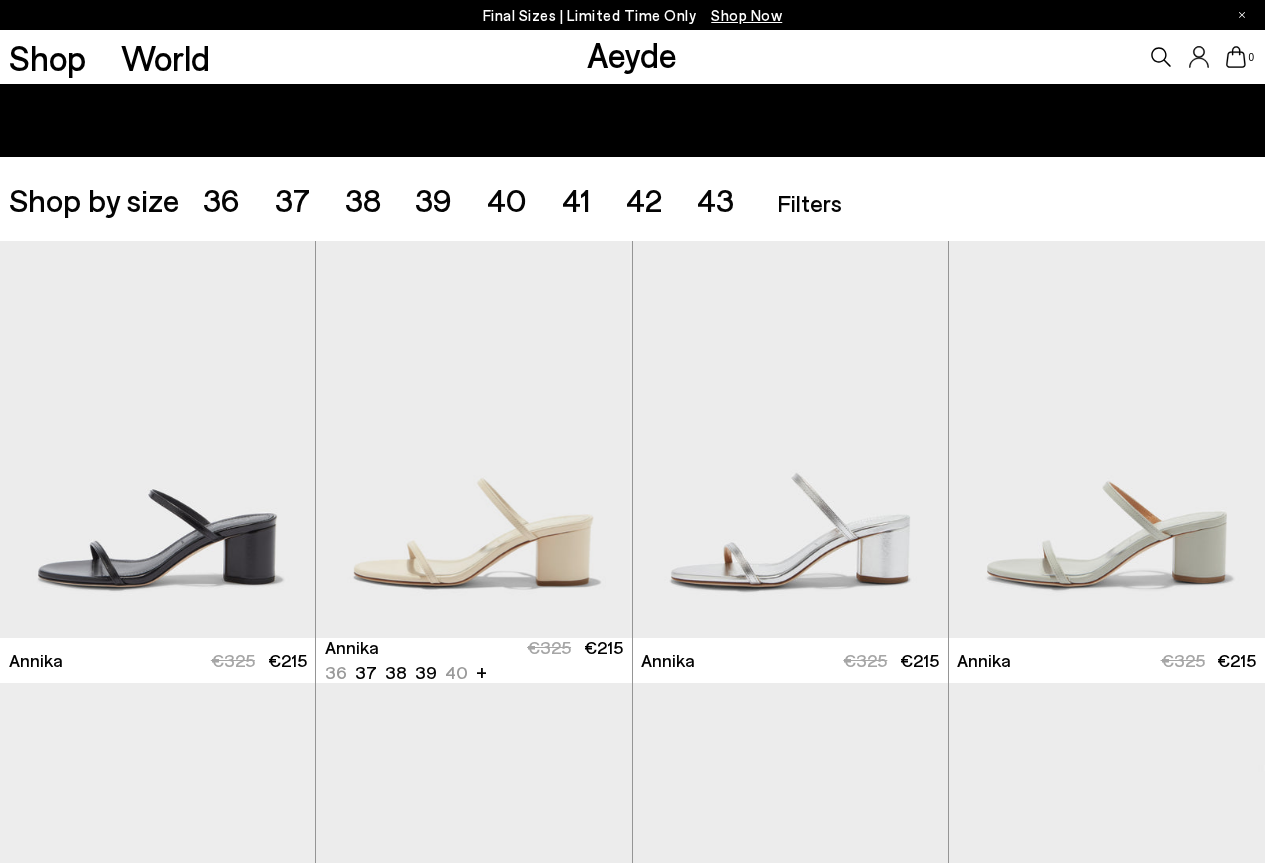 scroll, scrollTop: 300, scrollLeft: 0, axis: vertical 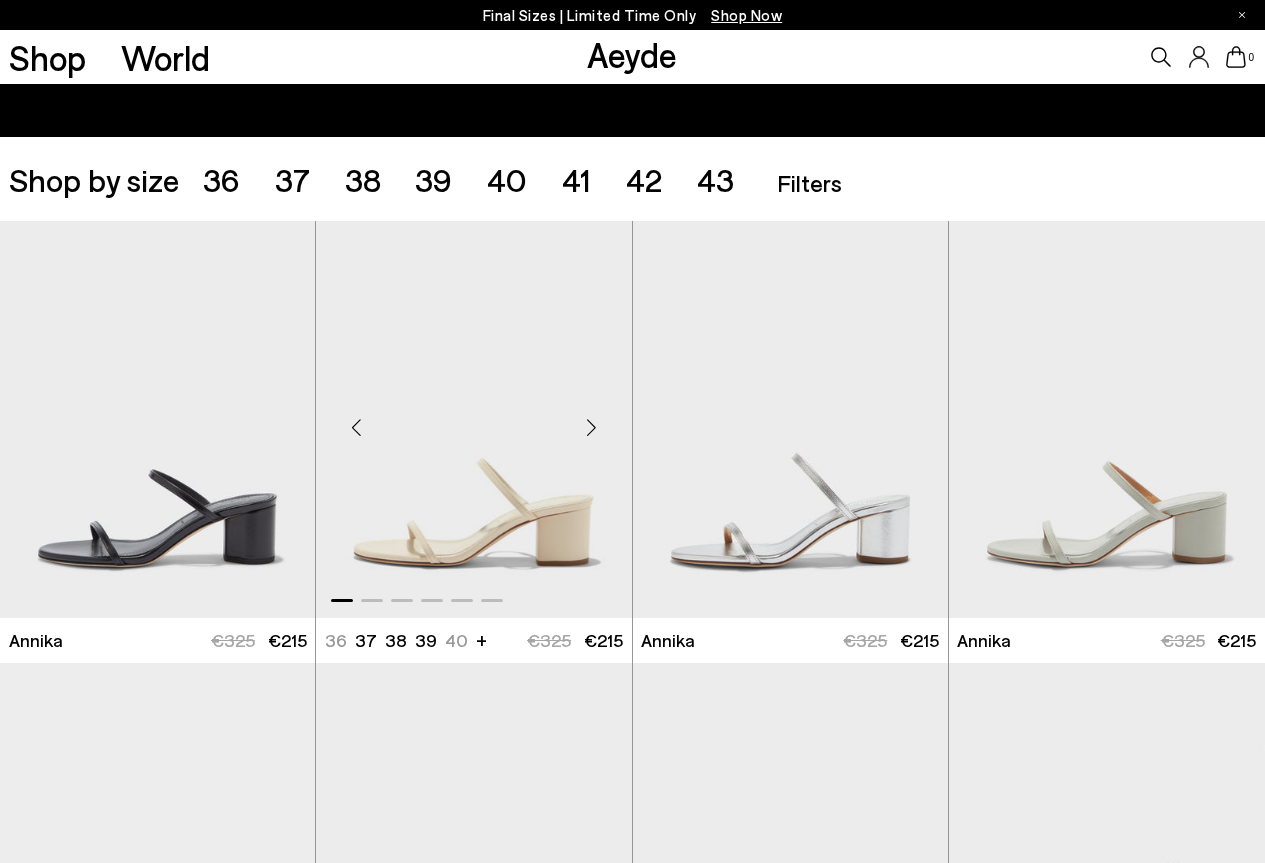 click at bounding box center (592, 428) 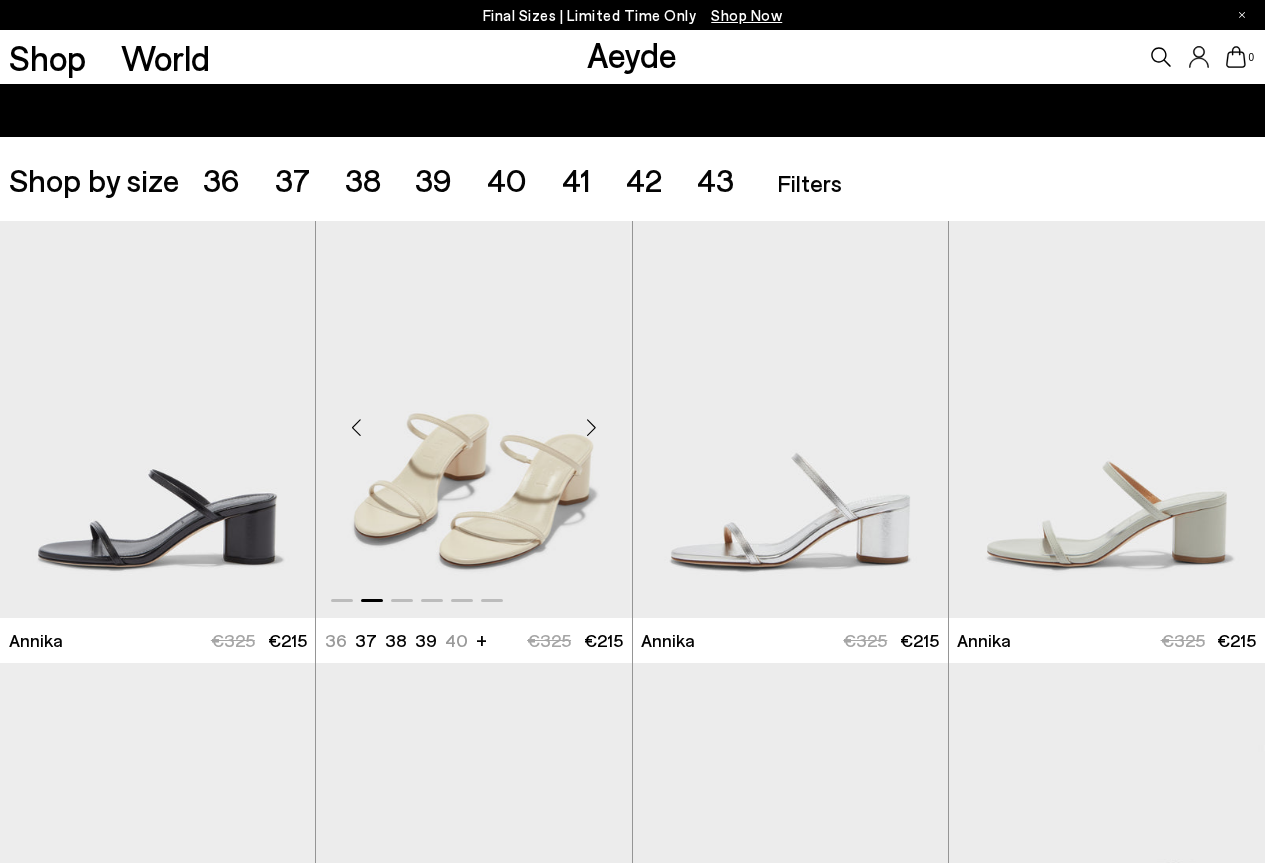 click at bounding box center [592, 428] 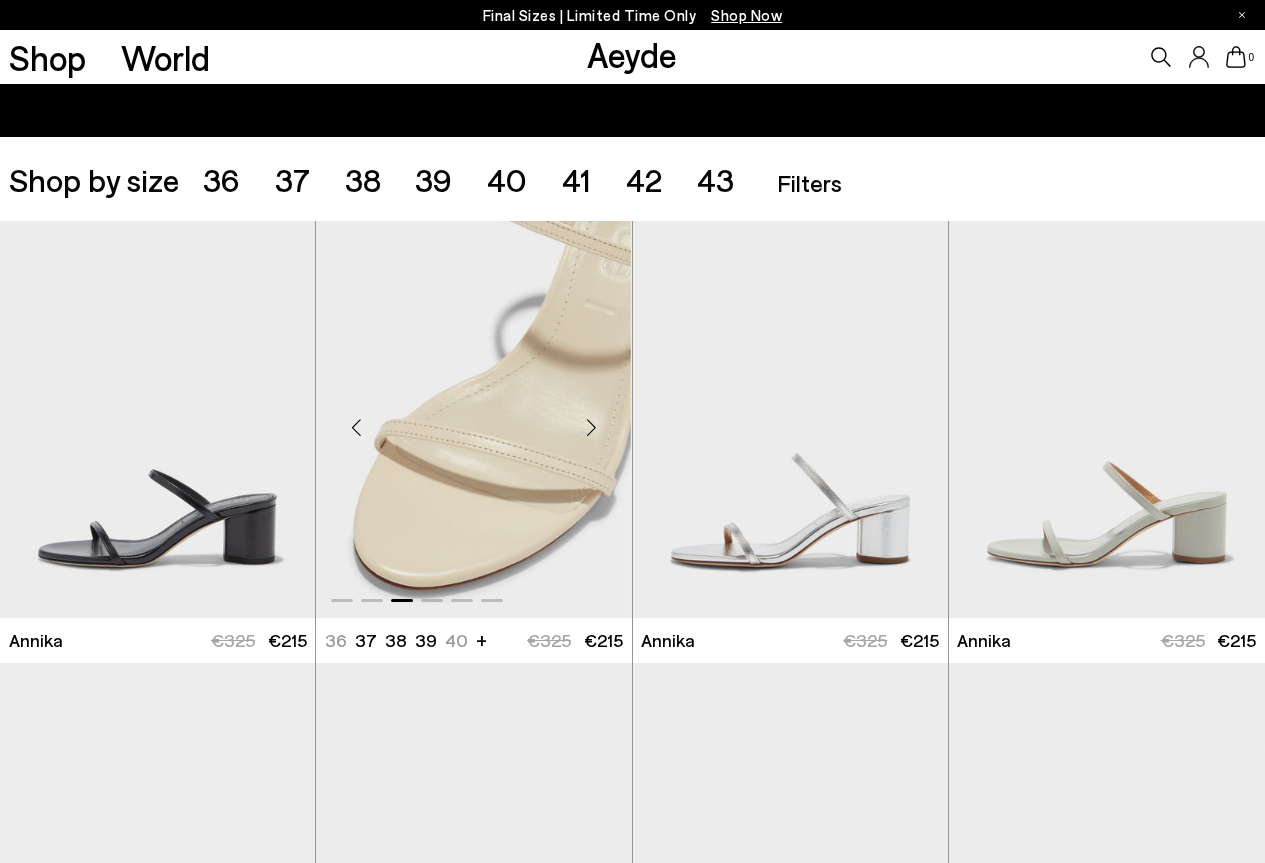 click at bounding box center [592, 428] 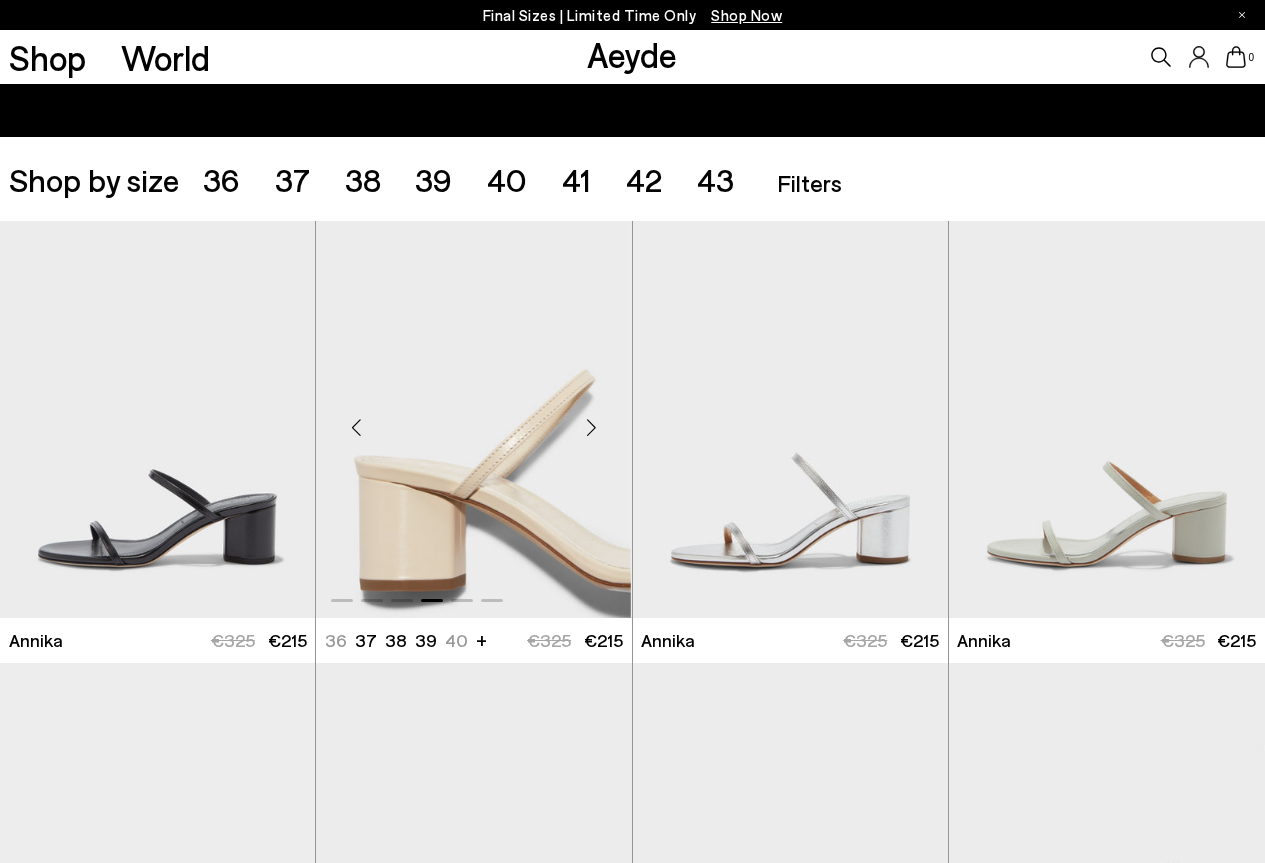 click at bounding box center (592, 428) 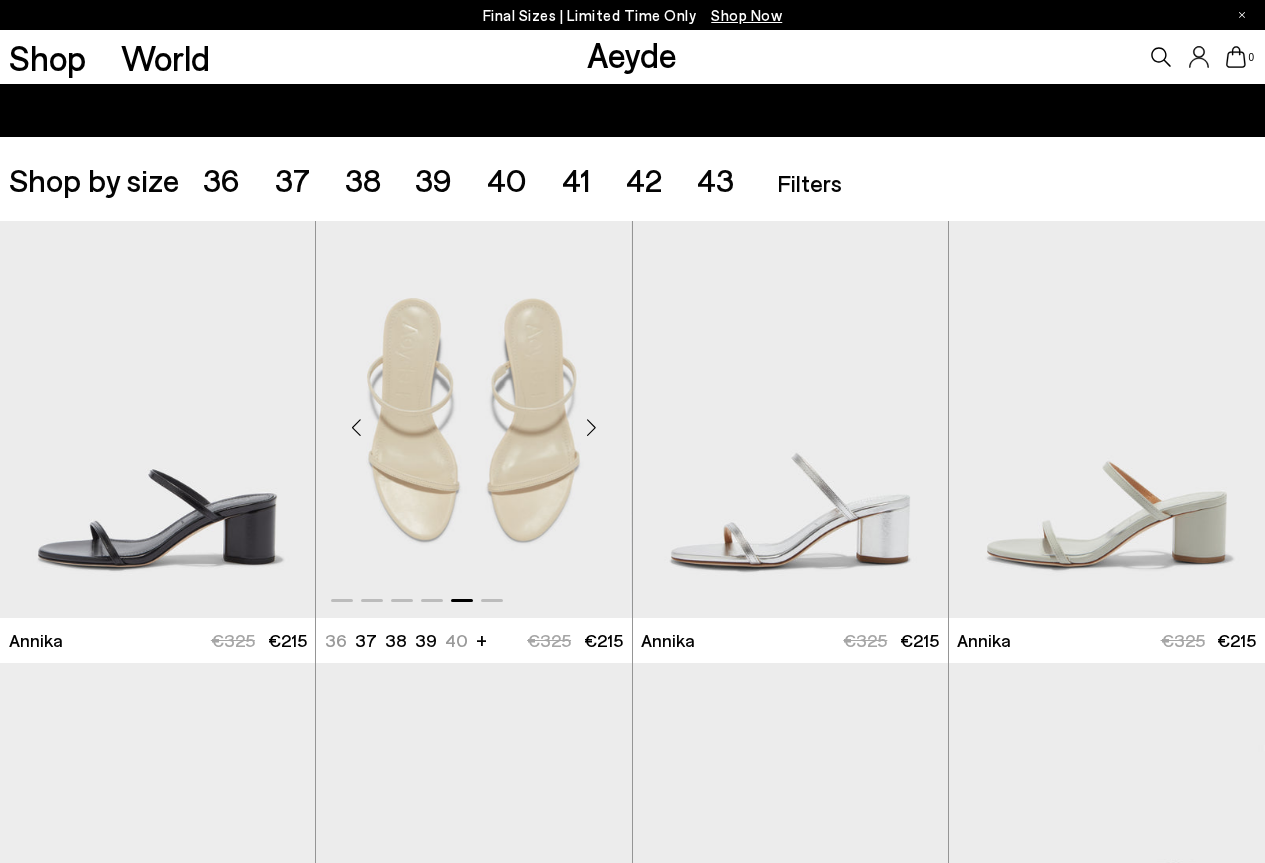 click at bounding box center (592, 428) 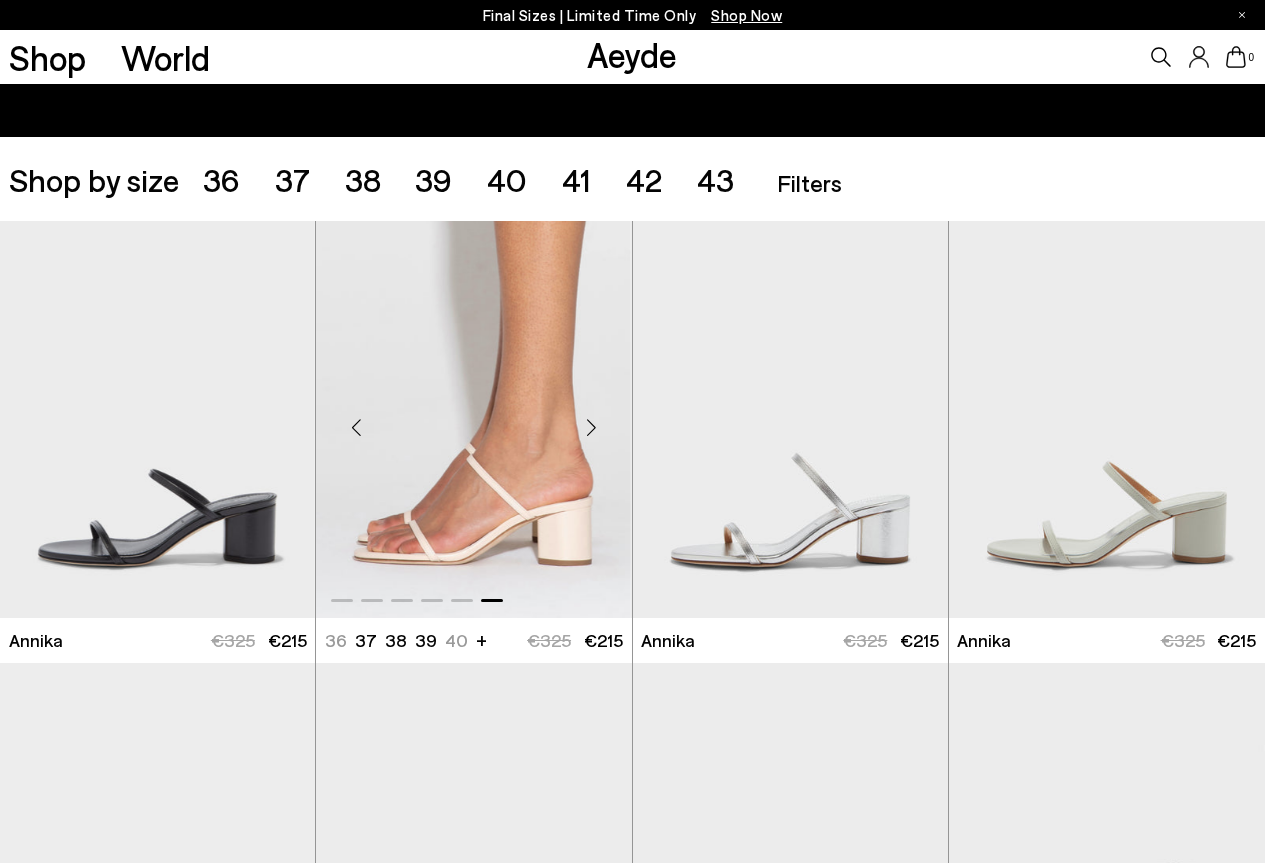 click at bounding box center (592, 428) 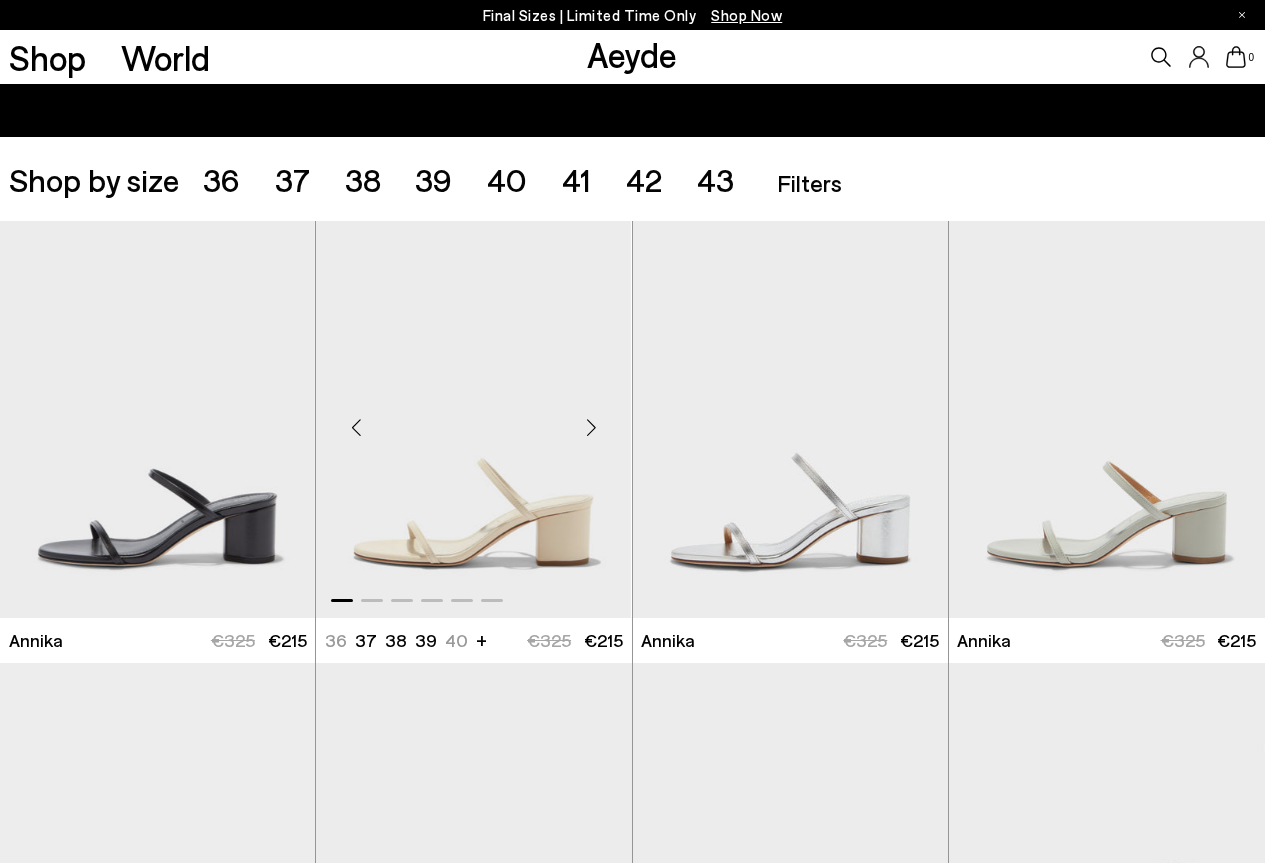 click at bounding box center (592, 428) 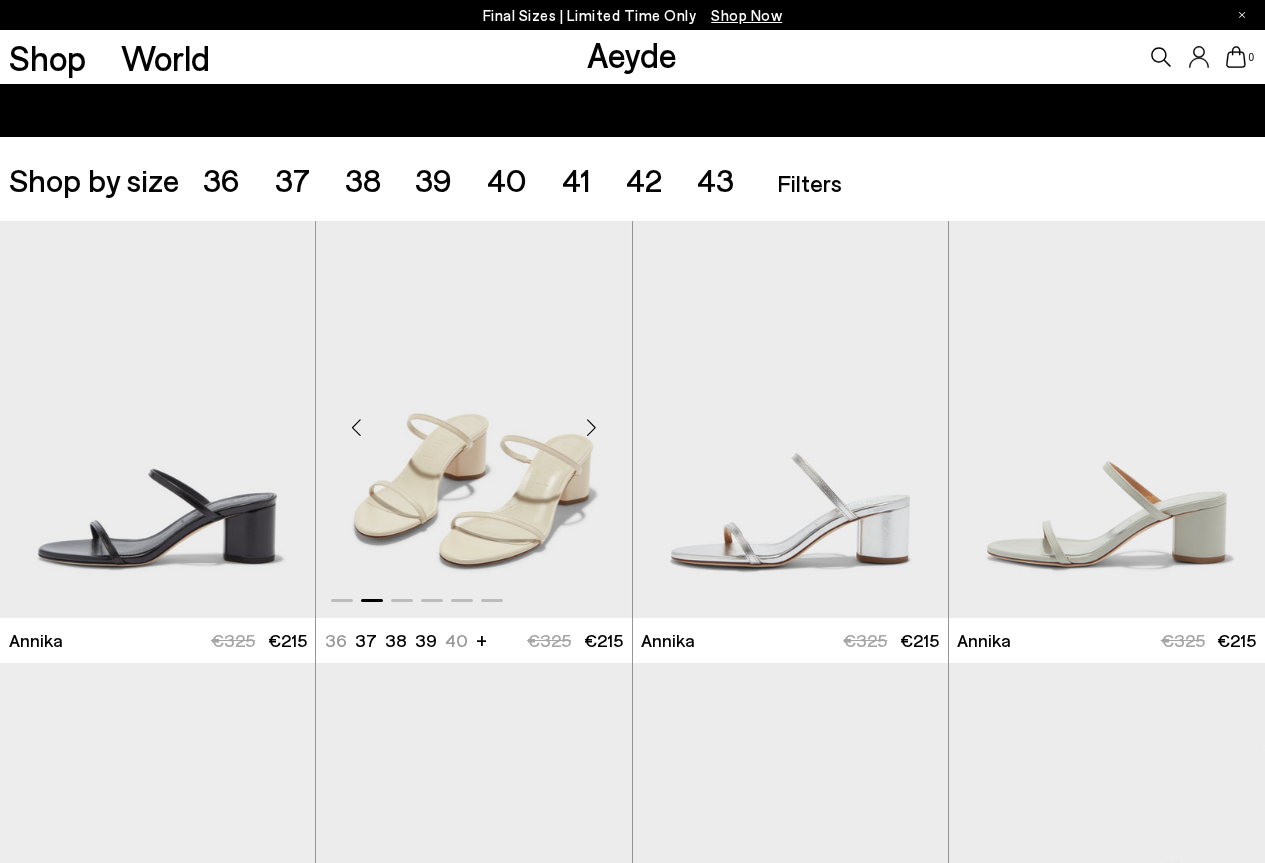 click at bounding box center (592, 428) 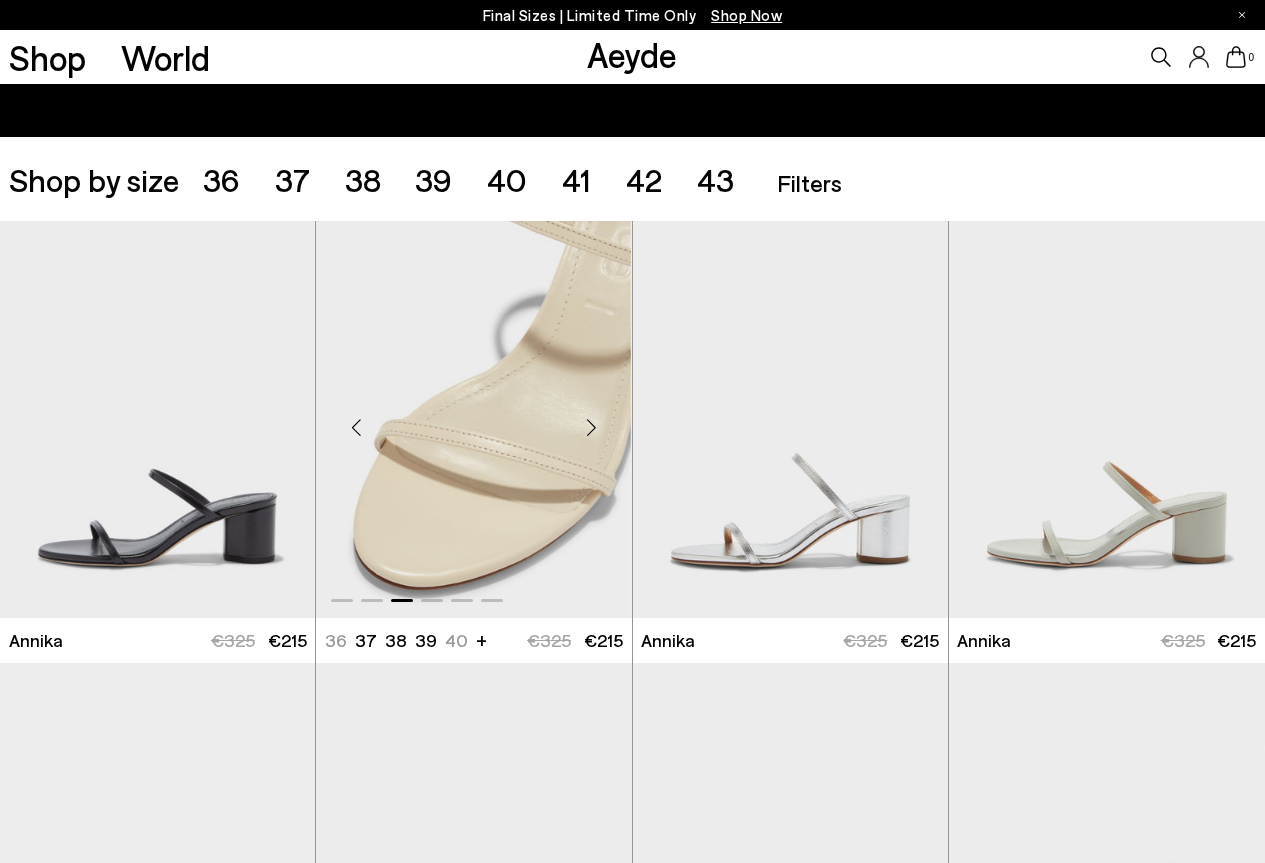 click at bounding box center [592, 428] 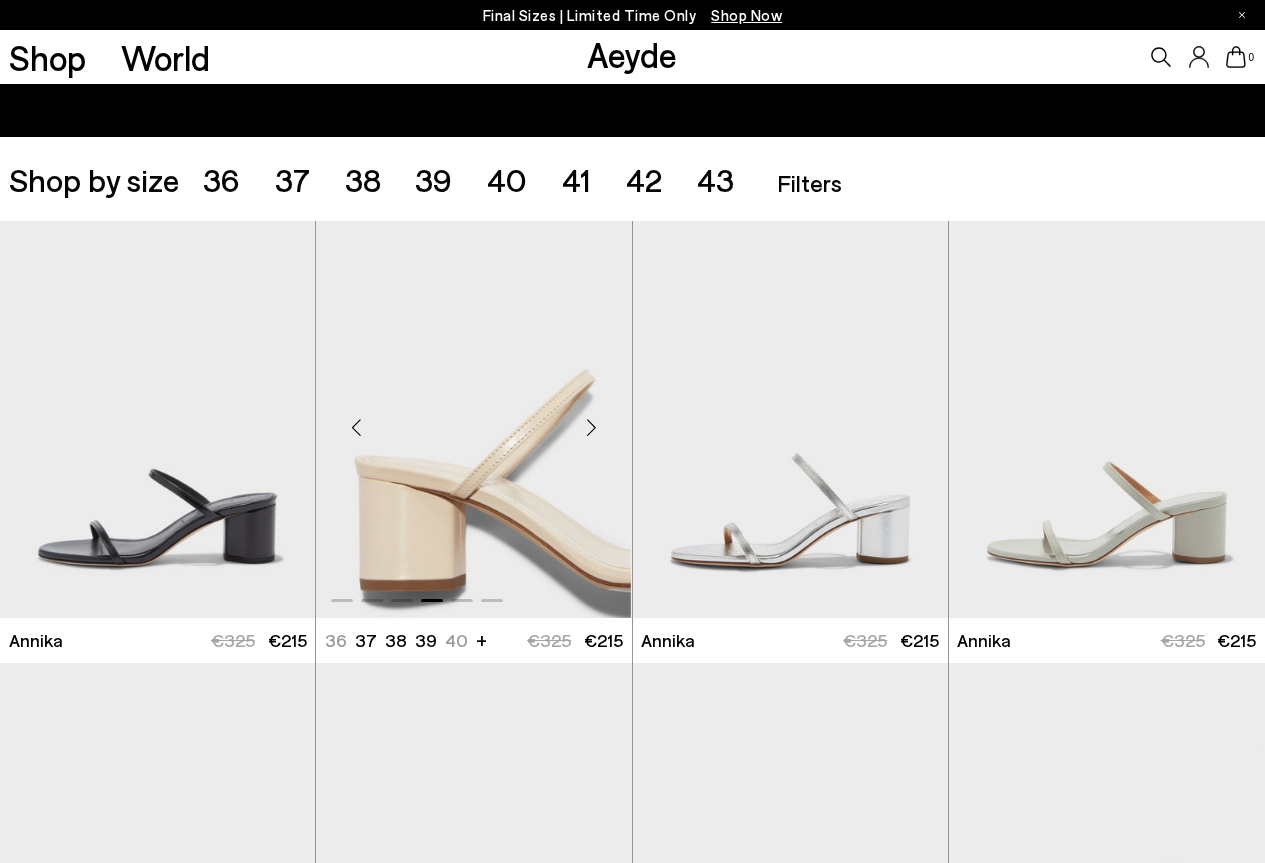 click at bounding box center (592, 428) 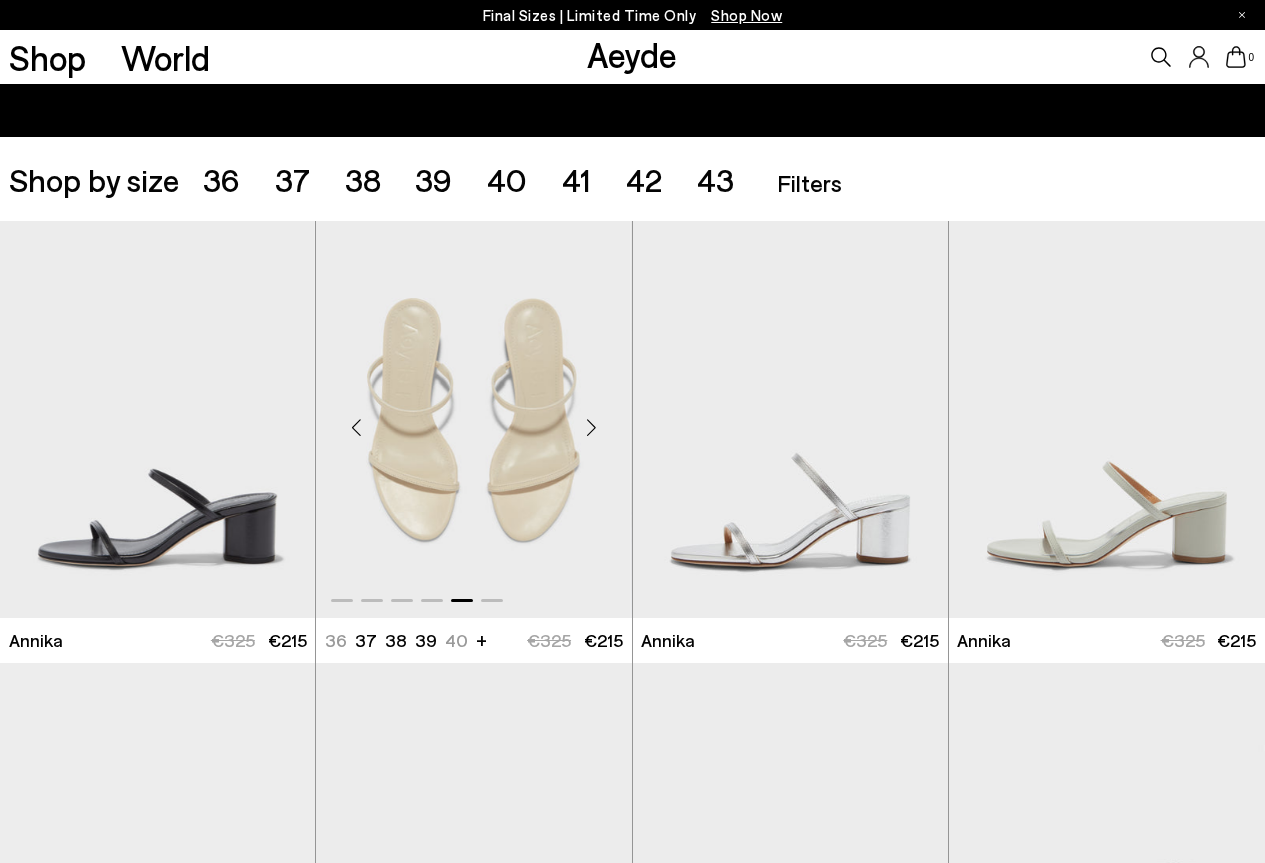 scroll, scrollTop: 700, scrollLeft: 0, axis: vertical 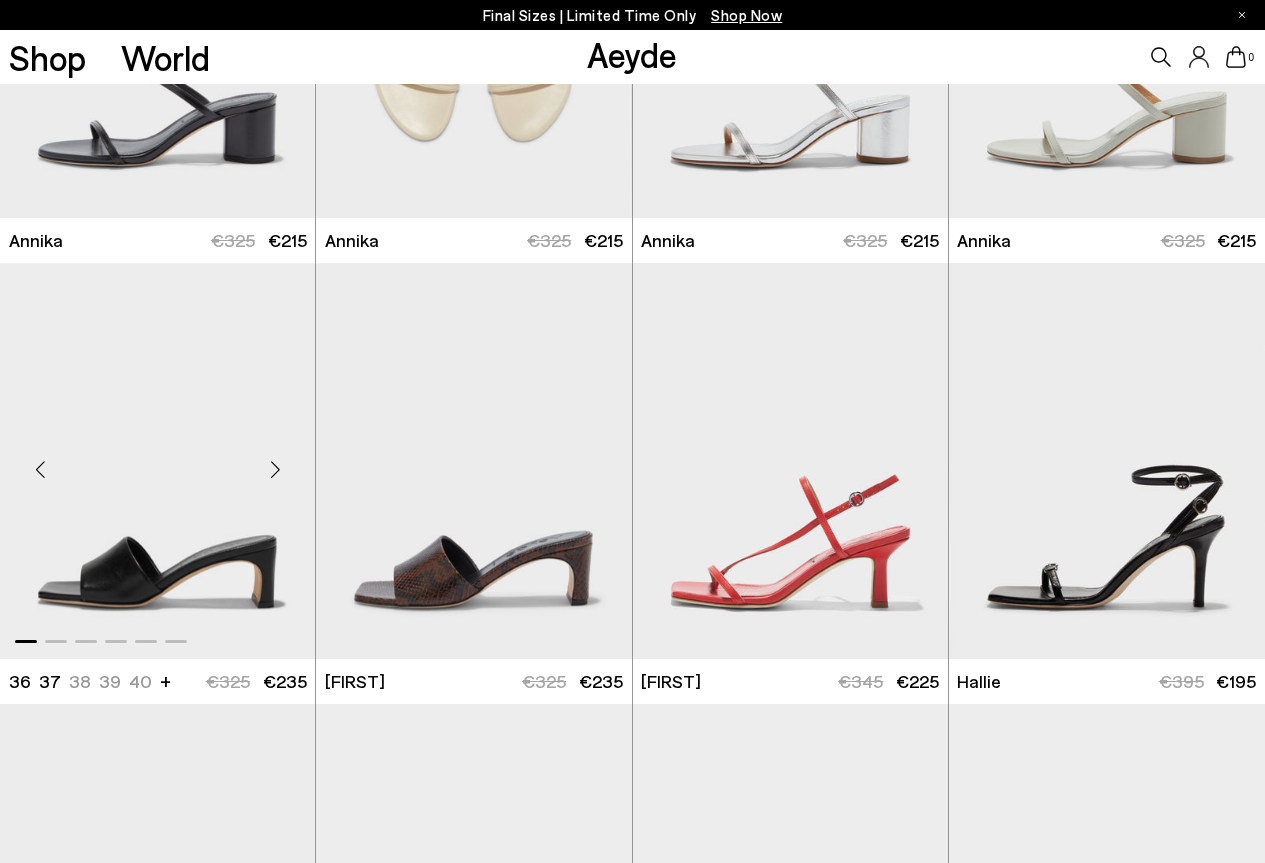 click at bounding box center (275, 469) 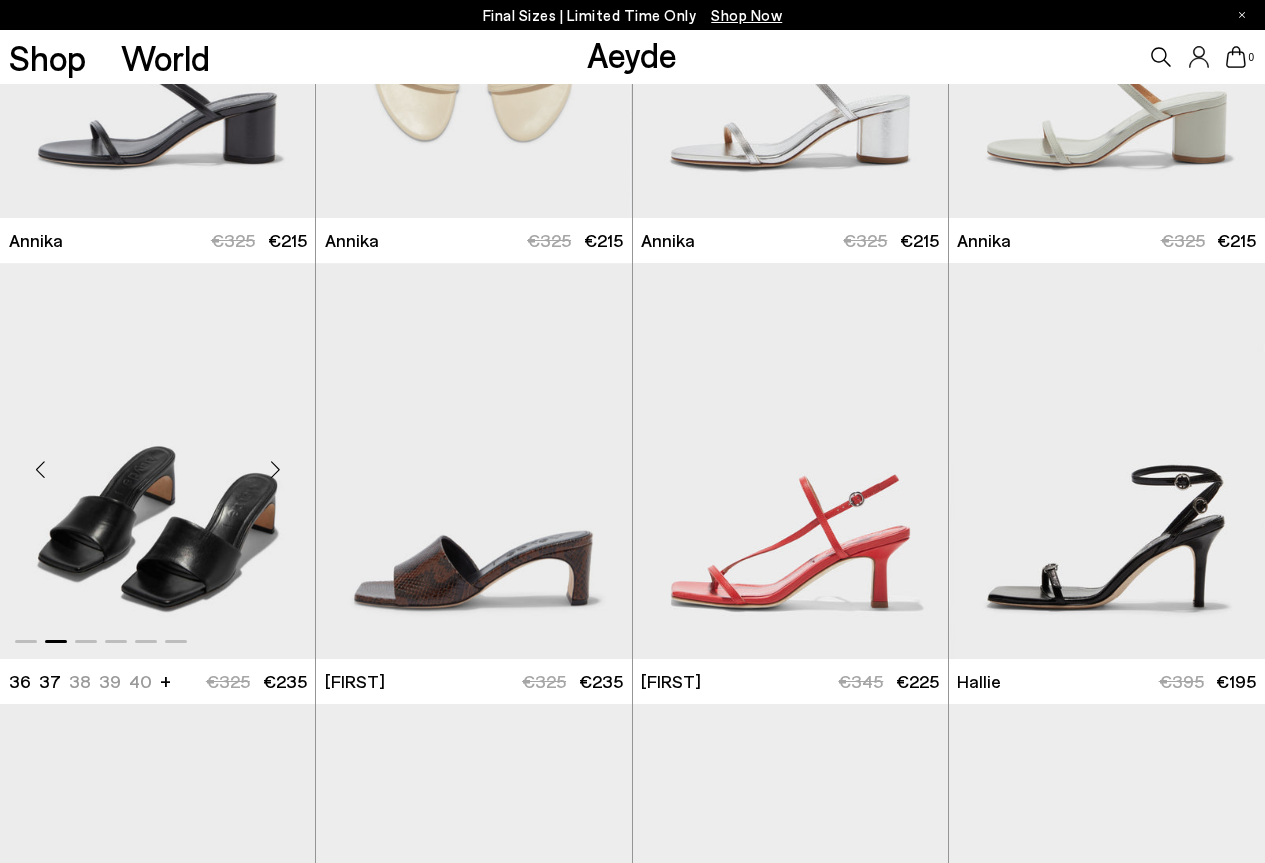 click at bounding box center (275, 469) 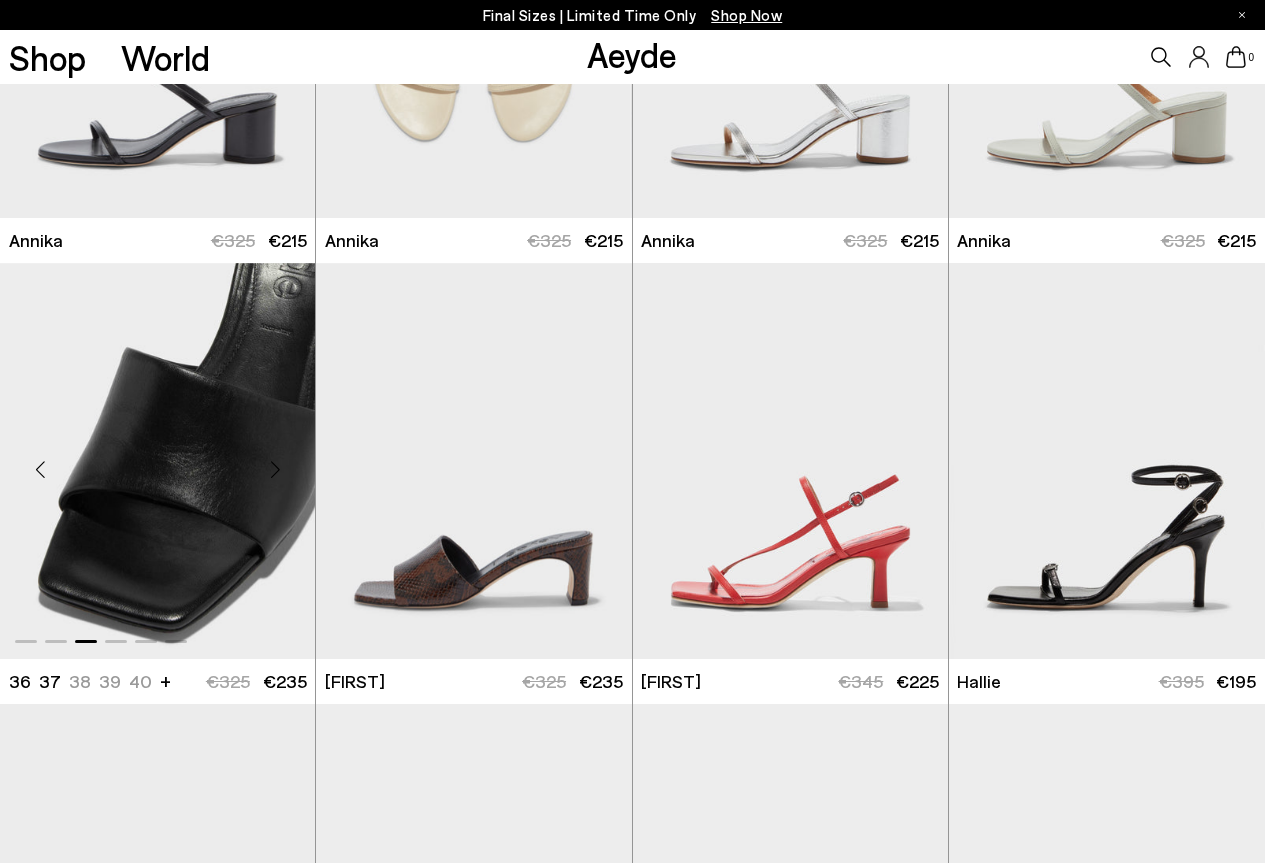 click at bounding box center (275, 469) 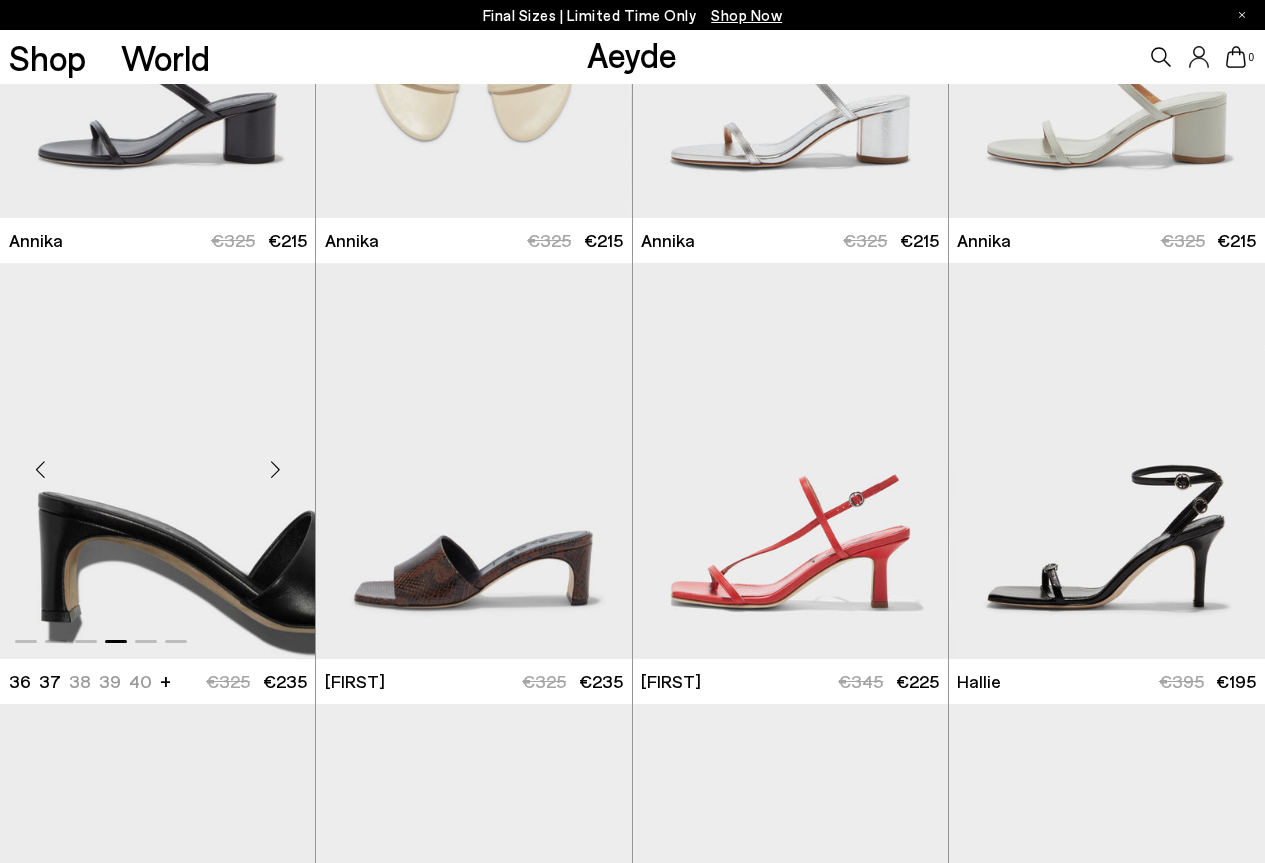 click at bounding box center [275, 469] 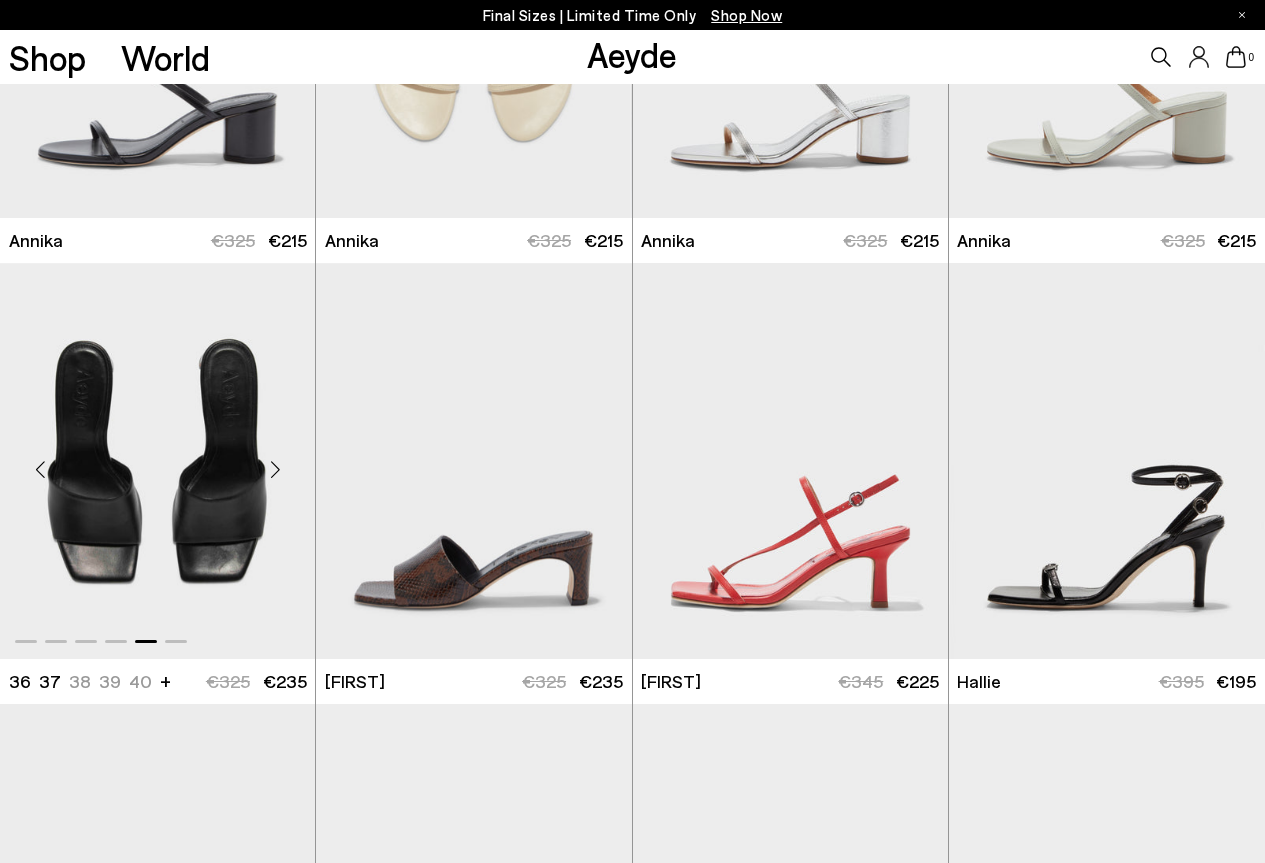 click at bounding box center (275, 469) 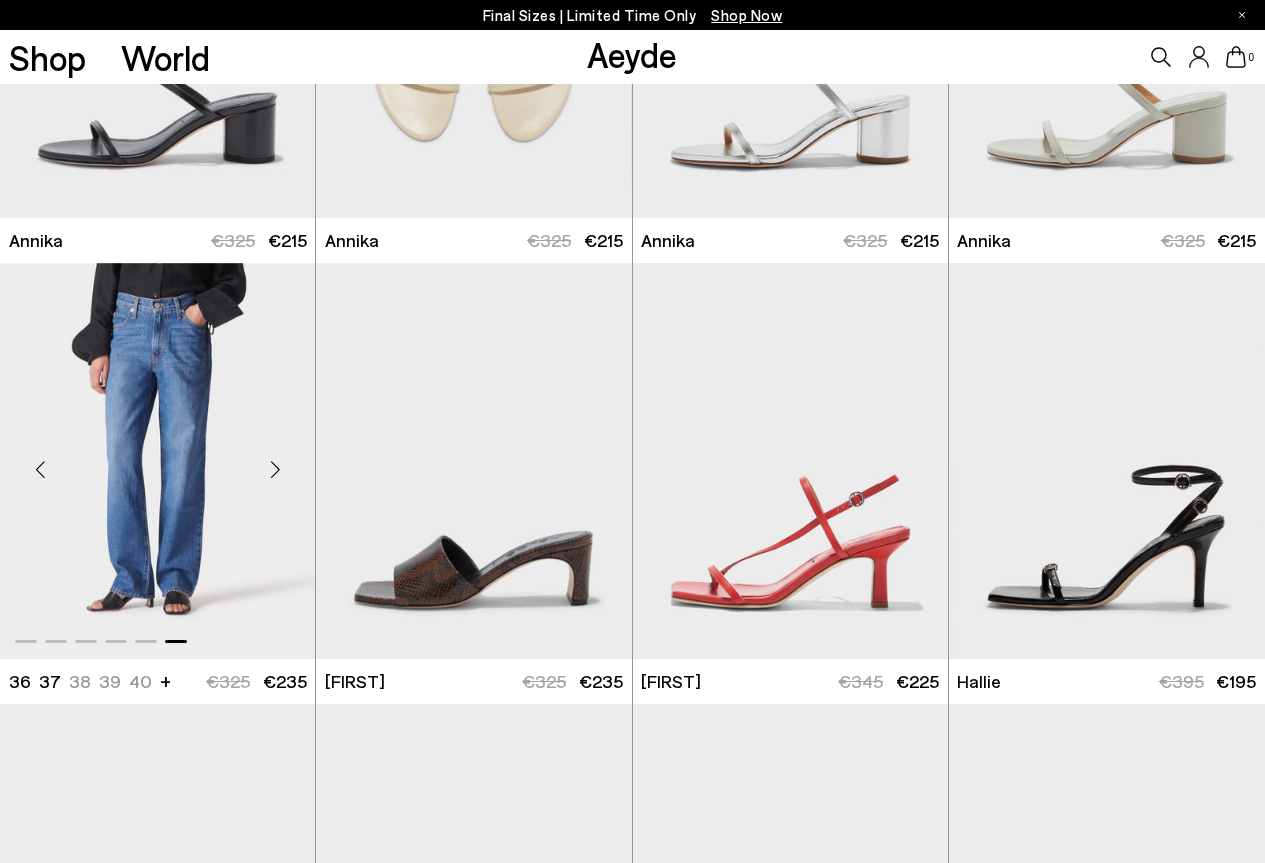 click at bounding box center (157, 461) 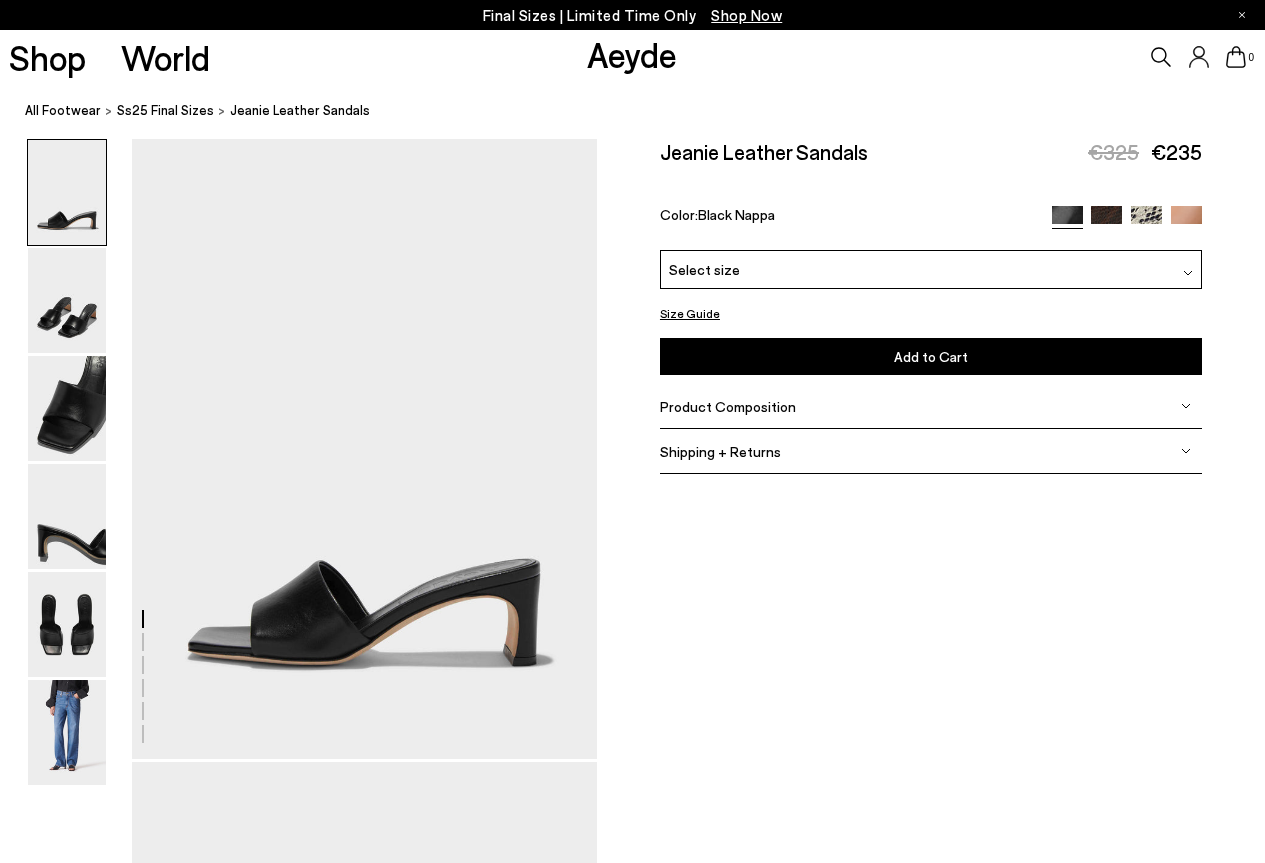 scroll, scrollTop: 0, scrollLeft: 0, axis: both 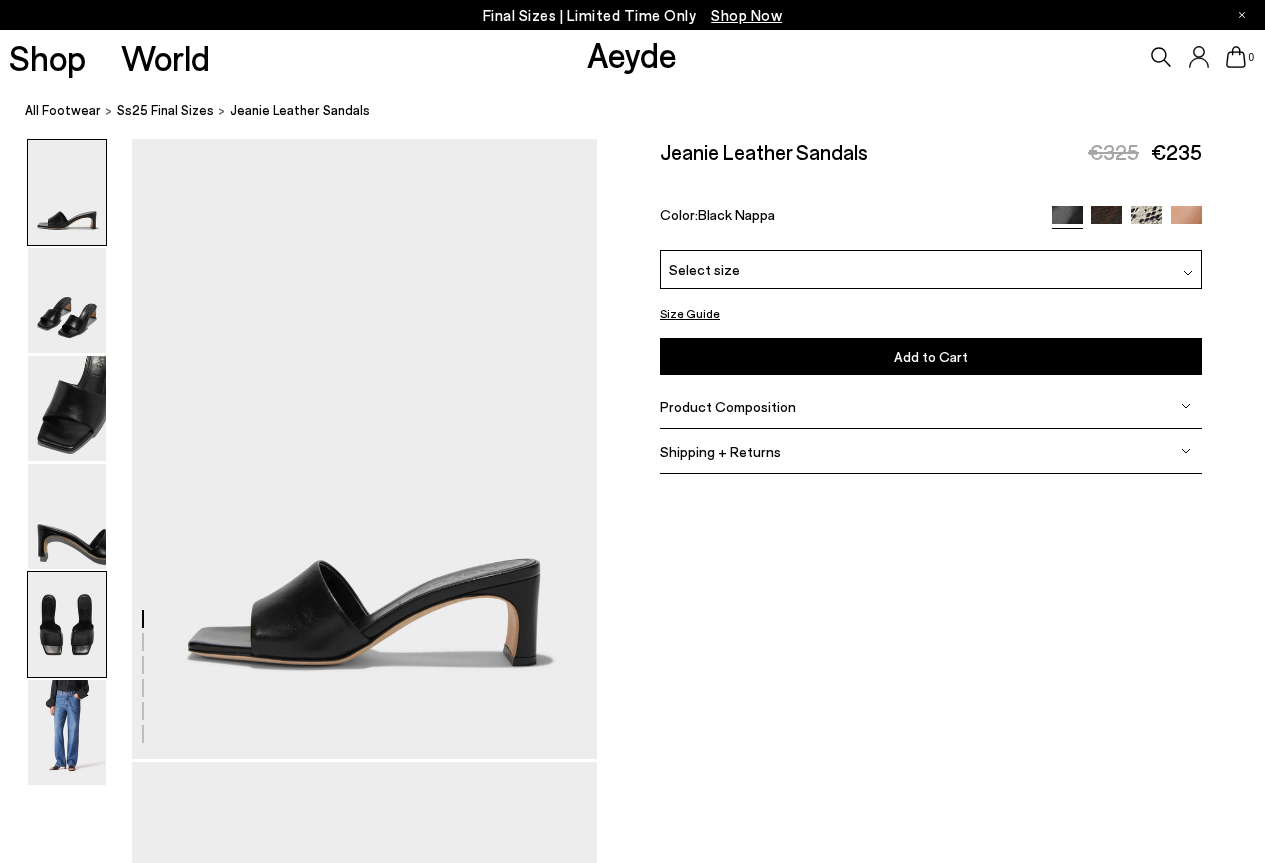 click at bounding box center (67, 624) 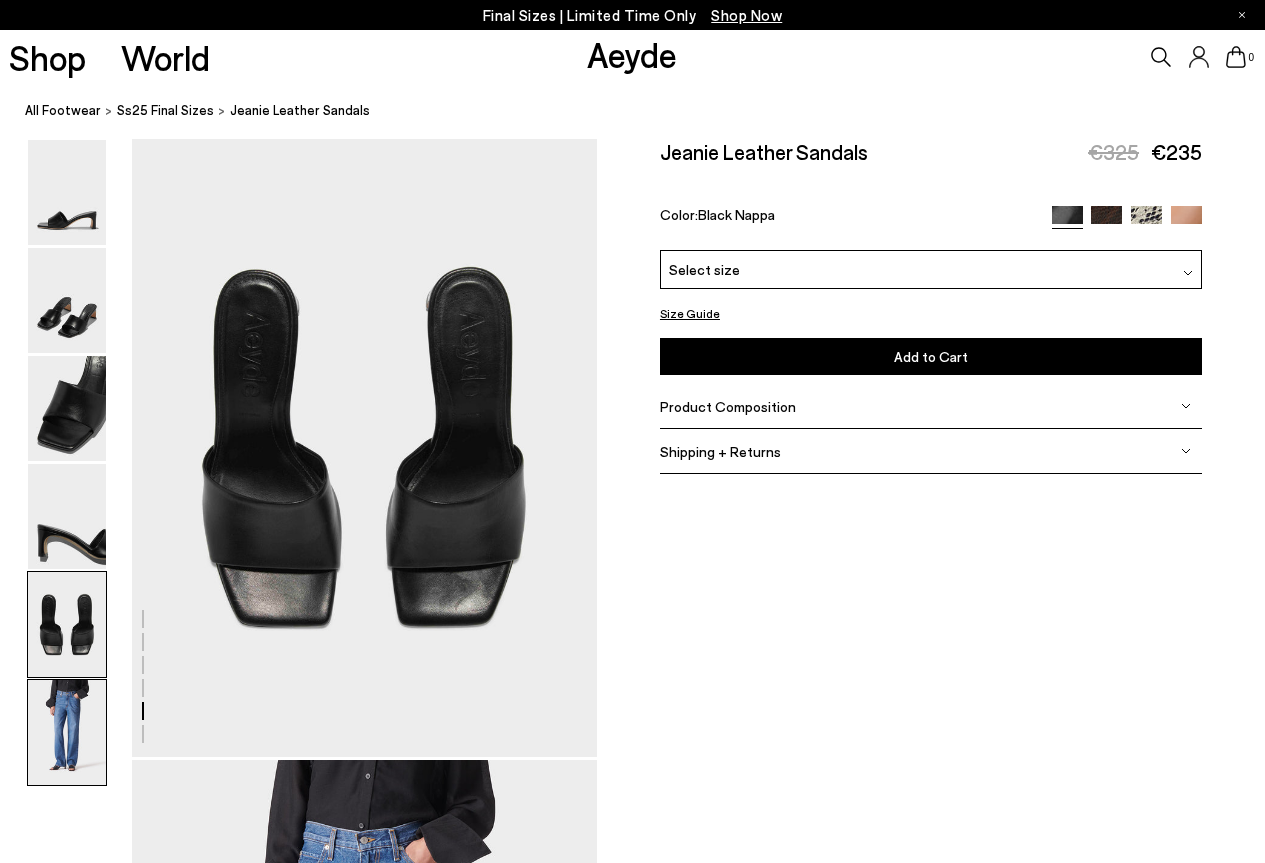 click at bounding box center (67, 732) 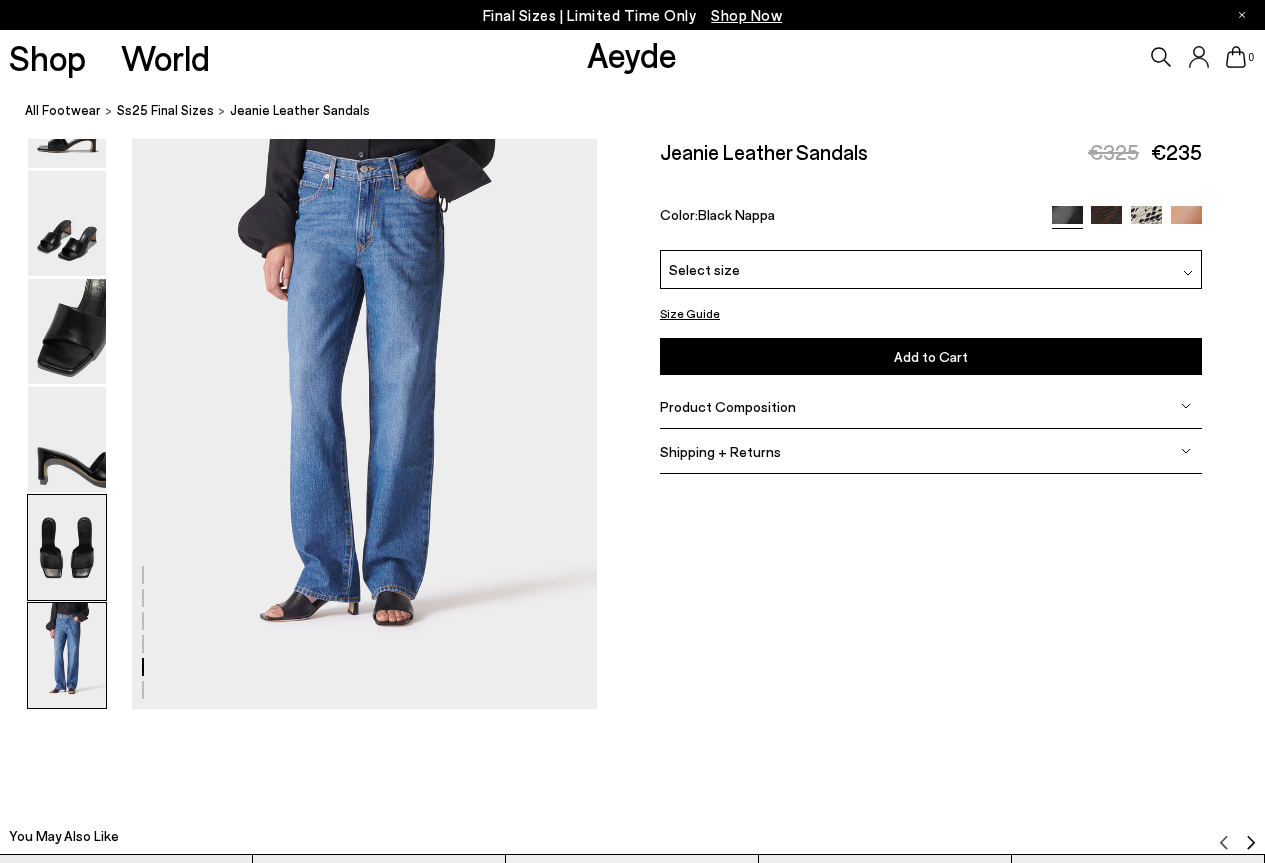 scroll, scrollTop: 3252, scrollLeft: 0, axis: vertical 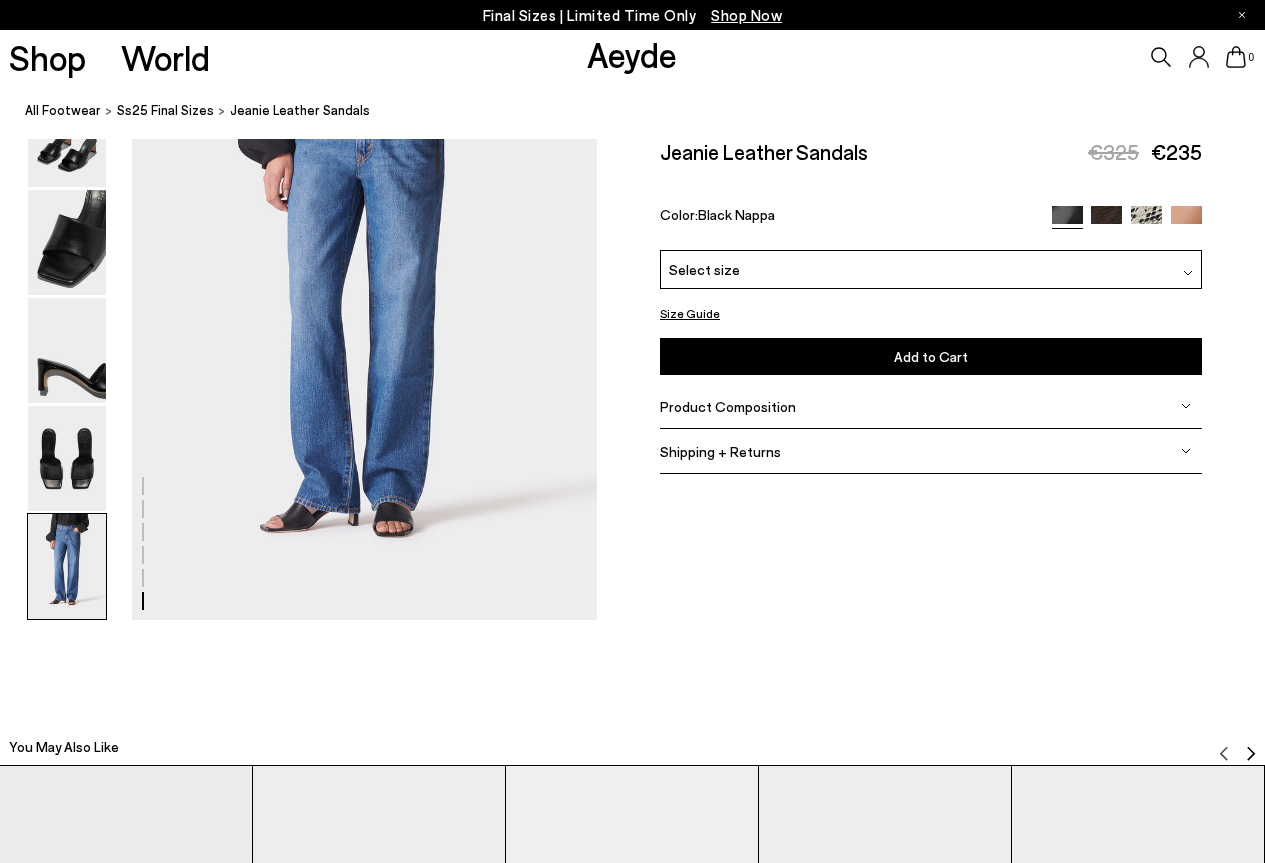 click at bounding box center (298, -1247) 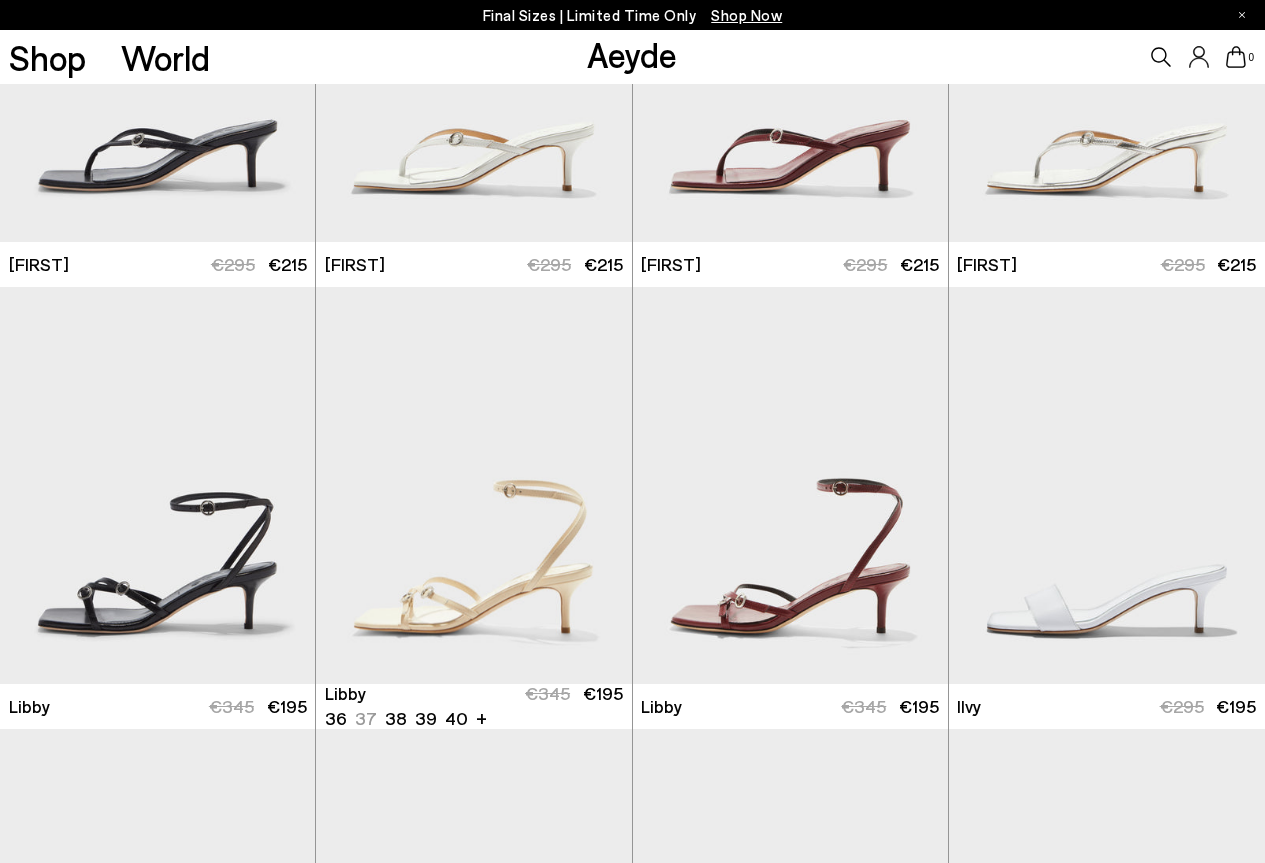 scroll, scrollTop: 1800, scrollLeft: 0, axis: vertical 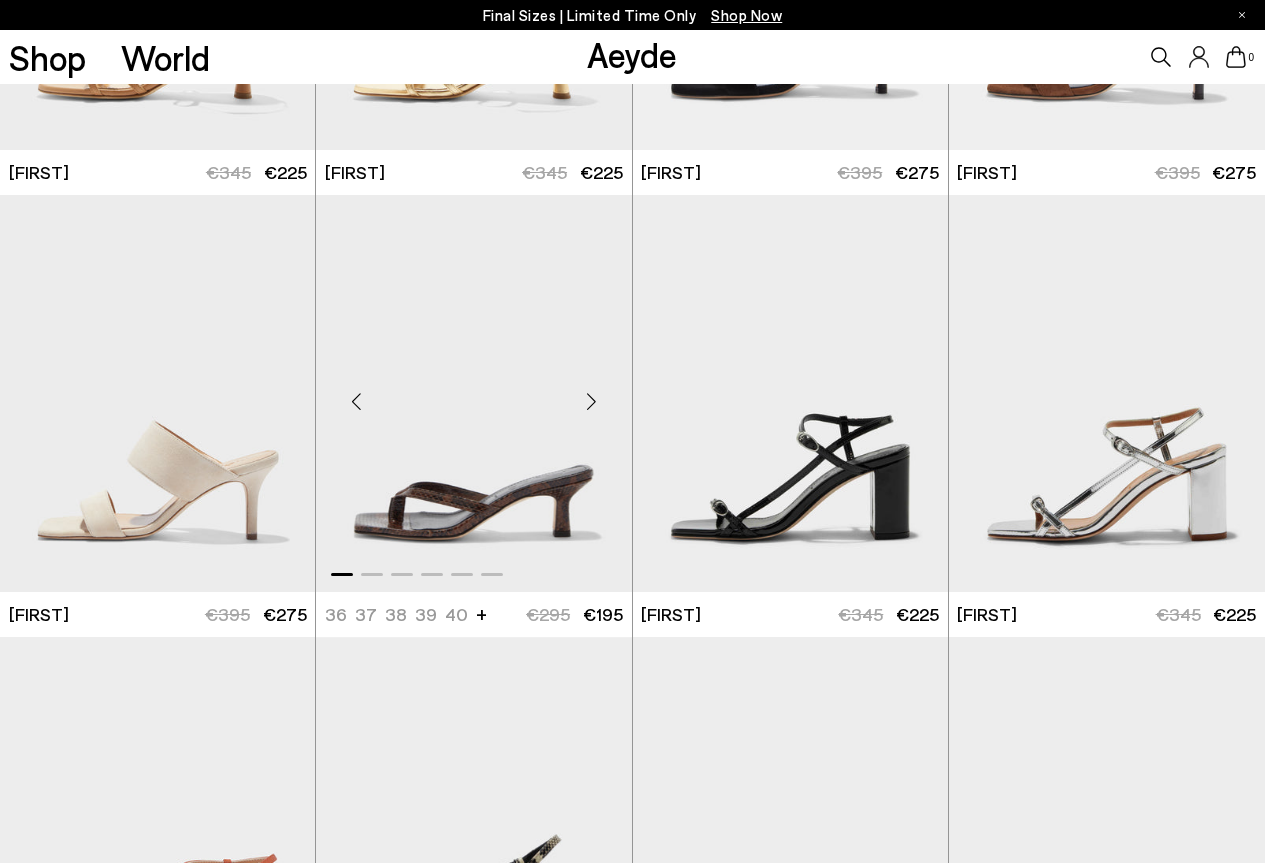 click at bounding box center (592, 401) 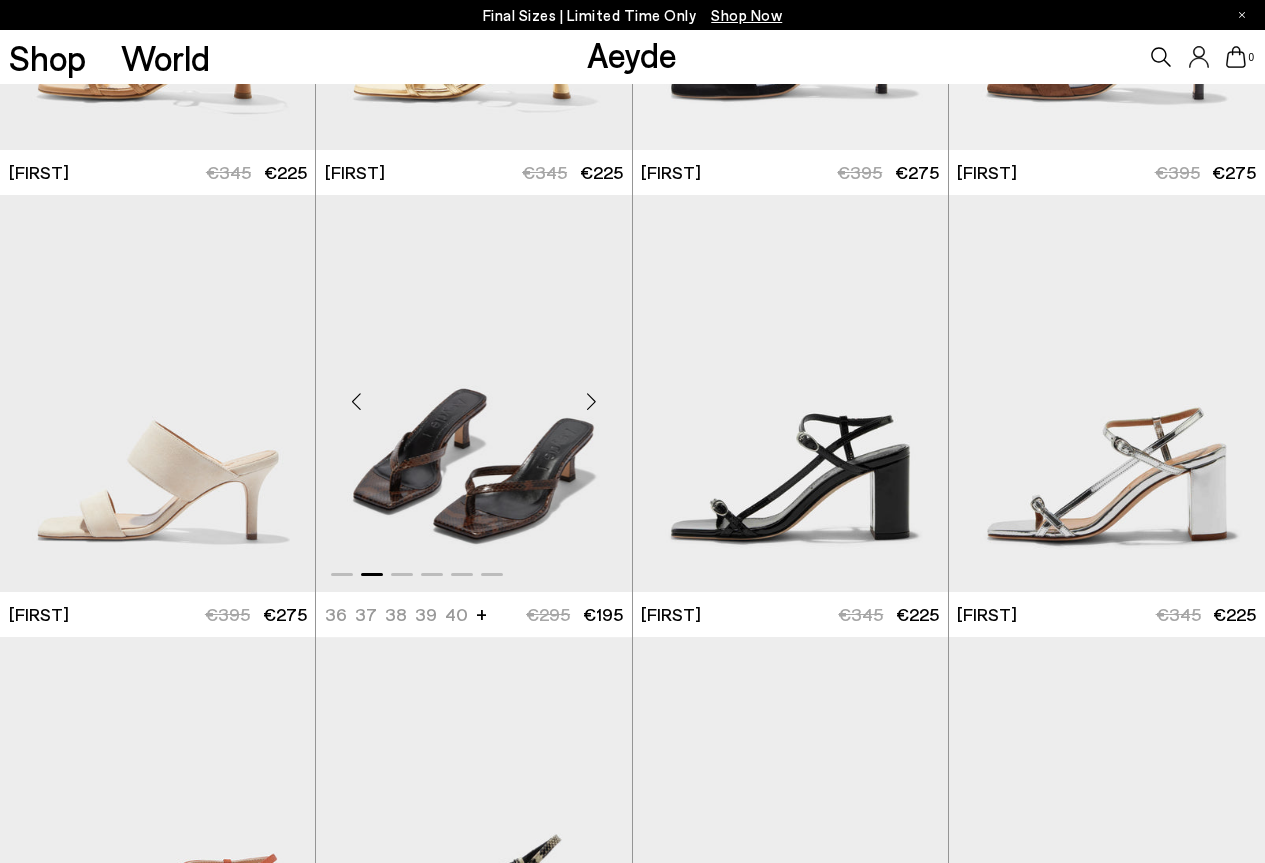 click at bounding box center [592, 401] 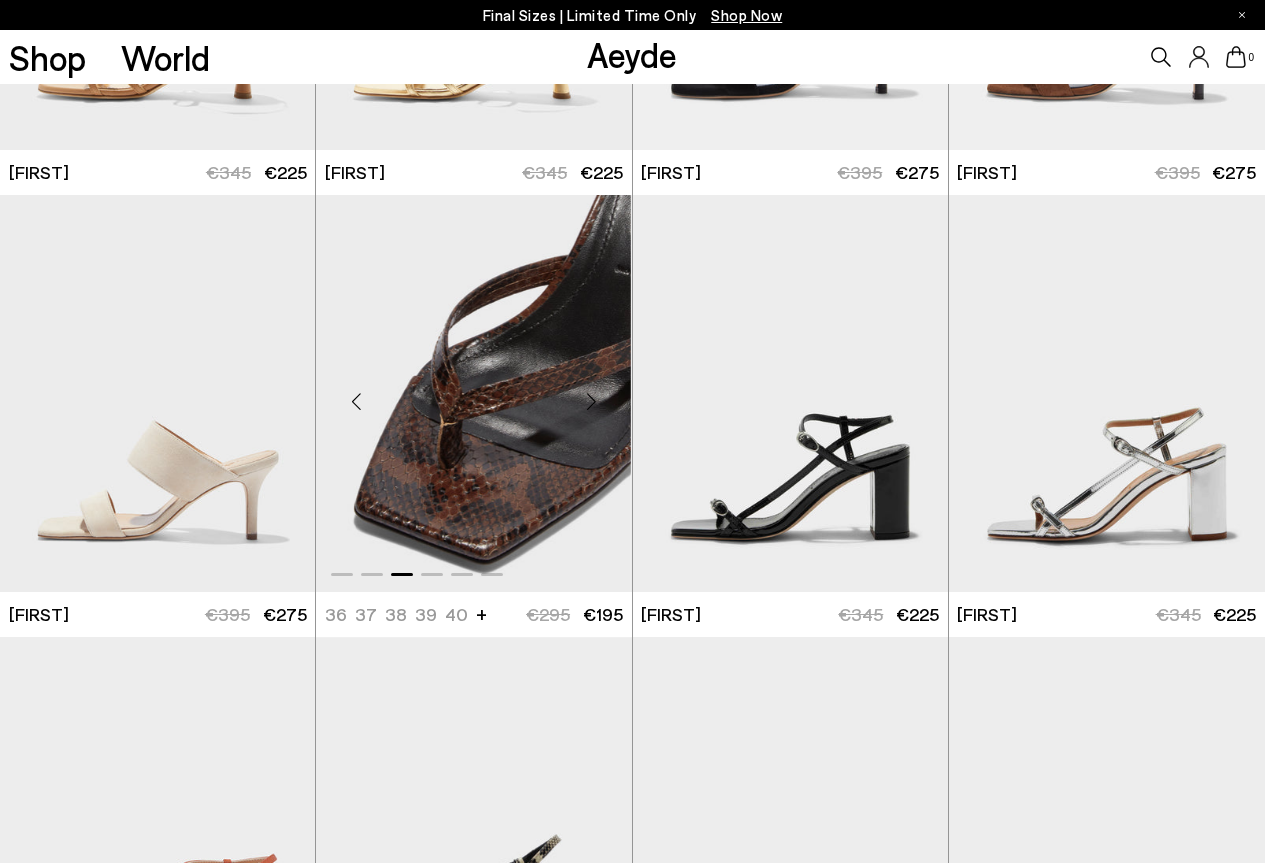 click at bounding box center [592, 401] 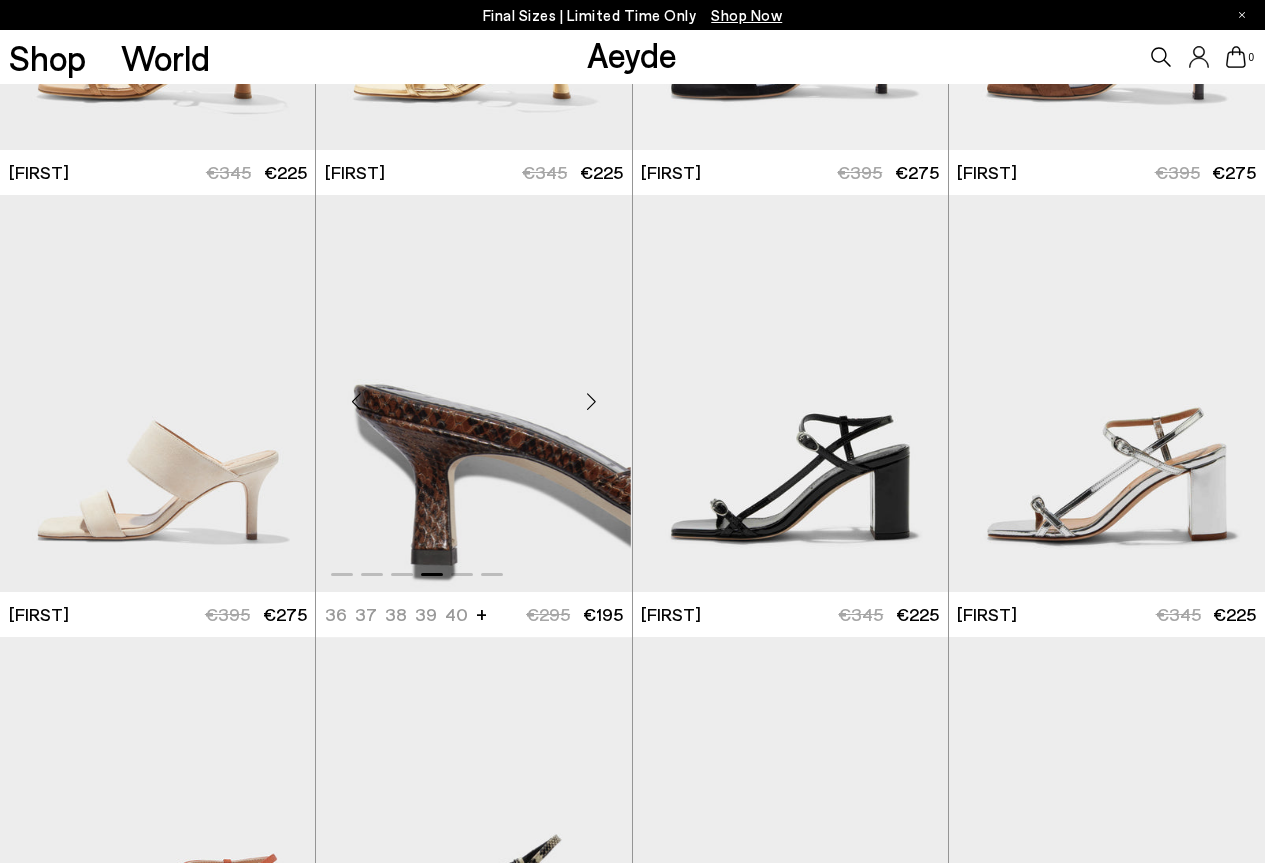 click at bounding box center [592, 401] 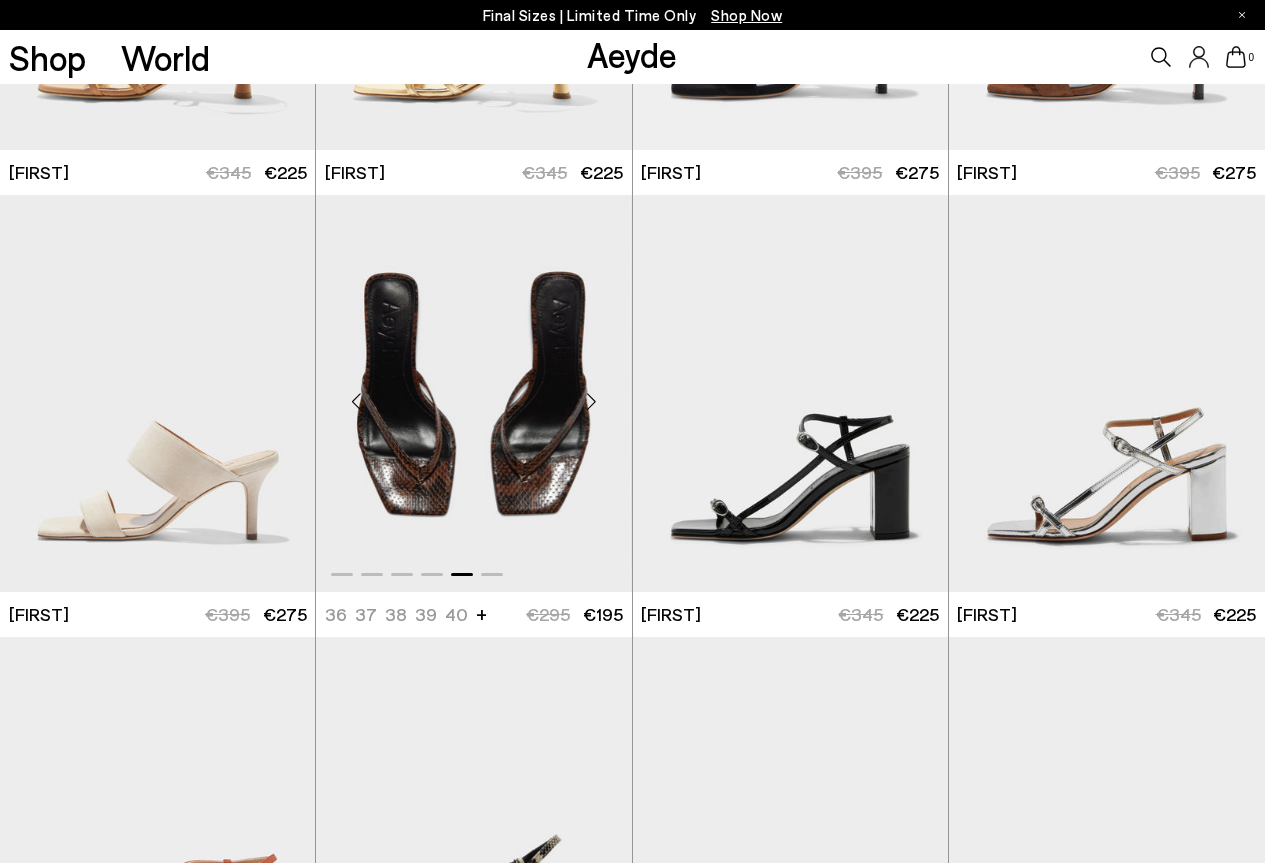 click at bounding box center [592, 401] 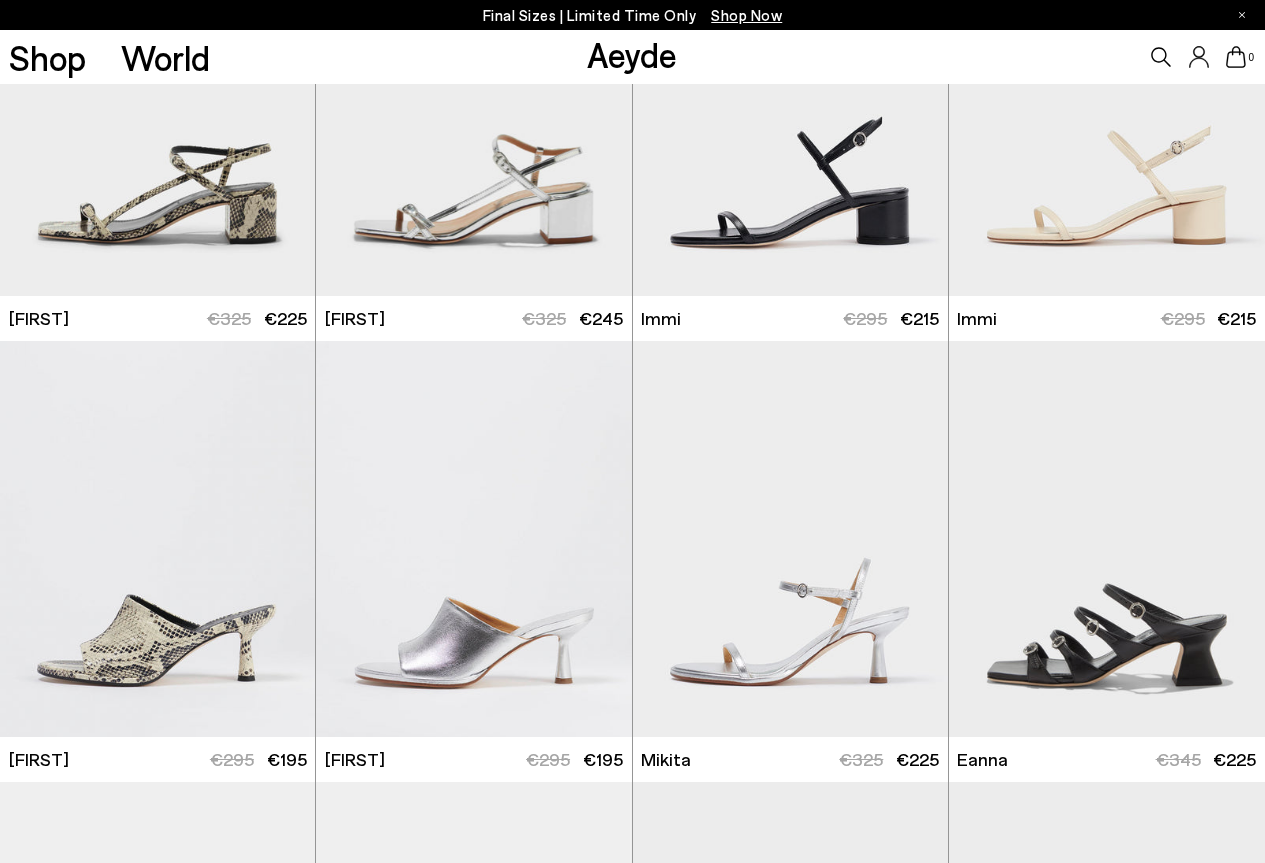 scroll, scrollTop: 6000, scrollLeft: 0, axis: vertical 